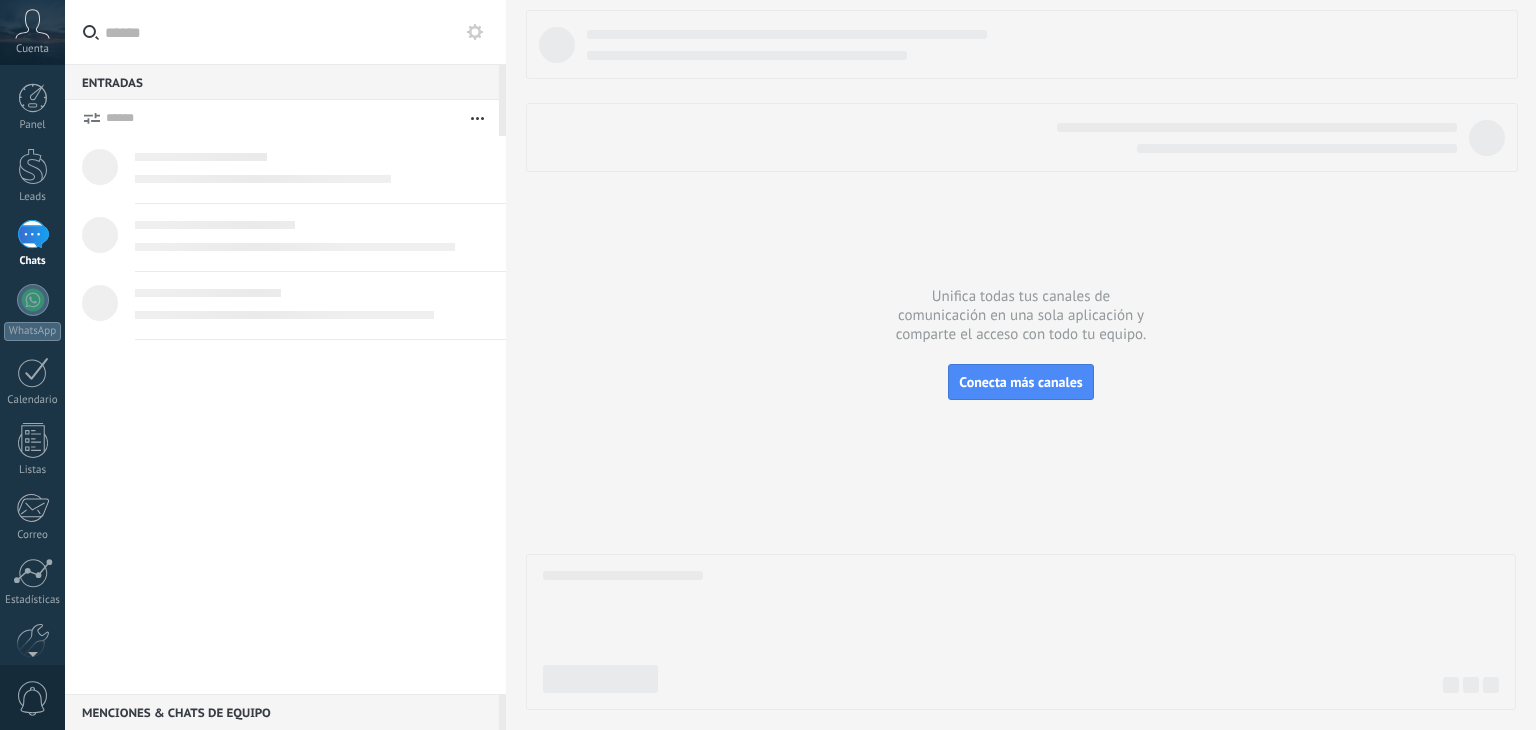 scroll, scrollTop: 0, scrollLeft: 0, axis: both 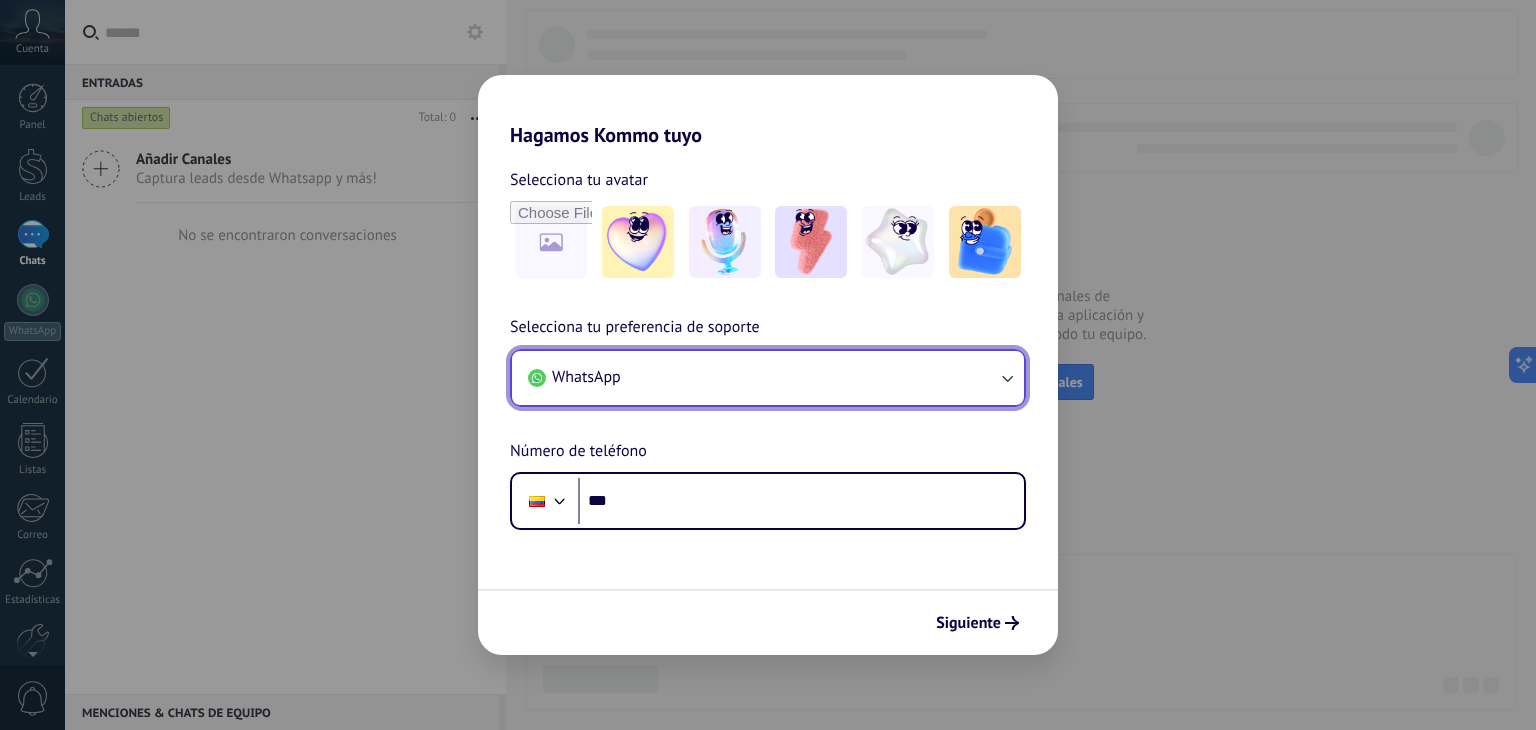 click 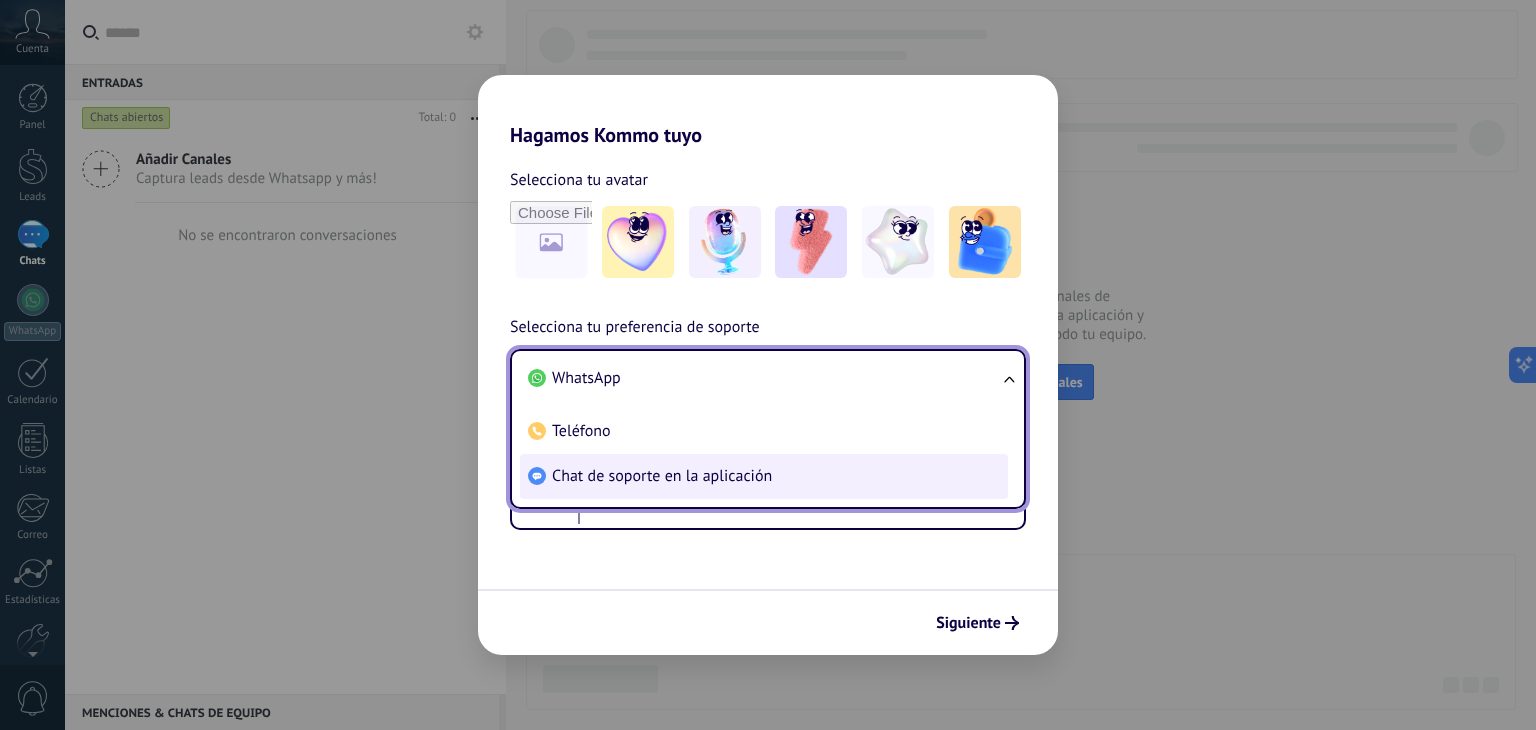 click on "Chat de soporte en la aplicación" at bounding box center (764, 476) 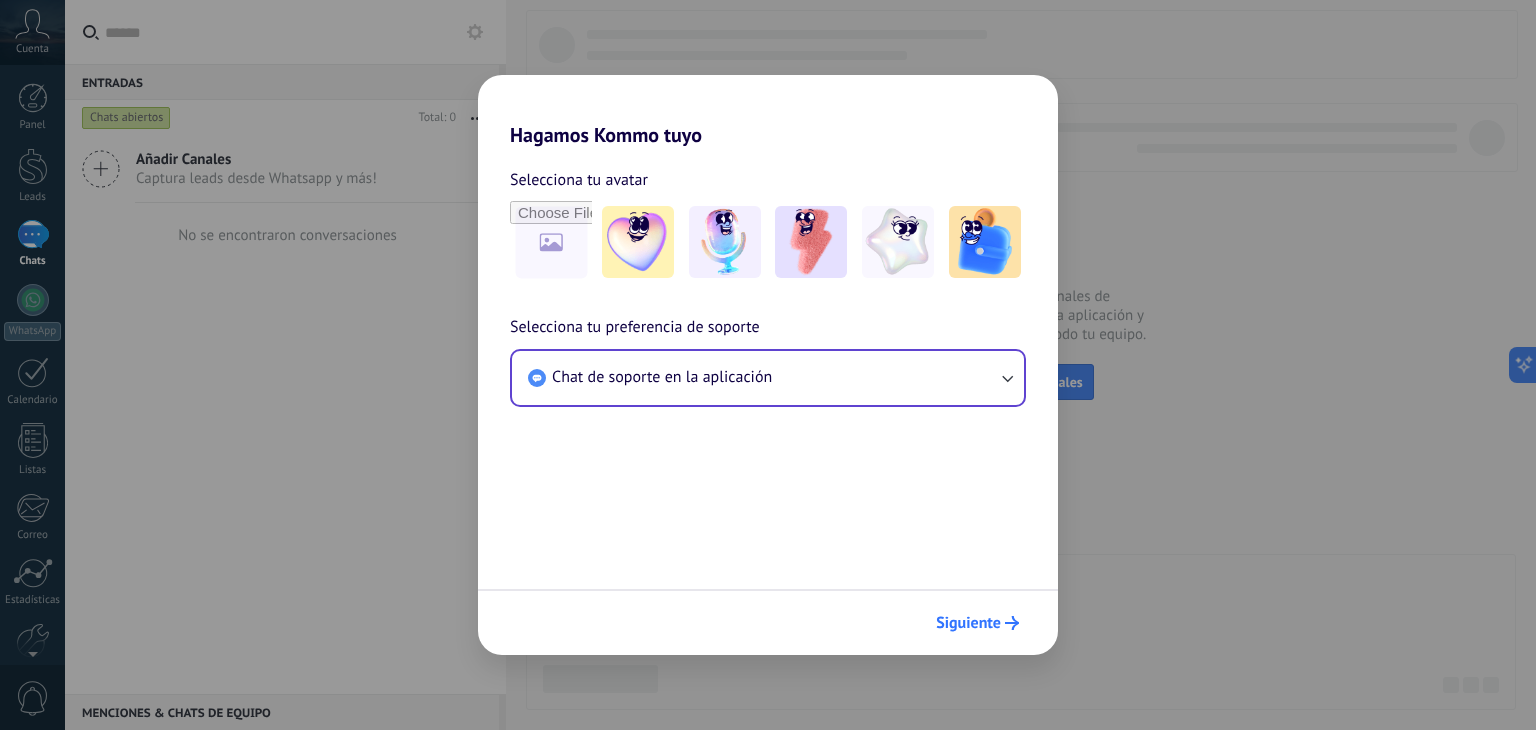 click on "Siguiente" at bounding box center (968, 623) 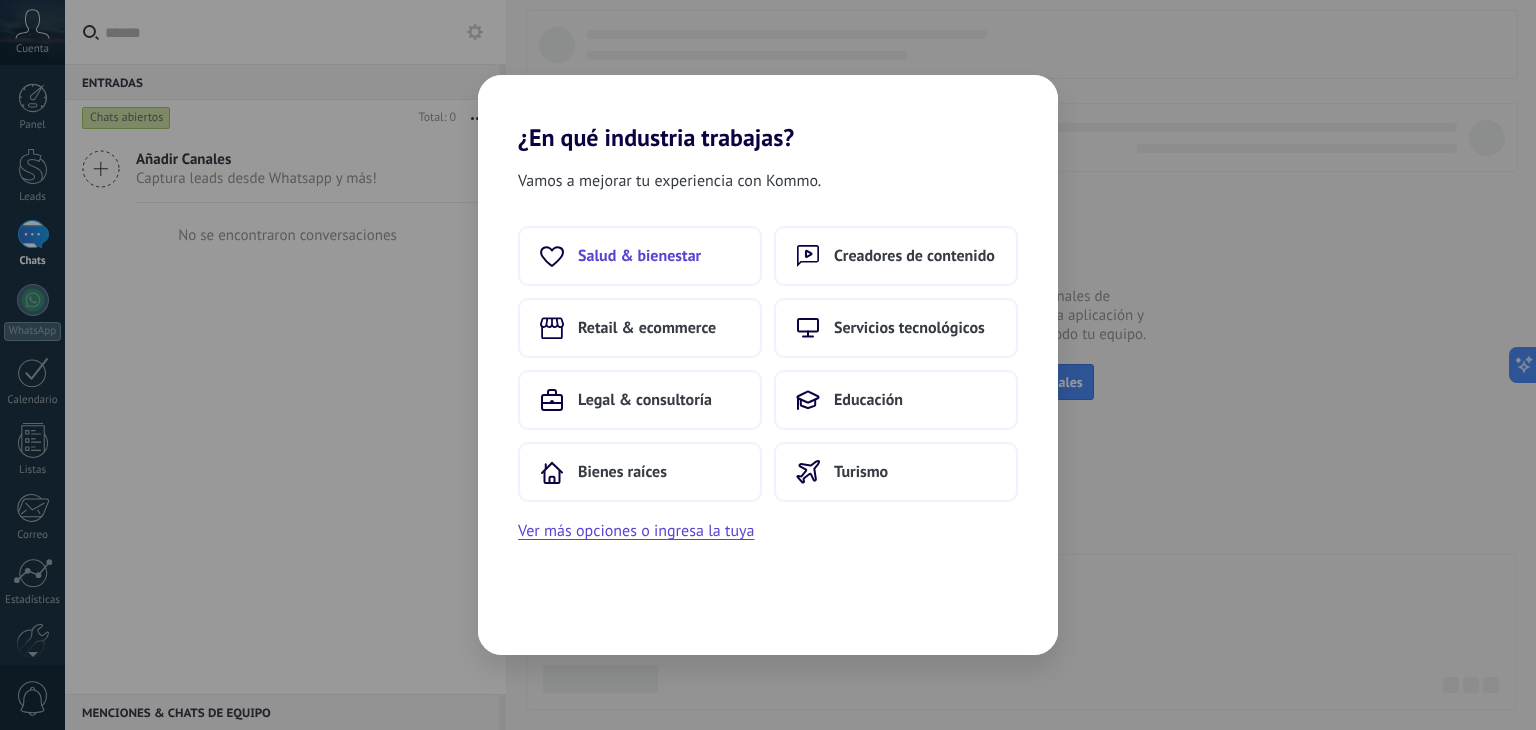 click on "Salud & bienestar" at bounding box center (639, 256) 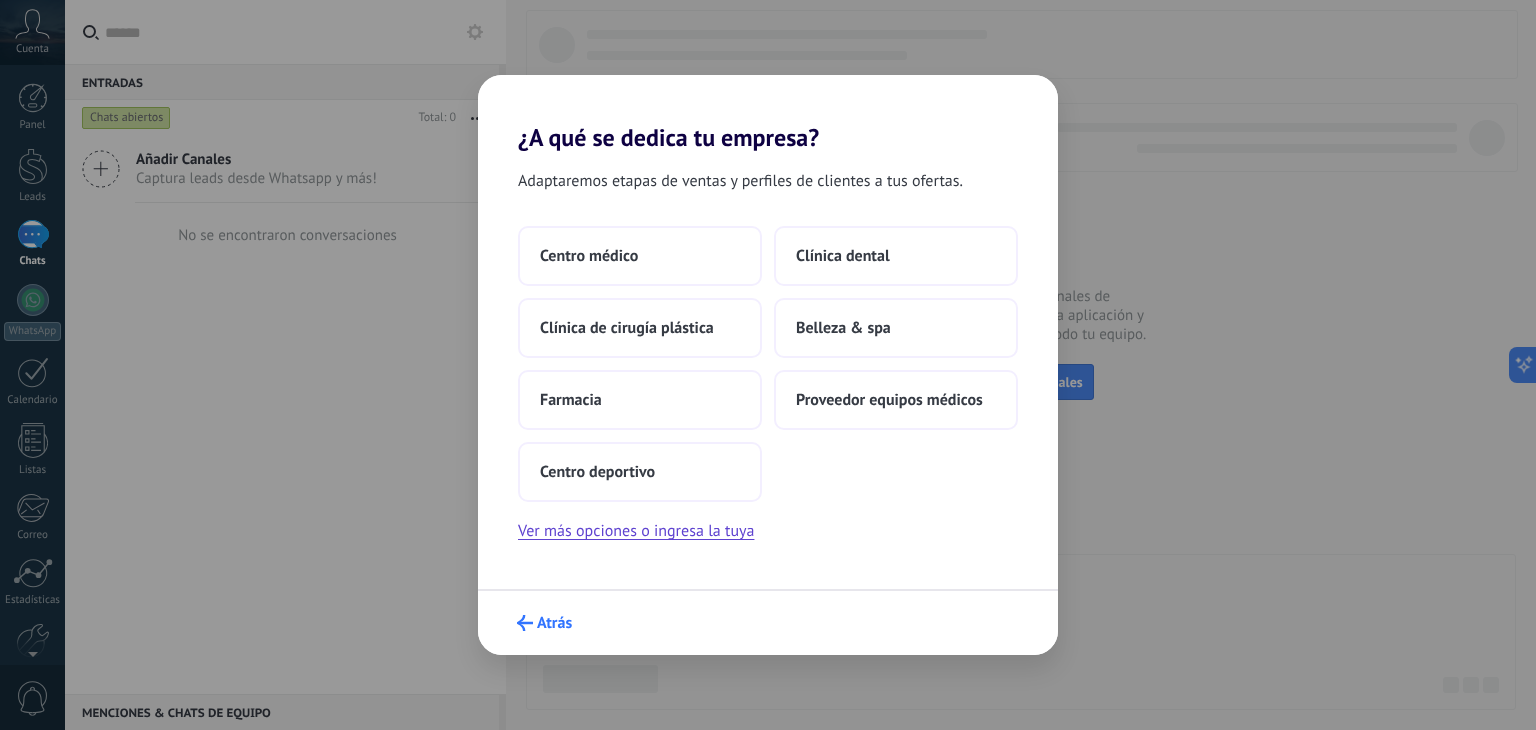 click 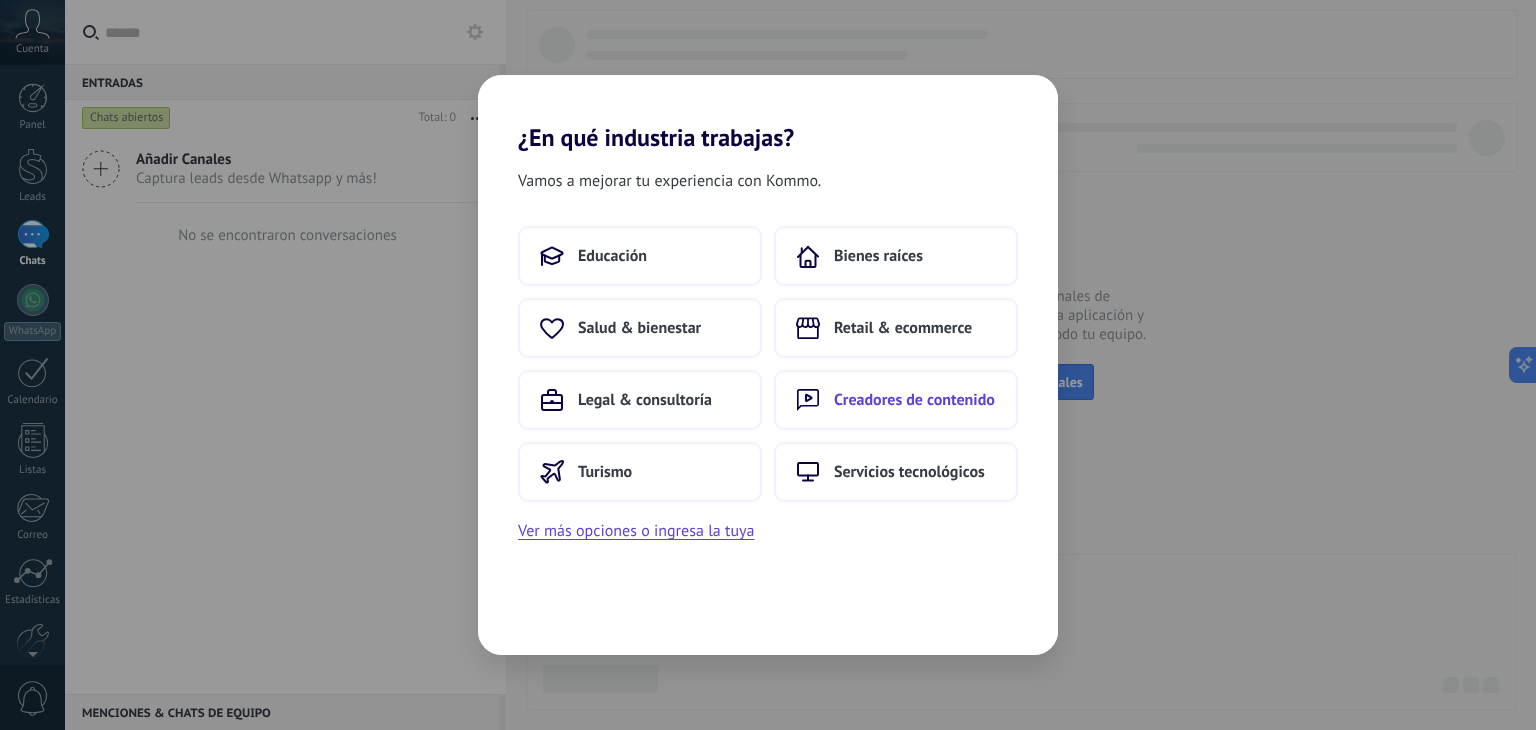 click on "Creadores de contenido" at bounding box center (914, 400) 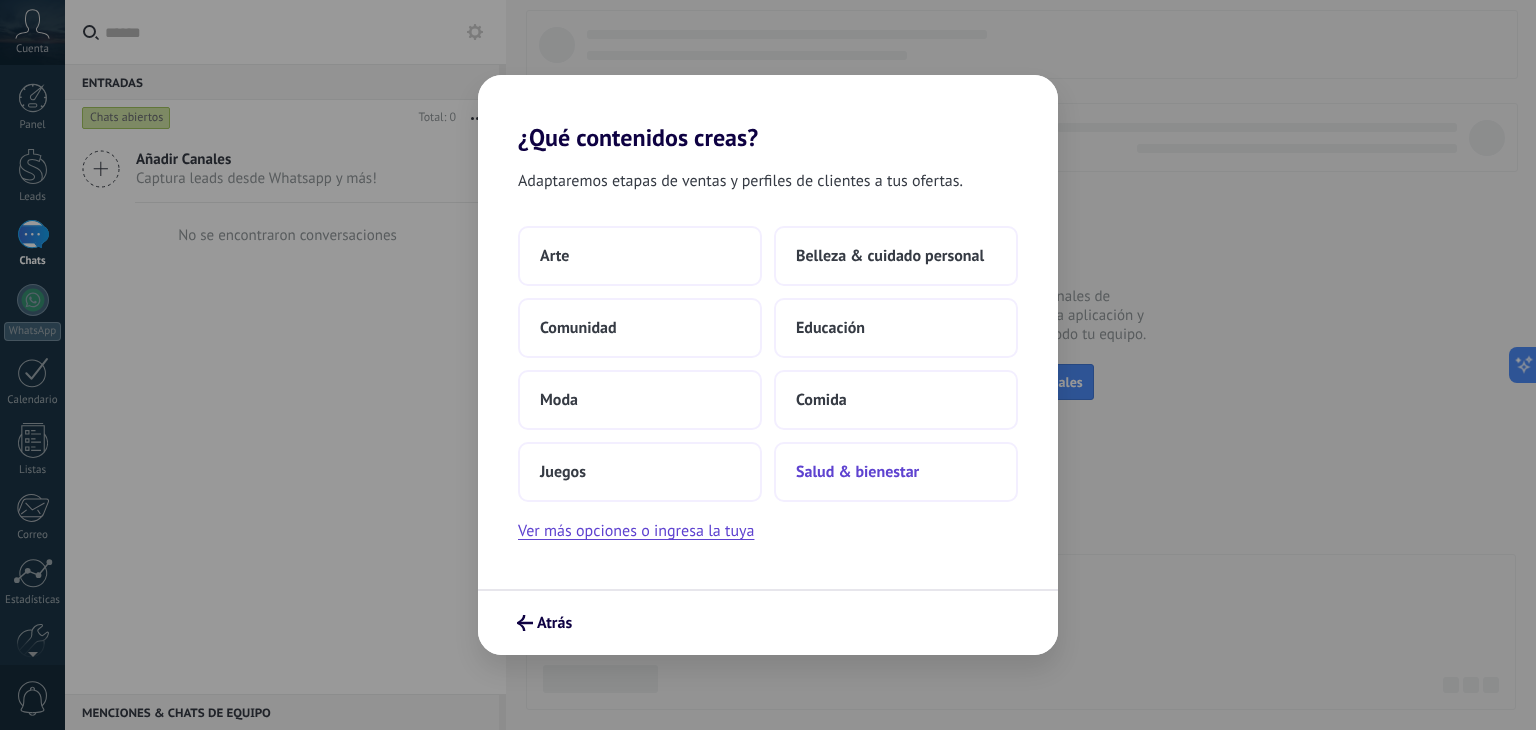 click on "Salud & bienestar" at bounding box center [857, 472] 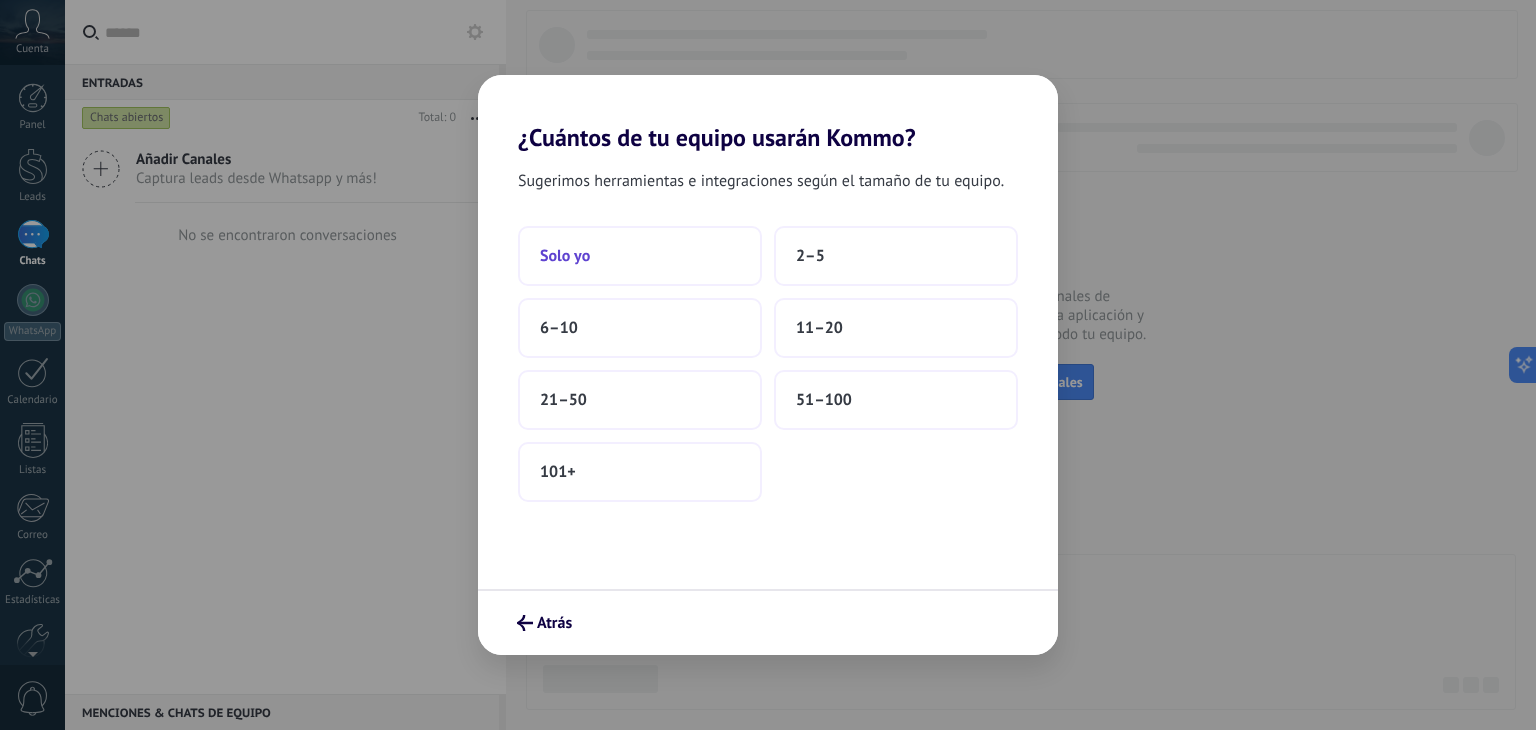 click on "Solo yo" at bounding box center [565, 256] 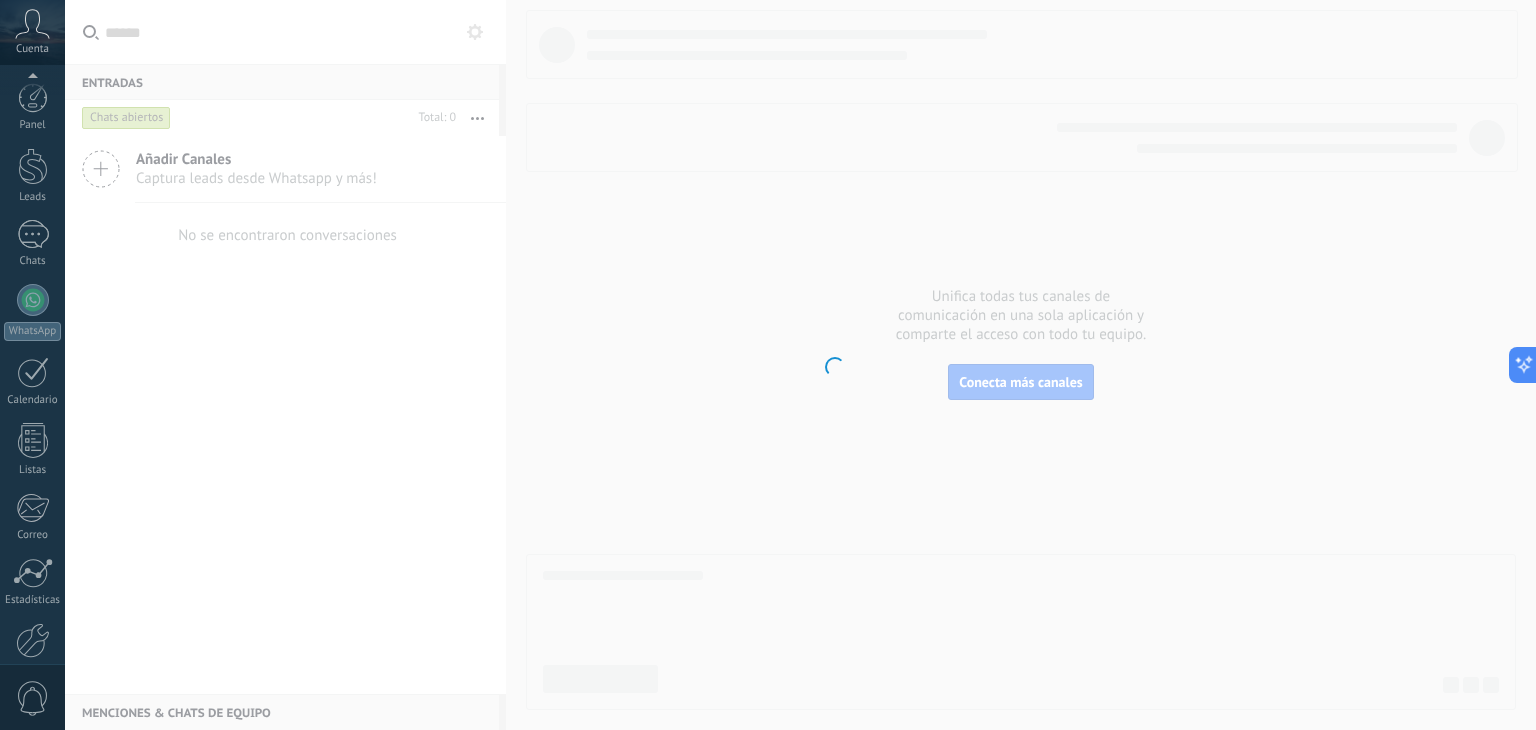 scroll, scrollTop: 101, scrollLeft: 0, axis: vertical 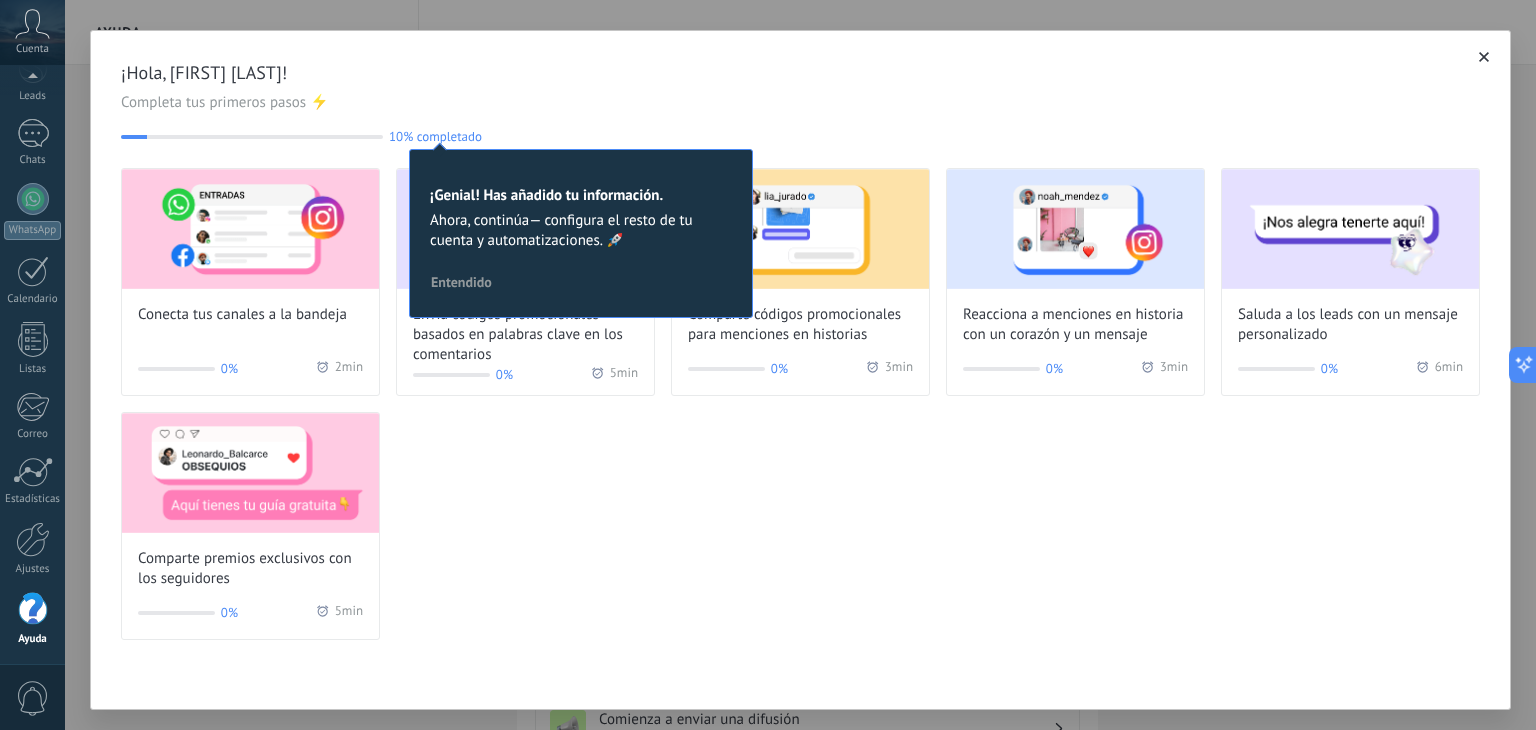 click on "Conecta tus canales a la bandeja 0% 2  min Envía códigos promocionales basados en palabras clave en los comentarios 0% 5  min Comparte códigos promocionales para menciones en historias 0% 3  min Reacciona a menciones en historia con un corazón y un mensaje 0% 3  min Saluda a los leads con un mensaje personalizado 0% 6  min Comparte premios exclusivos con los seguidores 0% 5  min" at bounding box center (800, 404) 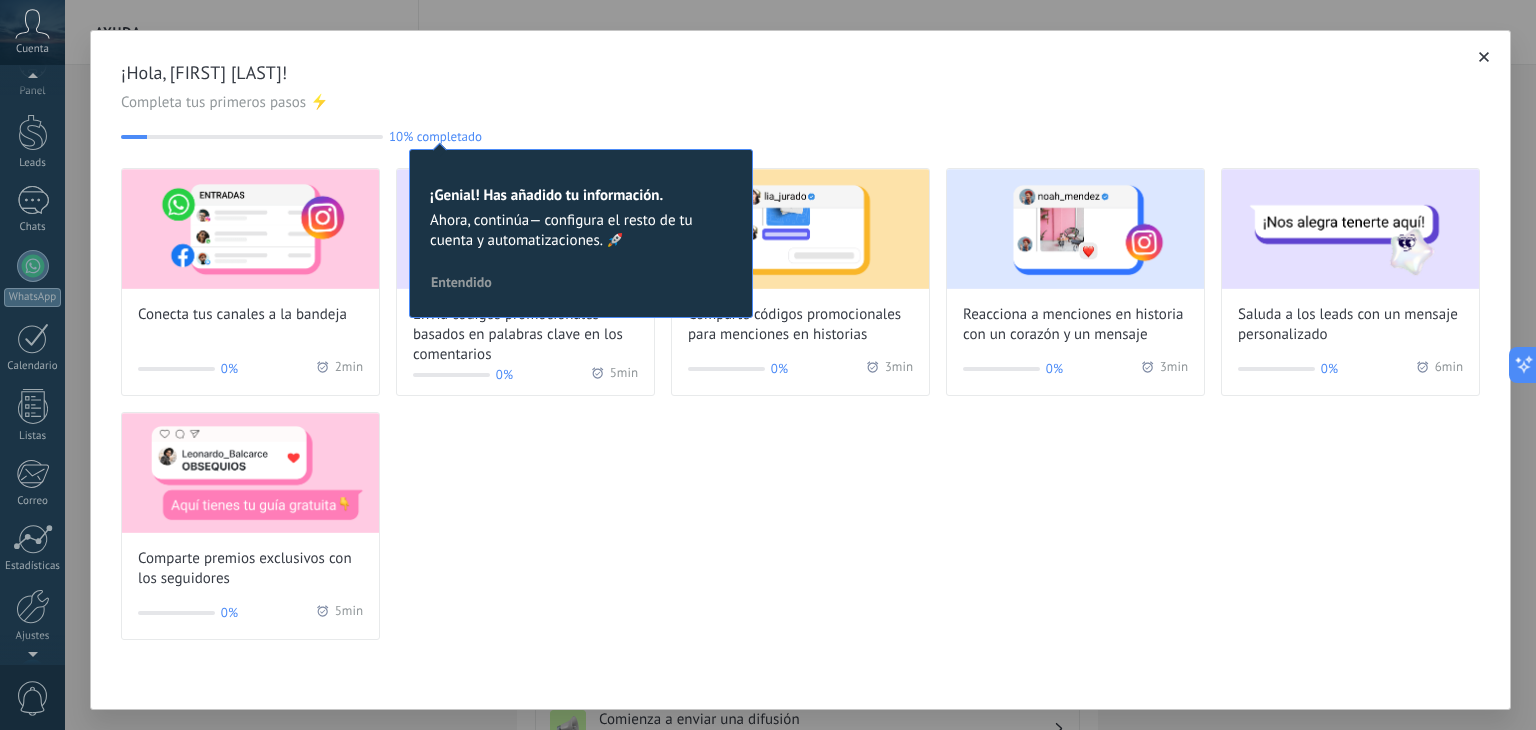 scroll, scrollTop: 0, scrollLeft: 0, axis: both 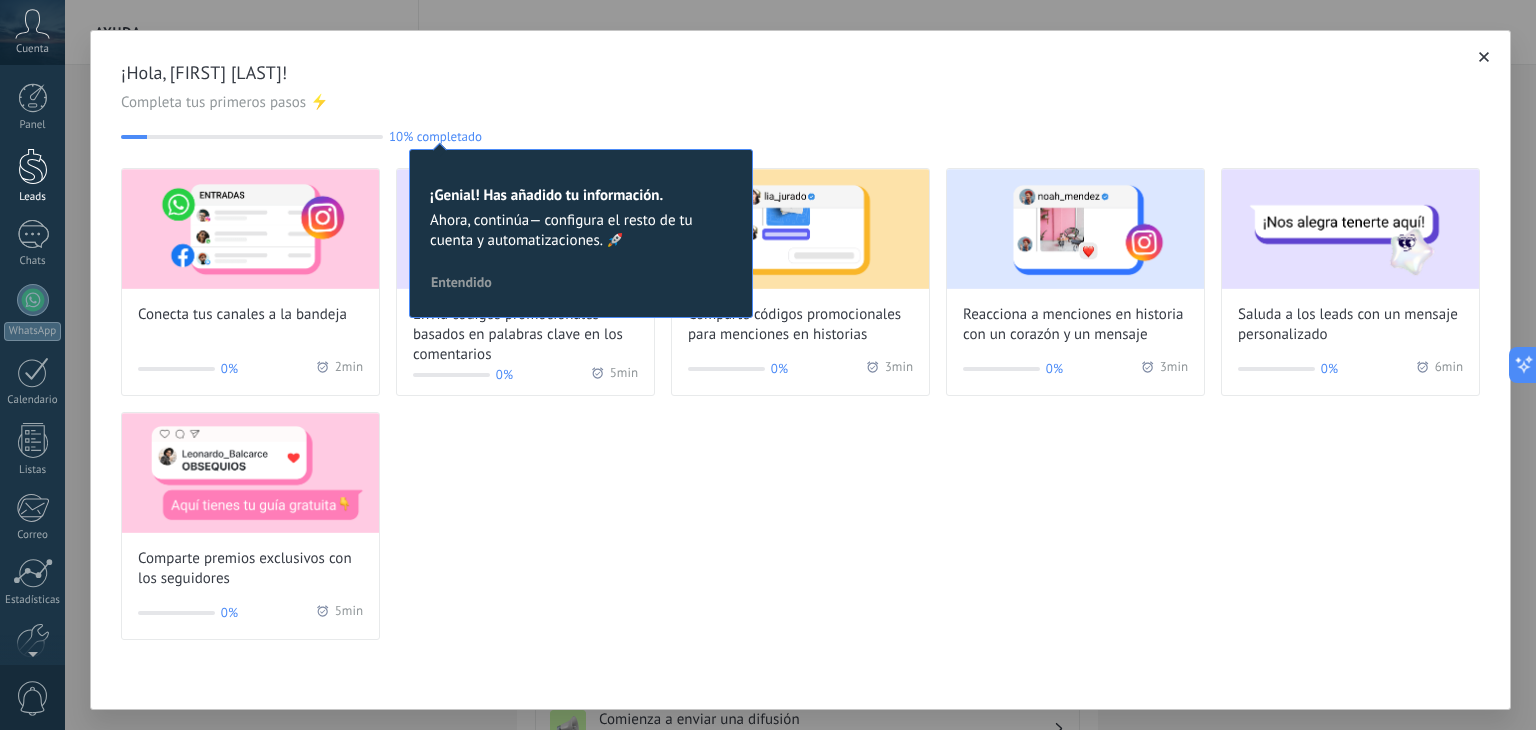 click at bounding box center [33, 166] 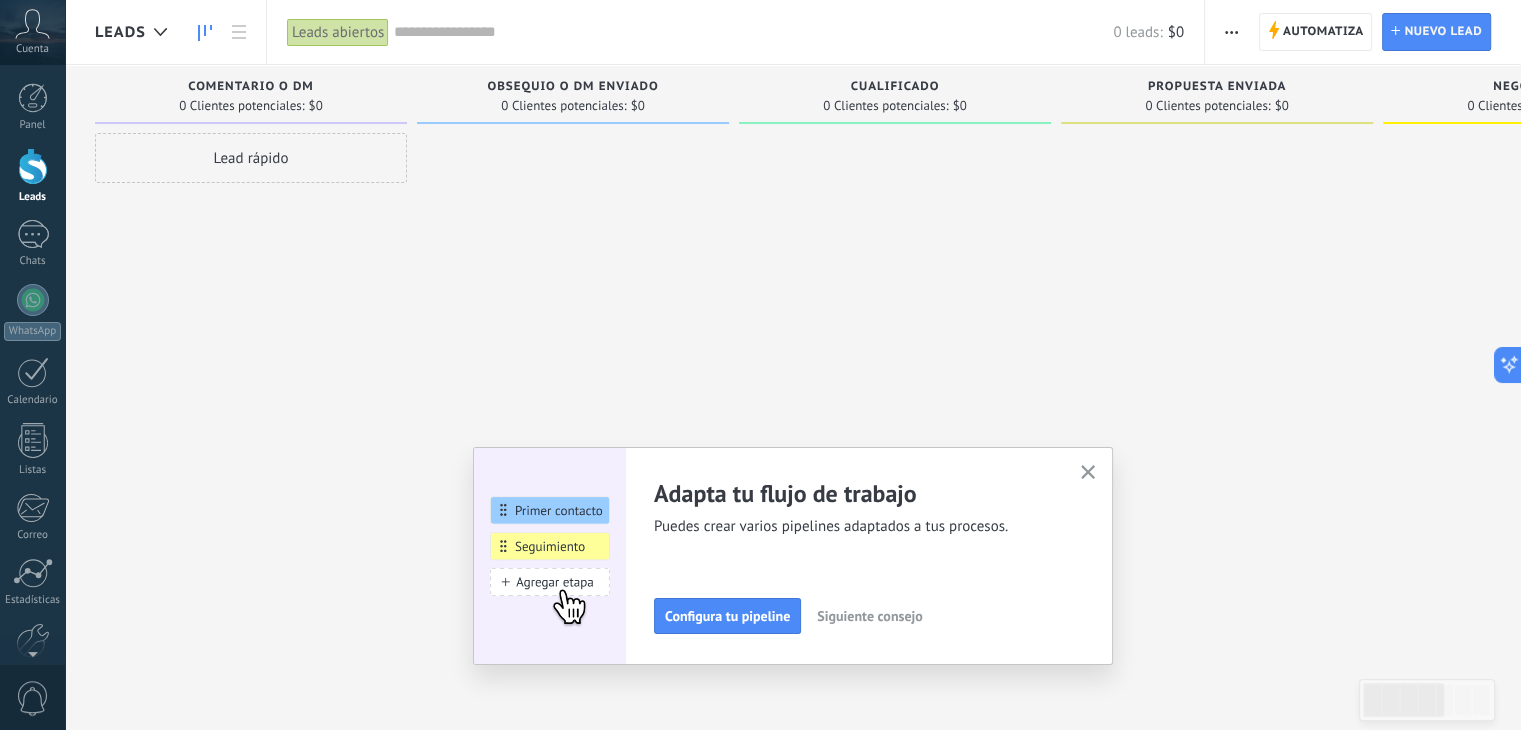 click 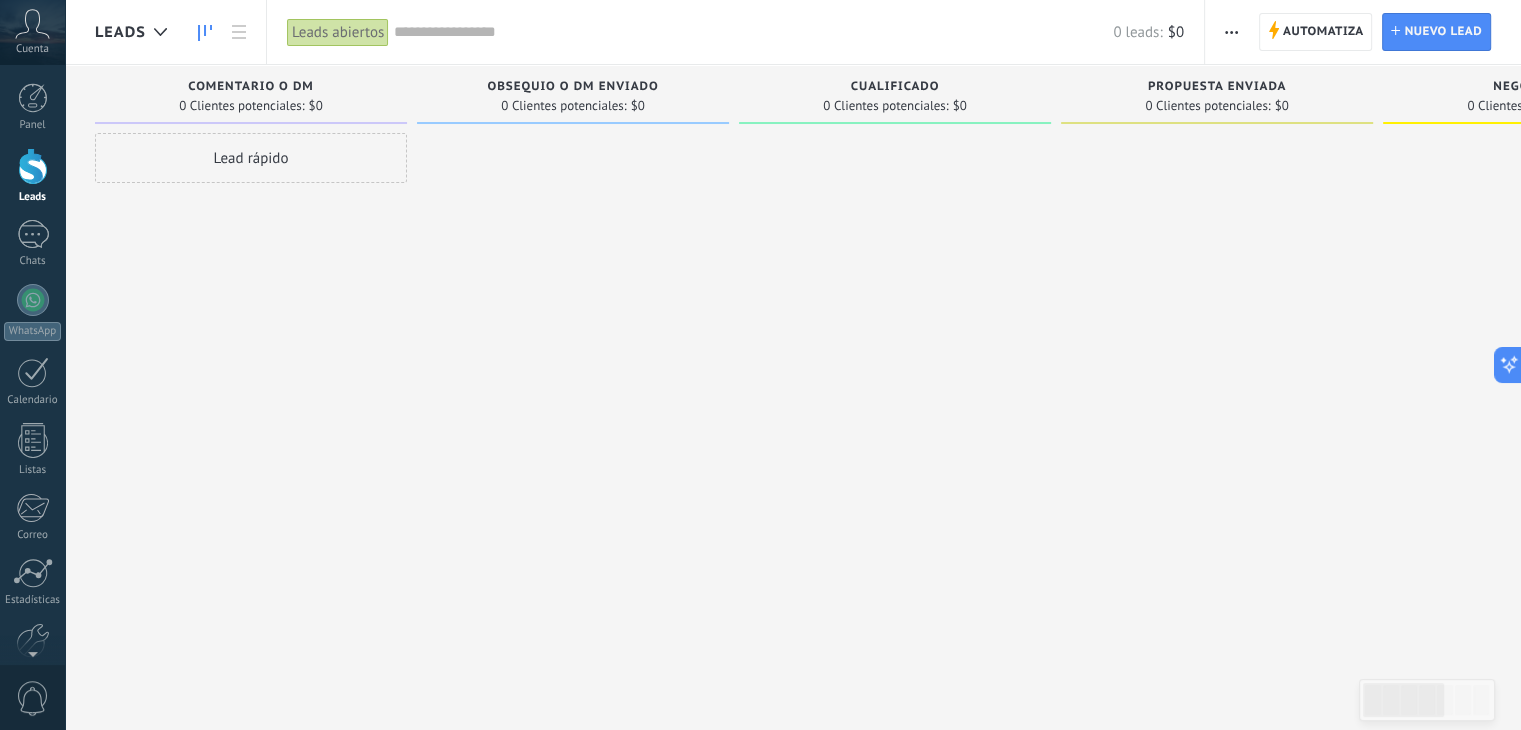 click at bounding box center [1231, 32] 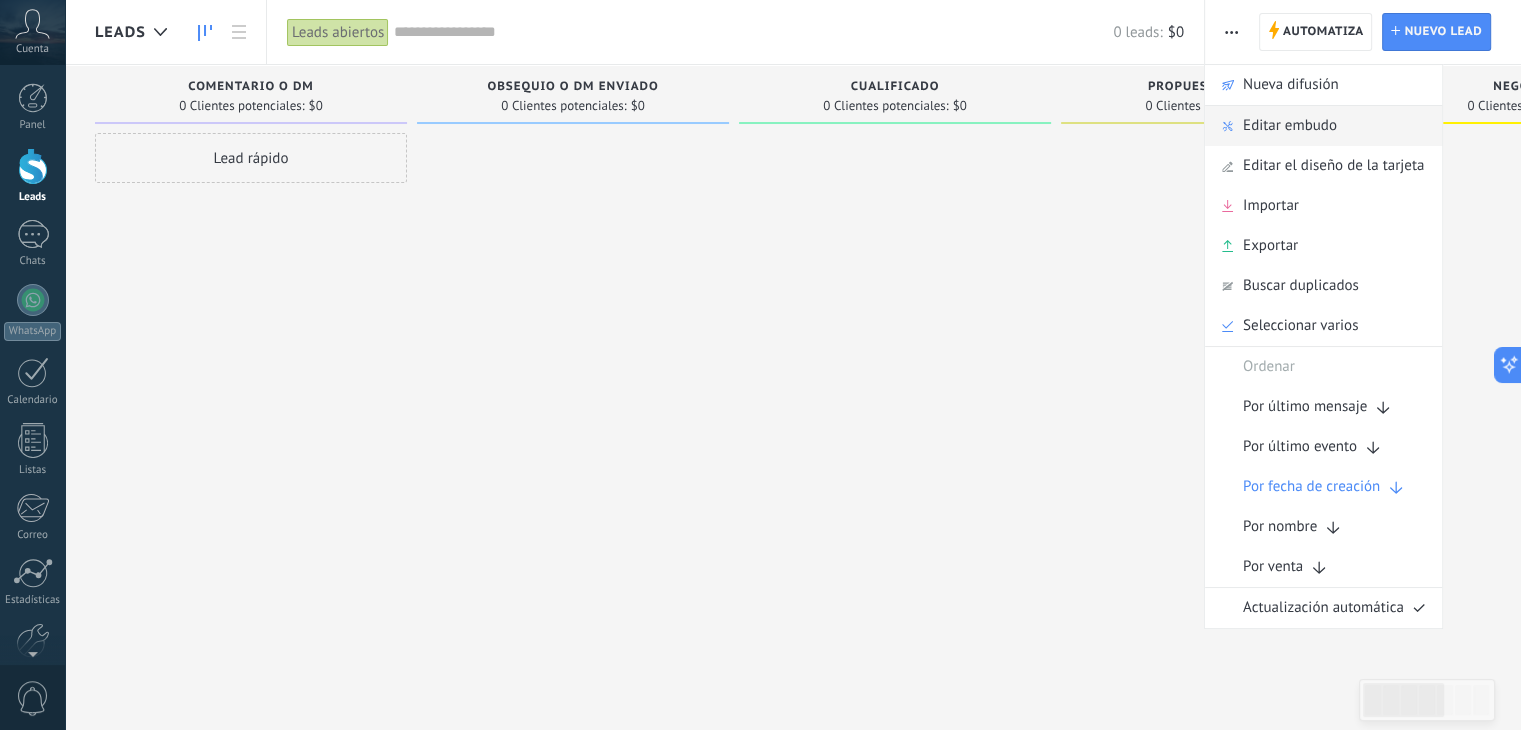 click on "Editar embudo" at bounding box center (1290, 126) 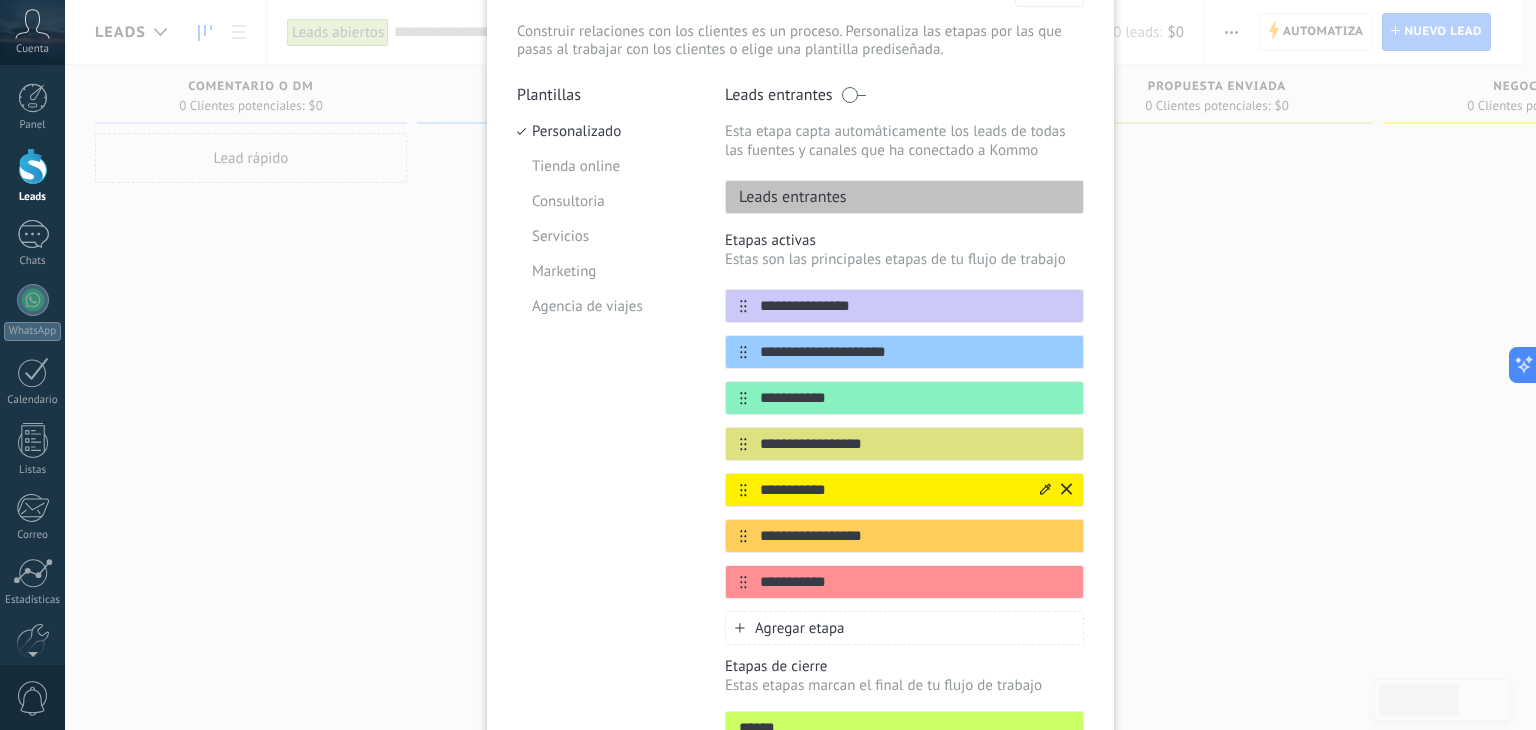 scroll, scrollTop: 100, scrollLeft: 0, axis: vertical 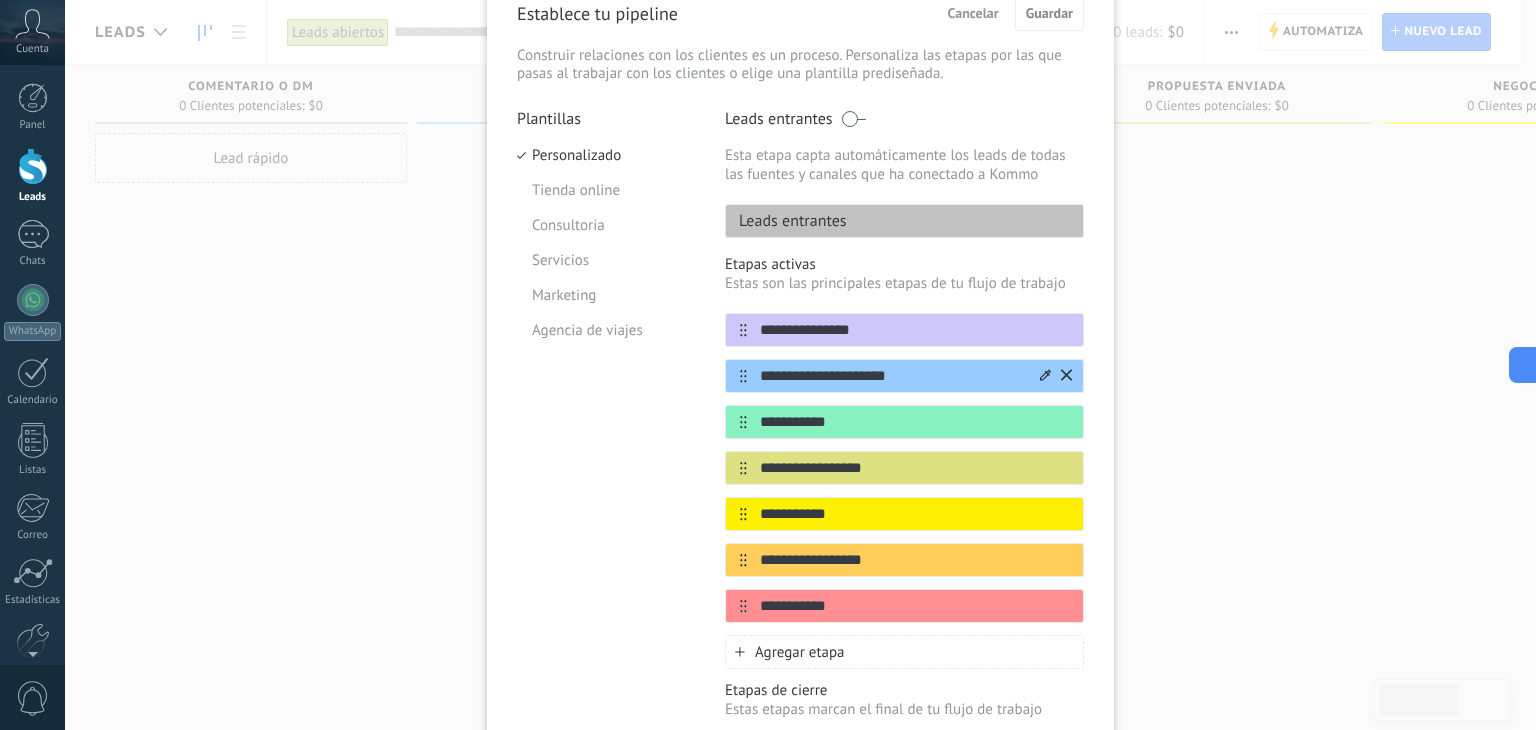 click 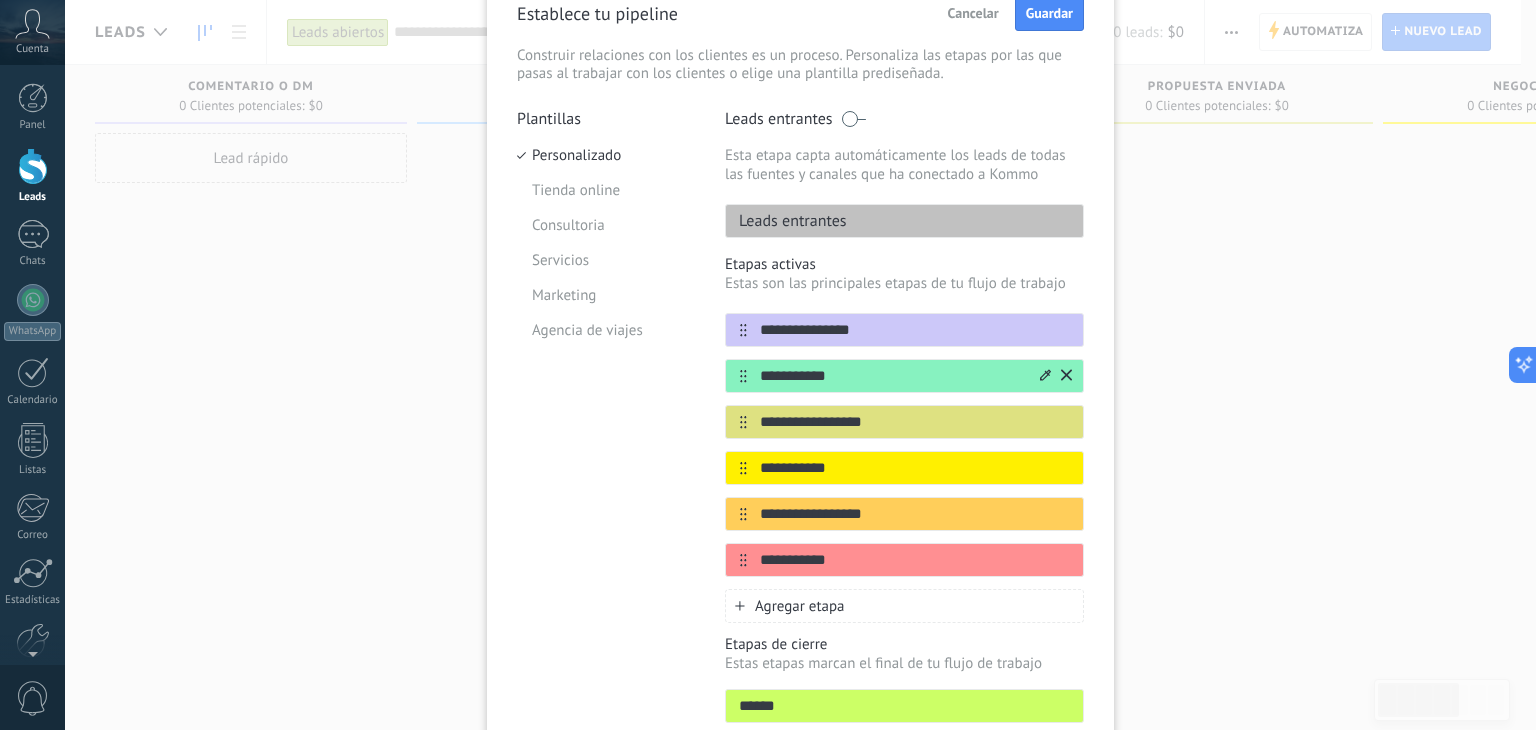 click 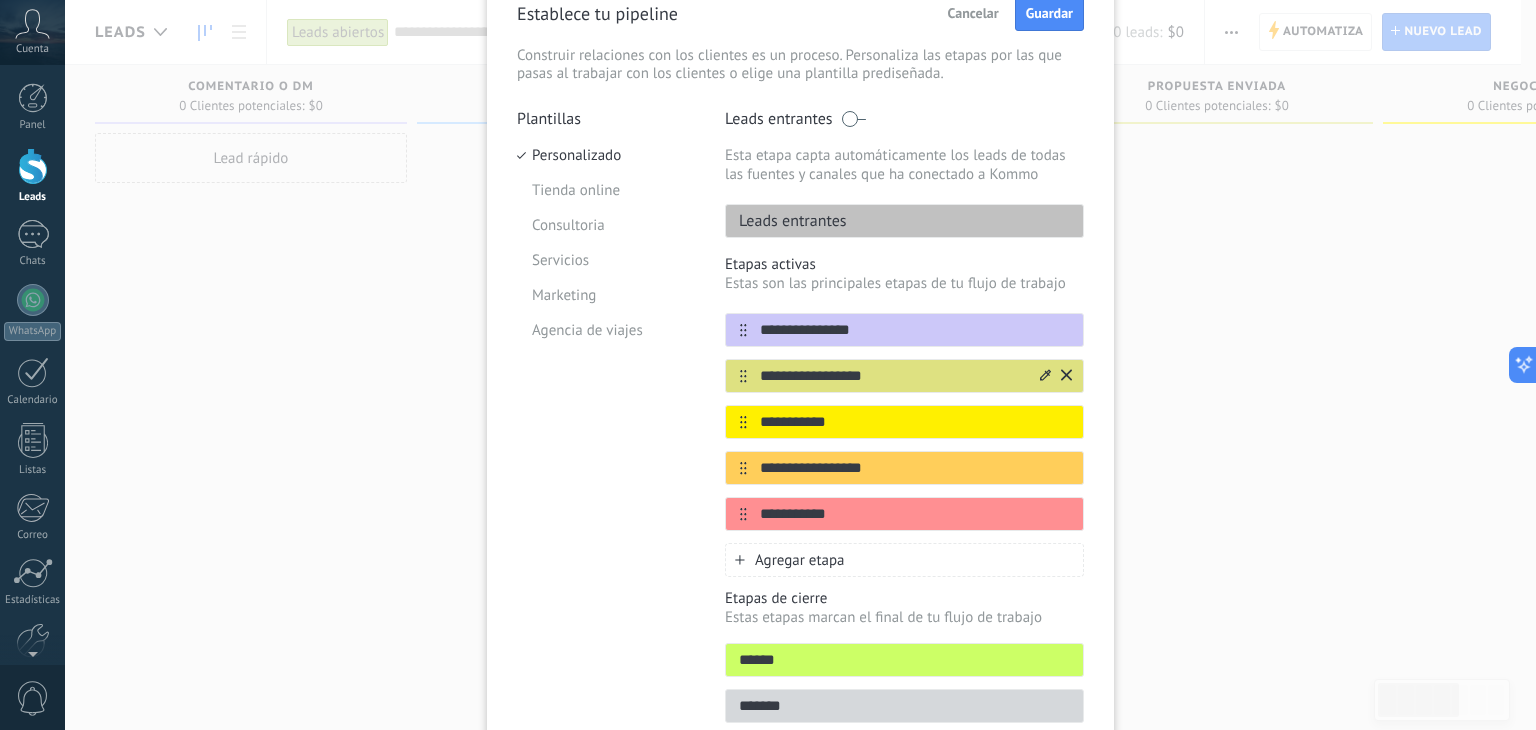 click 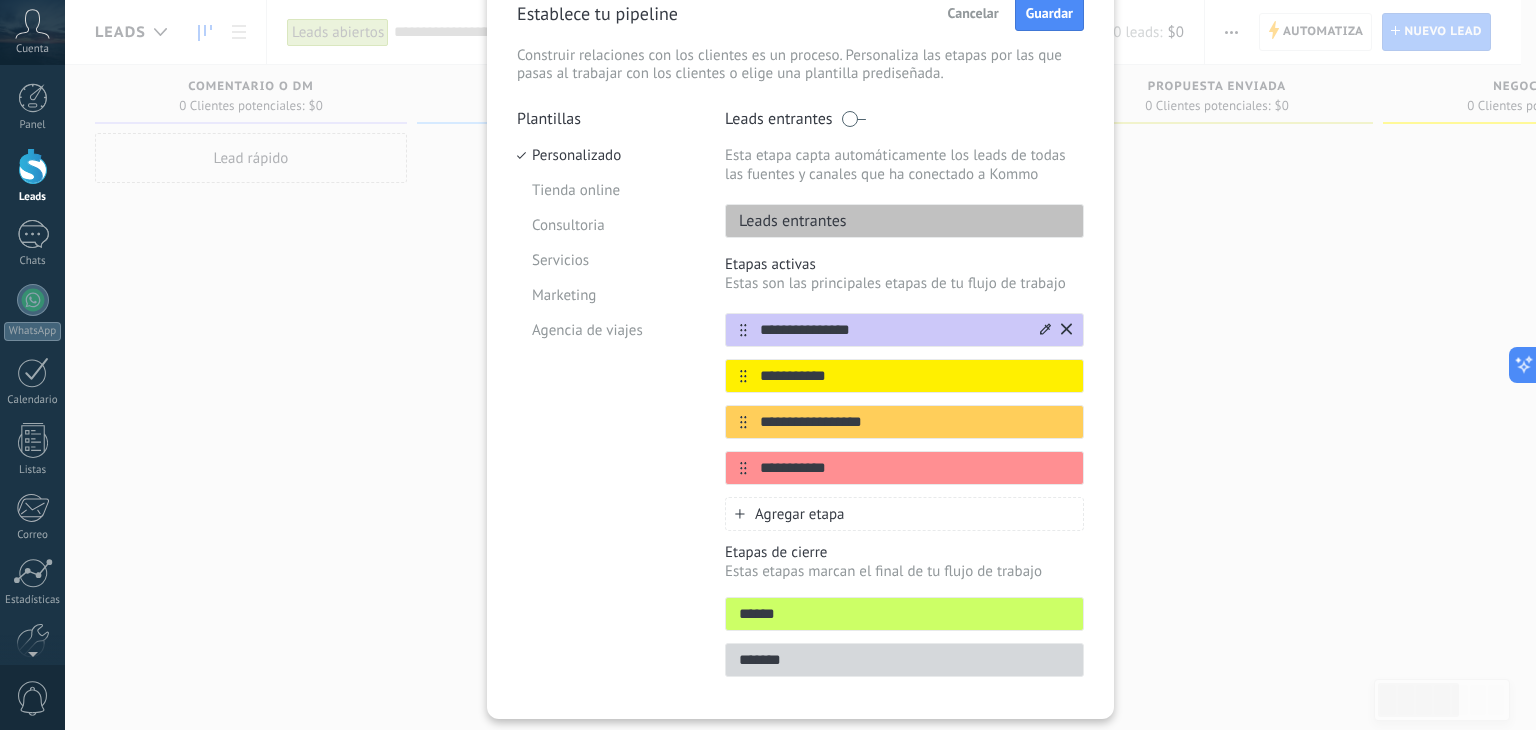 click 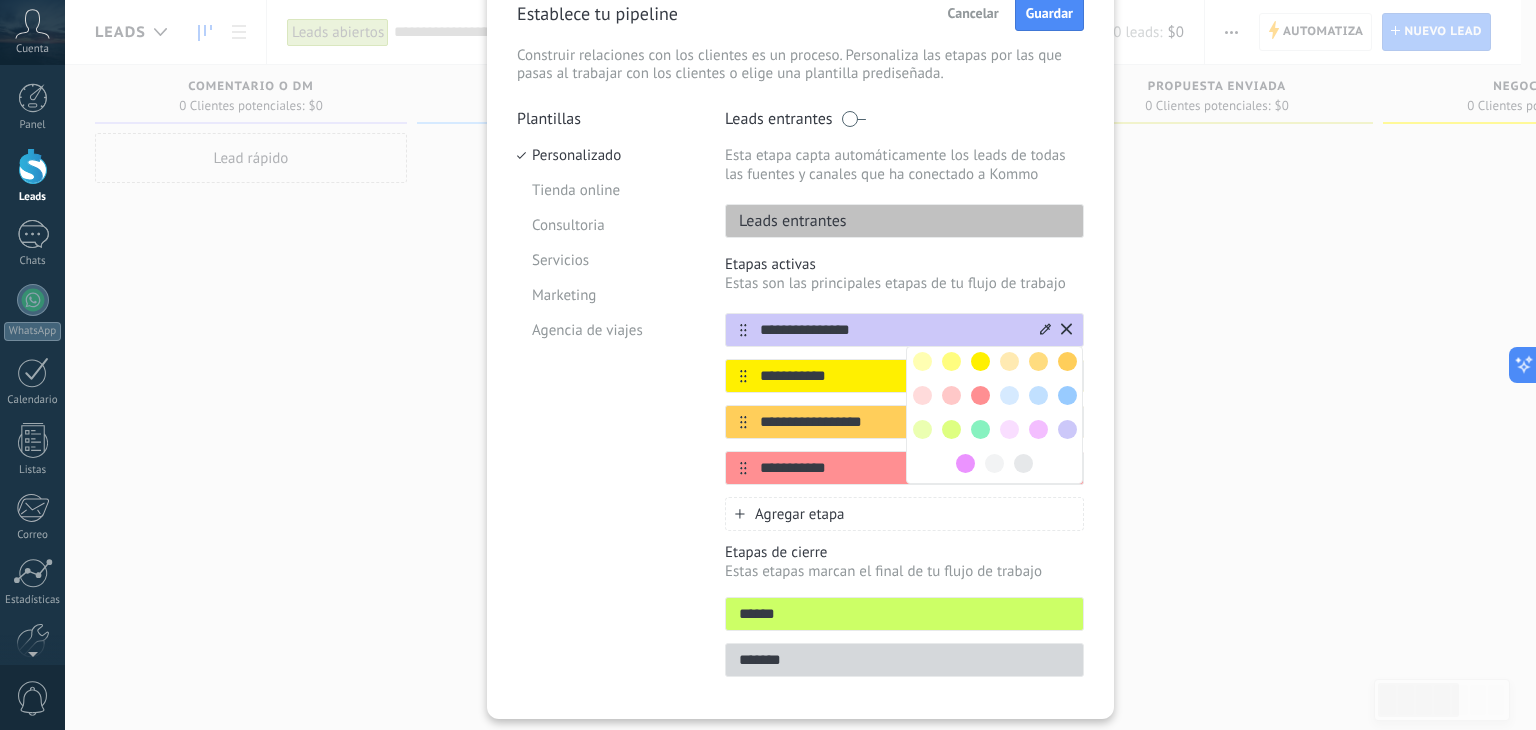 click on "**********" at bounding box center (892, 330) 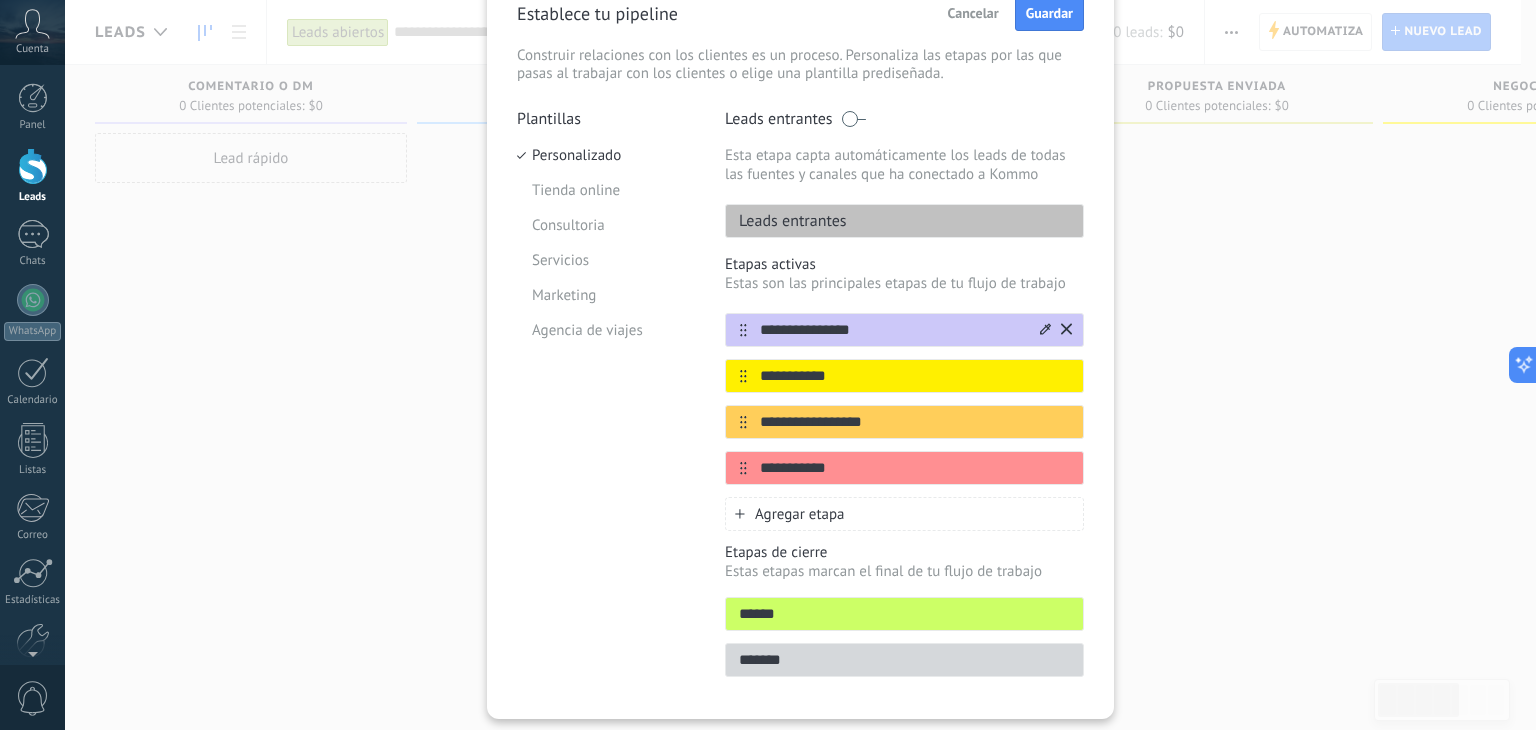 drag, startPoint x: 875, startPoint y: 334, endPoint x: 749, endPoint y: 343, distance: 126.32102 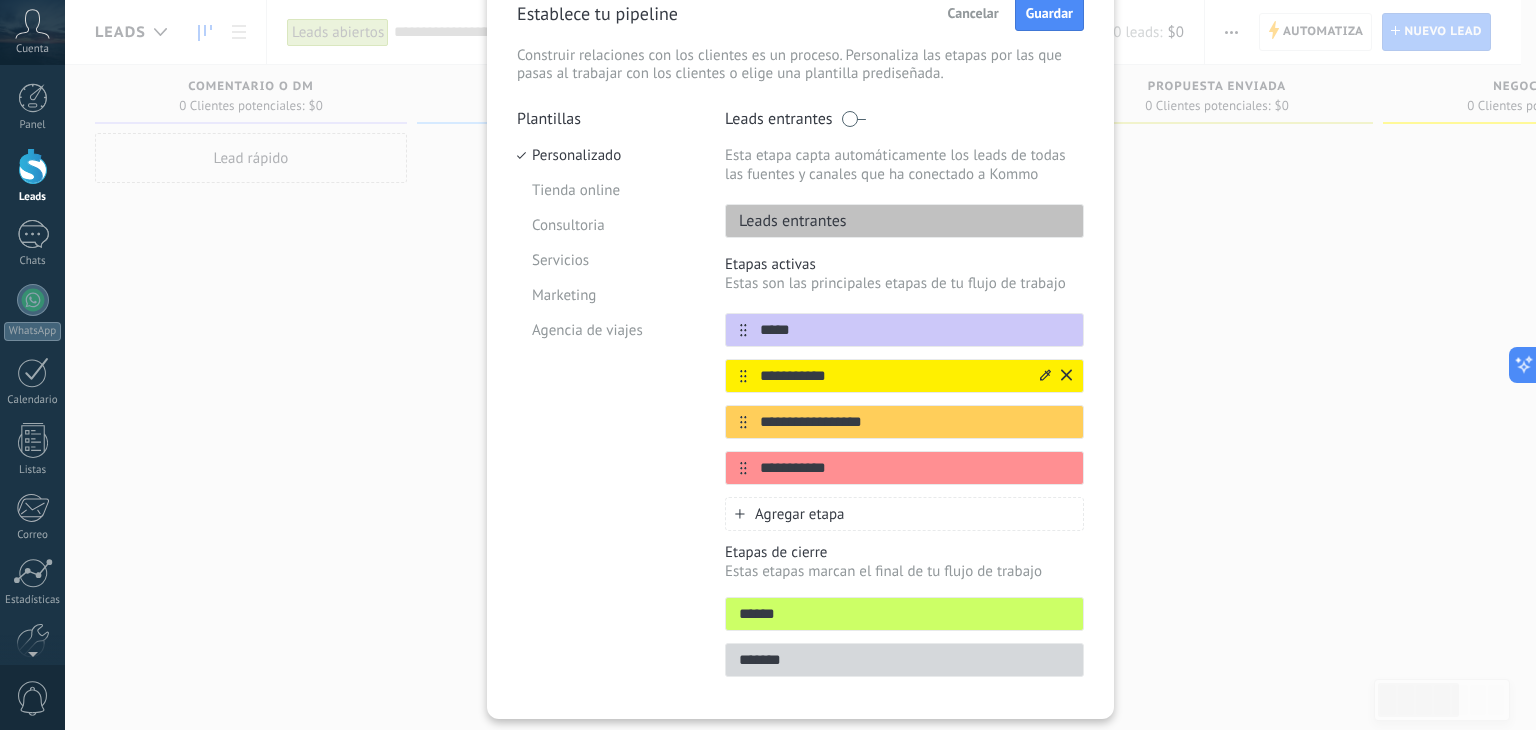 type on "*****" 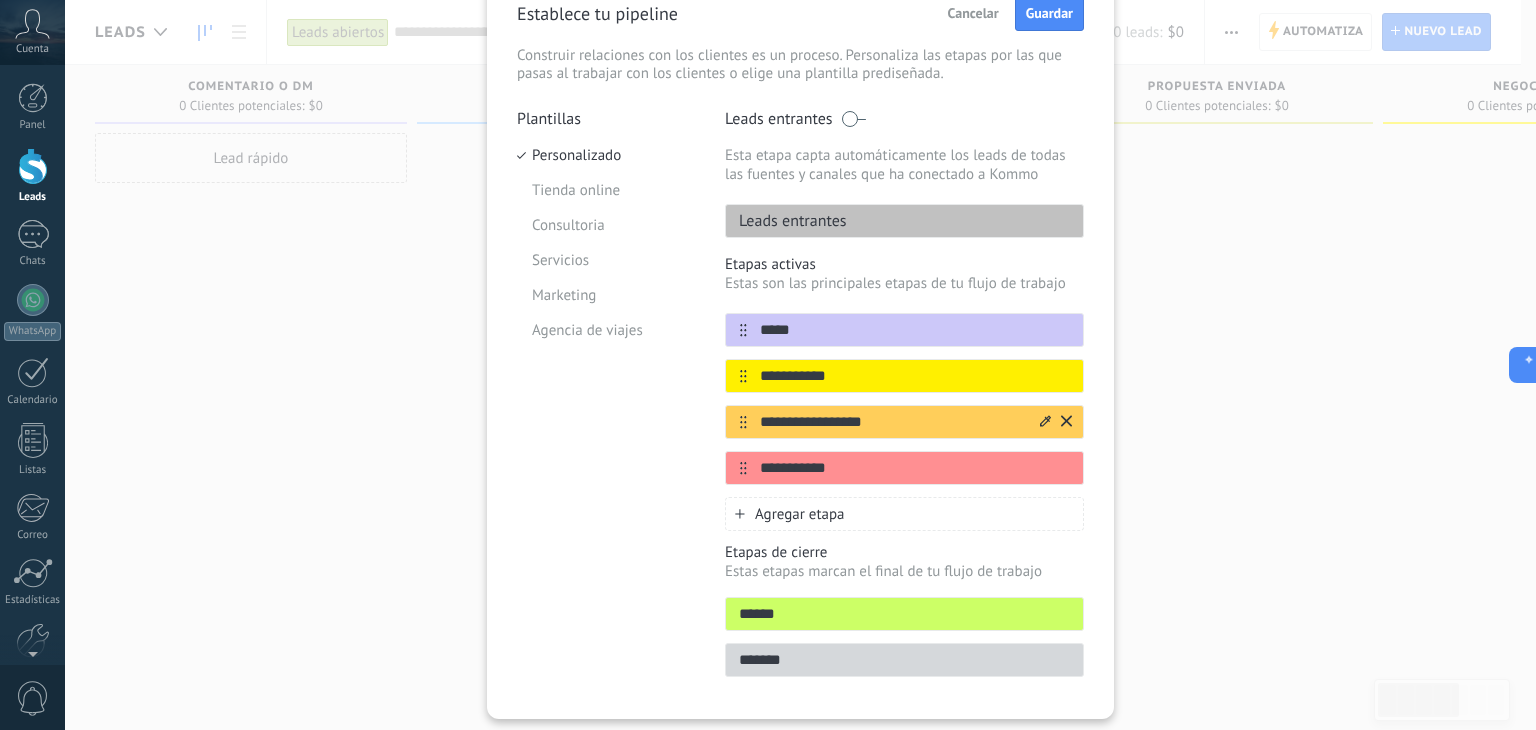 type on "**********" 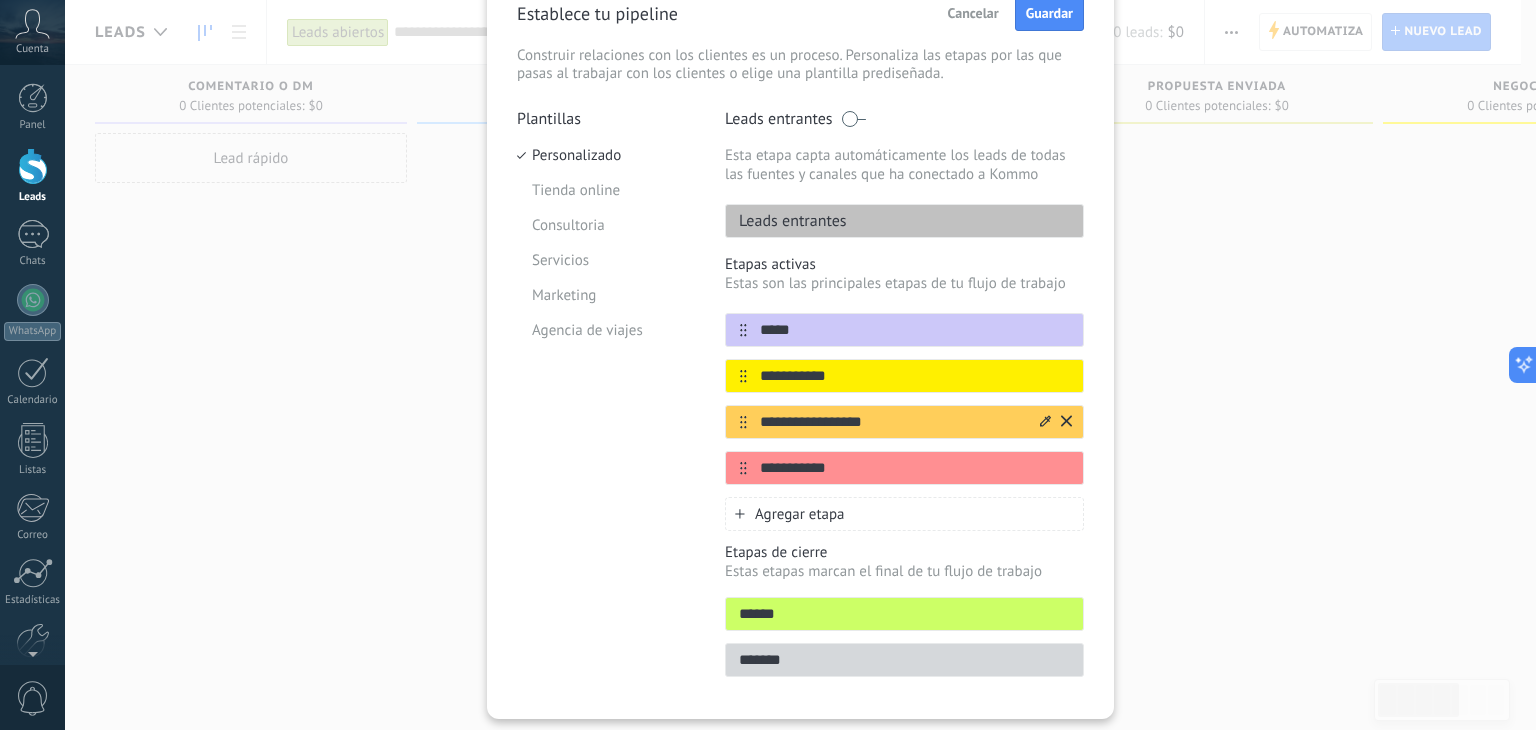 click 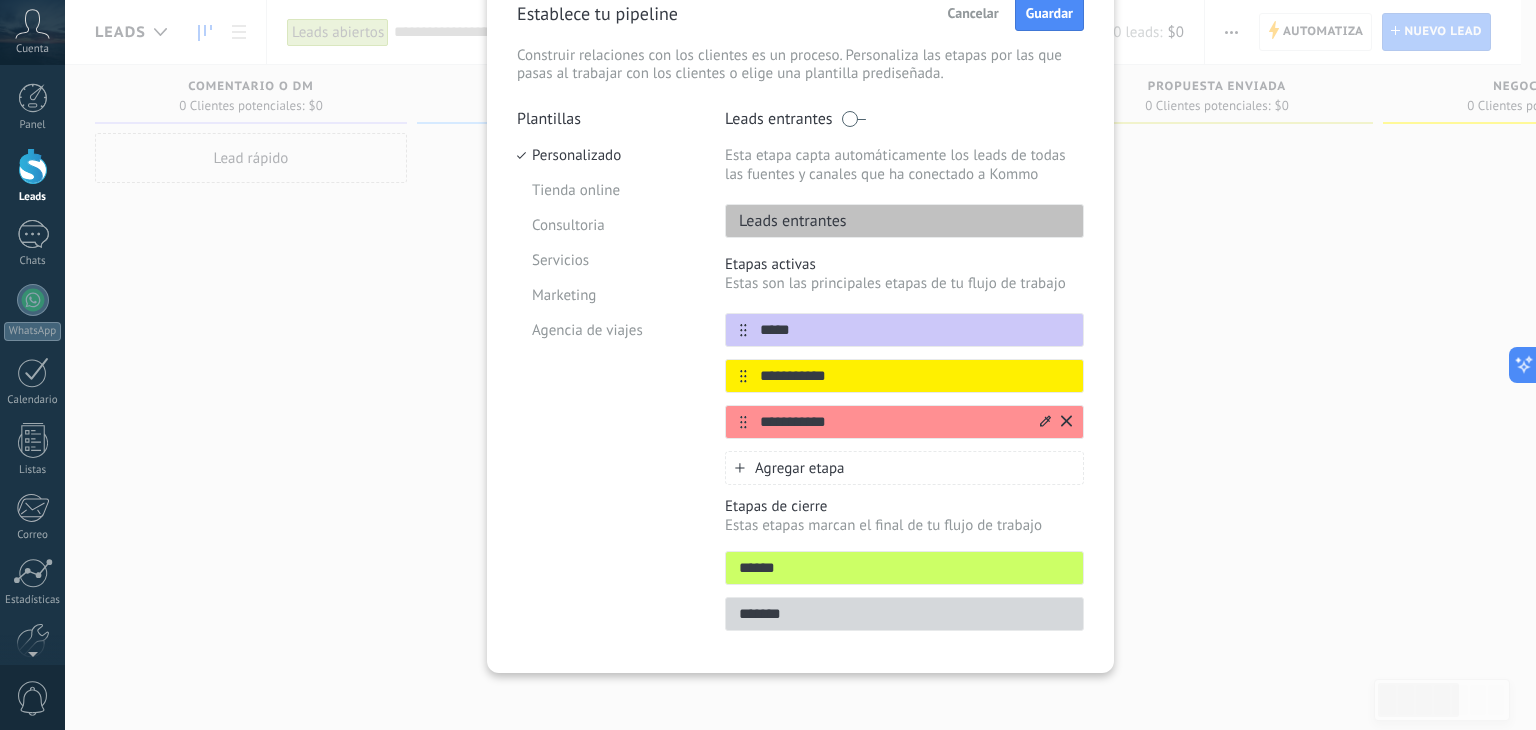 drag, startPoint x: 853, startPoint y: 422, endPoint x: 753, endPoint y: 429, distance: 100.2447 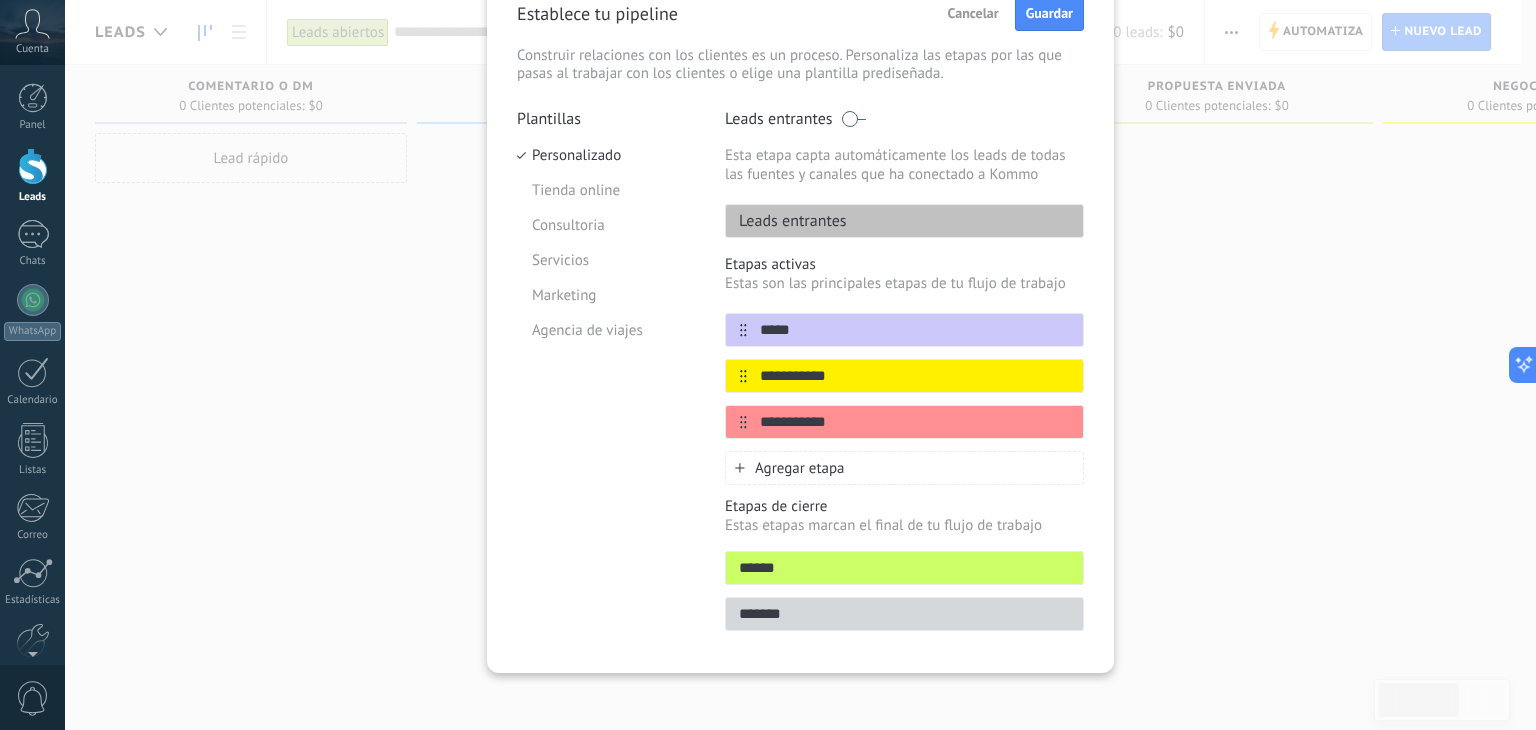 type on "**********" 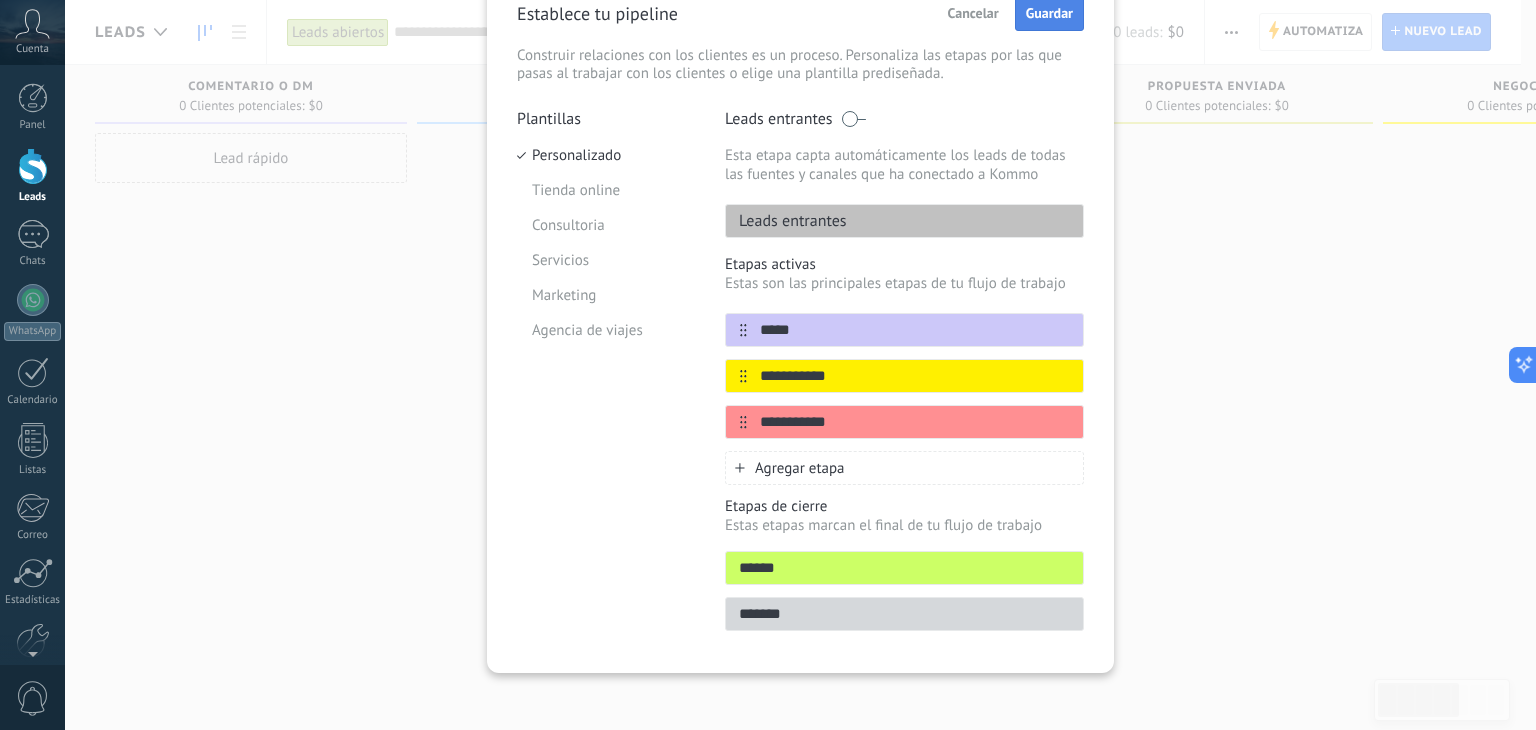 click on "Guardar" at bounding box center (1049, 13) 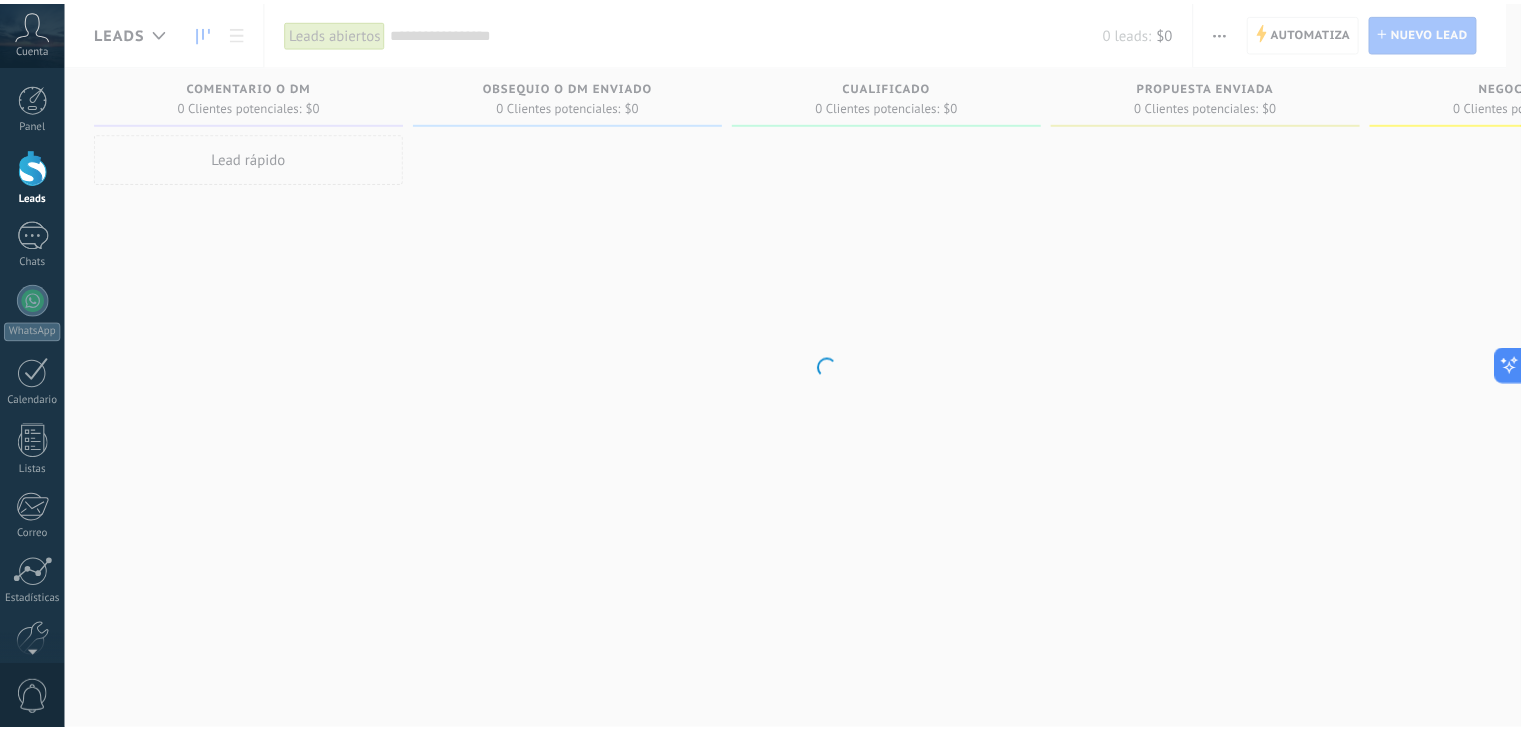 scroll, scrollTop: 0, scrollLeft: 0, axis: both 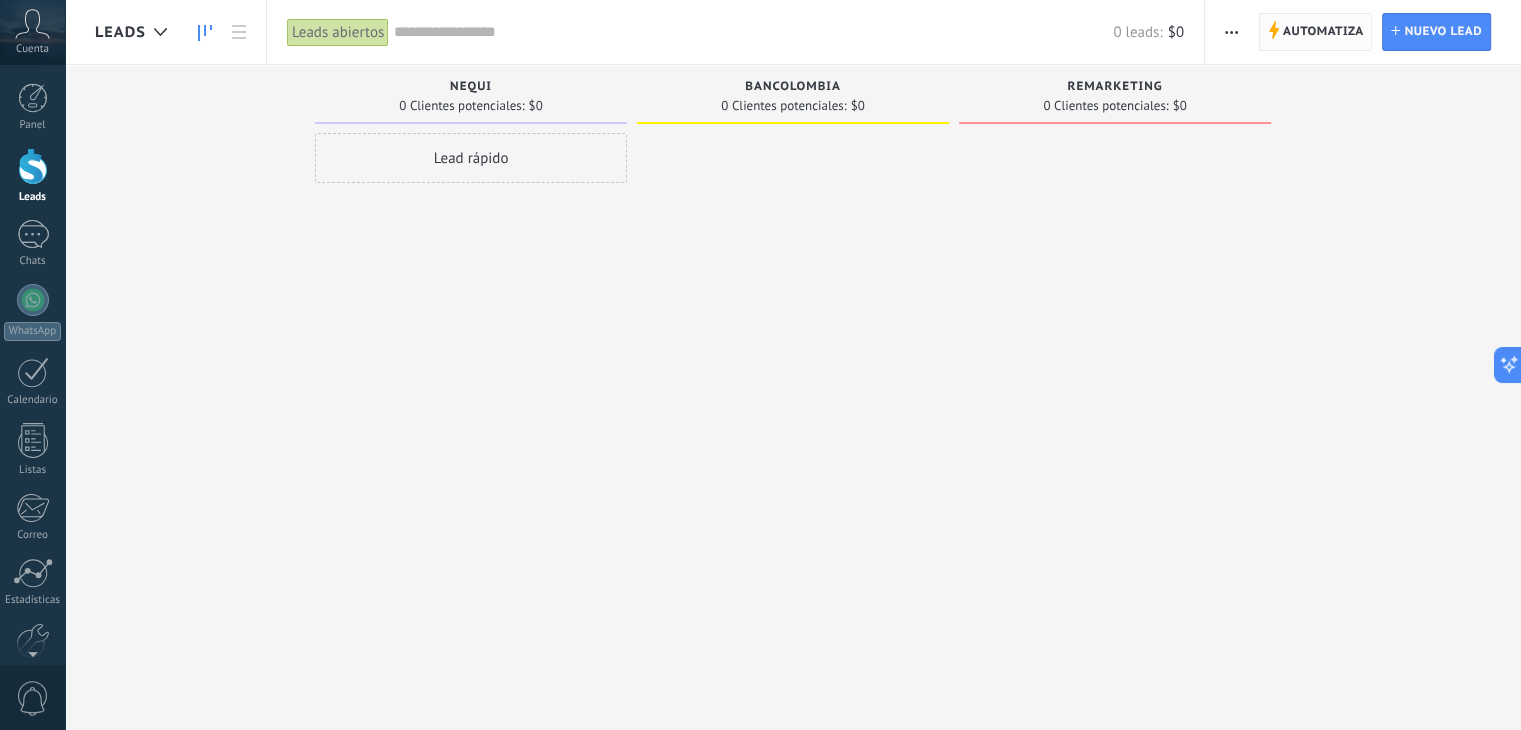 click on "Automatiza" at bounding box center [1323, 32] 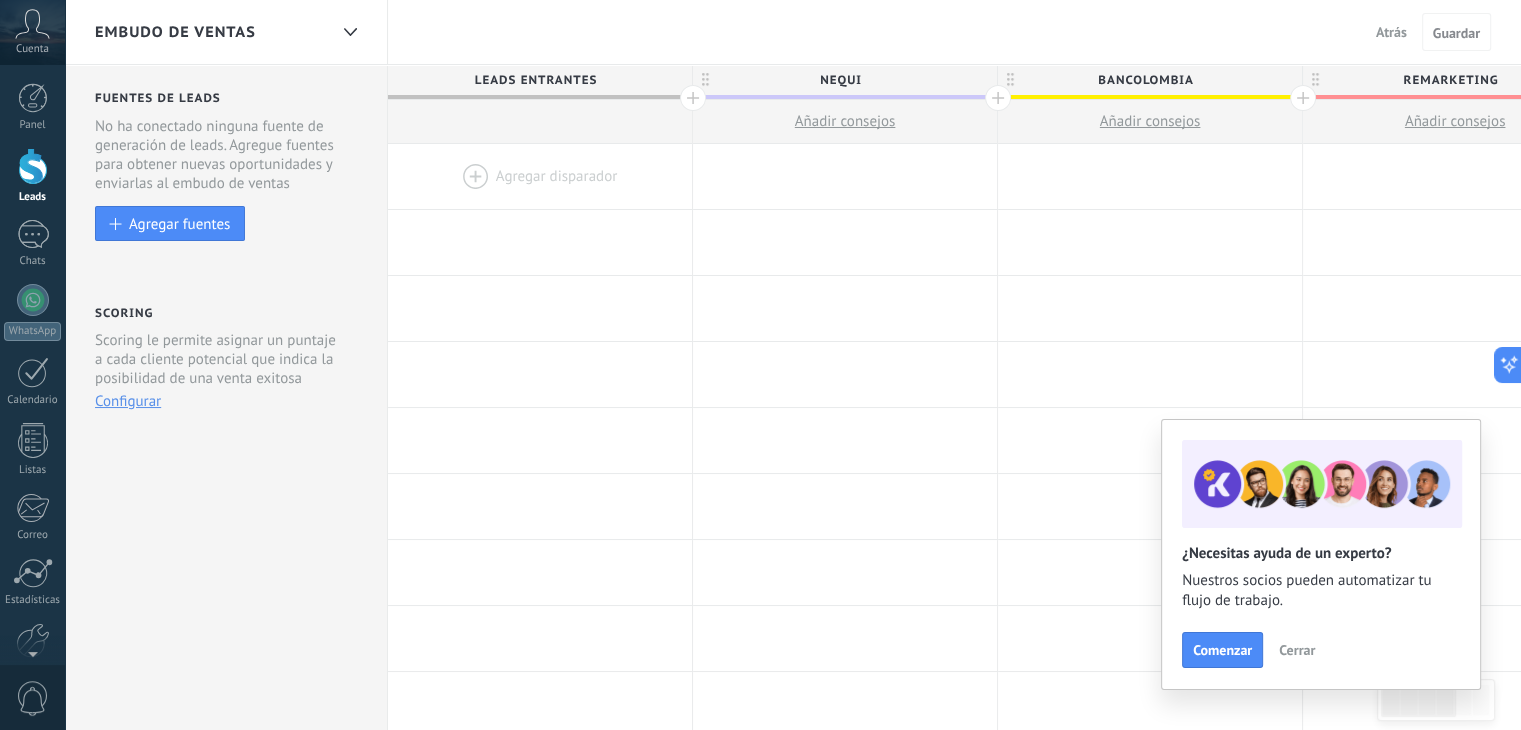 click at bounding box center (540, 176) 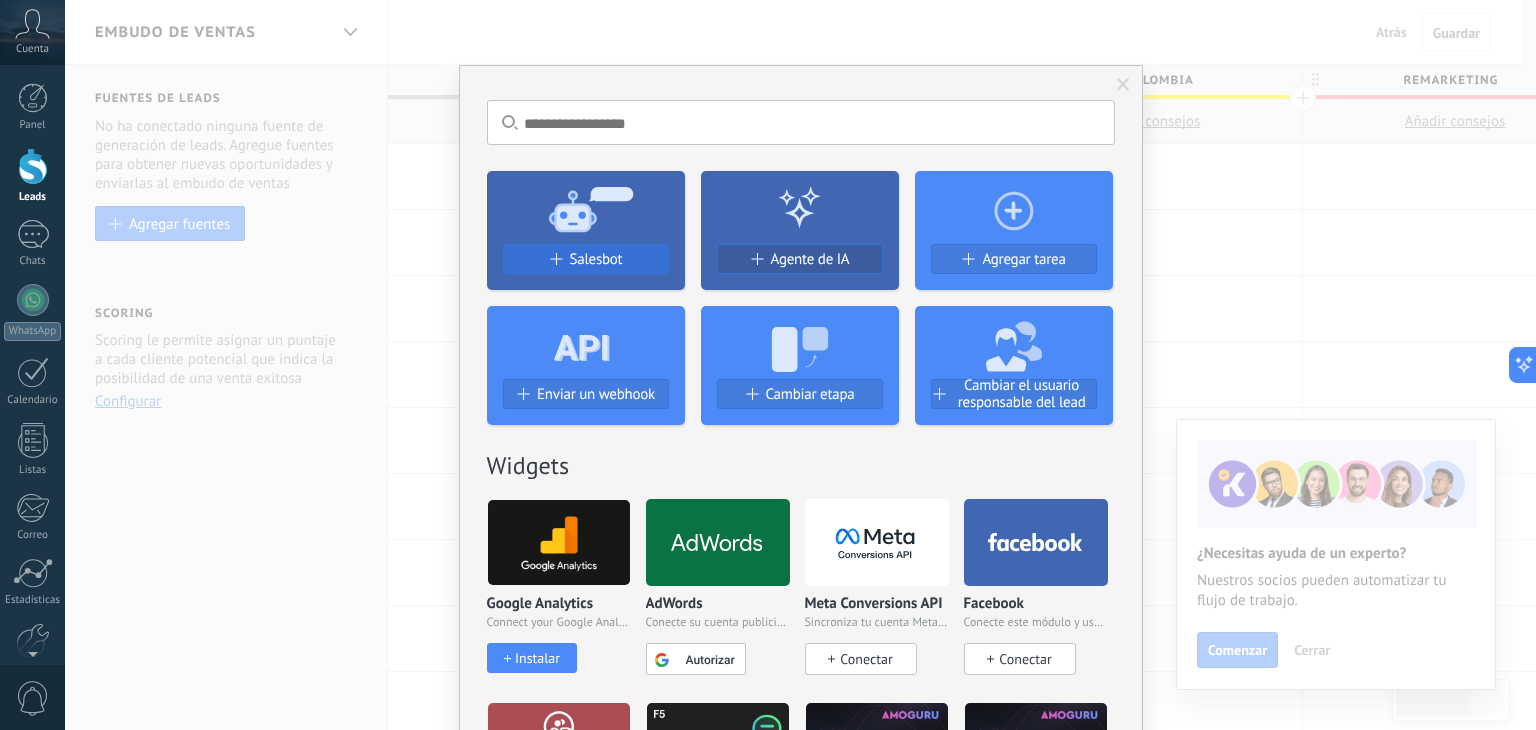 click on "Salesbot" at bounding box center [596, 259] 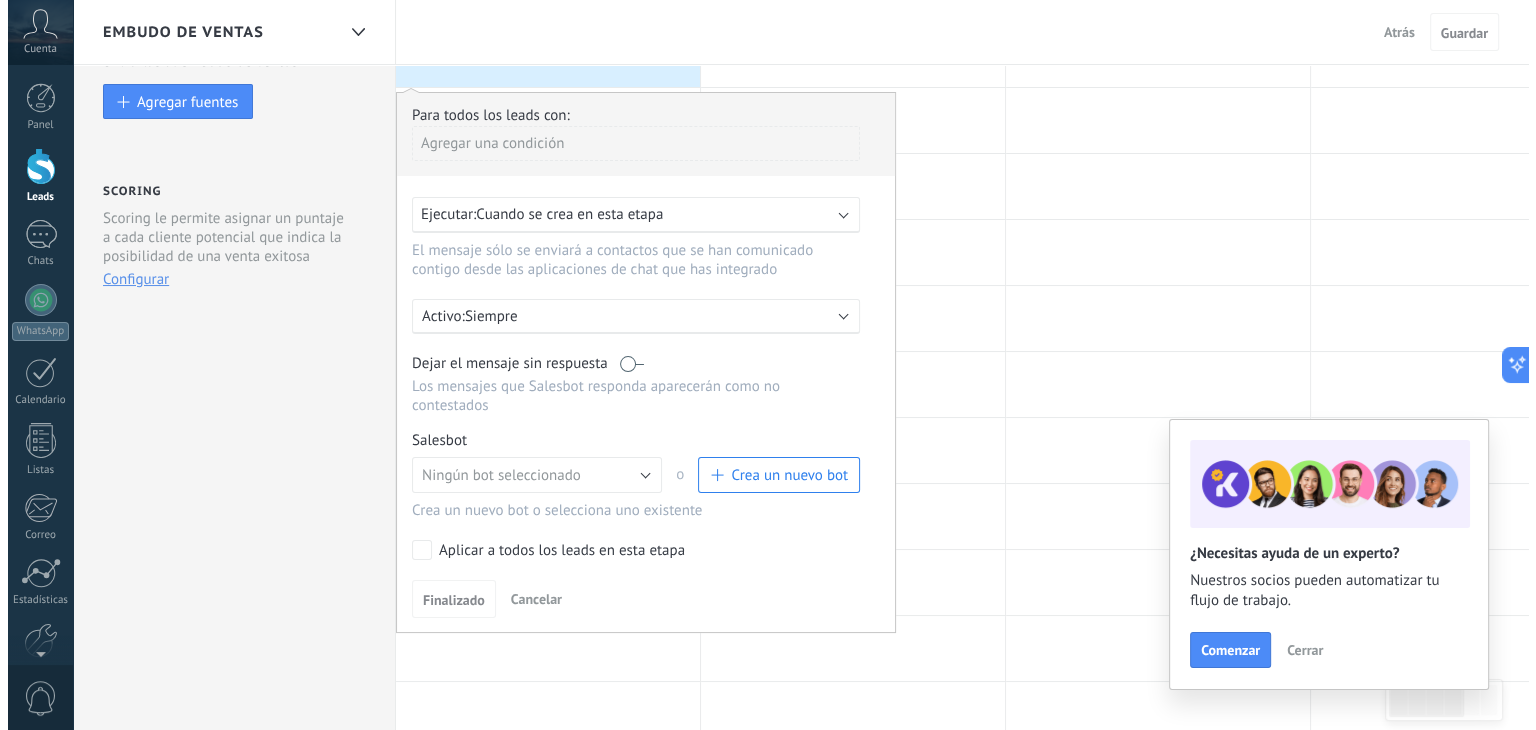 scroll, scrollTop: 100, scrollLeft: 0, axis: vertical 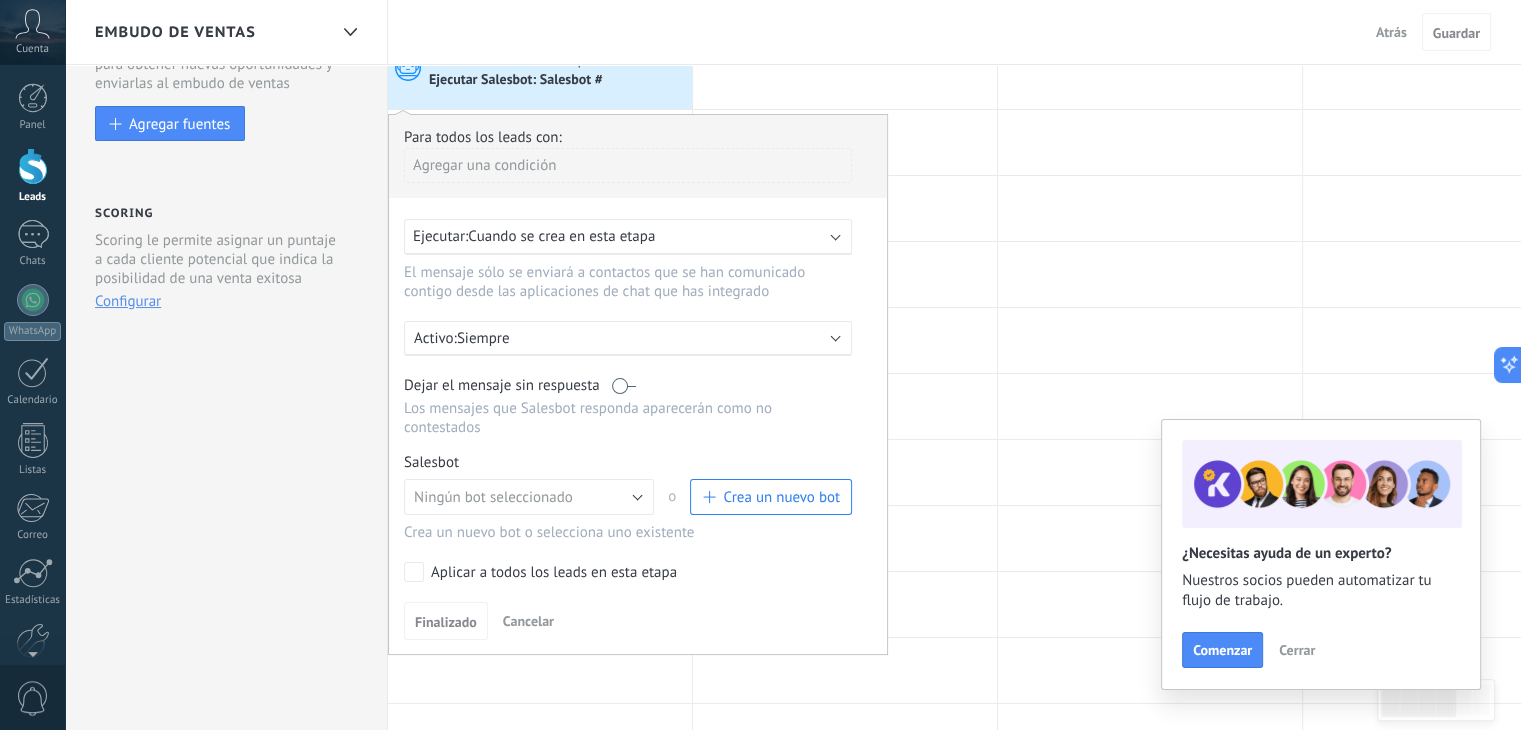 click on "Crea un nuevo bot" at bounding box center (781, 497) 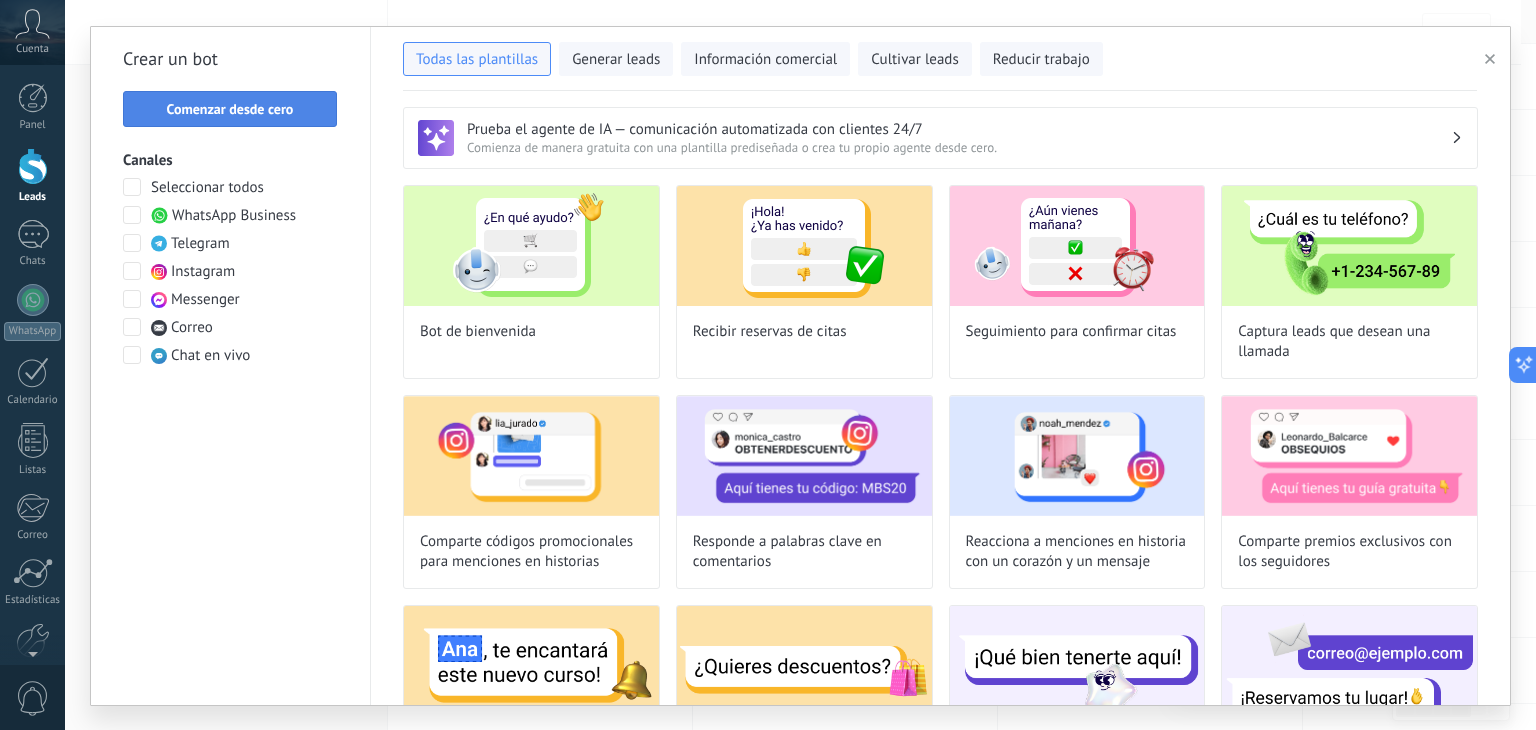 click on "Comenzar desde cero" at bounding box center [230, 109] 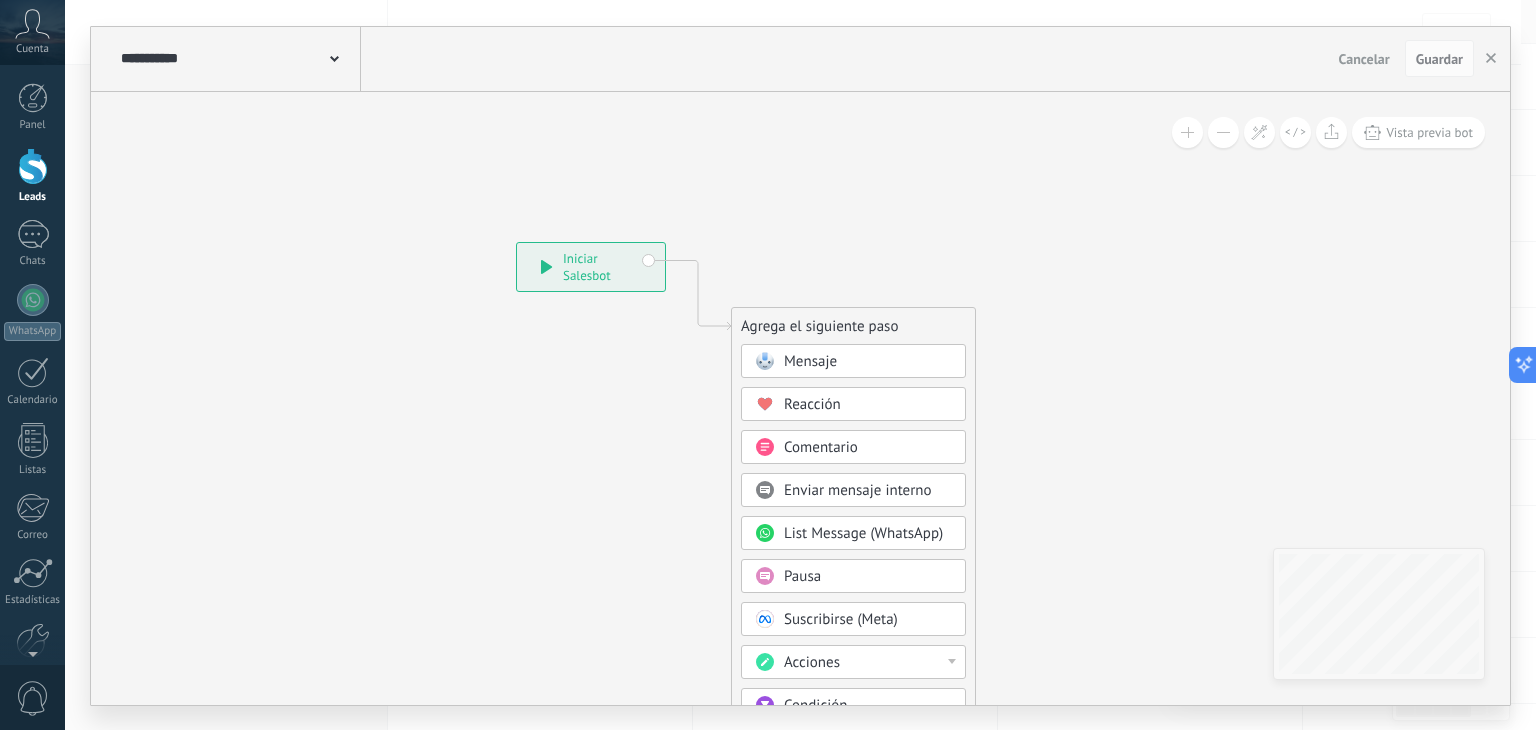 click 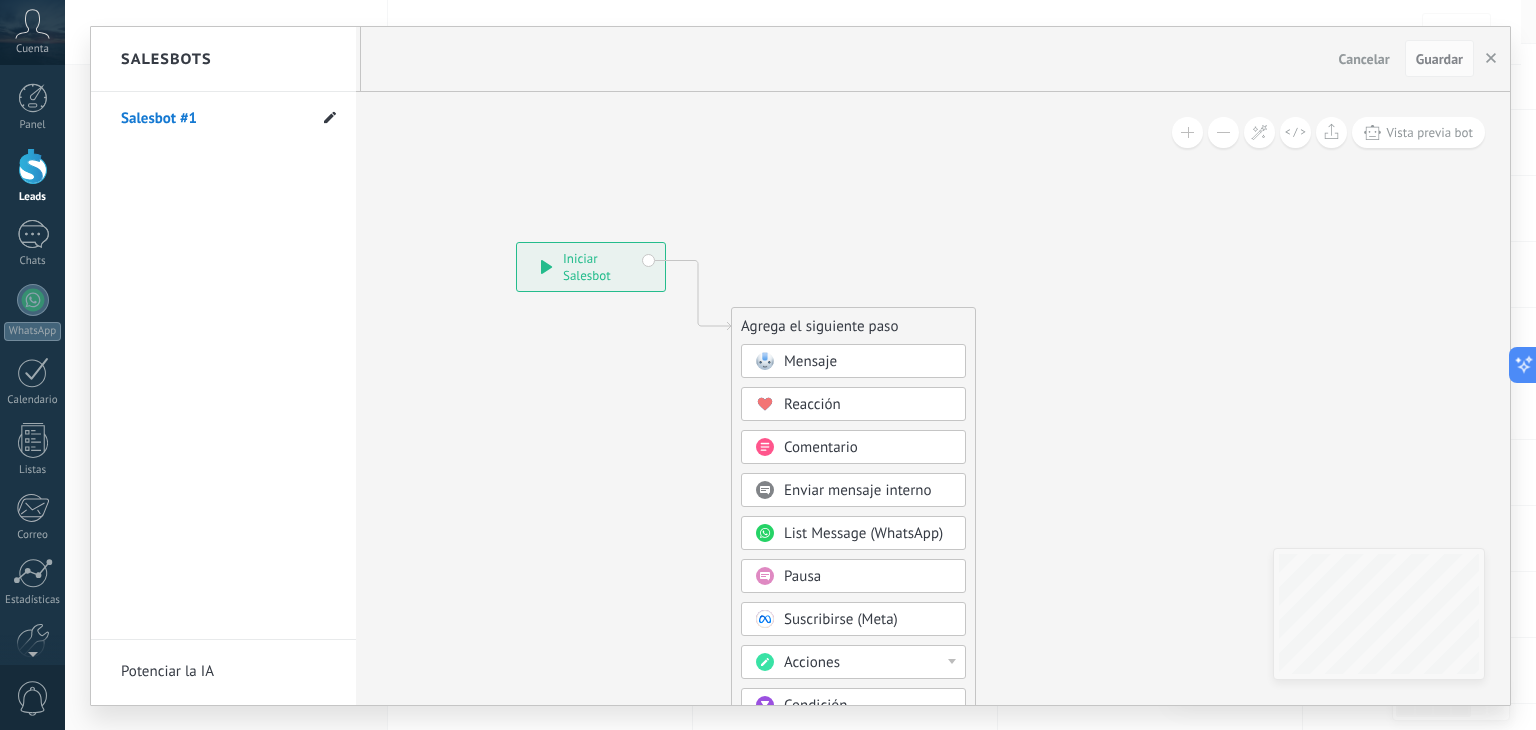 click 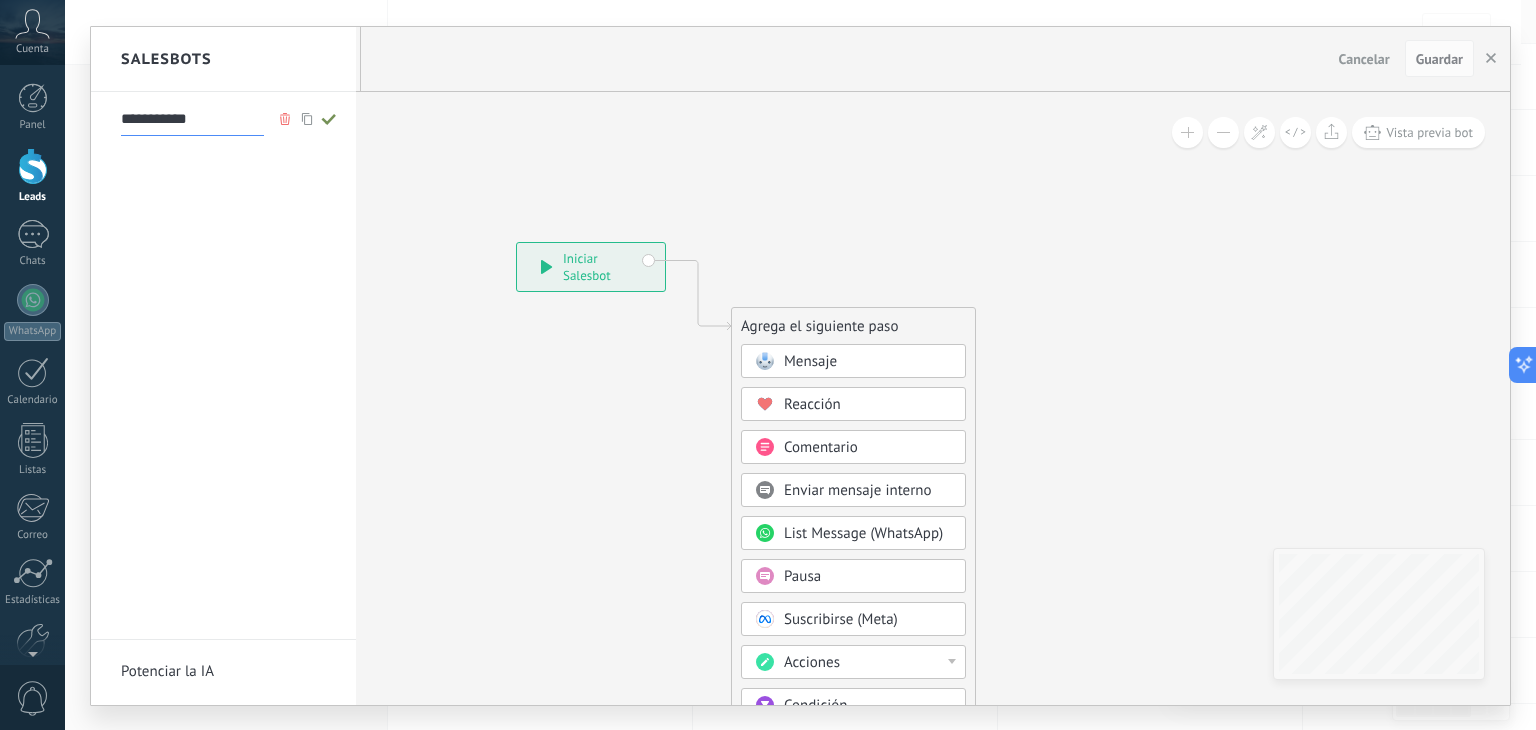 click on "**********" at bounding box center [192, 120] 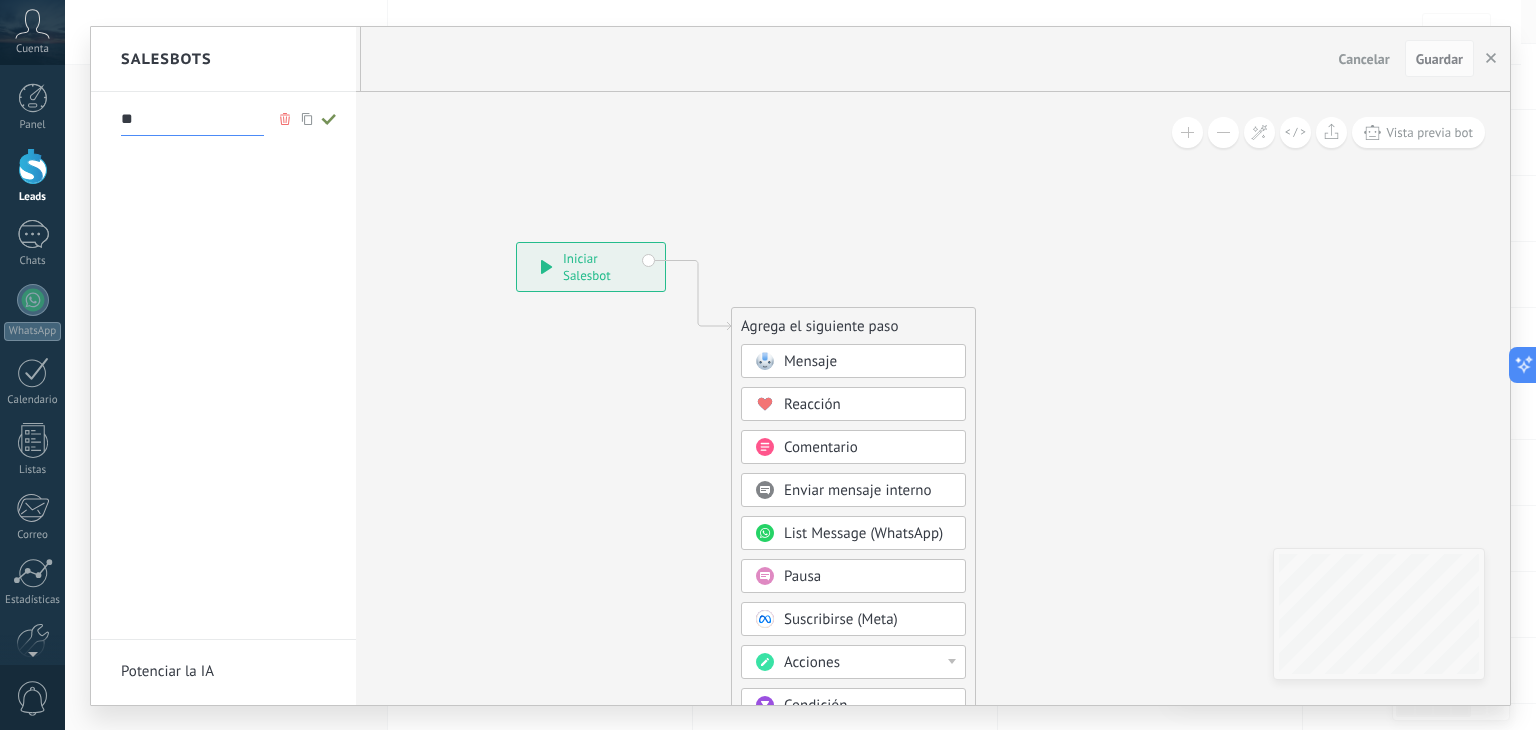 type on "*" 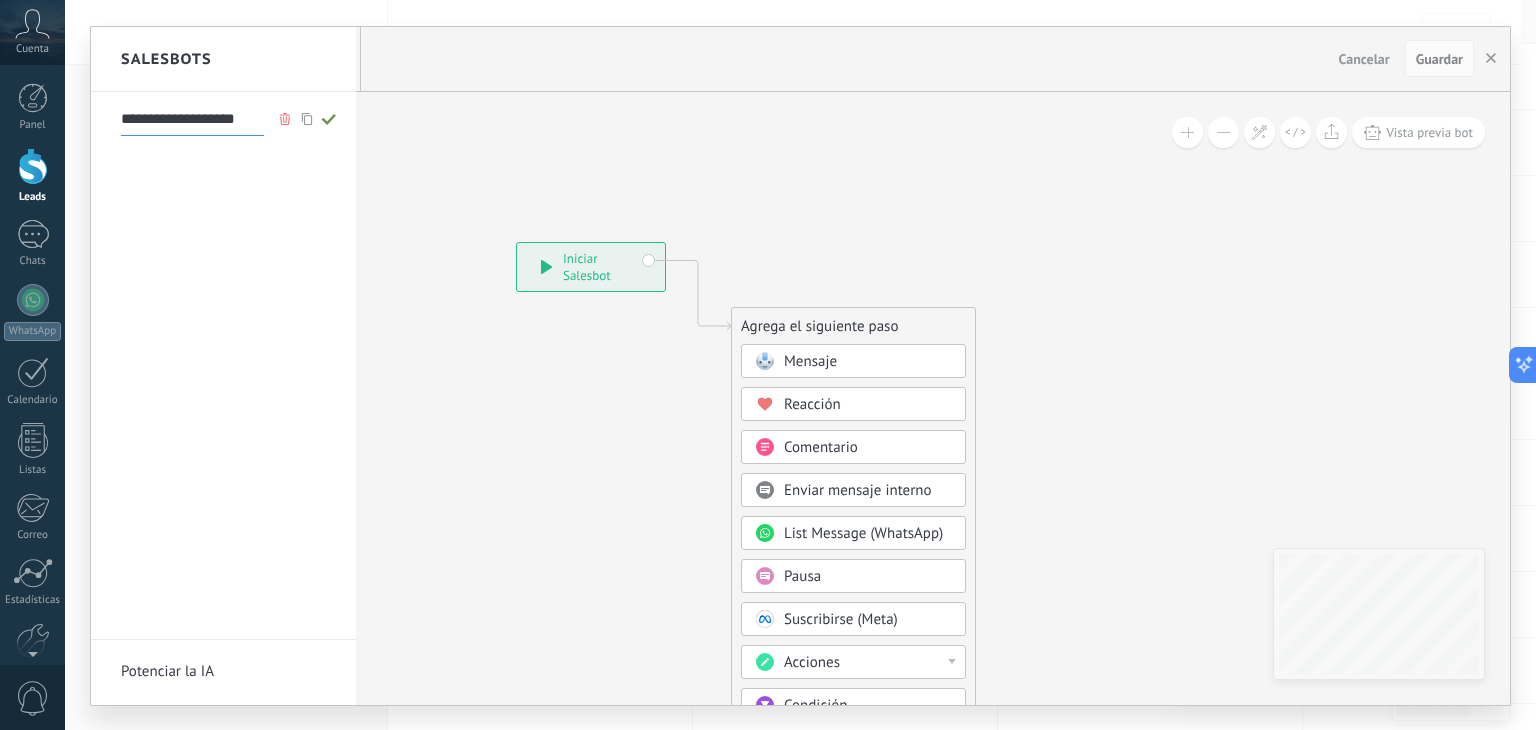 scroll, scrollTop: 0, scrollLeft: 6, axis: horizontal 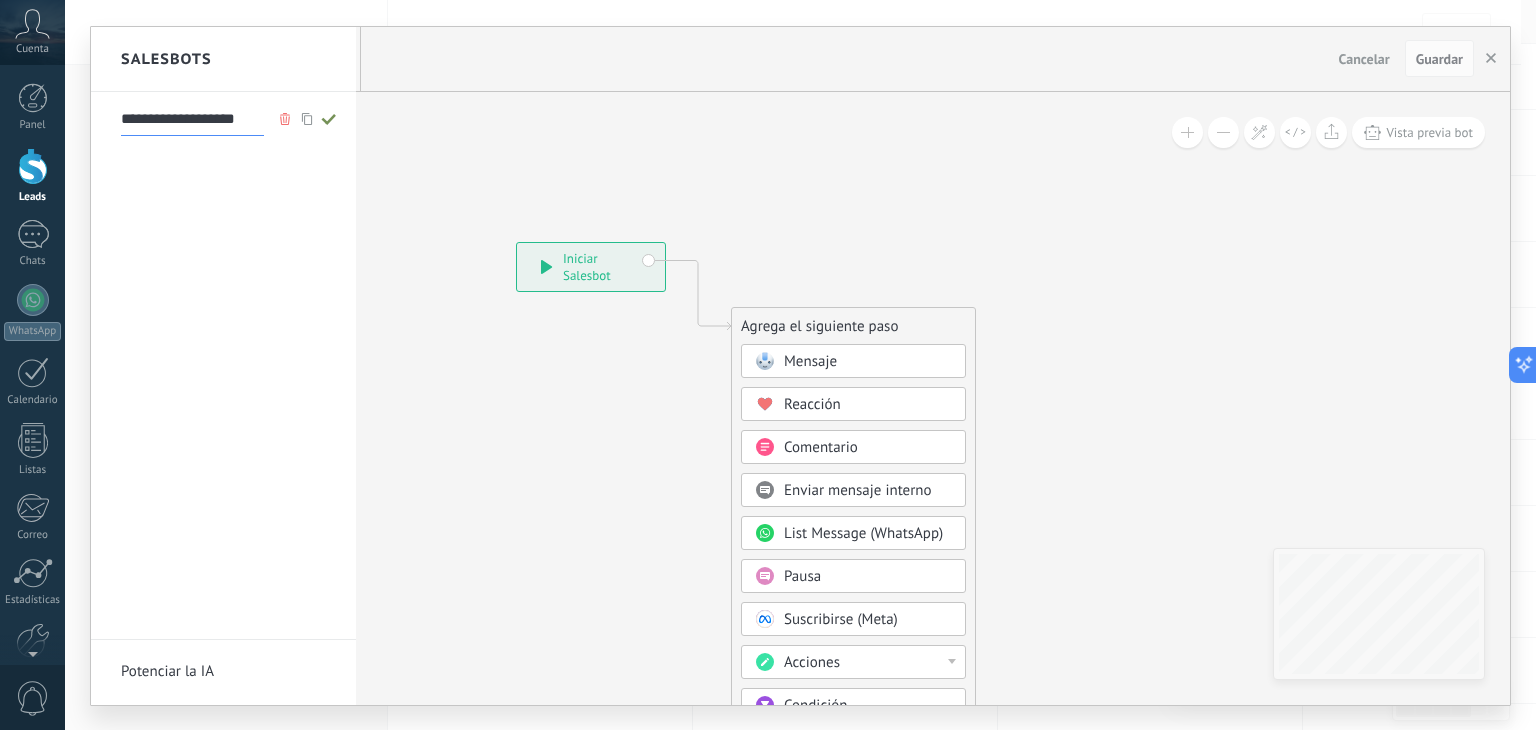 type on "**********" 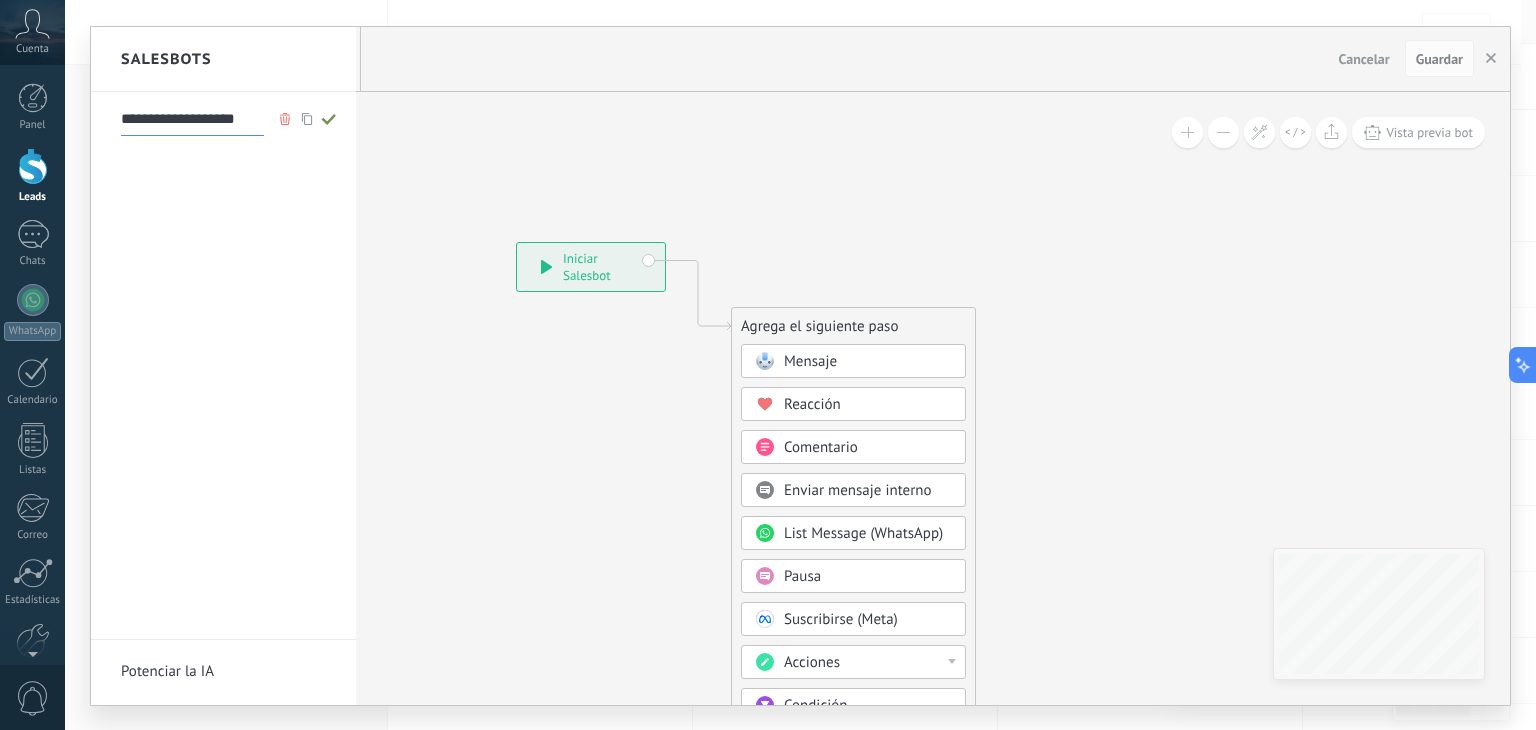 scroll, scrollTop: 0, scrollLeft: 0, axis: both 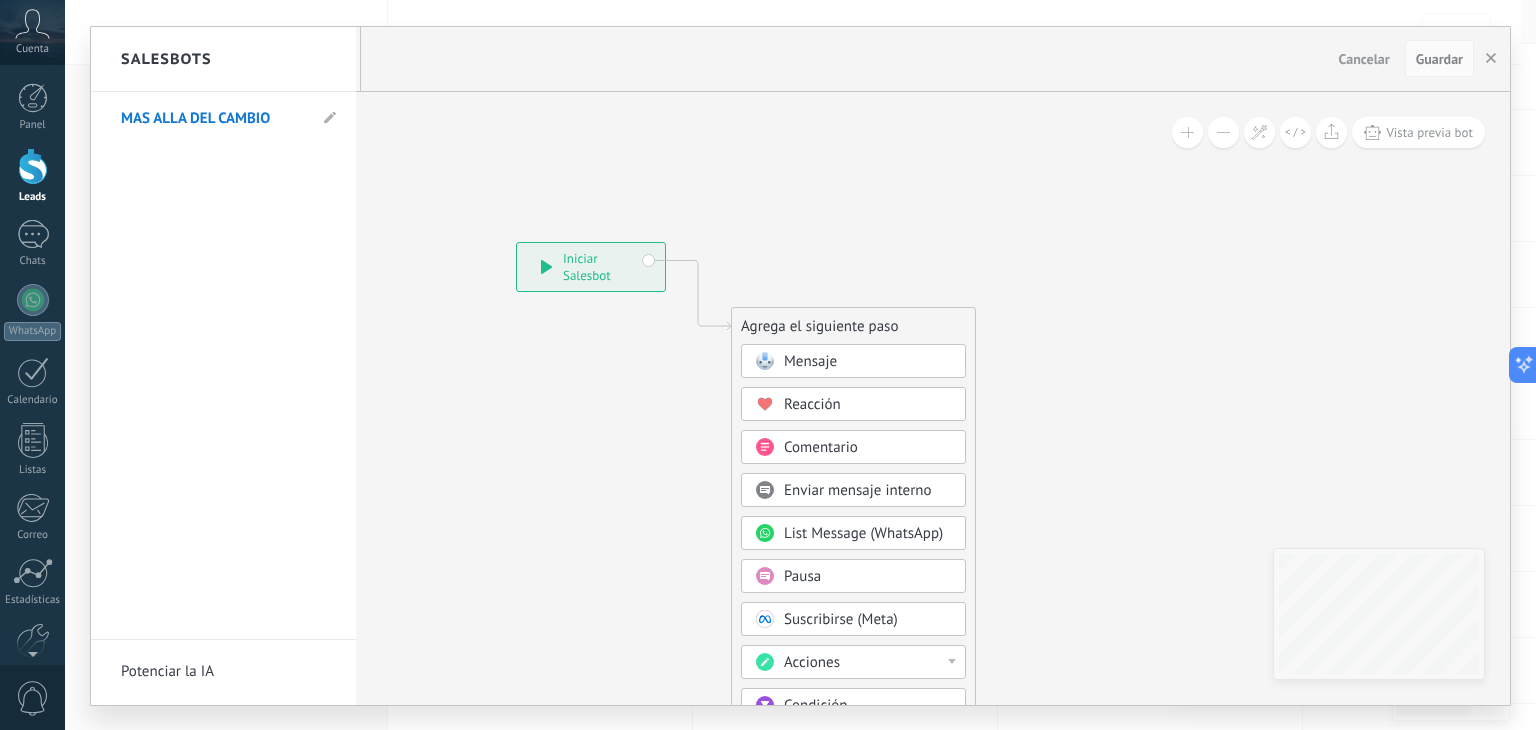 click at bounding box center [800, 366] 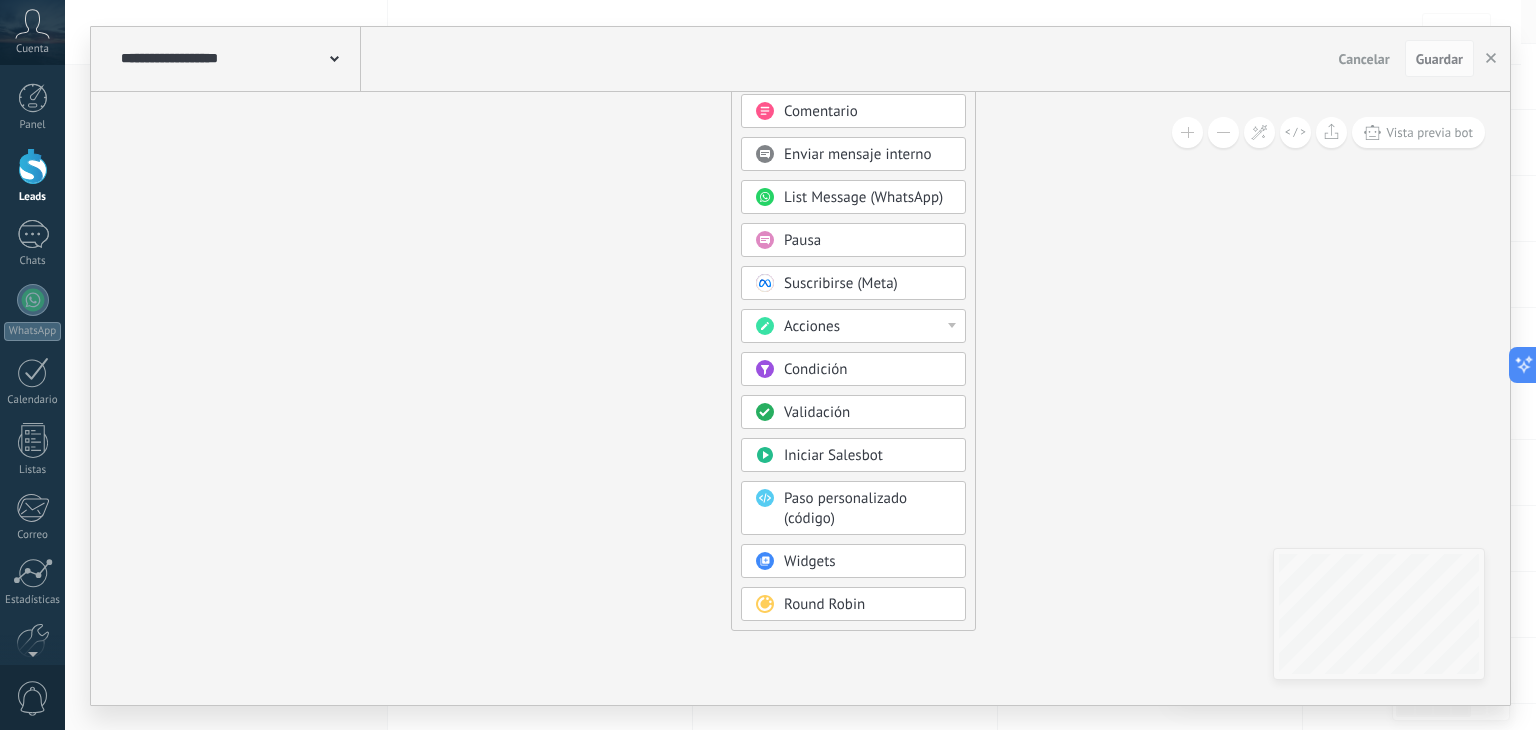 click on "Condición" at bounding box center [815, 369] 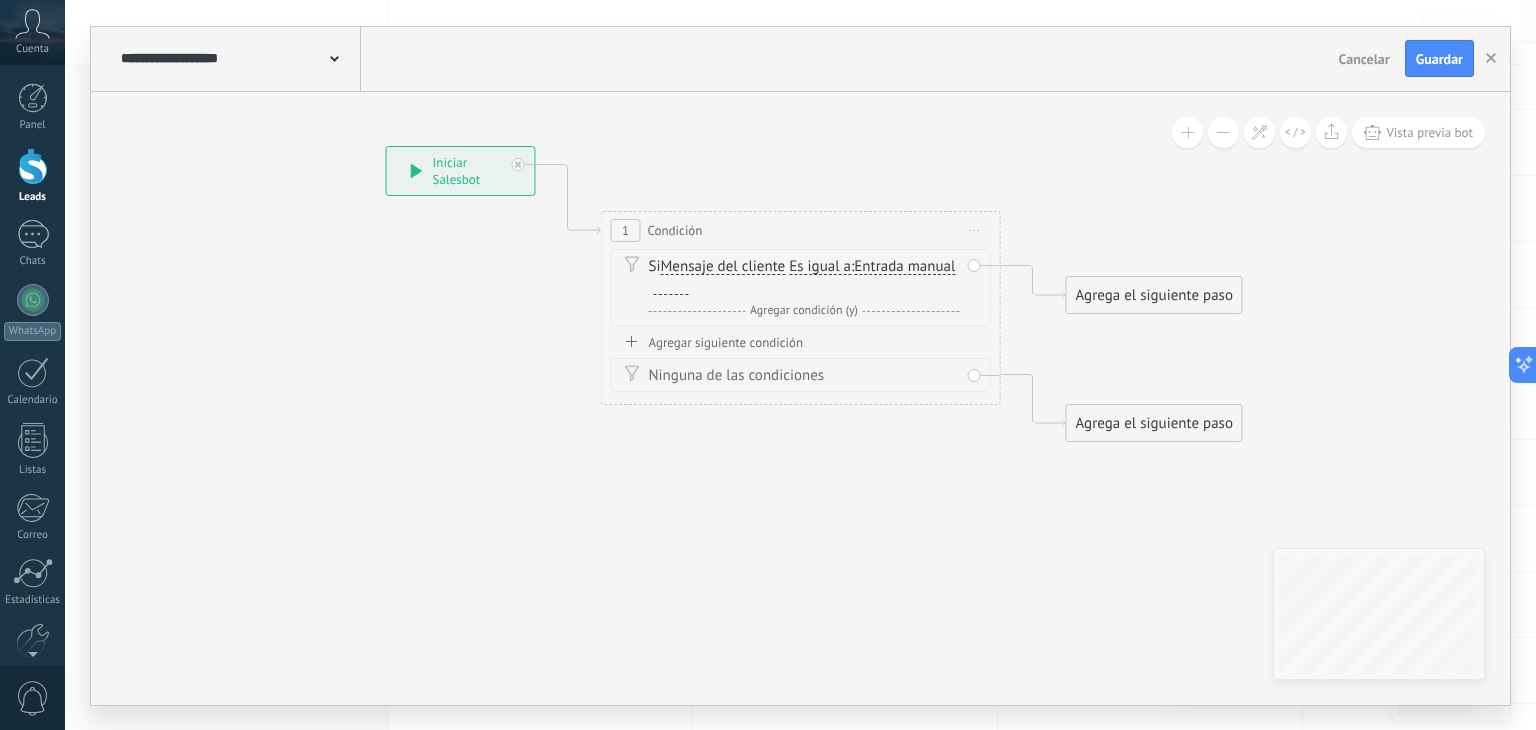 click on "Y
Agregar condición (y)" at bounding box center (804, 311) 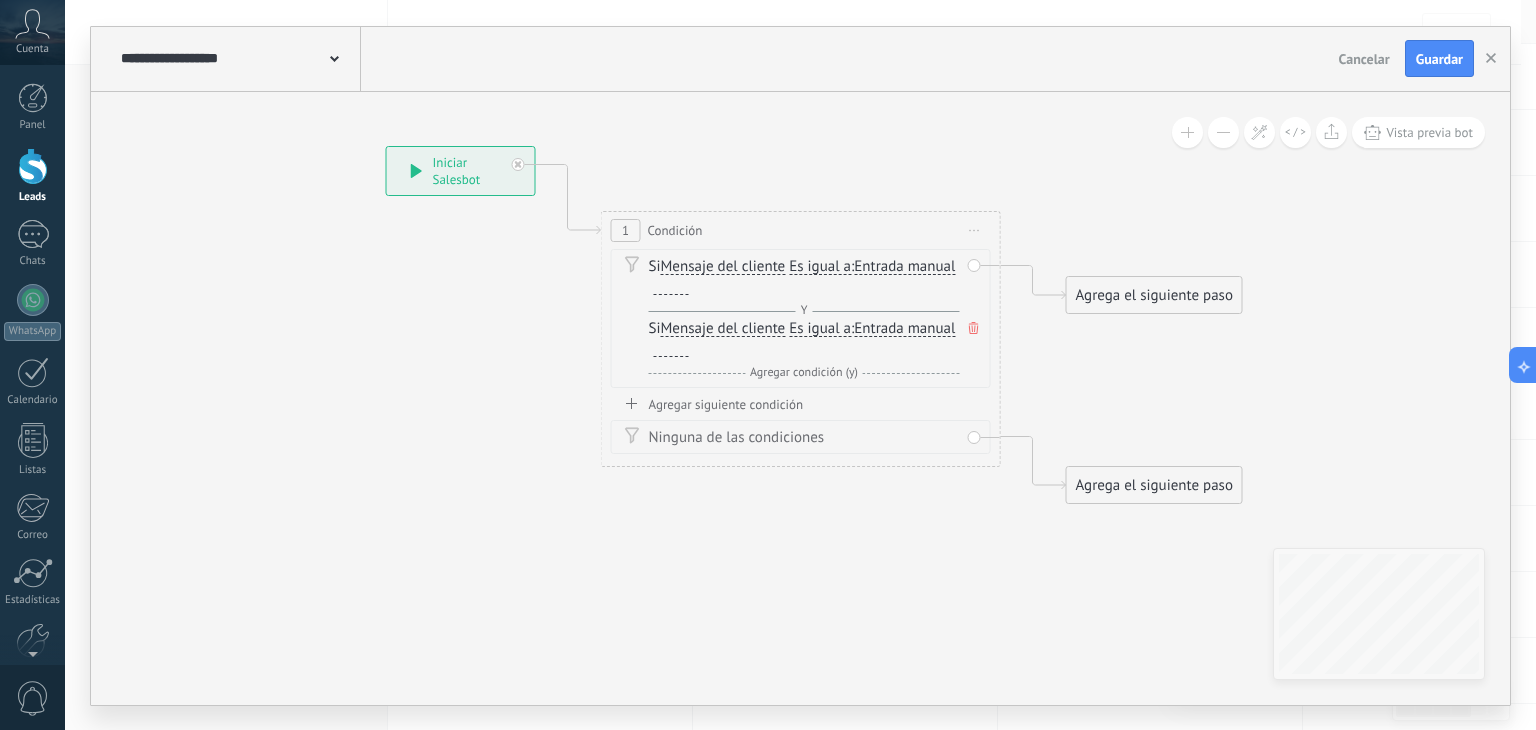 click 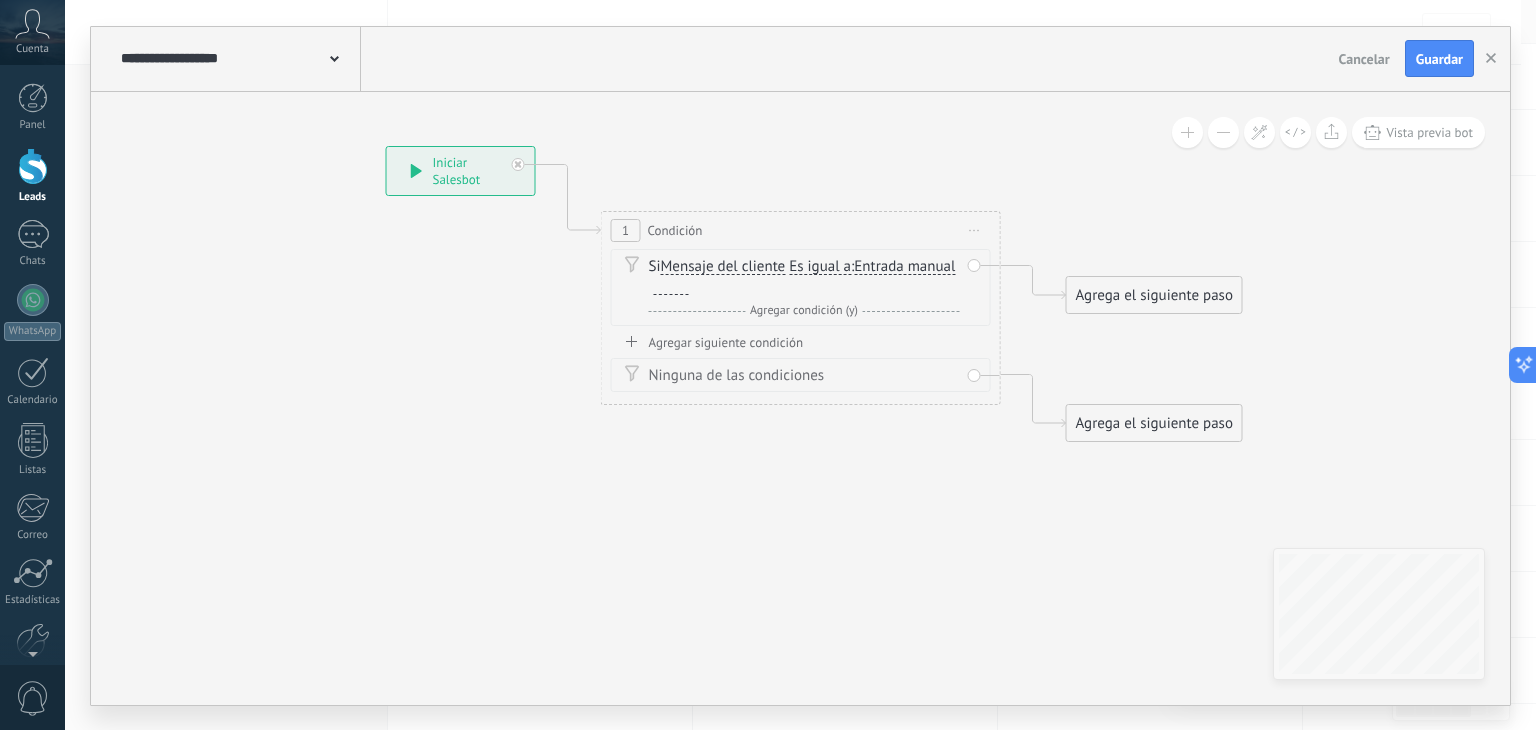 click on "Y
Agregar condición (y)" at bounding box center (804, 311) 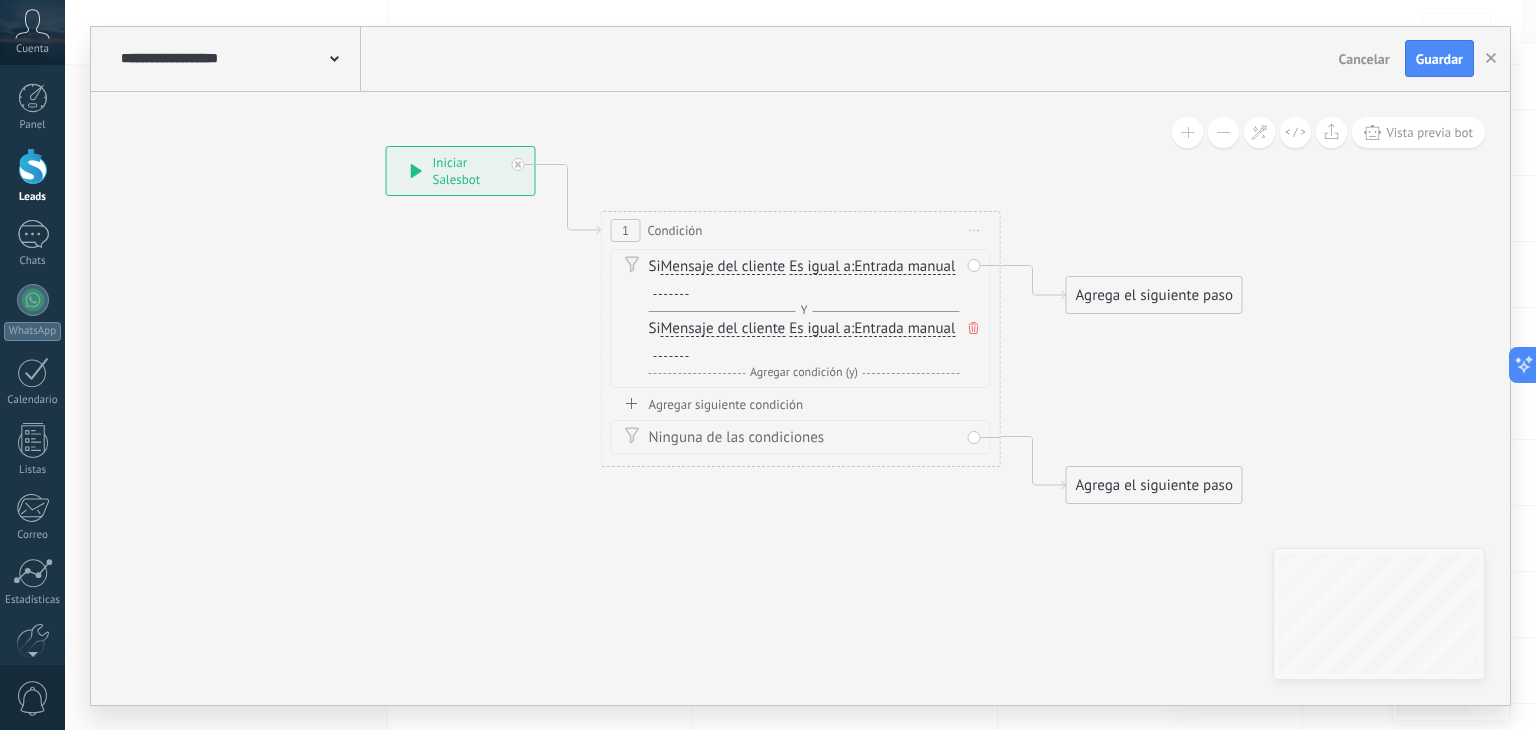 click on "Y
Agregar condición (y)" at bounding box center [804, 311] 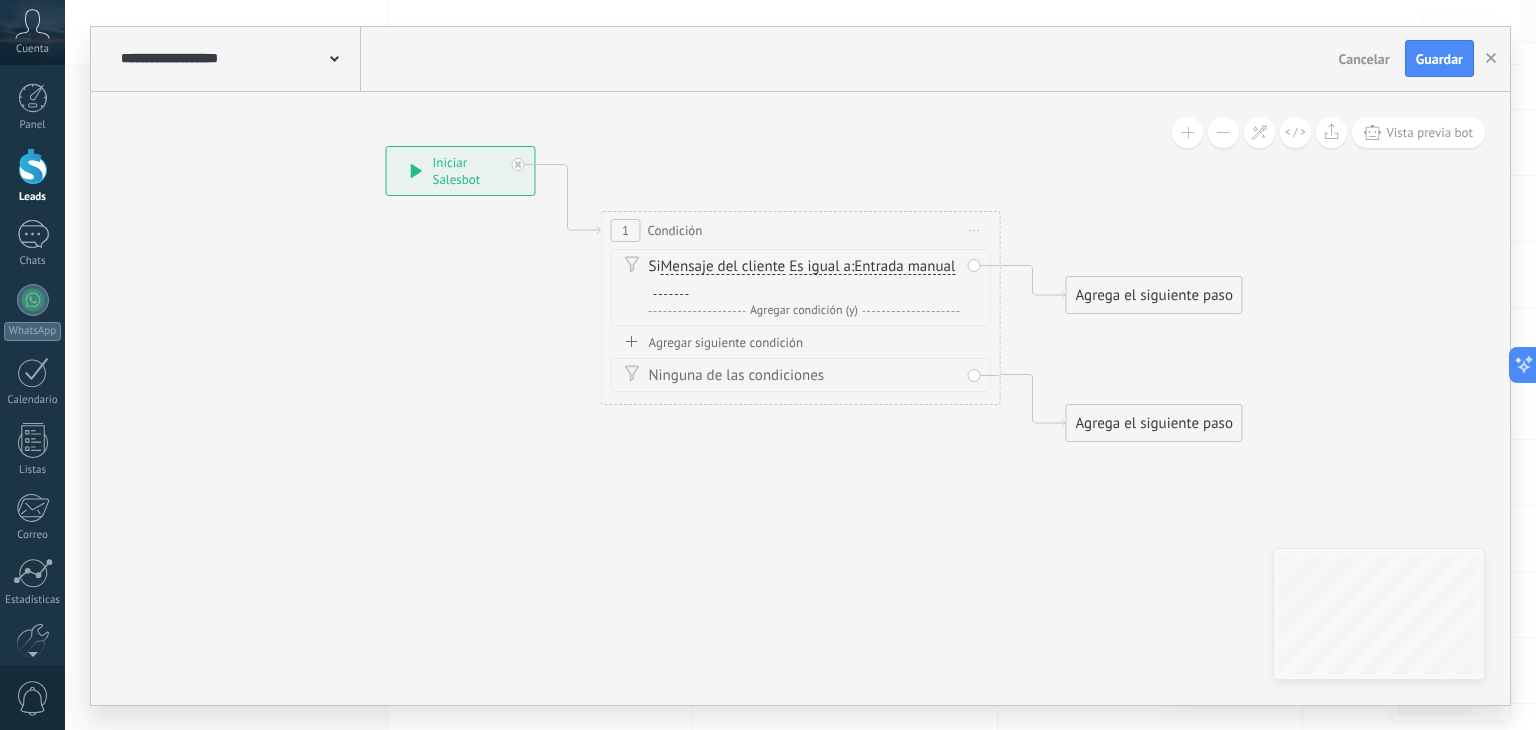 click 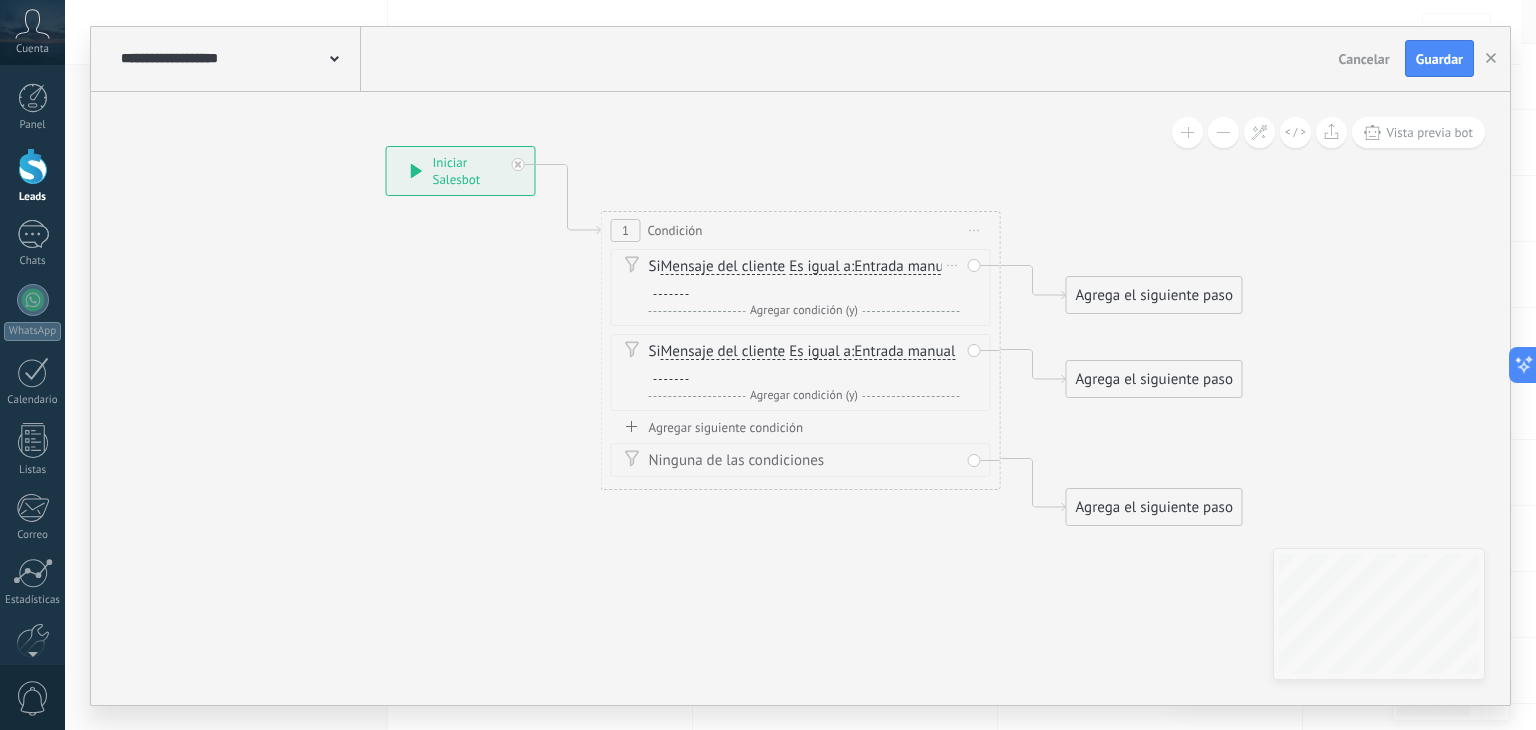 click on "Y
Agregar condición (y)" at bounding box center (804, 311) 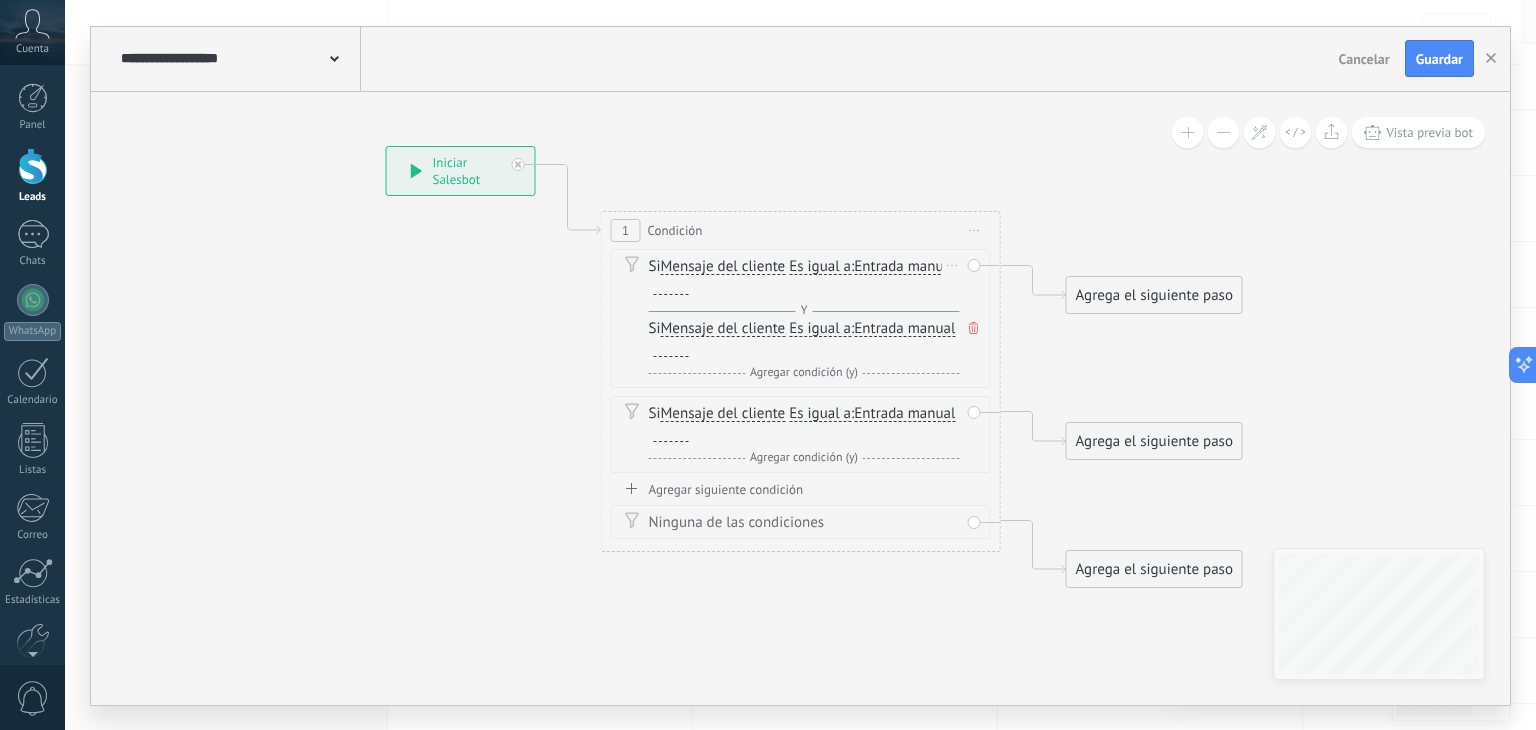 click on "Y
Agregar condición (y)" at bounding box center [804, 311] 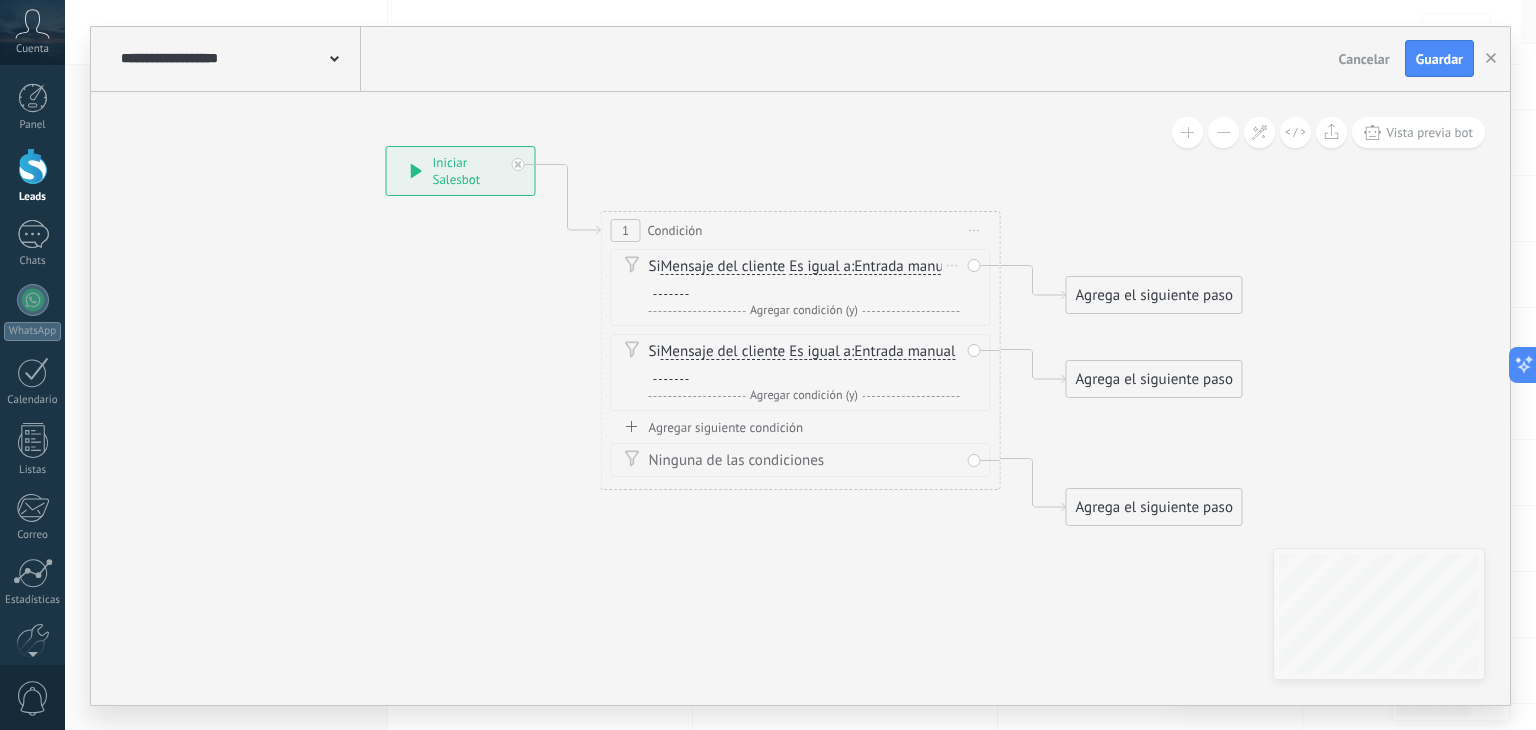 click on "Y
Agregar condición (y)" at bounding box center [804, 311] 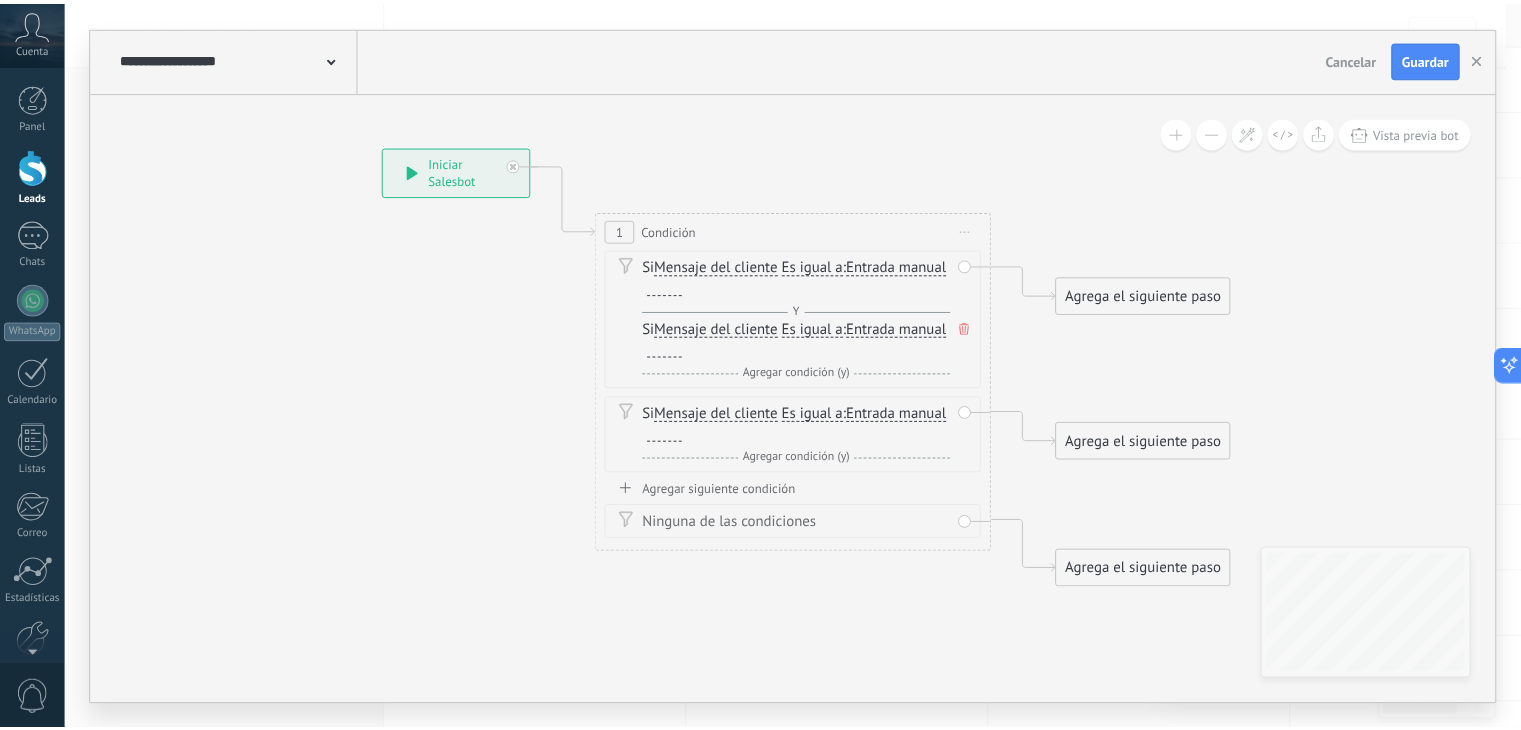 scroll, scrollTop: 0, scrollLeft: 0, axis: both 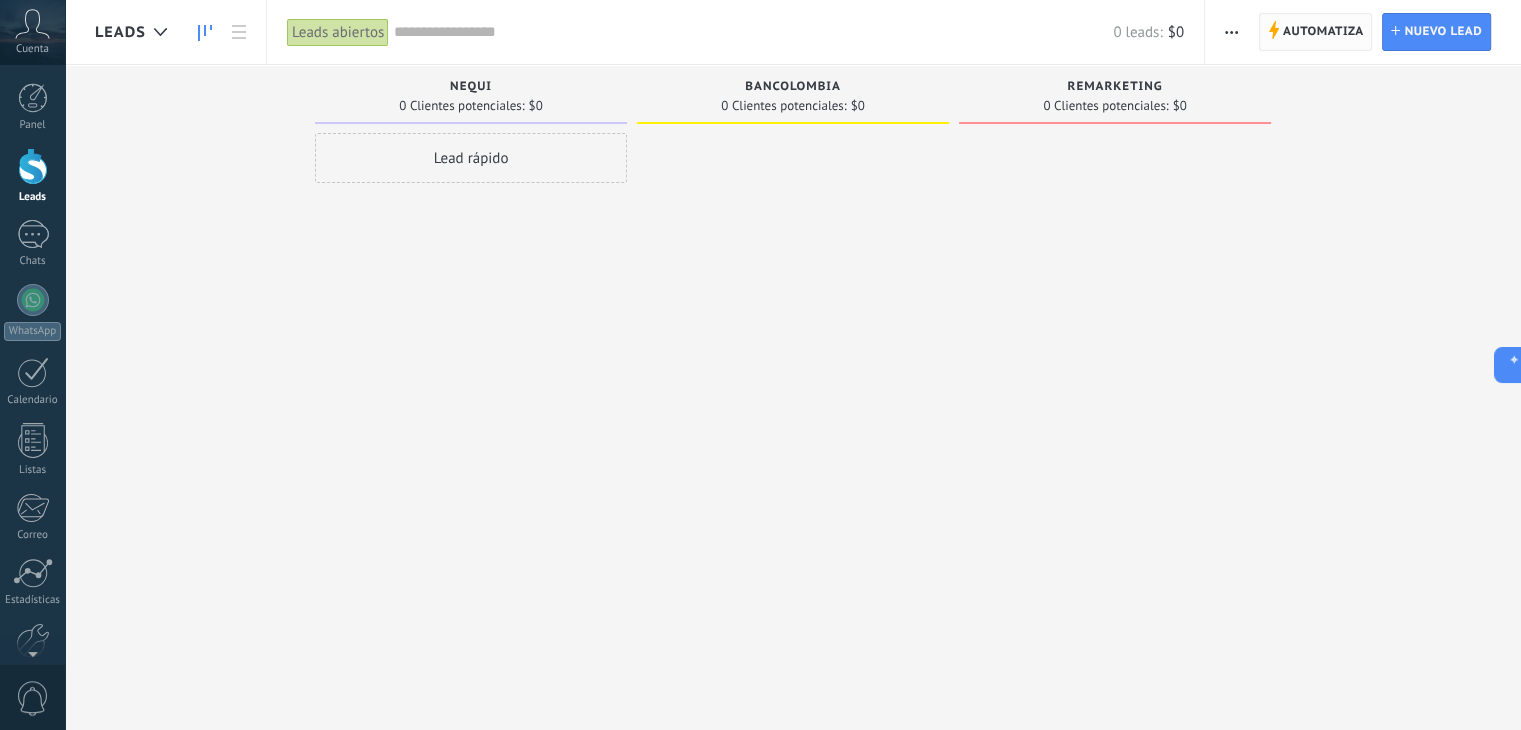 click on "Automatiza" at bounding box center (1323, 32) 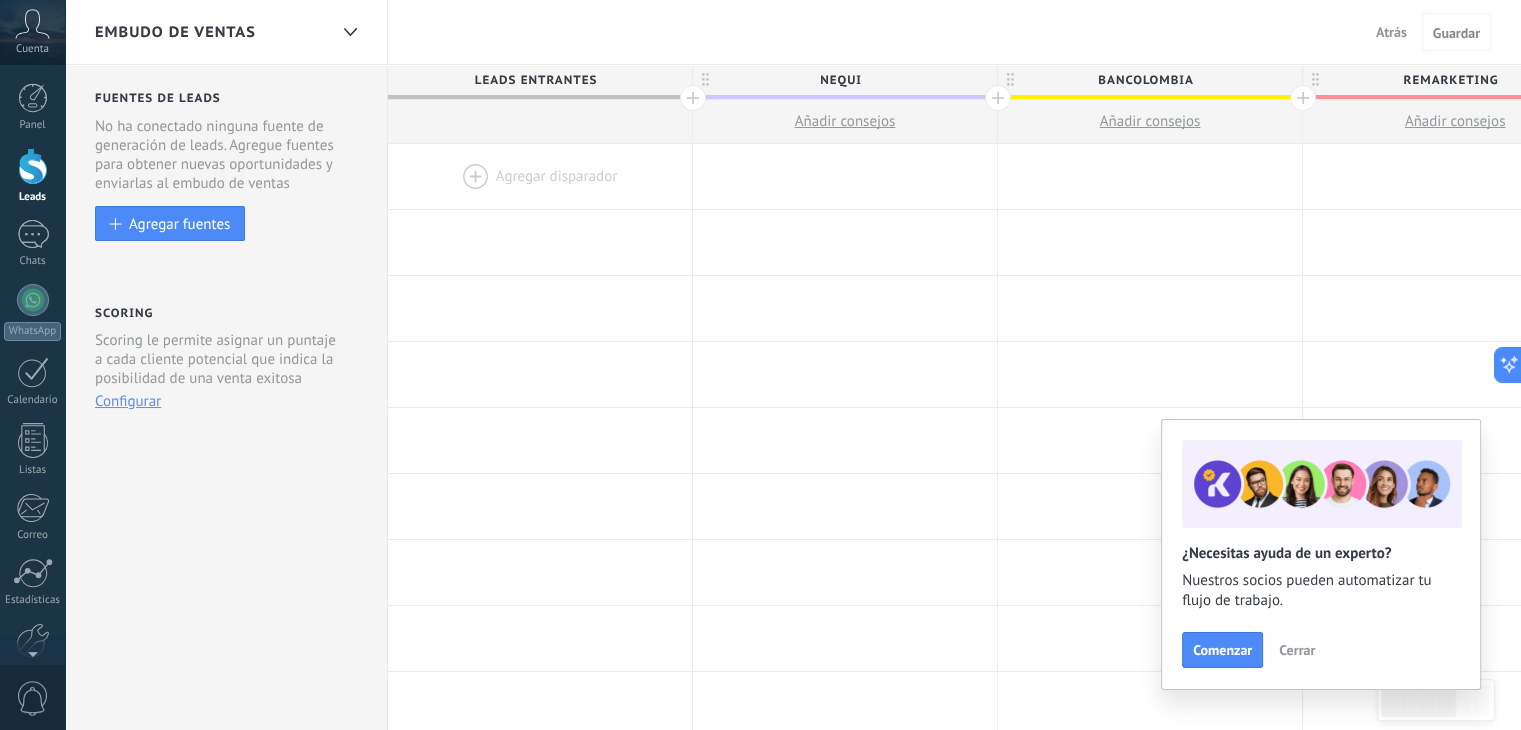 click on "Cerrar" at bounding box center (1297, 650) 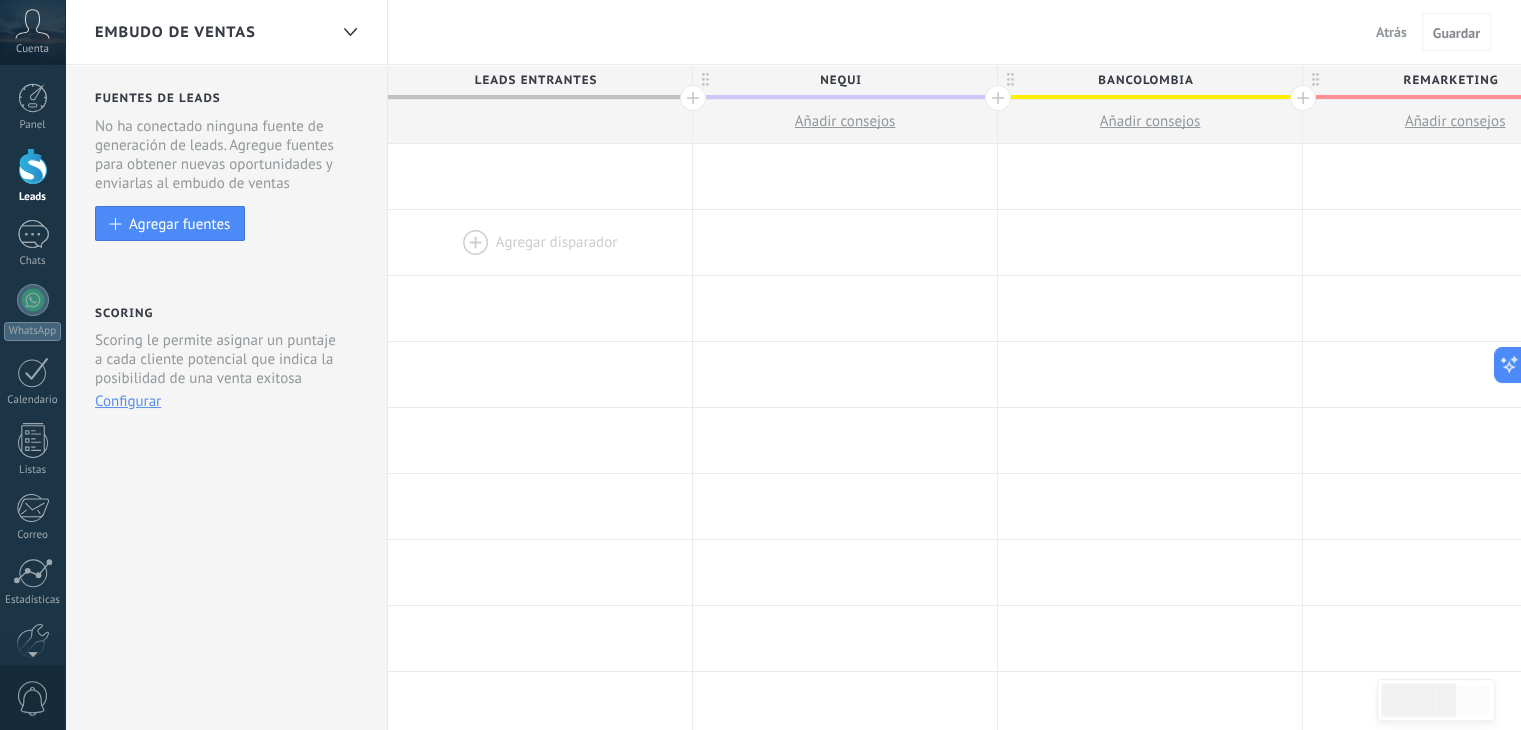 scroll, scrollTop: 0, scrollLeft: 0, axis: both 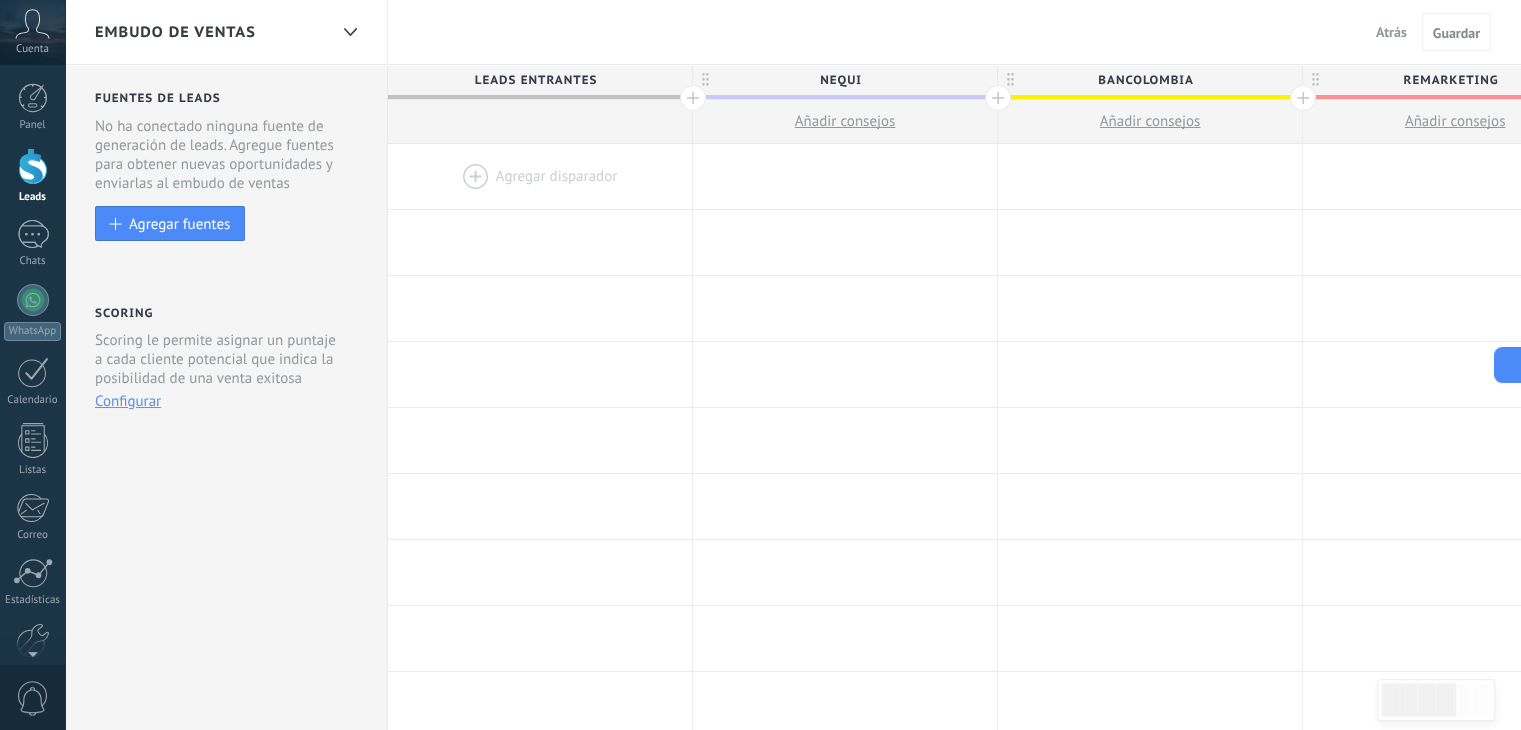 click at bounding box center [540, 176] 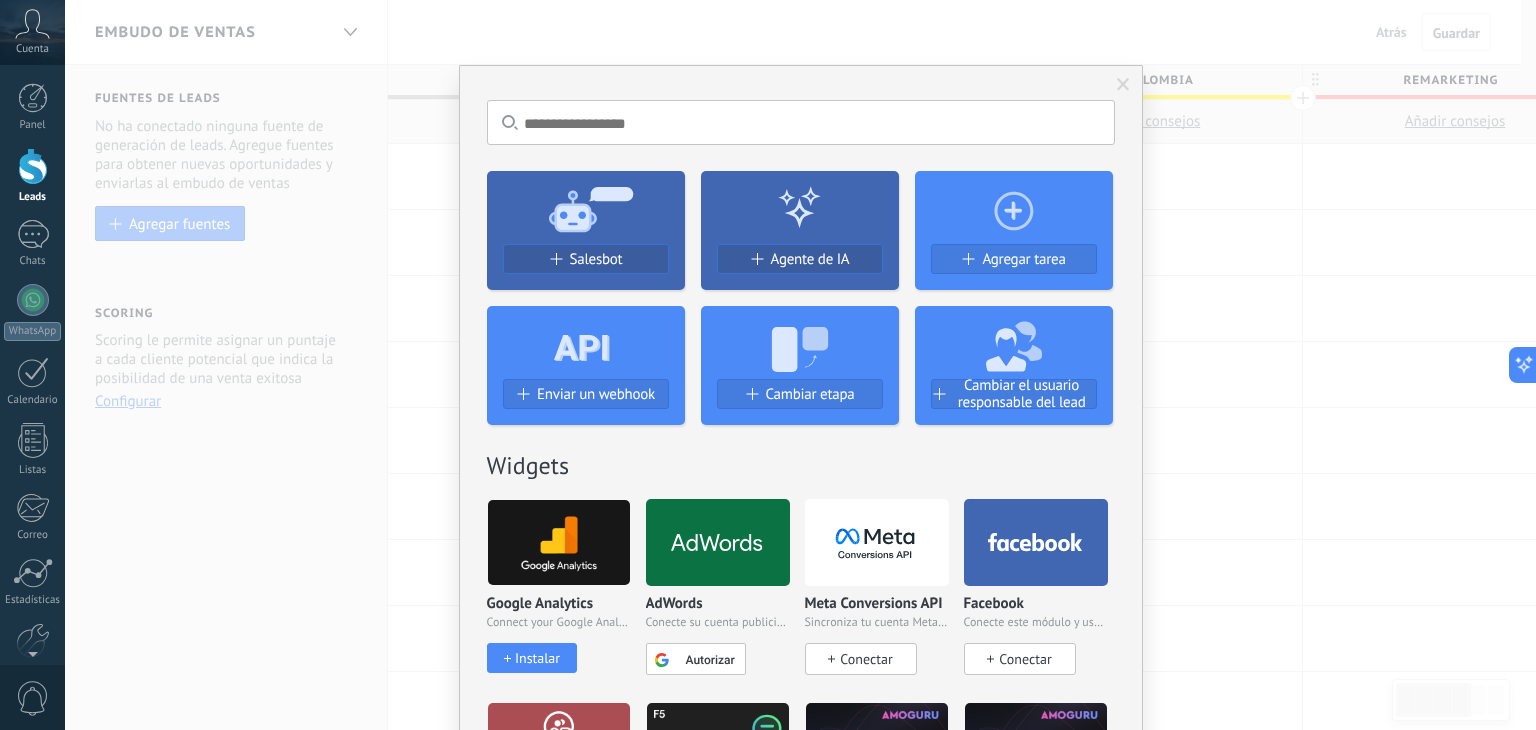 click 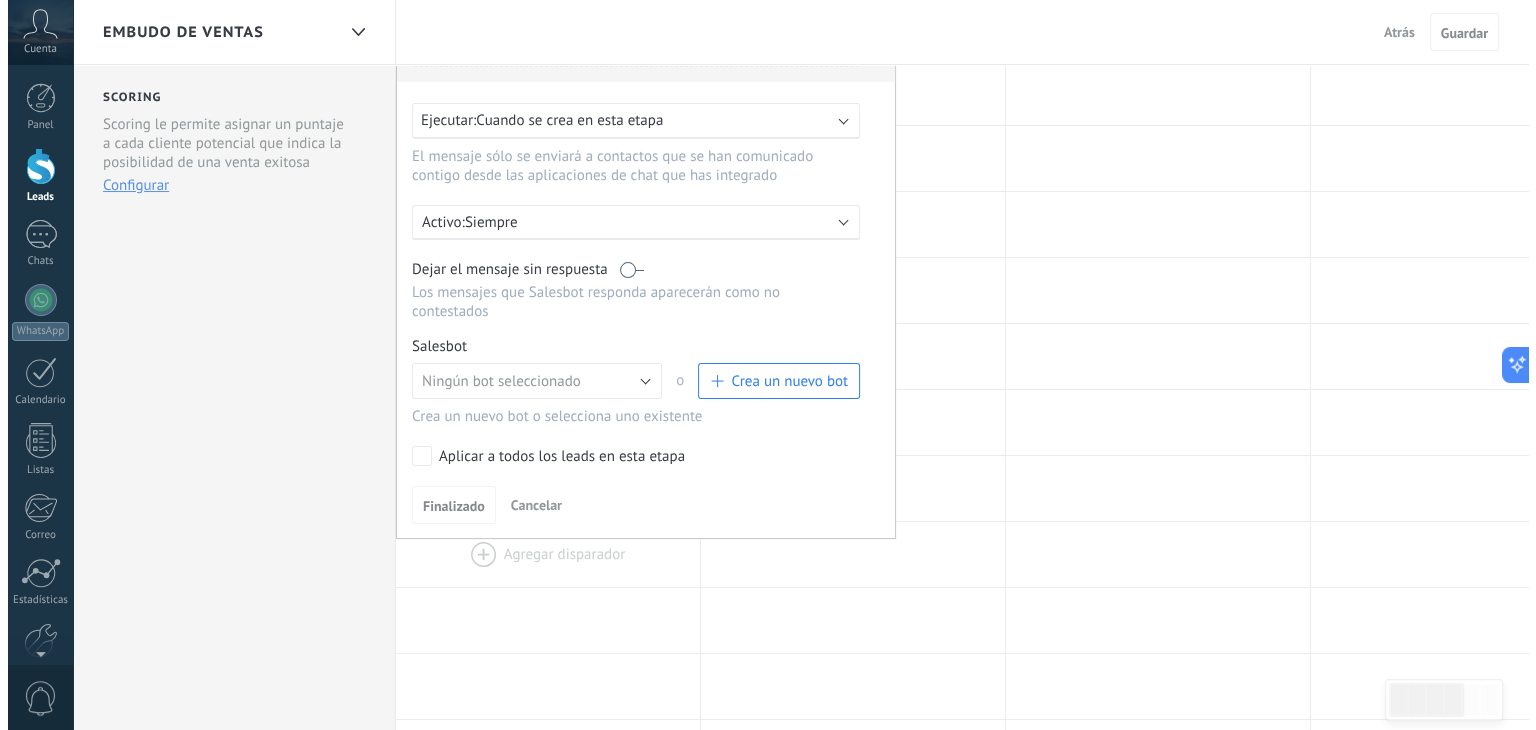 scroll, scrollTop: 300, scrollLeft: 0, axis: vertical 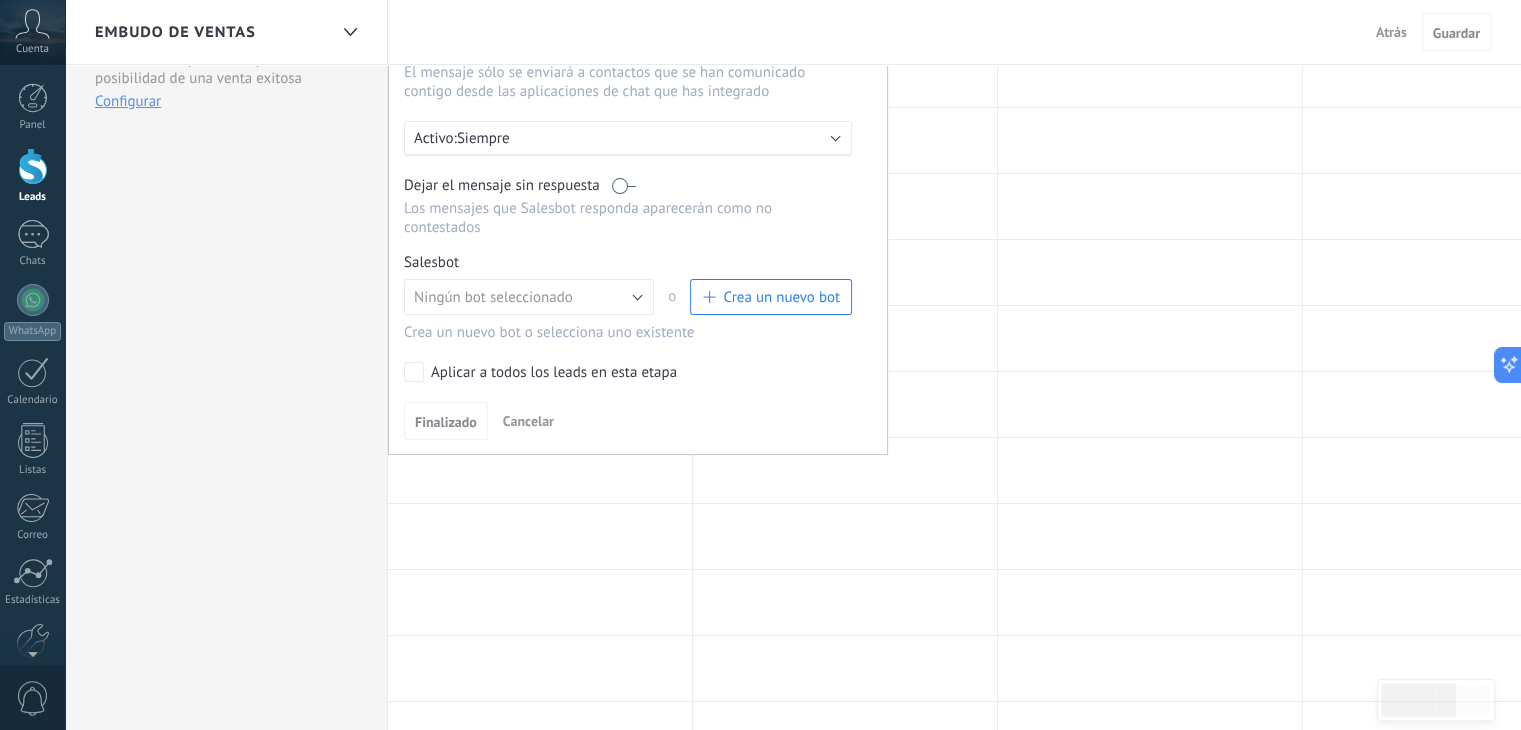 click on "Crea un nuevo bot" at bounding box center (781, 297) 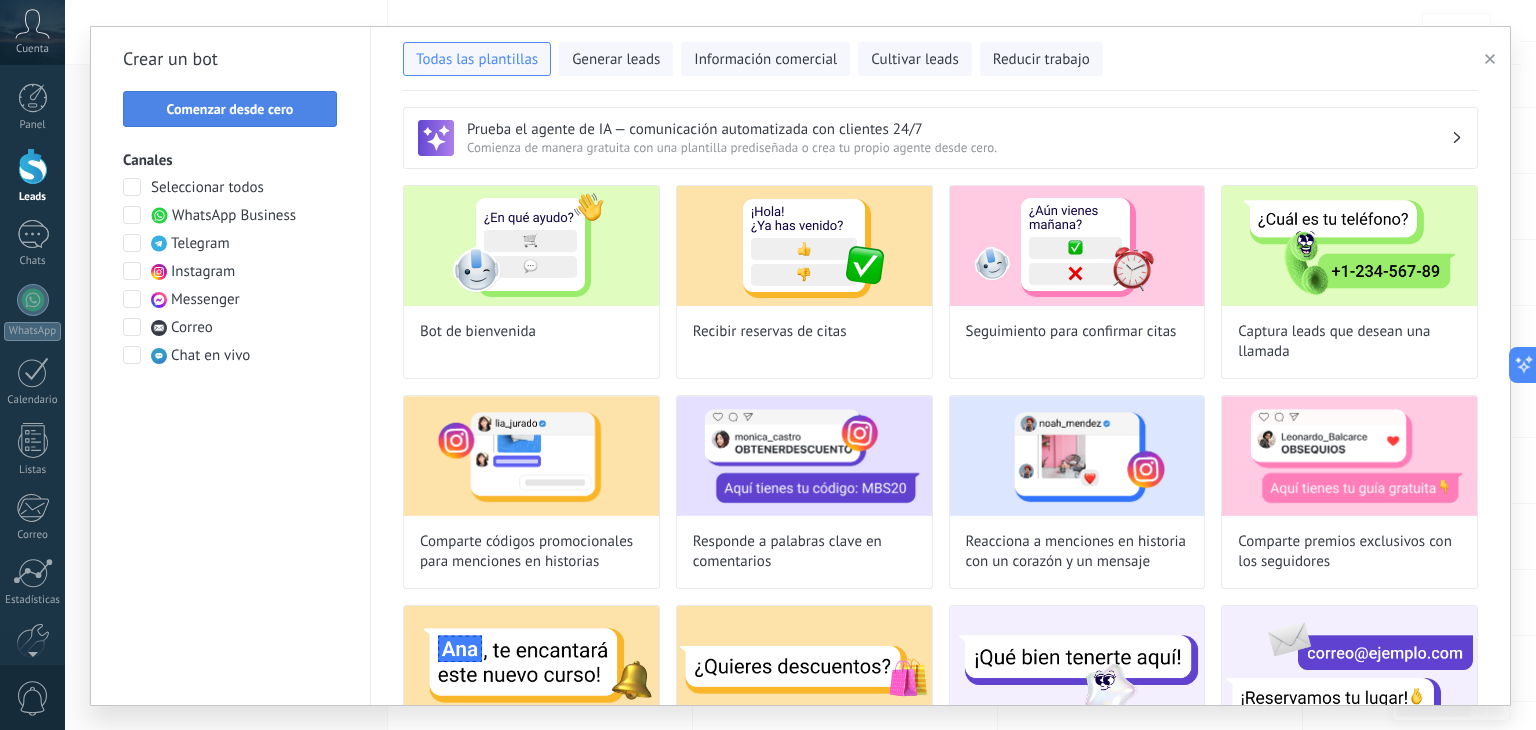 click on "Comenzar desde cero" at bounding box center (230, 109) 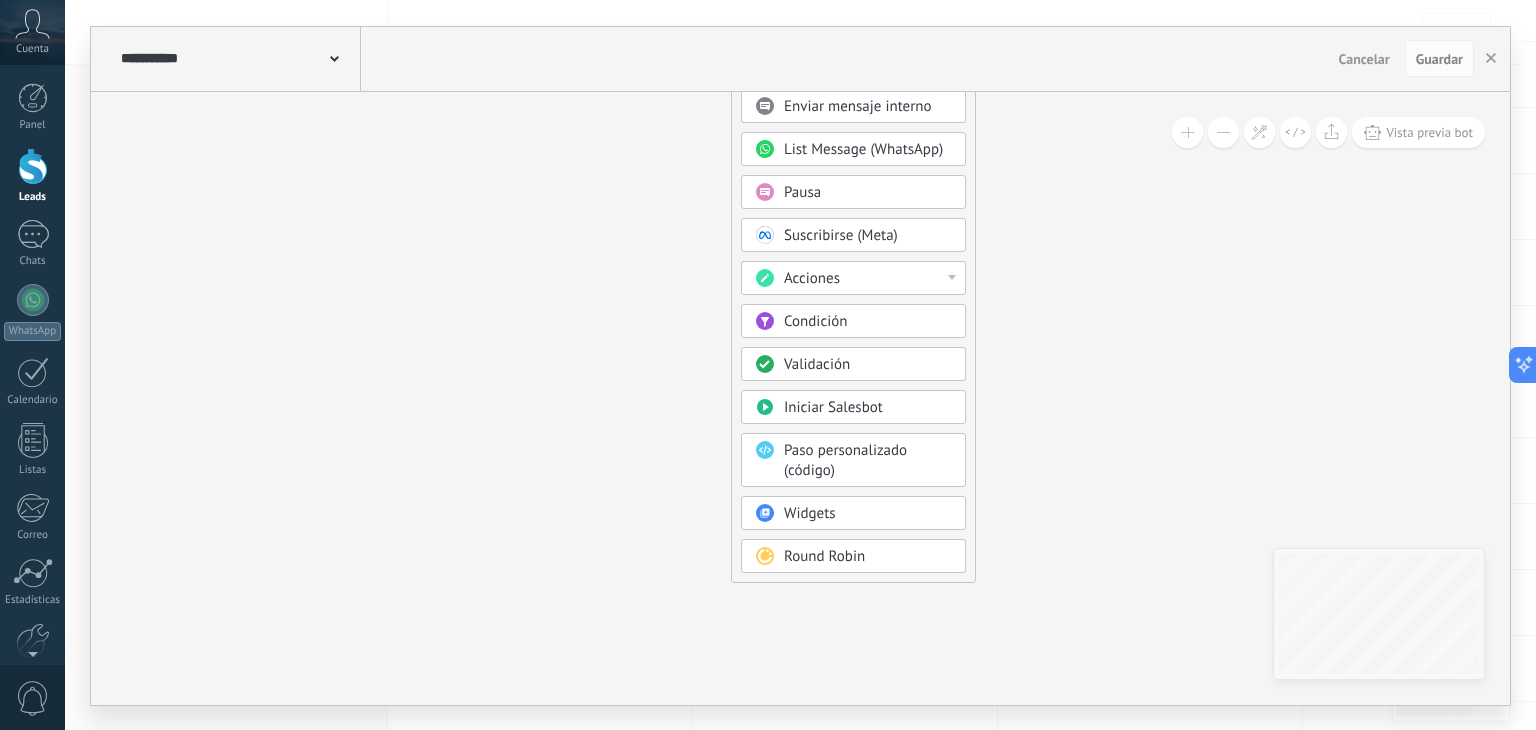 click on "Condición" at bounding box center [815, 321] 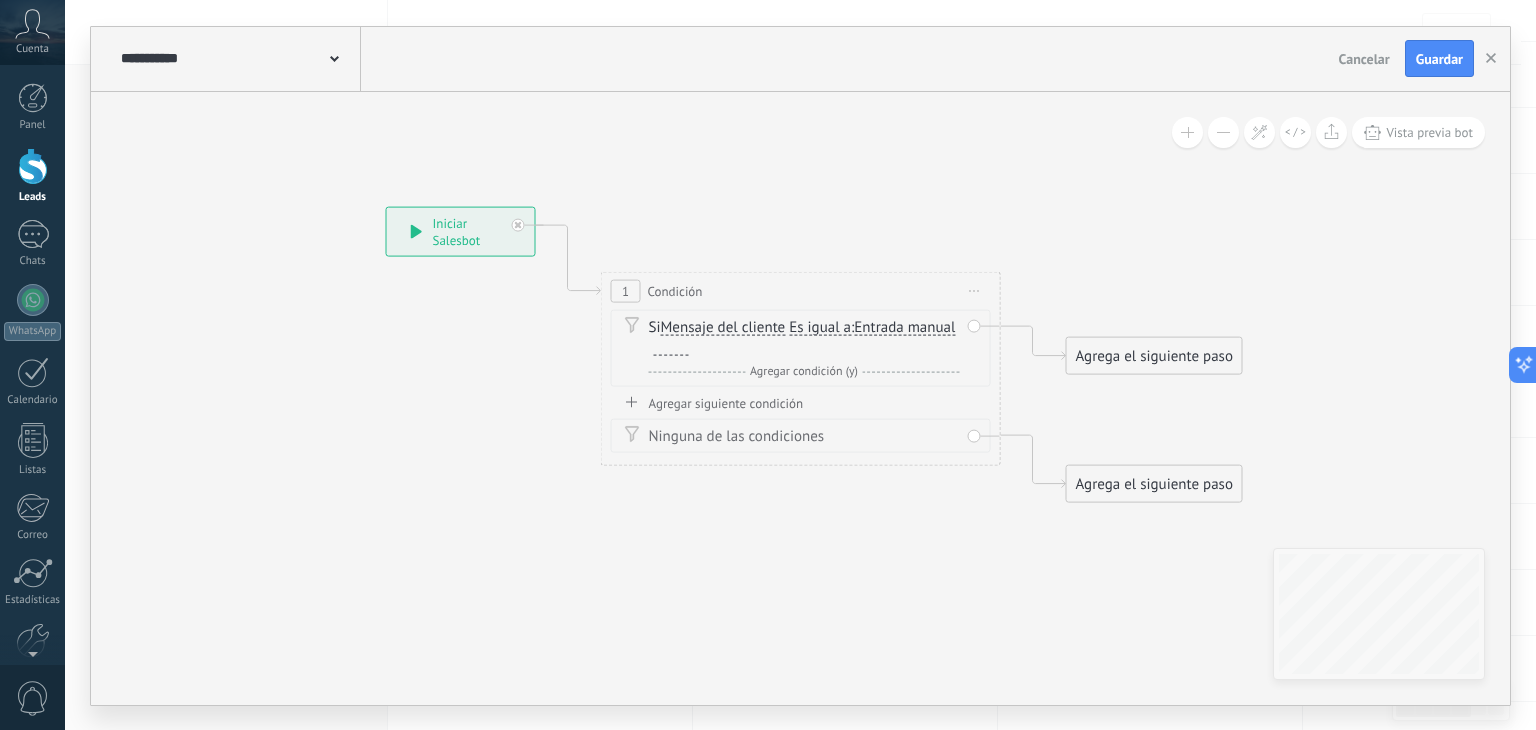 paste 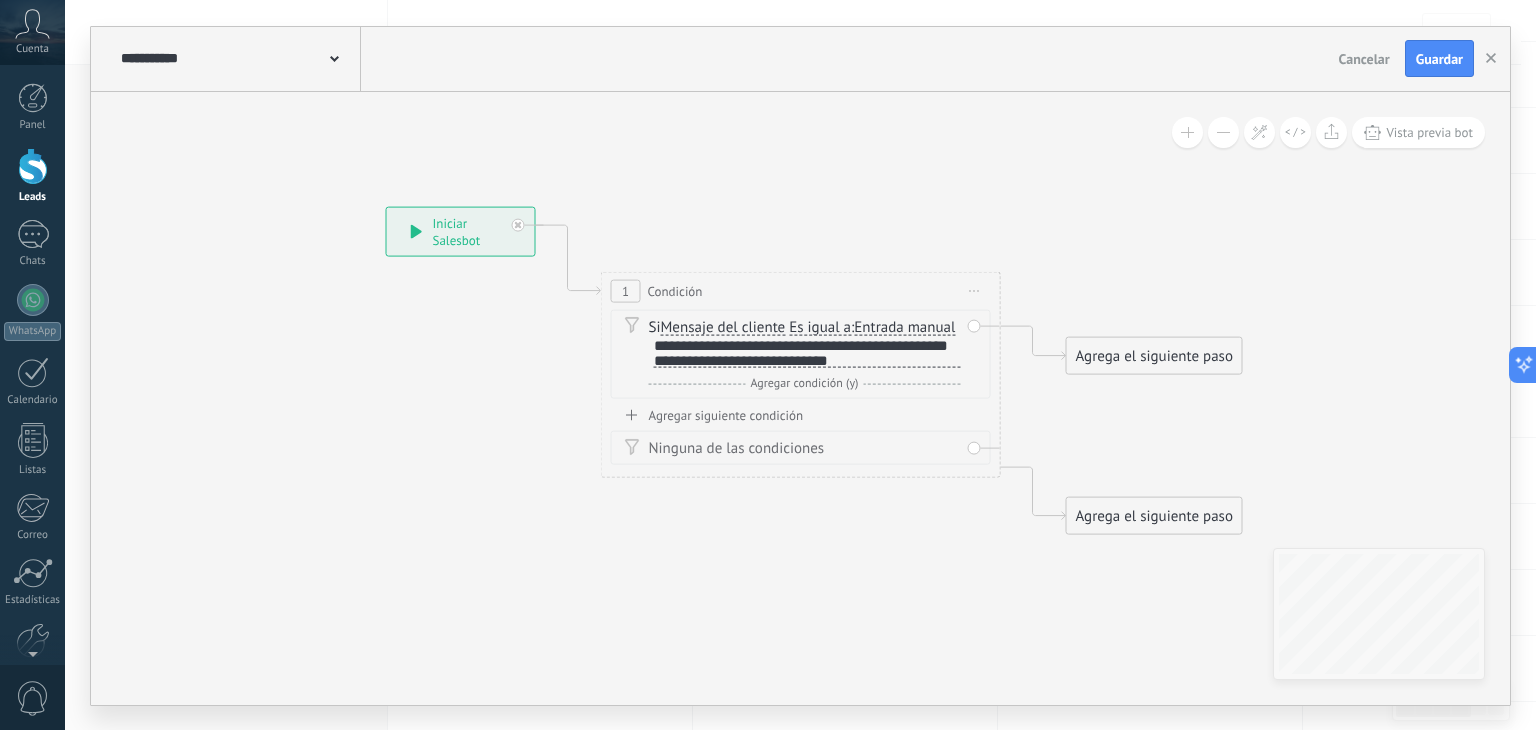 click 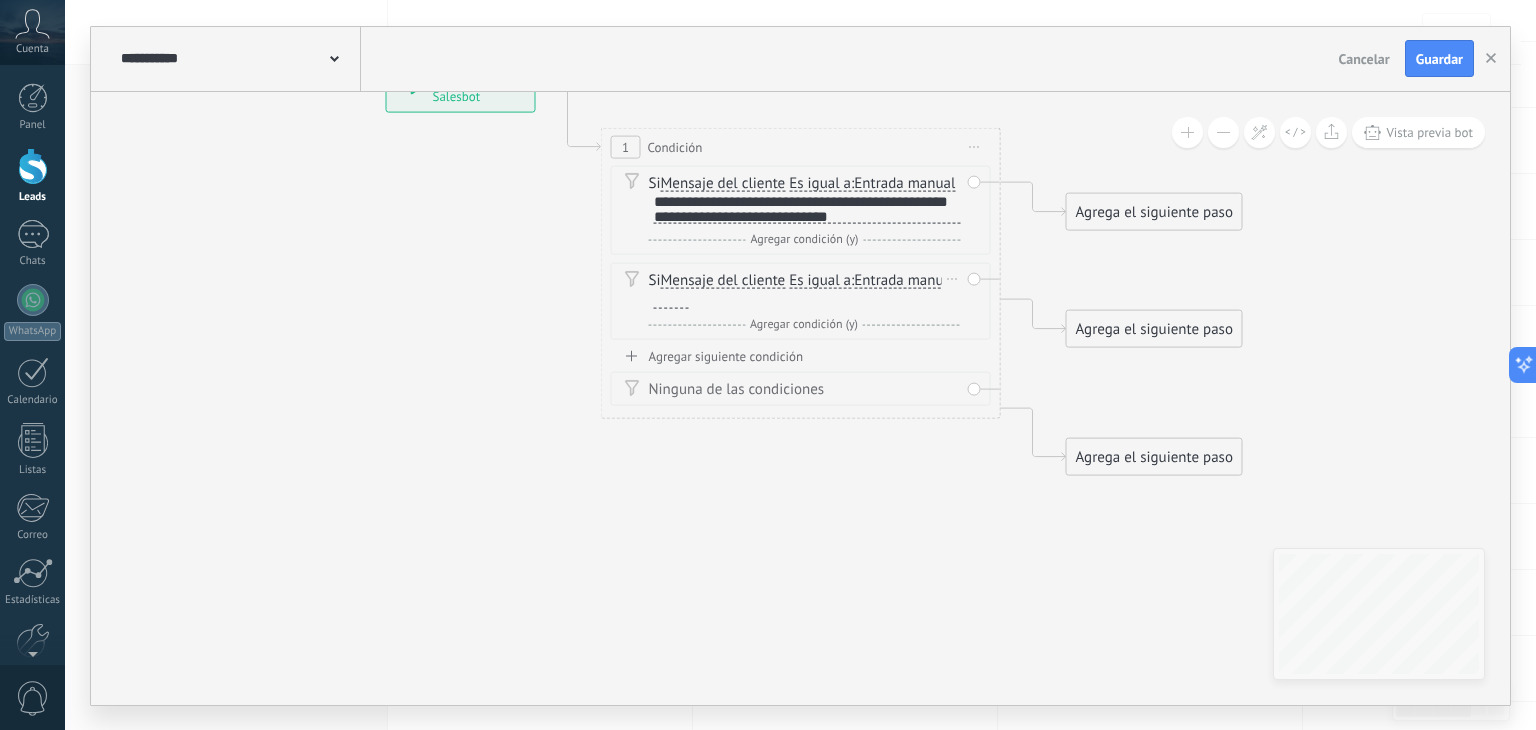 paste 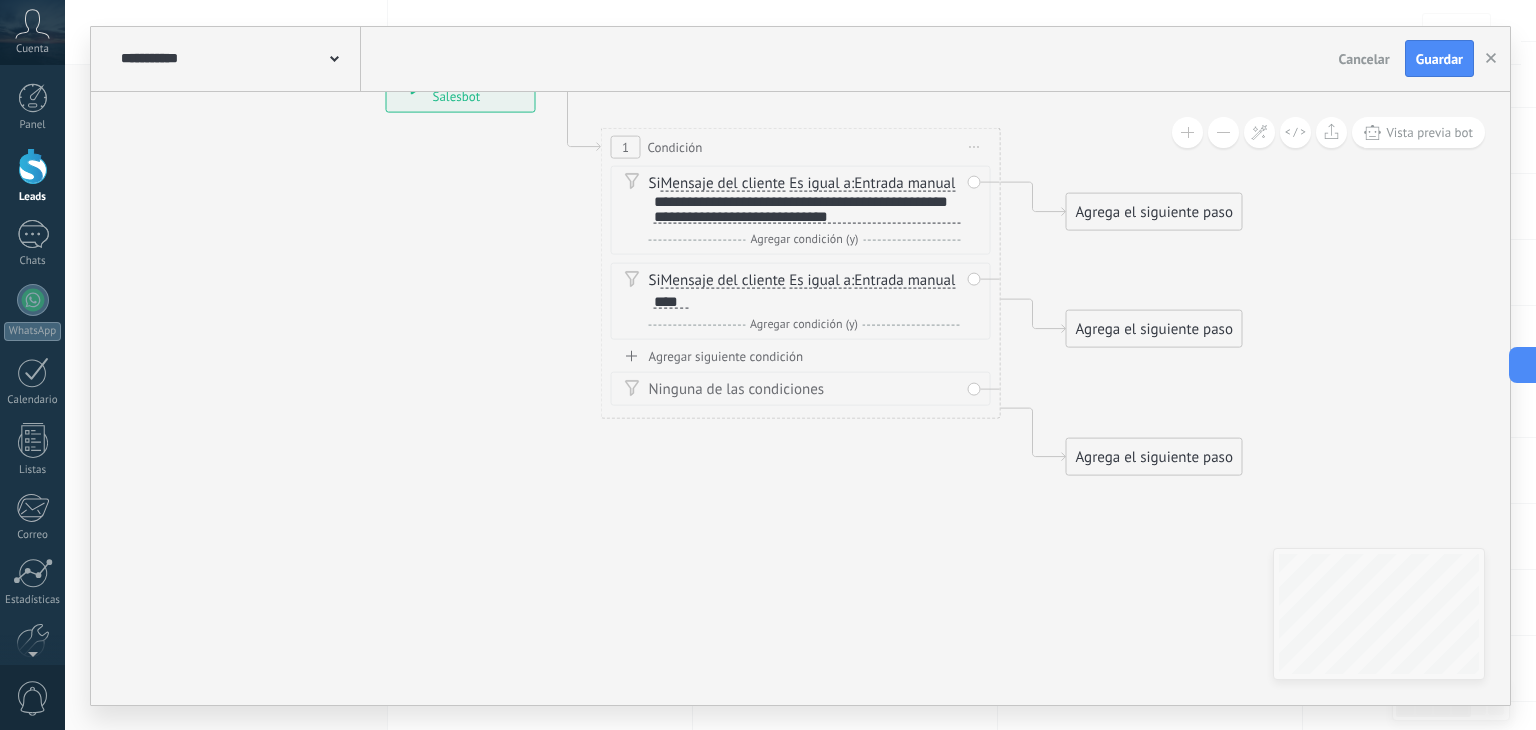 click on "Agregar siguiente condición" at bounding box center (801, 356) 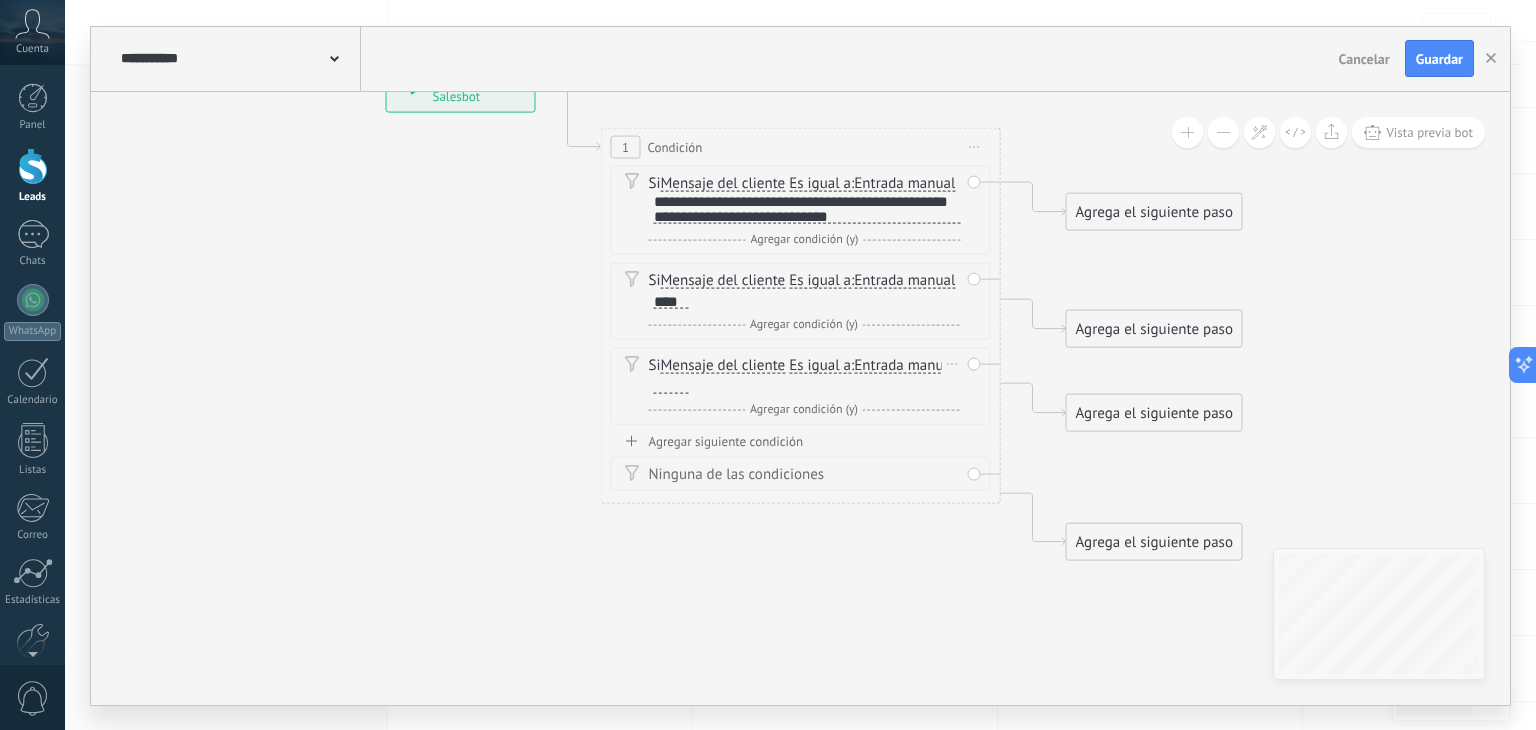 click on "Si
Mensaje del cliente
Mensaje del cliente
Emoción de la conversación
Comentario del cliente
El cliente
Código de chat activo
Mensajero de chat activo
Fuente de cliente potencial
Estado de la conversación
Estado de respuesta
Estado de interacción
Lead: utm_content
de" at bounding box center (804, 376) 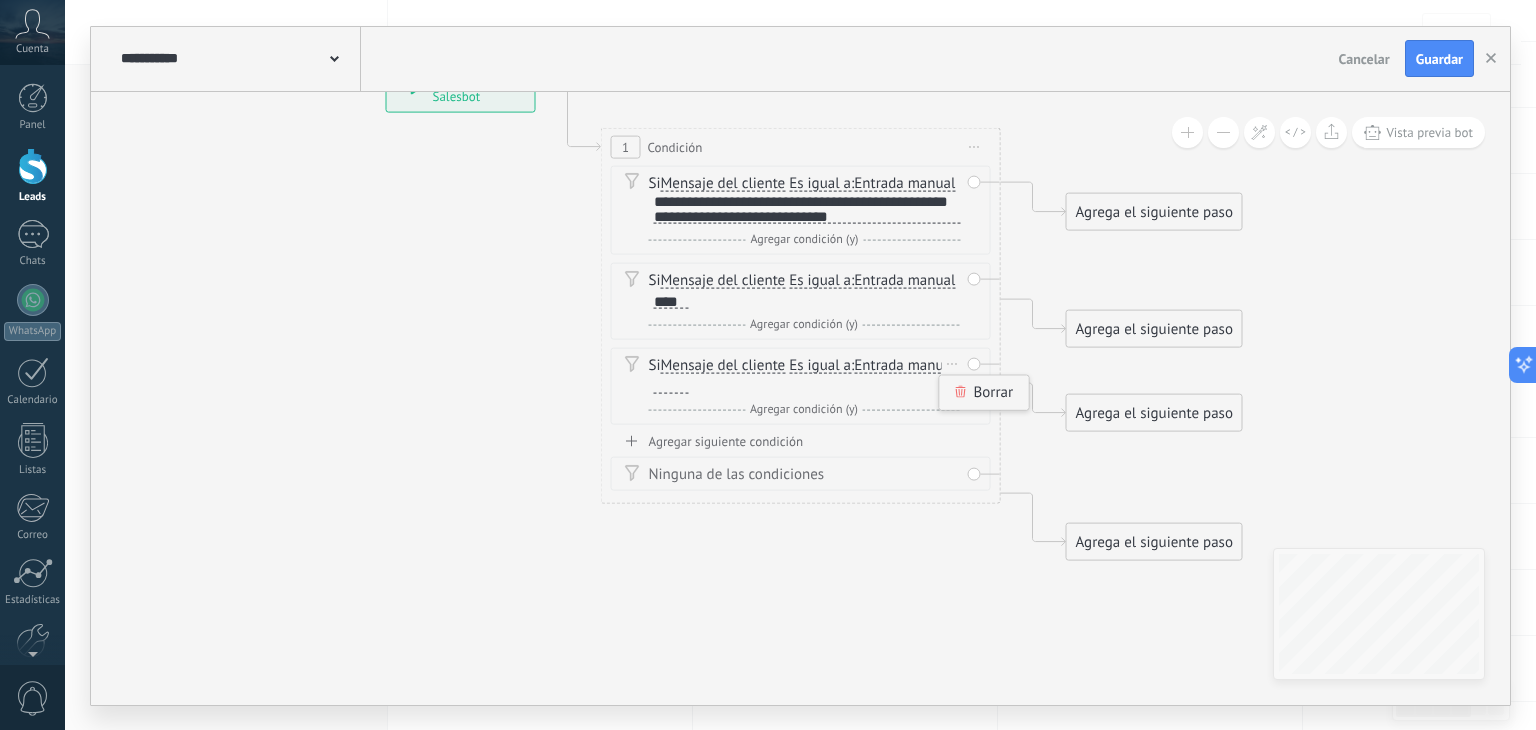 click 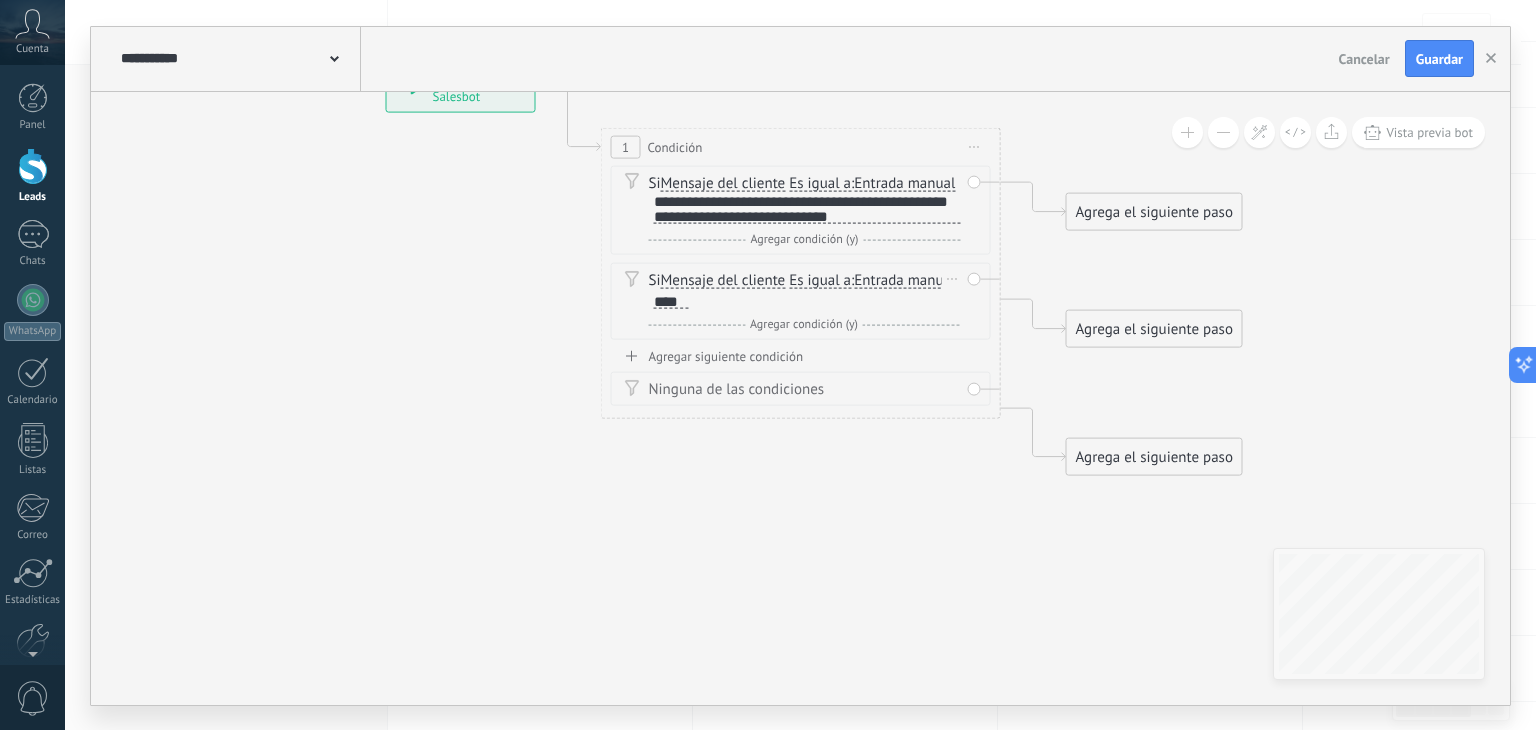 click on "****" at bounding box center [671, 301] 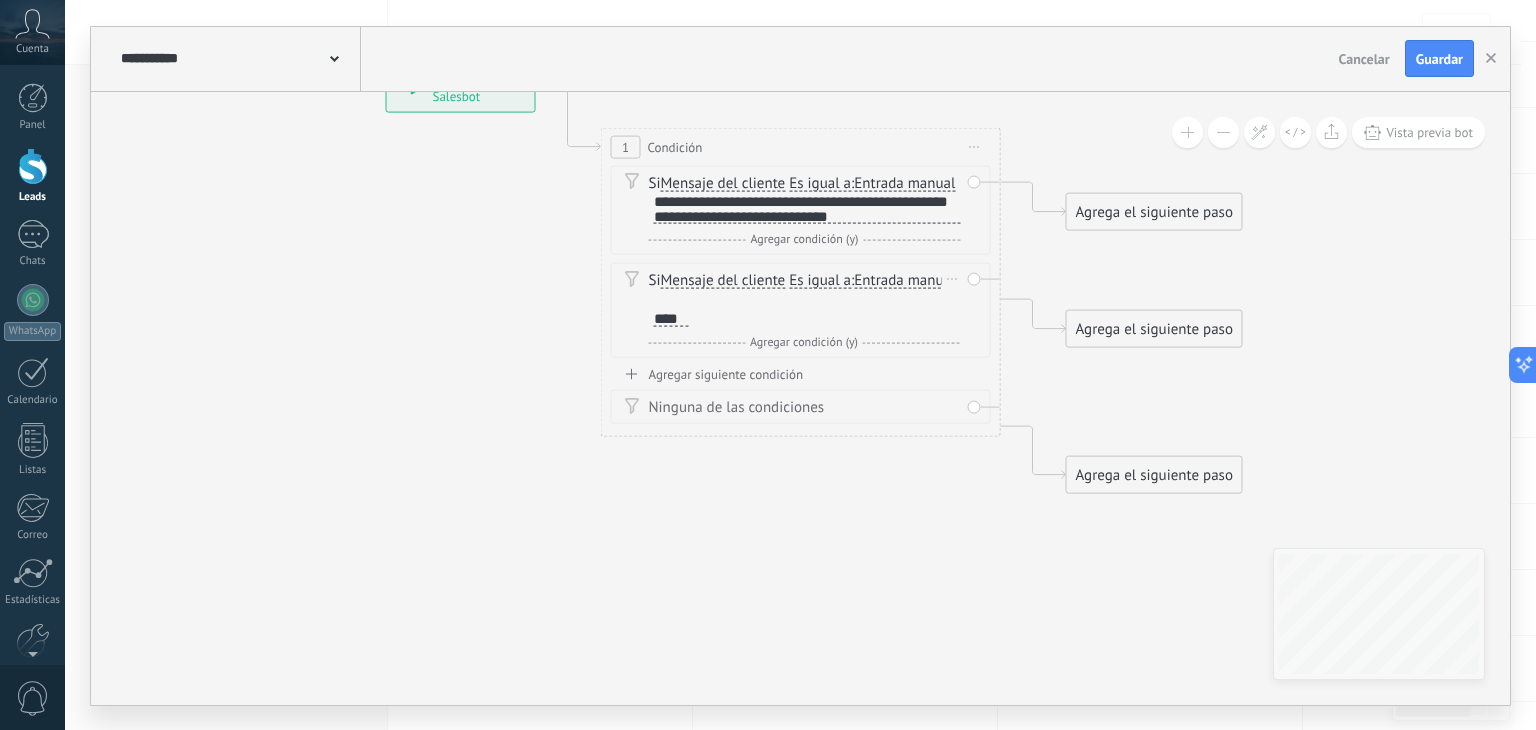 scroll, scrollTop: 0, scrollLeft: 0, axis: both 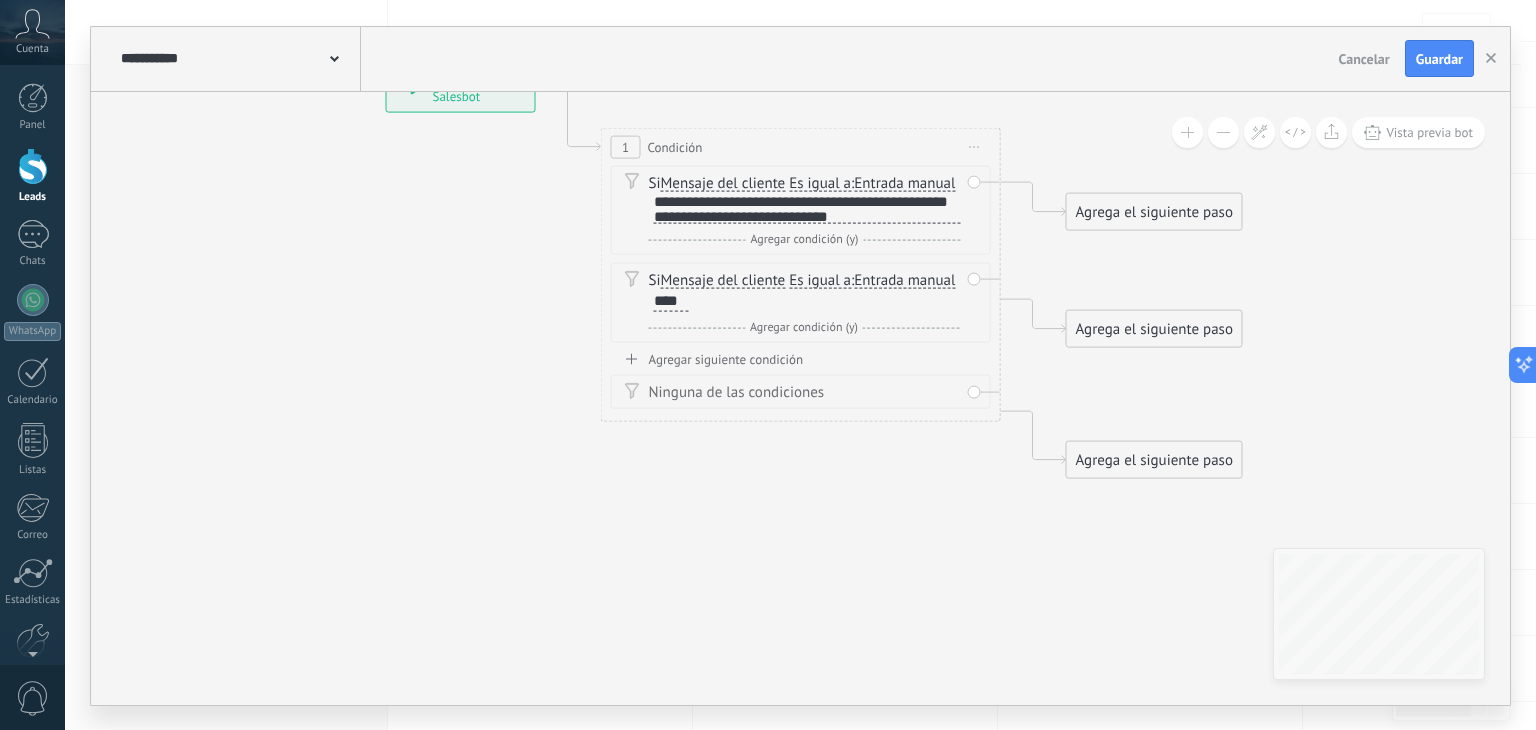 click on "Agrega el siguiente paso" at bounding box center [1154, 211] 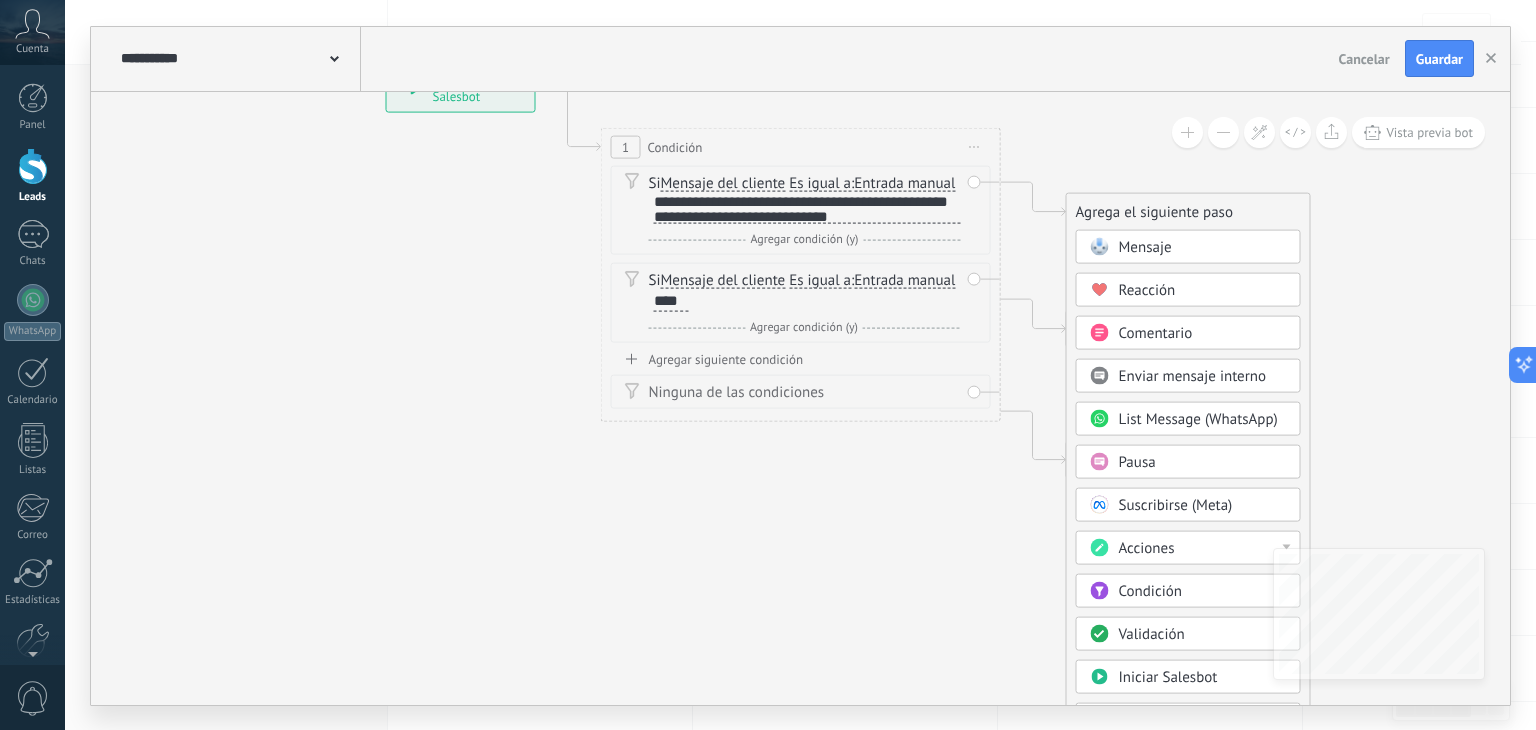 click on "Mensaje" at bounding box center [1145, 246] 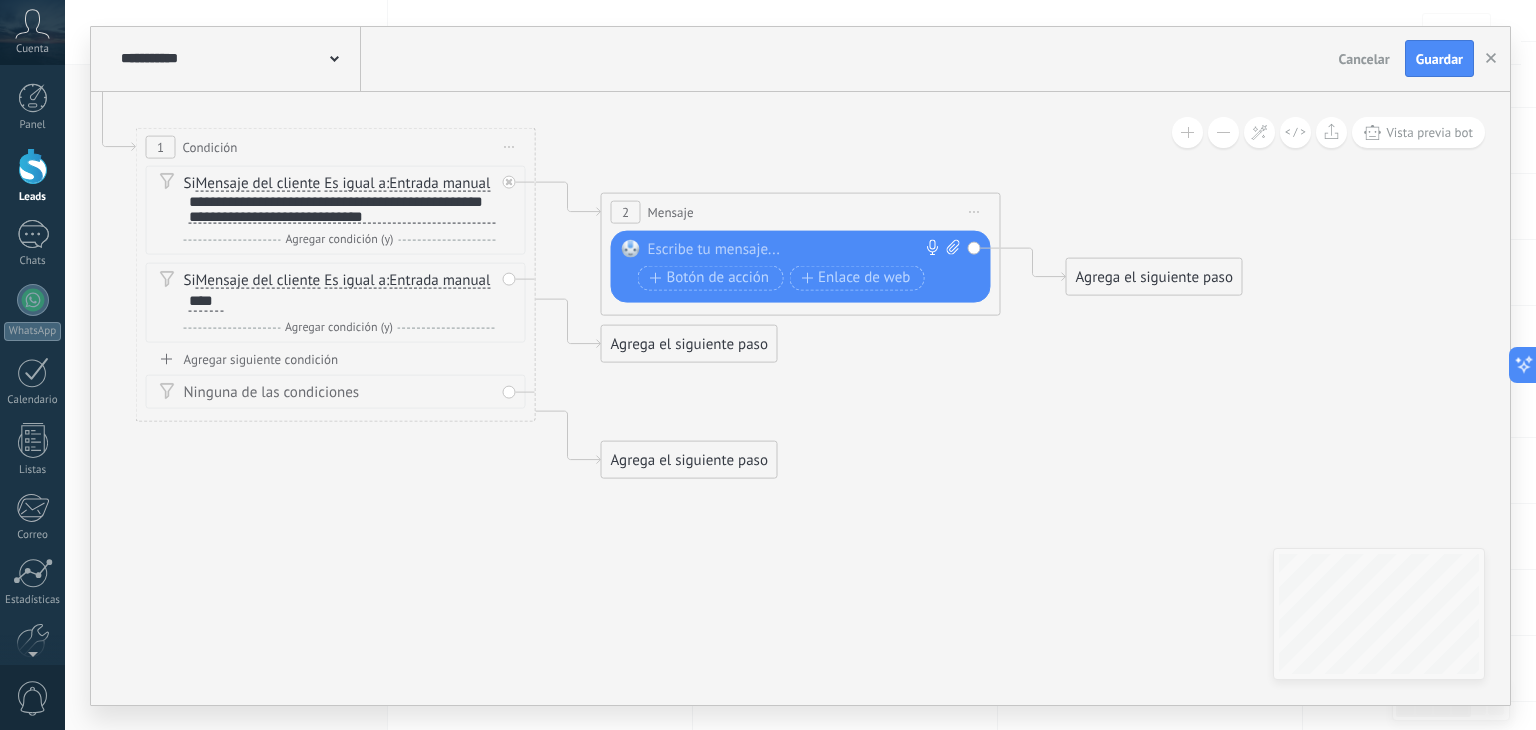 click at bounding box center (796, 249) 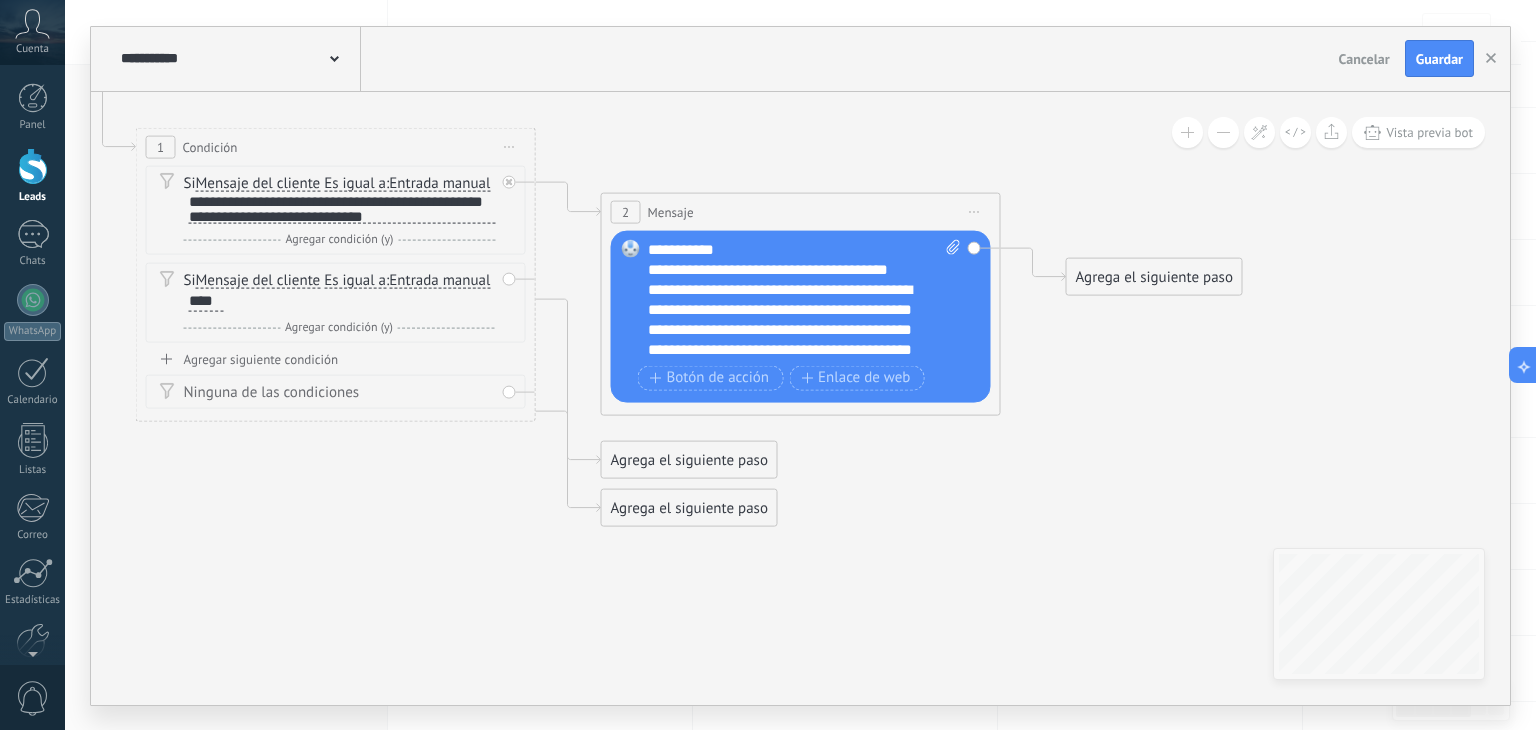 click on "**********" at bounding box center (787, 269) 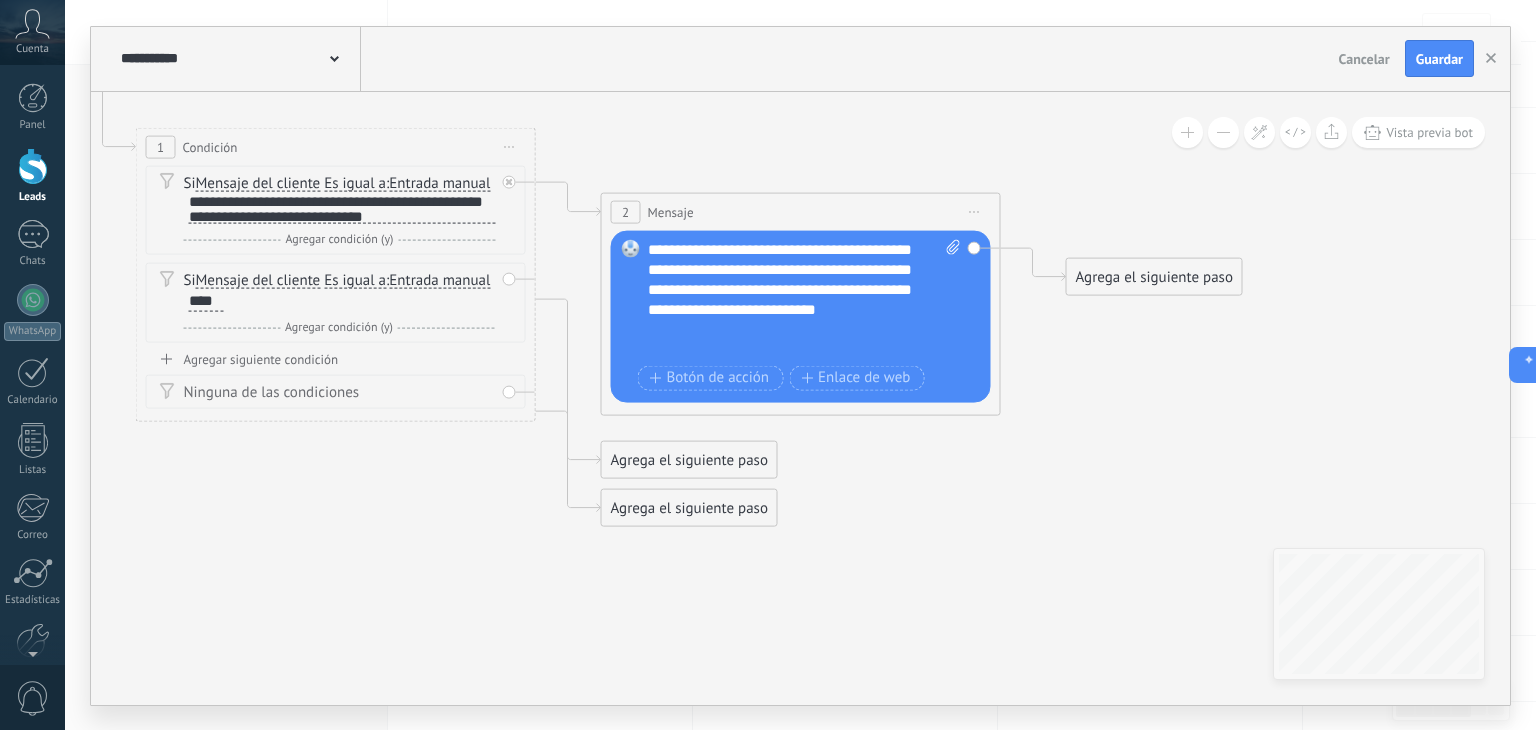 scroll, scrollTop: 0, scrollLeft: 0, axis: both 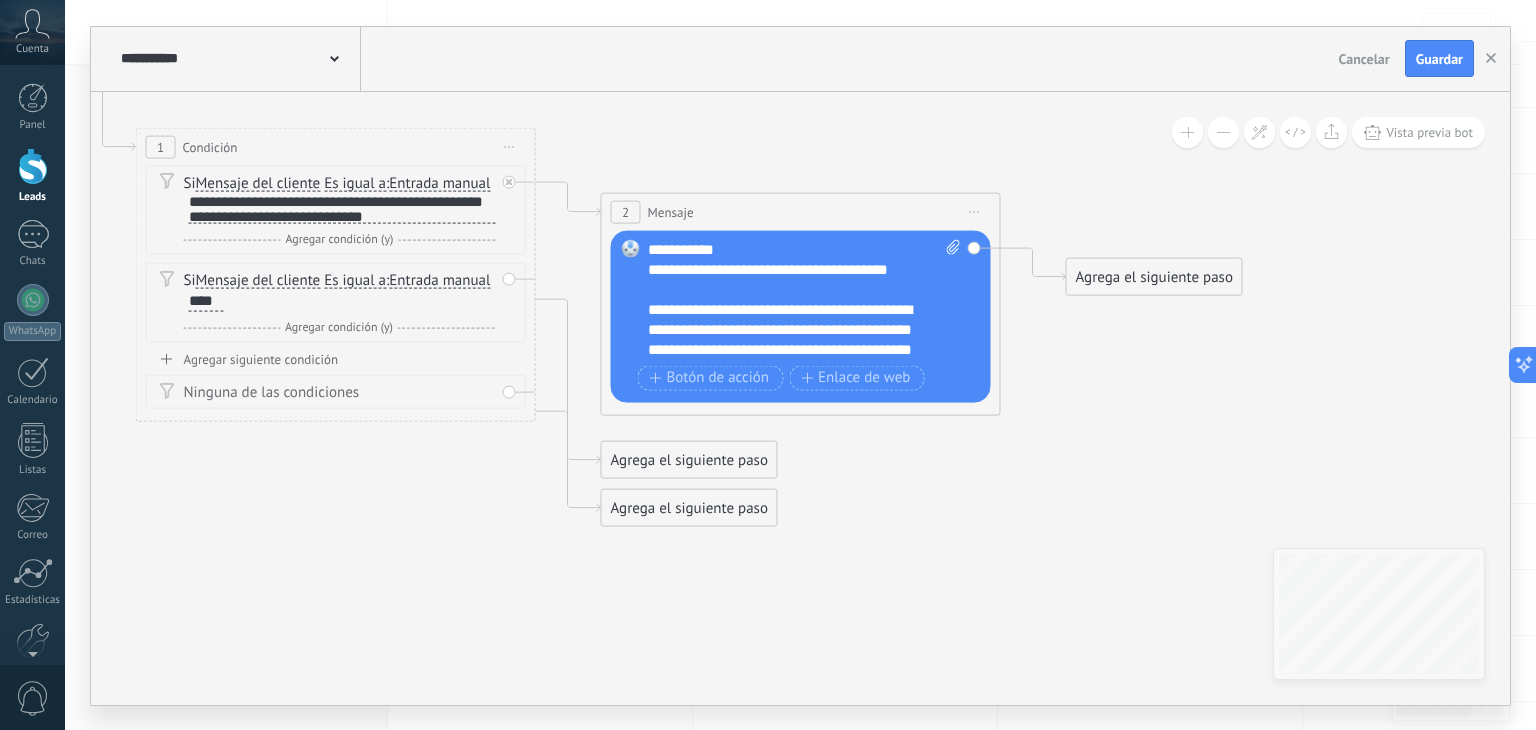 click on "Agrega el siguiente paso" at bounding box center [1154, 276] 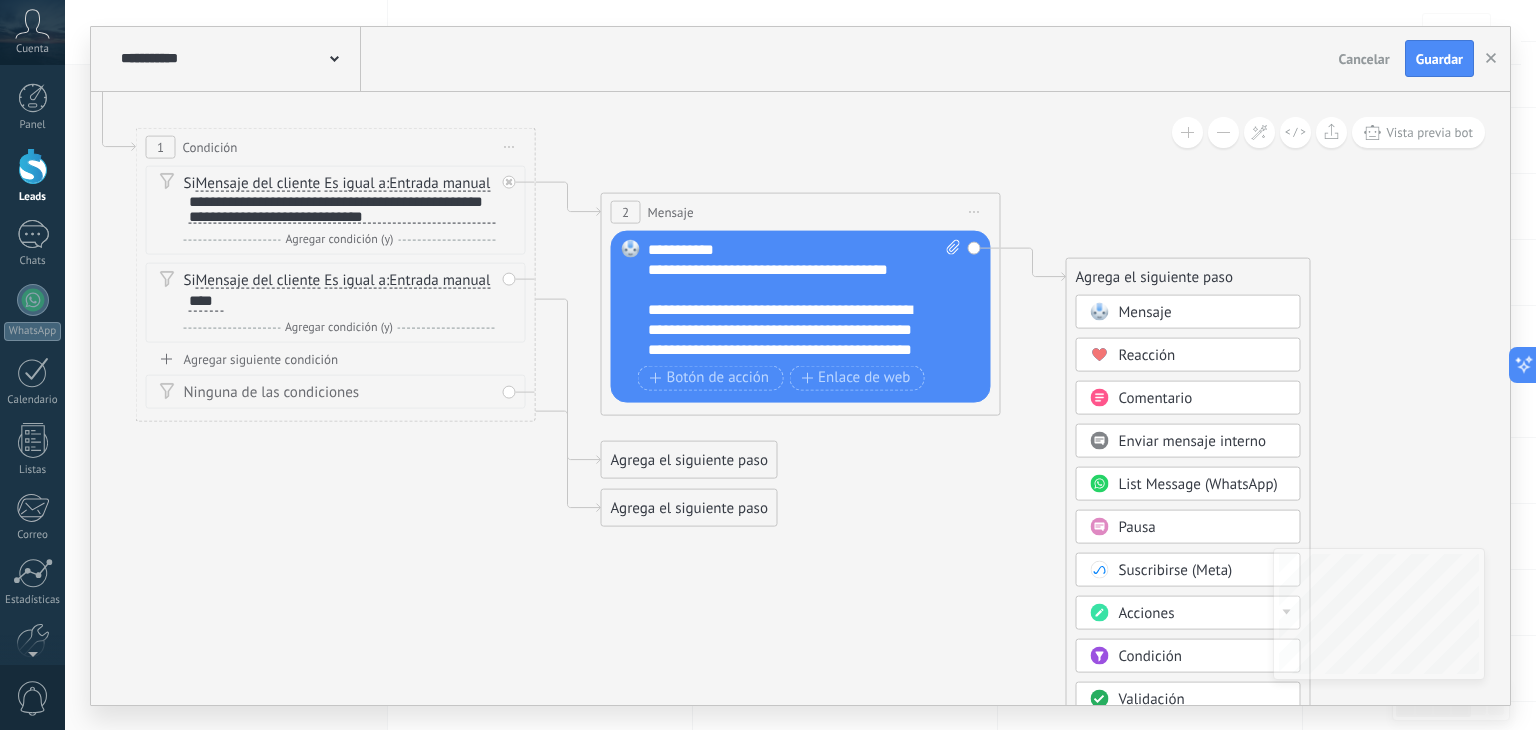 click on "**********" at bounding box center (805, 299) 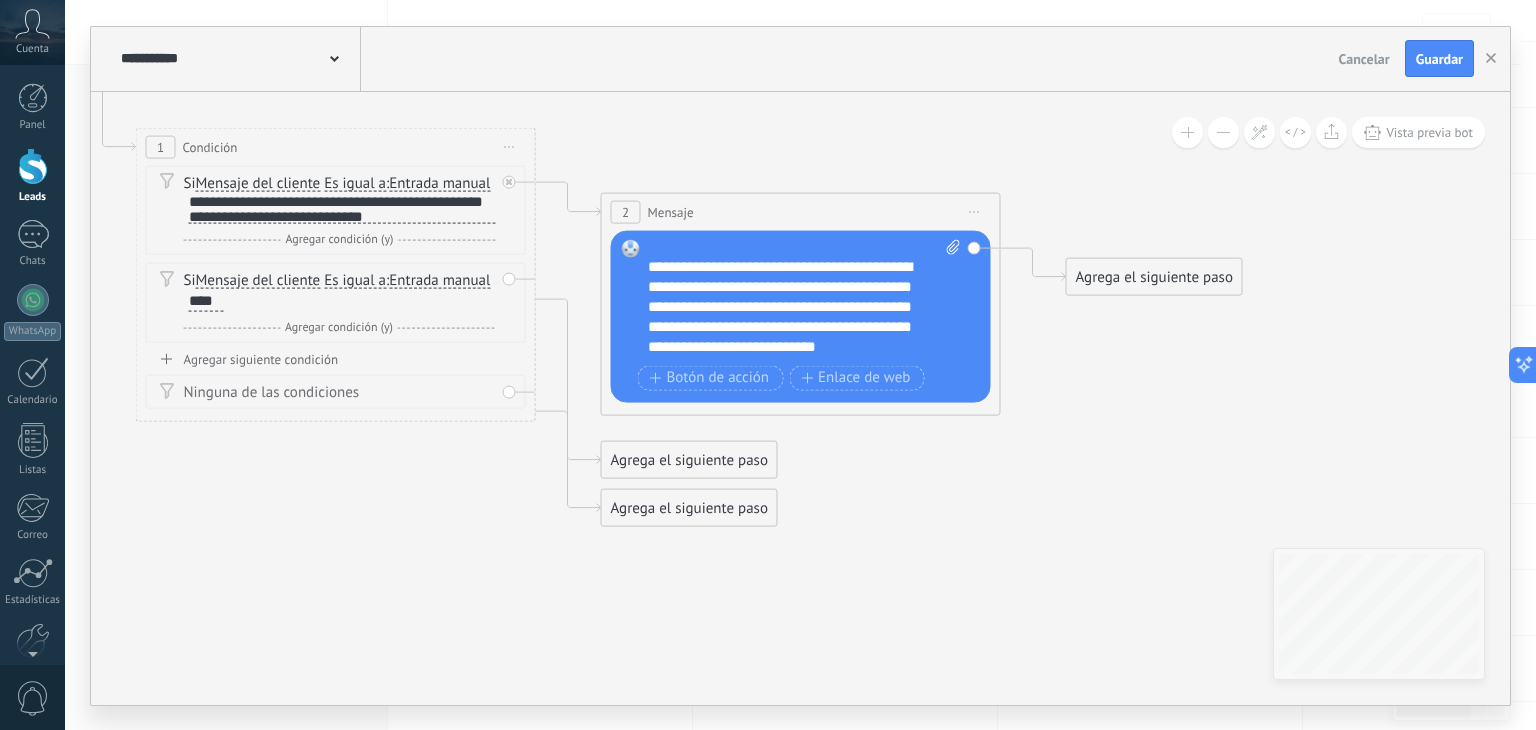 scroll, scrollTop: 80, scrollLeft: 0, axis: vertical 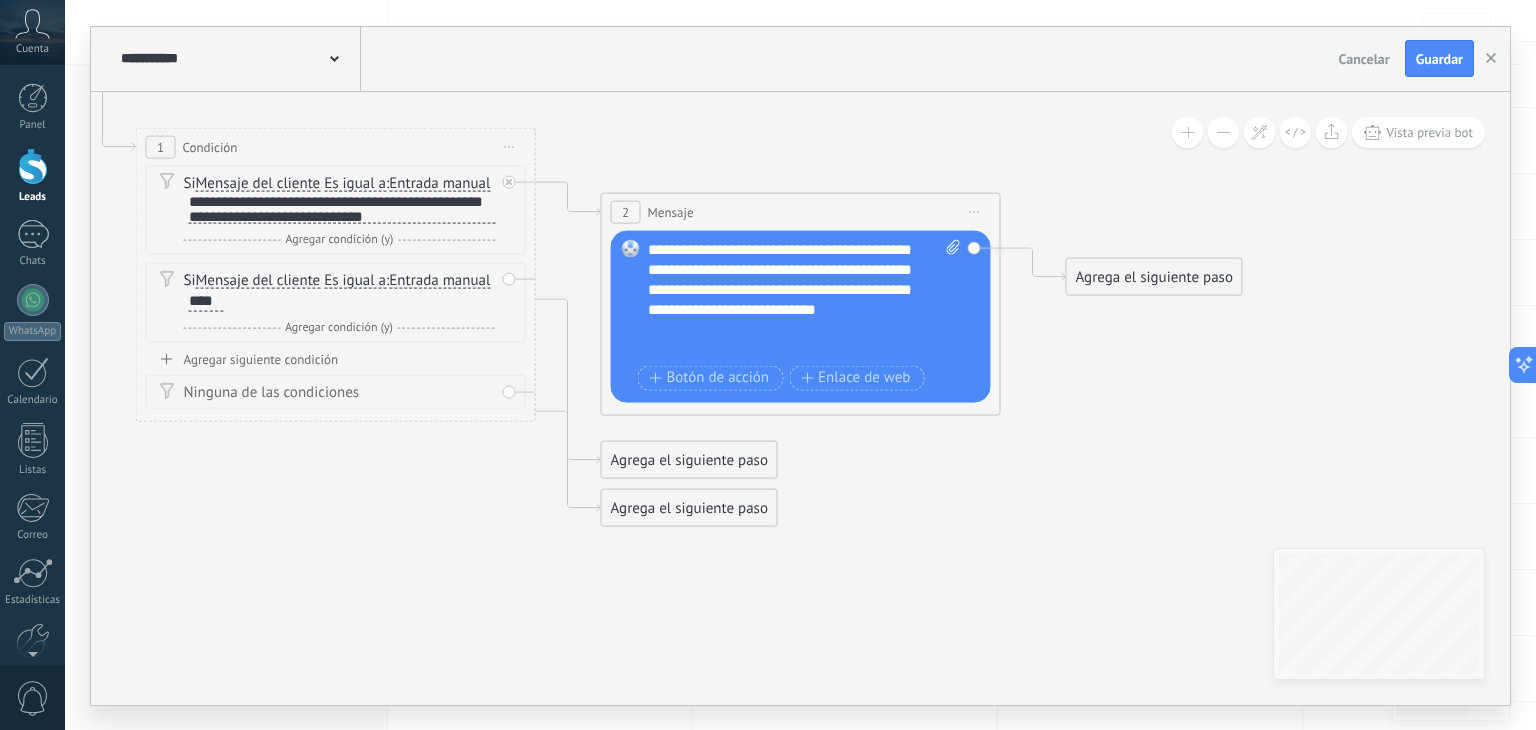 click on "**********" at bounding box center (787, 279) 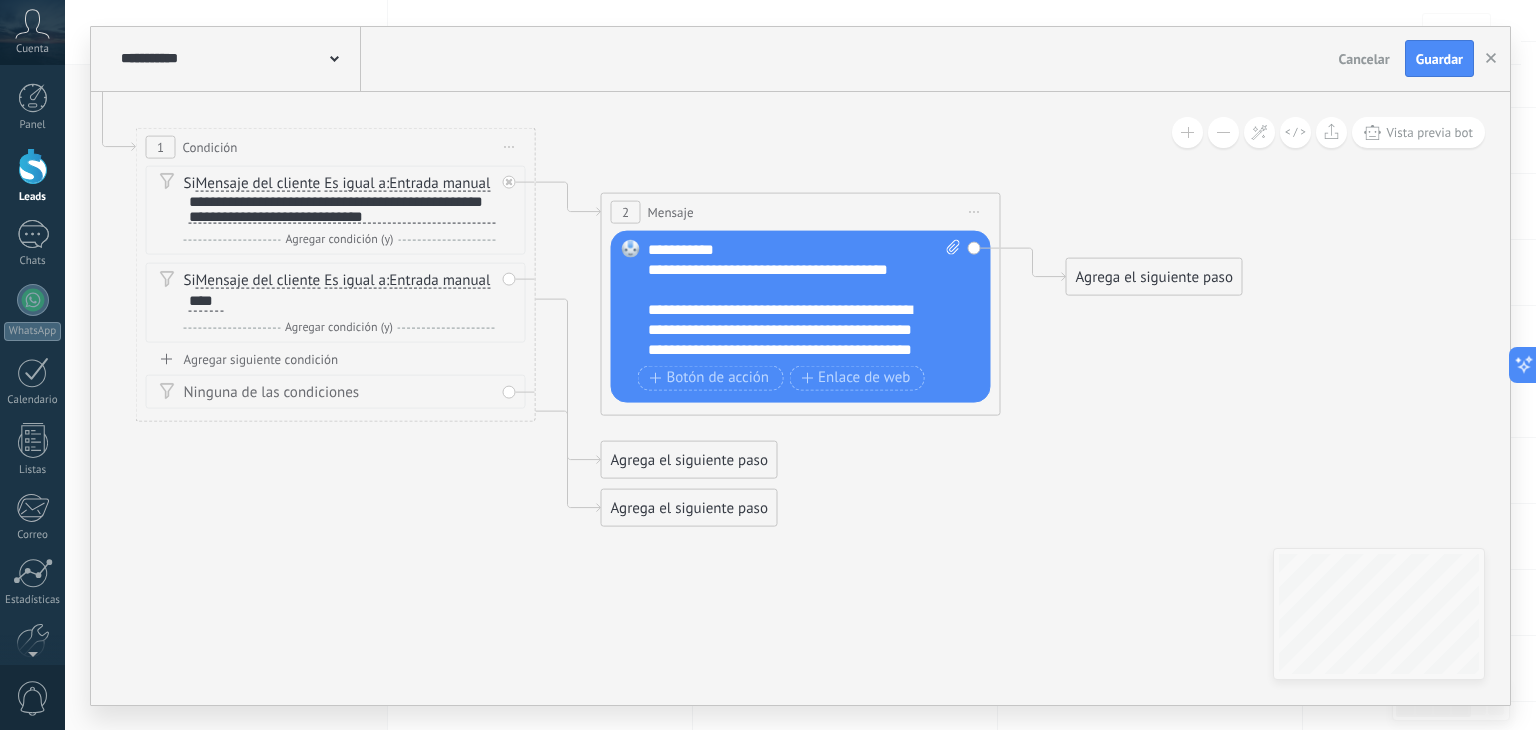 scroll, scrollTop: 0, scrollLeft: 0, axis: both 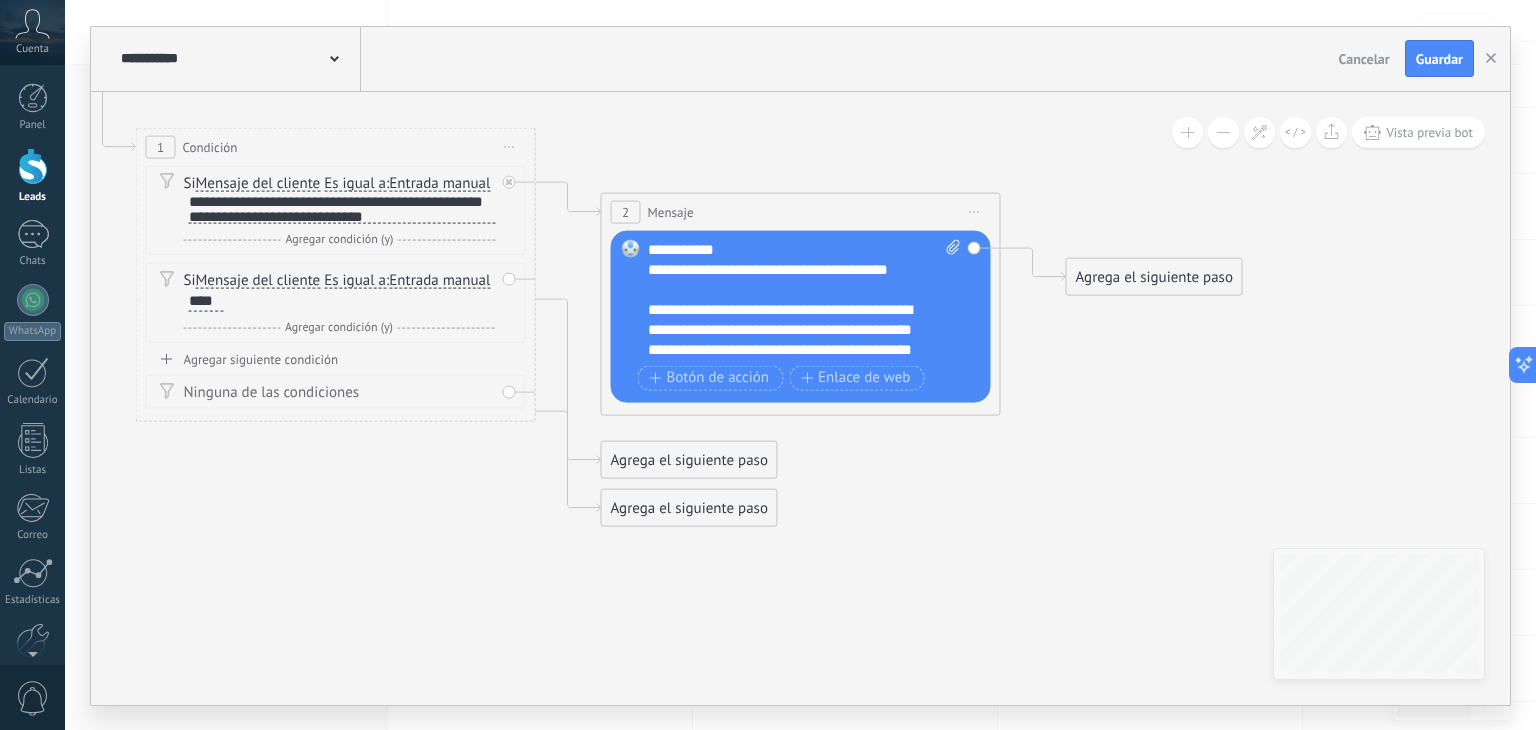 click on "Agrega el siguiente paso" at bounding box center (1154, 276) 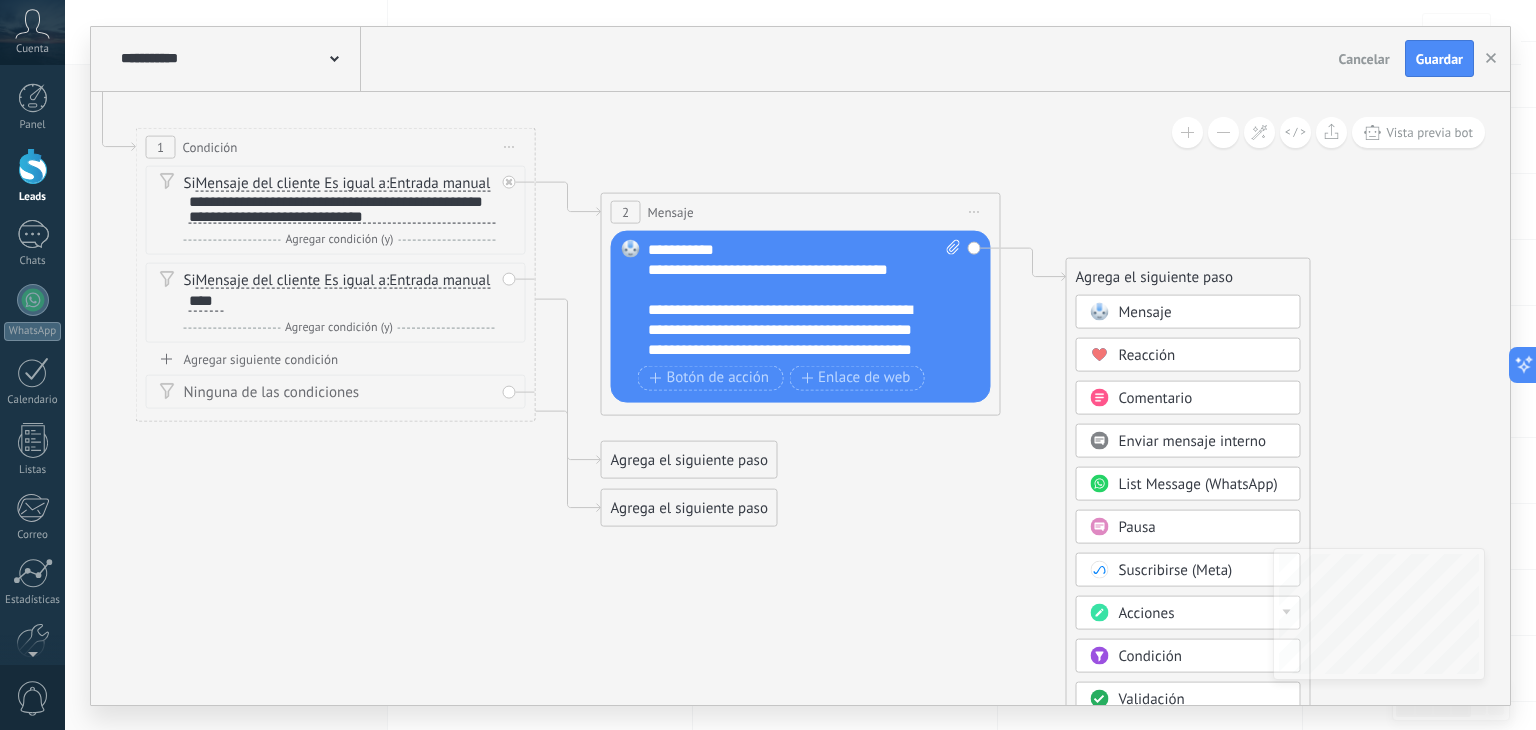click on "Pausa" at bounding box center [1137, 526] 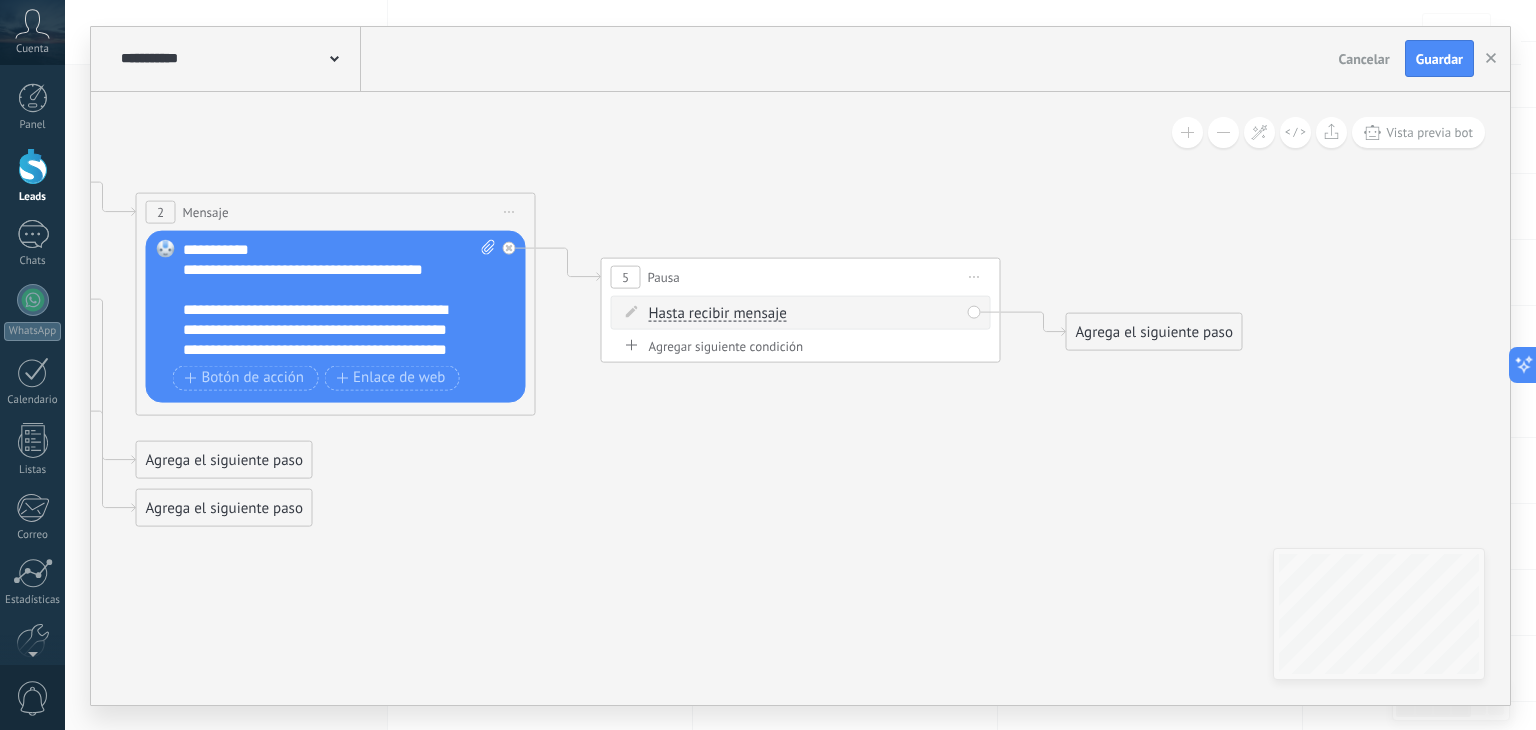 click on "Hasta recibir mensaje" at bounding box center (718, 313) 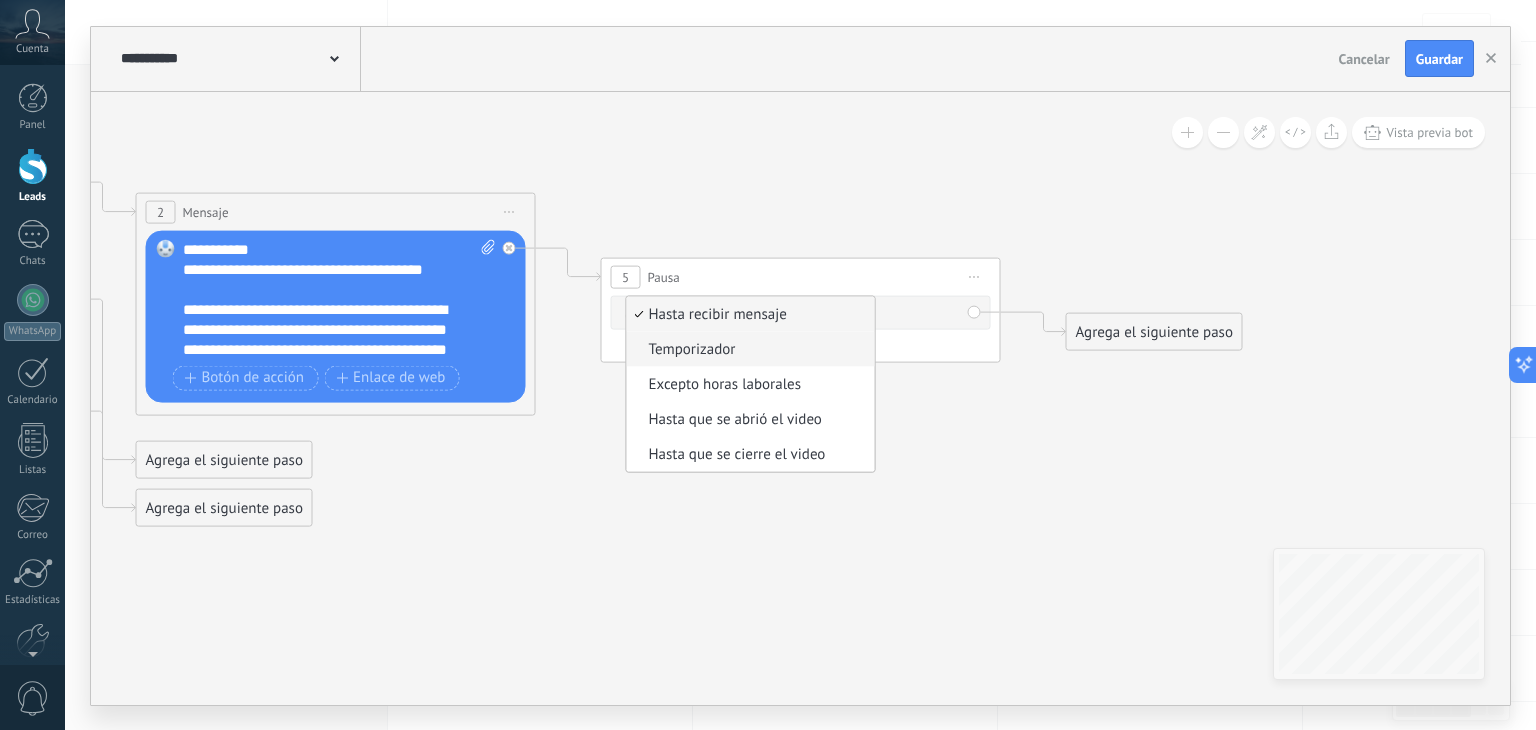 click on "Temporizador" at bounding box center [748, 349] 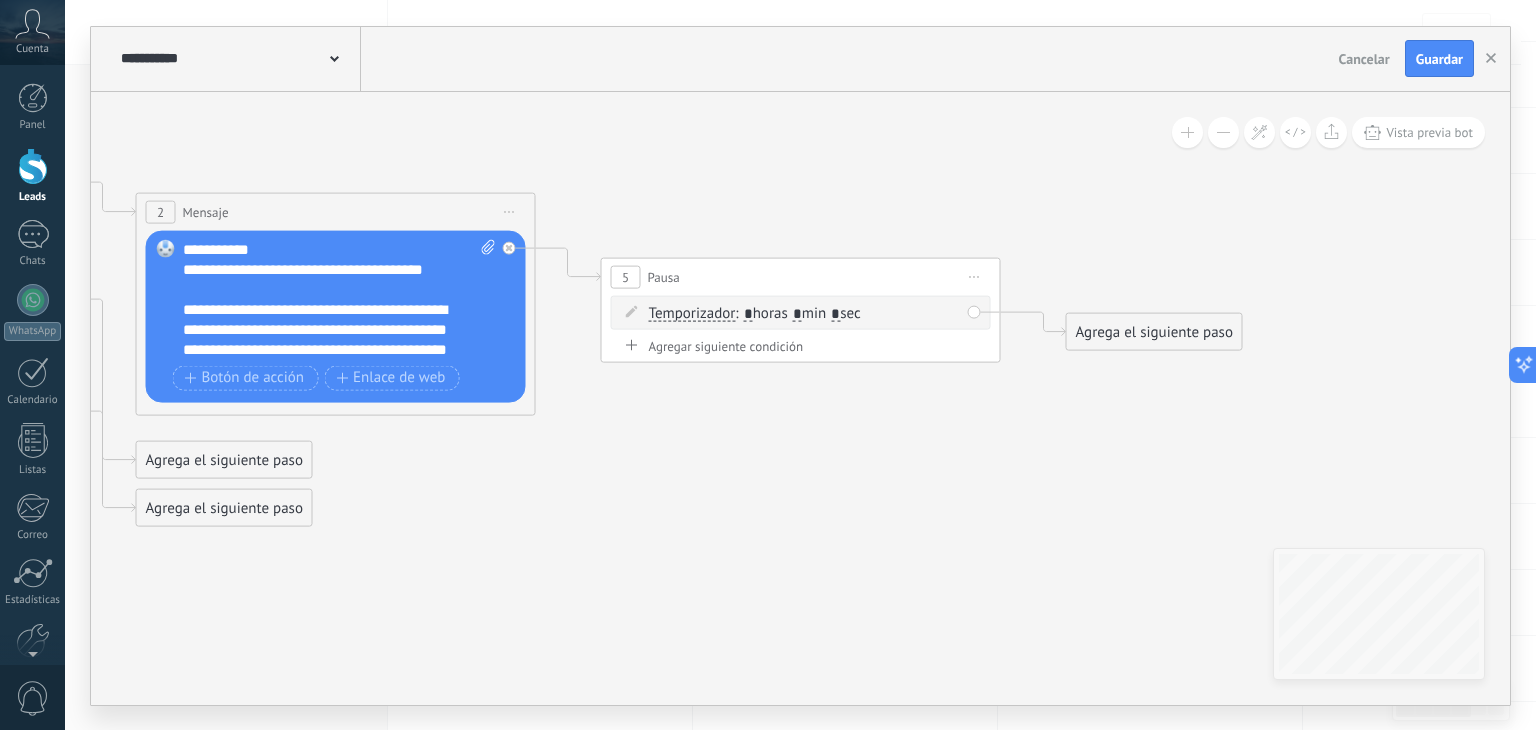 click on ":
*  horas
*  min  *  sec" at bounding box center (797, 312) 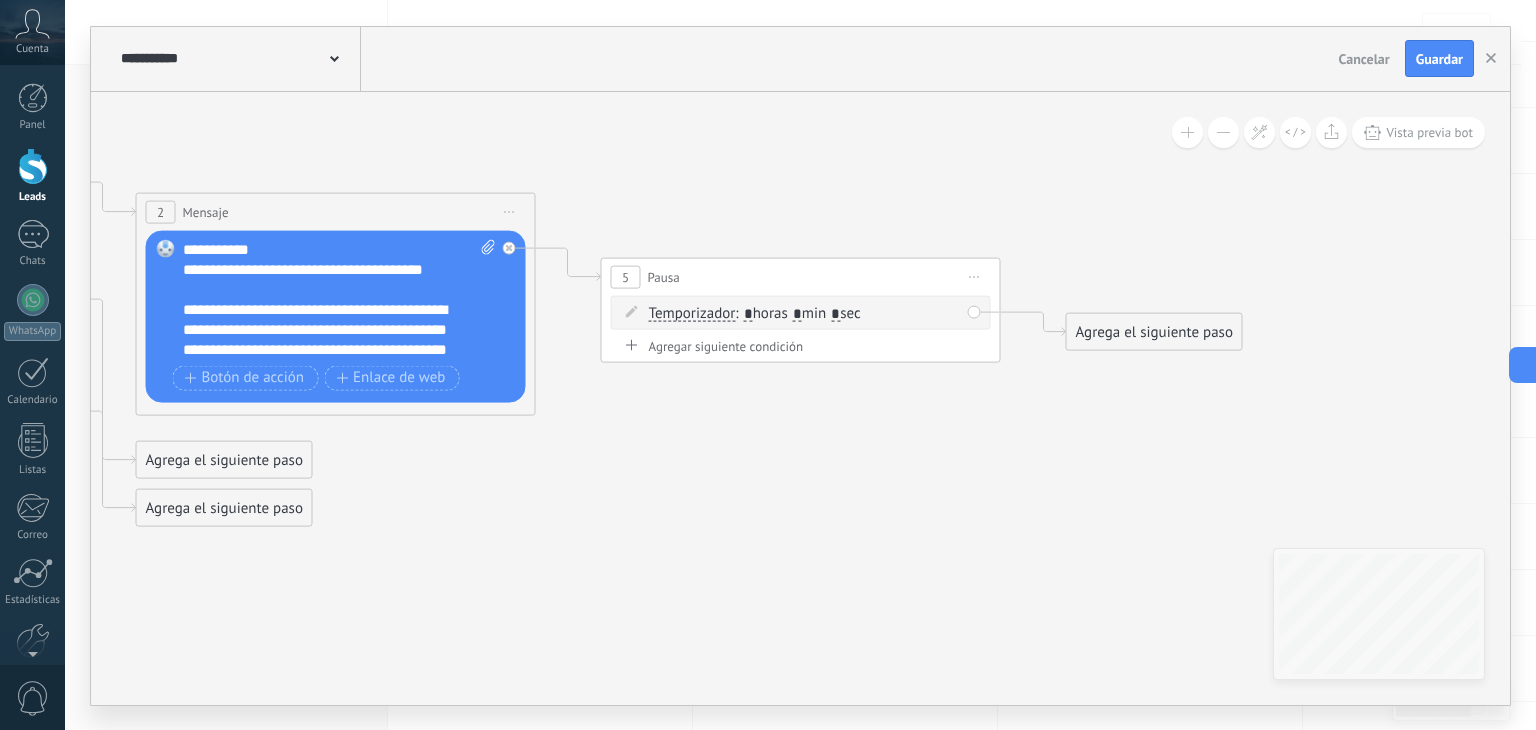 click on "*" at bounding box center (797, 314) 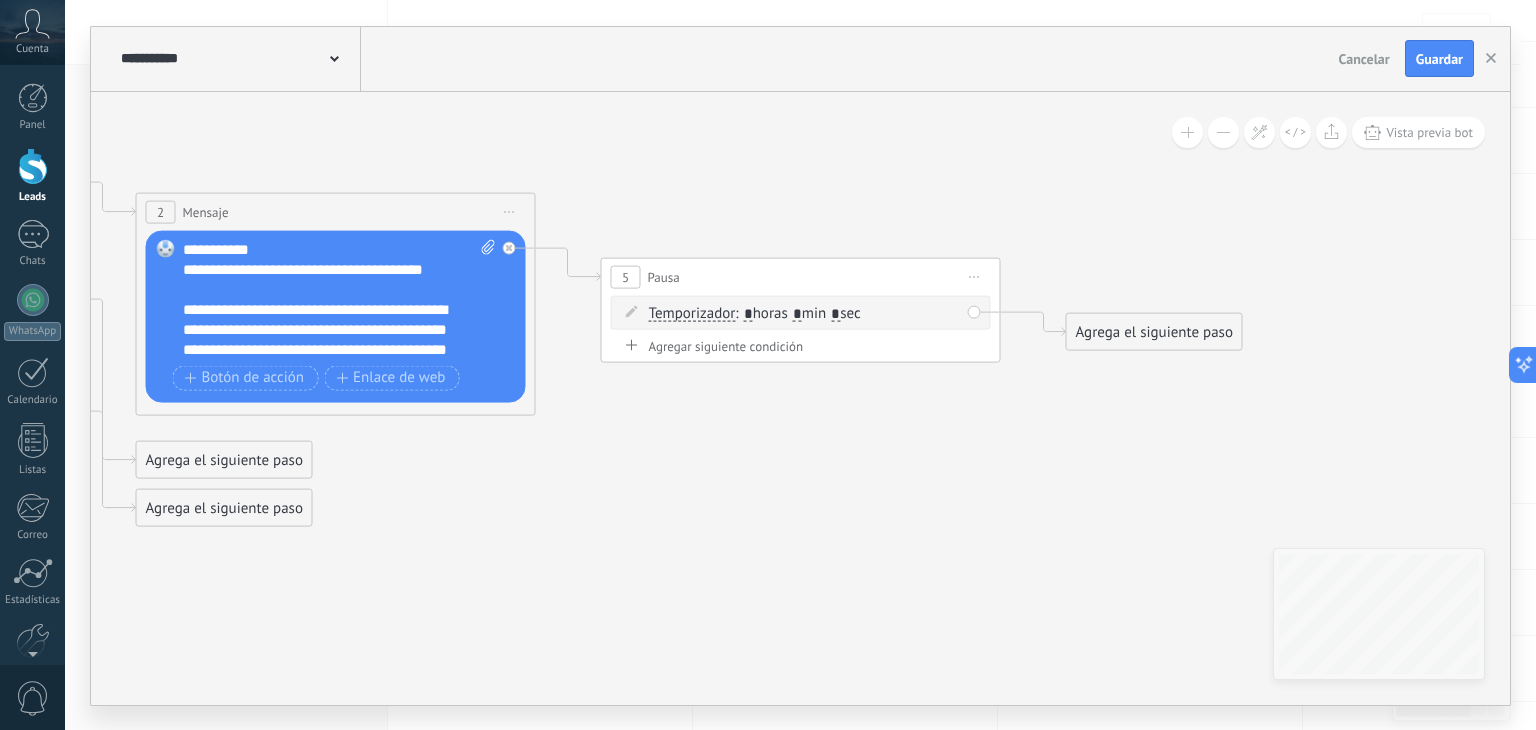 type on "*" 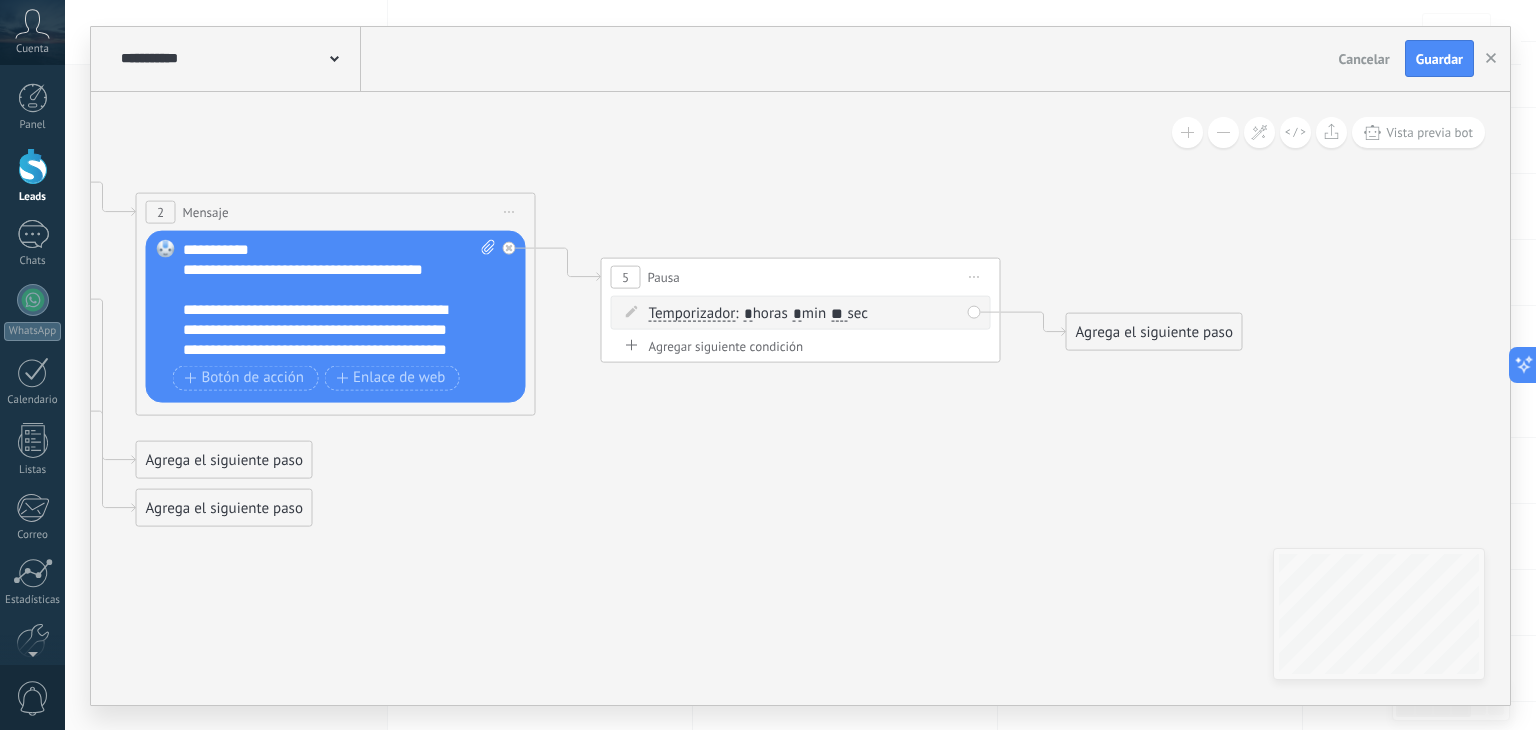 type on "**" 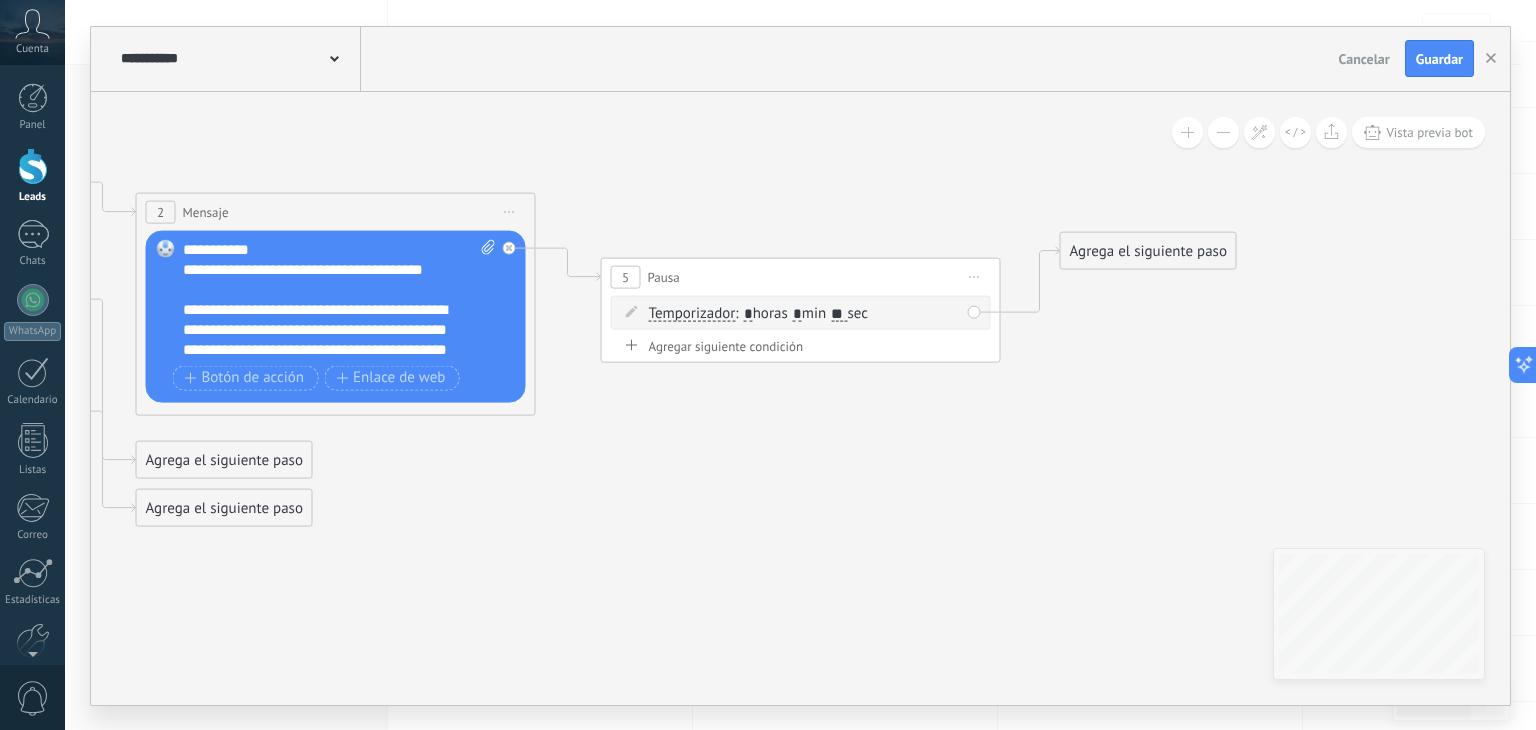 drag, startPoint x: 1150, startPoint y: 335, endPoint x: 1144, endPoint y: 254, distance: 81.22192 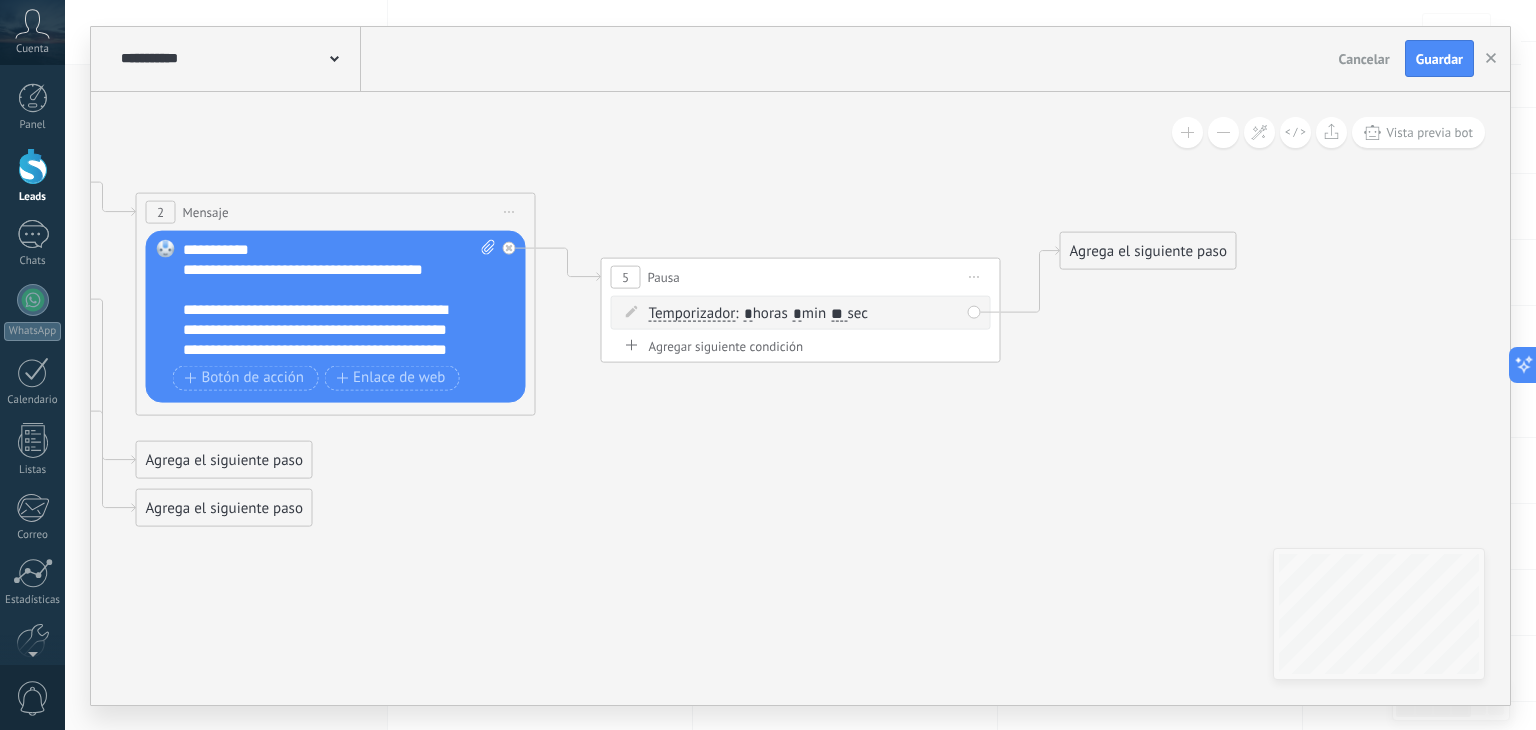 click on "Agrega el siguiente paso" at bounding box center [1148, 250] 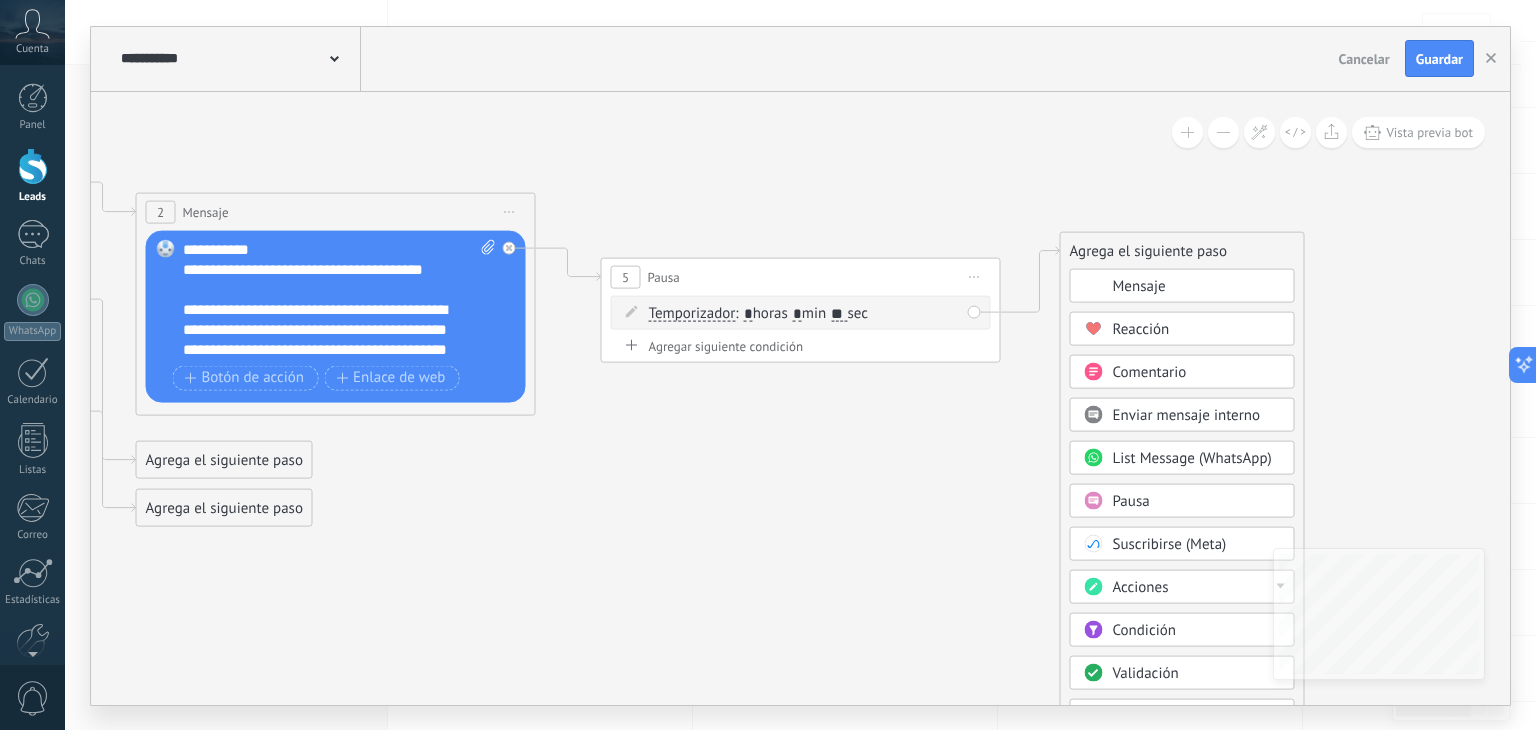 click on "Mensaje" at bounding box center [1139, 285] 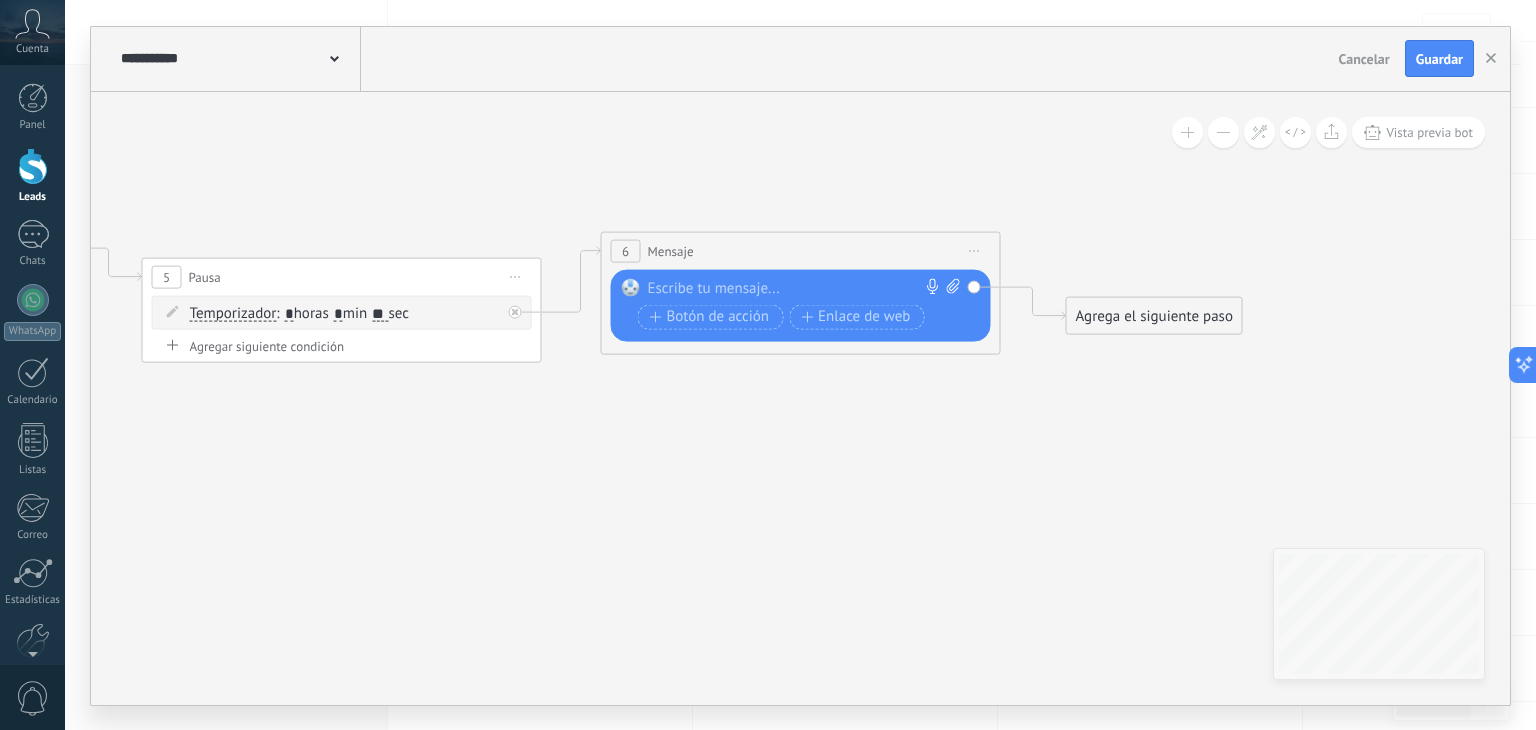 paste 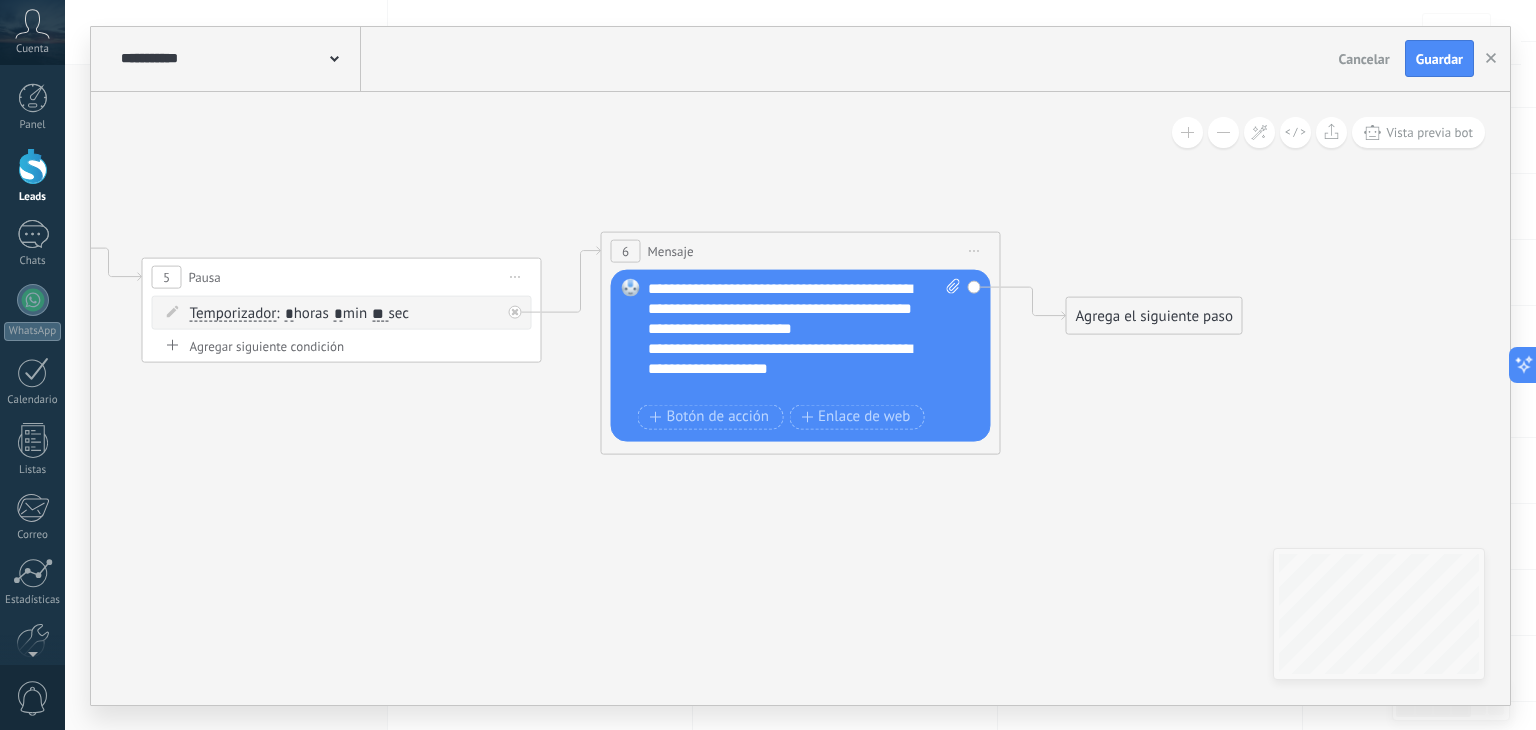 scroll, scrollTop: 0, scrollLeft: 0, axis: both 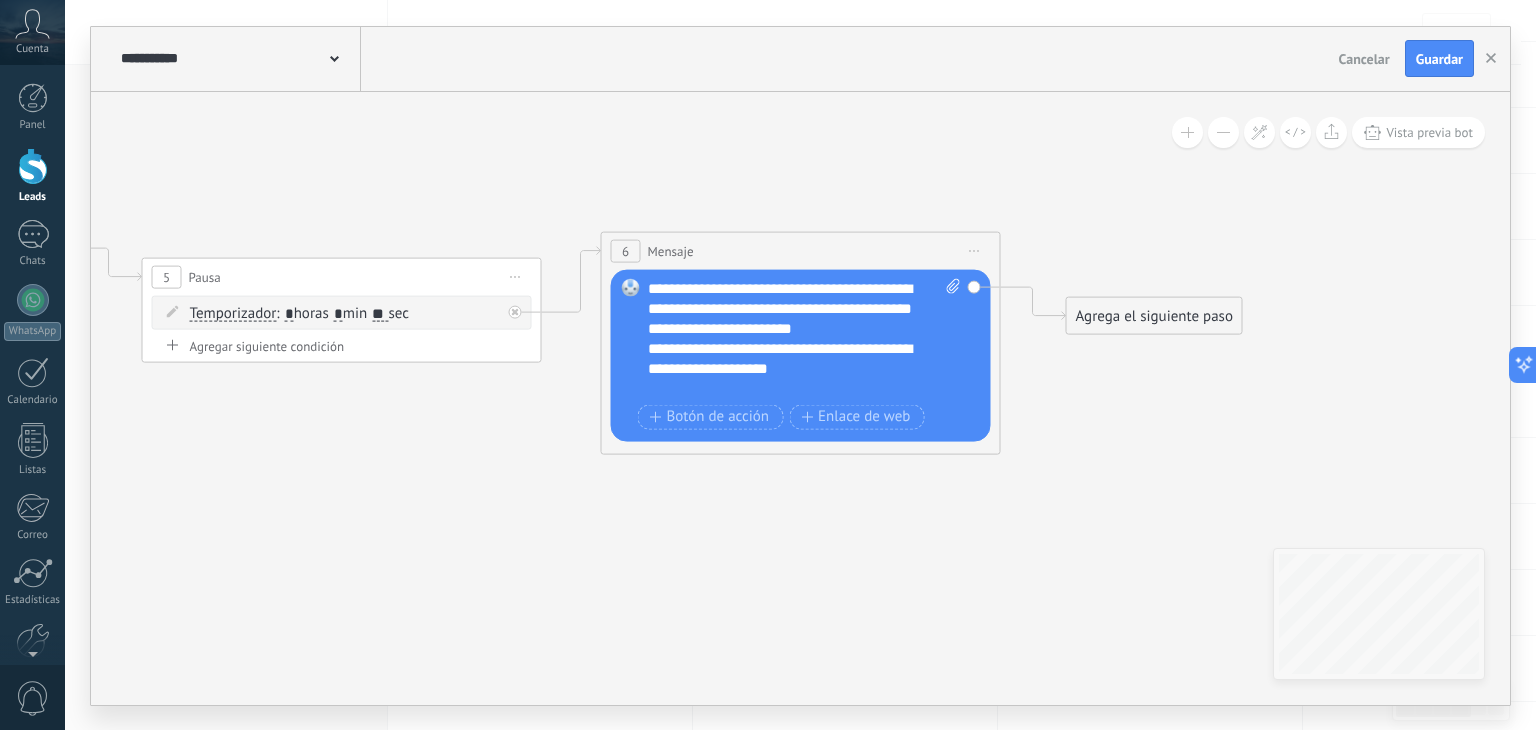 click on "**********" at bounding box center [805, 338] 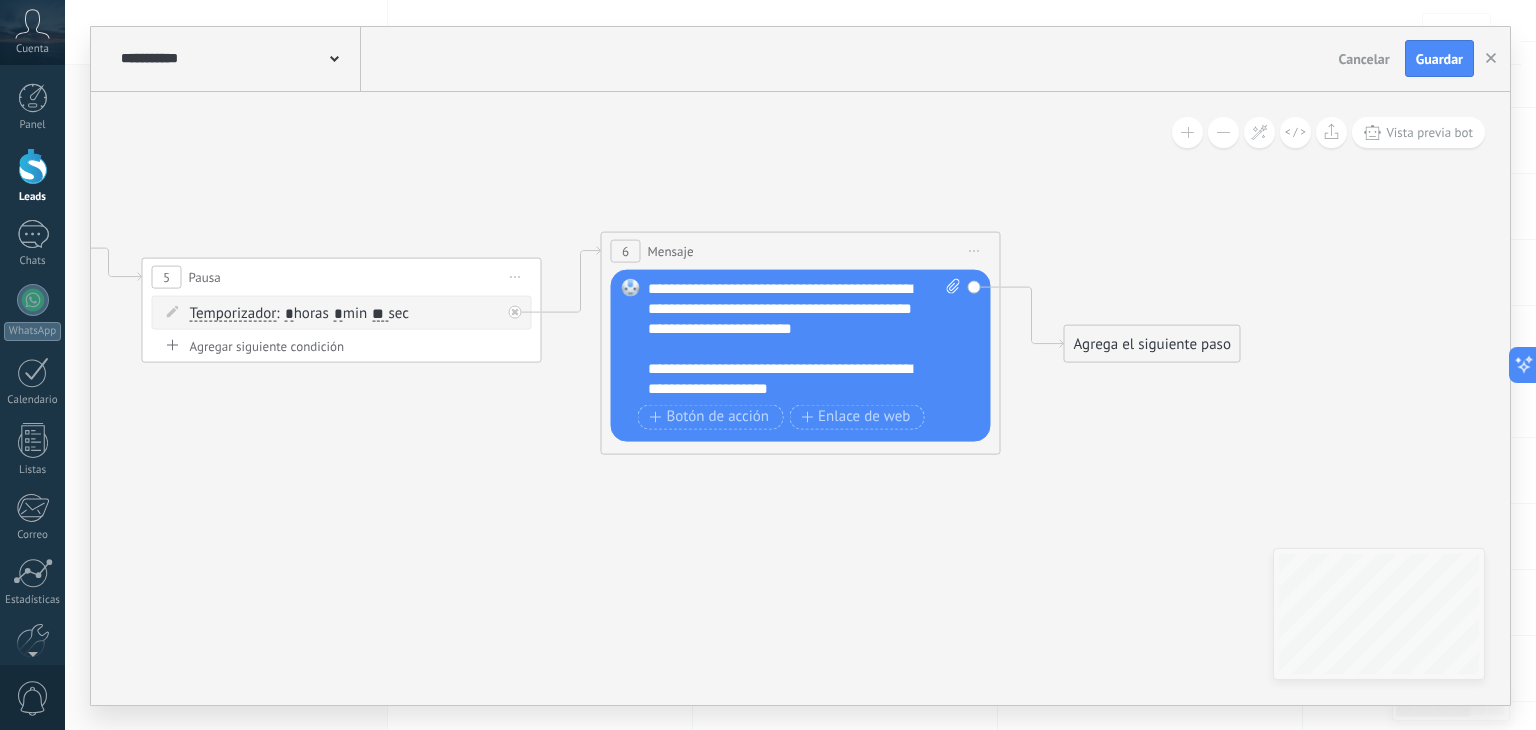 drag, startPoint x: 1188, startPoint y: 318, endPoint x: 1187, endPoint y: 346, distance: 28.01785 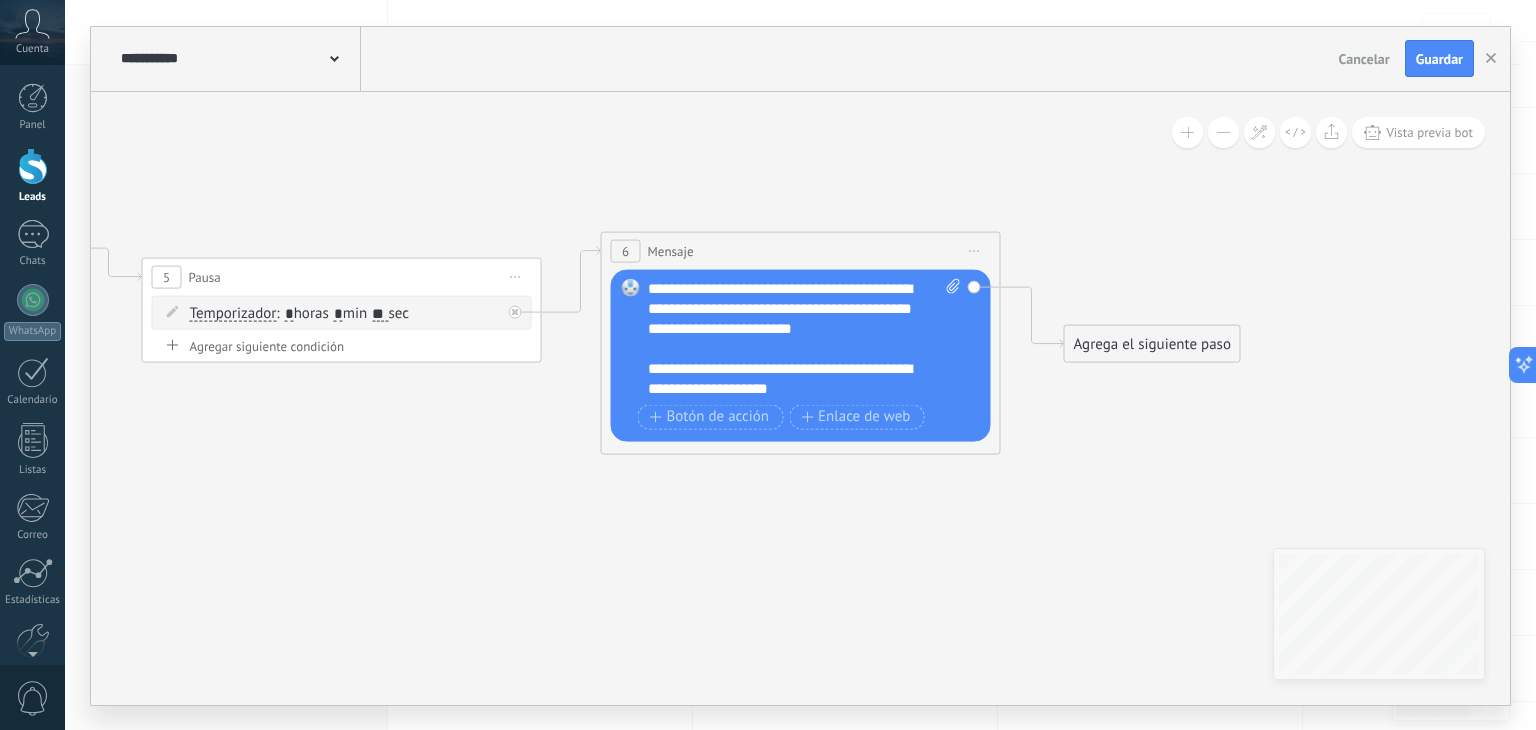 click on "Agrega el siguiente paso" at bounding box center (1152, 343) 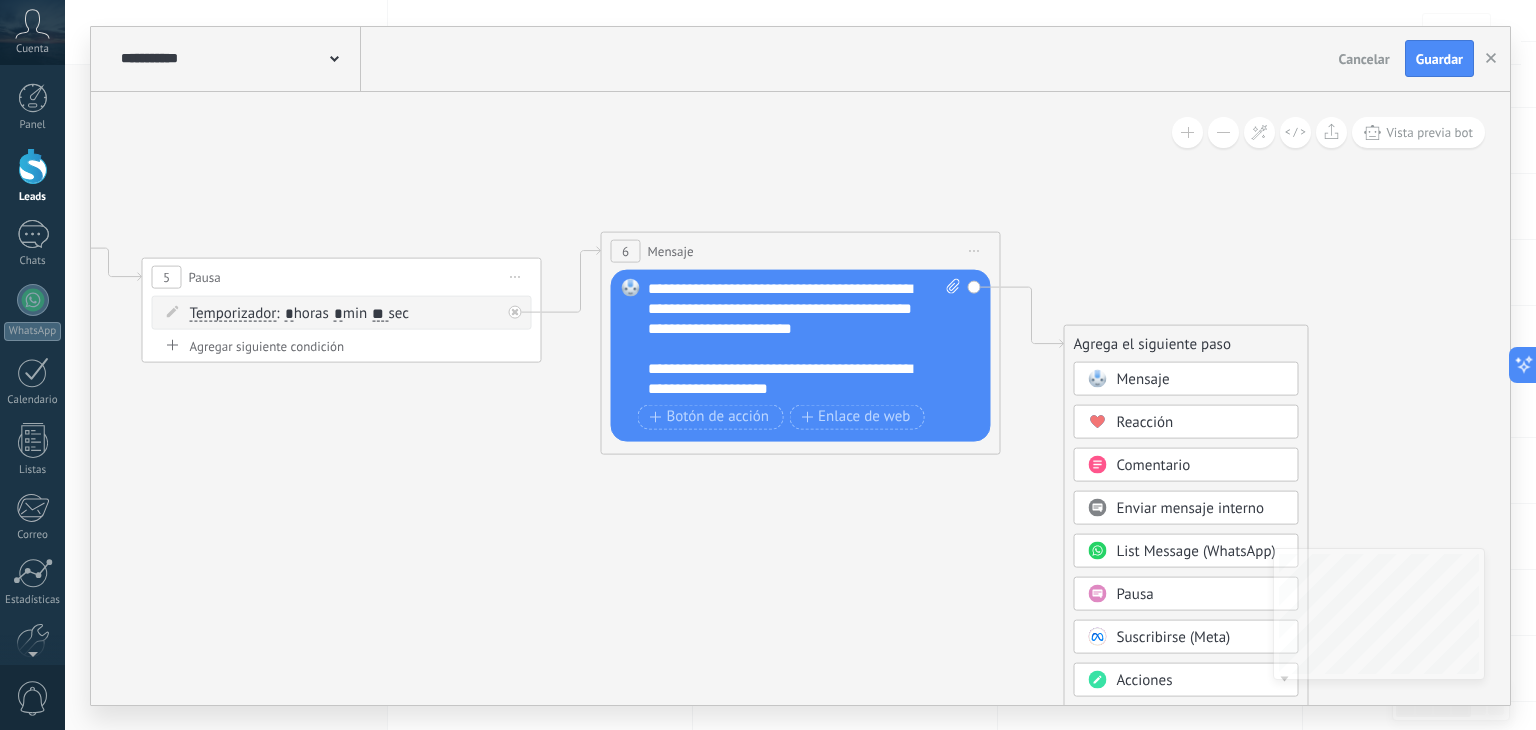 click on "Pausa" at bounding box center [1201, 594] 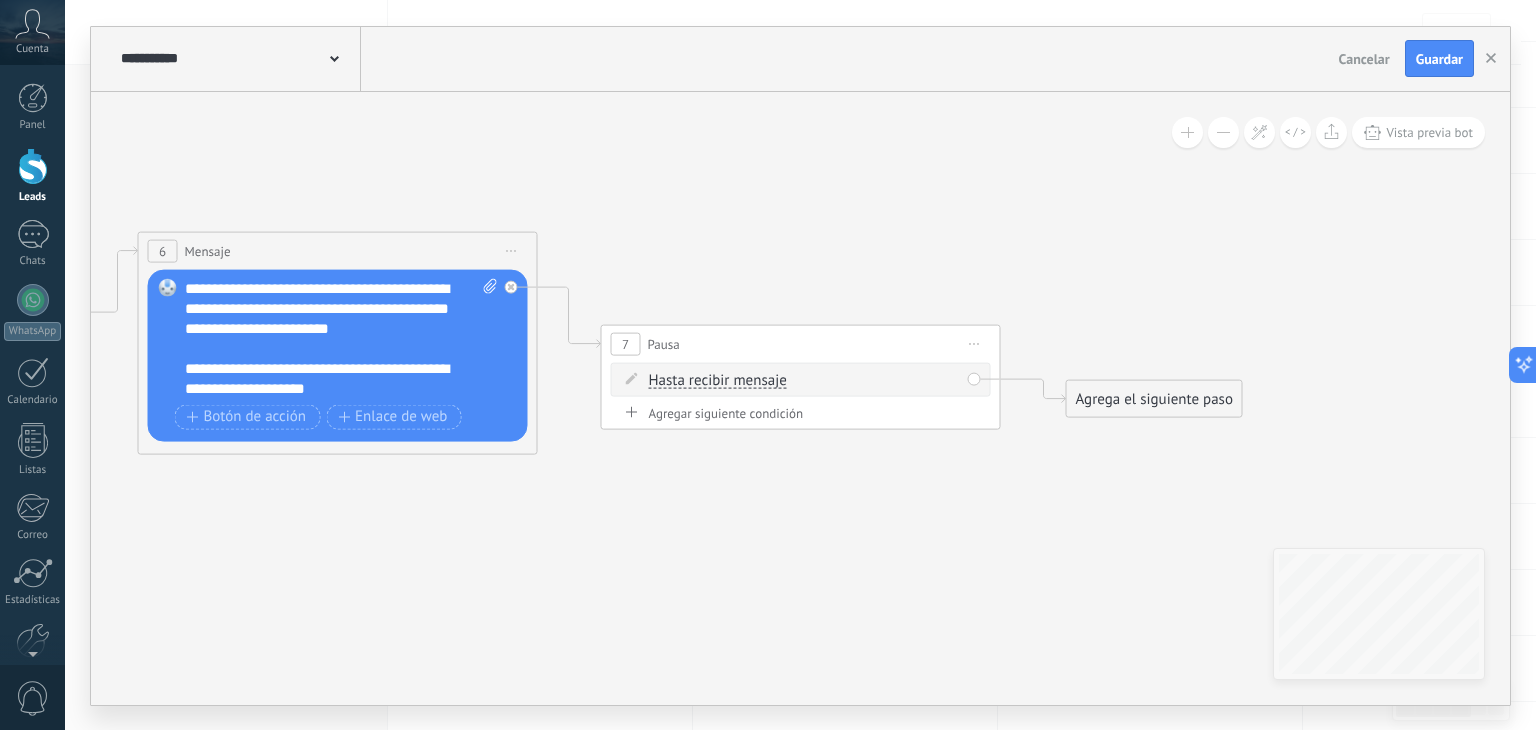 click on "Hasta recibir mensaje" at bounding box center (718, 380) 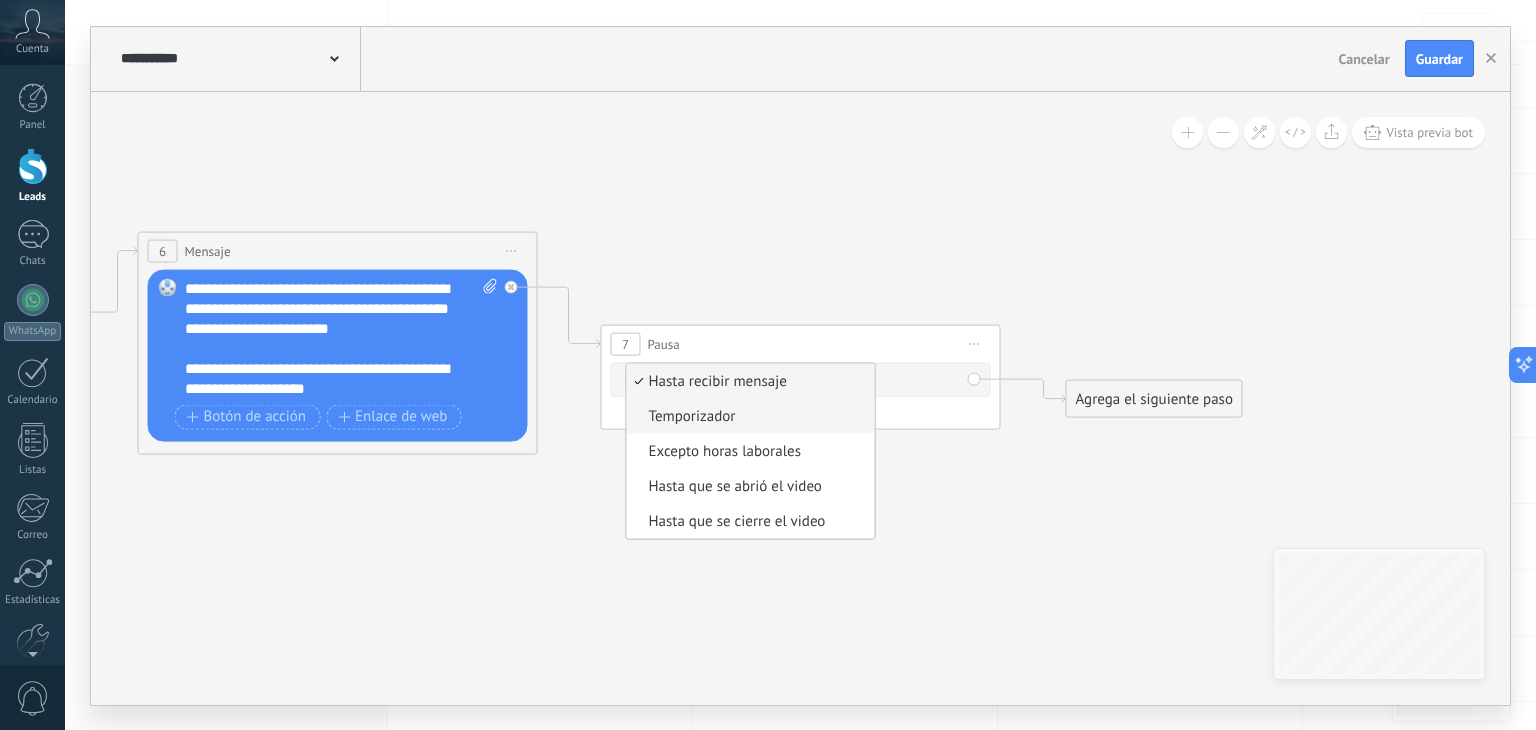 click on "Temporizador" at bounding box center [748, 416] 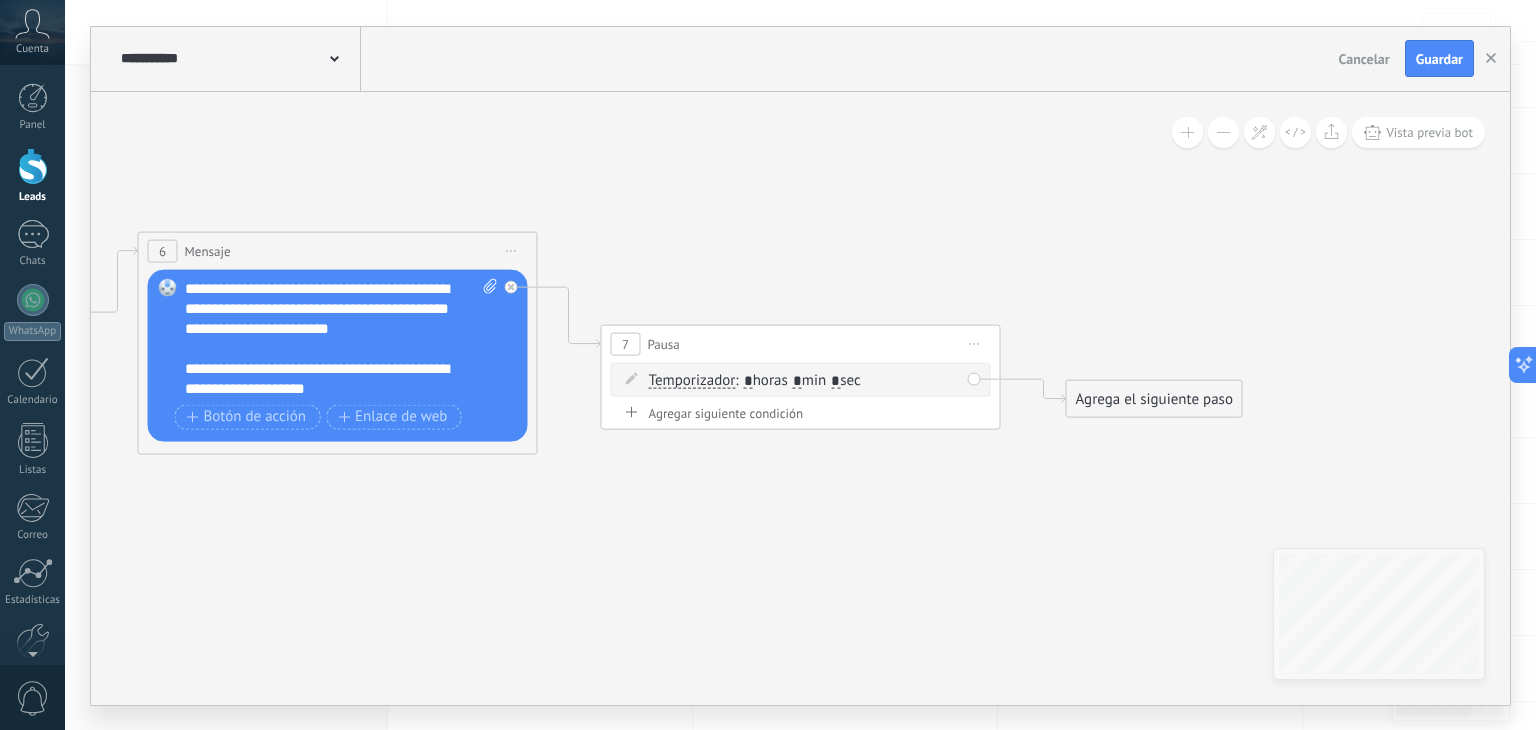 click on ":
*  horas
*  min  *  sec" at bounding box center [797, 379] 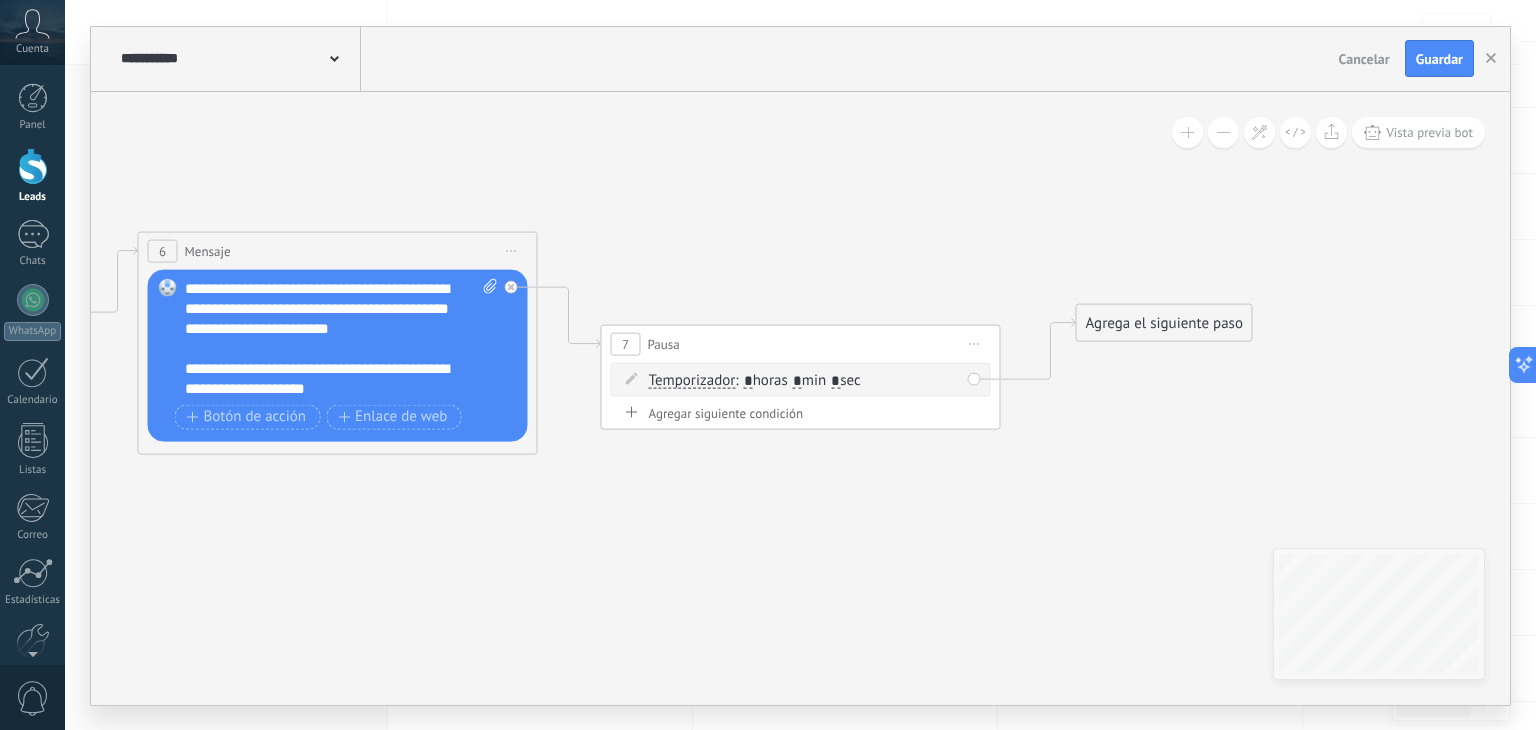 drag, startPoint x: 1098, startPoint y: 396, endPoint x: 1108, endPoint y: 321, distance: 75.66373 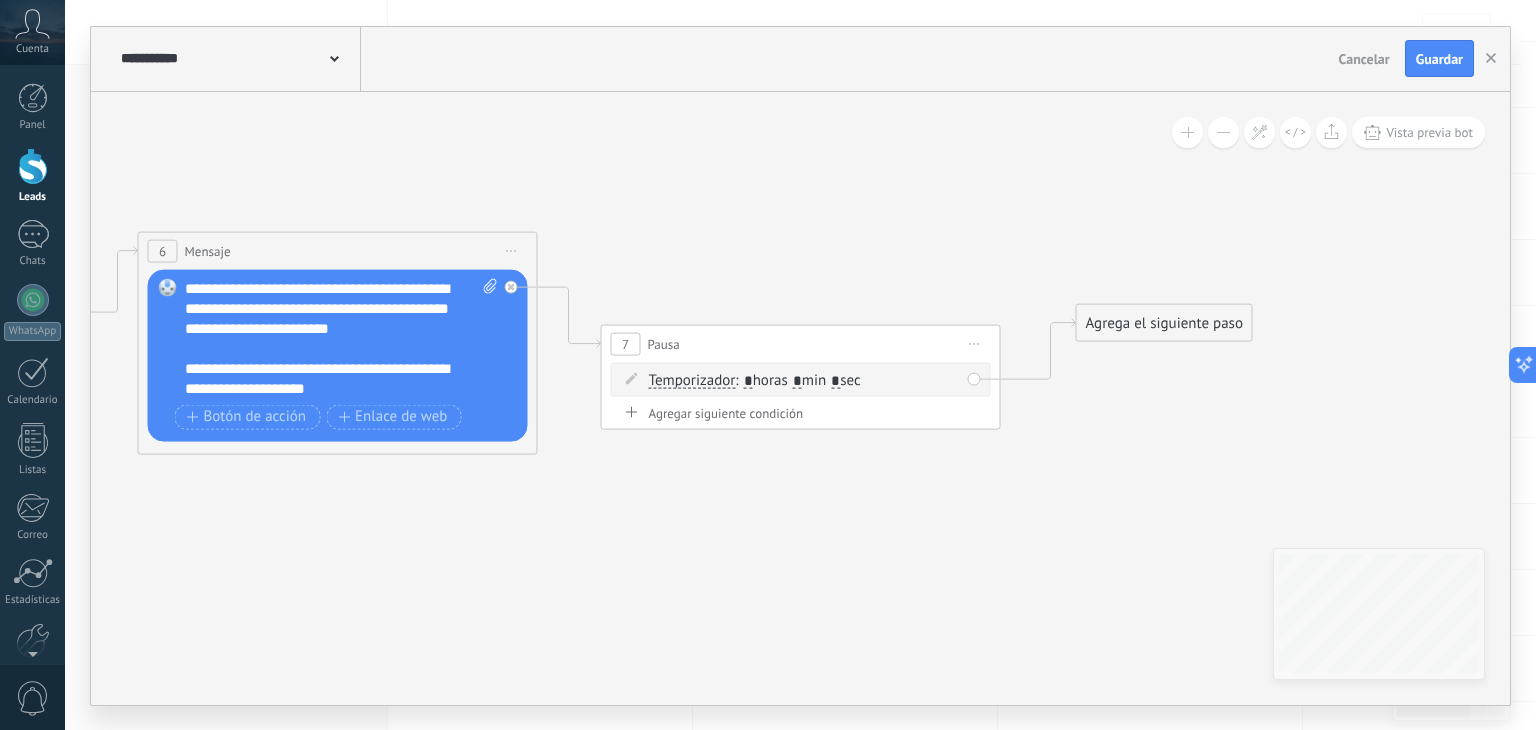 click on "Agrega el siguiente paso" at bounding box center [1164, 322] 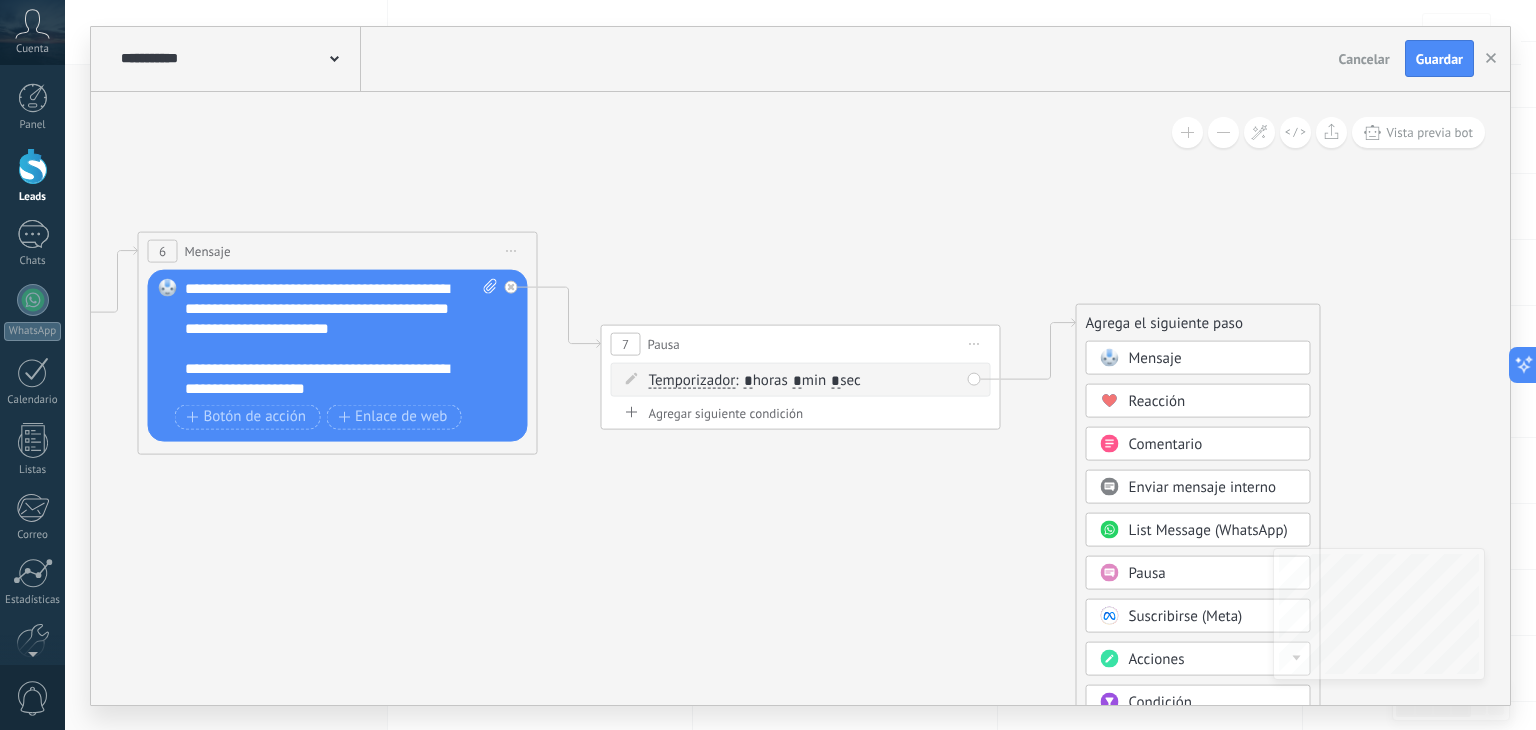 click on "Mensaje" at bounding box center [1155, 357] 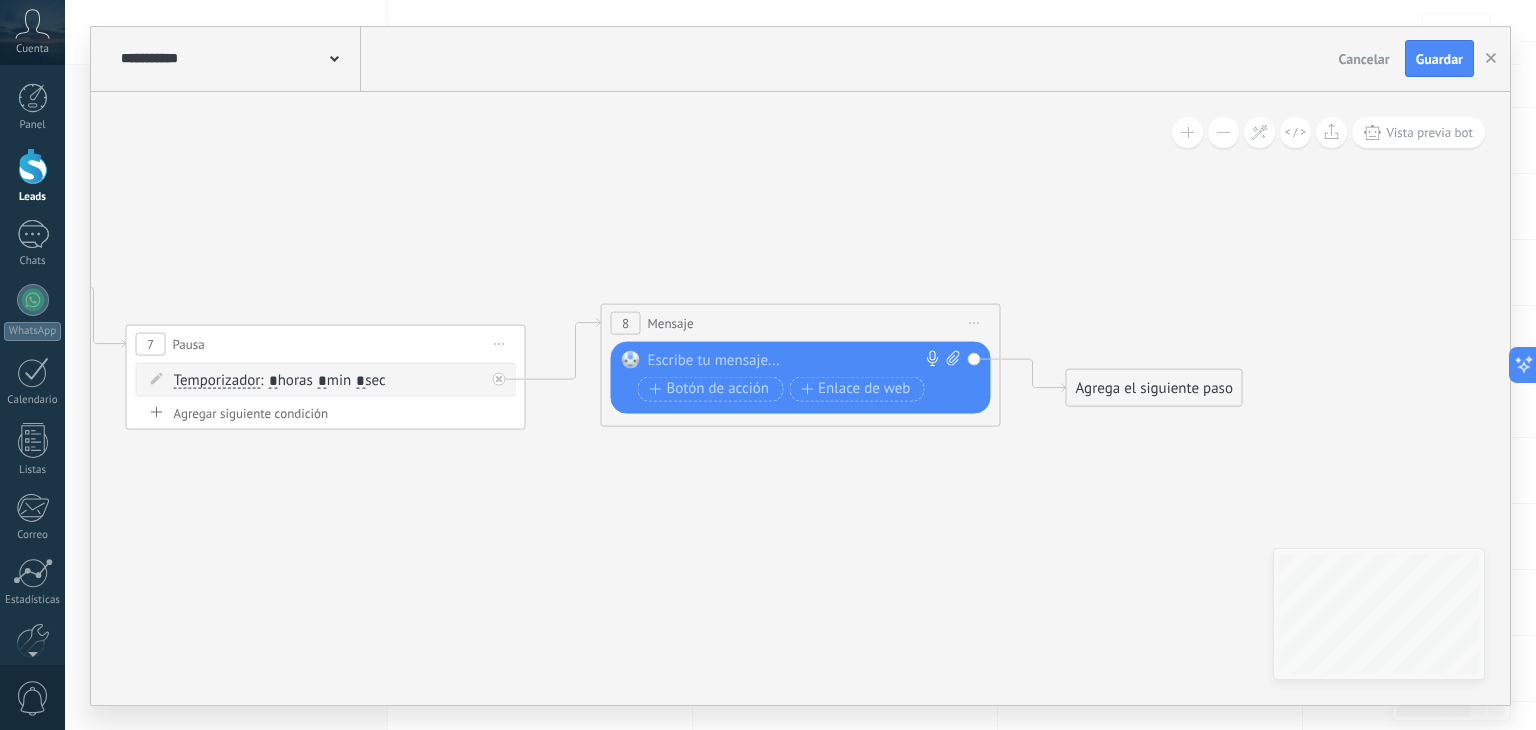 paste 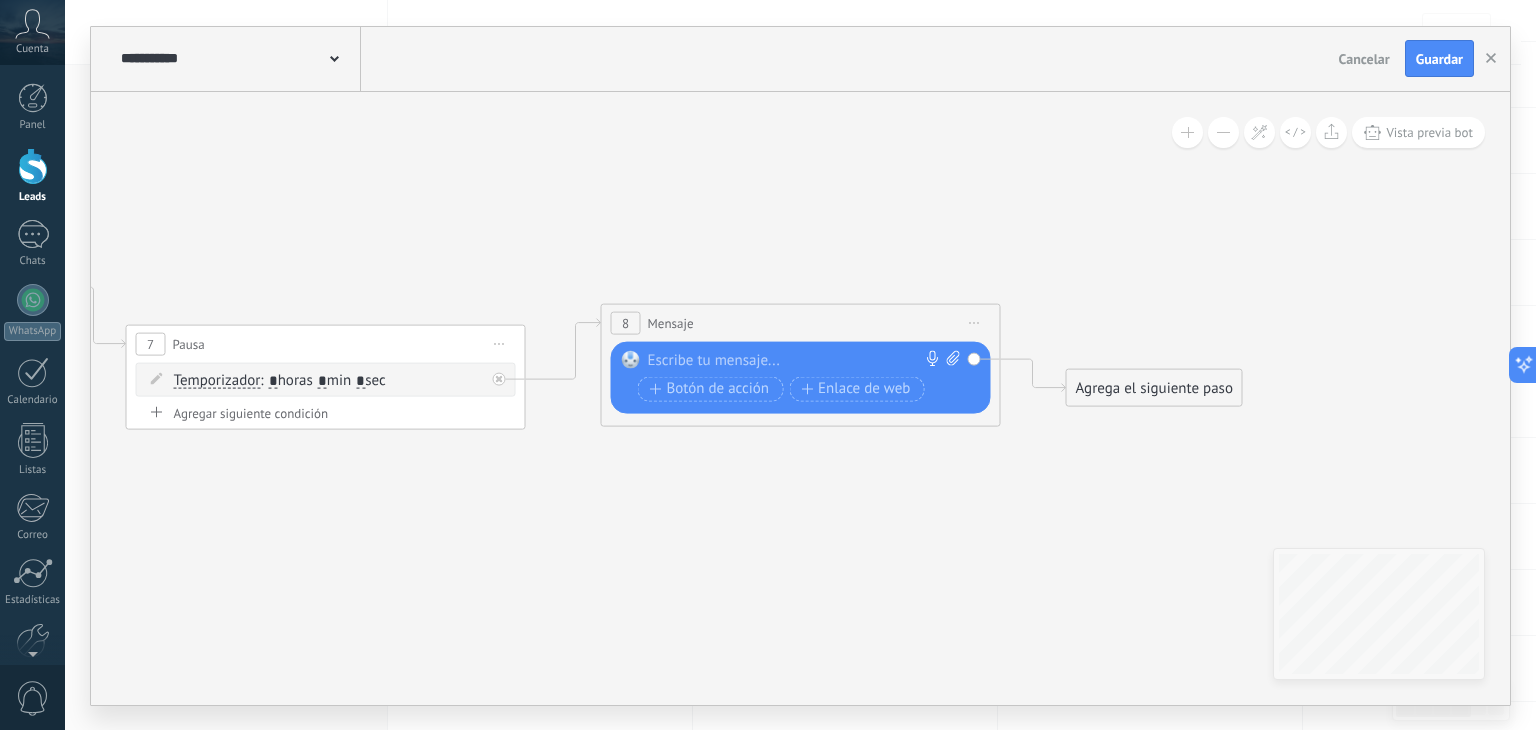 type 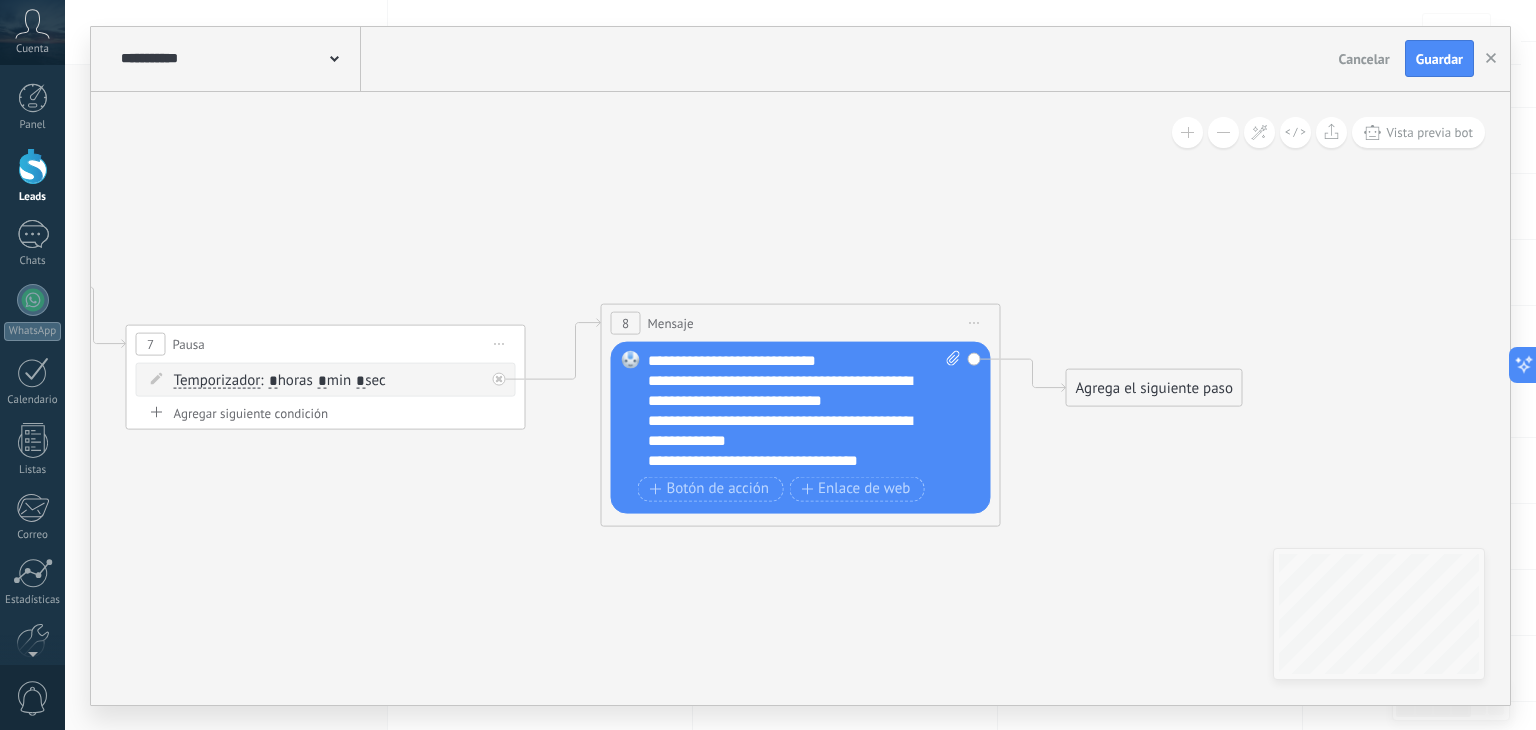 scroll, scrollTop: 0, scrollLeft: 0, axis: both 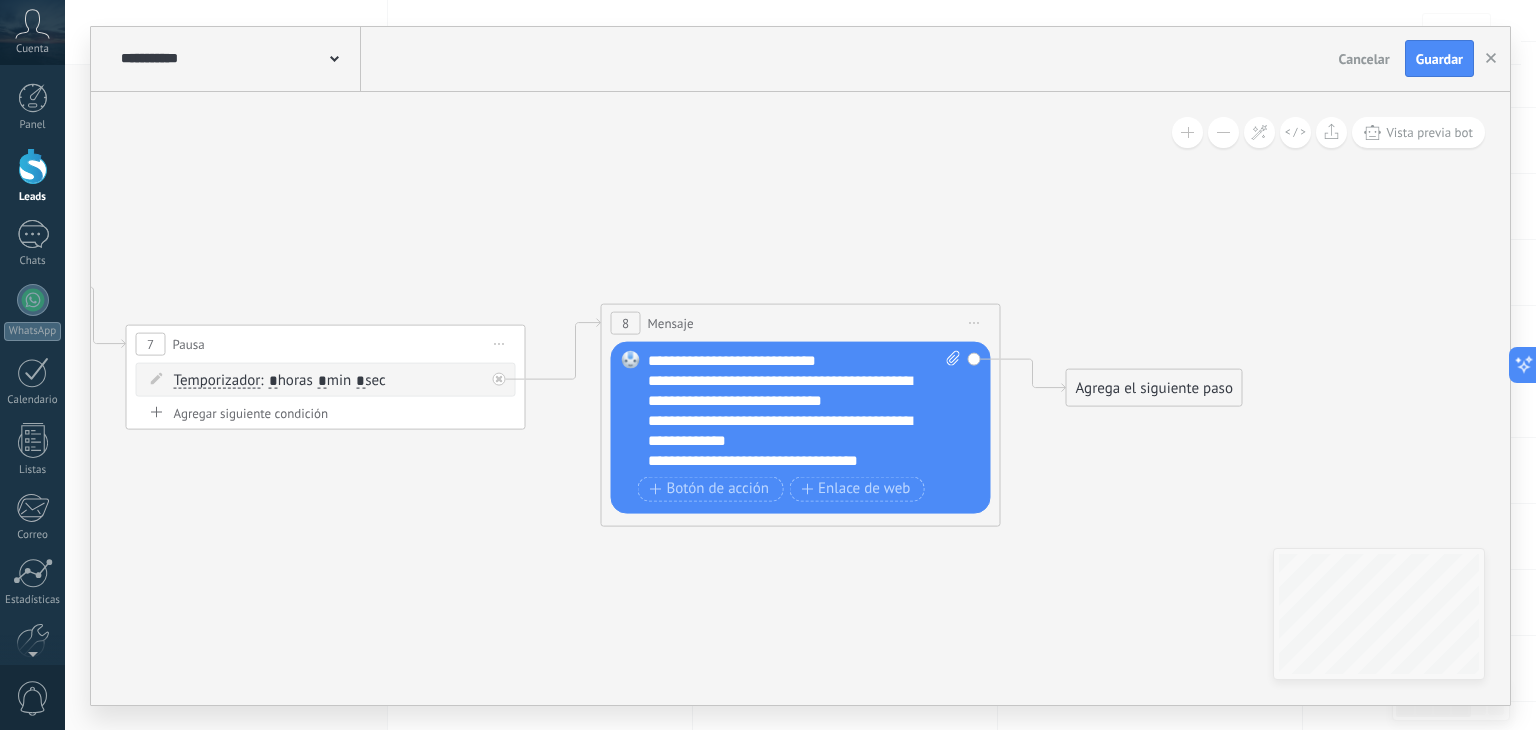 click on "**********" at bounding box center [787, 430] 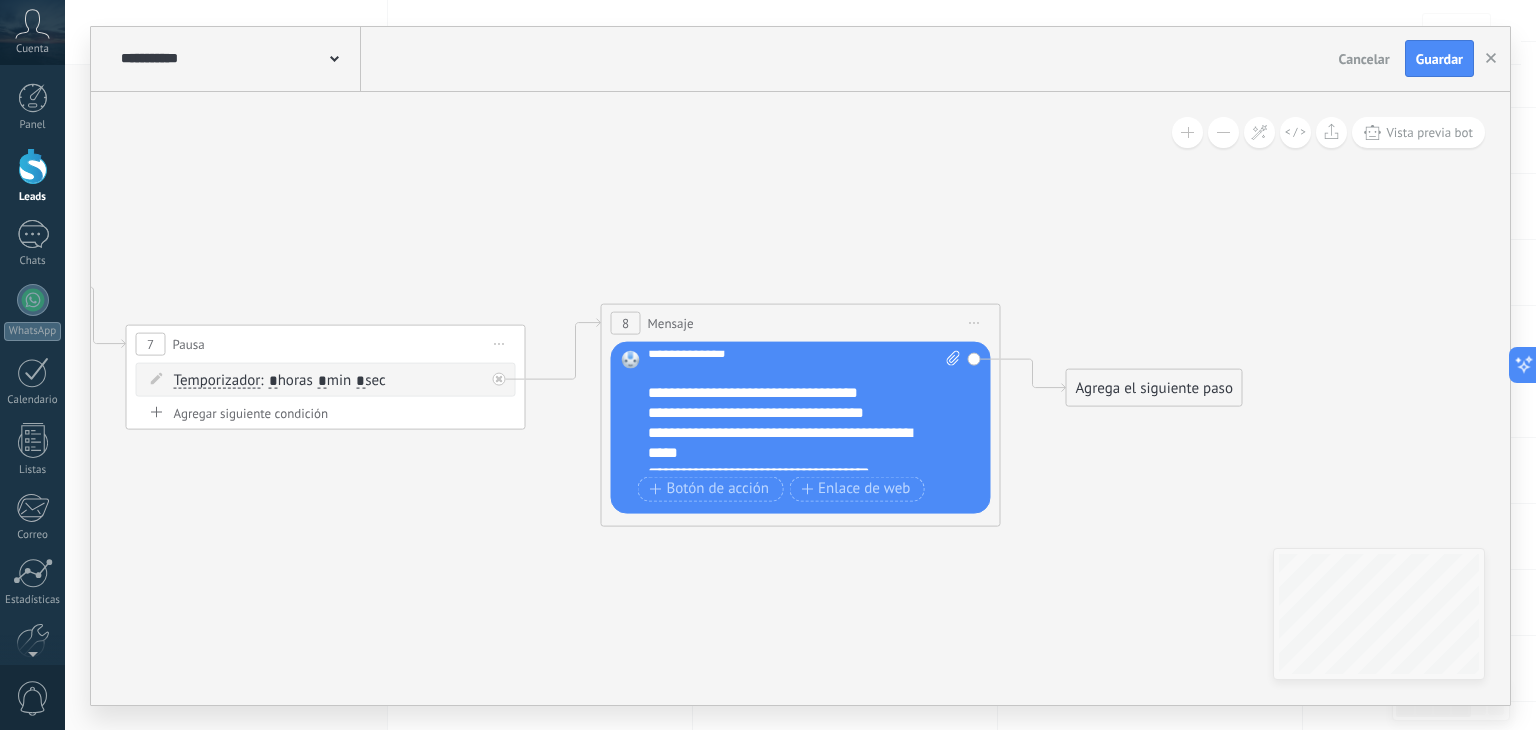 scroll, scrollTop: 160, scrollLeft: 0, axis: vertical 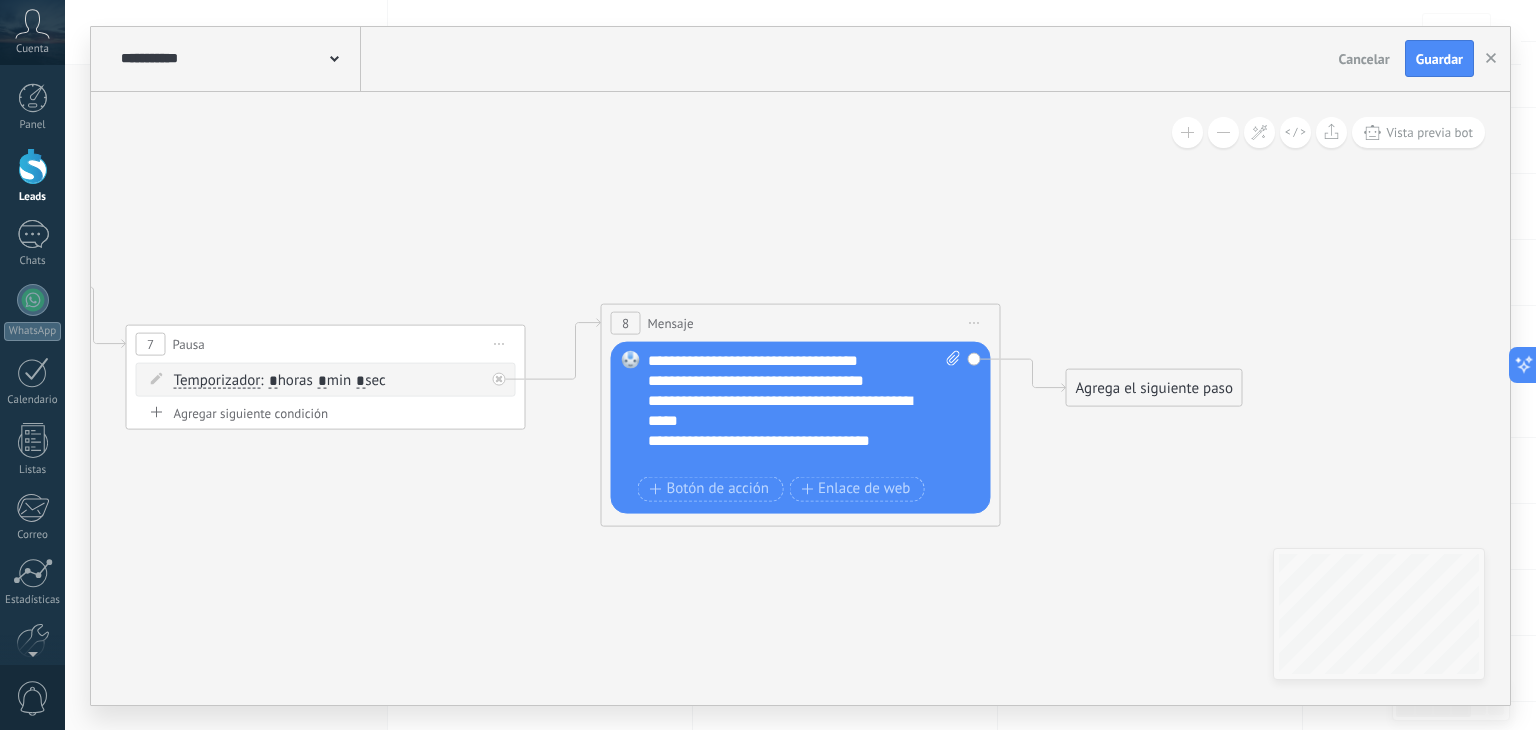 click on "**********" at bounding box center [787, 360] 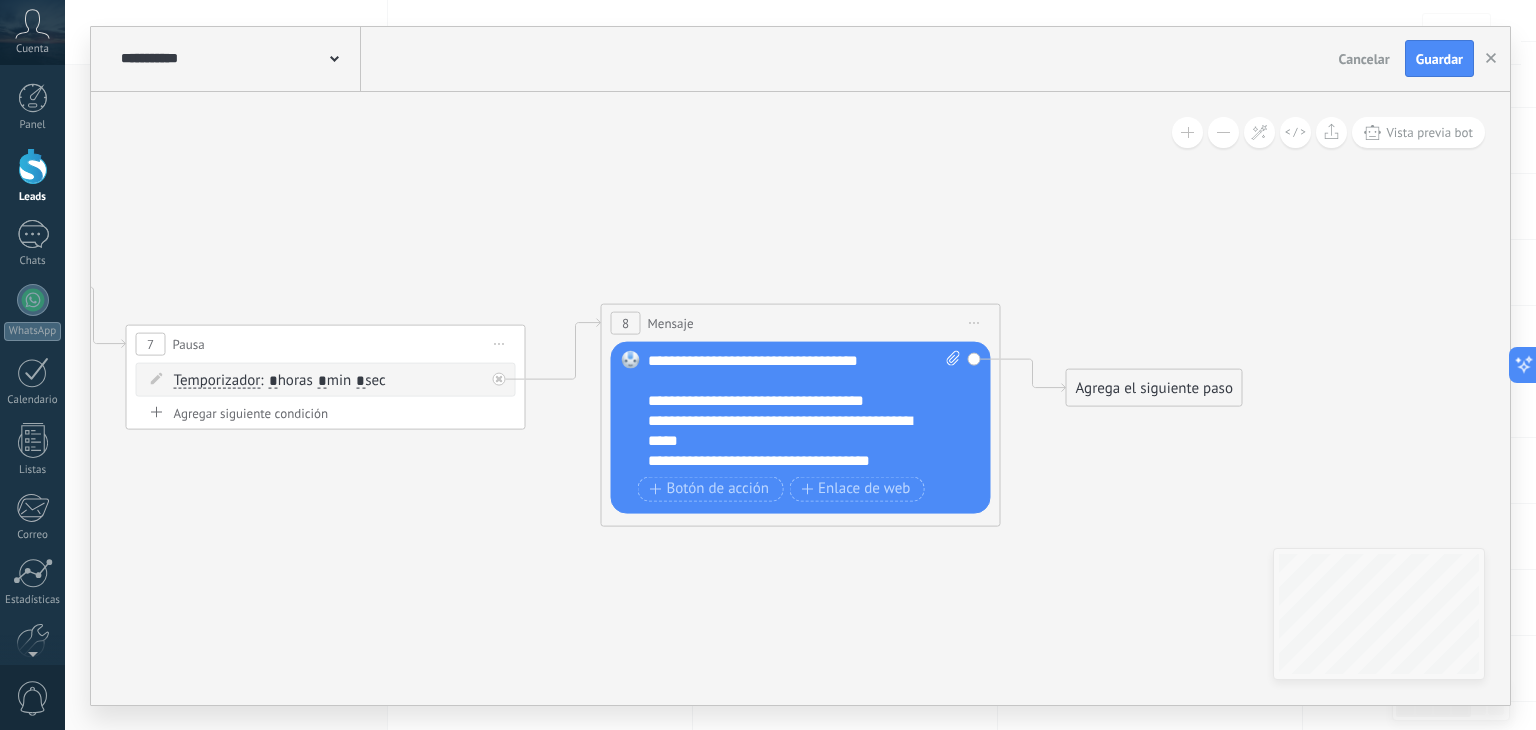 click on "Agrega el siguiente paso" at bounding box center (1154, 387) 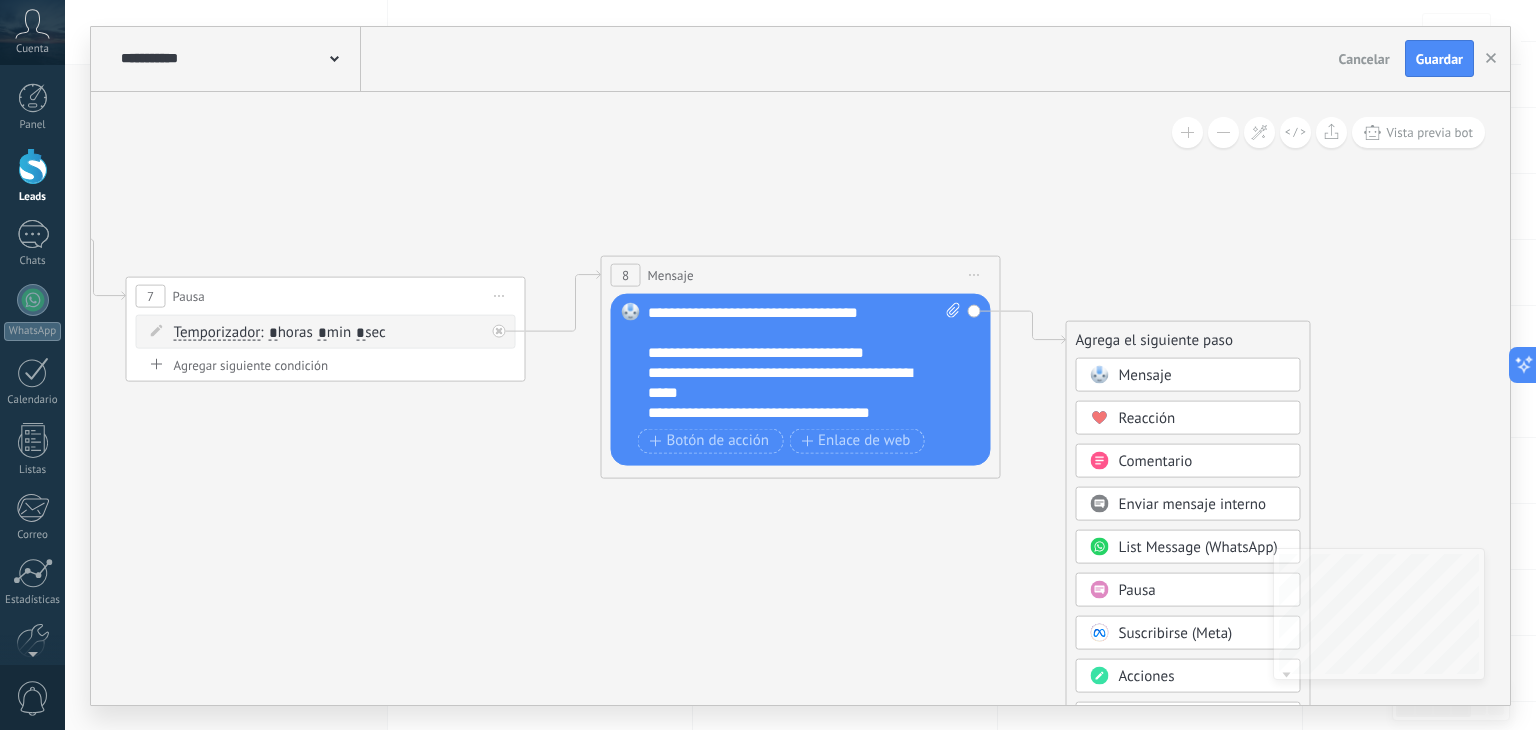 click on "Pausa" at bounding box center [1137, 589] 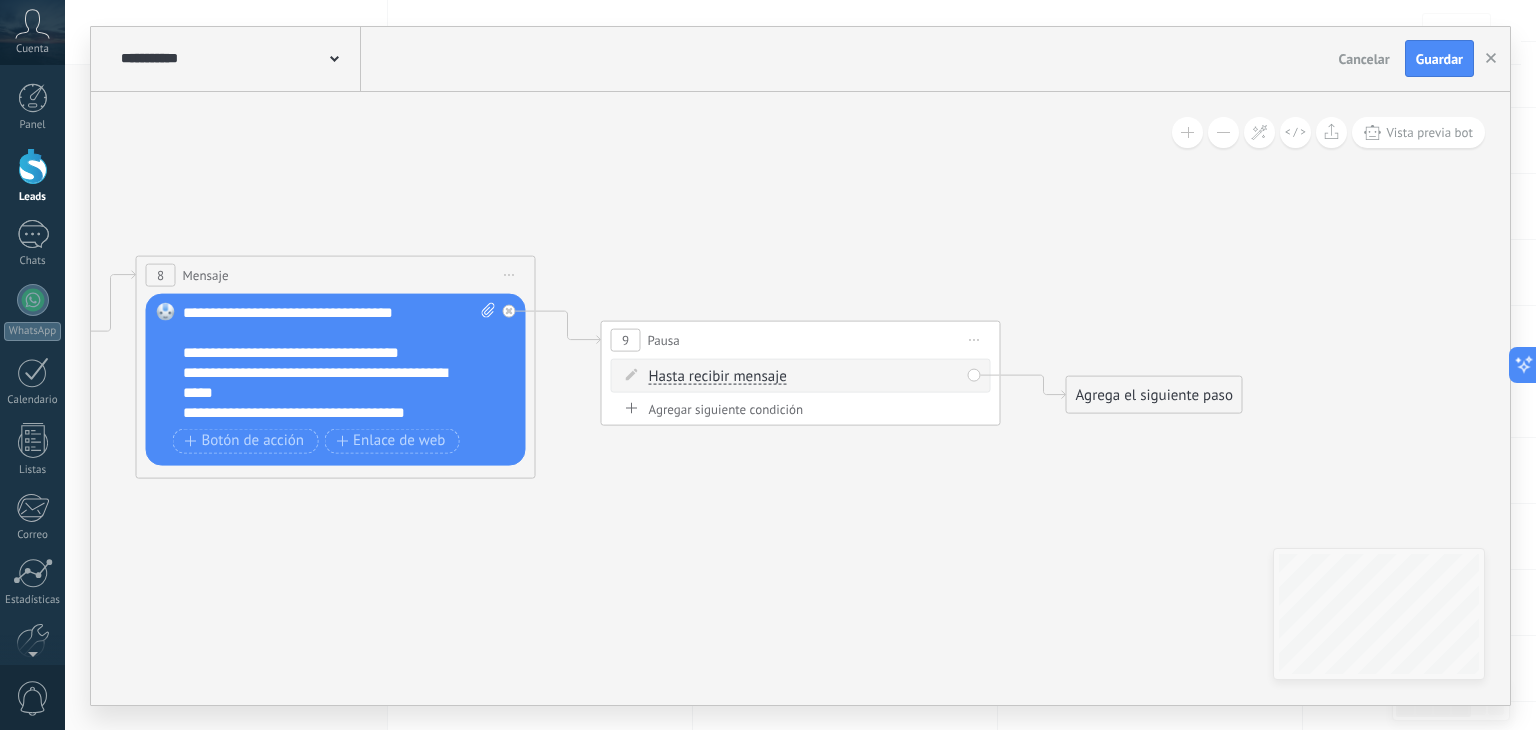 click on "Hasta recibir mensaje" at bounding box center (718, 376) 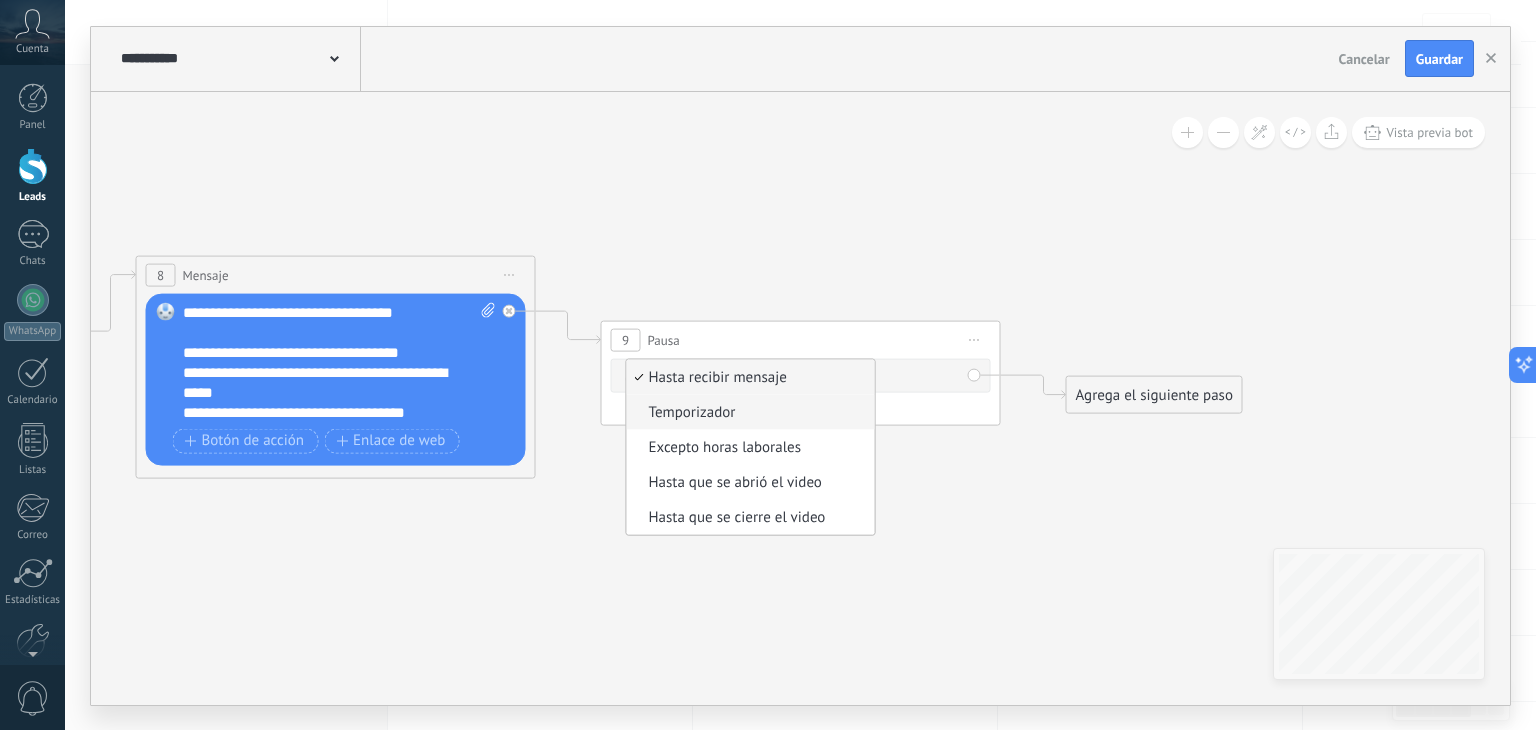 click on "Temporizador" at bounding box center [748, 412] 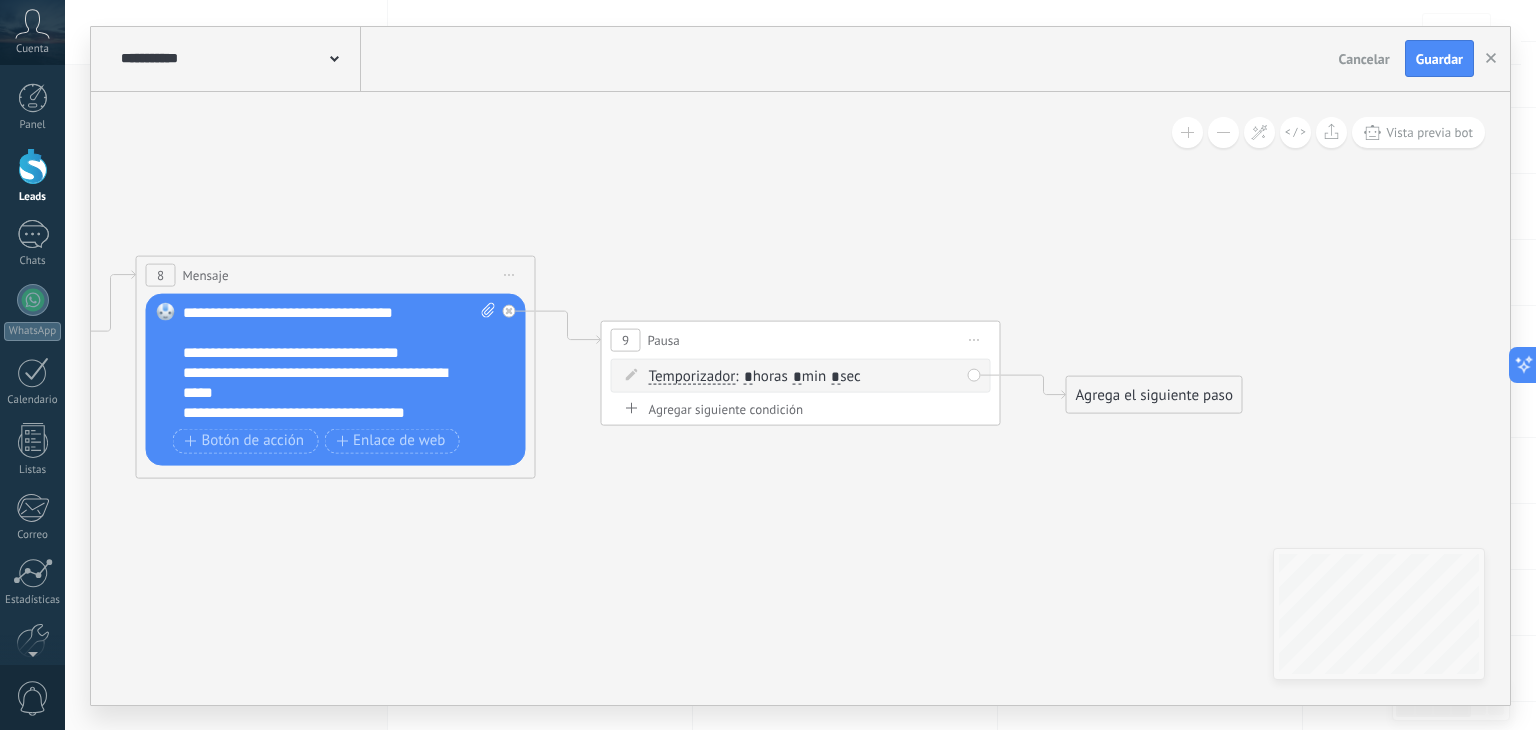 click on "*" at bounding box center [797, 377] 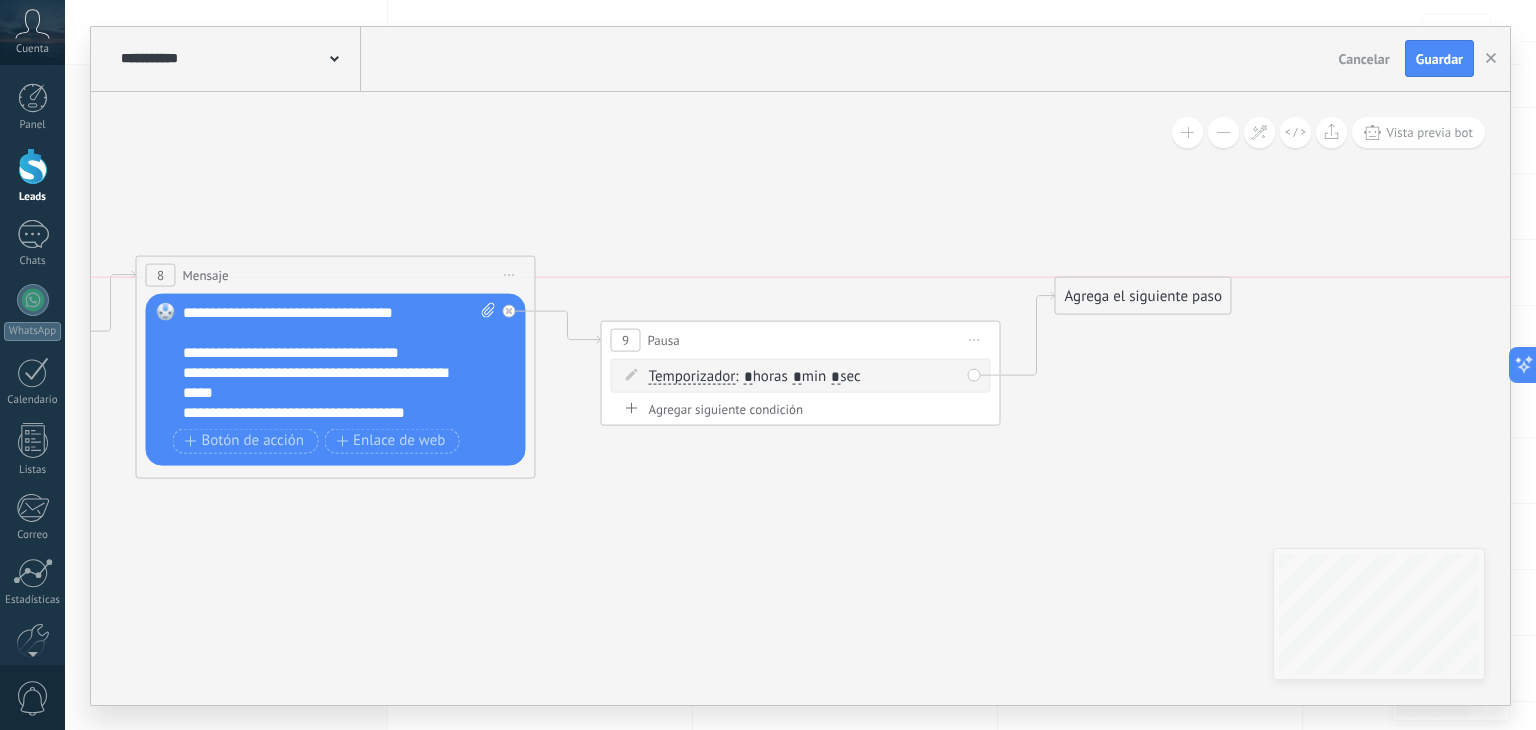 drag, startPoint x: 1134, startPoint y: 399, endPoint x: 1124, endPoint y: 304, distance: 95.524864 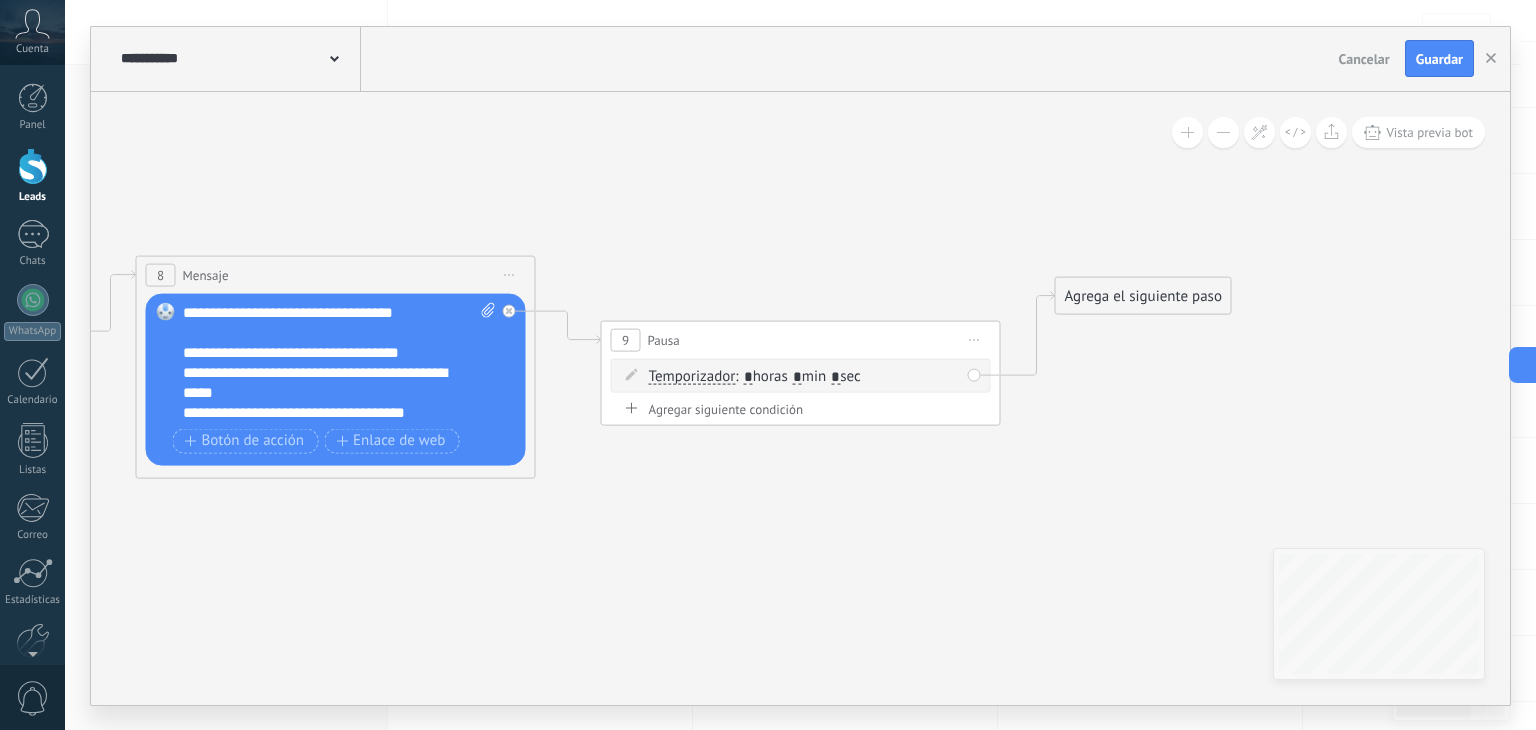 click on "Agrega el siguiente paso" at bounding box center [1143, 295] 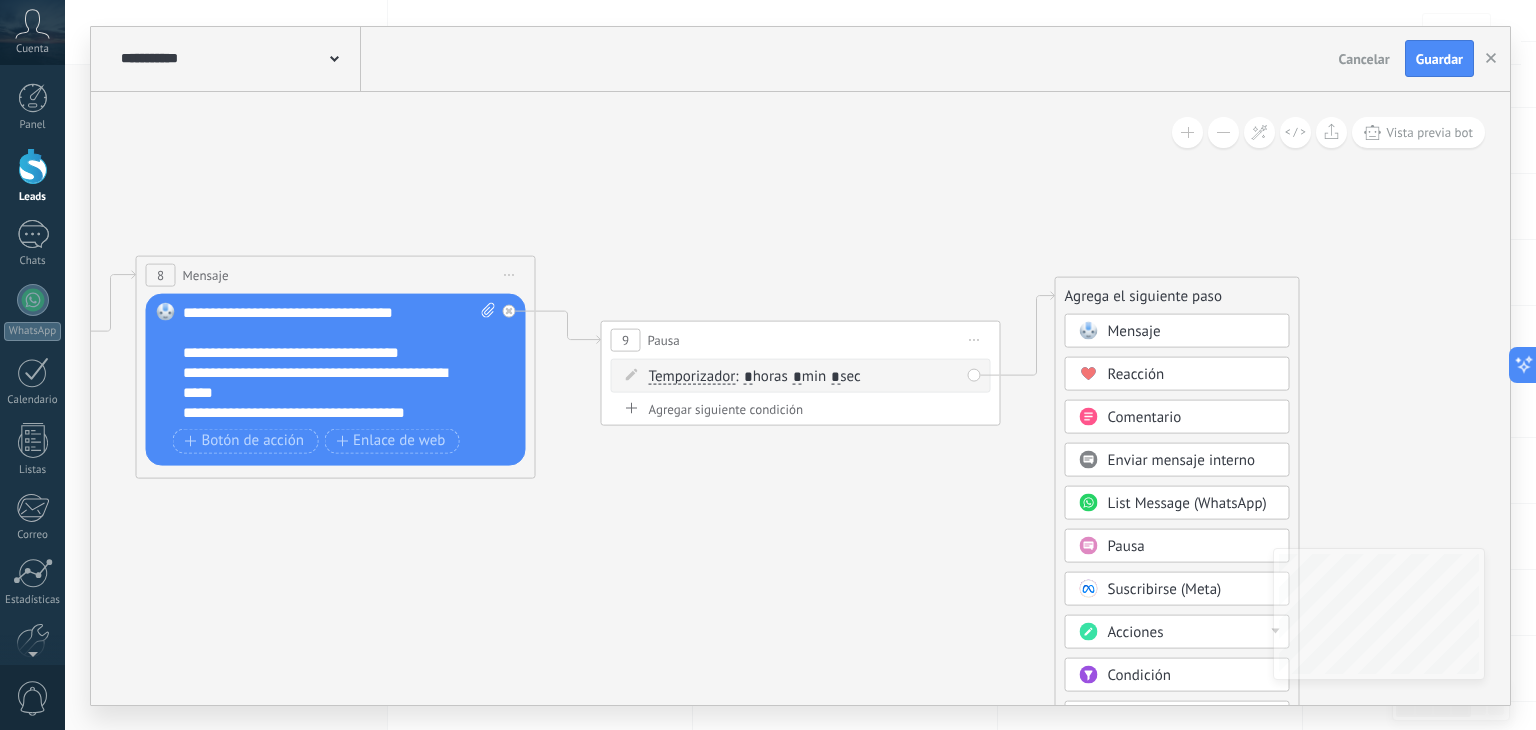 click on "Mensaje" at bounding box center [1134, 330] 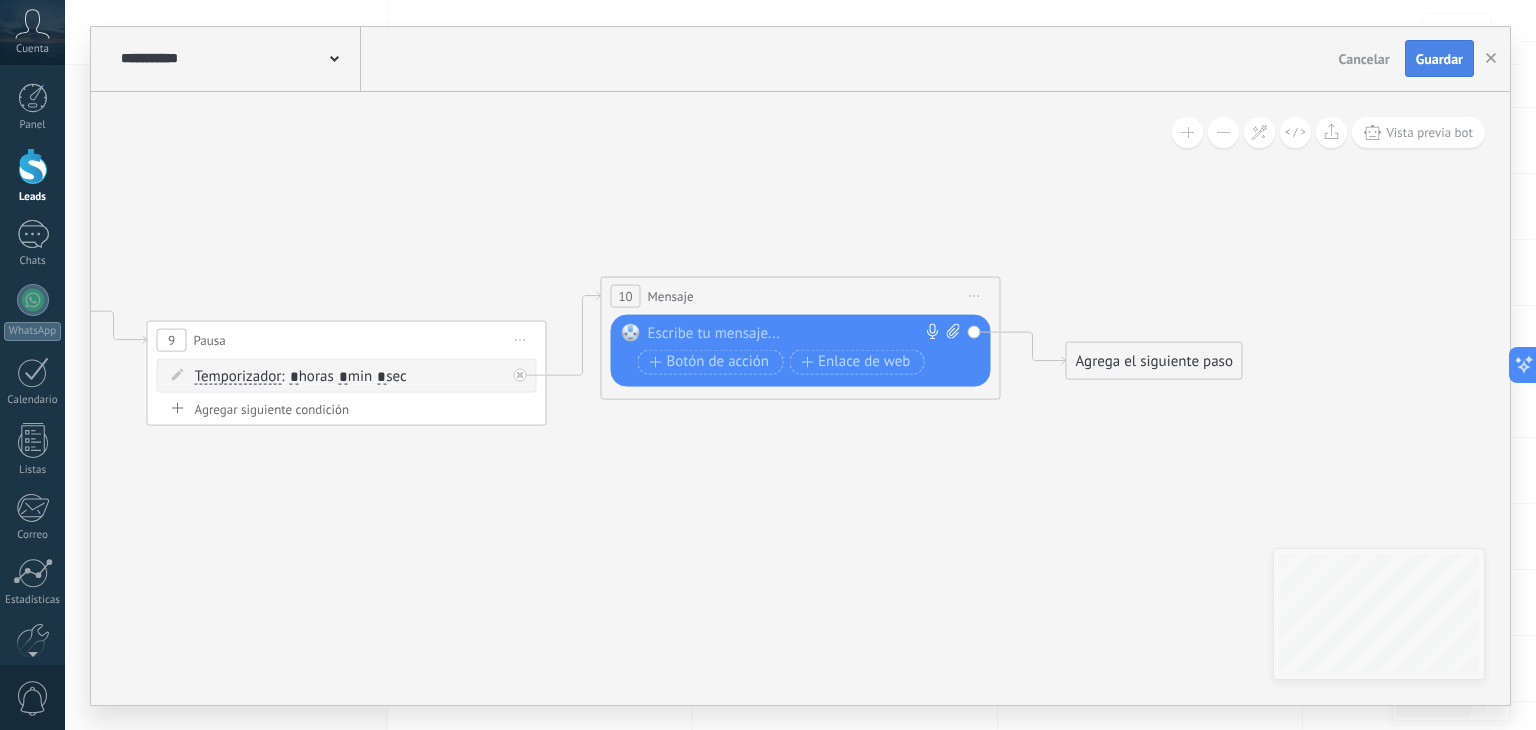 click on "Guardar" at bounding box center [1439, 59] 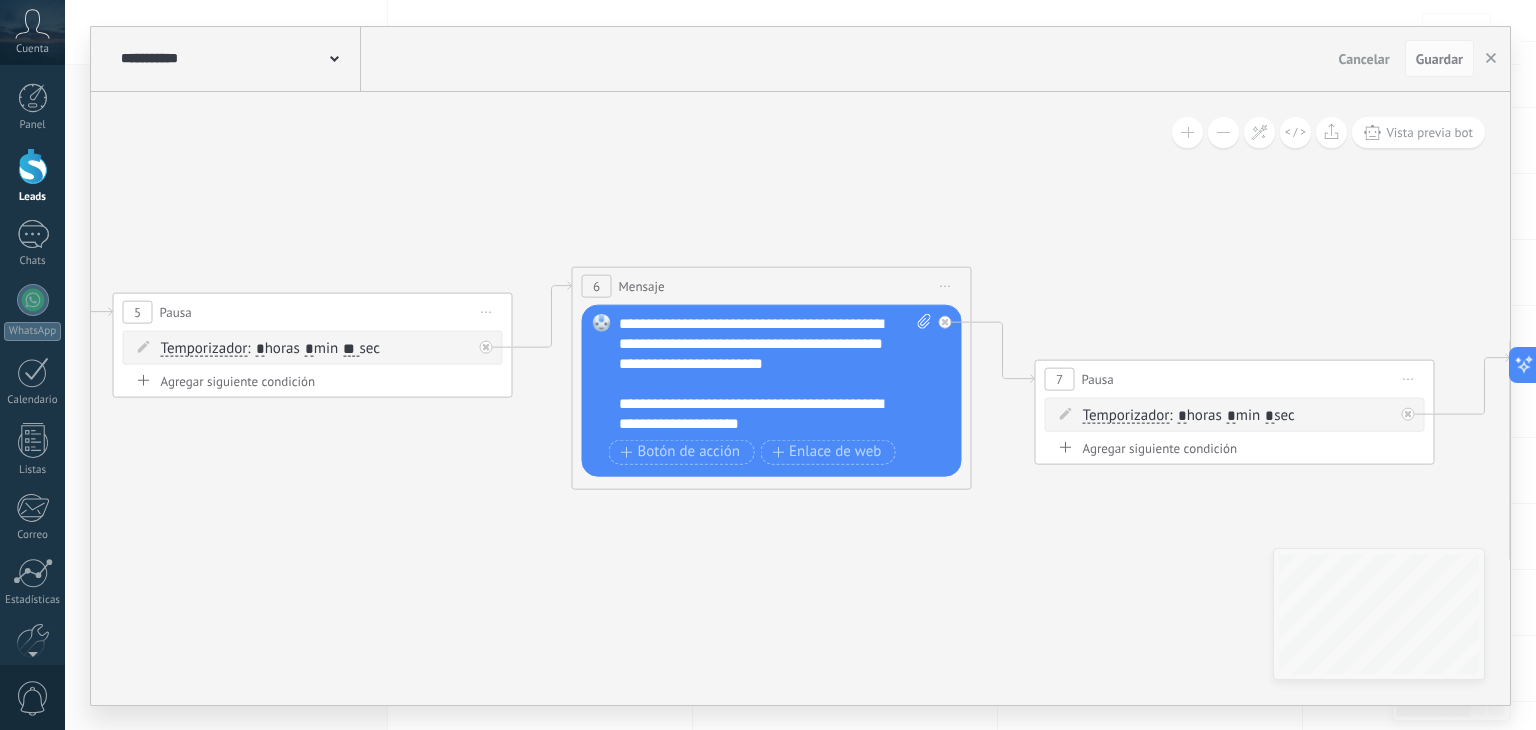 click 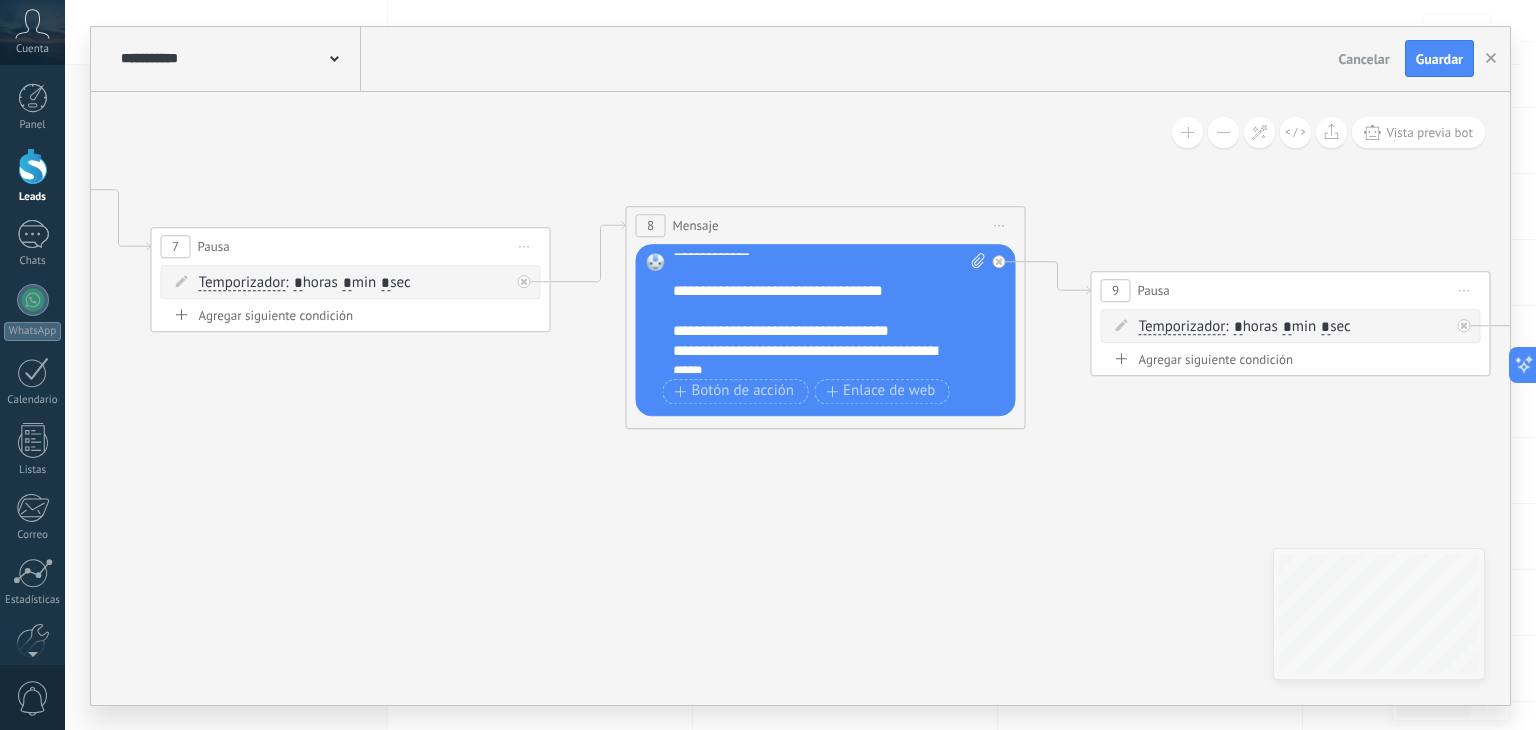 scroll, scrollTop: 160, scrollLeft: 0, axis: vertical 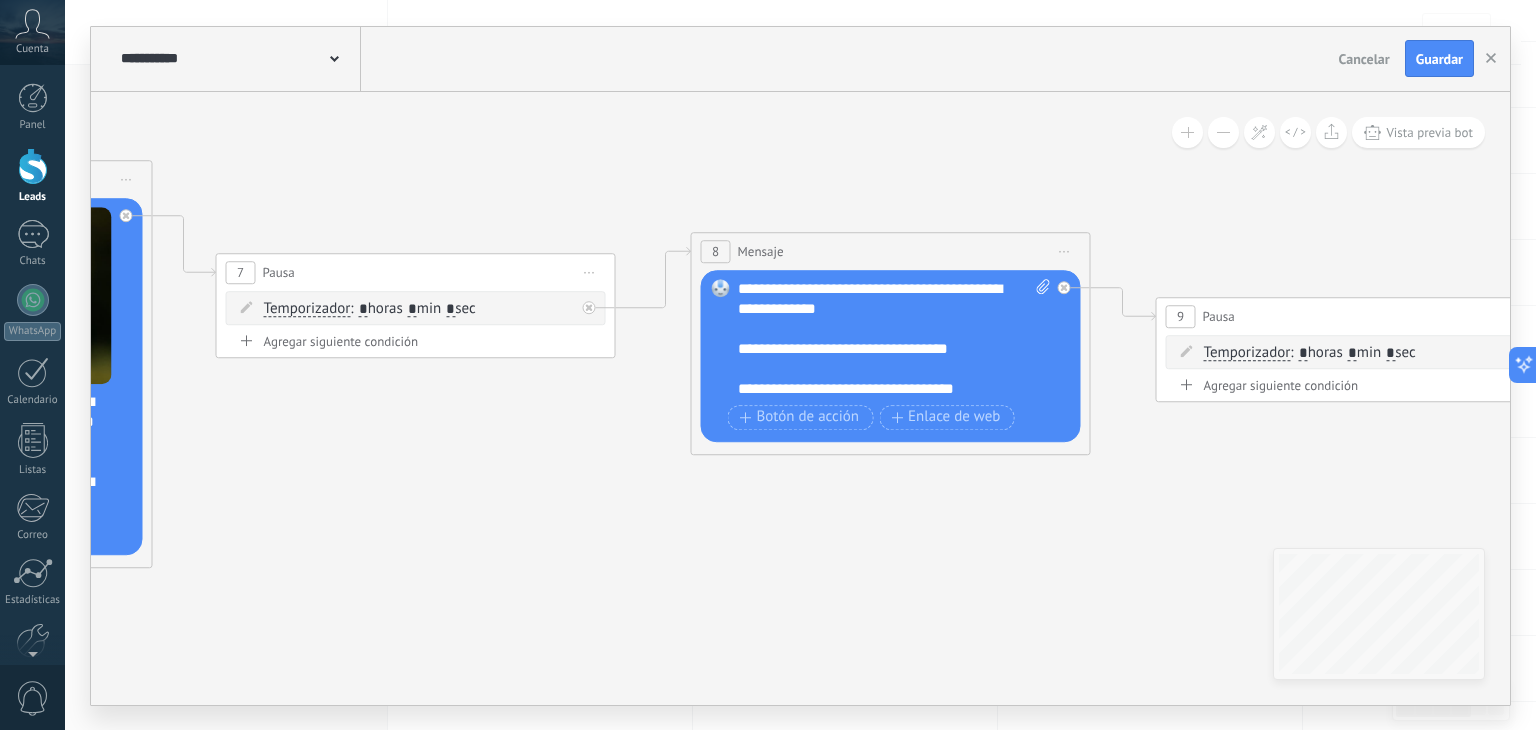 click 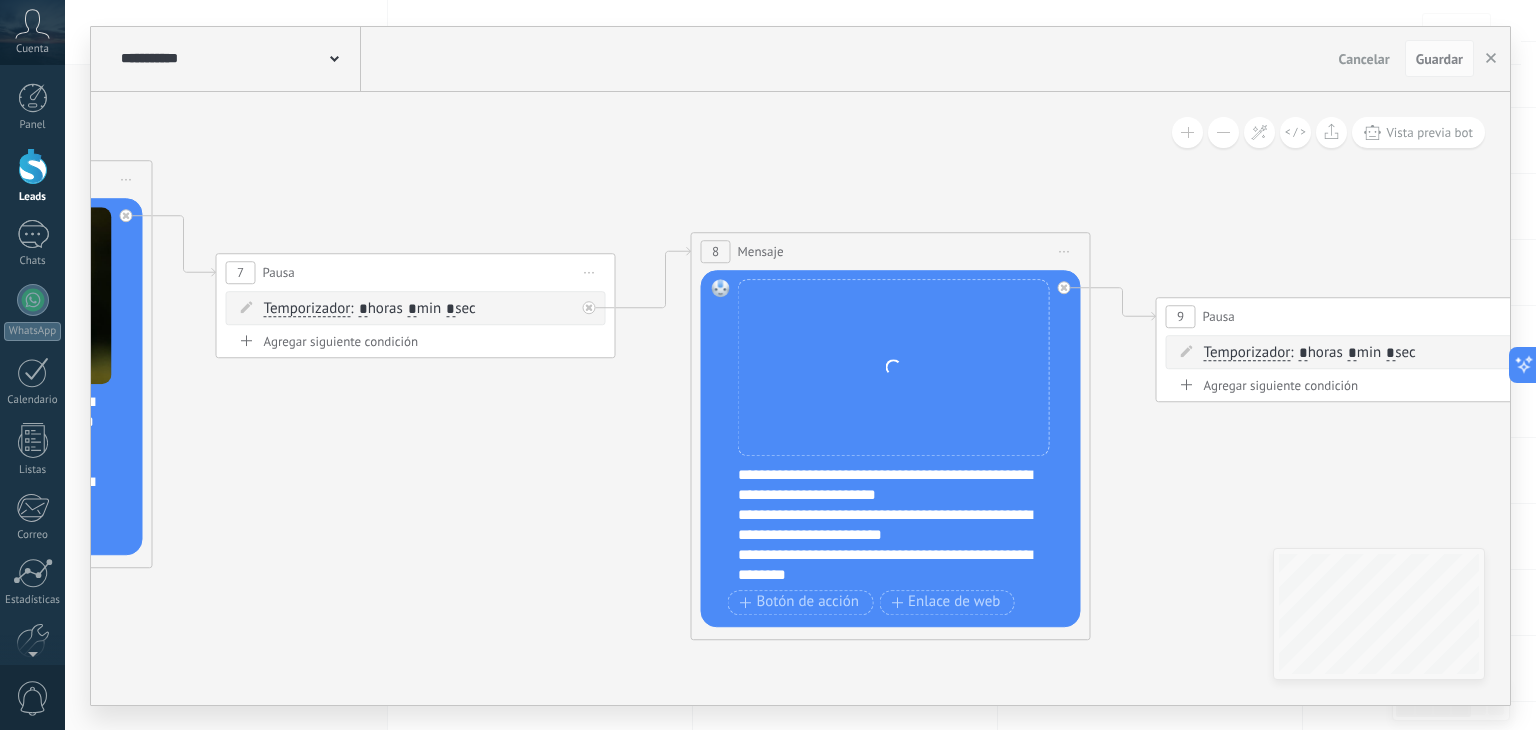 scroll, scrollTop: 0, scrollLeft: 0, axis: both 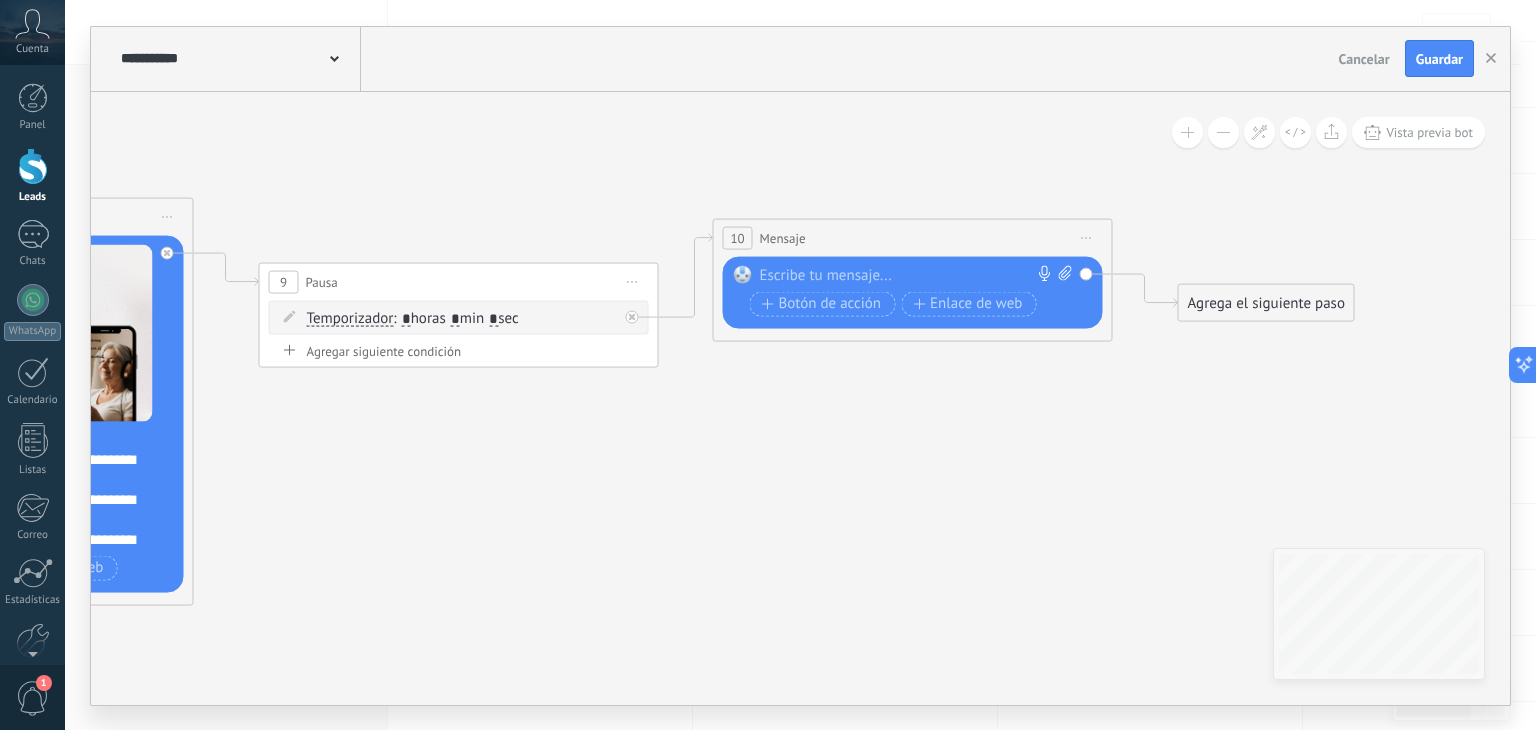 paste 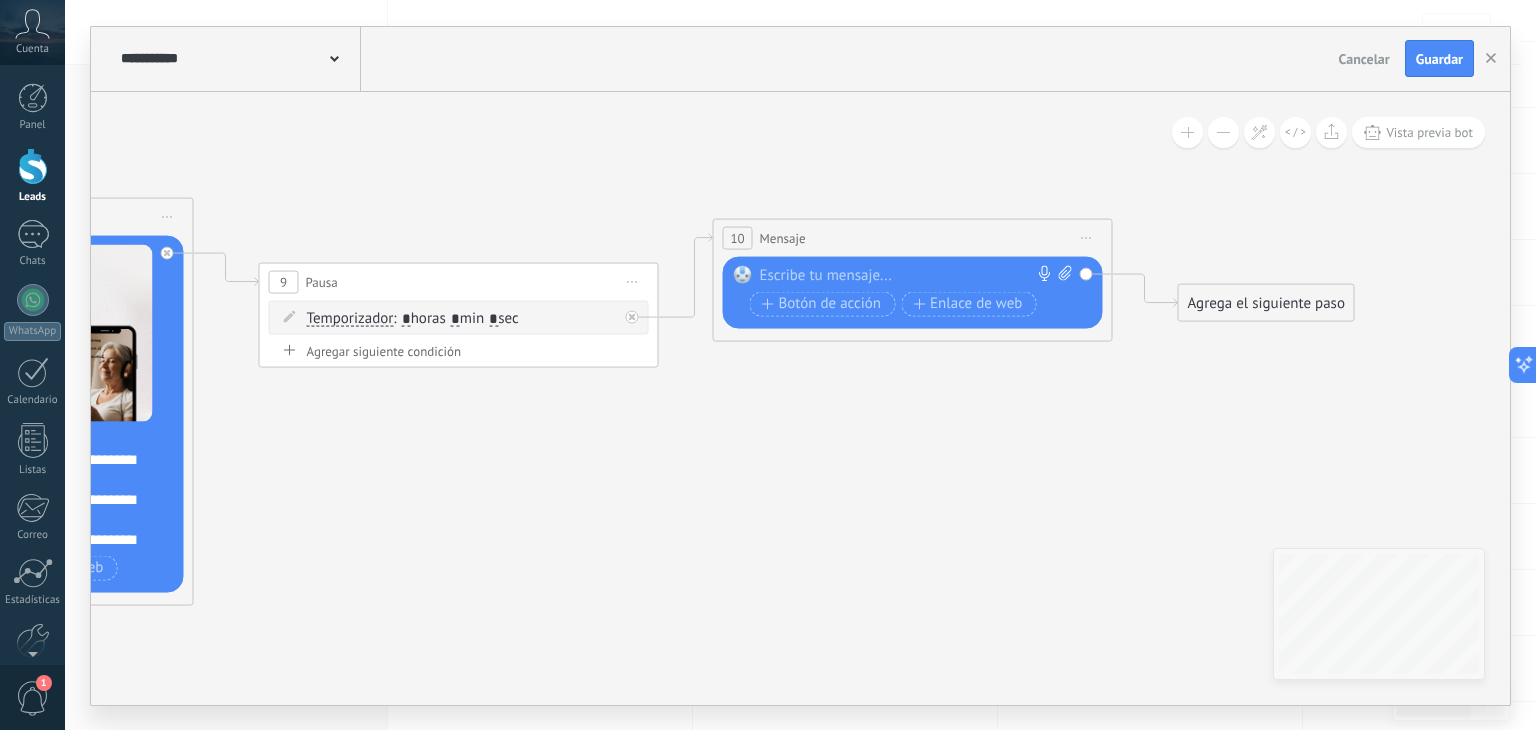 type 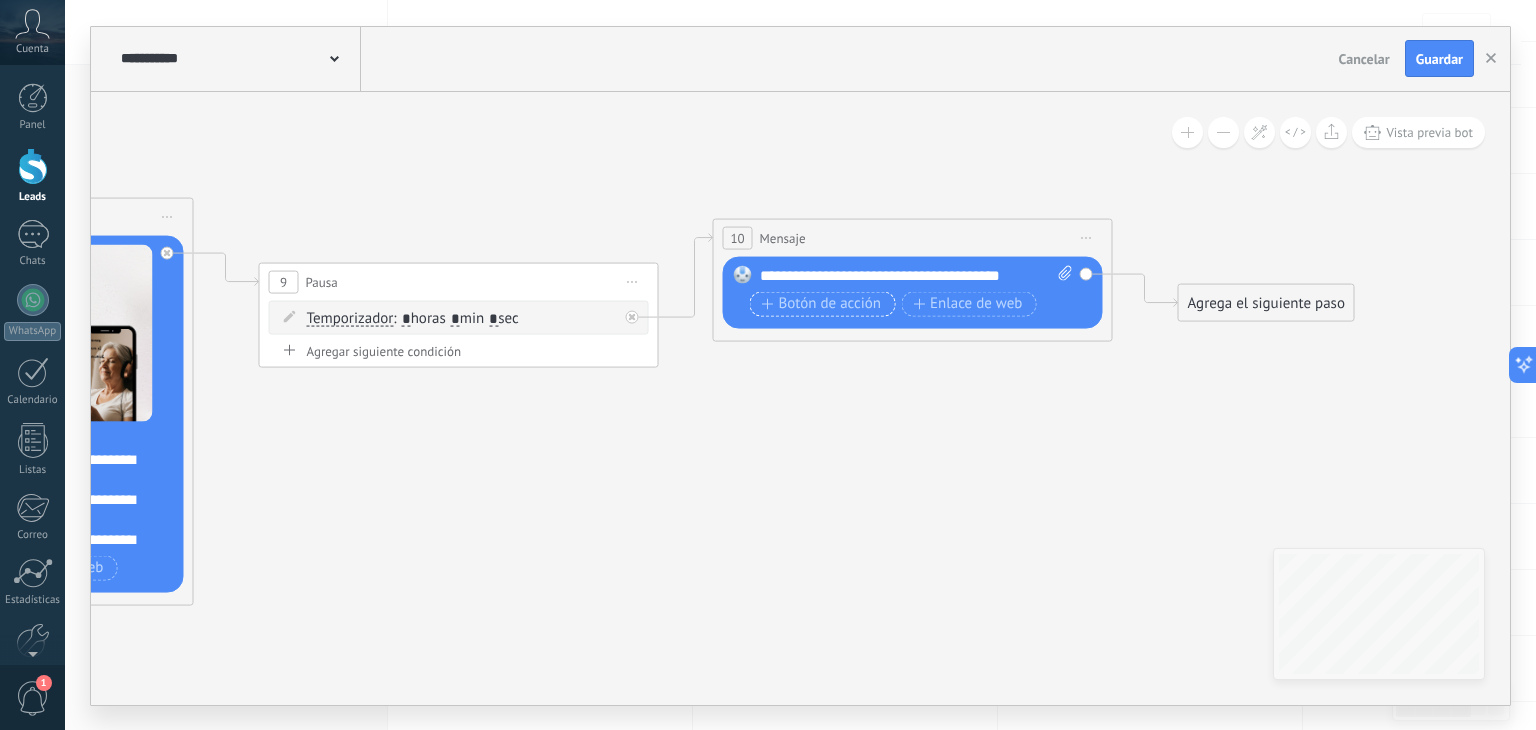 click on "Botón de acción" at bounding box center (822, 304) 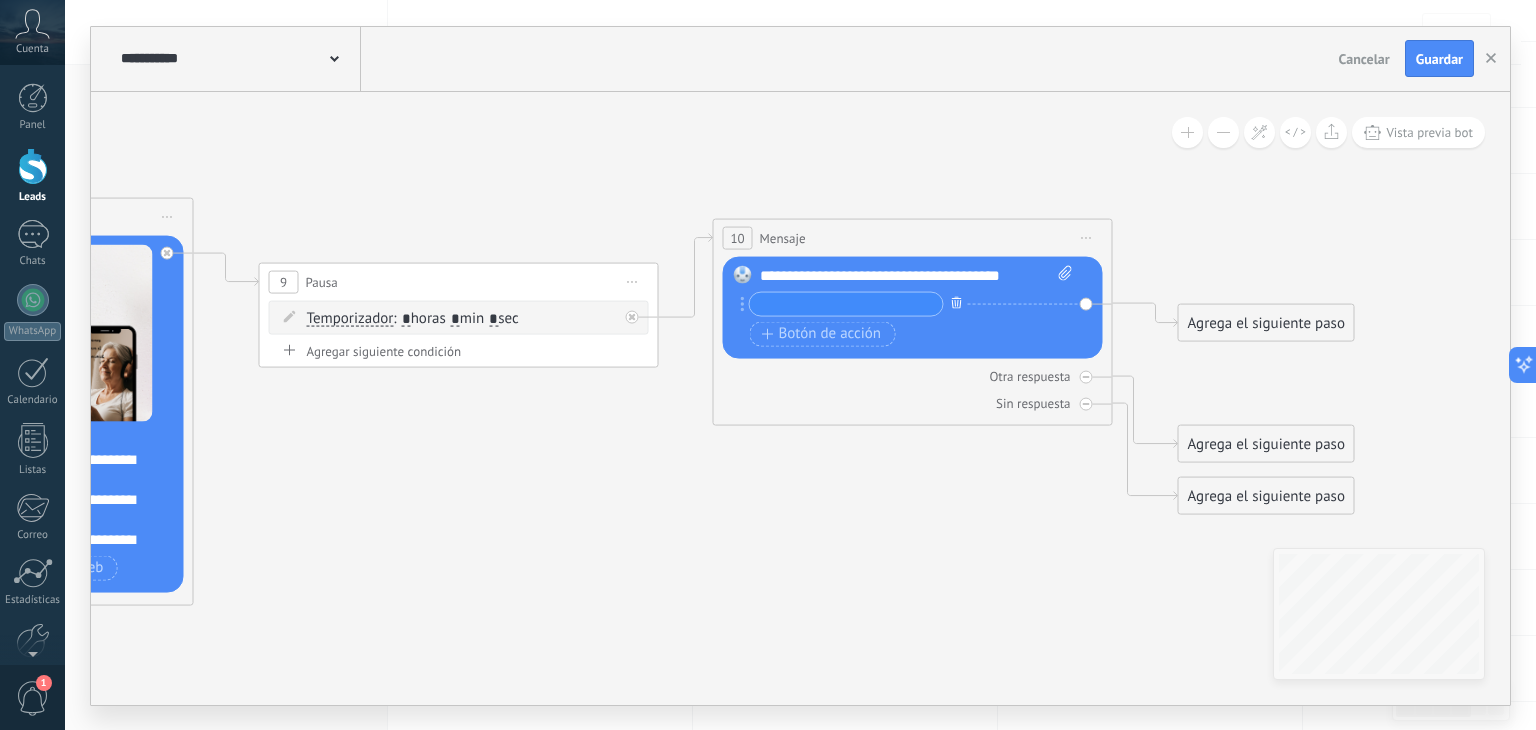 click 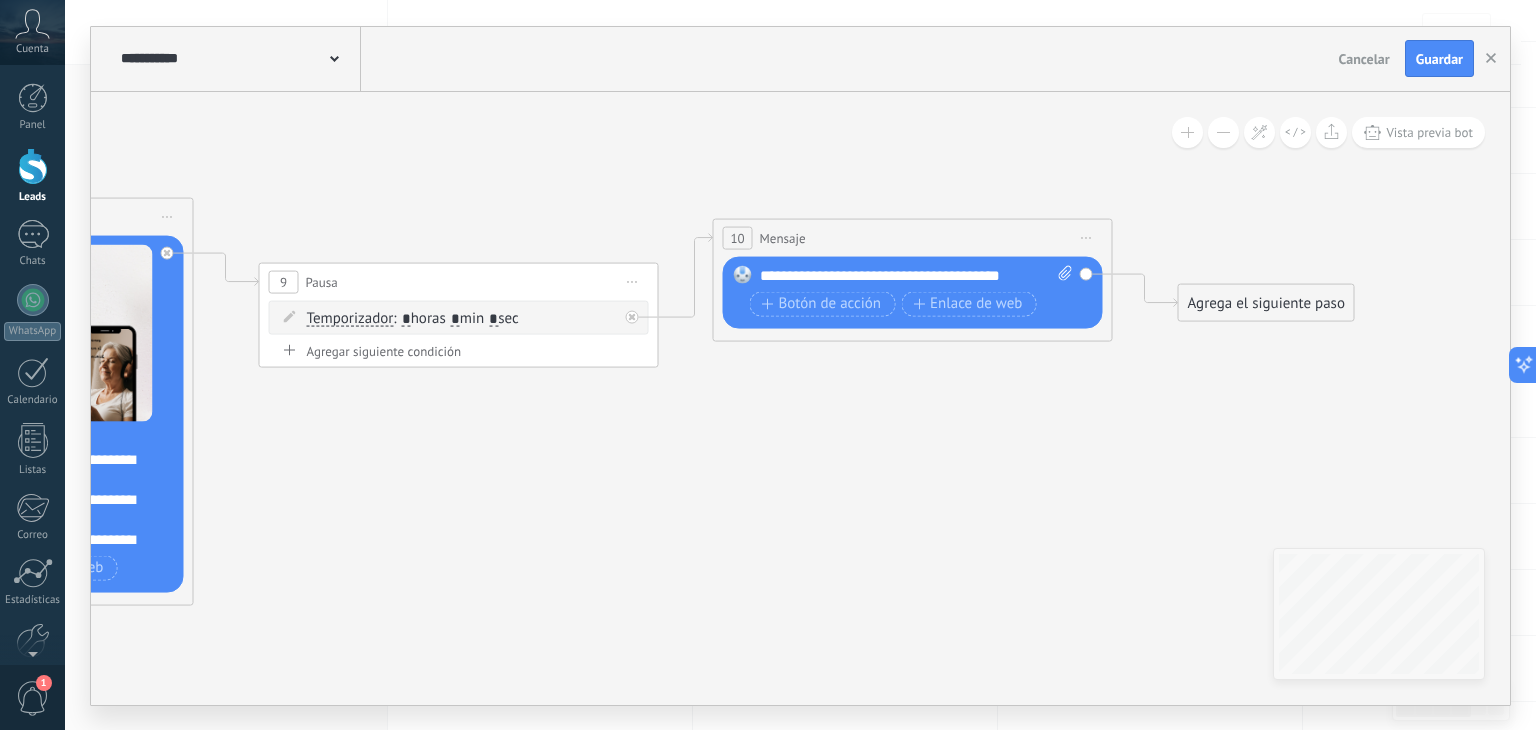 click on "**********" at bounding box center [917, 275] 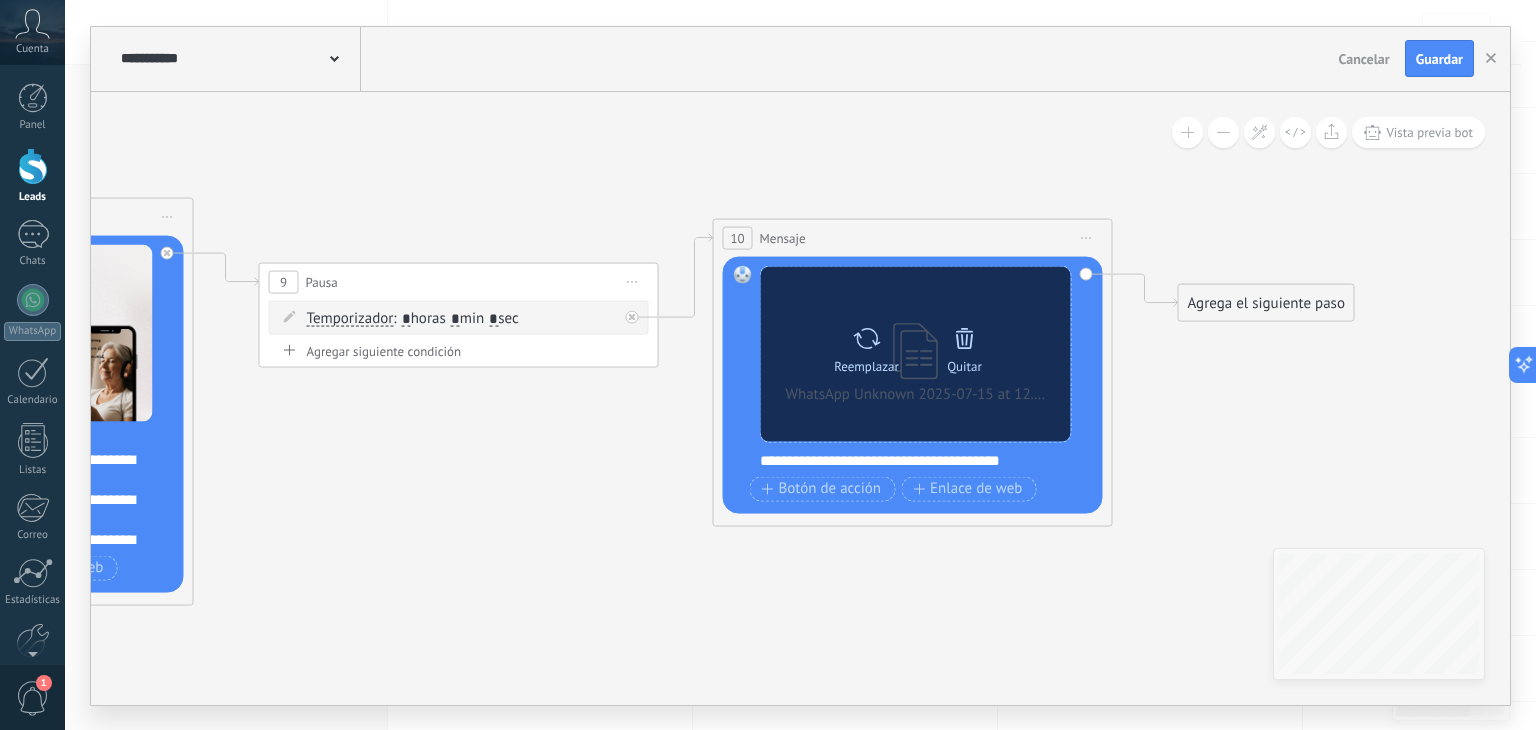 click 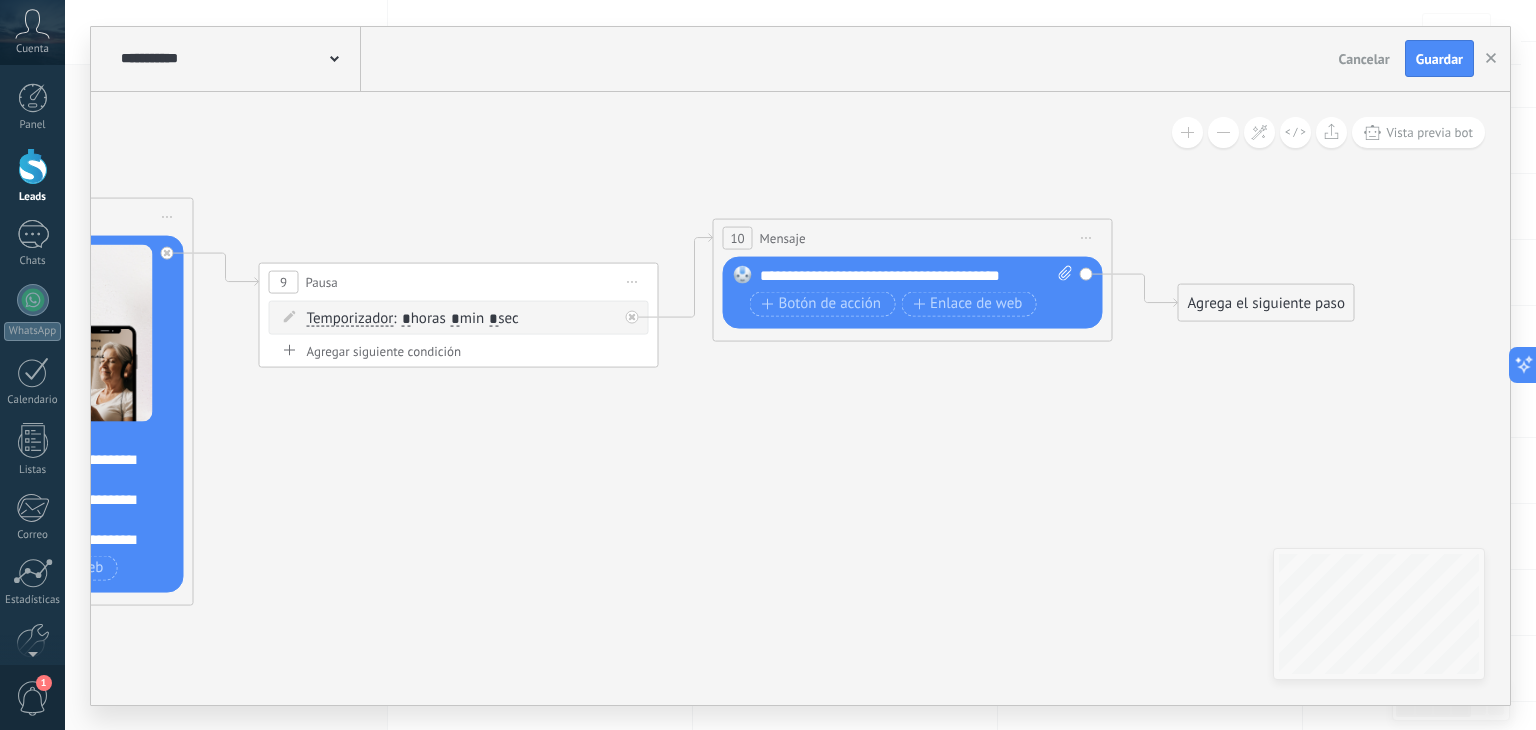 click 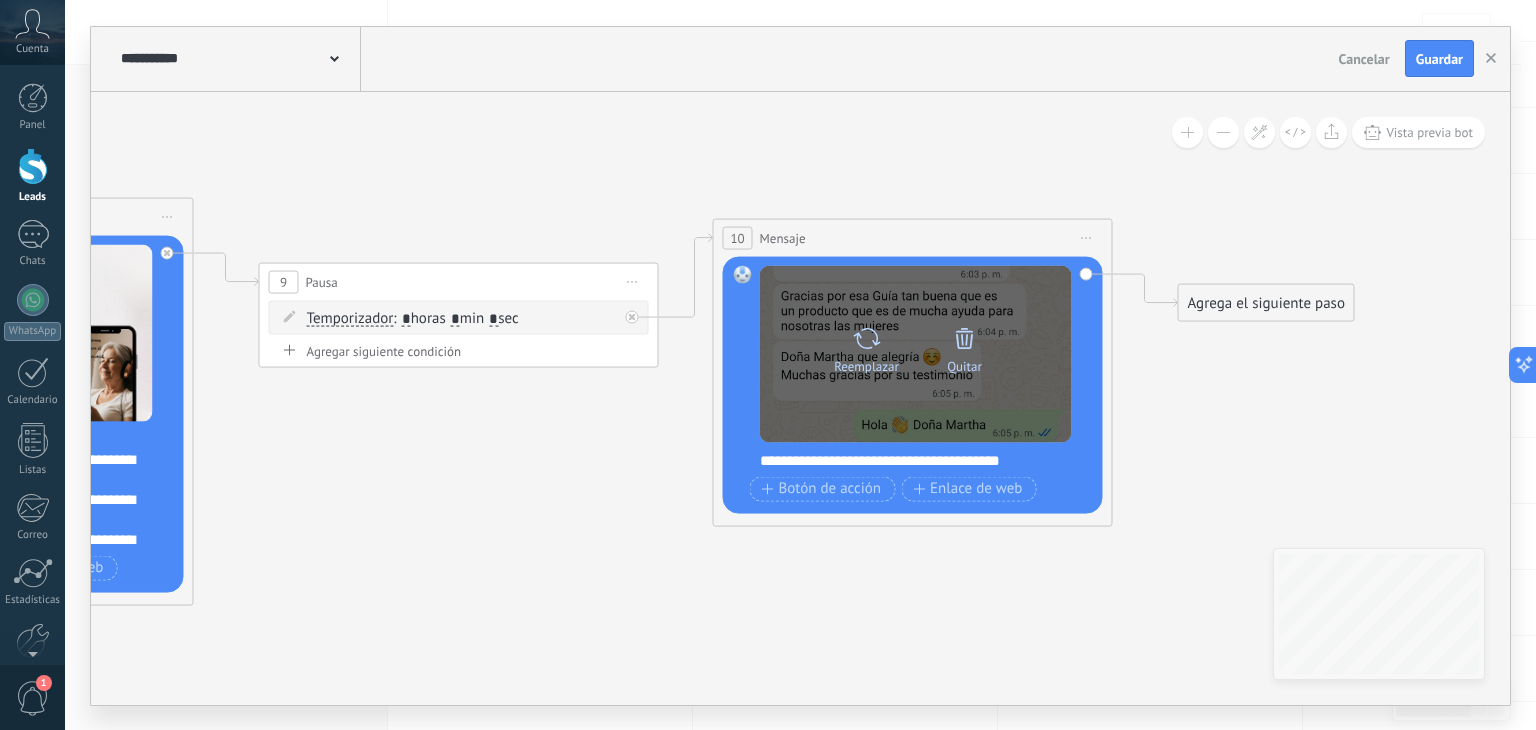 click 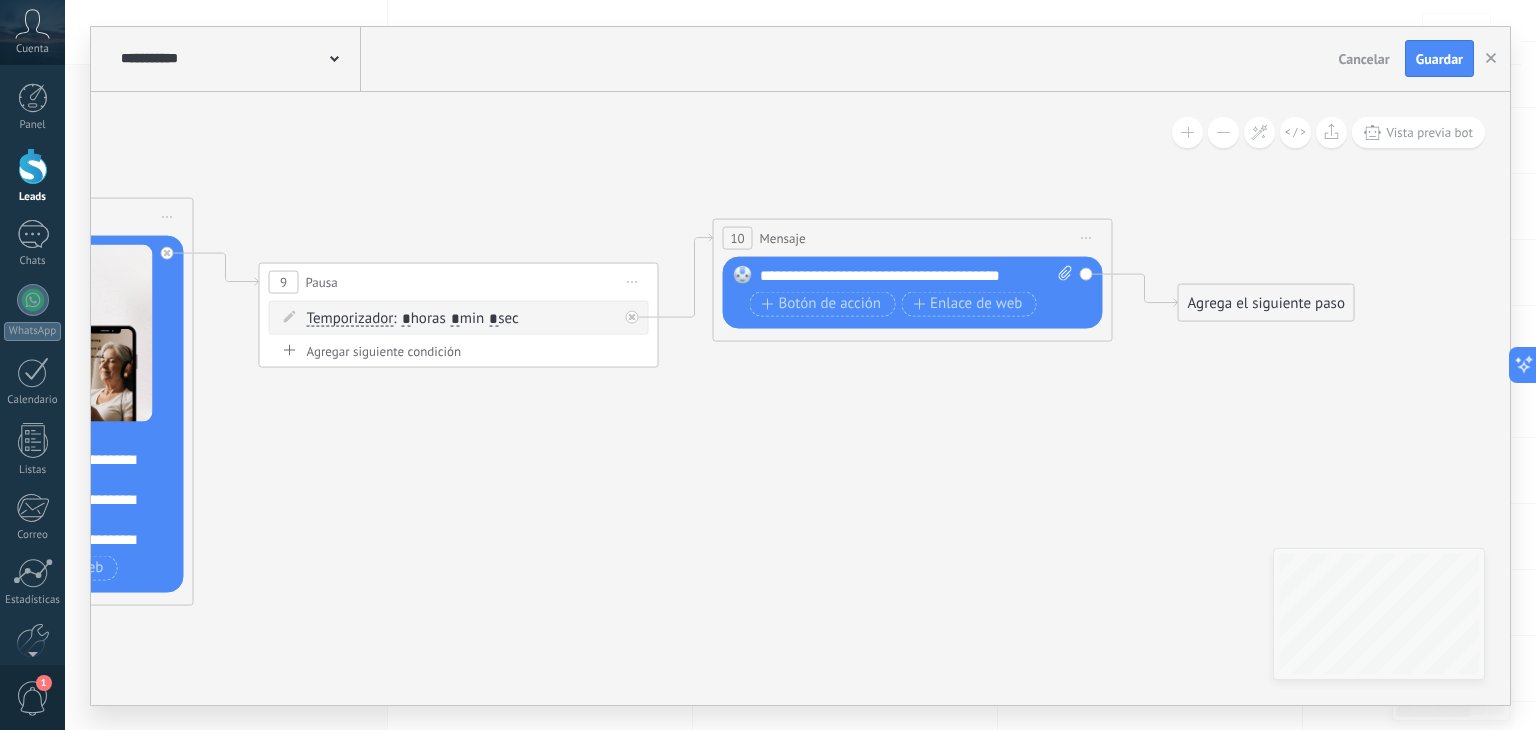 click 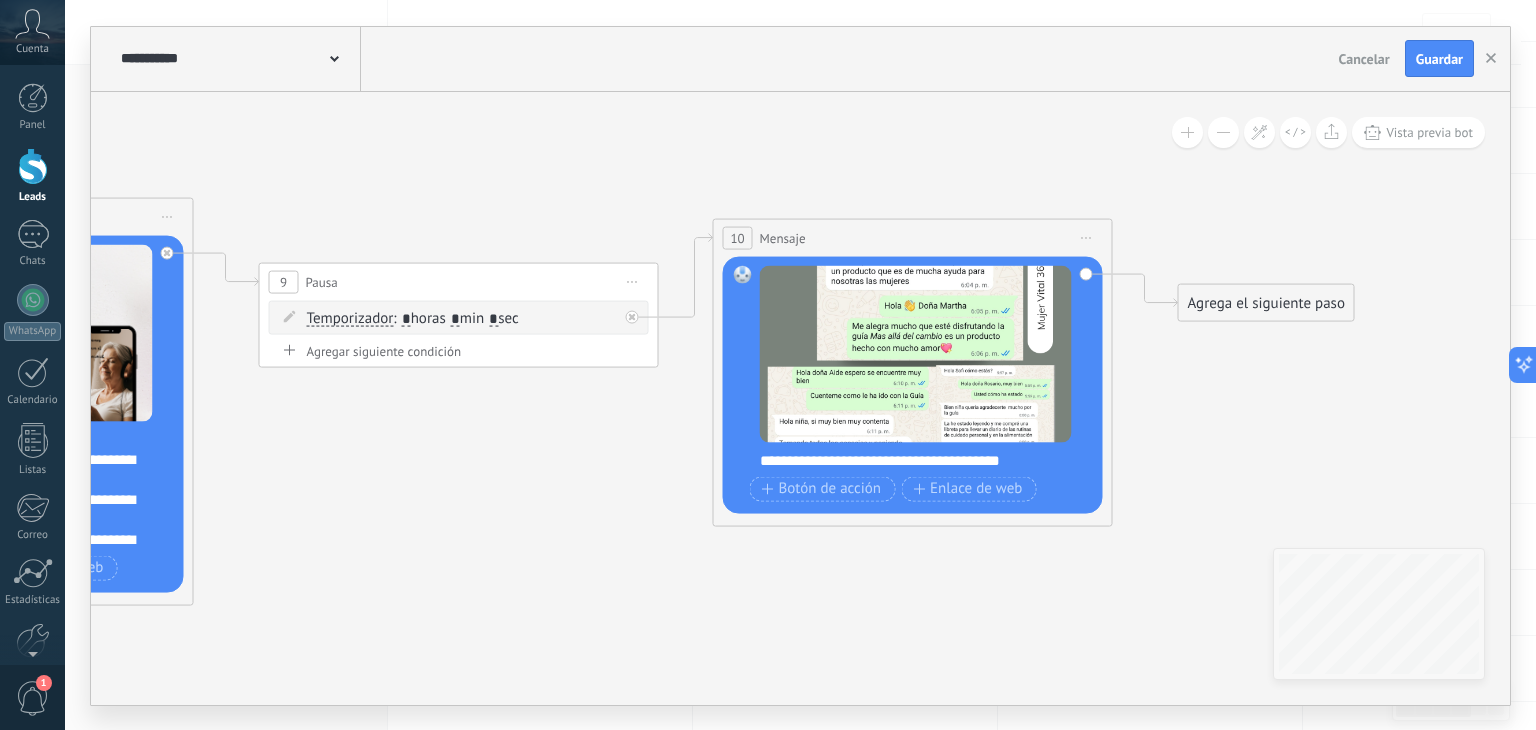 click on "Agrega el siguiente paso" at bounding box center [1266, 302] 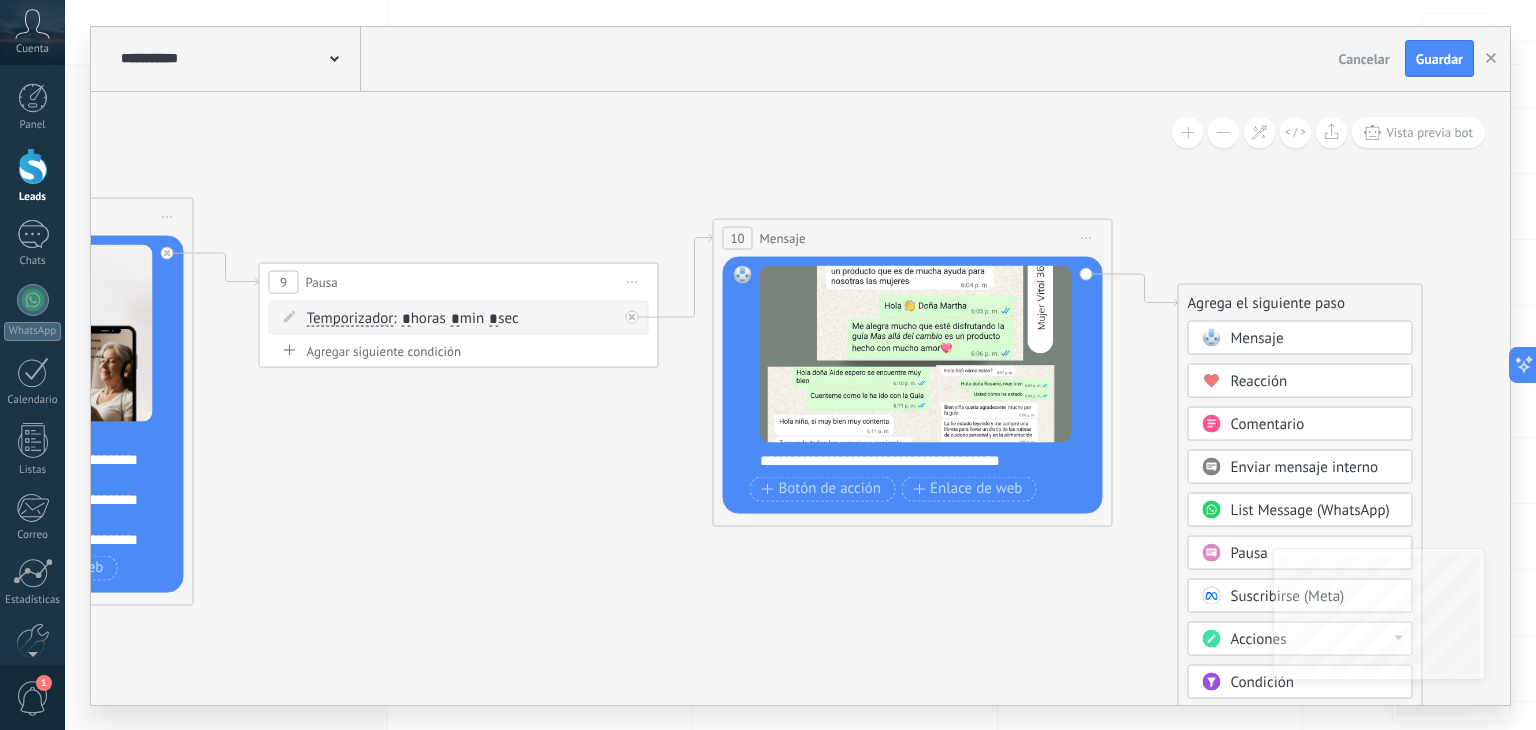click at bounding box center (1211, 552) 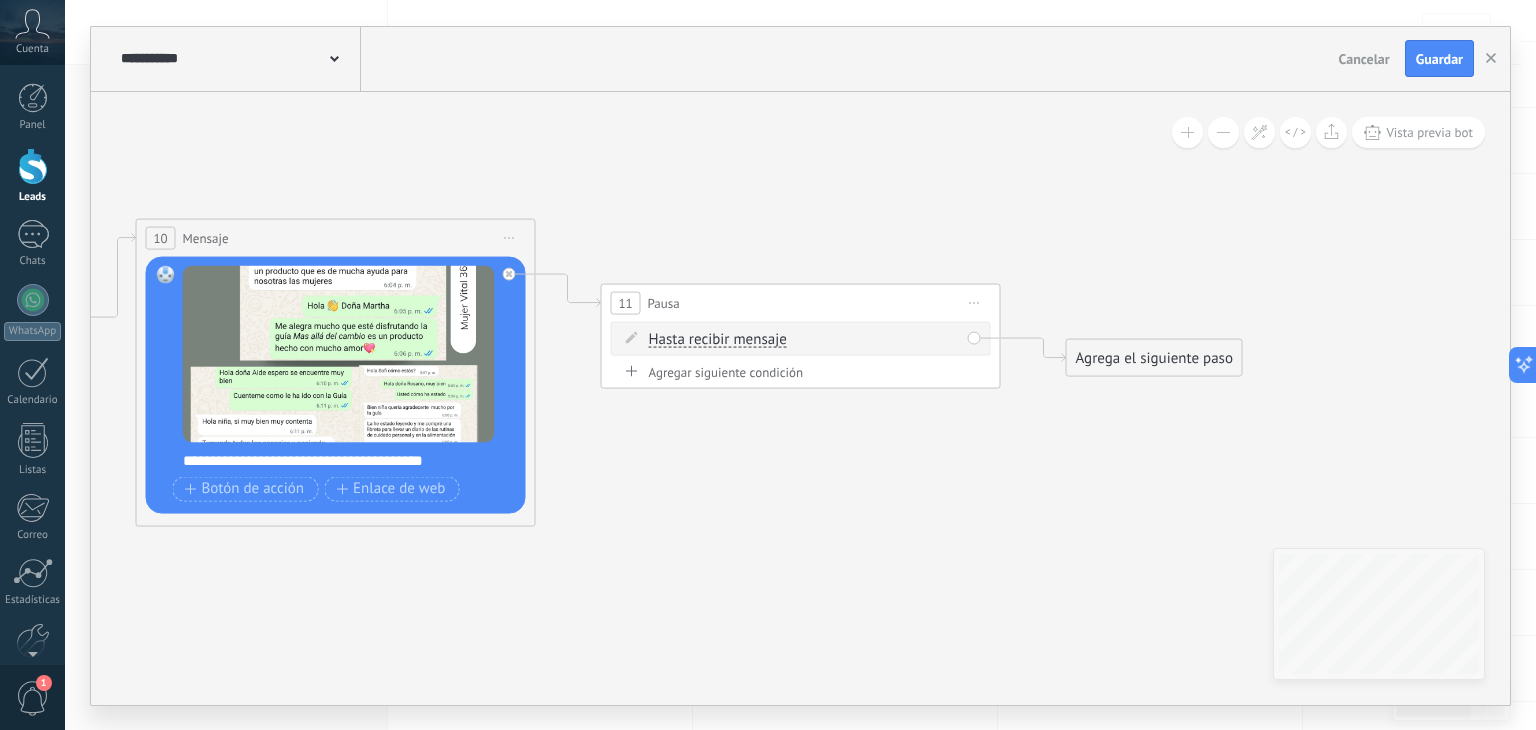 click on "Hasta recibir mensaje" at bounding box center [718, 339] 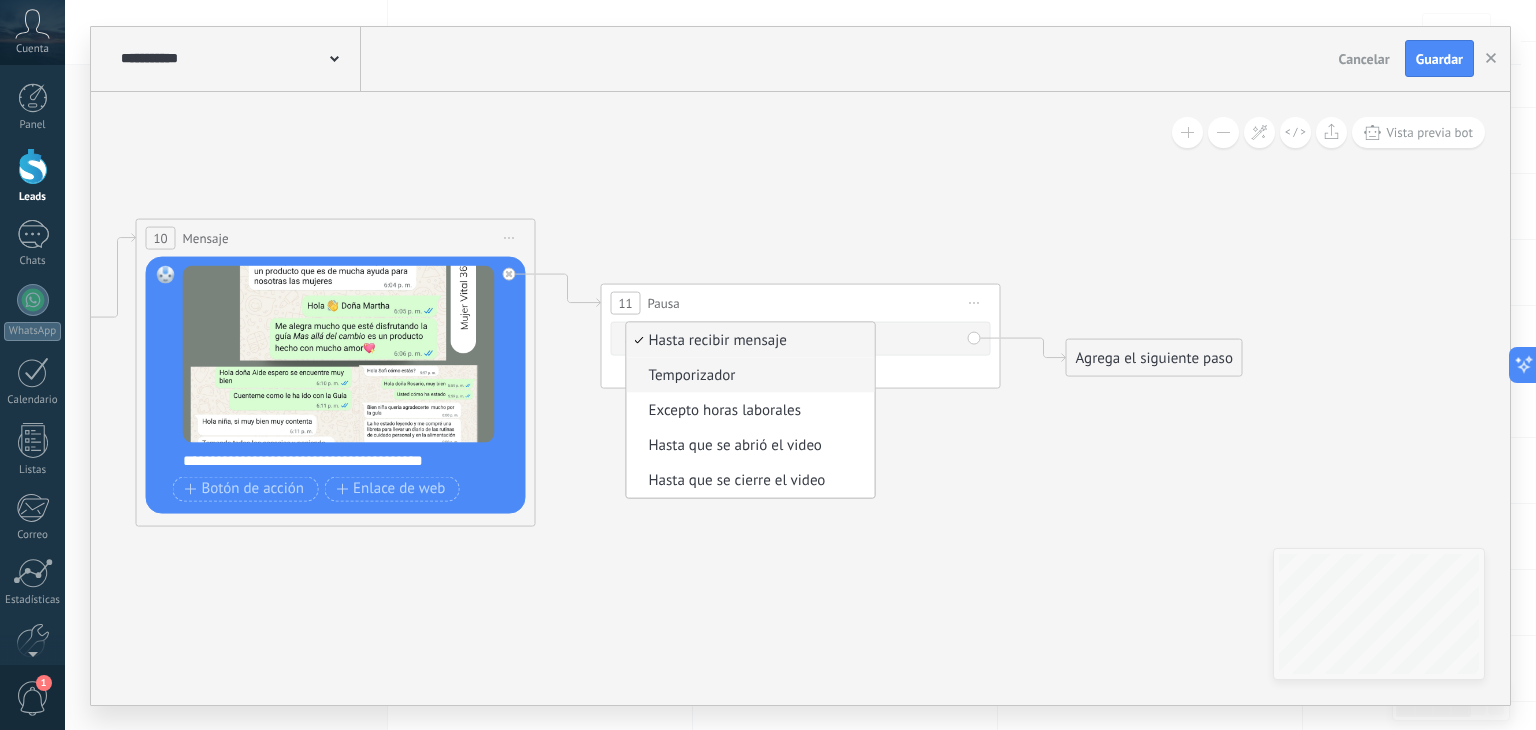 click on "Temporizador" at bounding box center (748, 375) 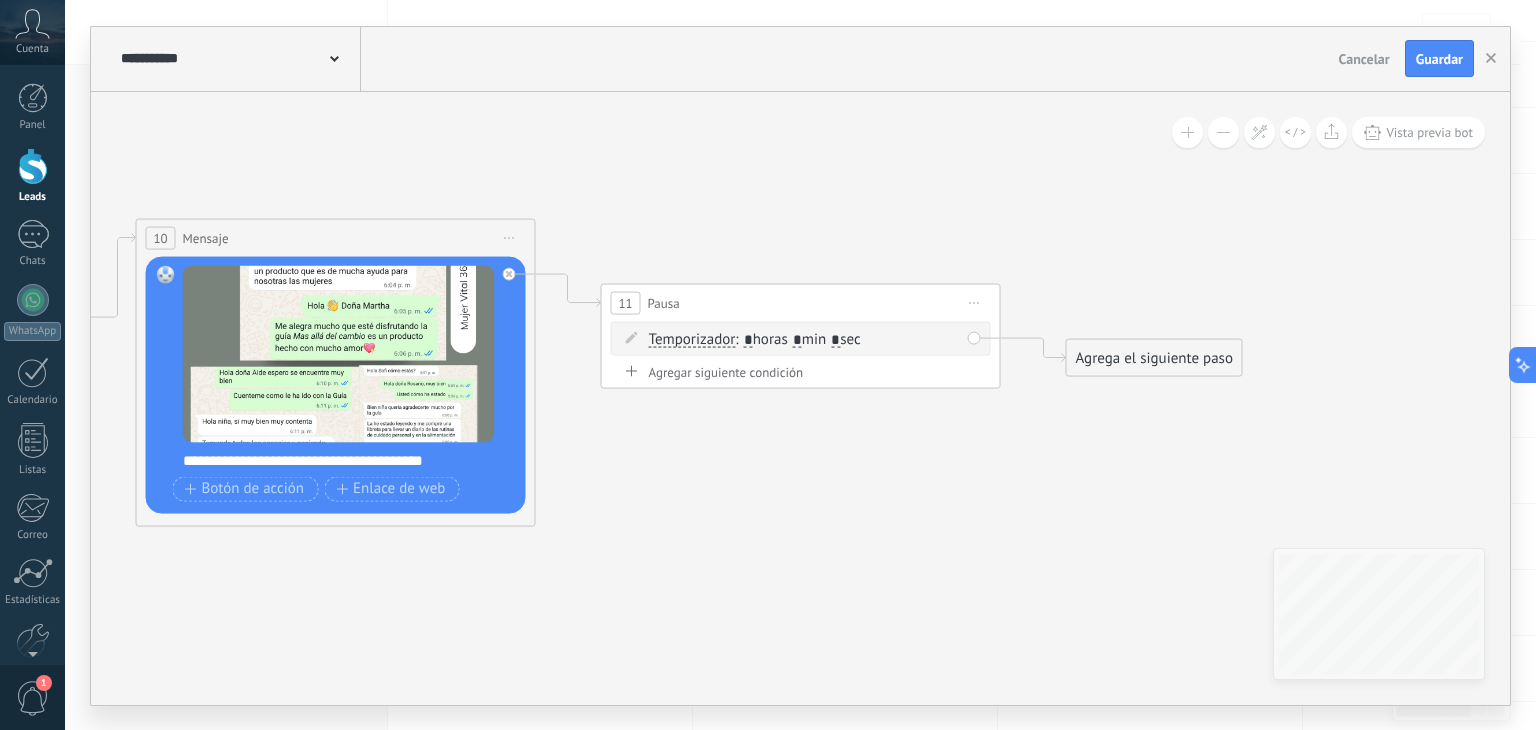 click on "*" at bounding box center (797, 340) 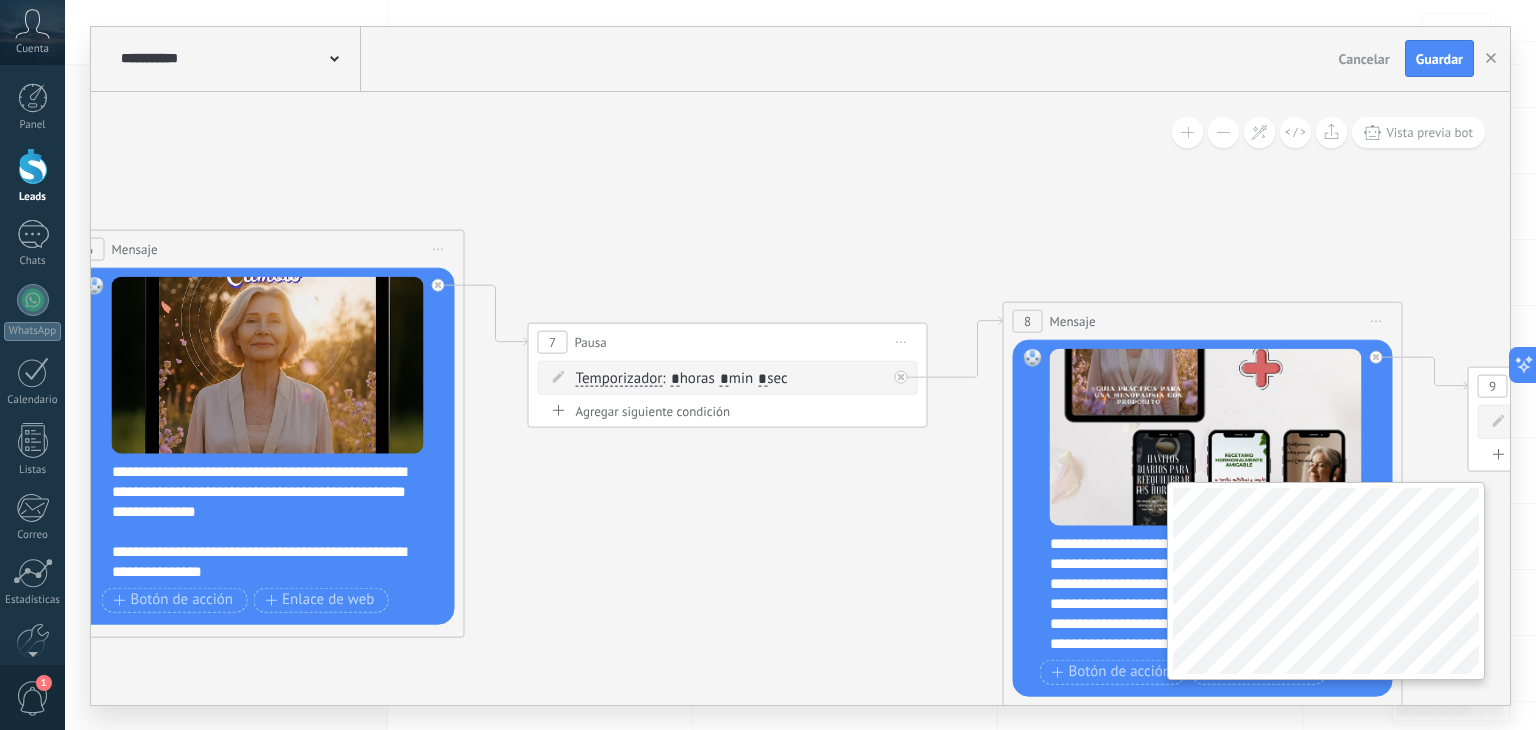 type on "*" 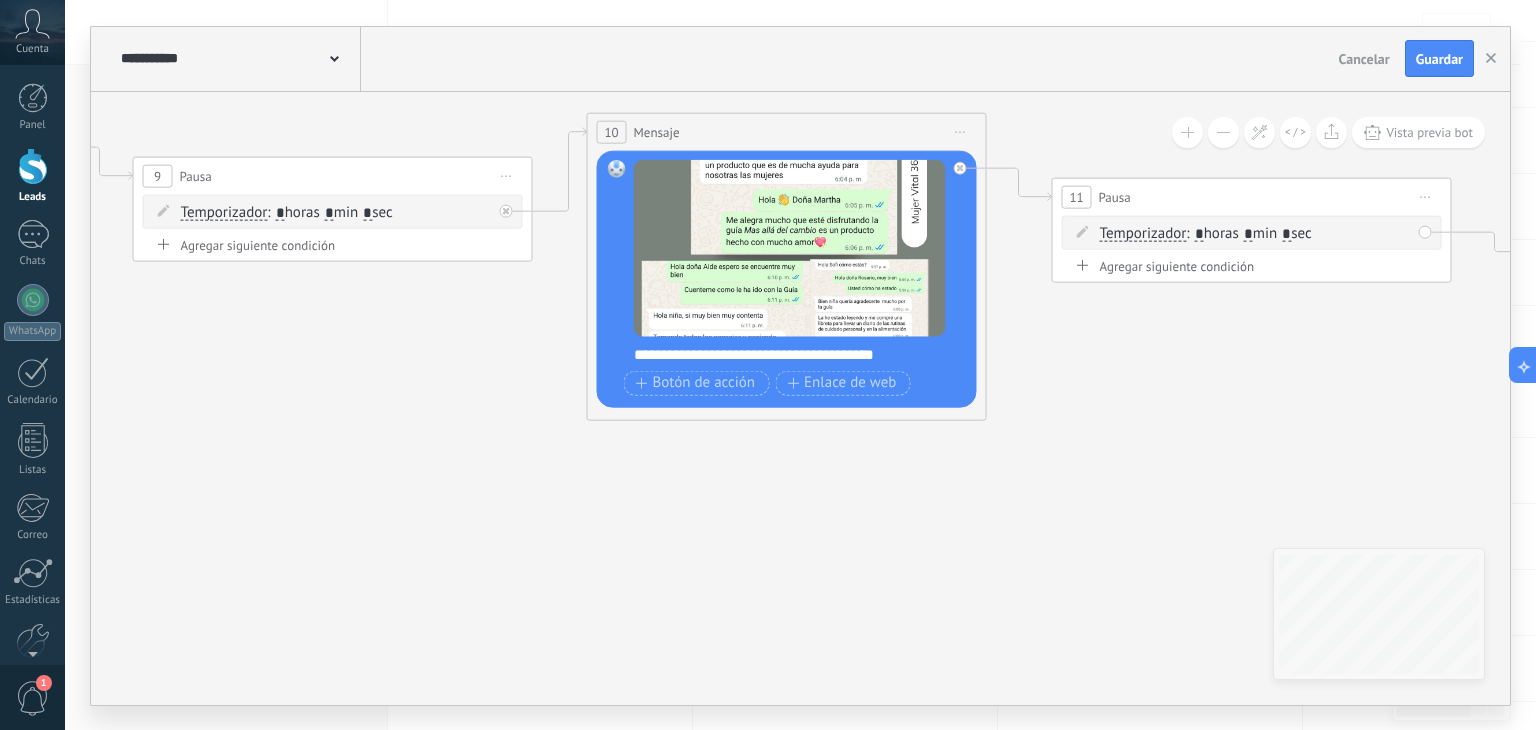 click on ":
*  horas
*  min  *  sec" at bounding box center (1248, 232) 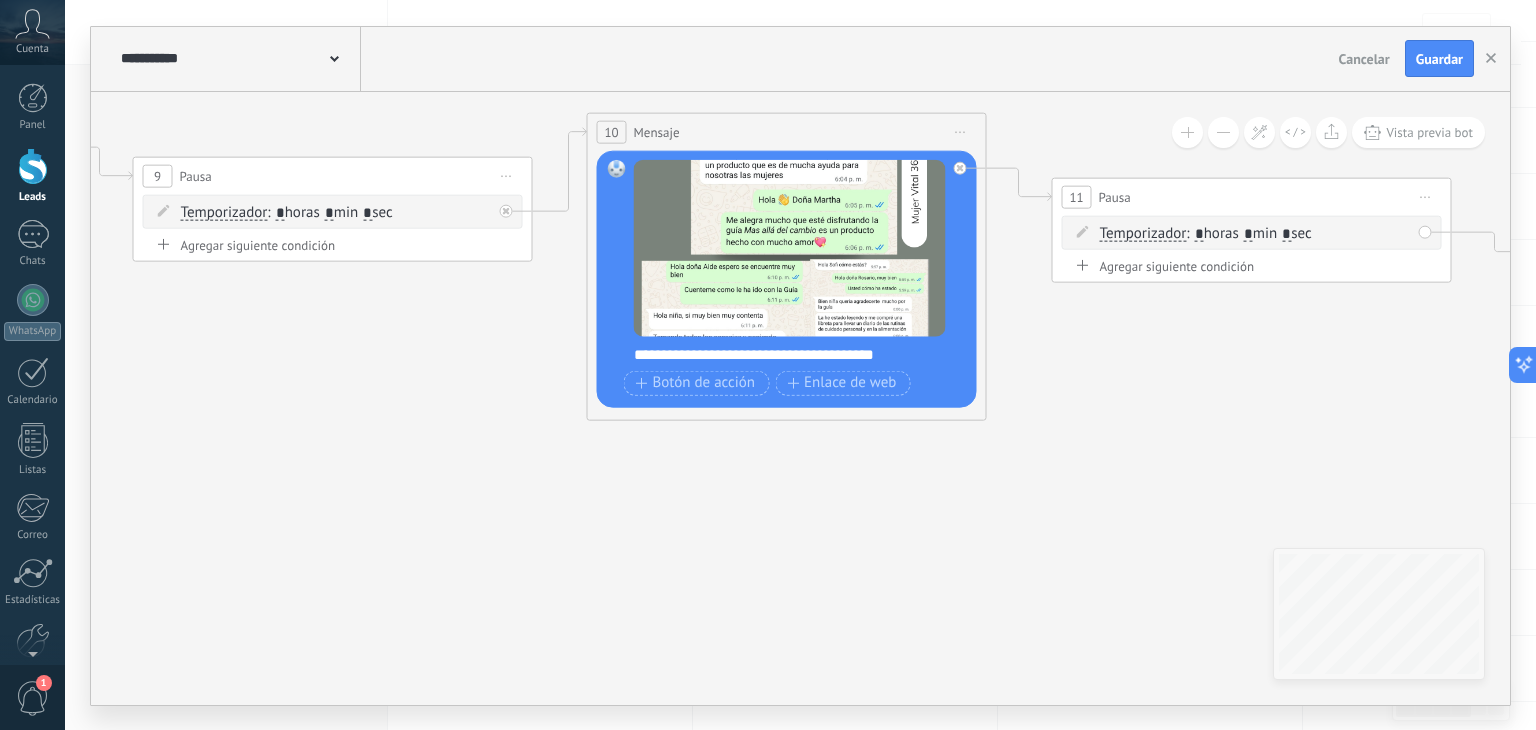 click on "*" at bounding box center [1286, 234] 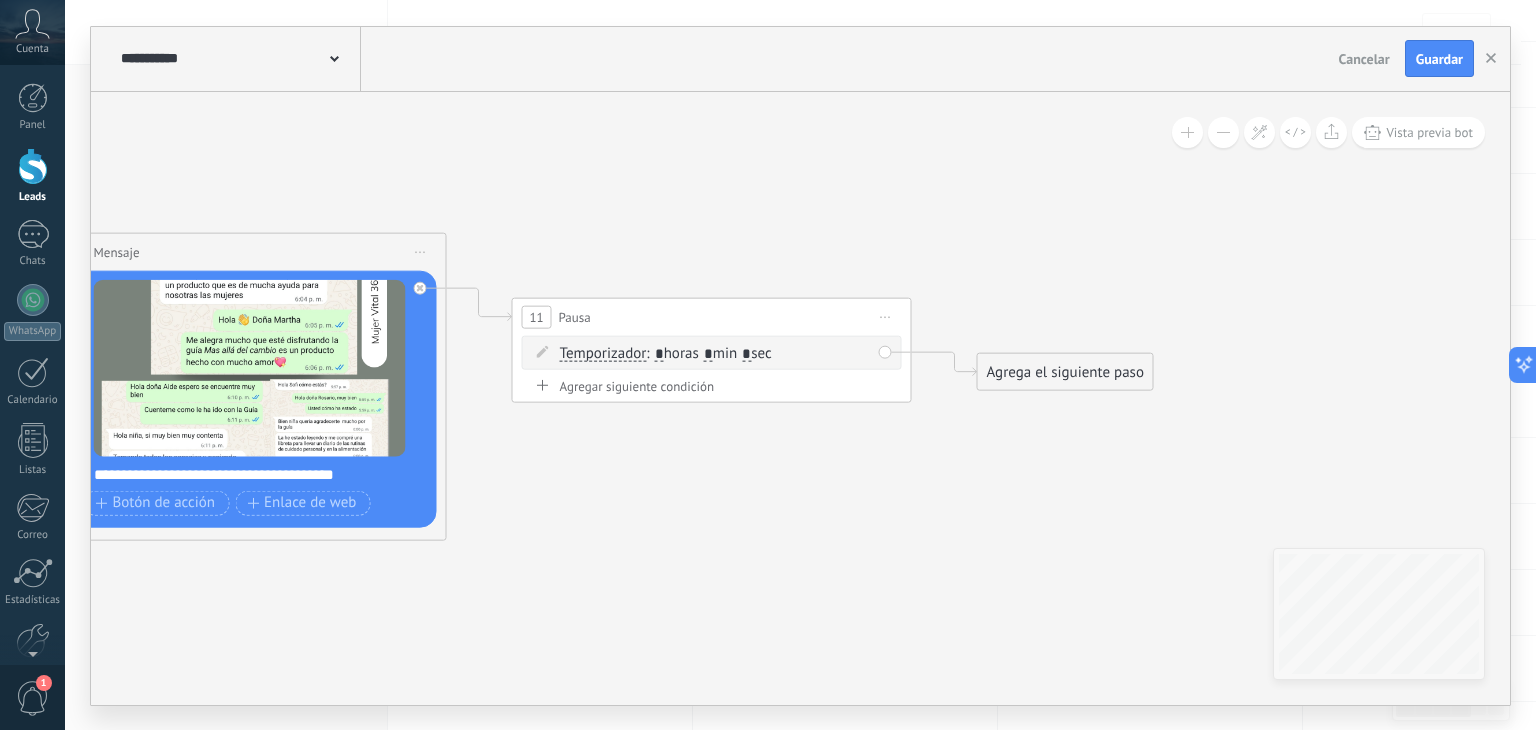 type on "*" 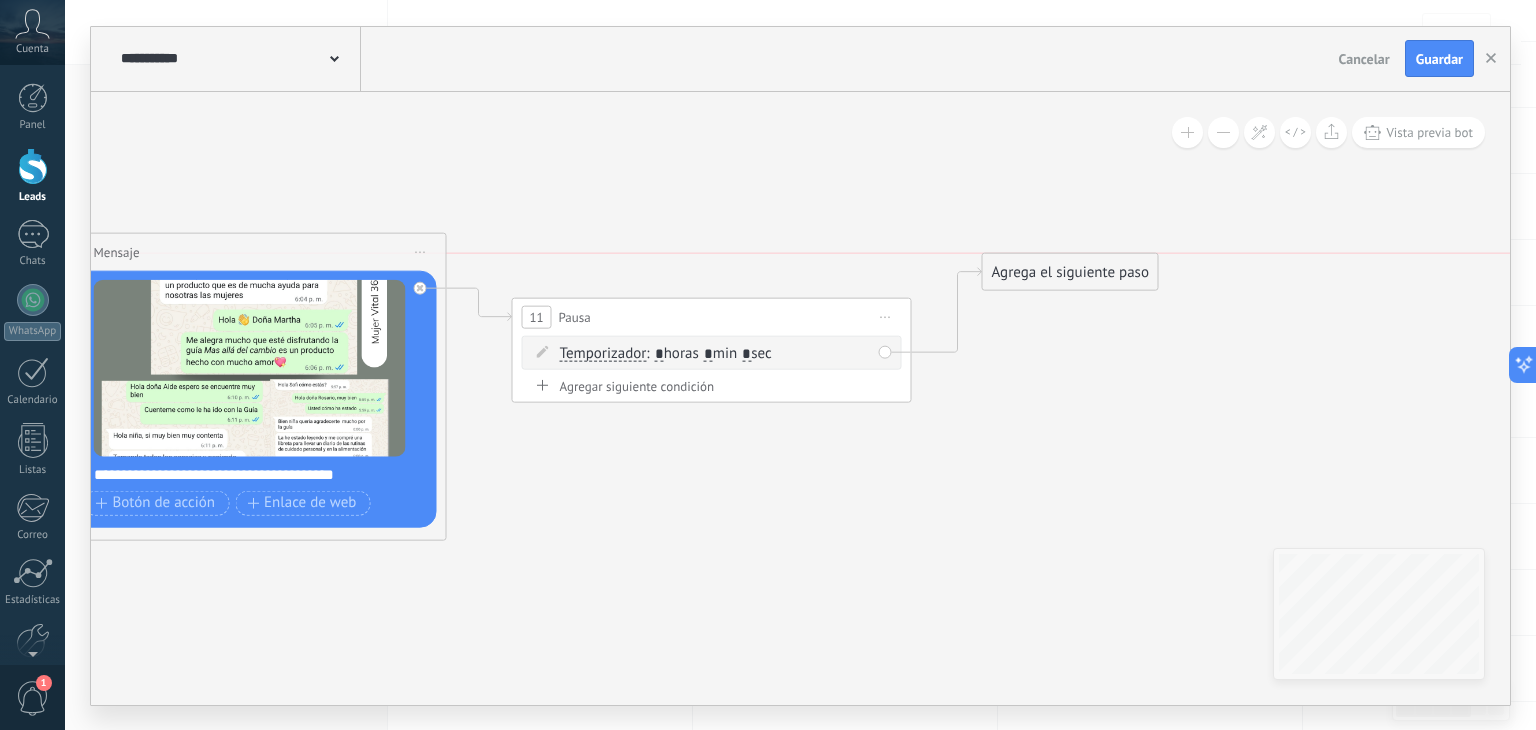 drag, startPoint x: 1067, startPoint y: 370, endPoint x: 1072, endPoint y: 270, distance: 100.12492 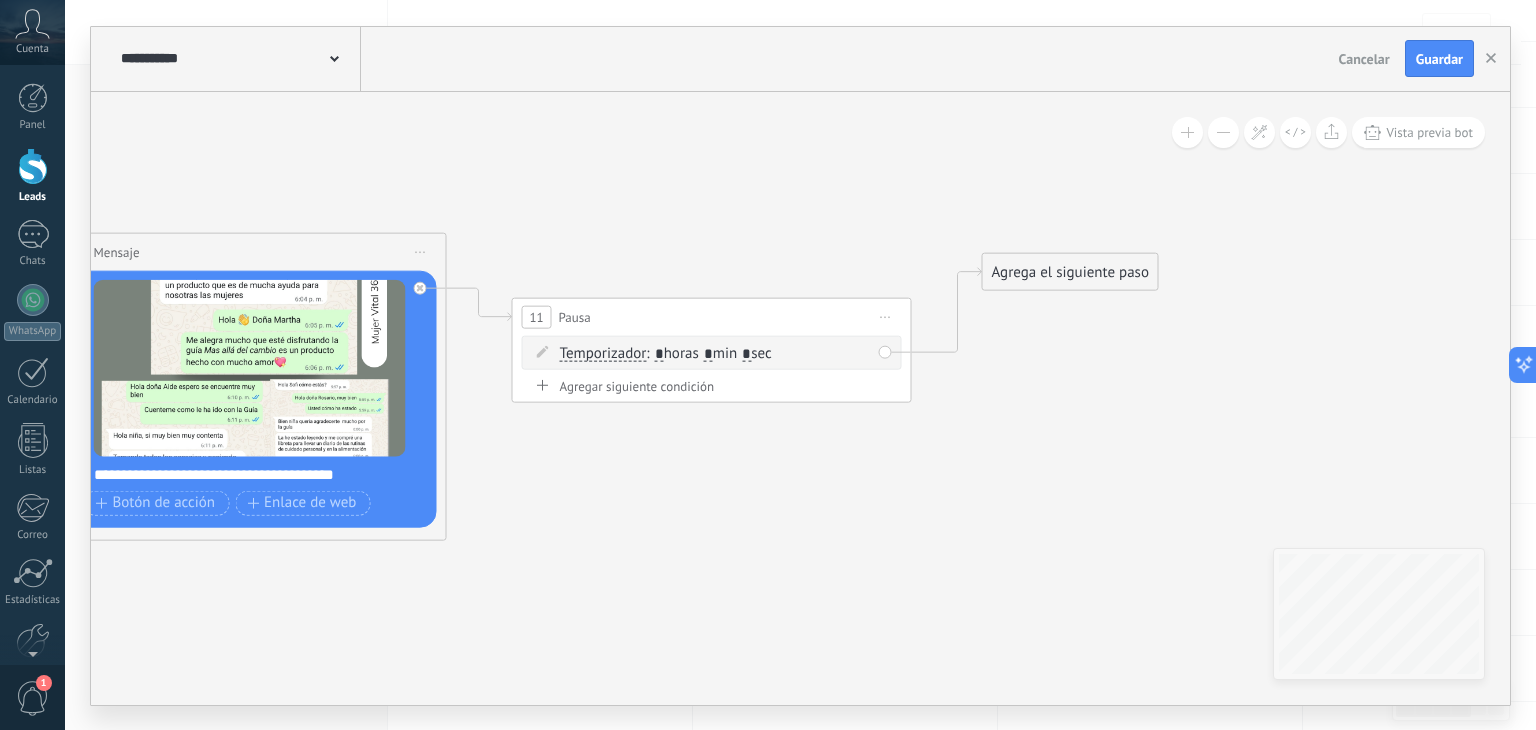 click on "Agrega el siguiente paso" at bounding box center (1070, 271) 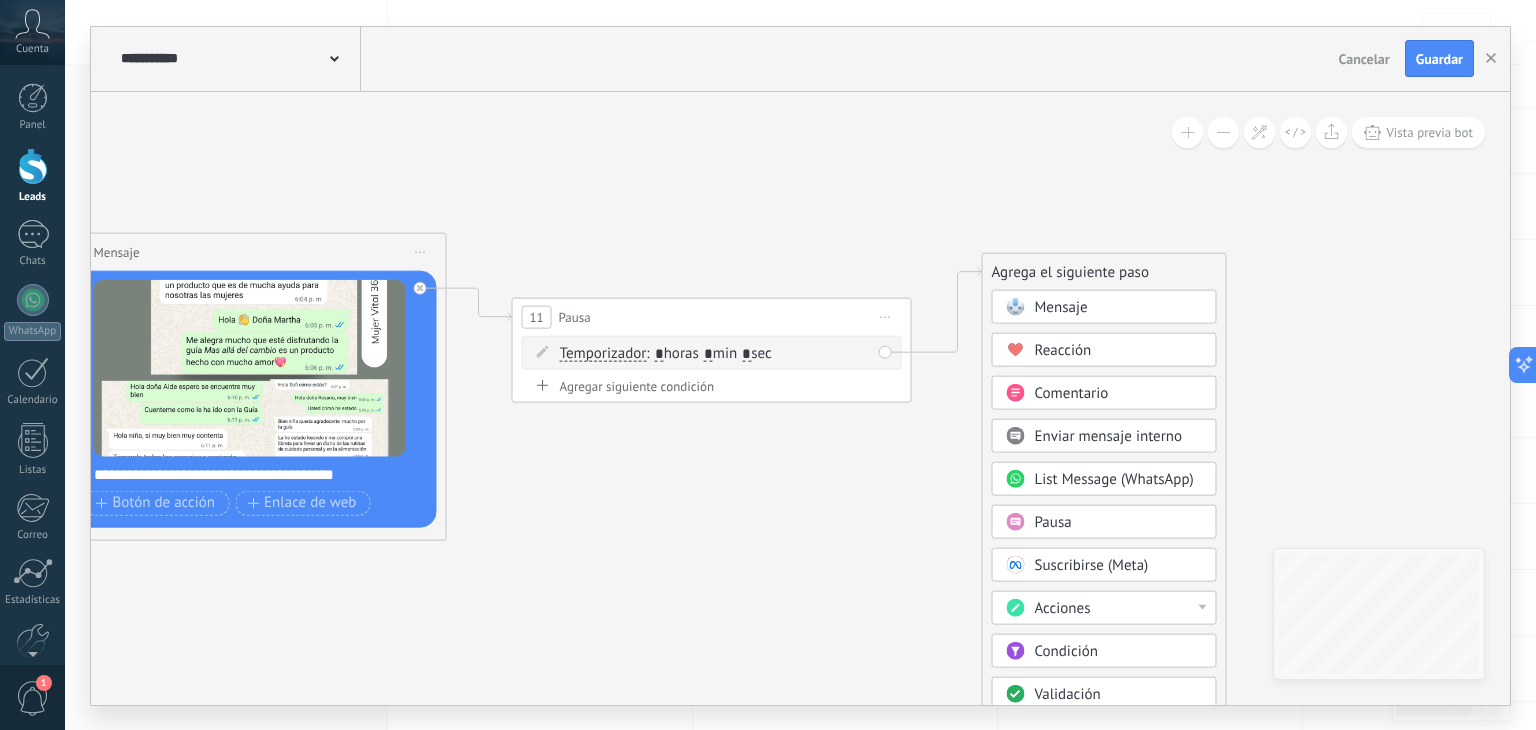 click on "Mensaje" at bounding box center [1061, 306] 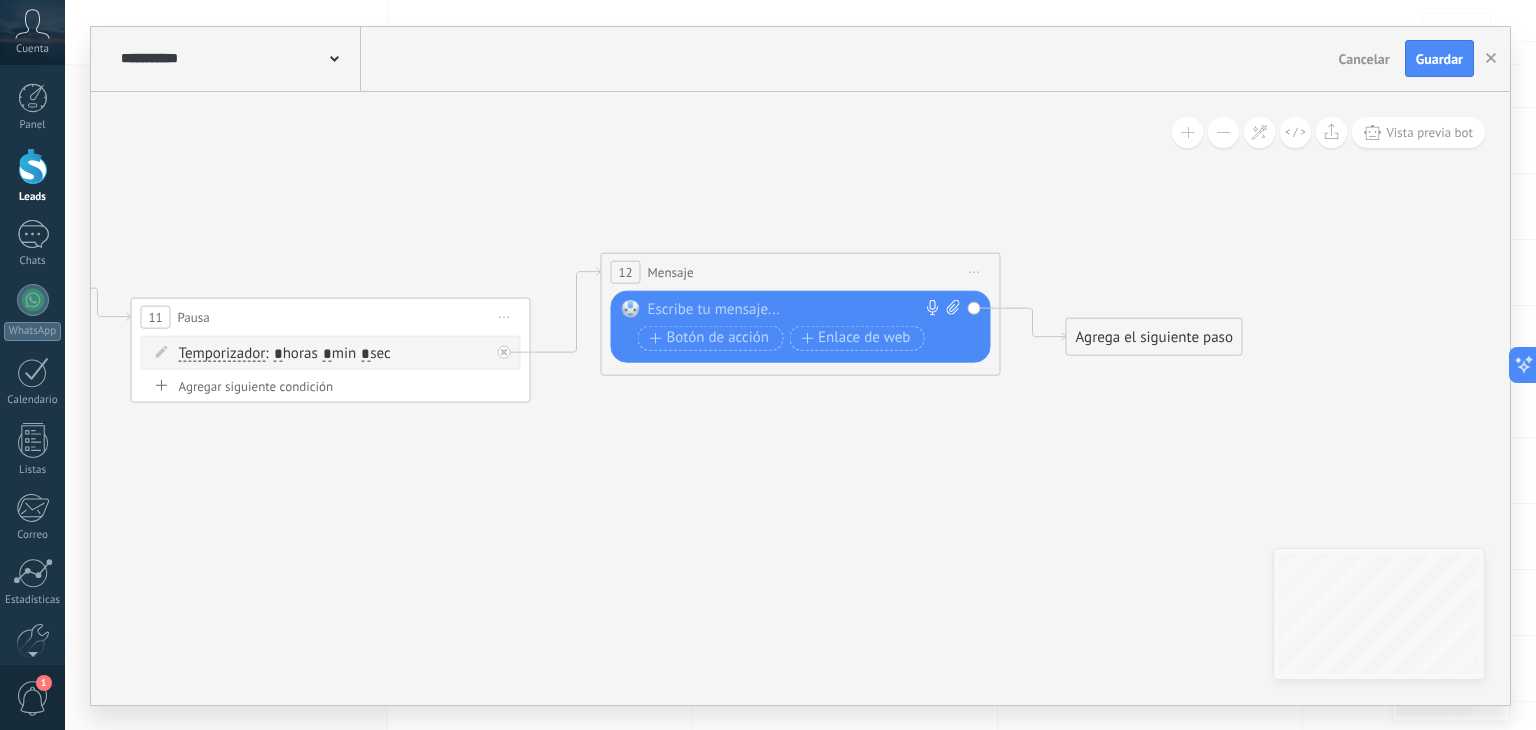 paste 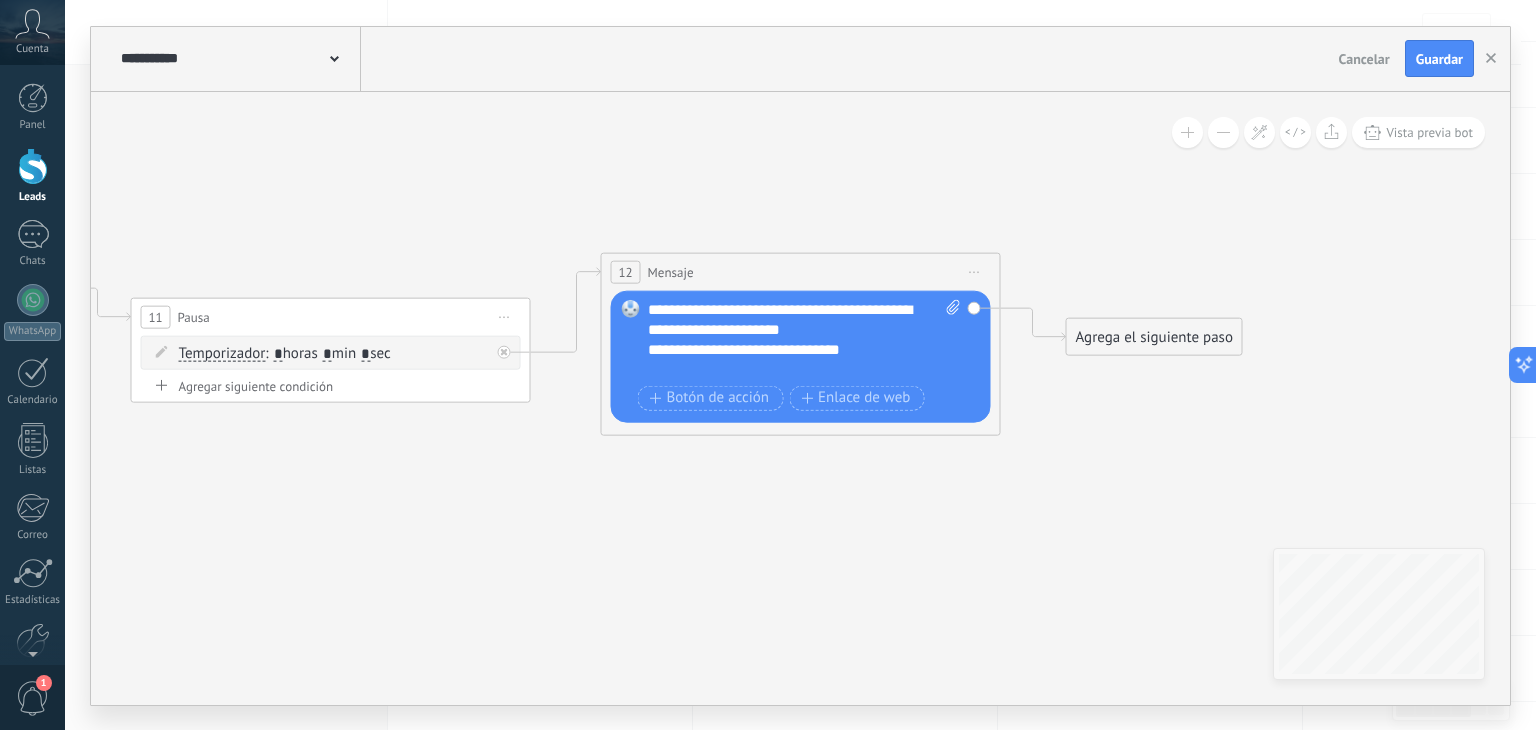 click on "Agrega el siguiente paso" at bounding box center [1154, 336] 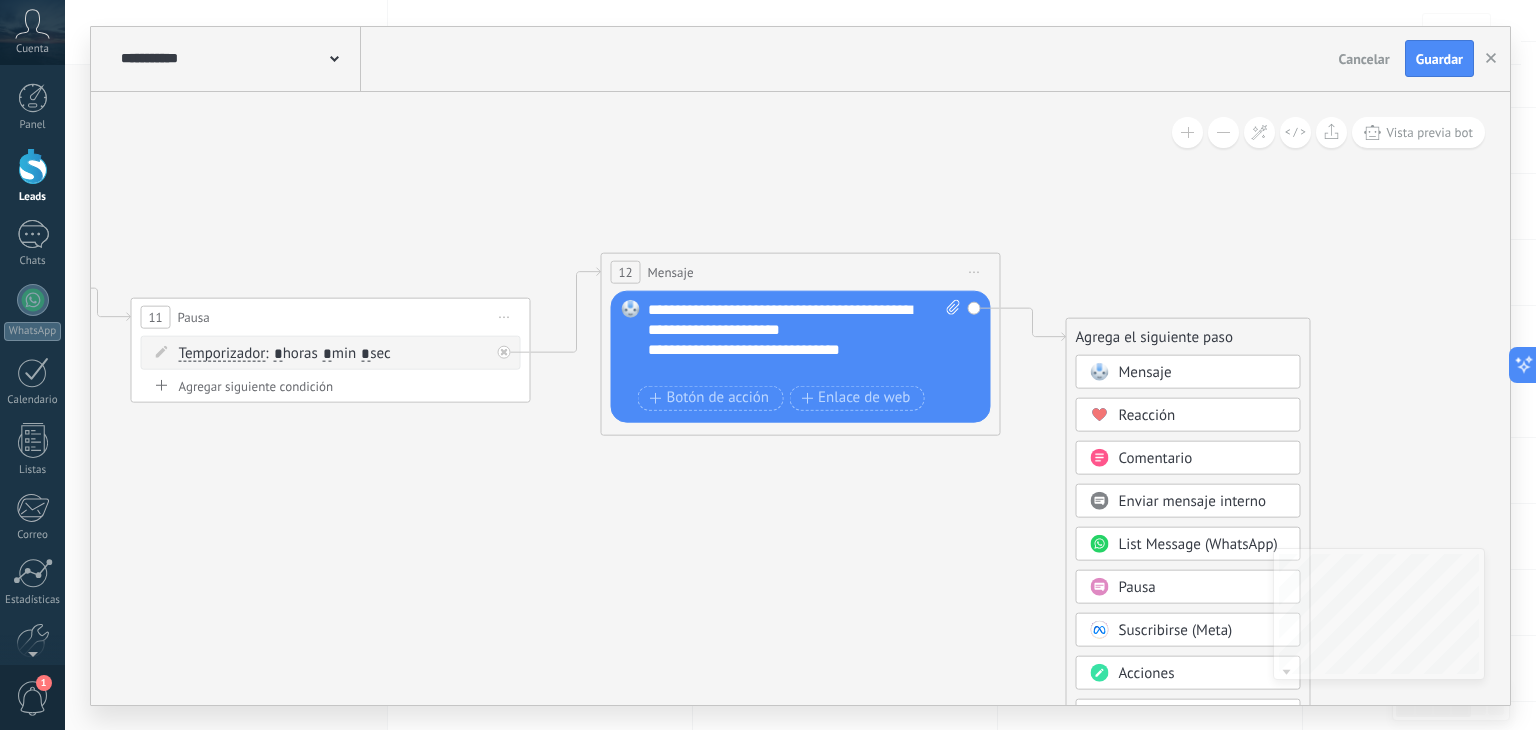 click on "Pausa" at bounding box center (1137, 586) 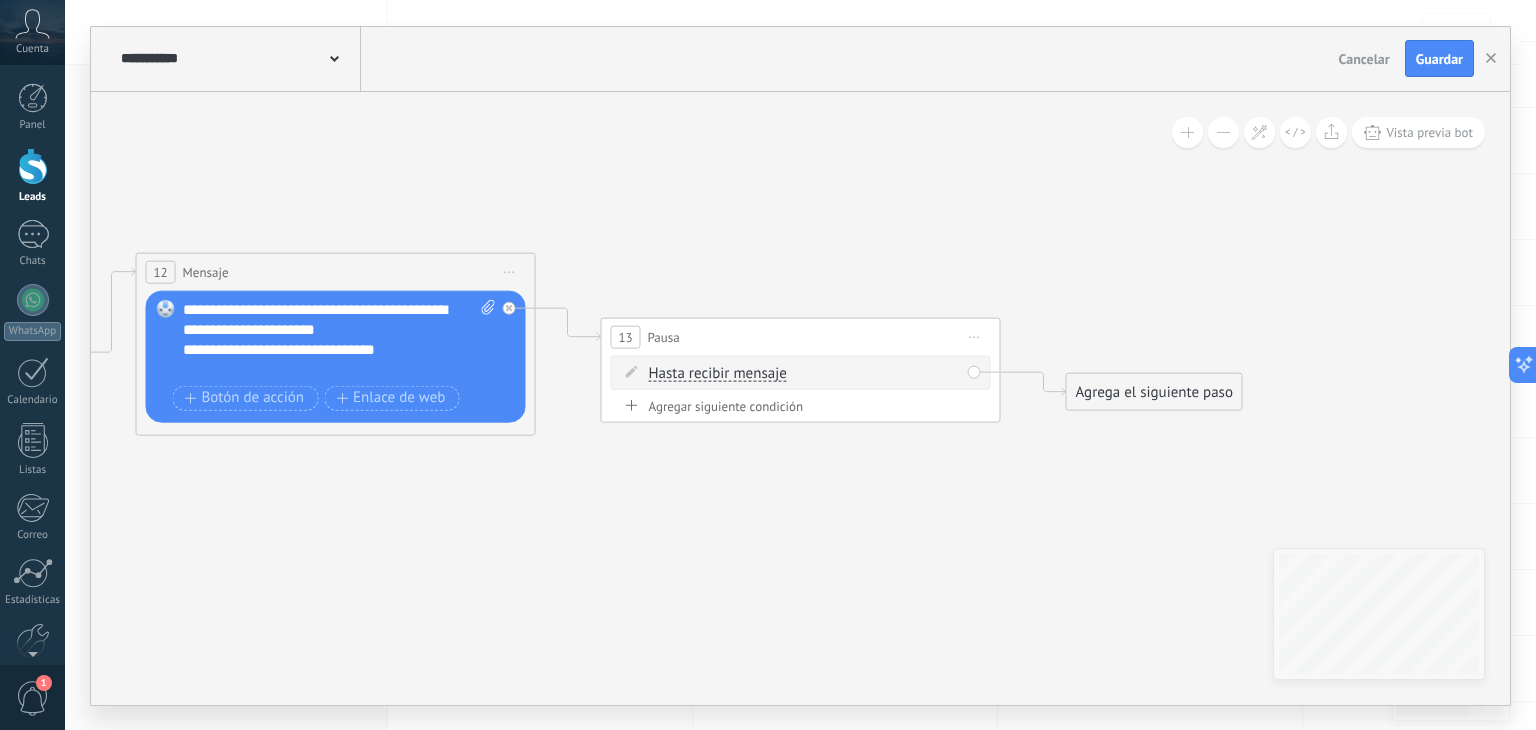 click on "Hasta recibir mensaje" at bounding box center (718, 373) 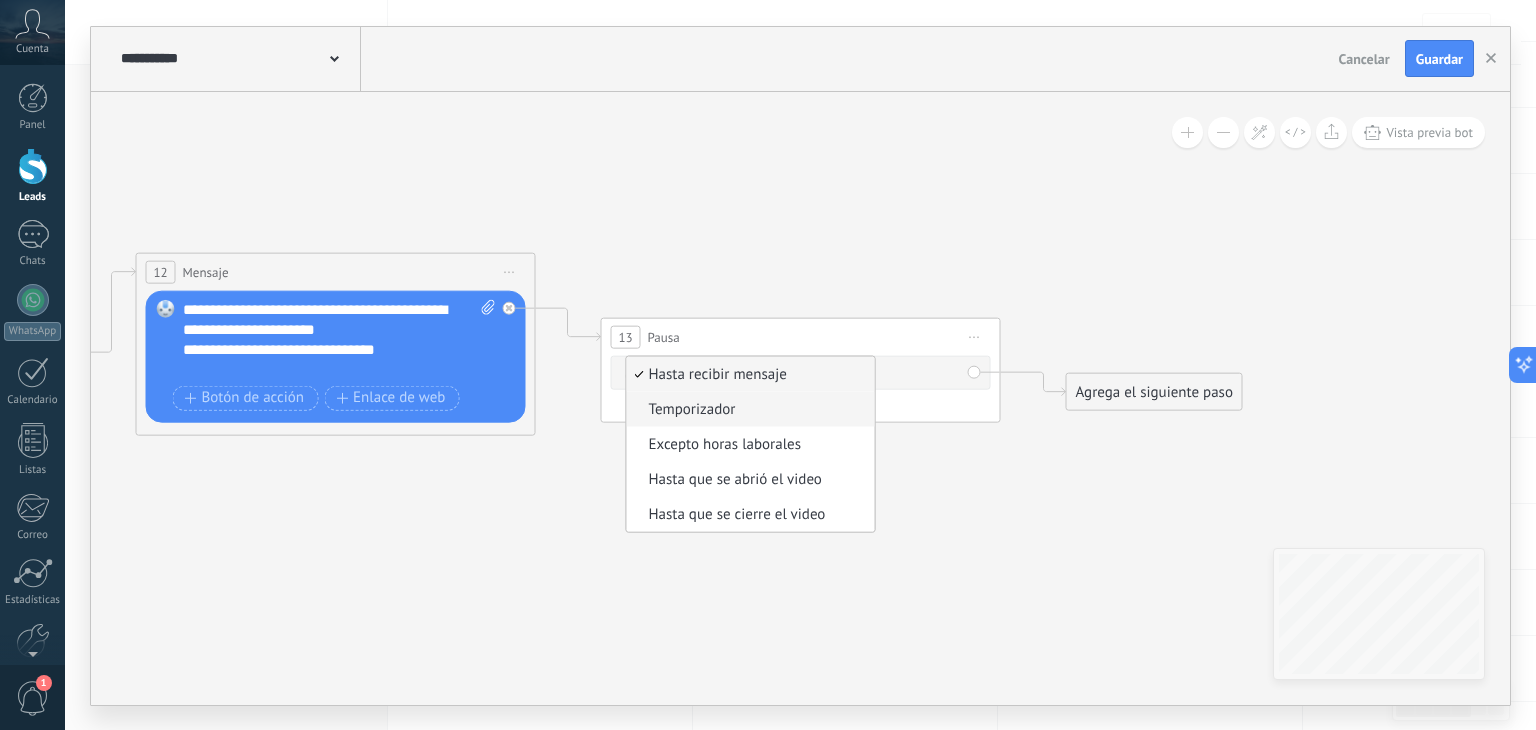 click on "Temporizador" at bounding box center (748, 409) 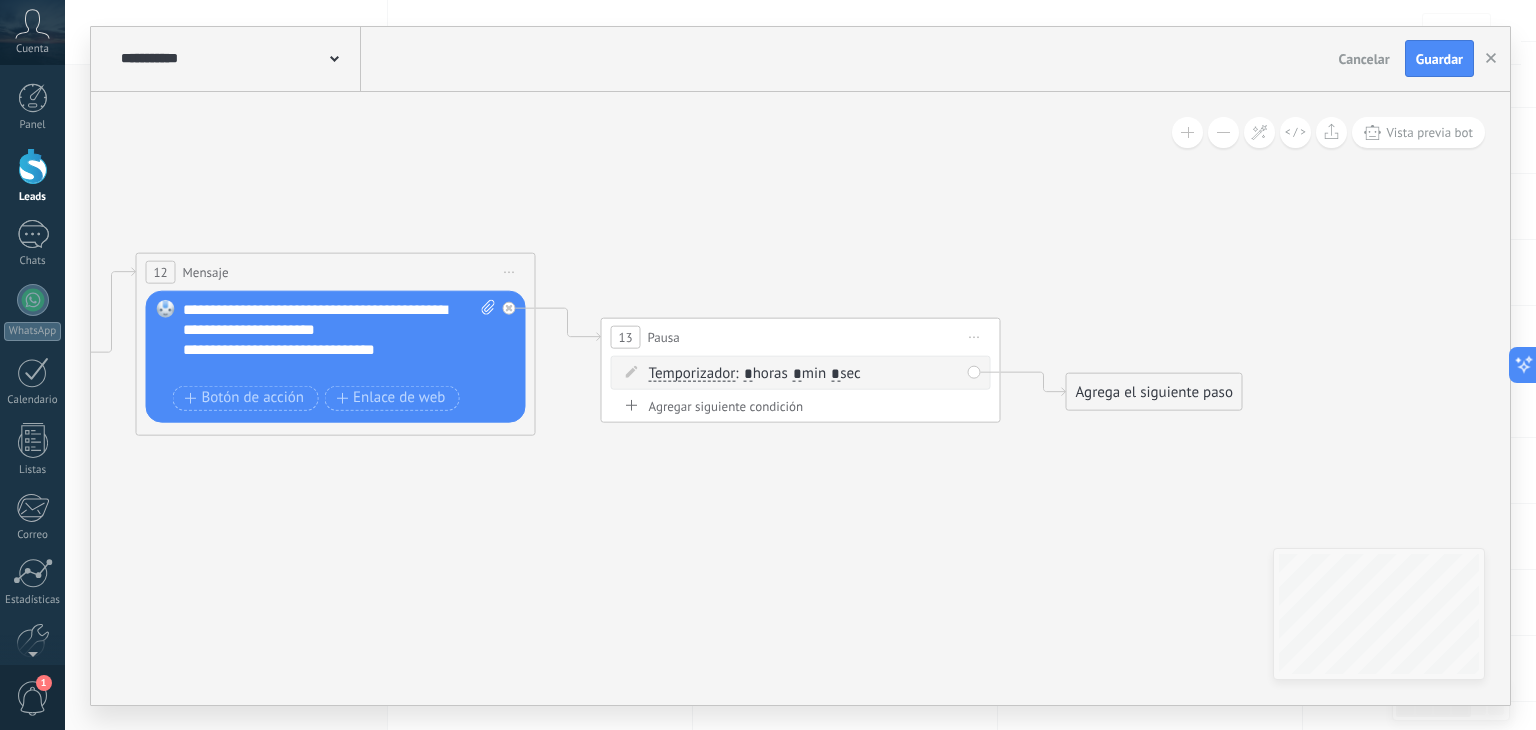 click on ":
*  horas
*  min  *  sec" at bounding box center [797, 372] 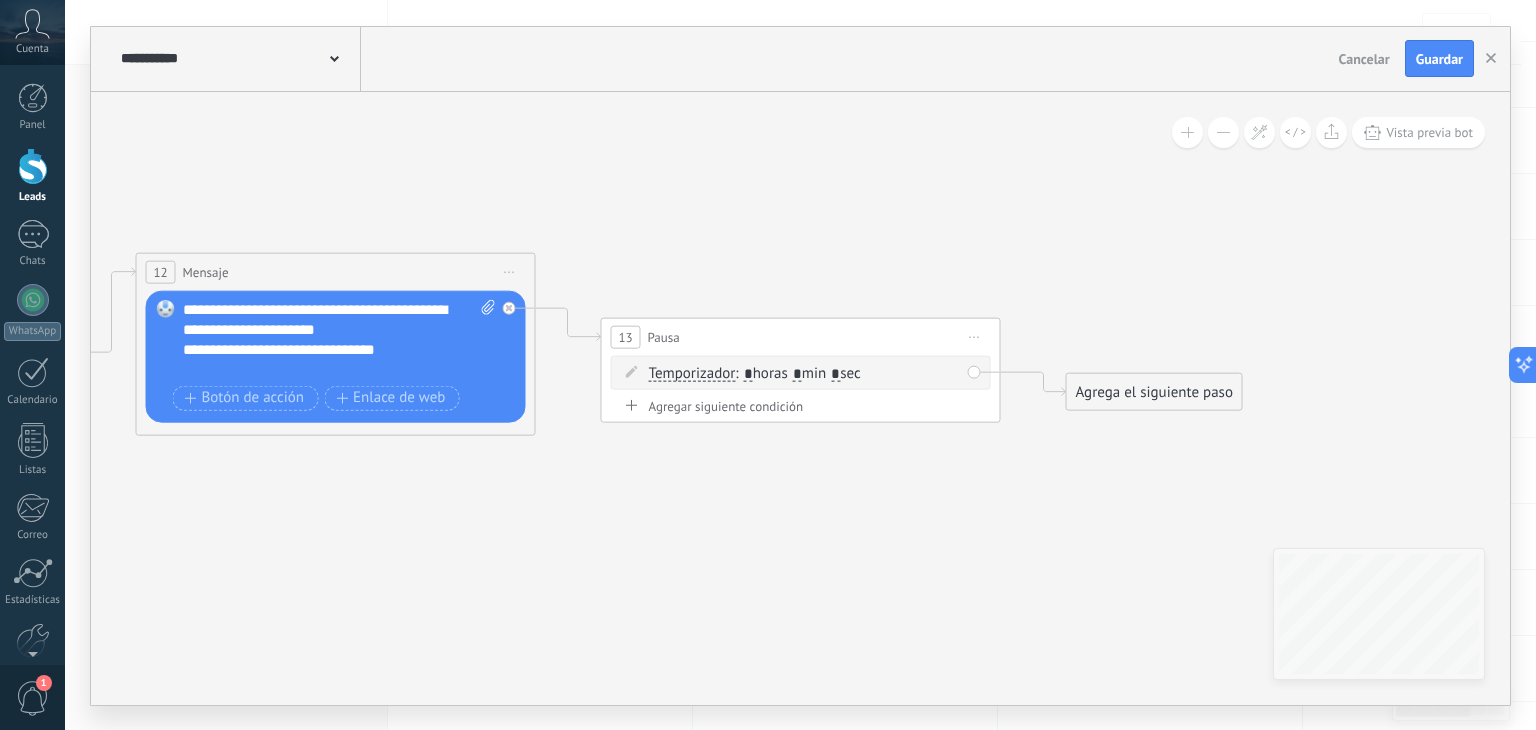 click on "*" at bounding box center (797, 374) 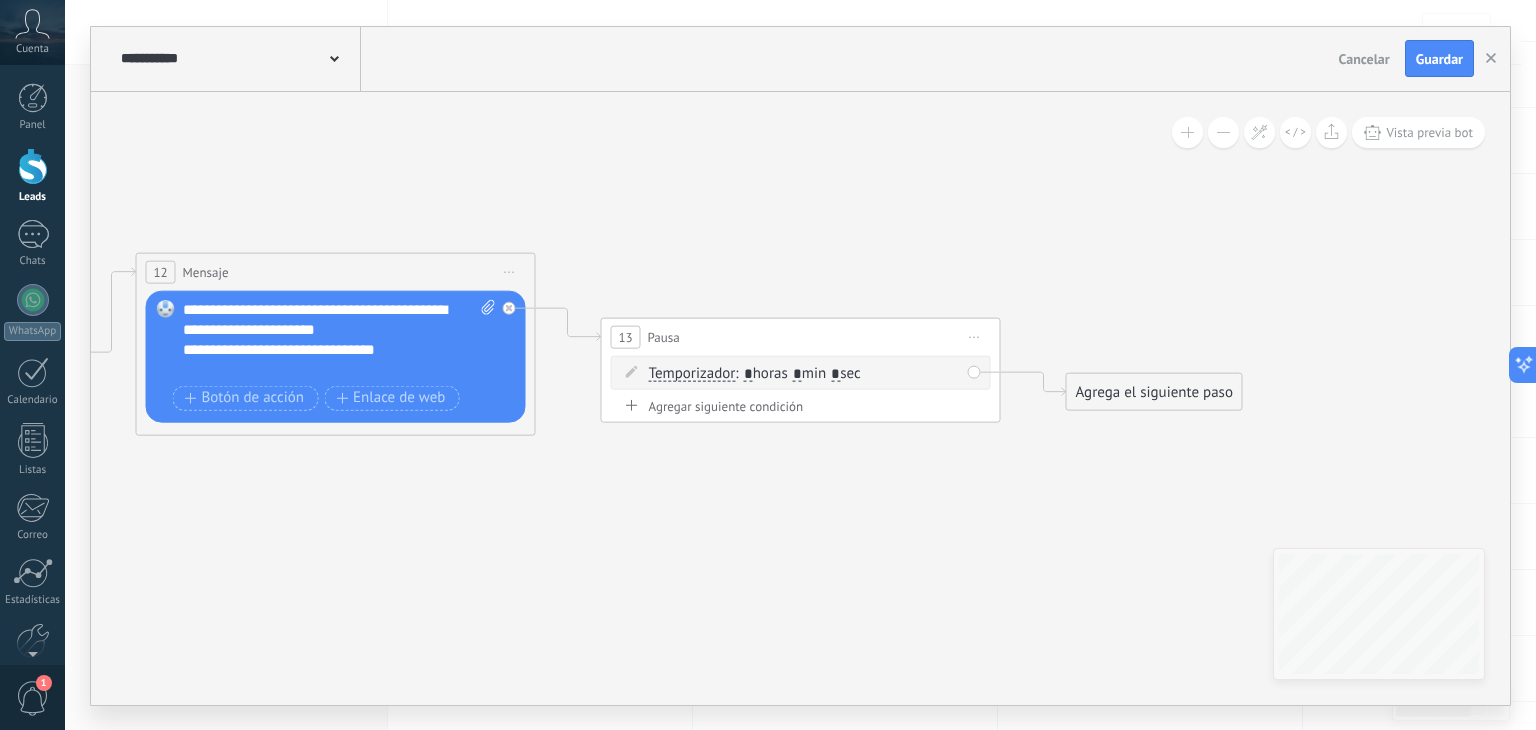 type on "*" 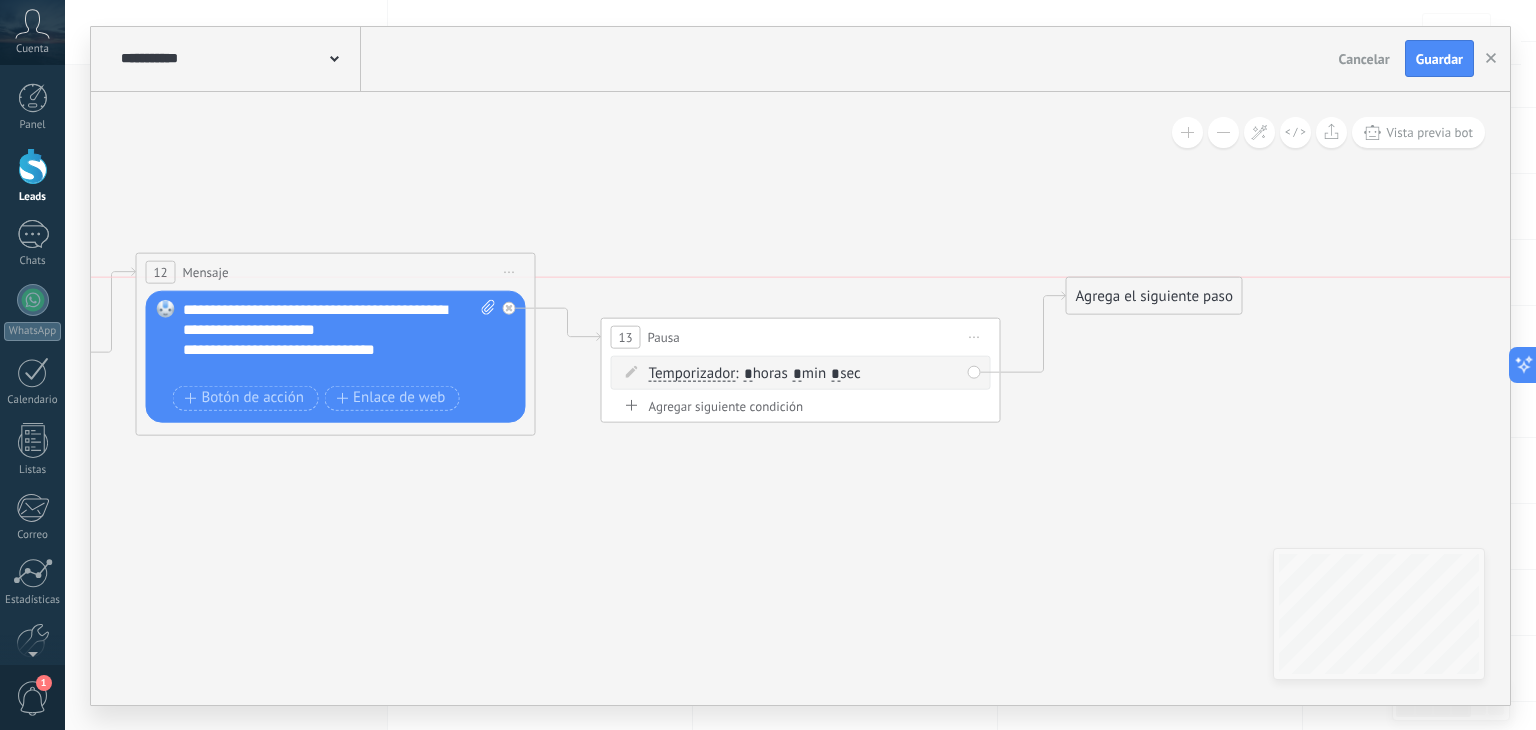 drag, startPoint x: 1121, startPoint y: 397, endPoint x: 1121, endPoint y: 305, distance: 92 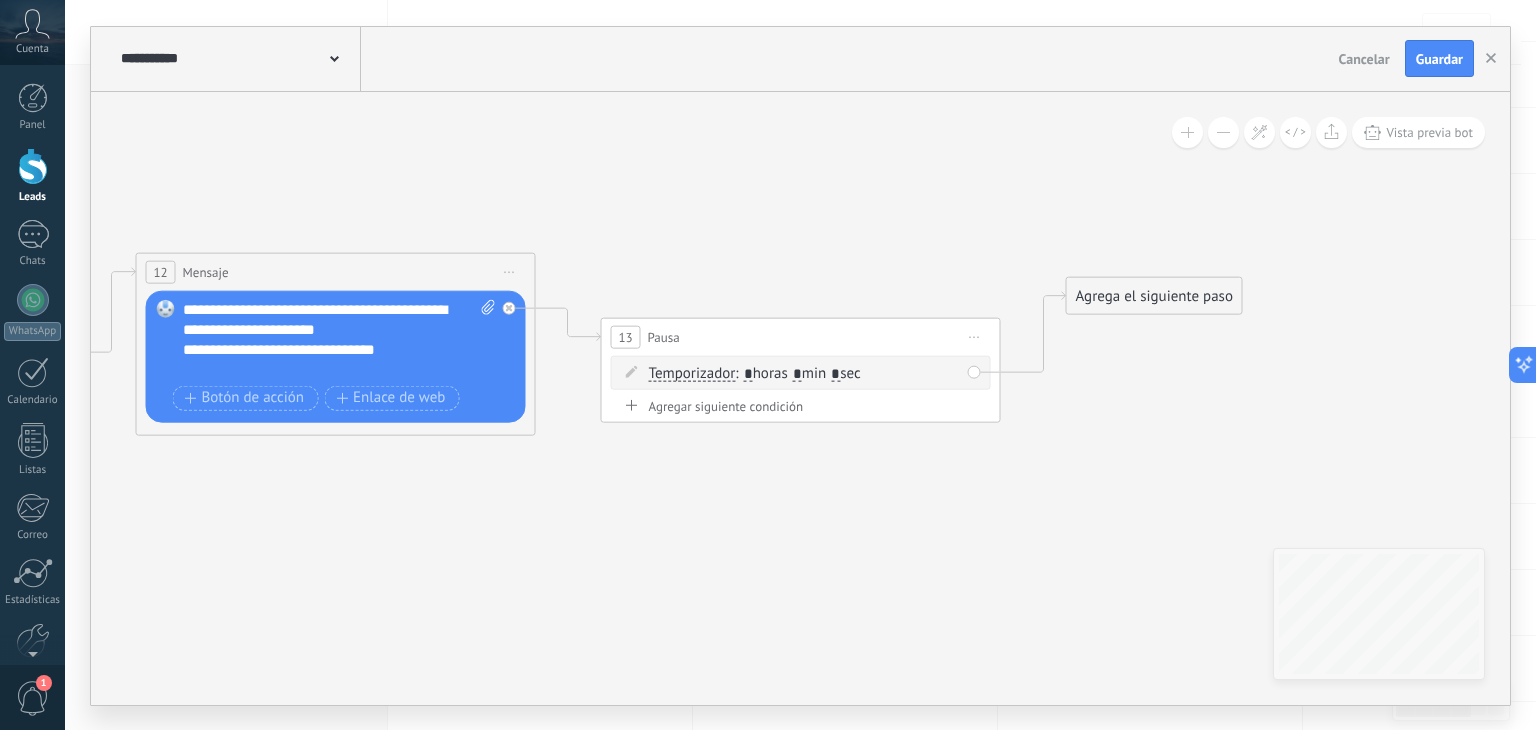 click on "Agrega el siguiente paso" at bounding box center [1154, 295] 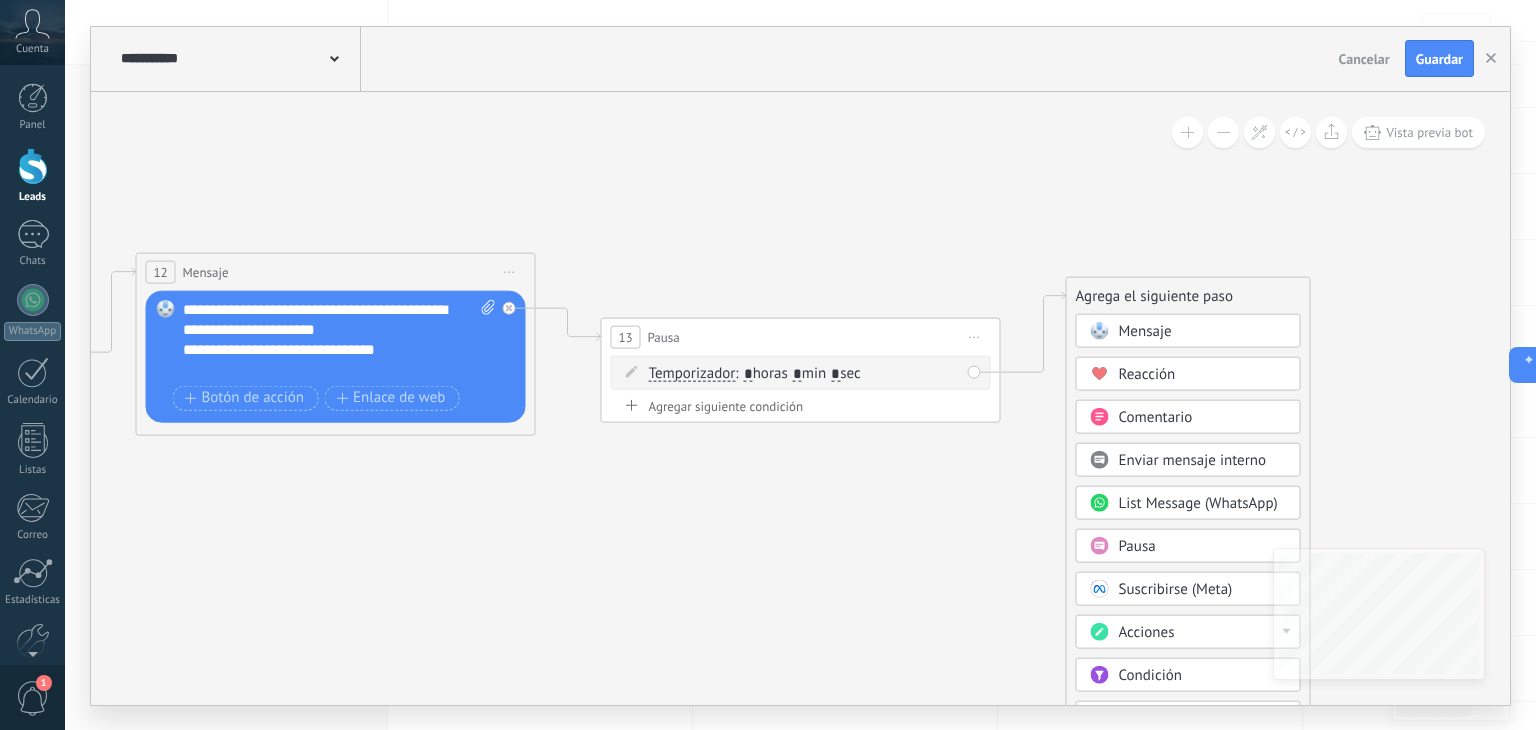 click on "Mensaje" at bounding box center (1145, 330) 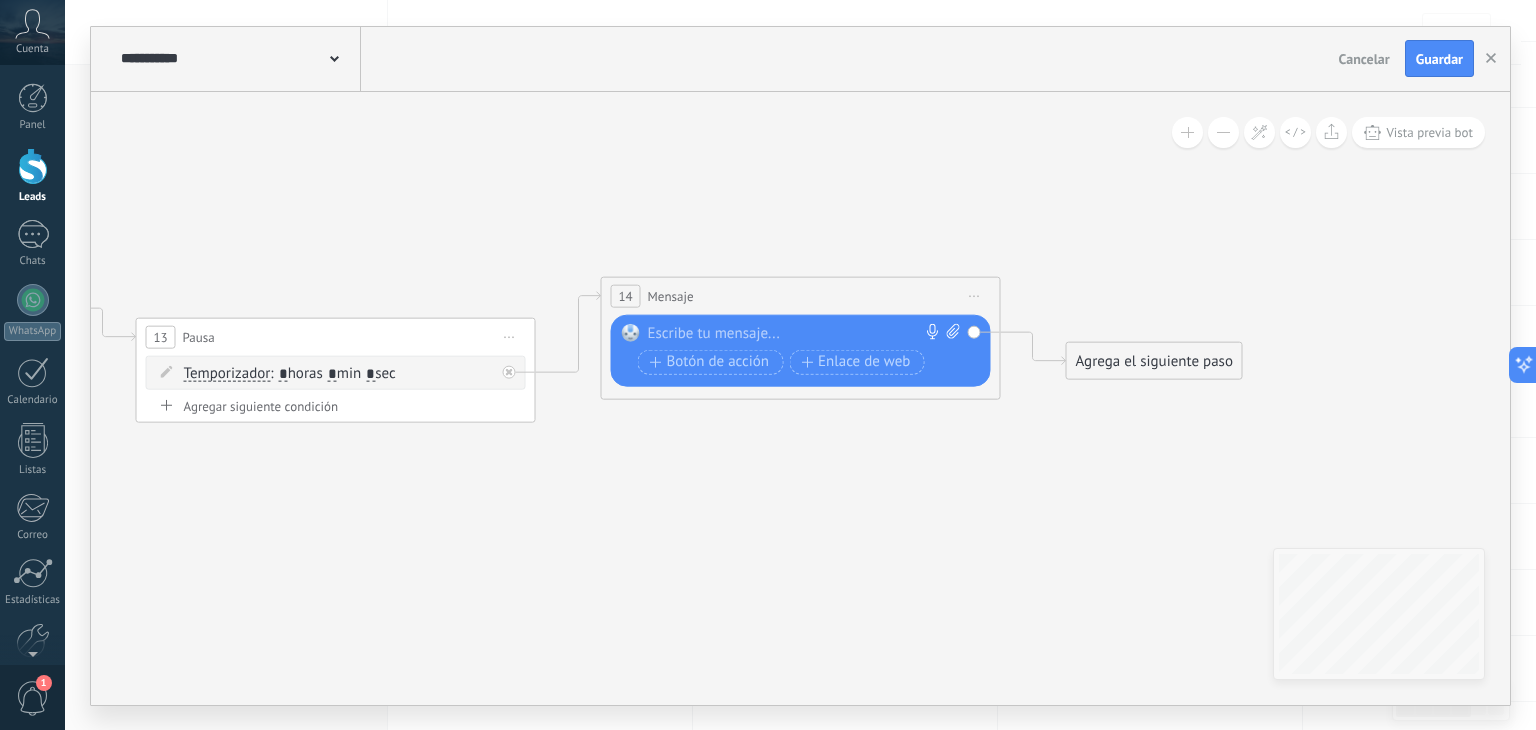 paste 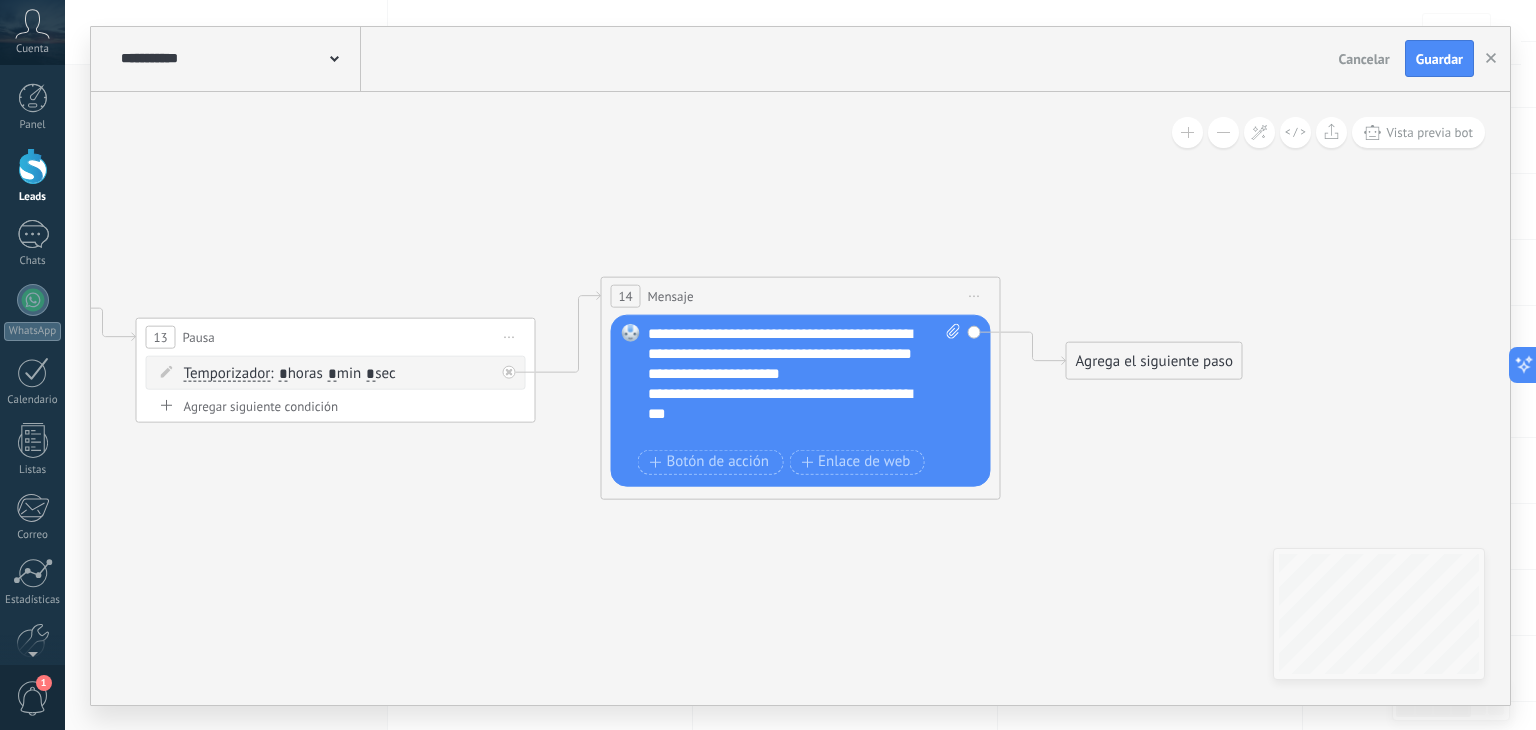 click on "**********" at bounding box center [805, 383] 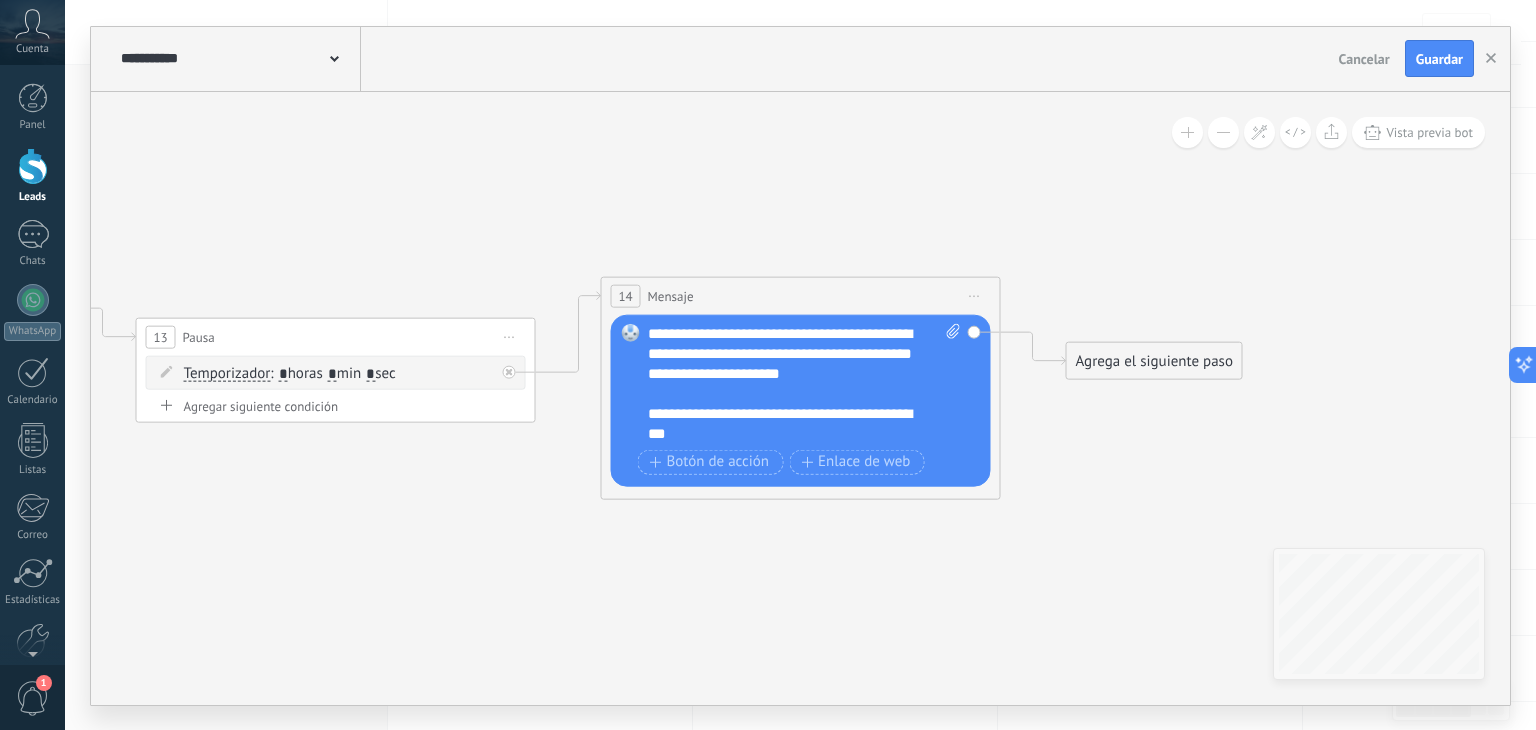 click on "Agrega el siguiente paso" at bounding box center (1154, 360) 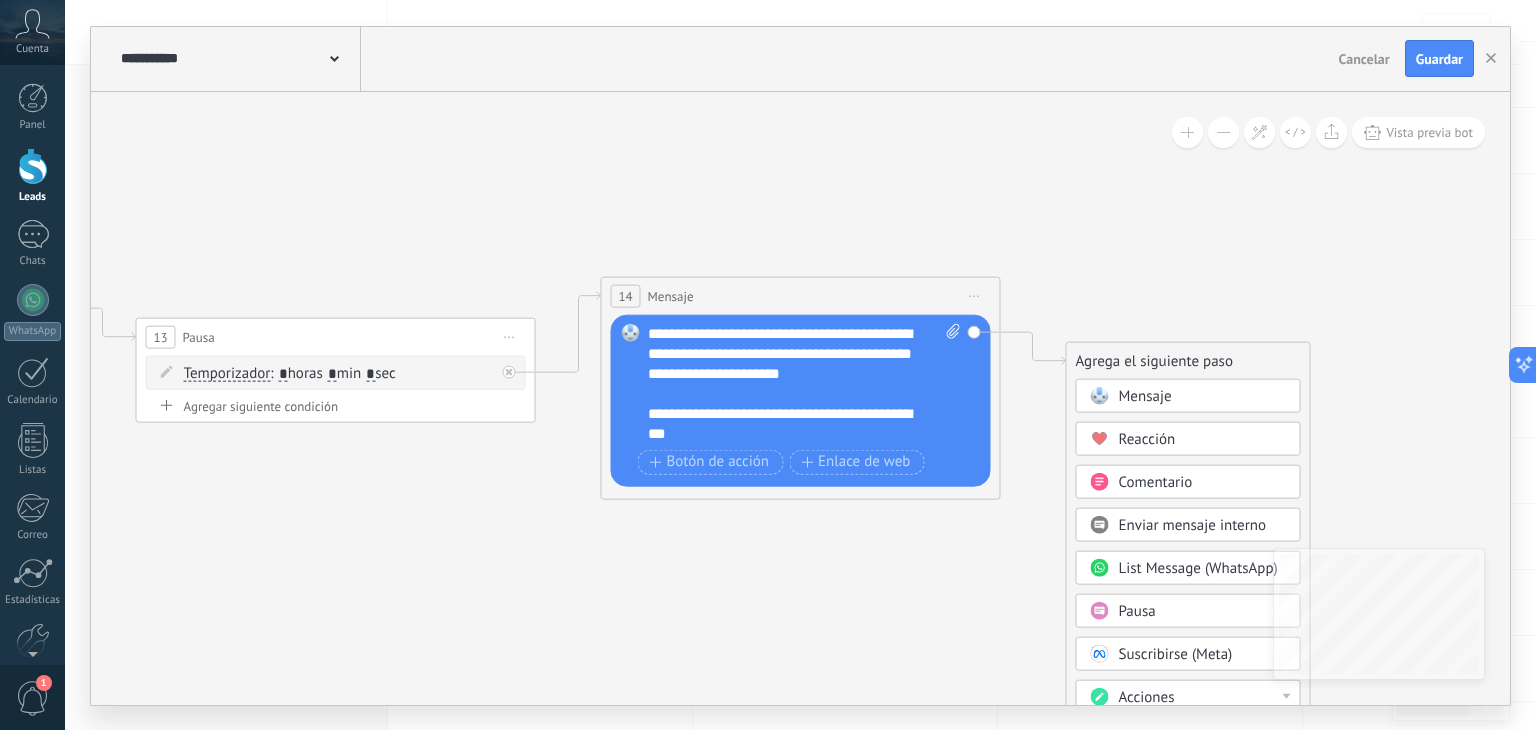 click on "Pausa" at bounding box center [1137, 610] 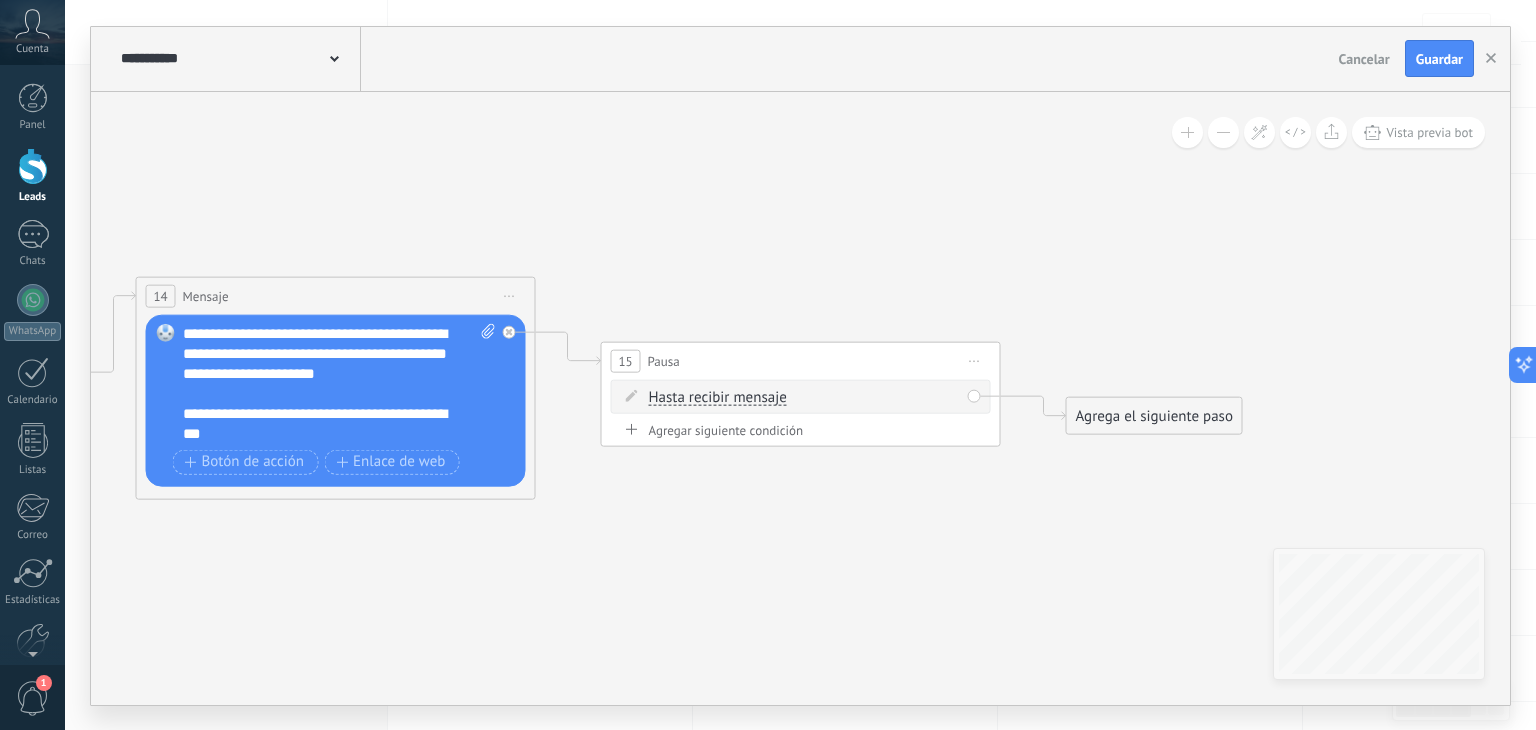 click on "Hasta recibir mensaje
Hasta recibir mensaje
Temporizador
Excepto horas laborales
Hasta que se abrió el video
Hasta que se cierre el video
Hasta recibir mensaje
Hasta recibir mensaje
Temporizador
Excepto horas laborales
* *" at bounding box center [804, 397] 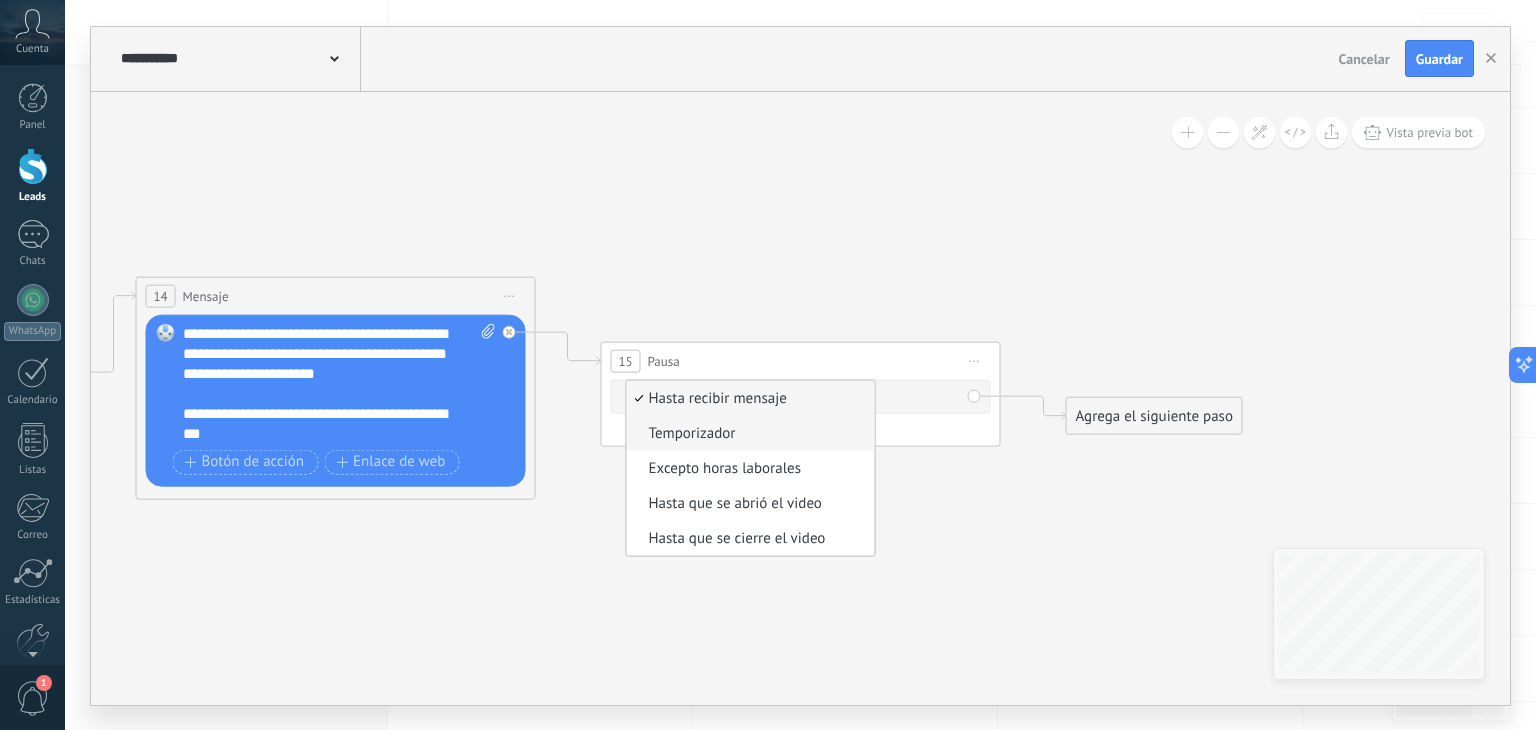 click on "Temporizador" at bounding box center [748, 433] 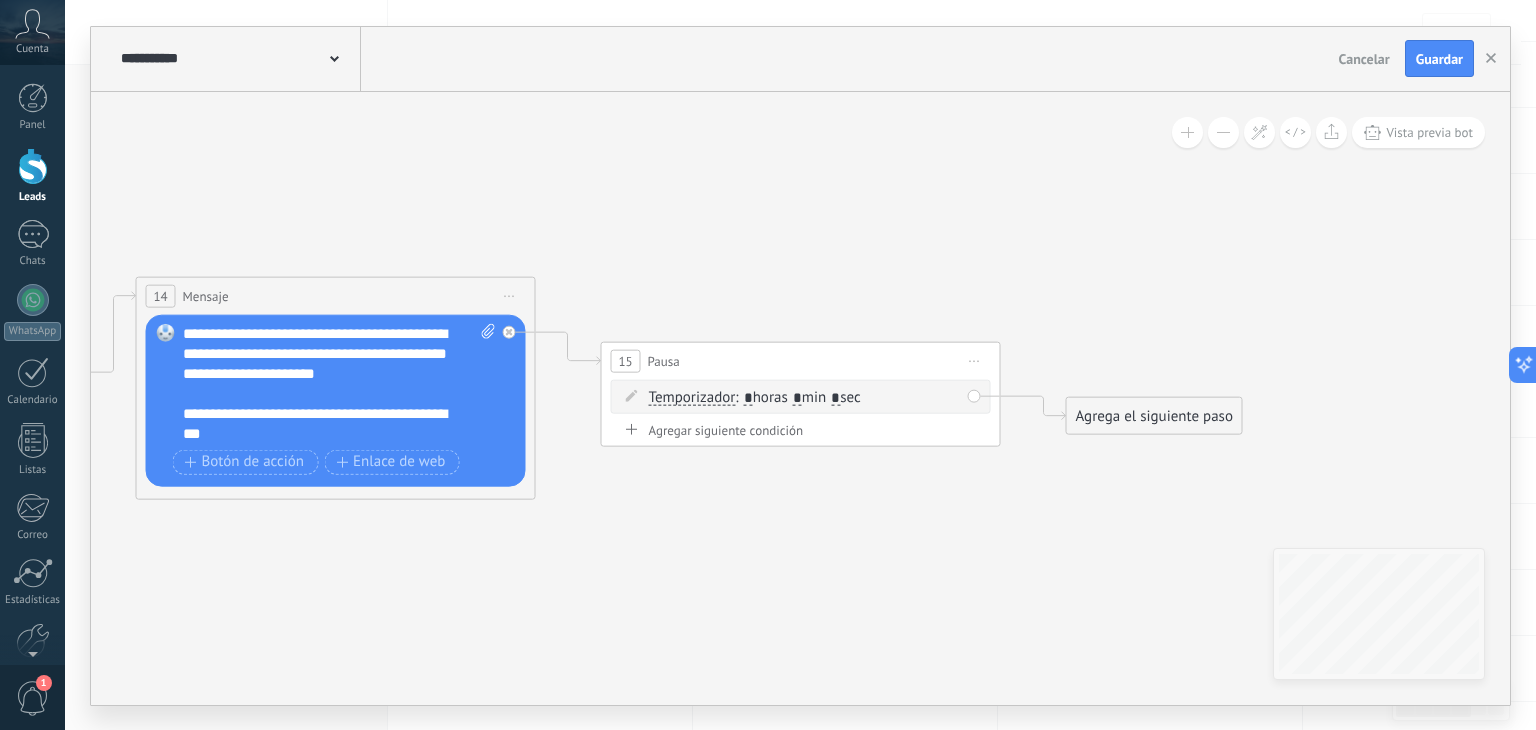 click on "*" at bounding box center [797, 398] 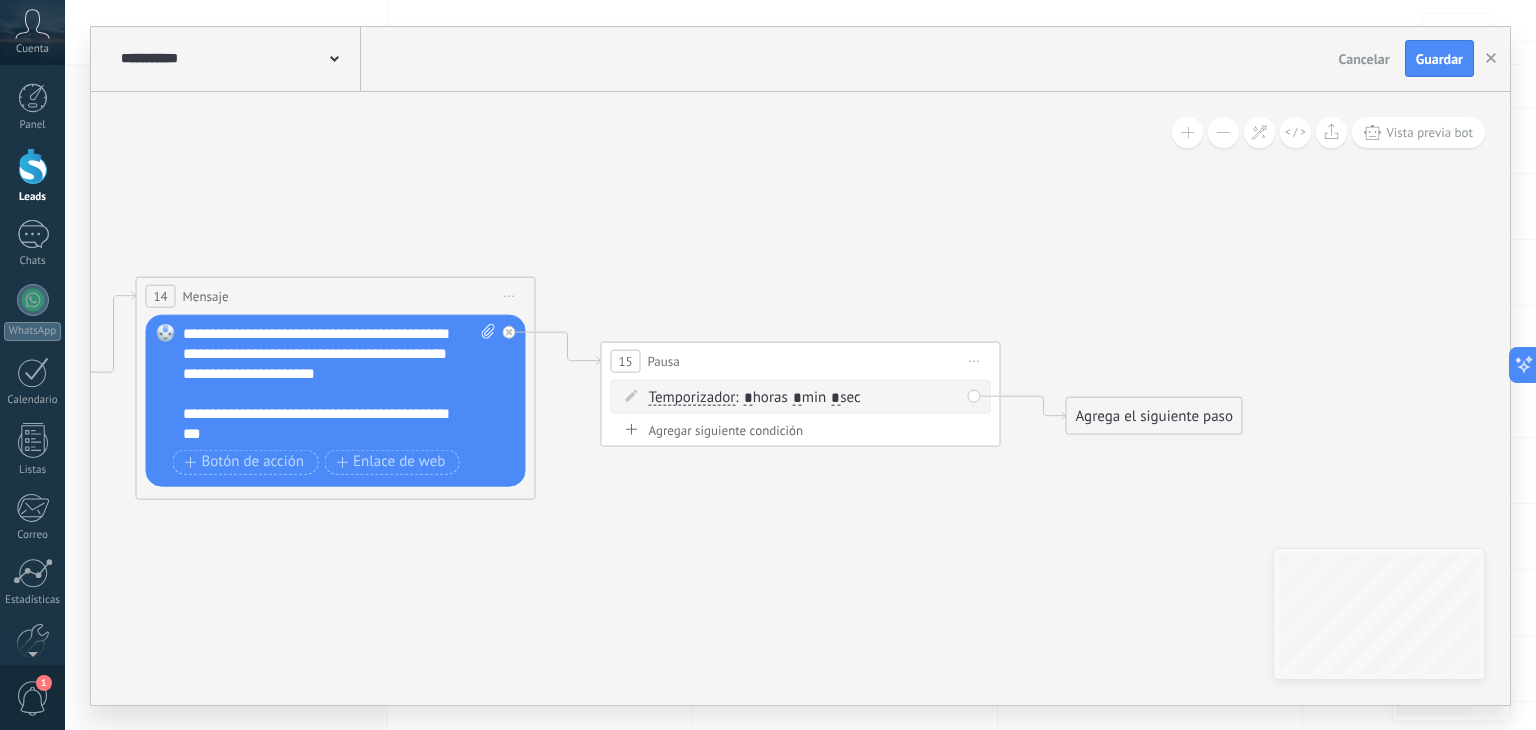 type on "*" 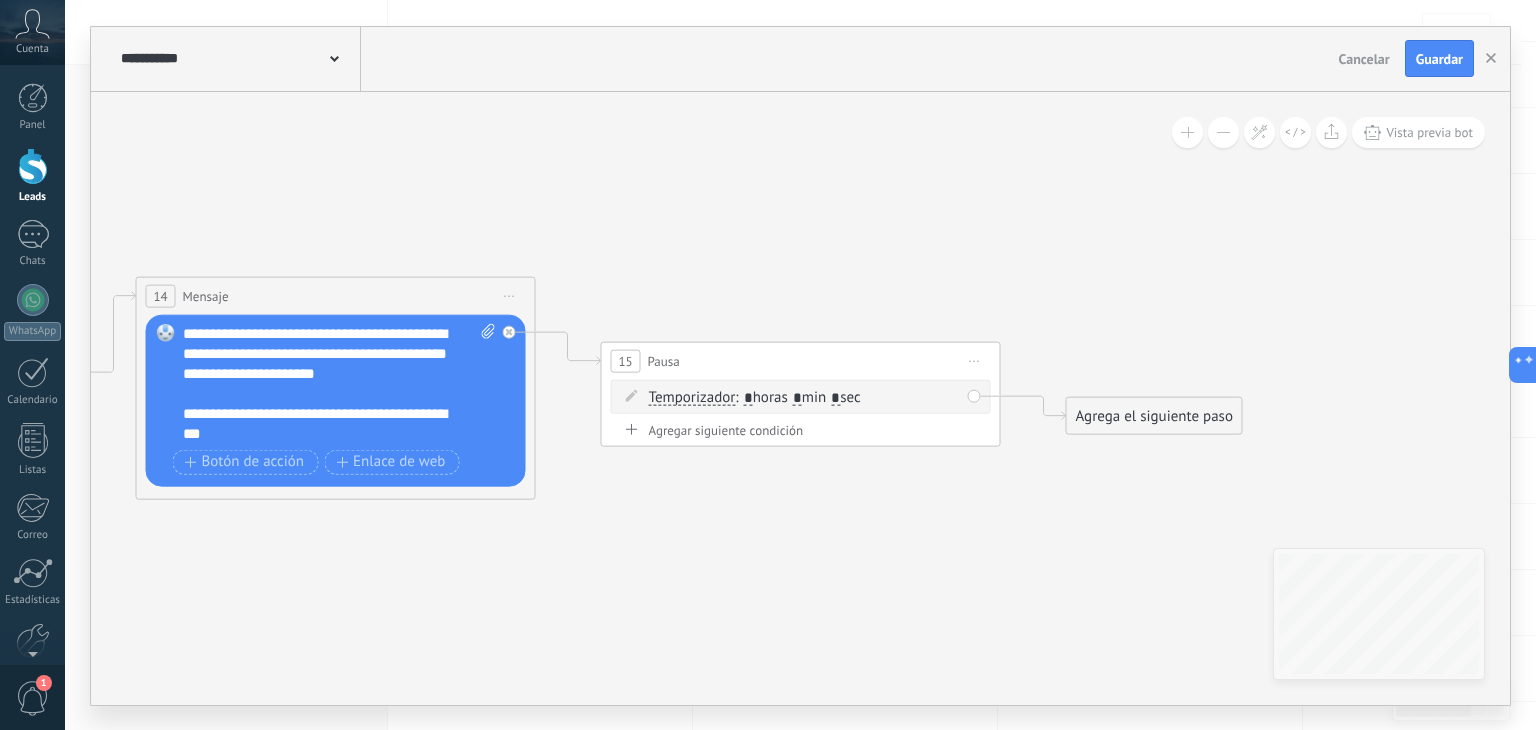 type on "*" 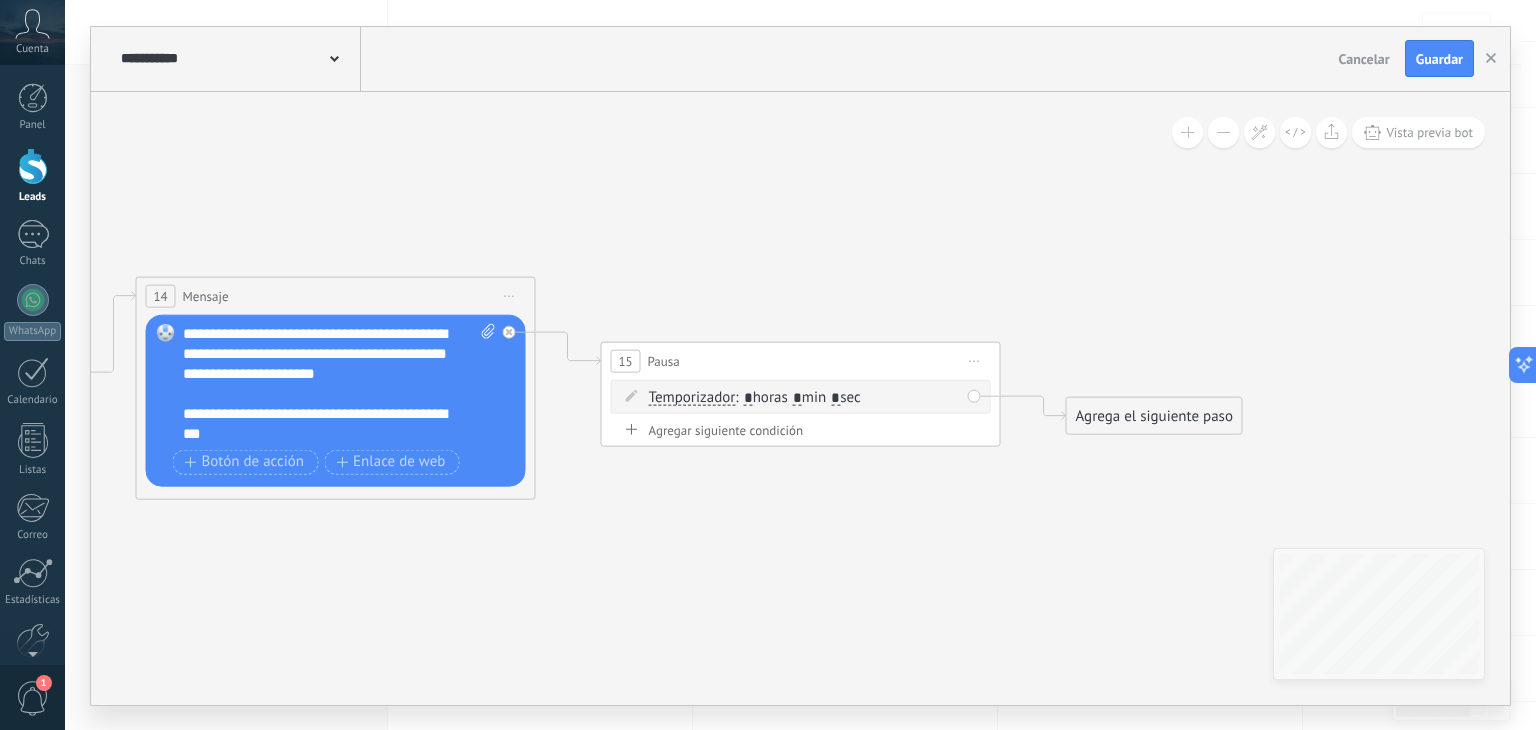 click on "Agrega el siguiente paso" at bounding box center [1154, 415] 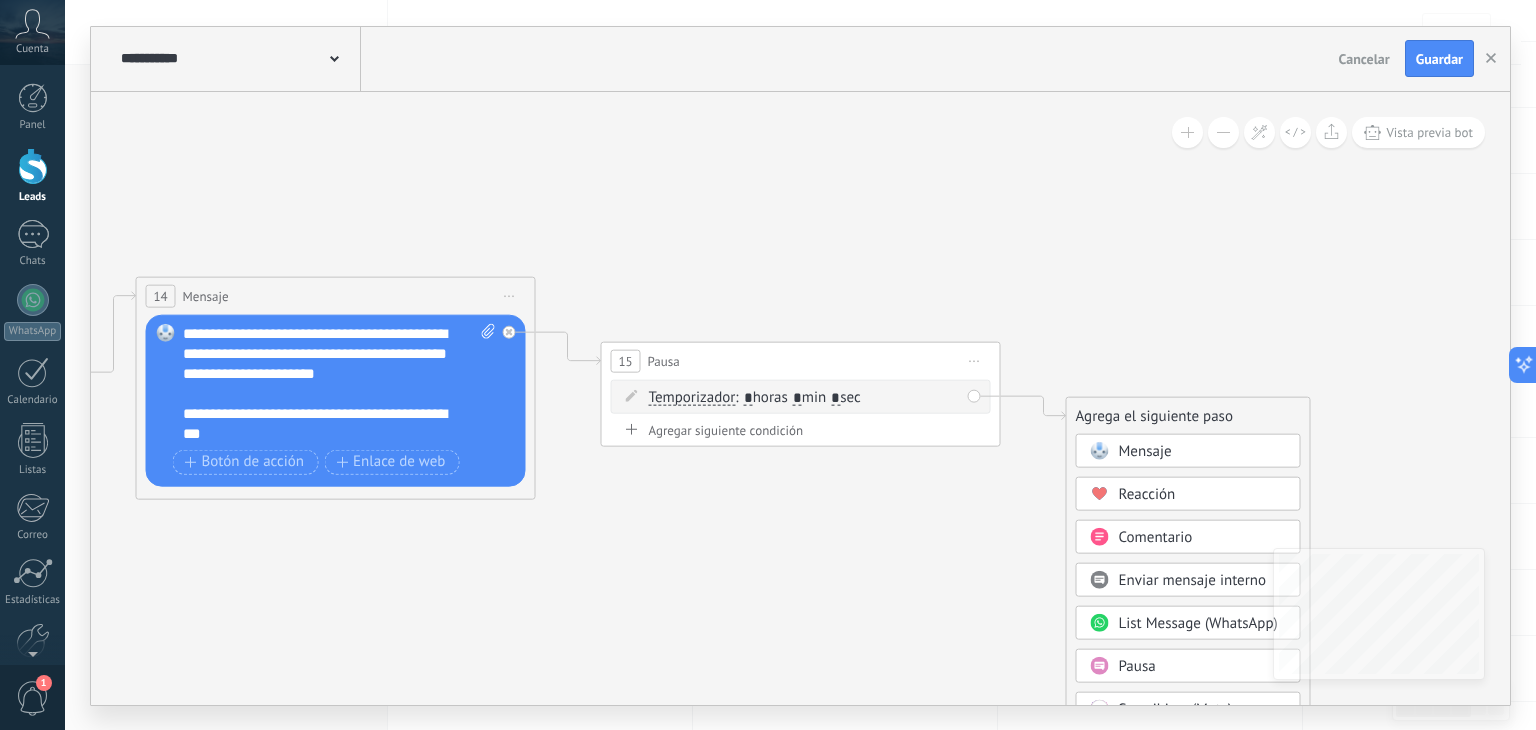 click on "Mensaje" at bounding box center [1145, 450] 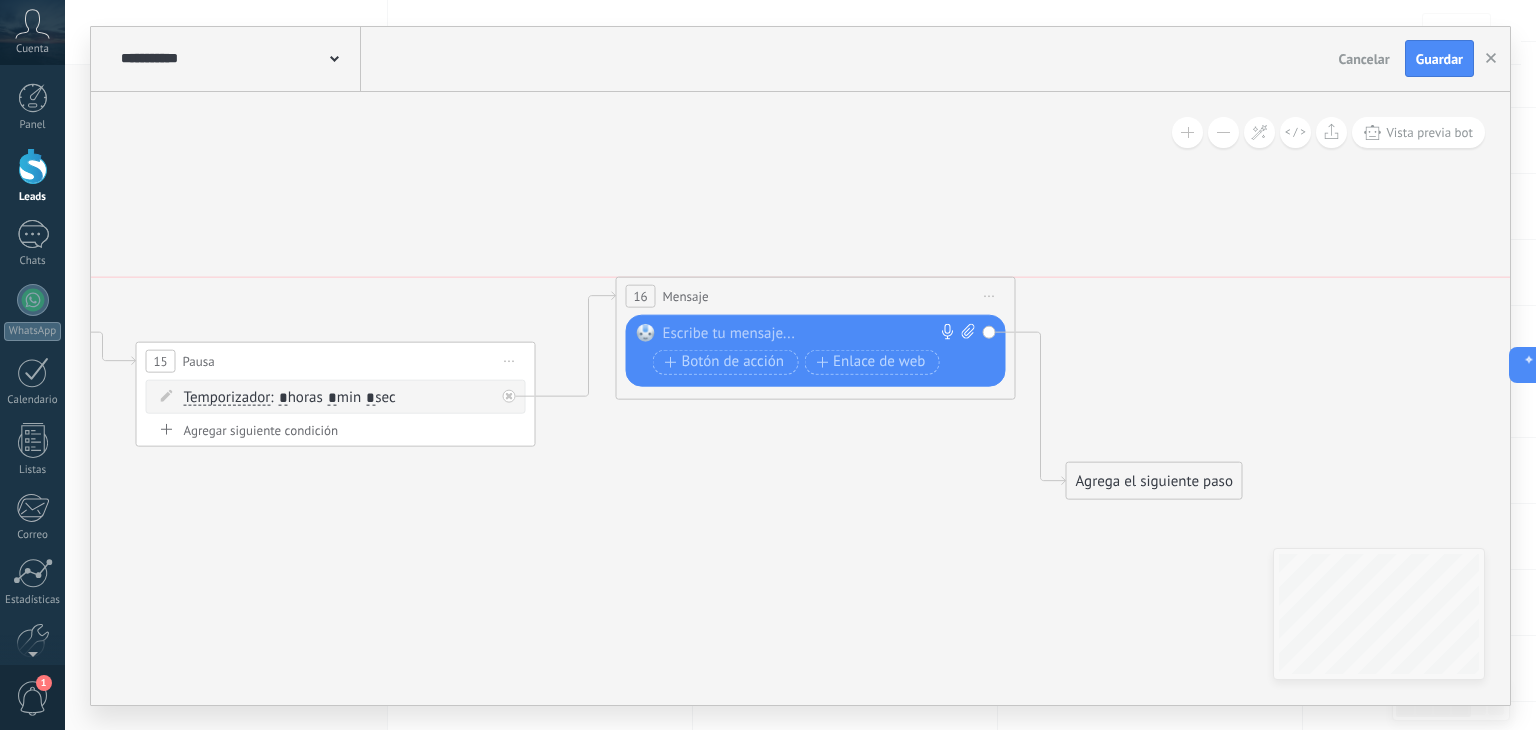 drag, startPoint x: 680, startPoint y: 421, endPoint x: 695, endPoint y: 297, distance: 124.90396 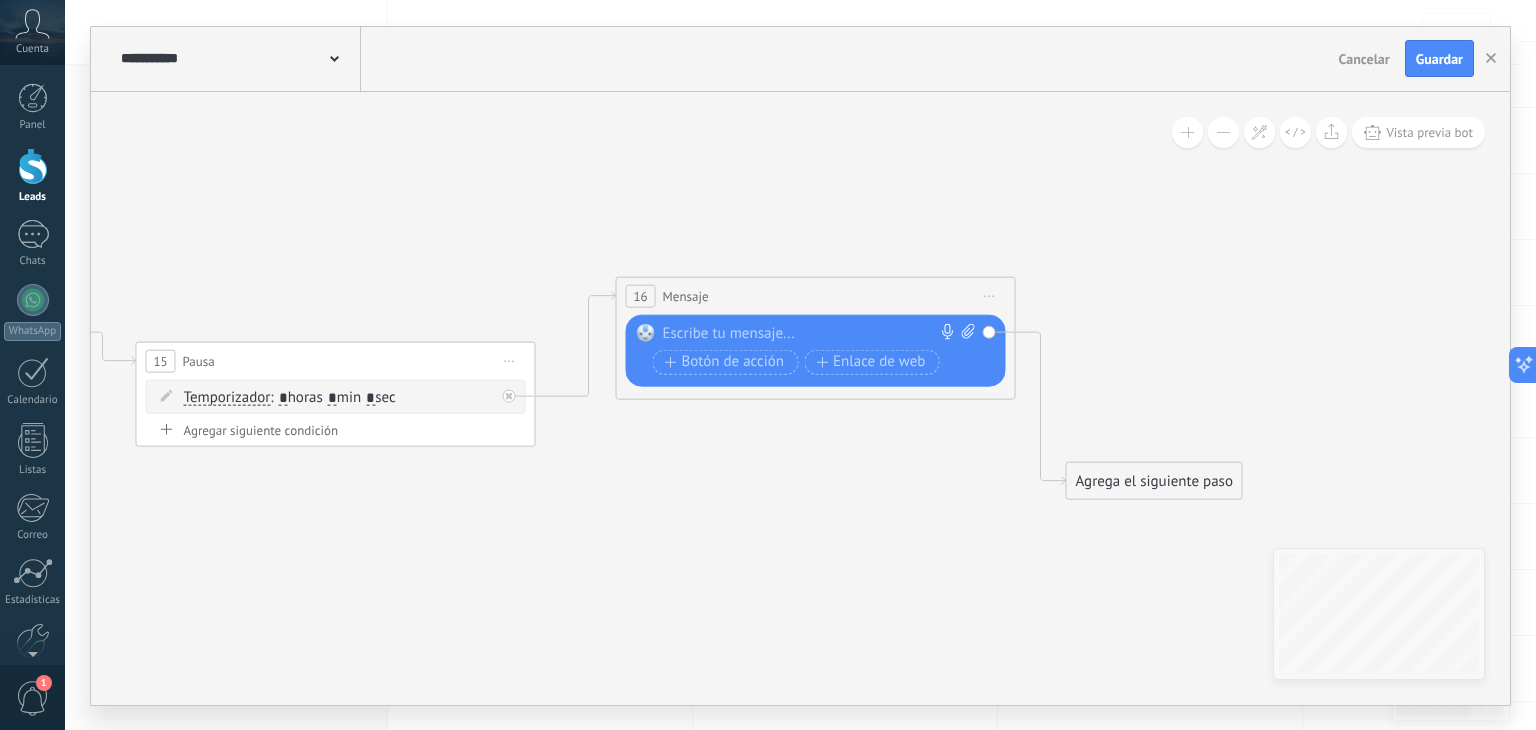 paste 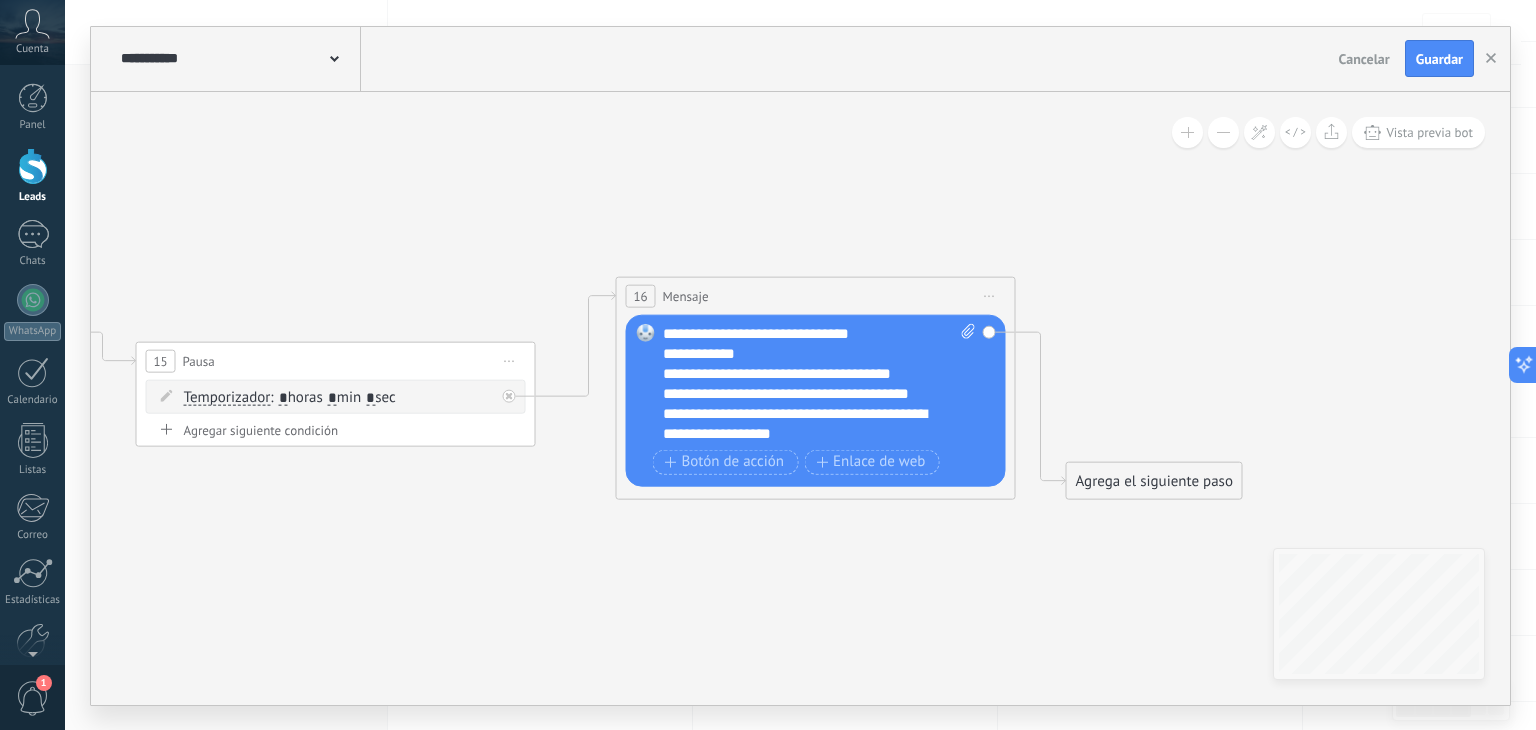 click on "**********" at bounding box center (820, 383) 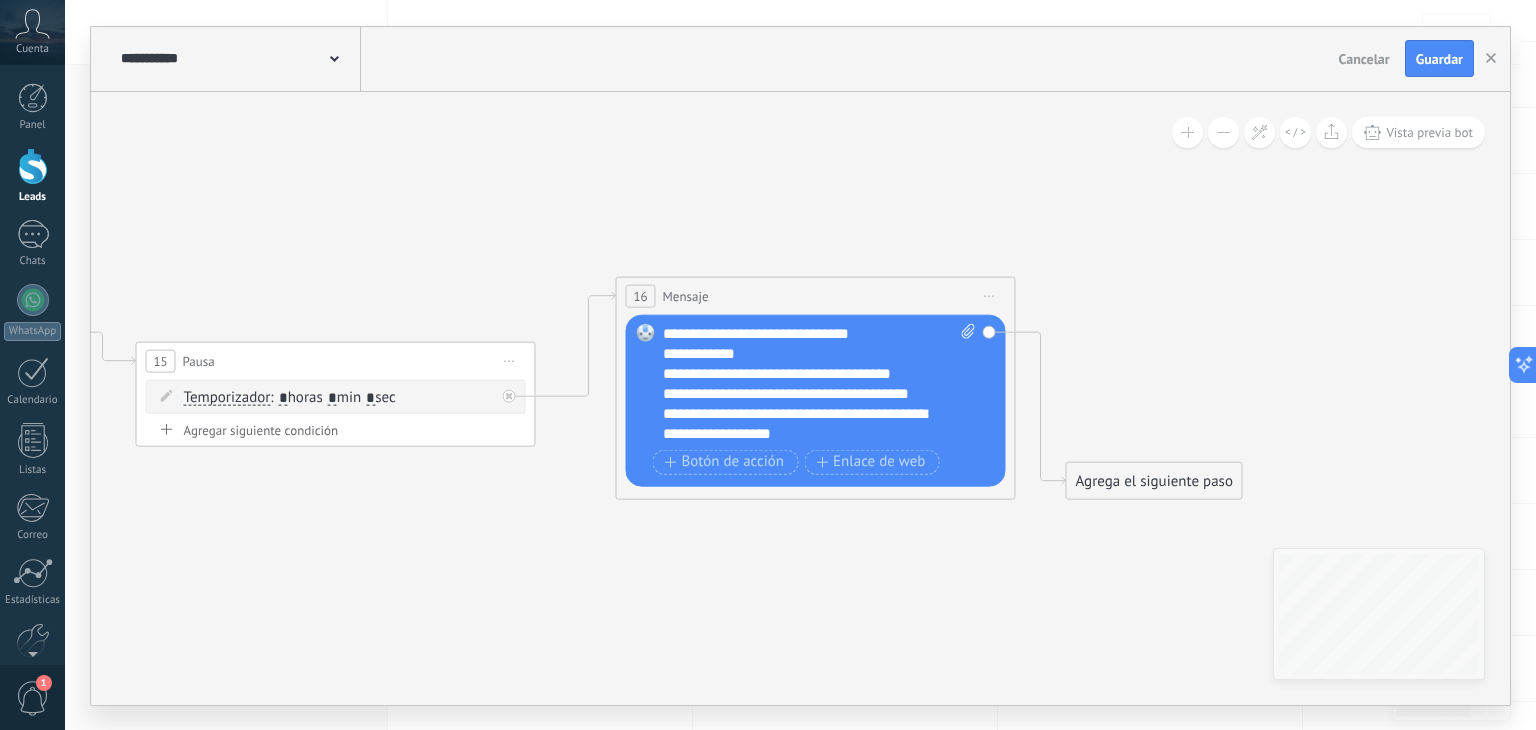 click on "**********" at bounding box center (820, 383) 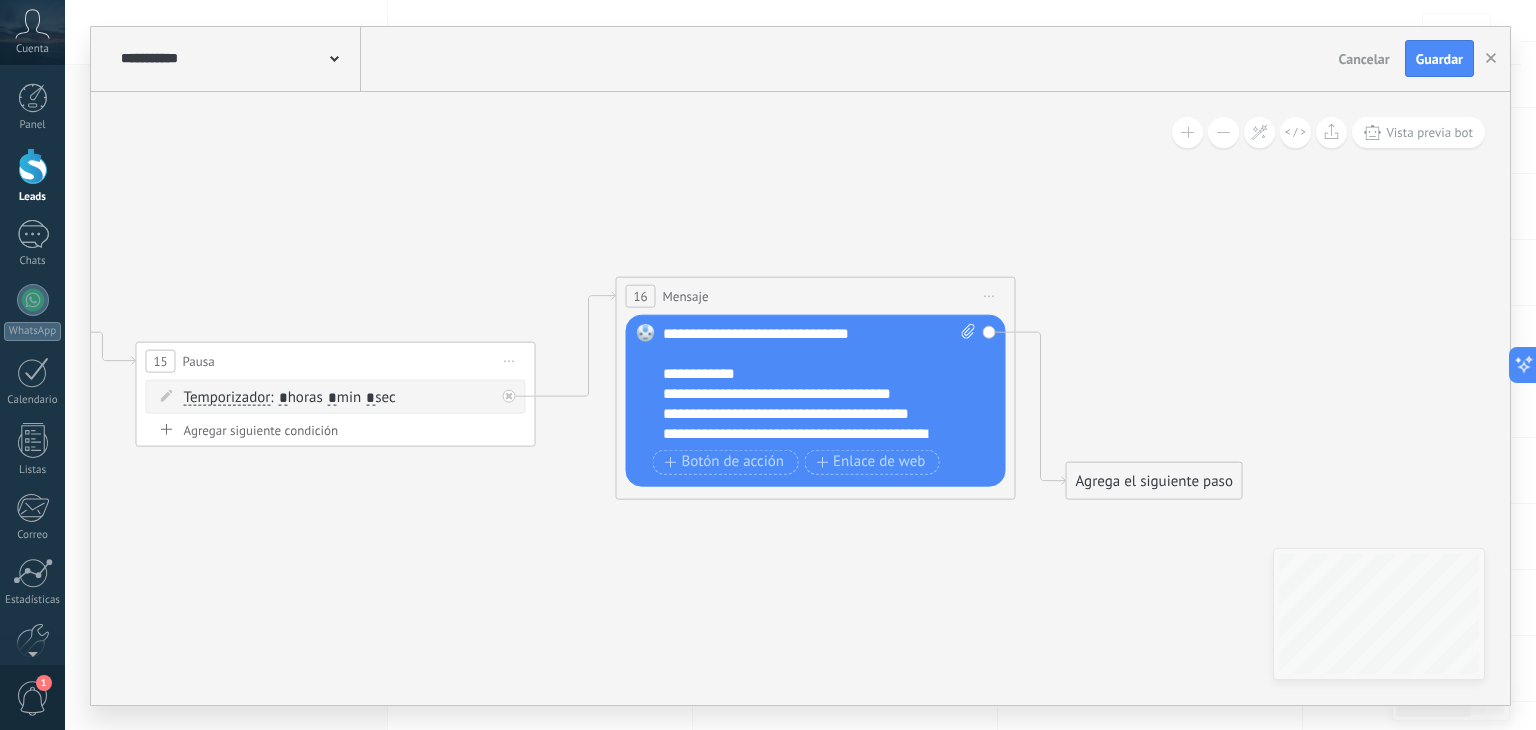 scroll, scrollTop: 40, scrollLeft: 0, axis: vertical 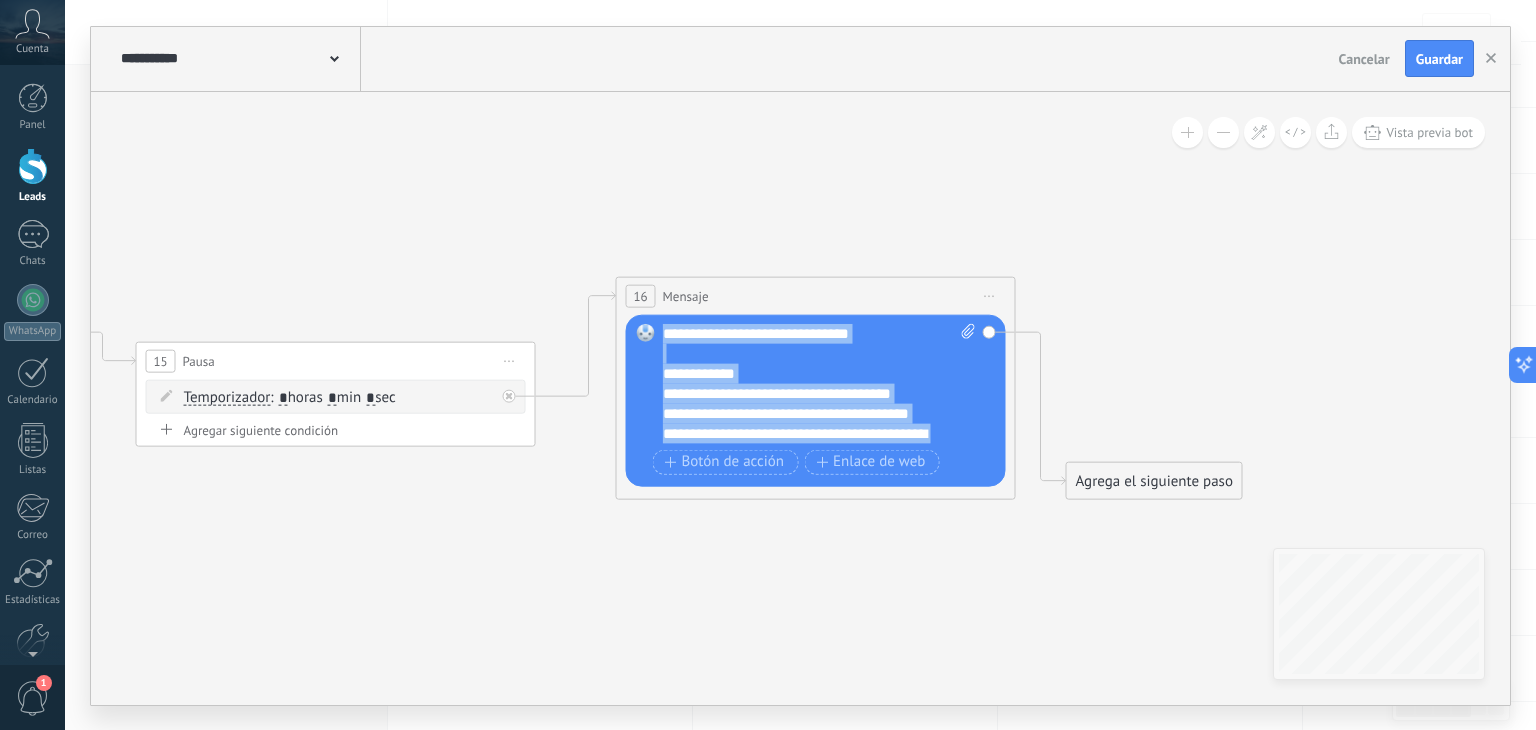 drag, startPoint x: 813, startPoint y: 418, endPoint x: 654, endPoint y: 321, distance: 186.25252 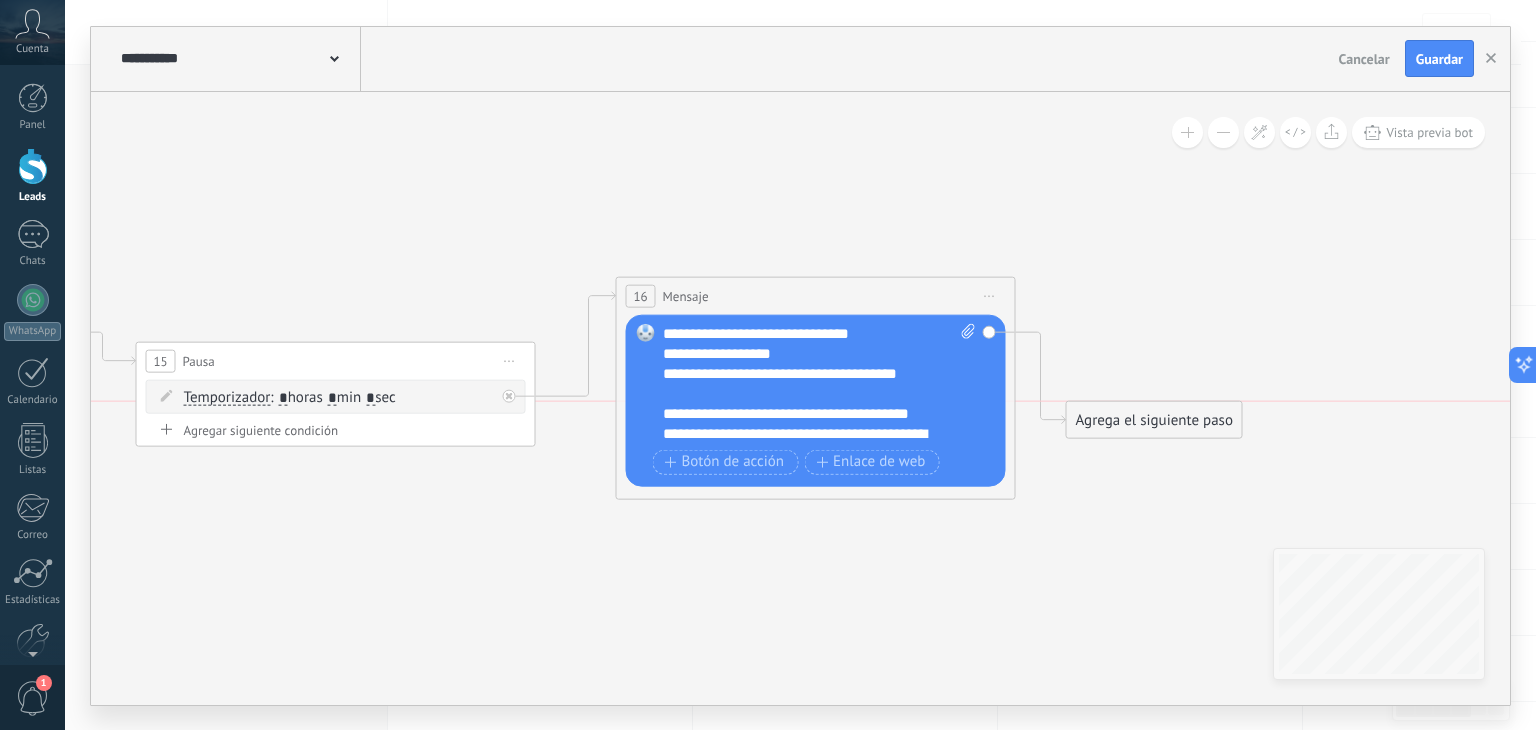 drag, startPoint x: 1154, startPoint y: 481, endPoint x: 1154, endPoint y: 419, distance: 62 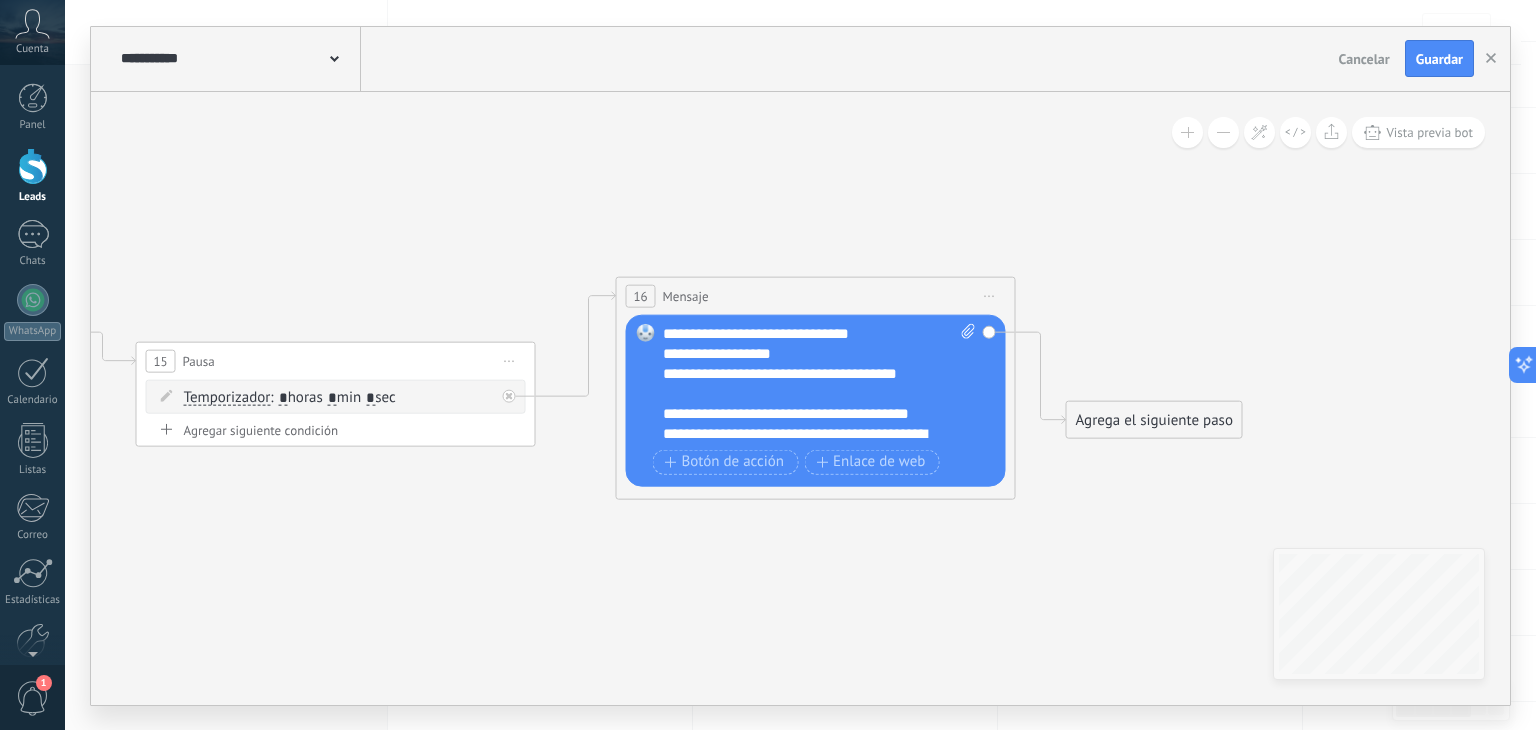click on "Agrega el siguiente paso" at bounding box center [1154, 419] 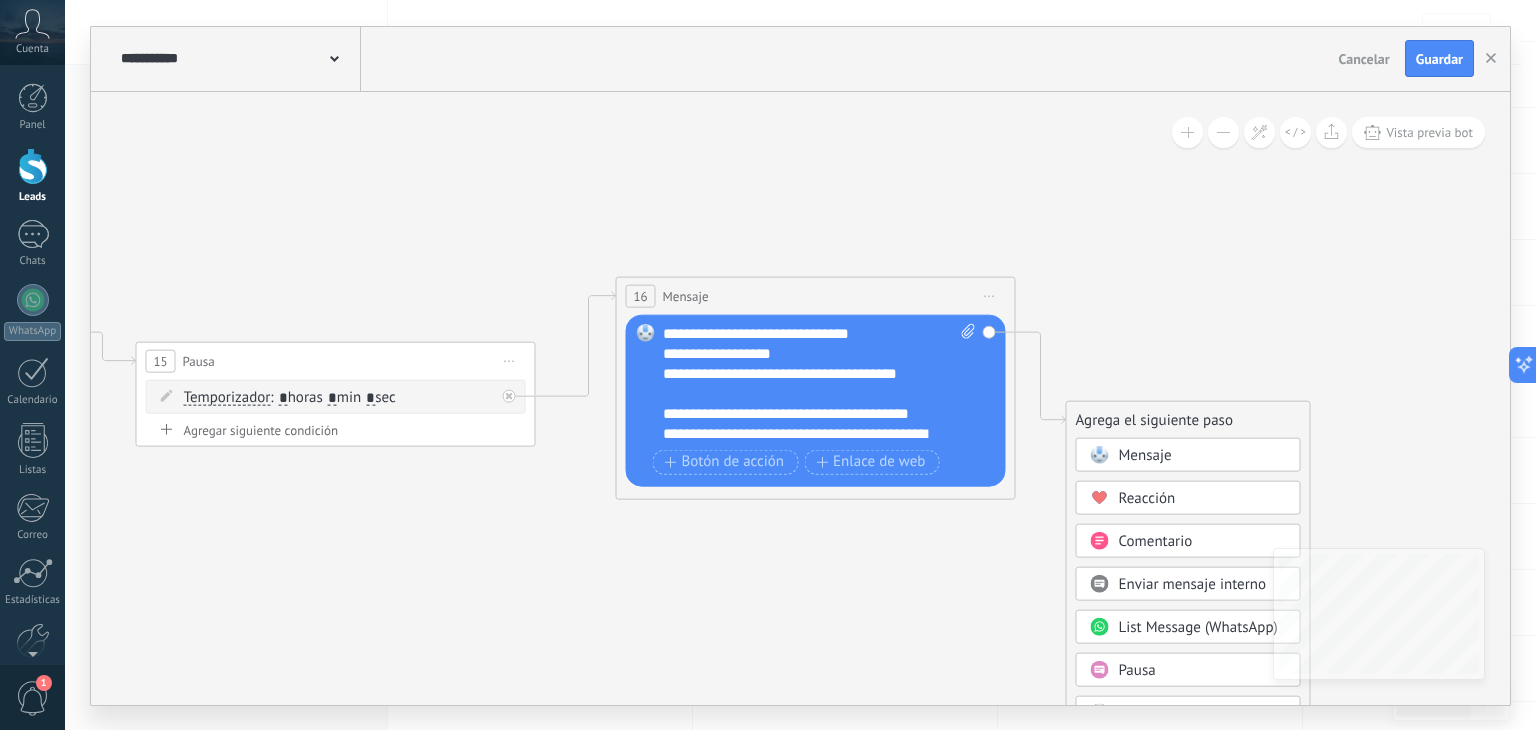 click on "Pausa" at bounding box center [1137, 669] 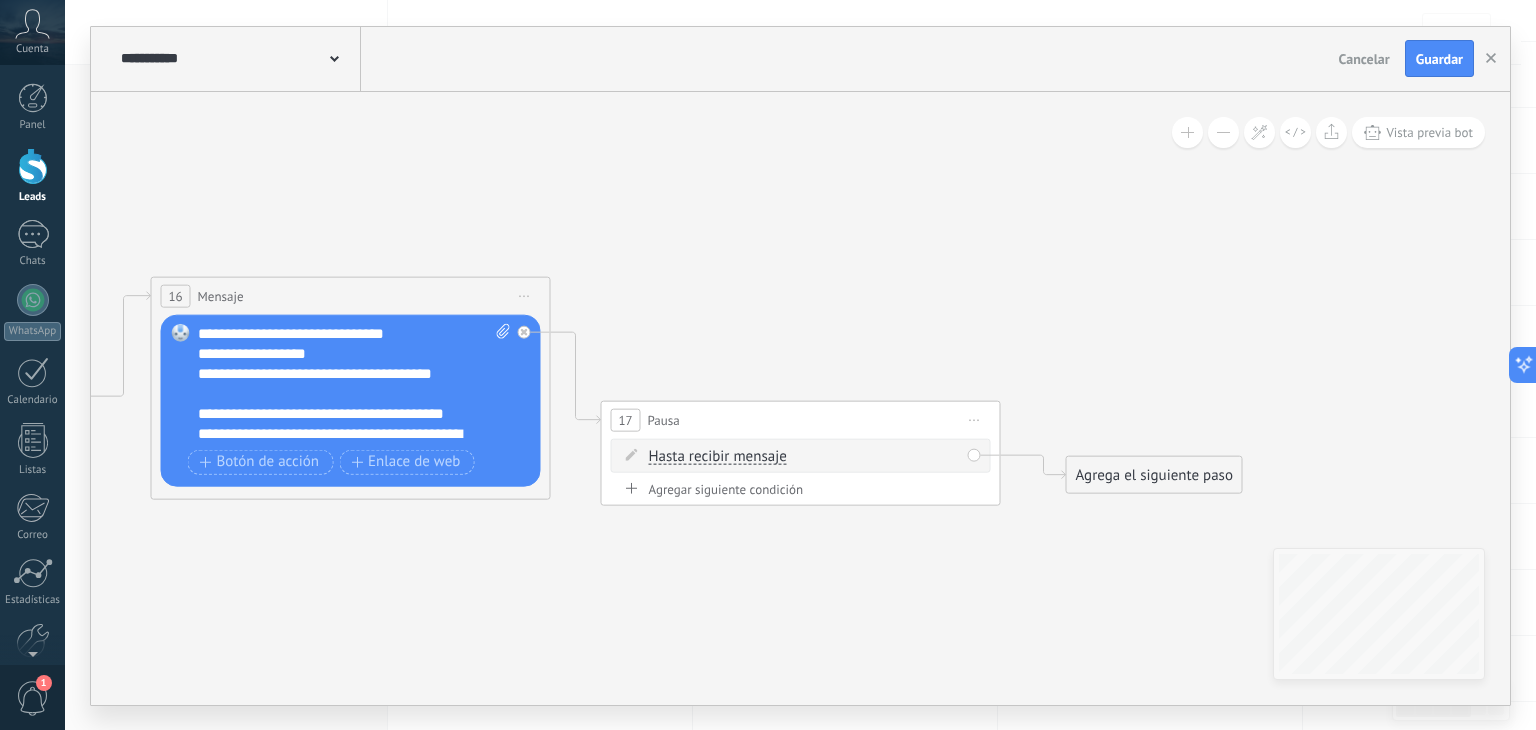 click on "Hasta recibir mensaje" at bounding box center [718, 456] 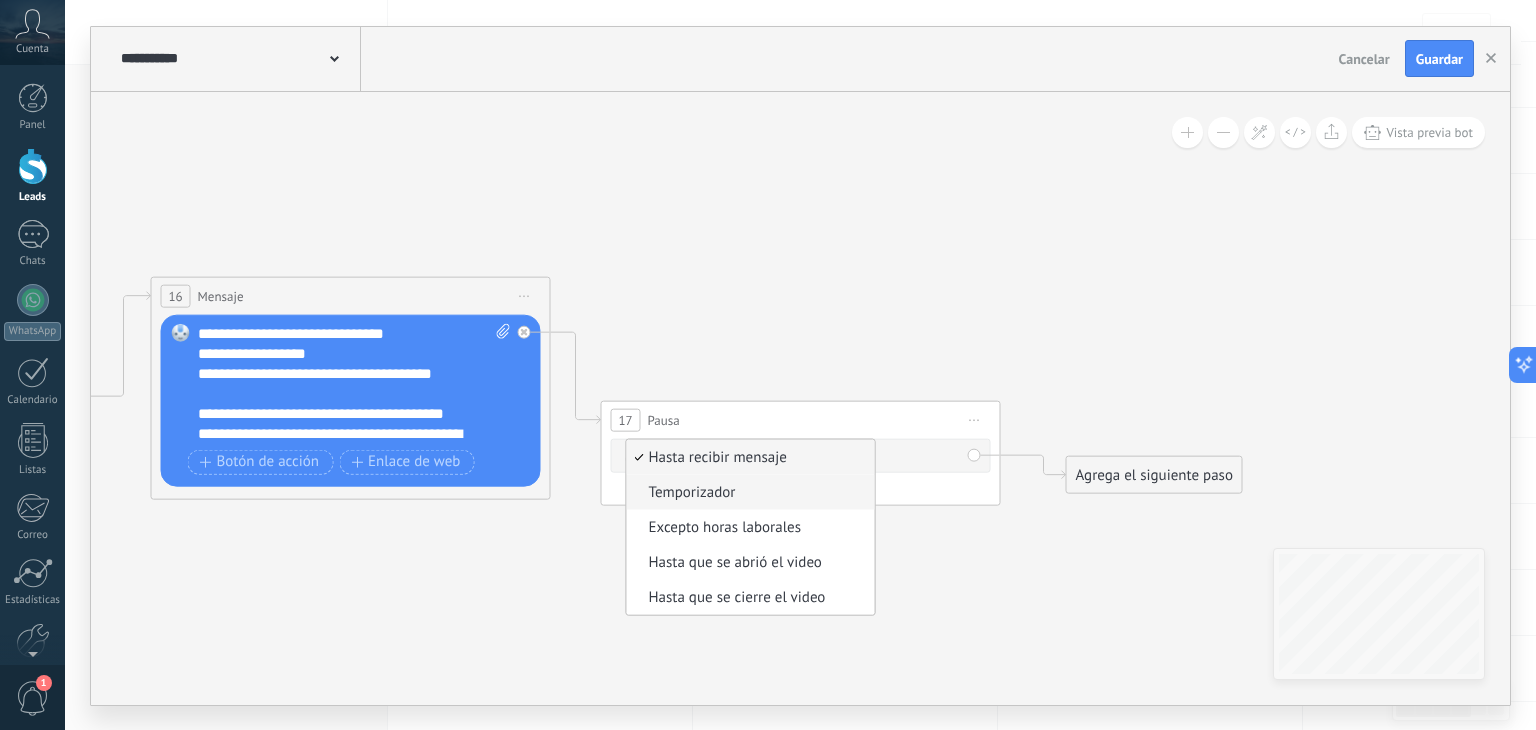 click on "Temporizador" at bounding box center (748, 492) 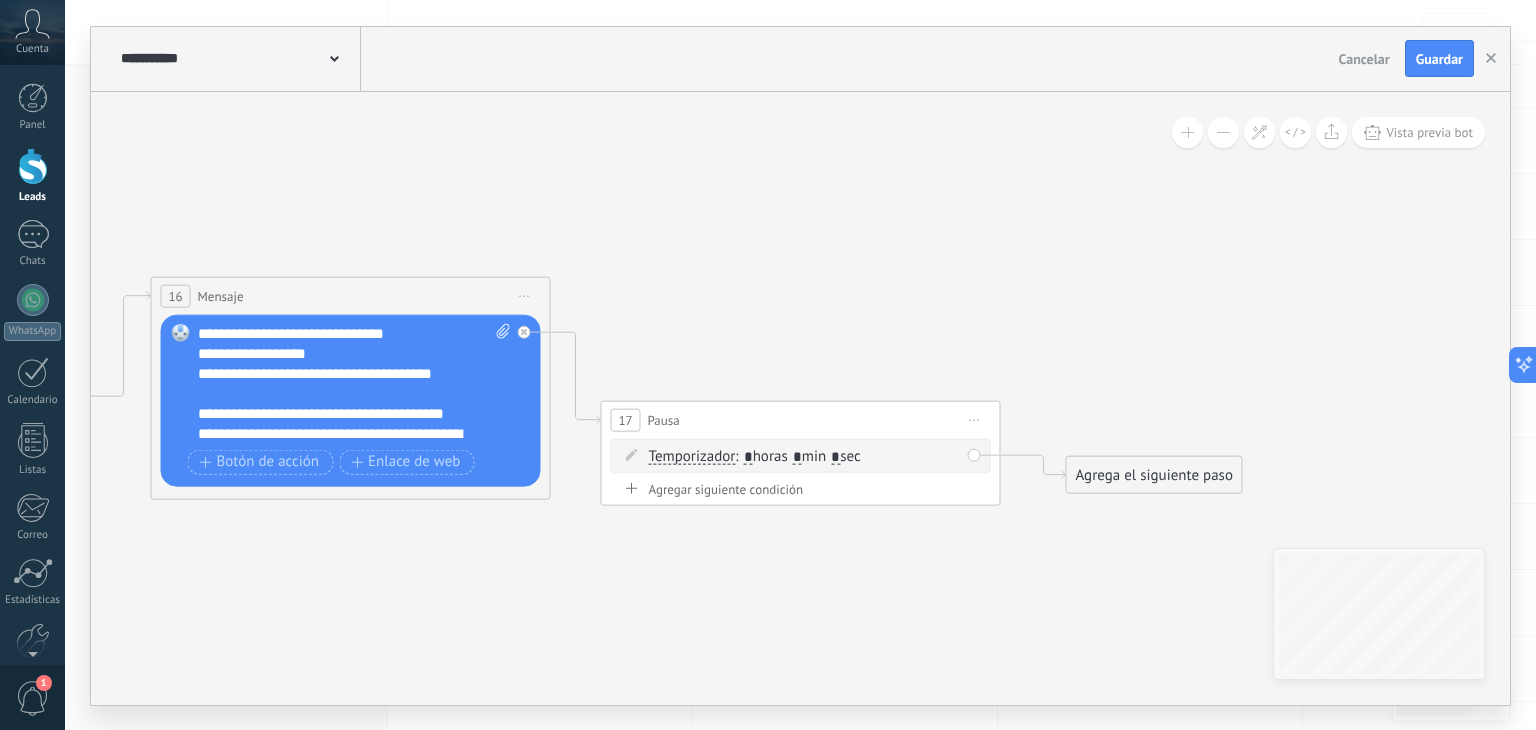 click on ":
*  horas
*  min  *  sec" at bounding box center [797, 455] 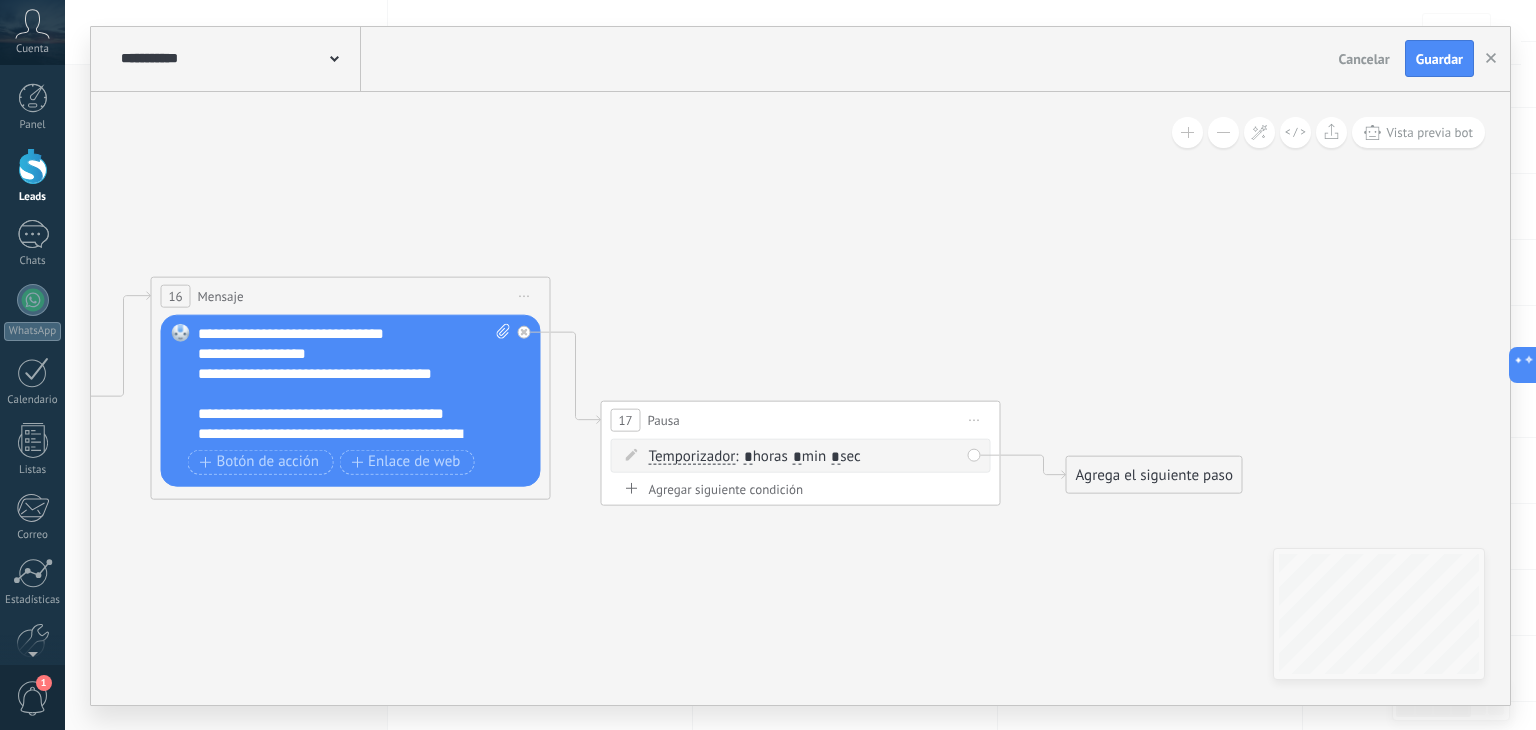 type on "*" 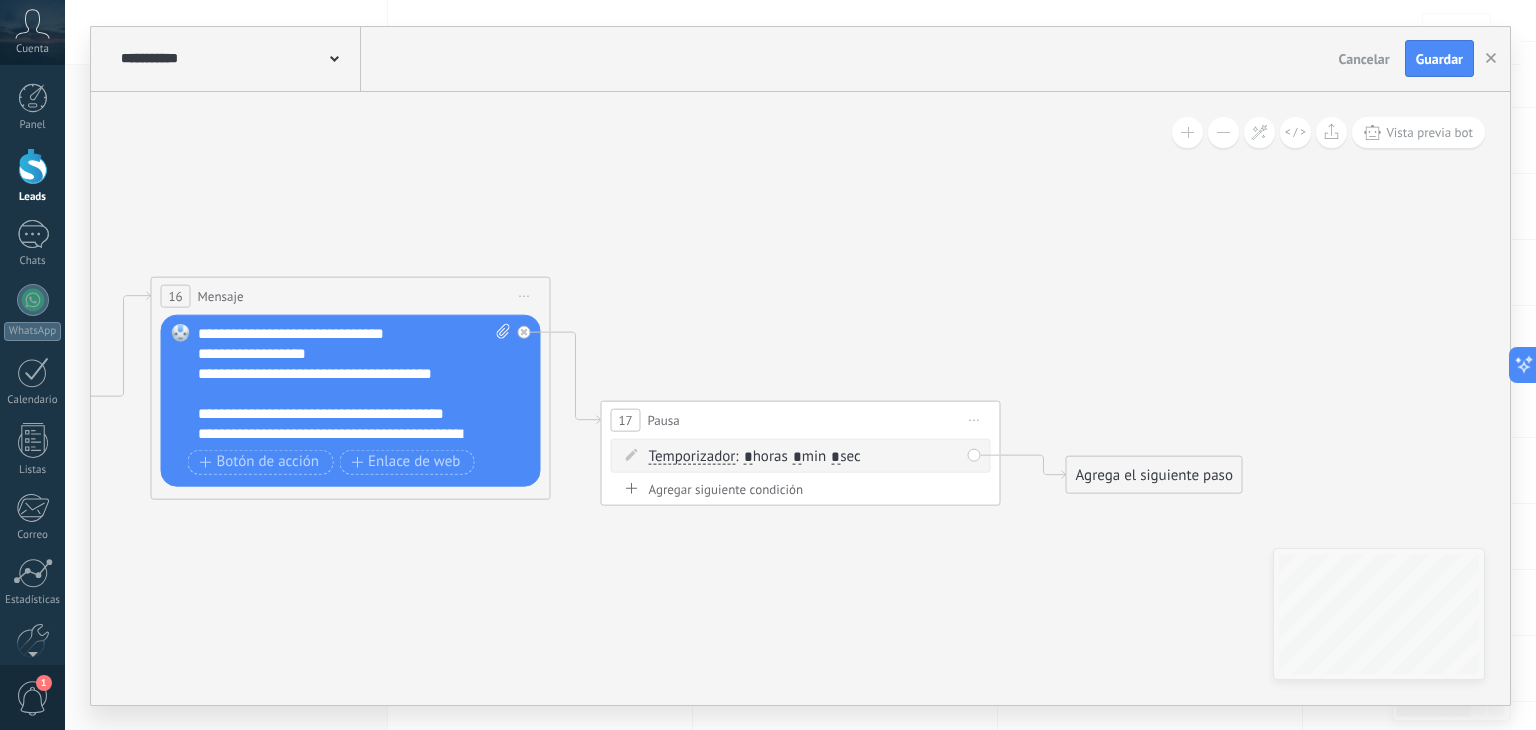 click on ":
*  horas
*  min  *  sec" at bounding box center (797, 455) 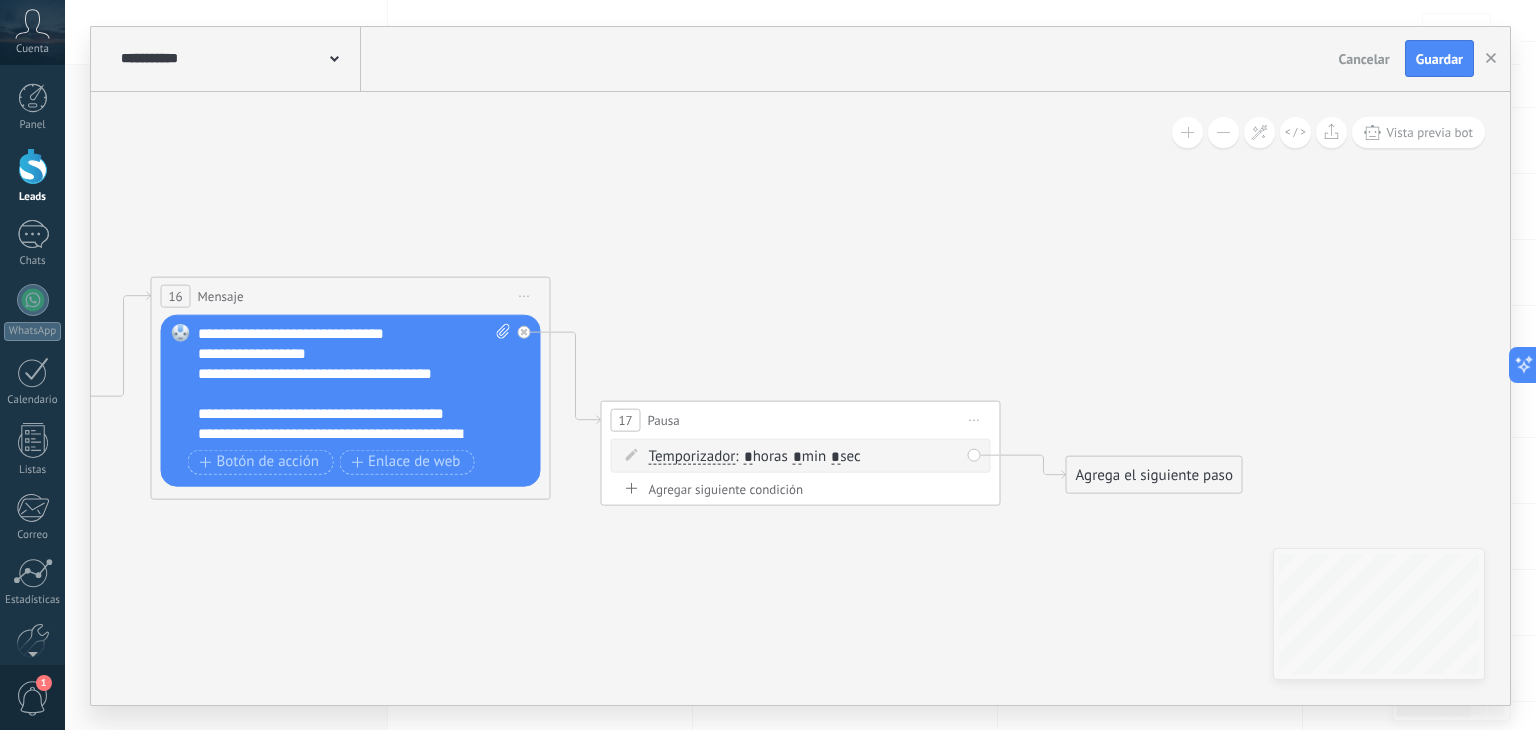 click on "*" at bounding box center [835, 457] 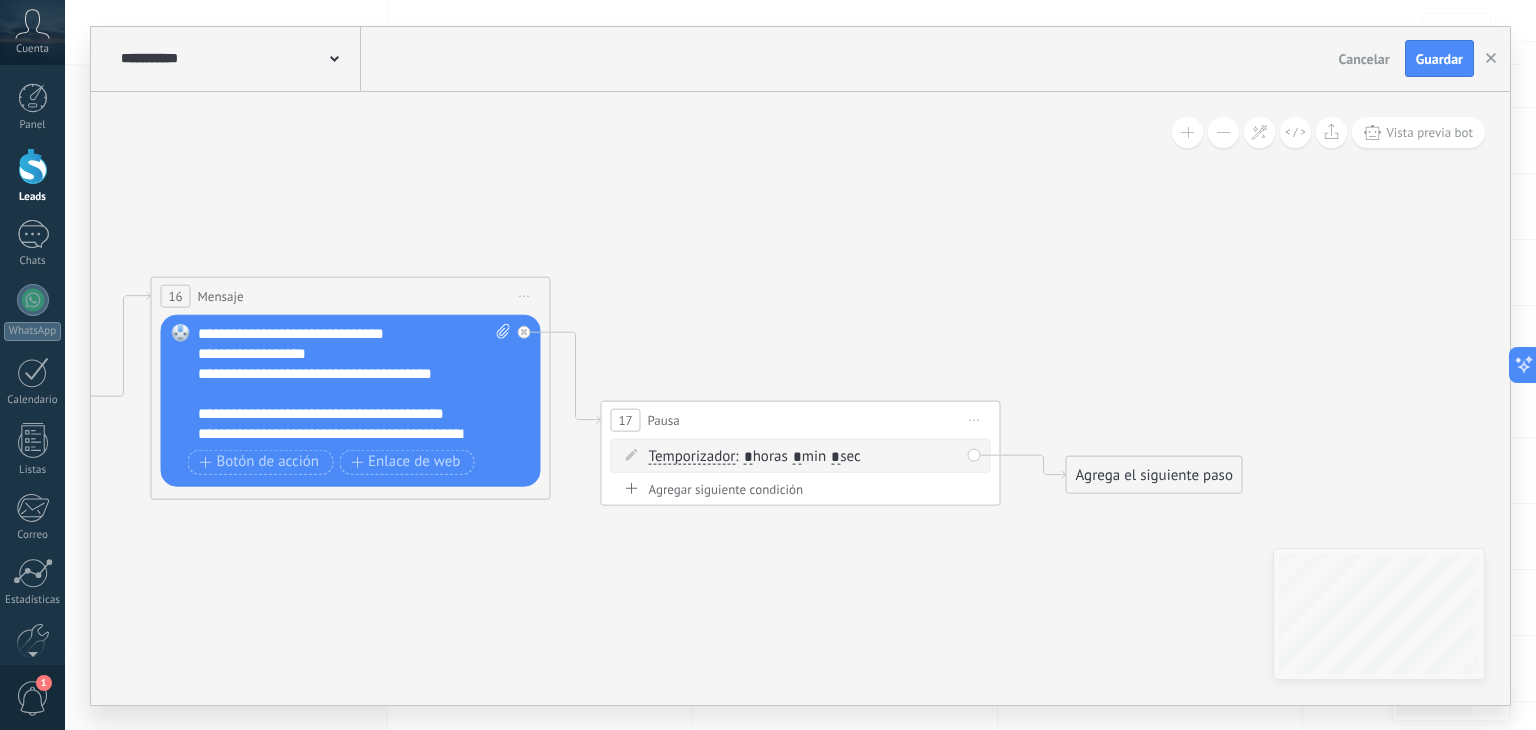 type on "*" 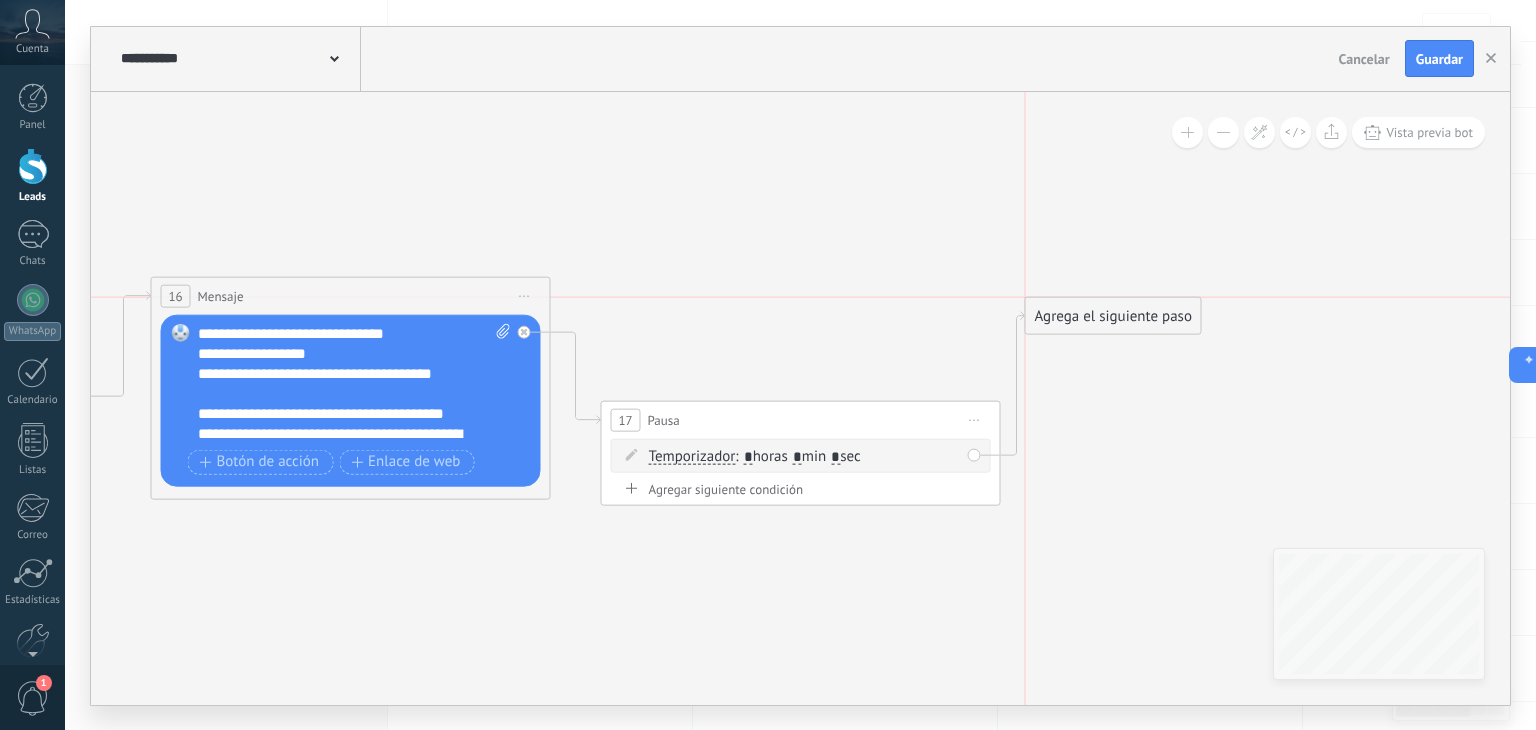 drag, startPoint x: 1163, startPoint y: 471, endPoint x: 1116, endPoint y: 309, distance: 168.68018 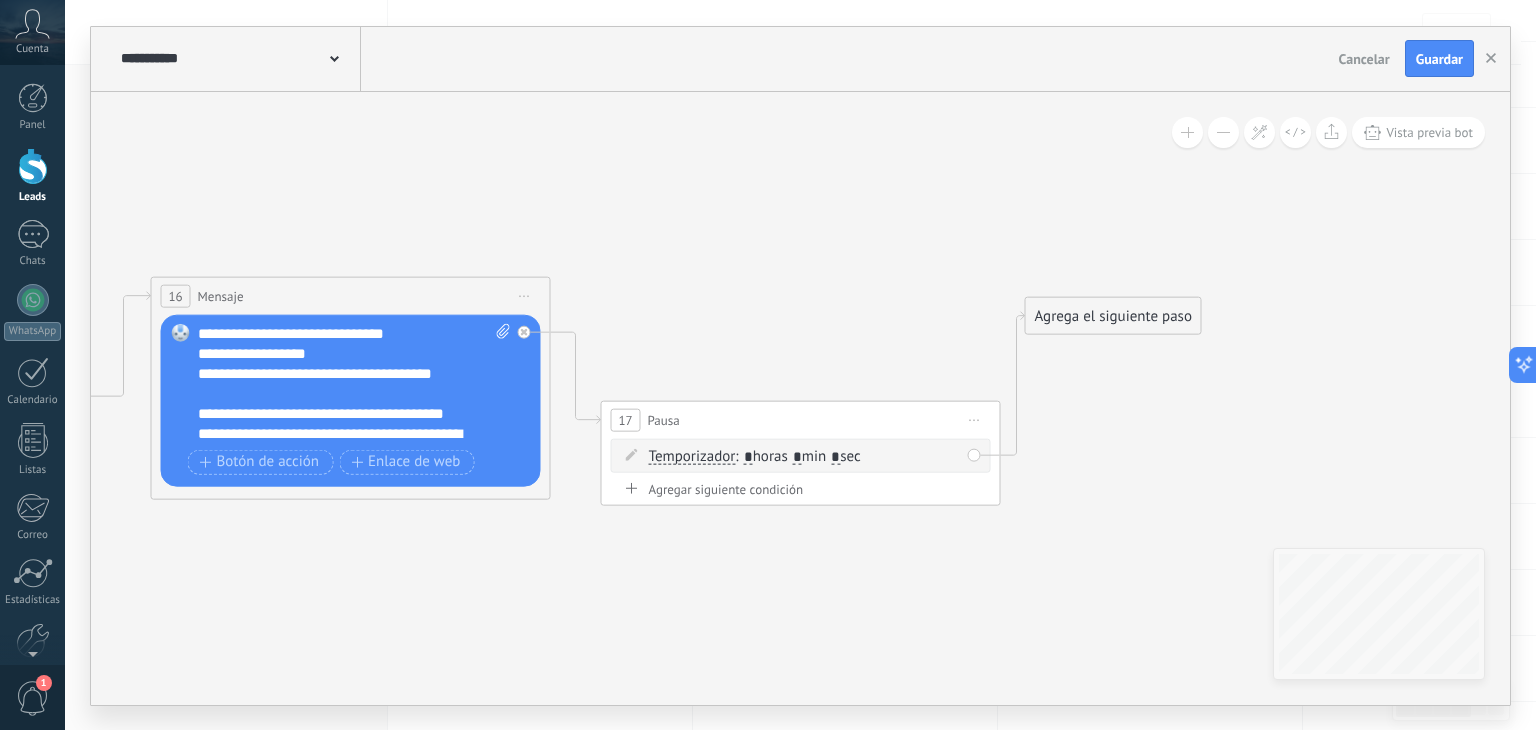 click on "Agrega el siguiente paso" at bounding box center [1113, 315] 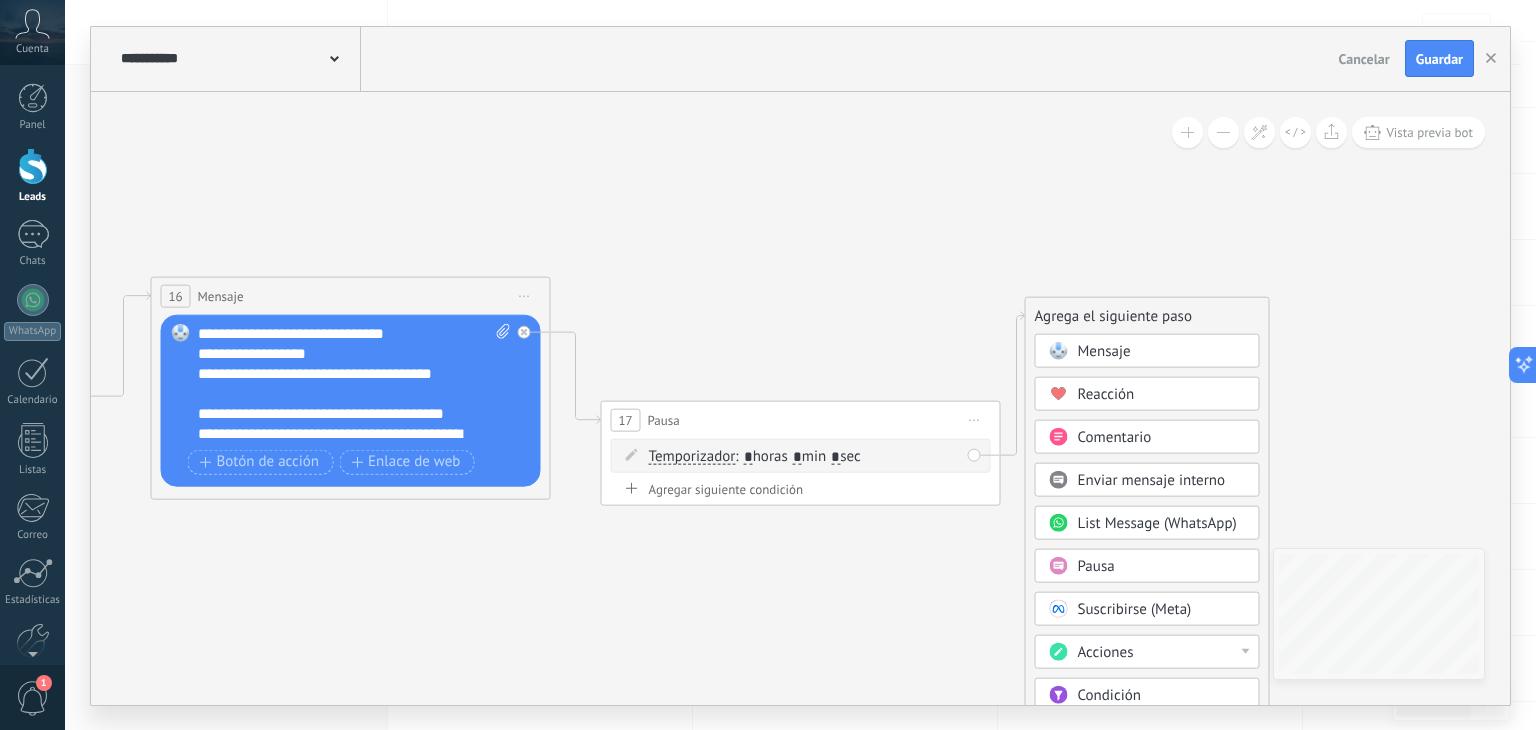 click on "Mensaje" at bounding box center (1162, 351) 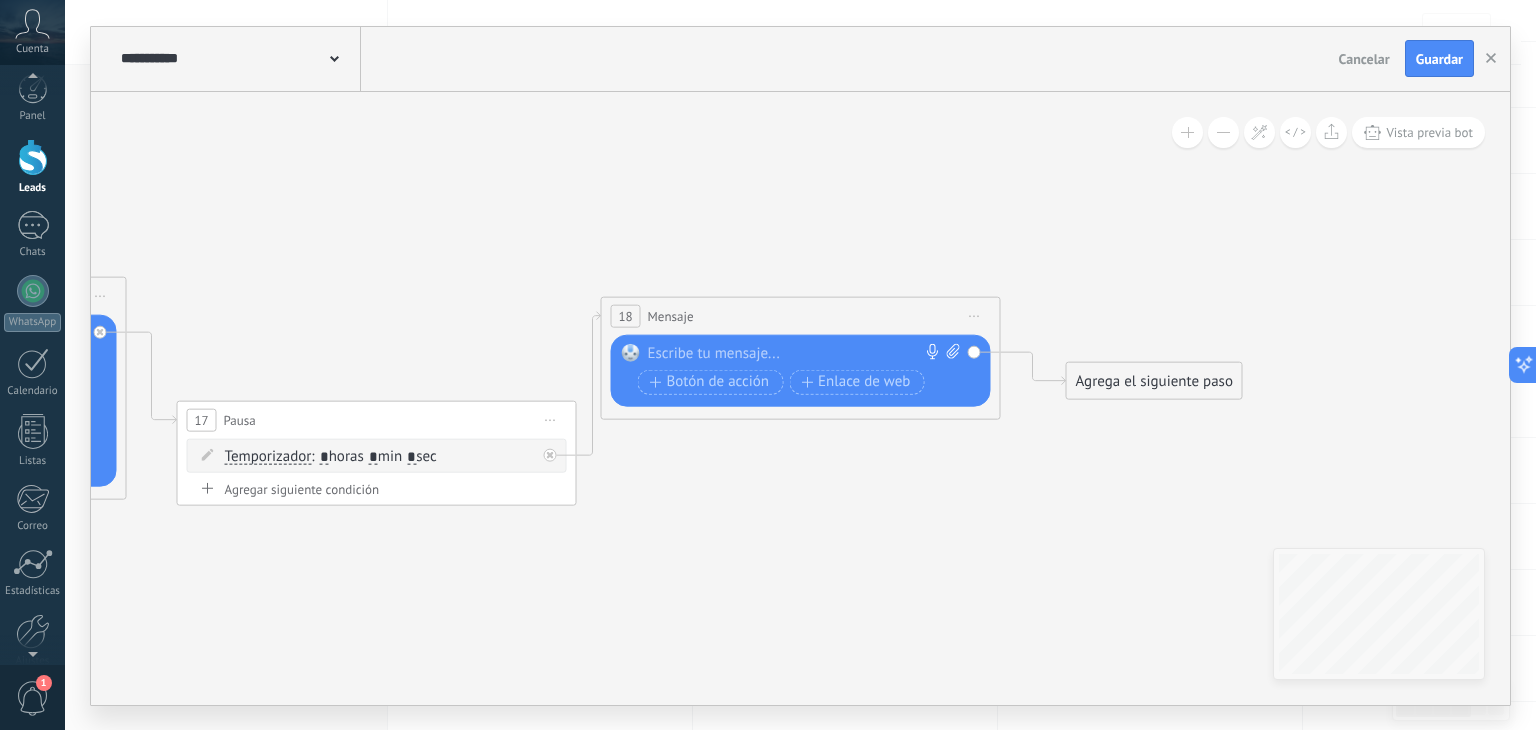 scroll, scrollTop: 0, scrollLeft: 0, axis: both 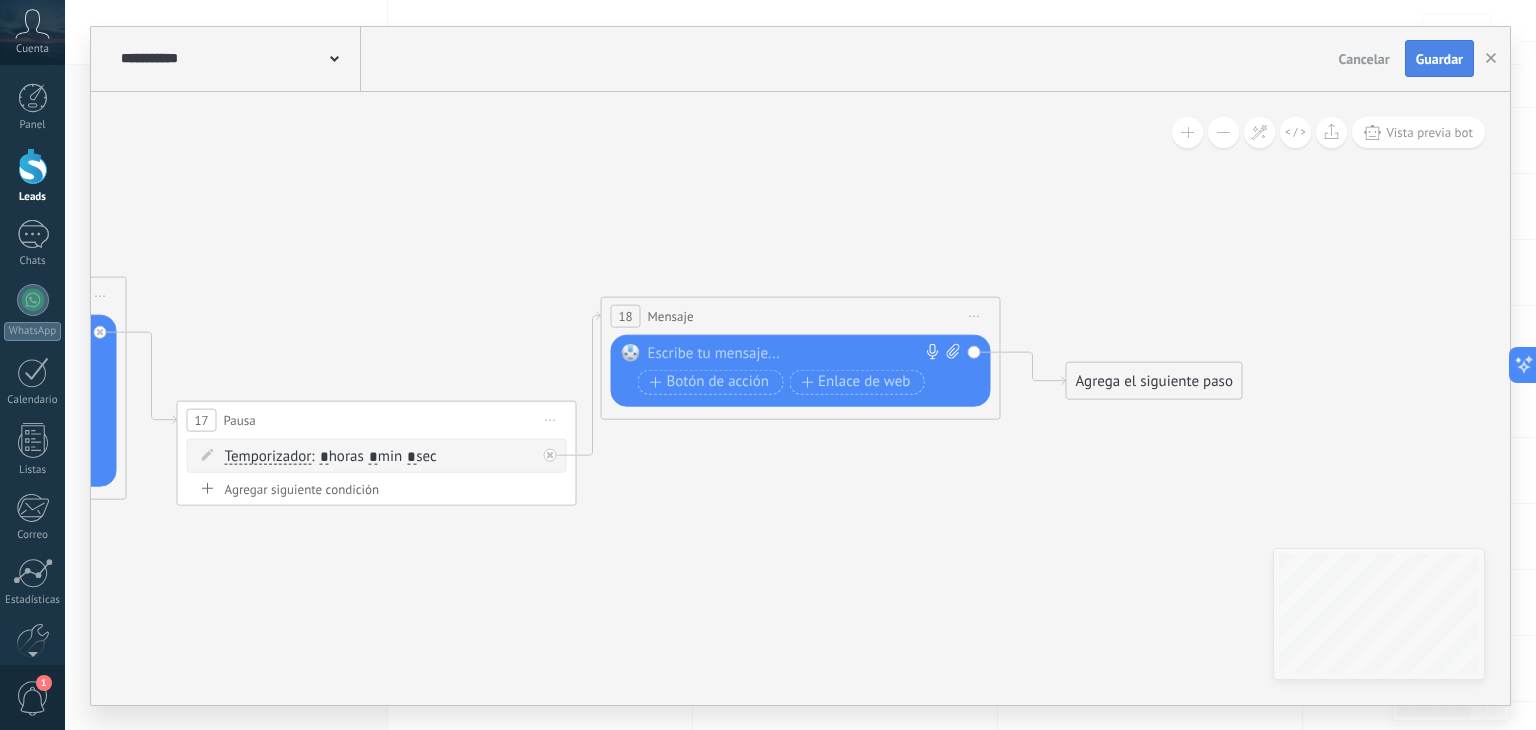 click on "Guardar" at bounding box center [1439, 59] 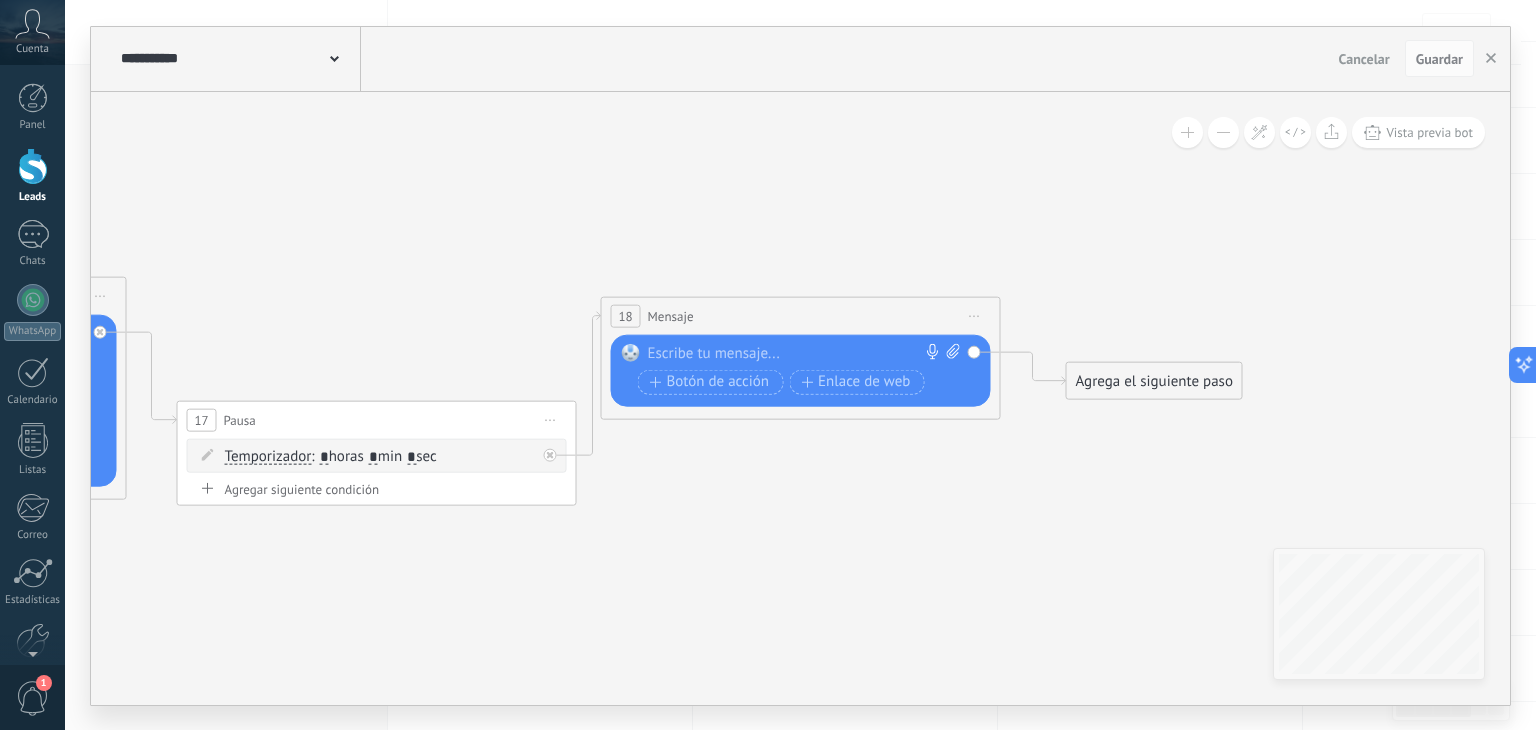paste 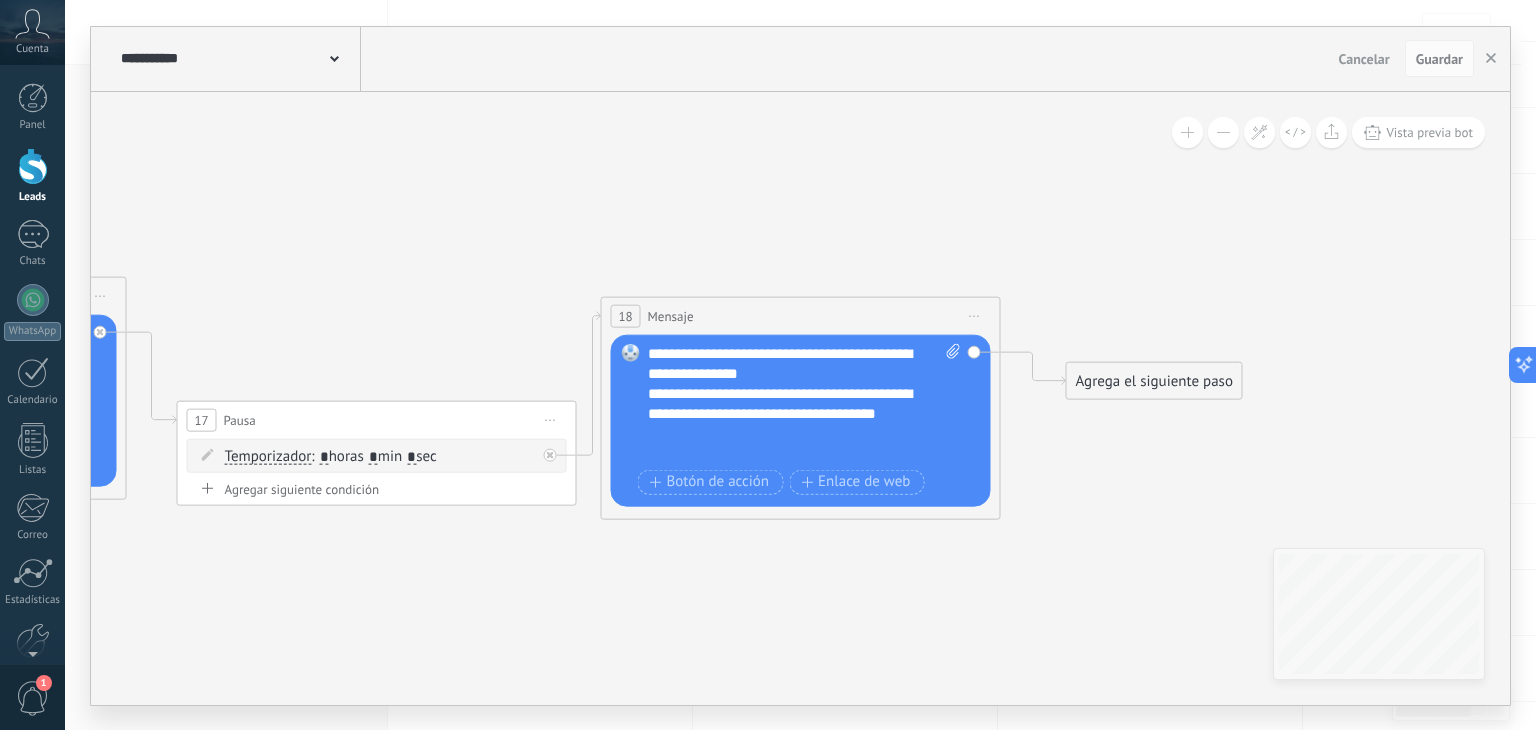 click on "Agrega el siguiente paso" at bounding box center (1154, 380) 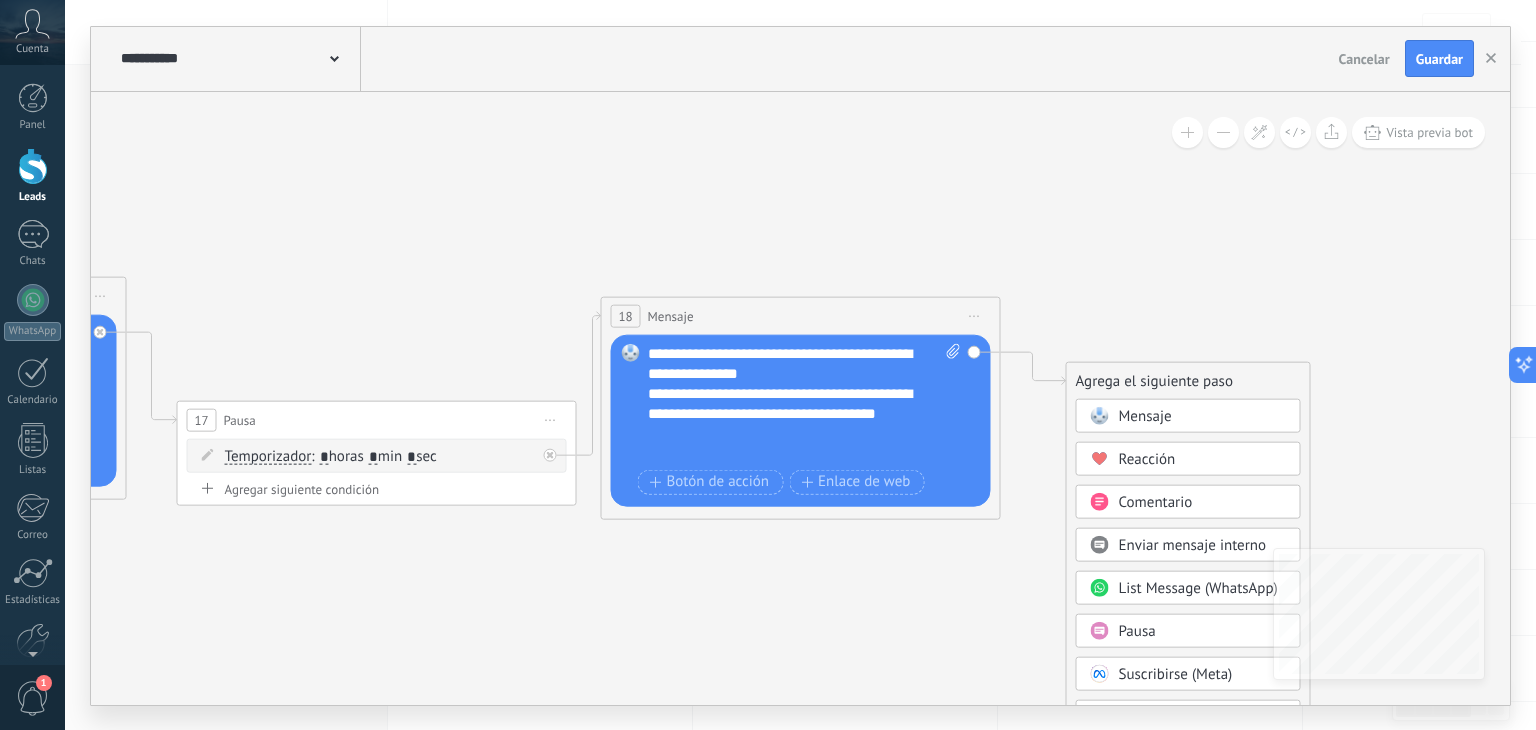click on "Pausa" at bounding box center (1203, 631) 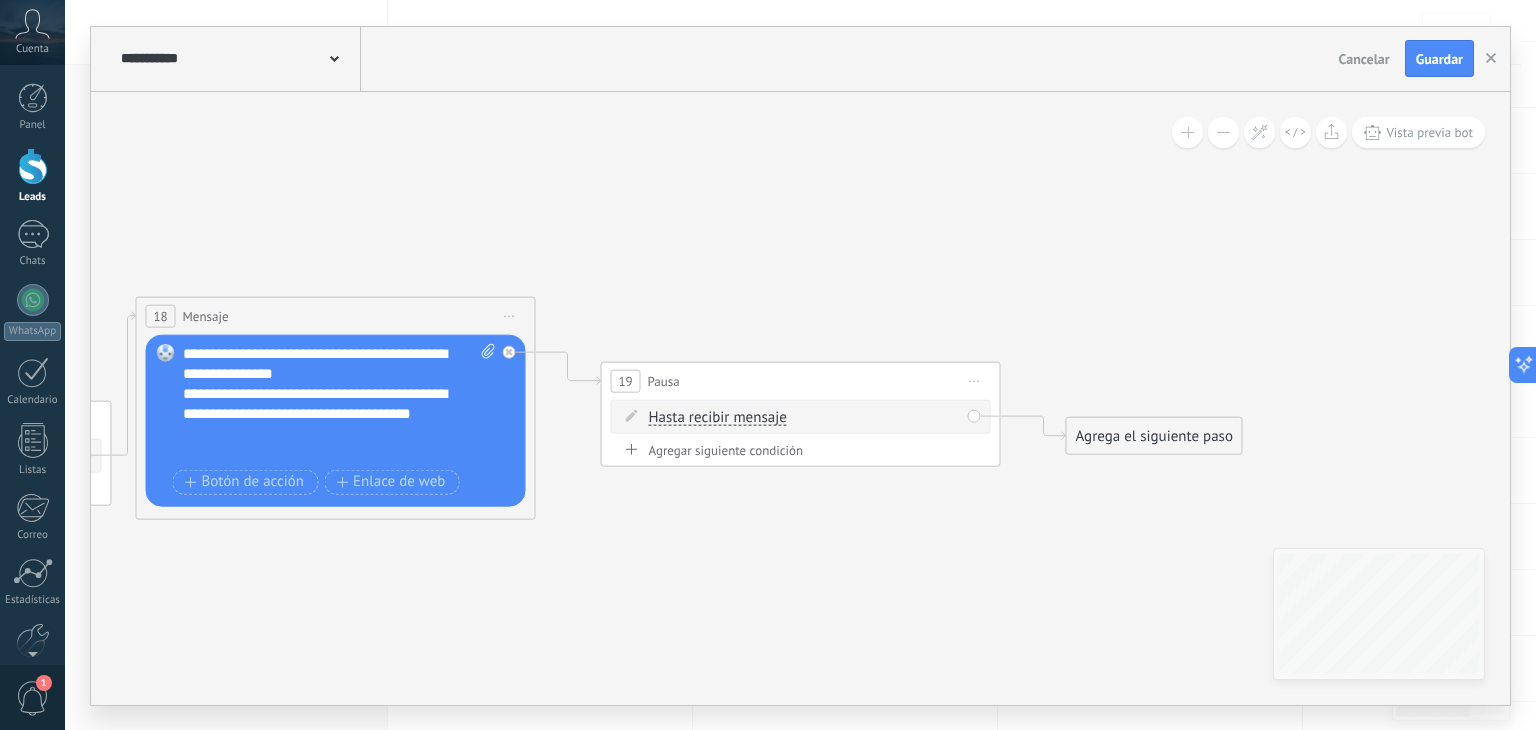 click on "Hasta recibir mensaje" at bounding box center [718, 417] 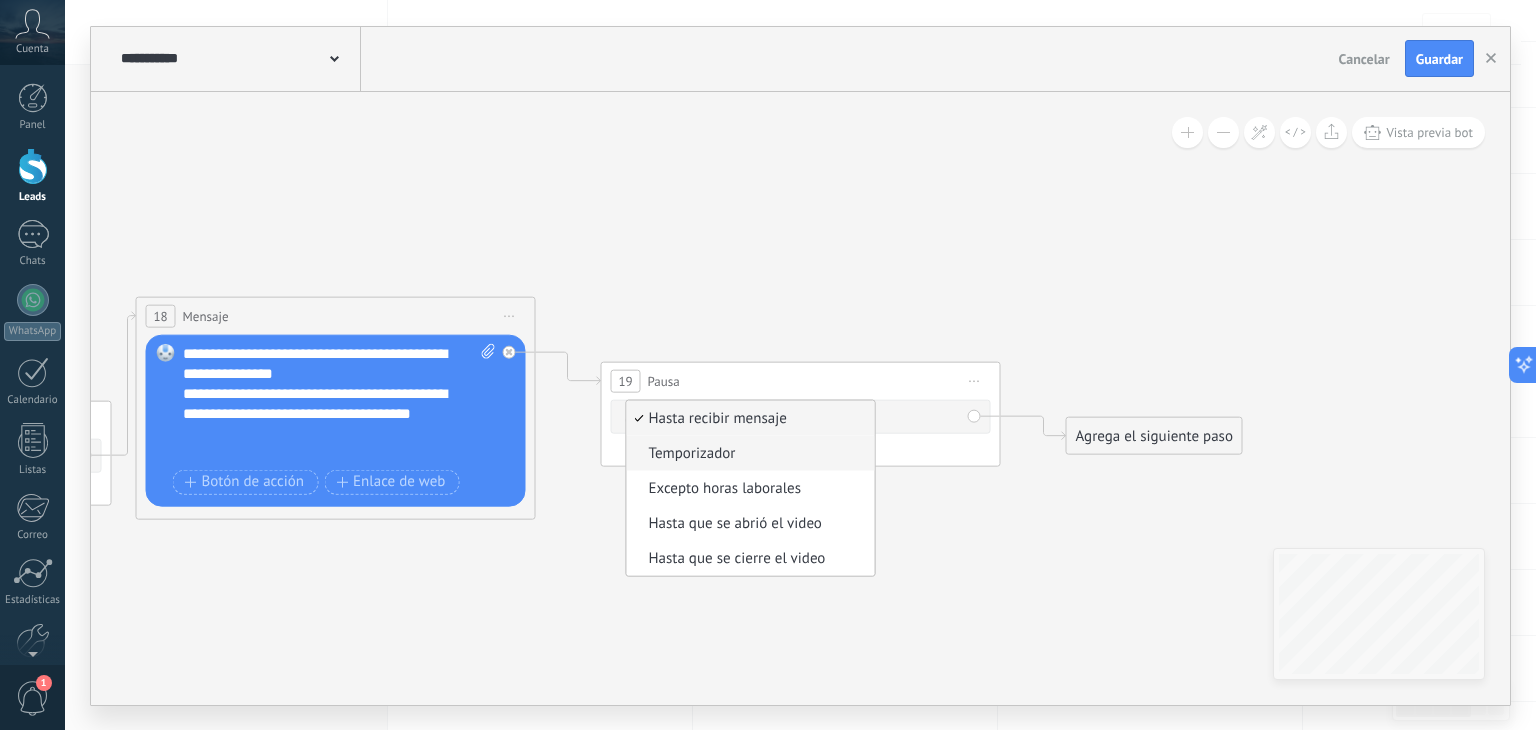 click on "Temporizador" at bounding box center [748, 453] 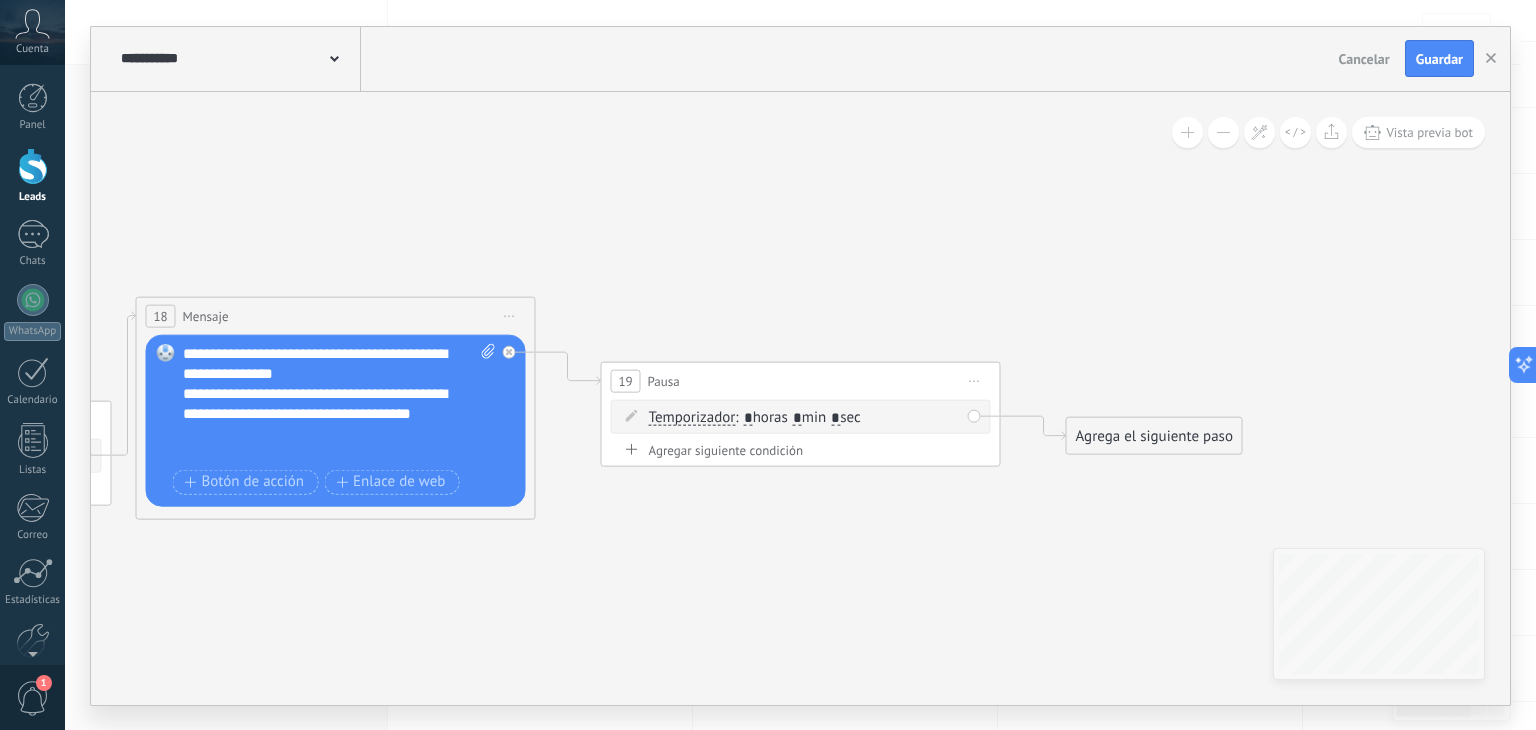 click on ":
*  horas
*  min  *  sec" at bounding box center (797, 416) 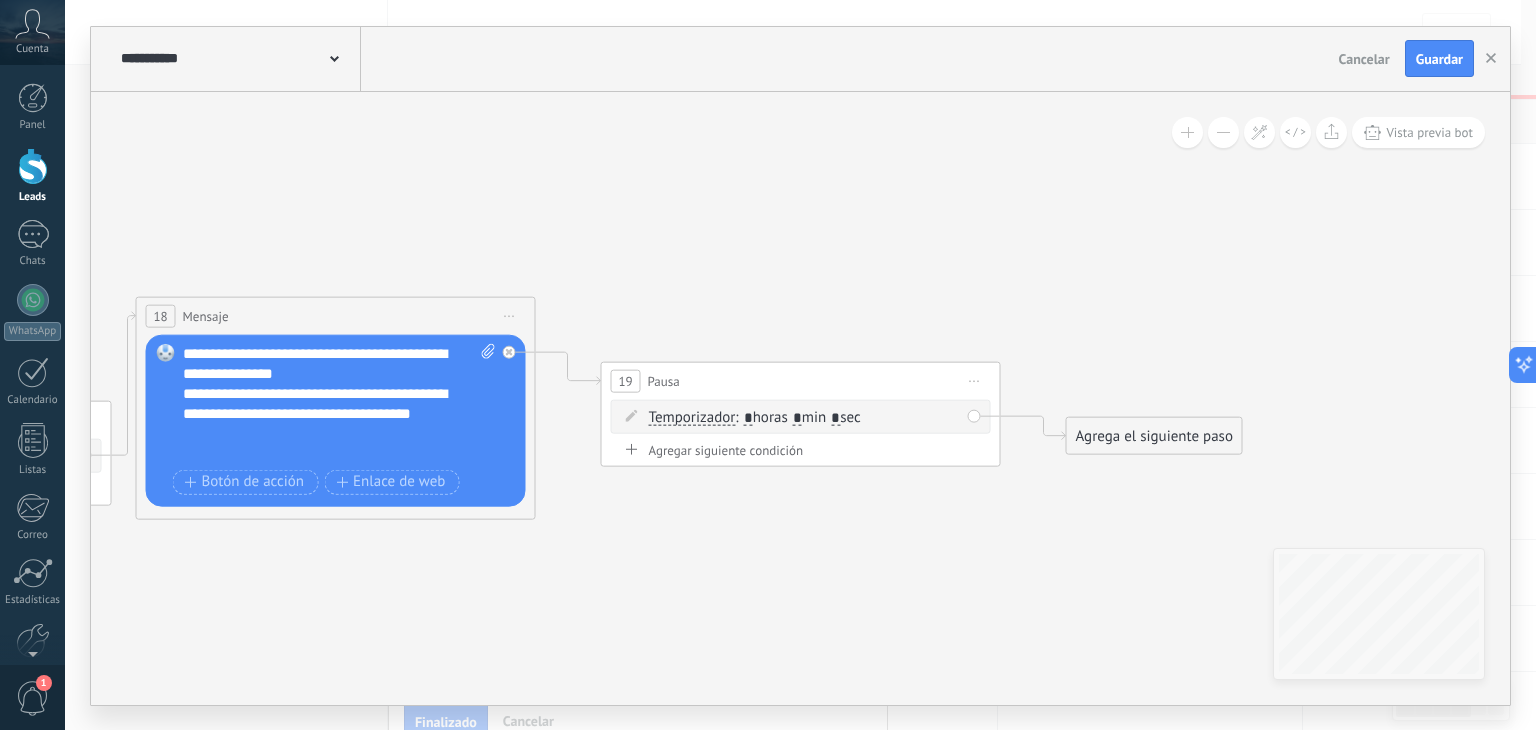 scroll, scrollTop: 300, scrollLeft: 0, axis: vertical 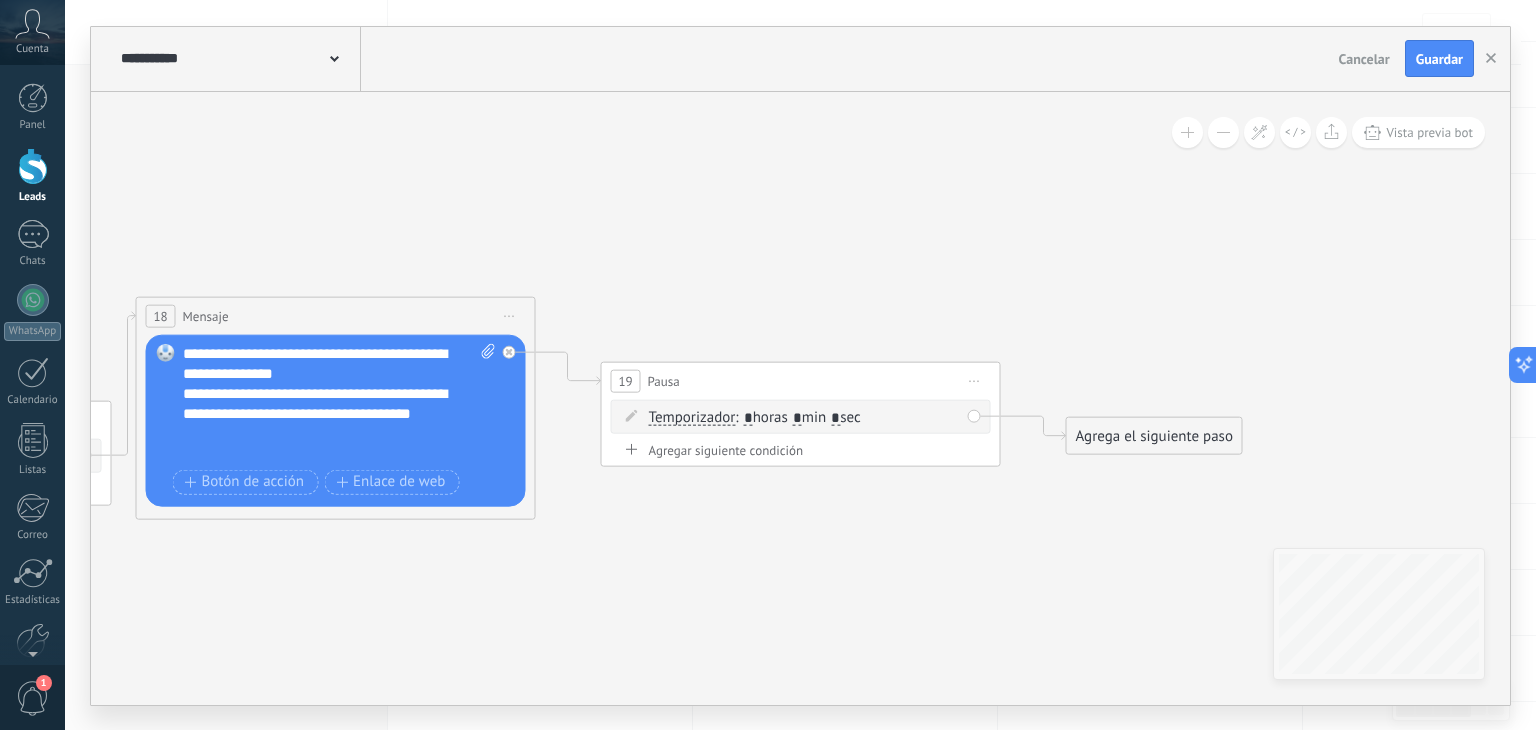 click on "*" at bounding box center (797, 418) 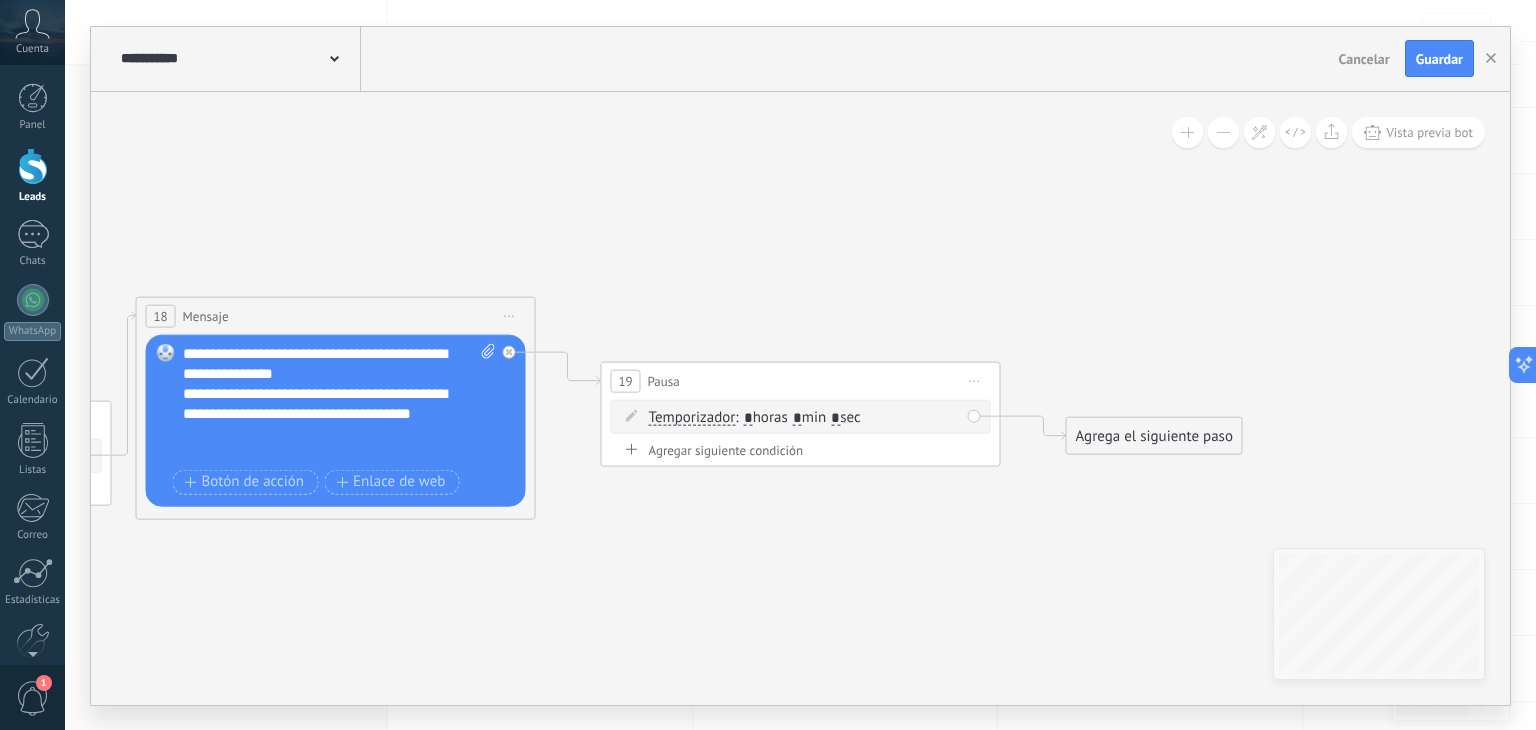 type on "*" 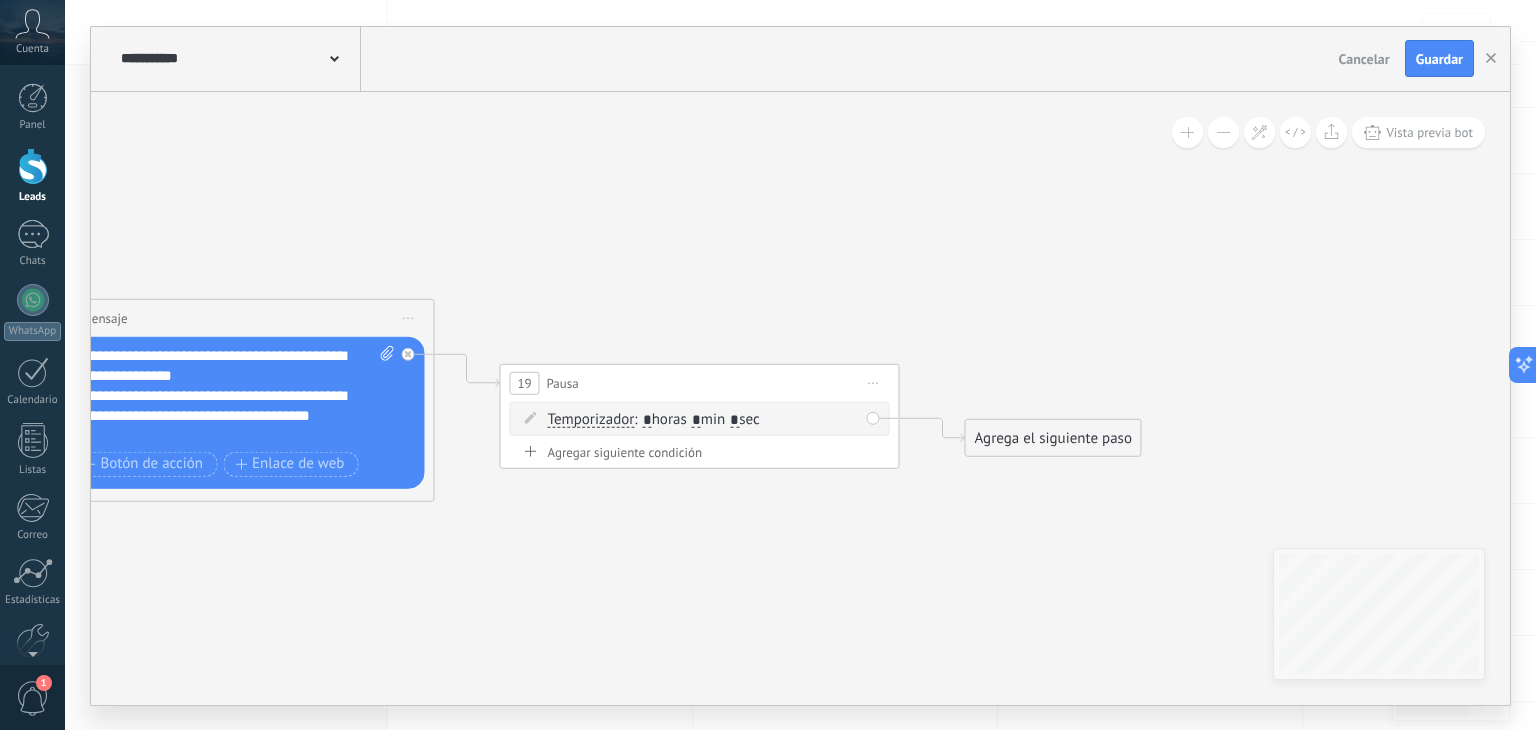 click on "*" at bounding box center (734, 420) 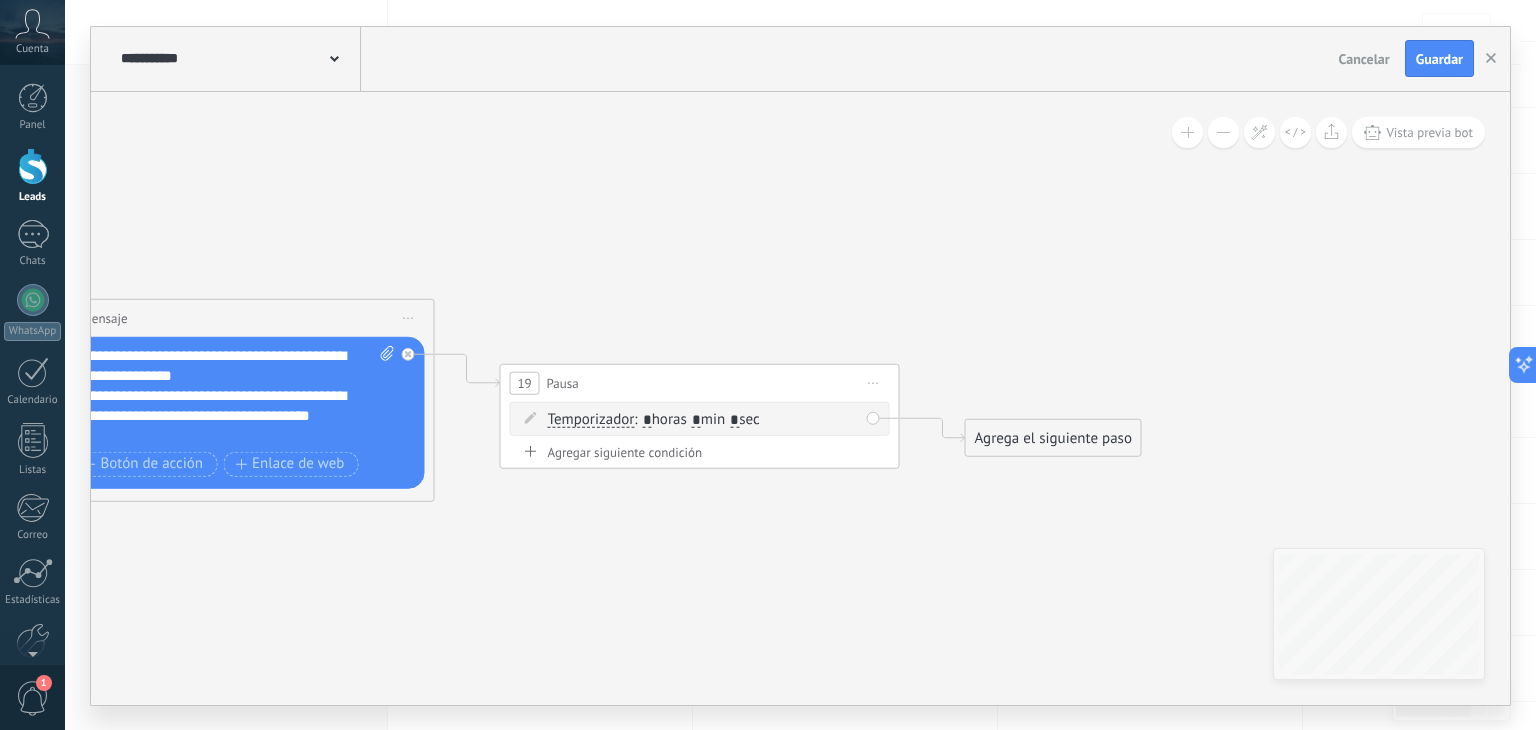 type on "*" 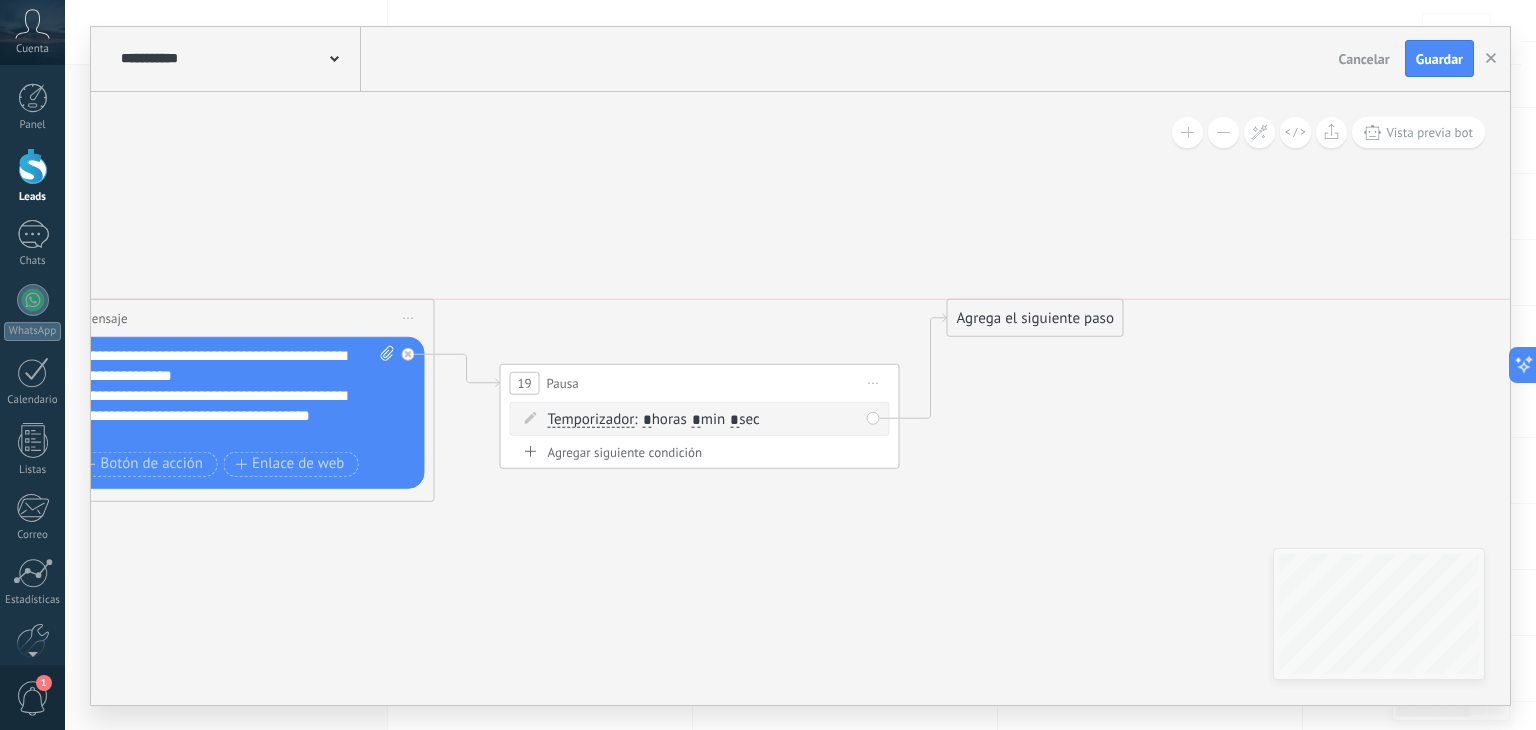 drag, startPoint x: 1036, startPoint y: 439, endPoint x: 1019, endPoint y: 317, distance: 123.178734 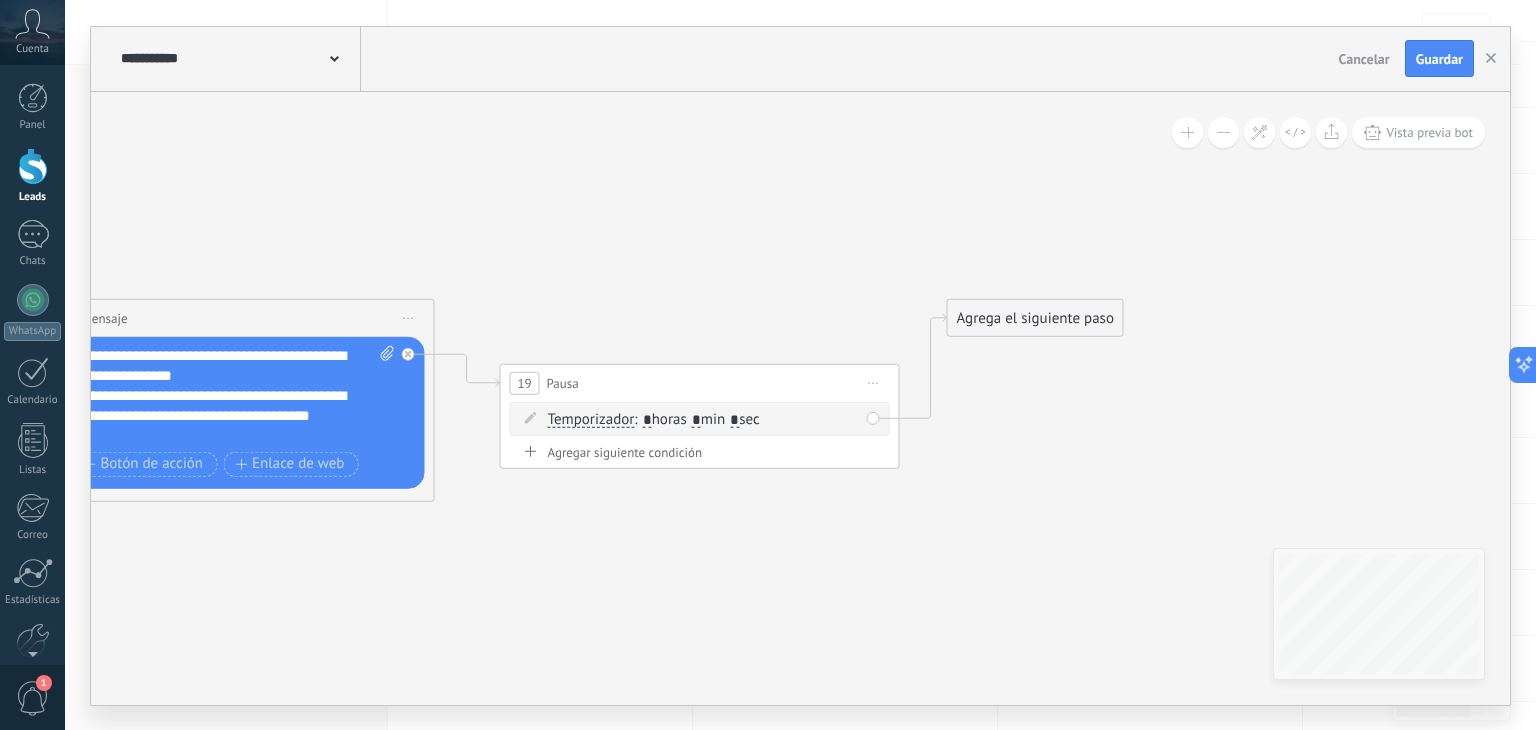 click on "Agrega el siguiente paso" at bounding box center [1035, 317] 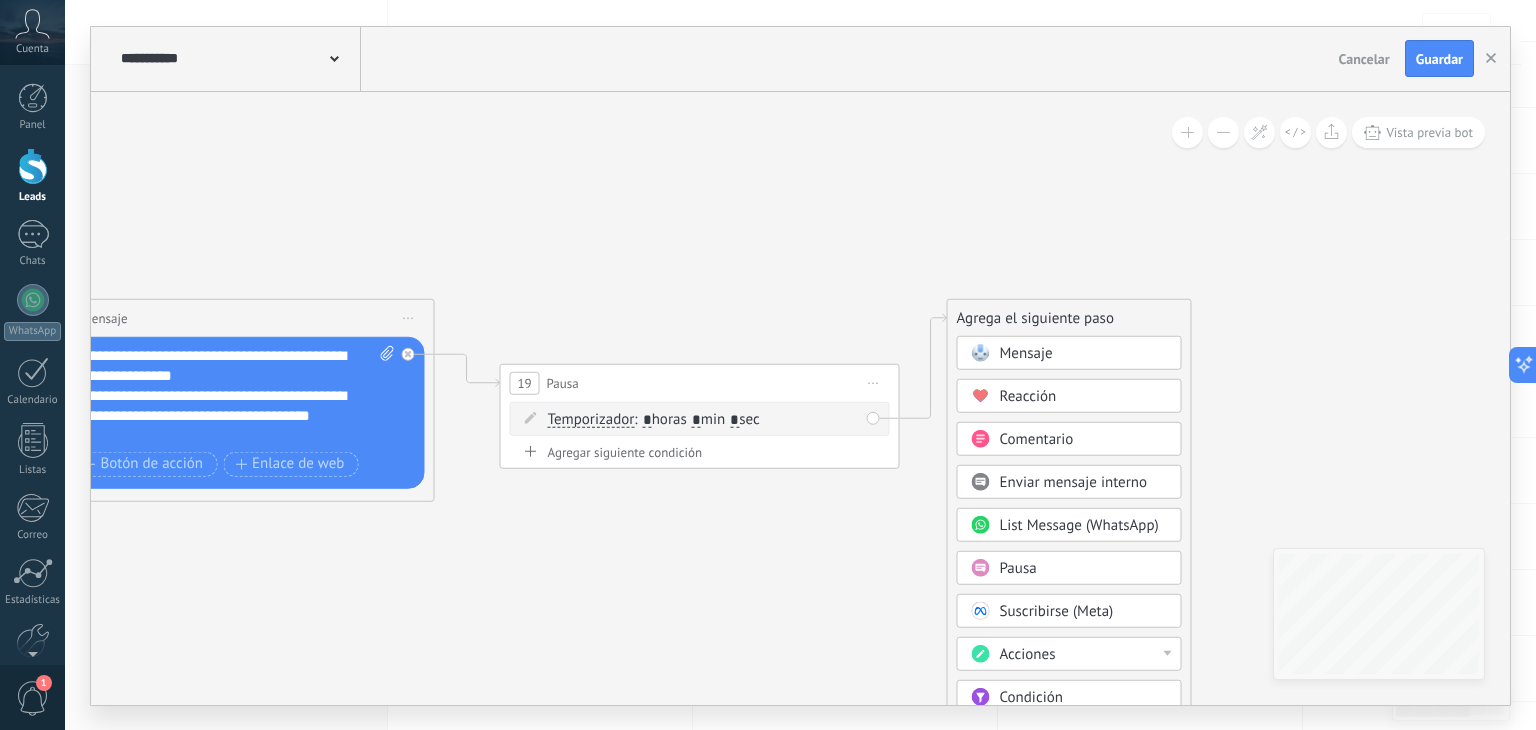 click on "Mensaje" at bounding box center (1026, 352) 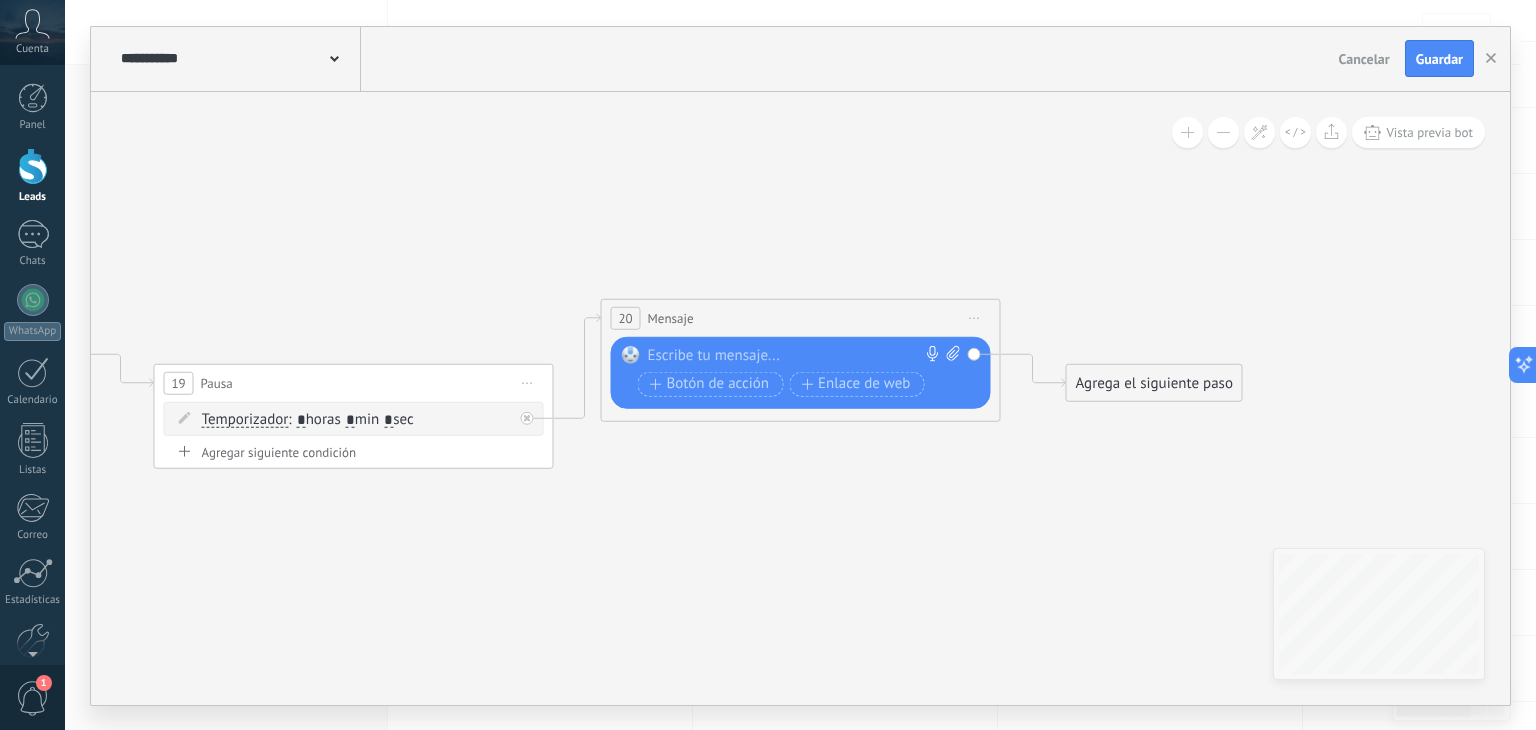 paste 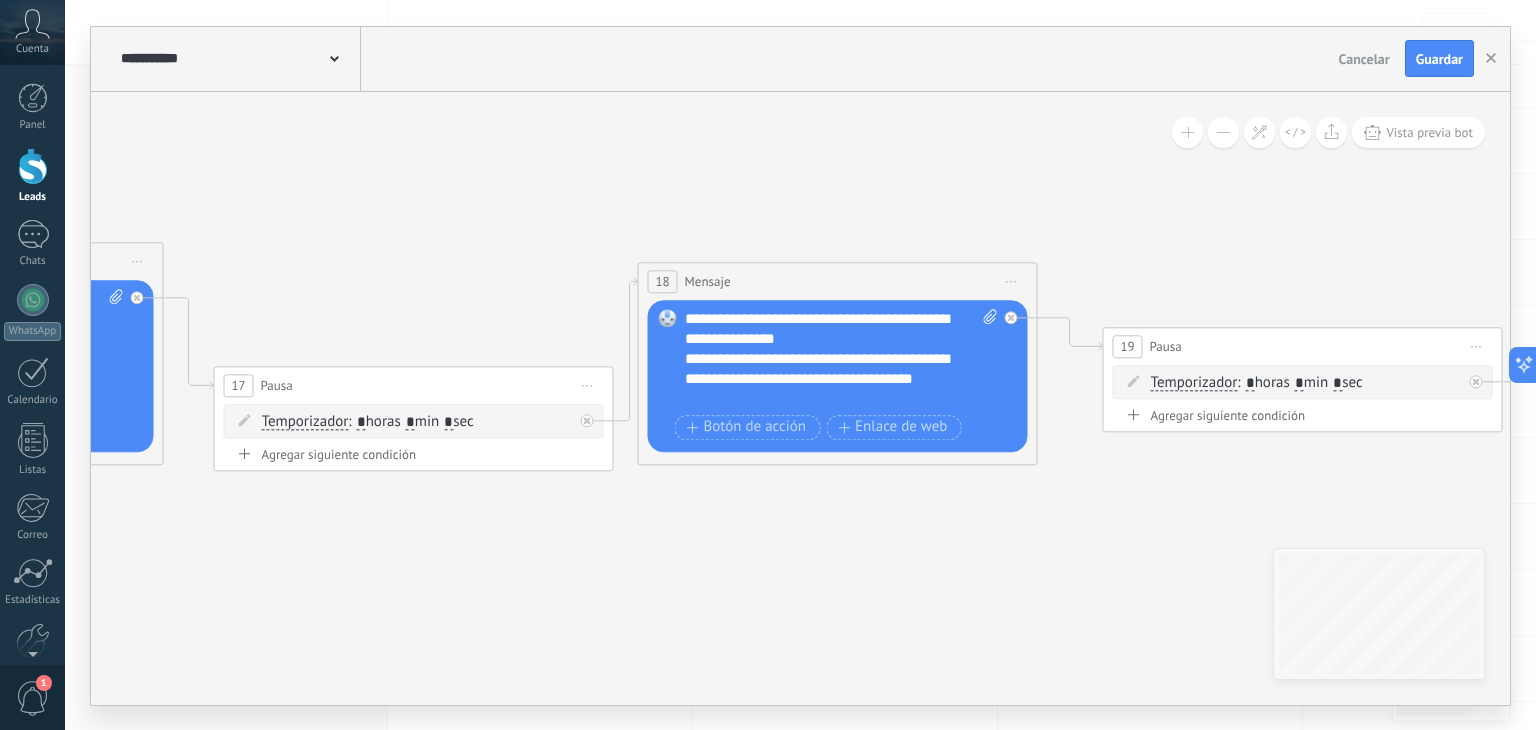 drag, startPoint x: 995, startPoint y: 408, endPoint x: 1011, endPoint y: 441, distance: 36.67424 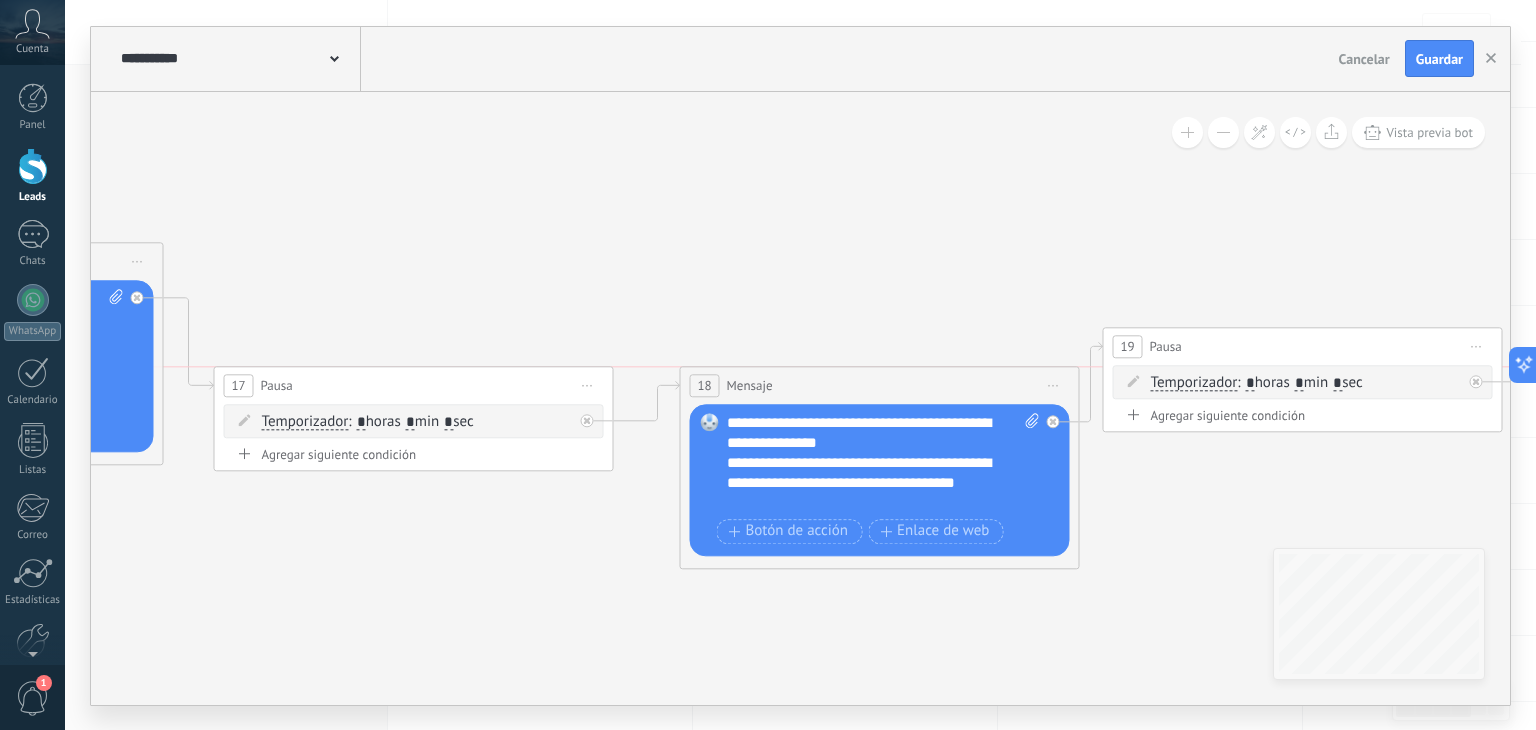drag, startPoint x: 852, startPoint y: 277, endPoint x: 894, endPoint y: 381, distance: 112.1606 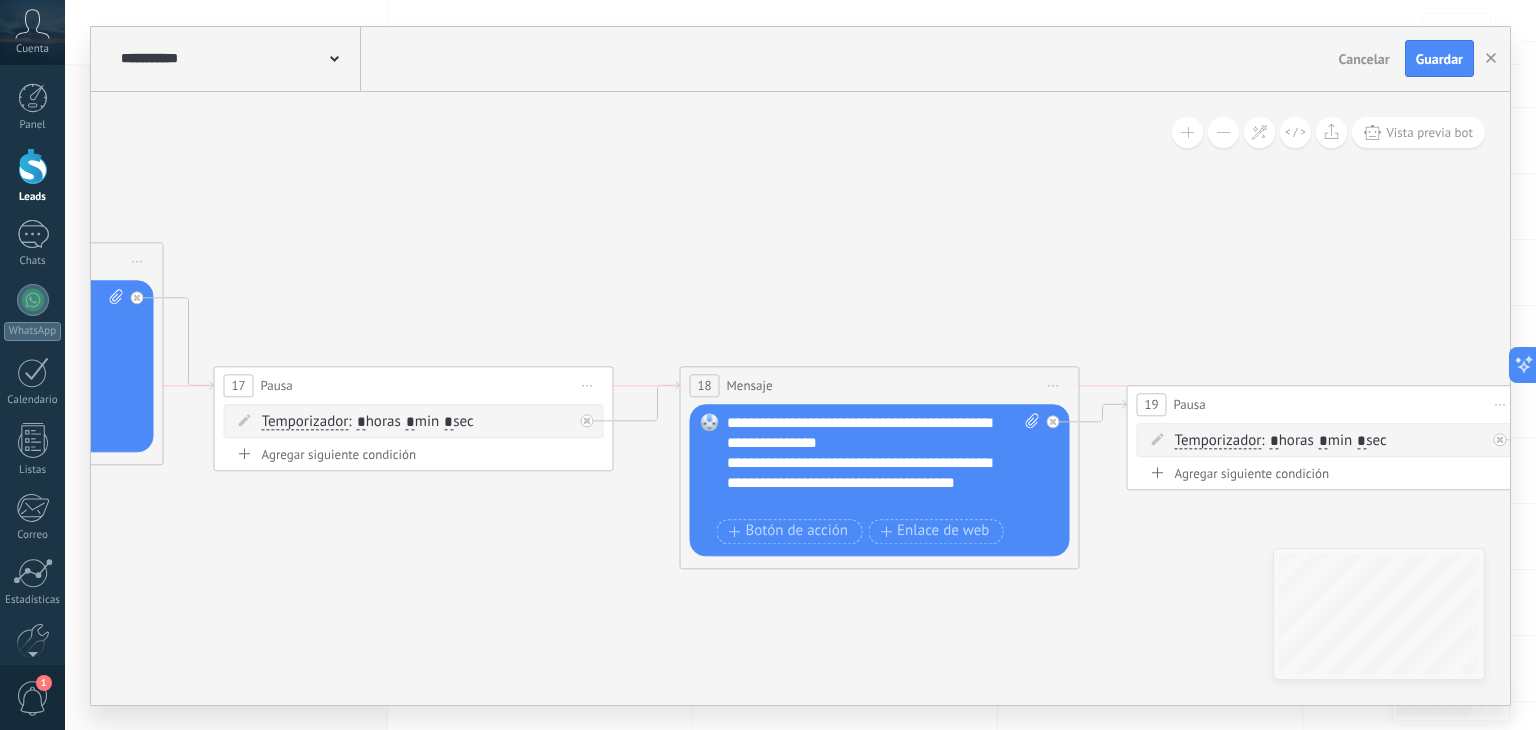 drag, startPoint x: 1208, startPoint y: 344, endPoint x: 1232, endPoint y: 409, distance: 69.289246 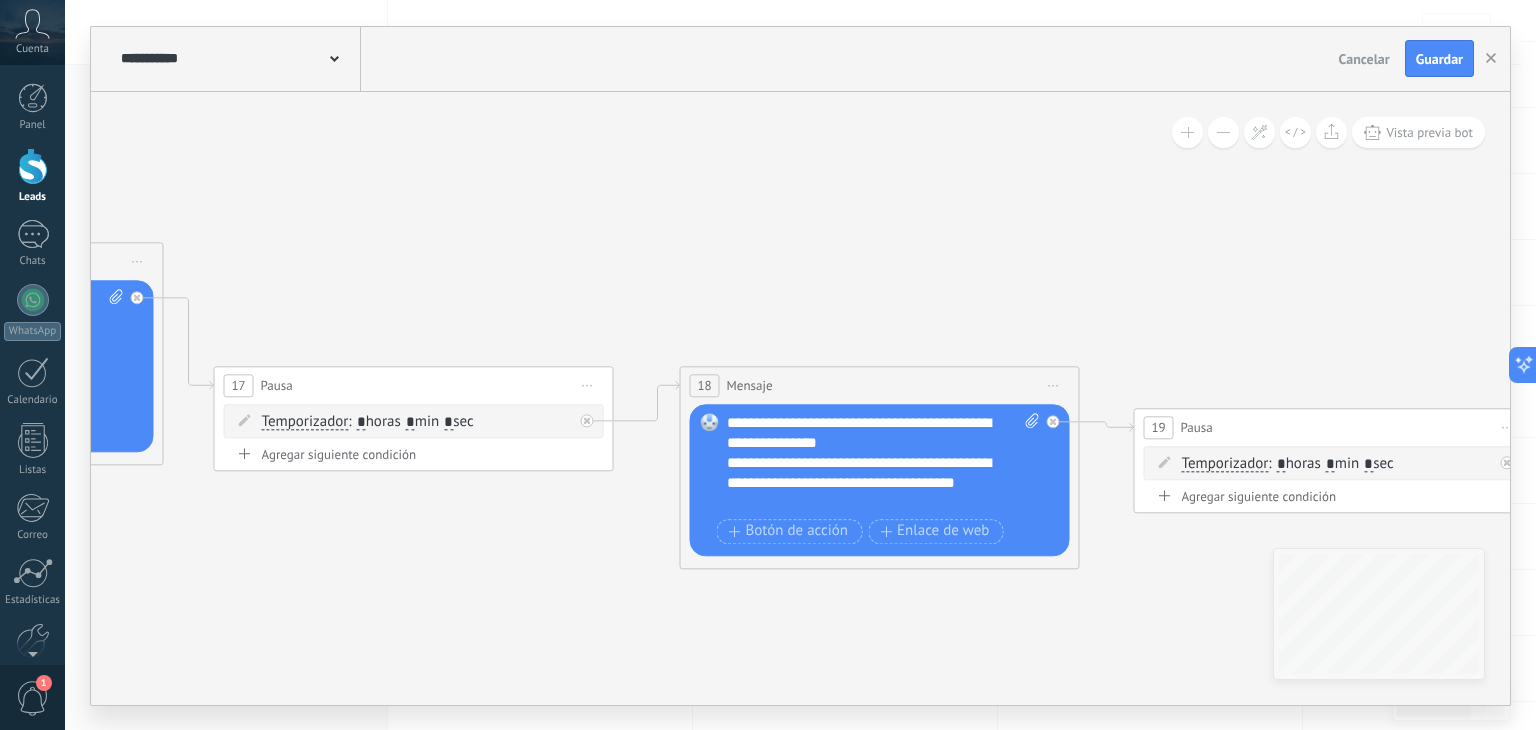 drag, startPoint x: 1263, startPoint y: 406, endPoint x: 1264, endPoint y: 431, distance: 25.019993 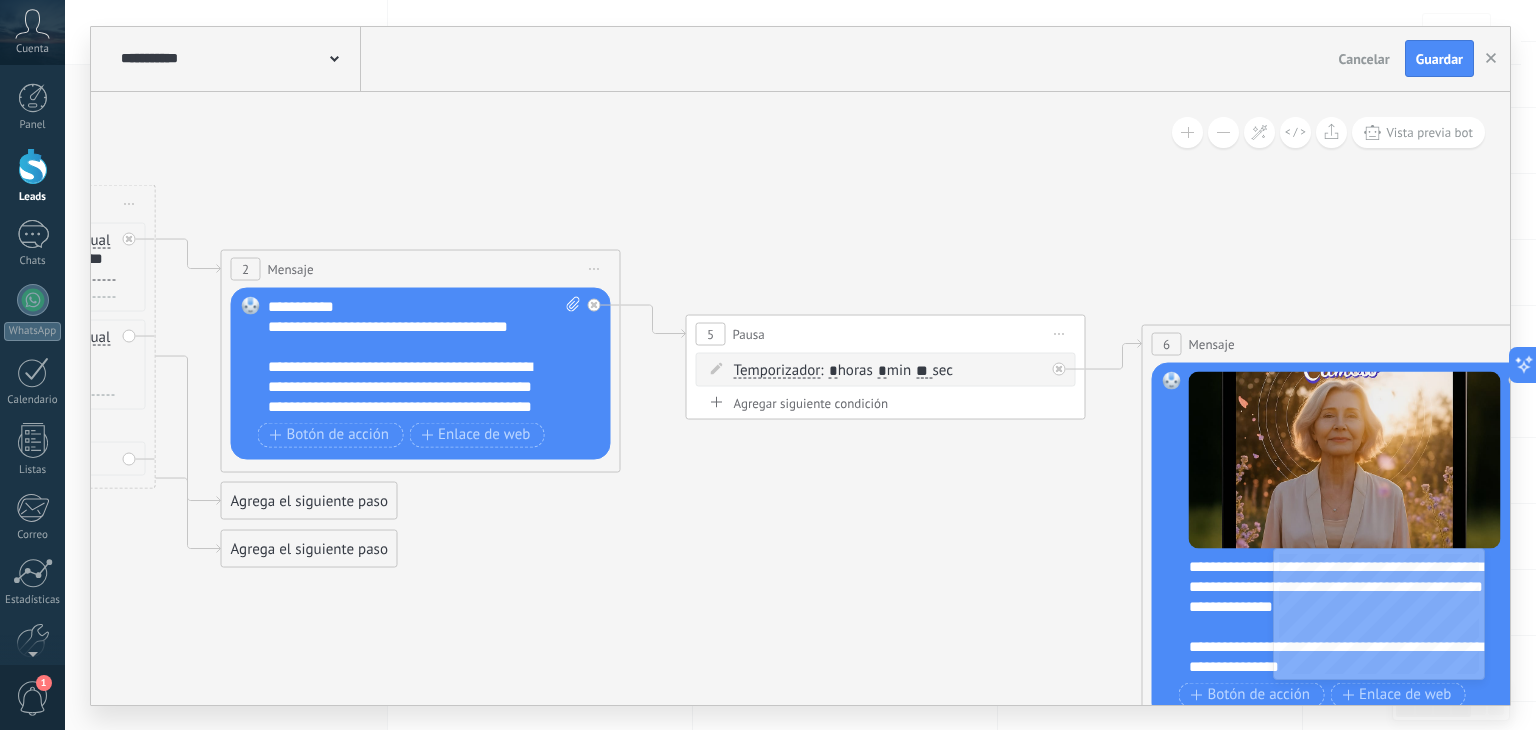 drag, startPoint x: 1241, startPoint y: 302, endPoint x: 1239, endPoint y: 338, distance: 36.05551 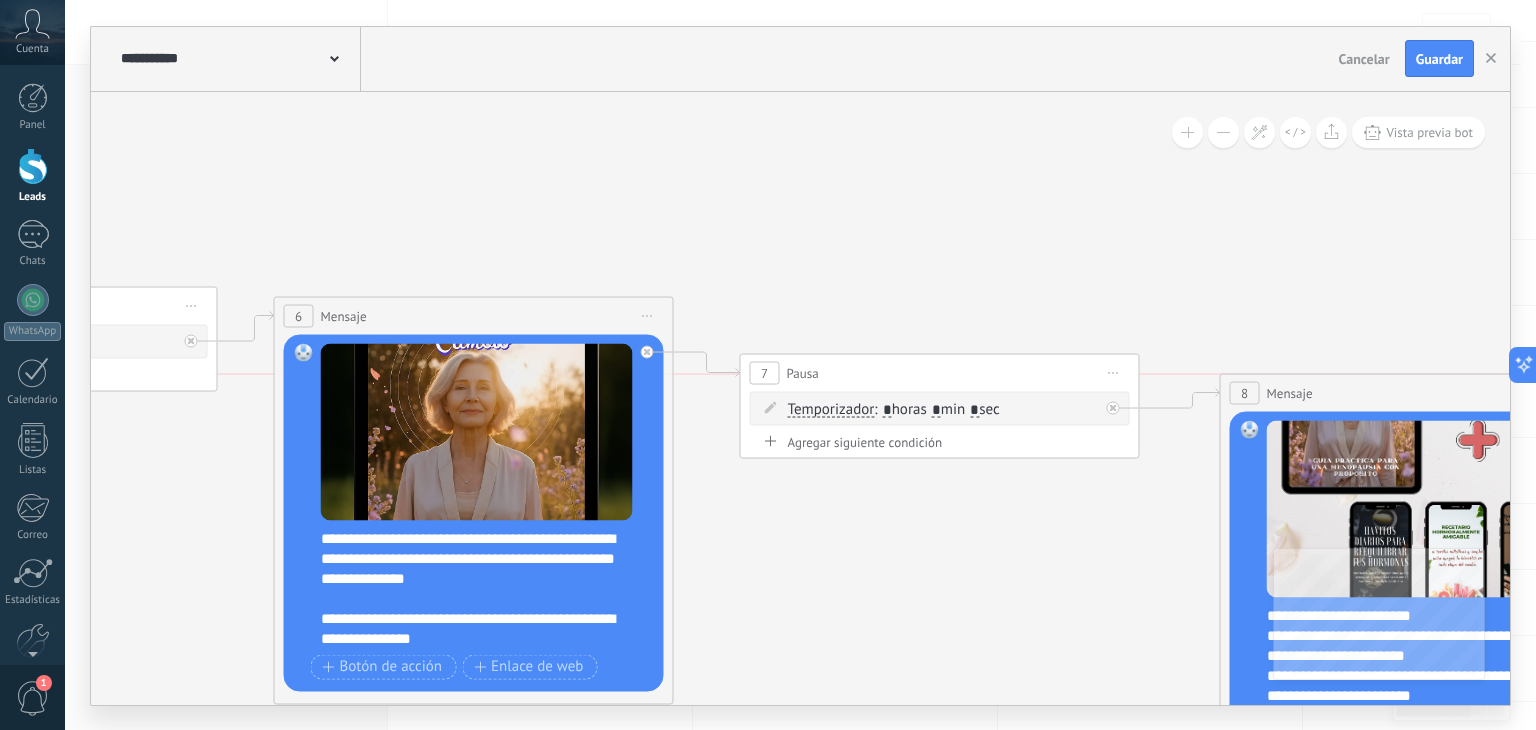 drag, startPoint x: 1326, startPoint y: 345, endPoint x: 1332, endPoint y: 383, distance: 38.470768 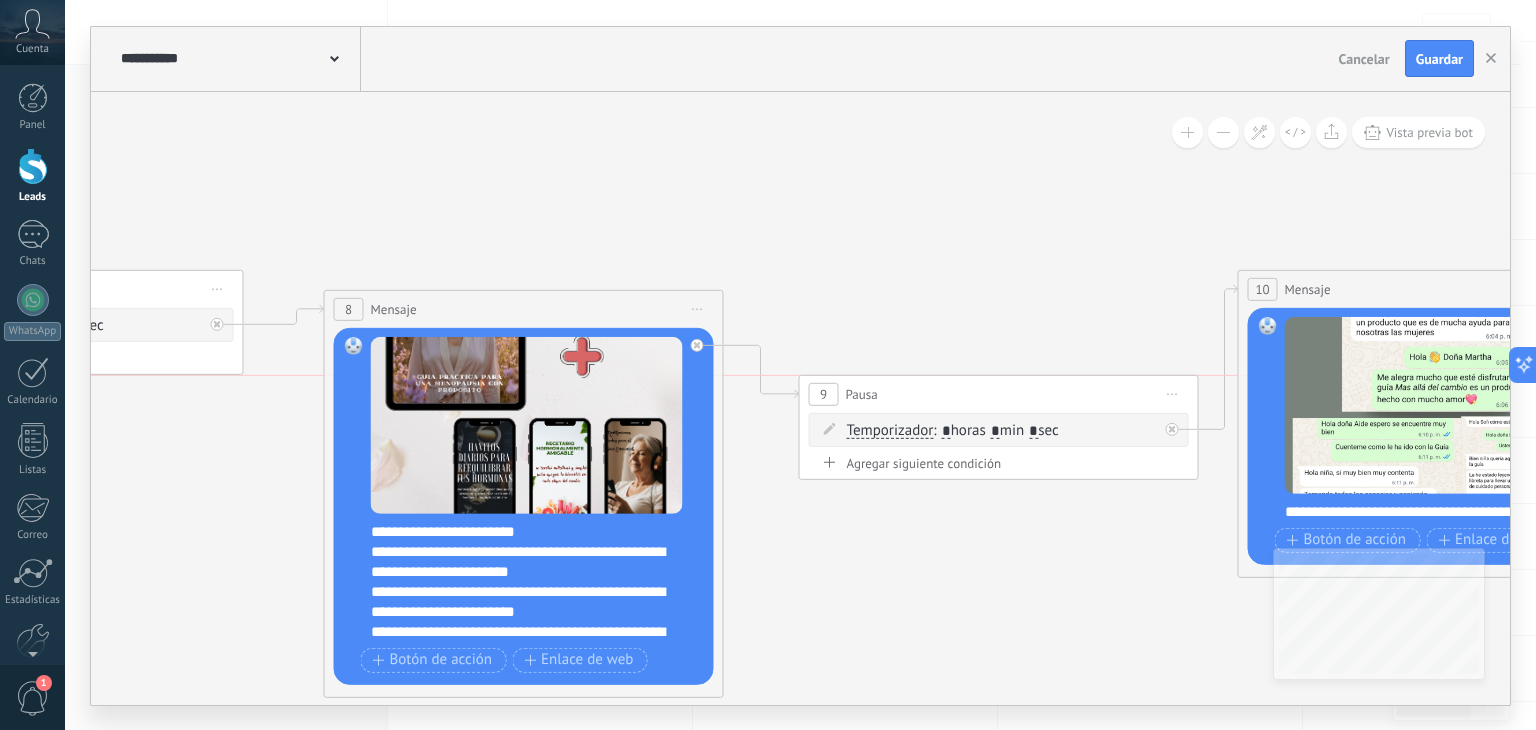 drag, startPoint x: 1105, startPoint y: 334, endPoint x: 1144, endPoint y: 380, distance: 60.307545 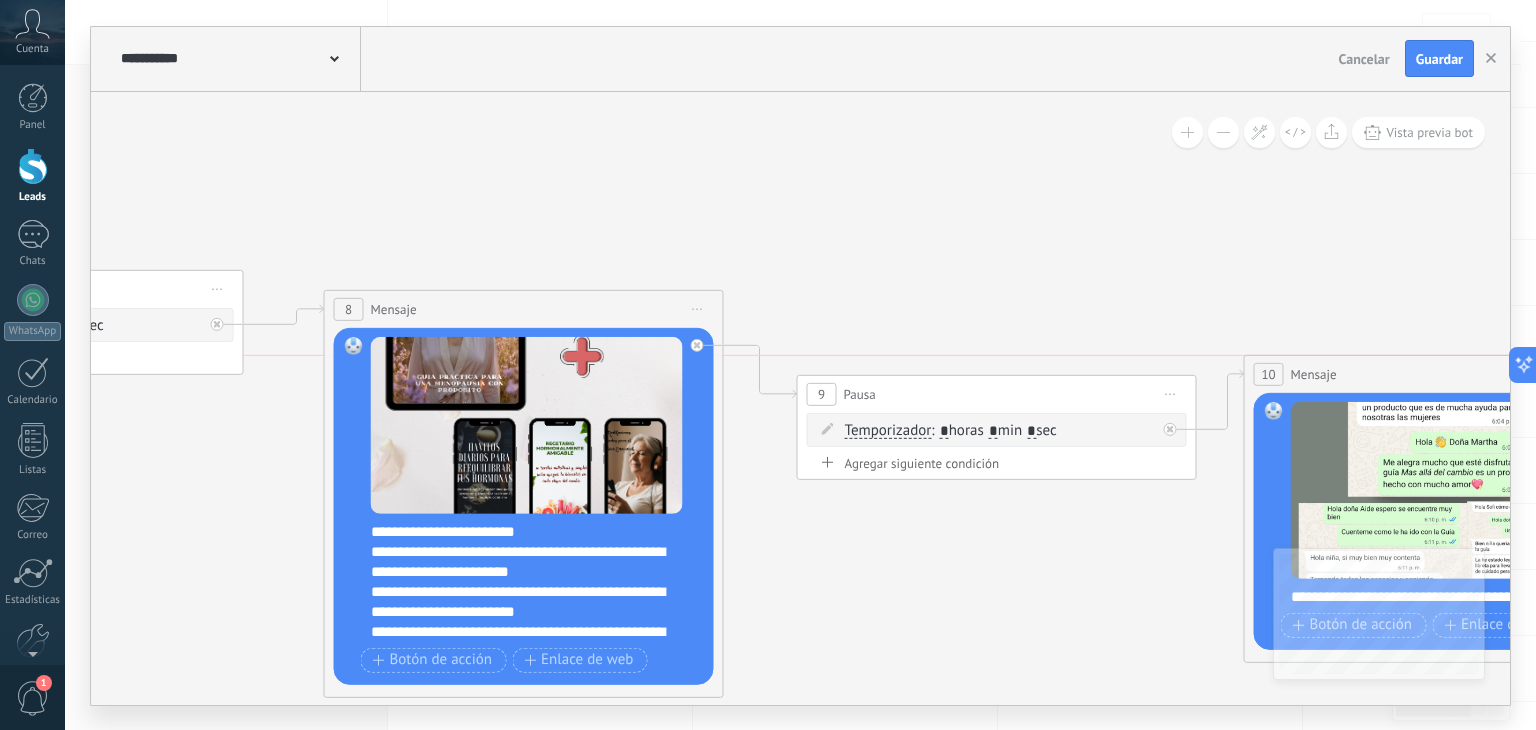 drag, startPoint x: 1352, startPoint y: 280, endPoint x: 1356, endPoint y: 373, distance: 93.08598 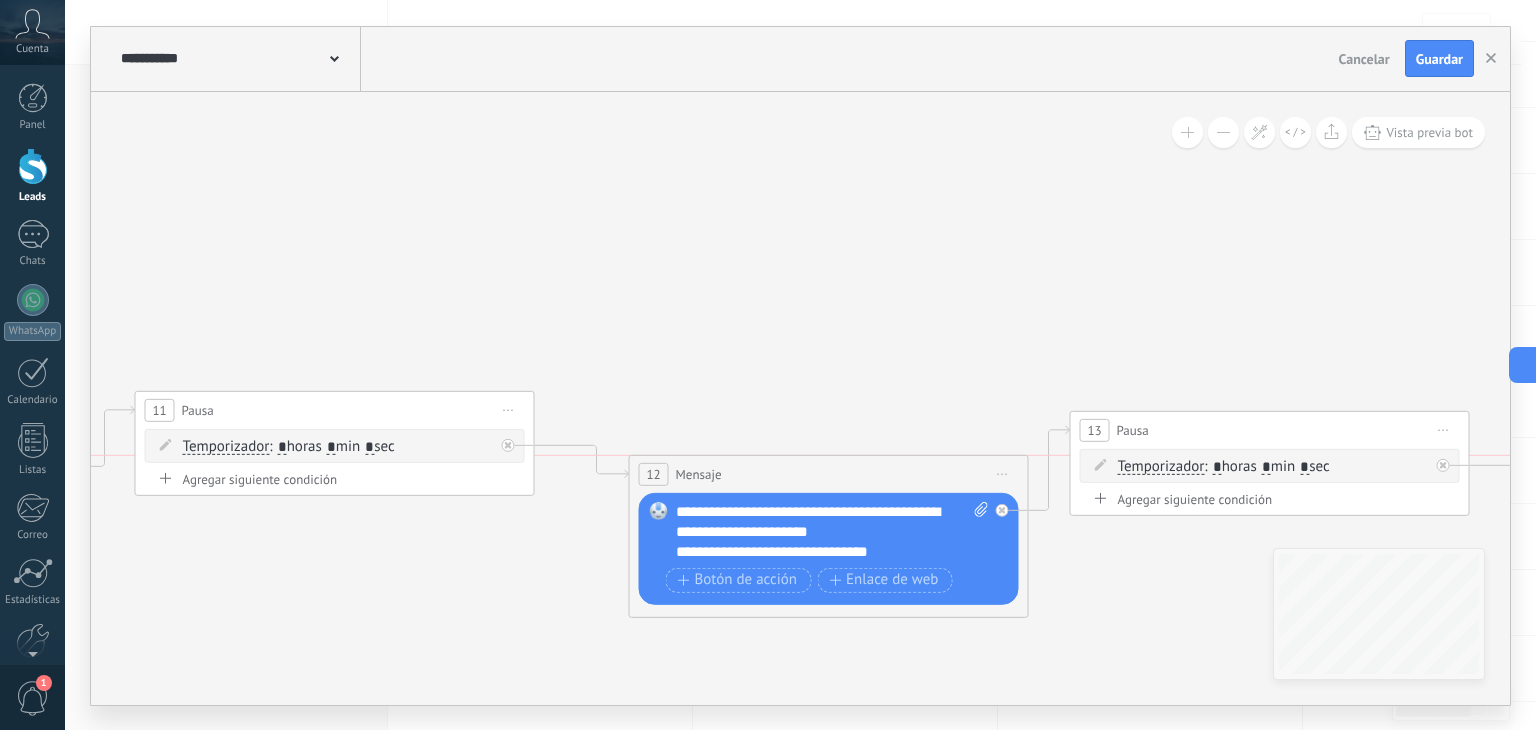 drag, startPoint x: 797, startPoint y: 360, endPoint x: 822, endPoint y: 465, distance: 107.935165 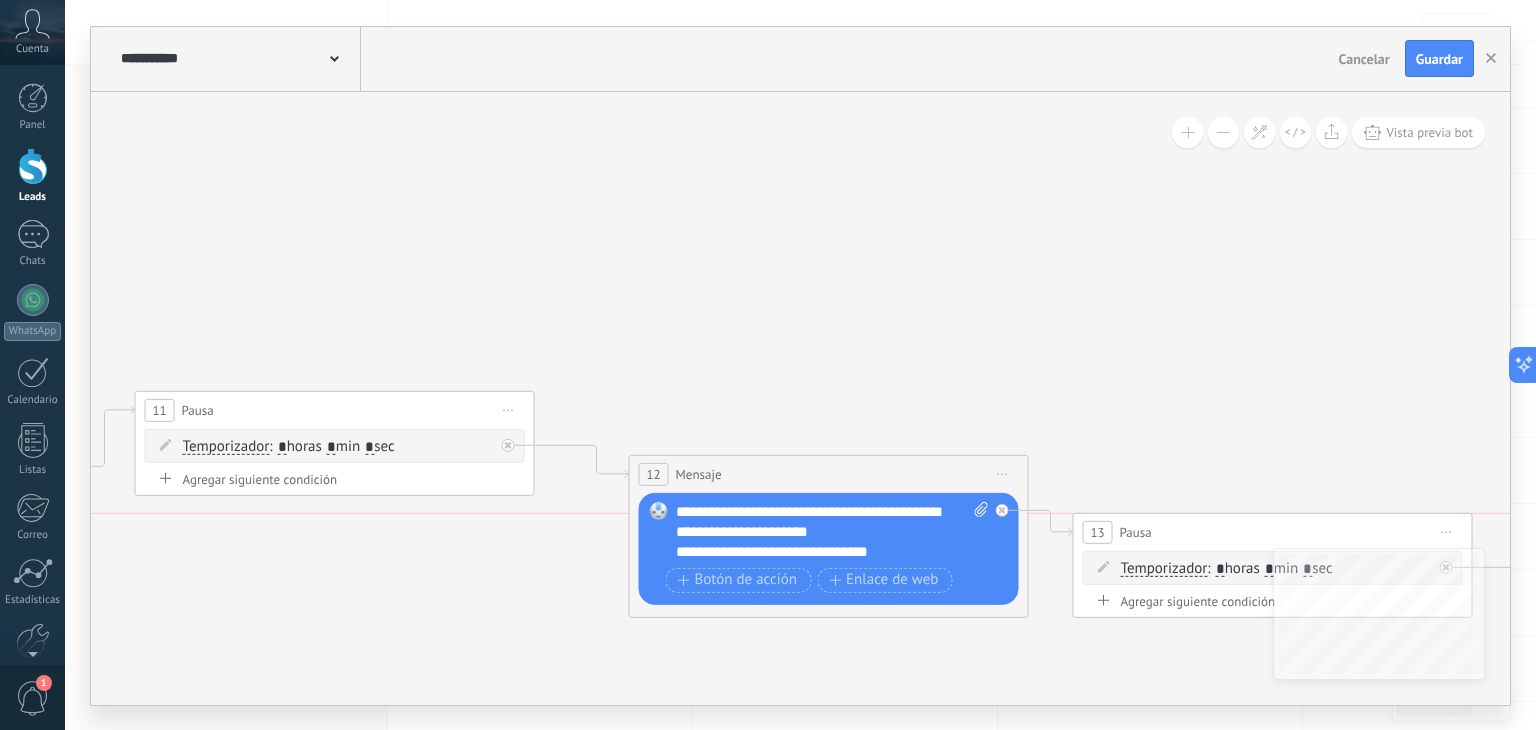 drag, startPoint x: 1176, startPoint y: 423, endPoint x: 1173, endPoint y: 529, distance: 106.04244 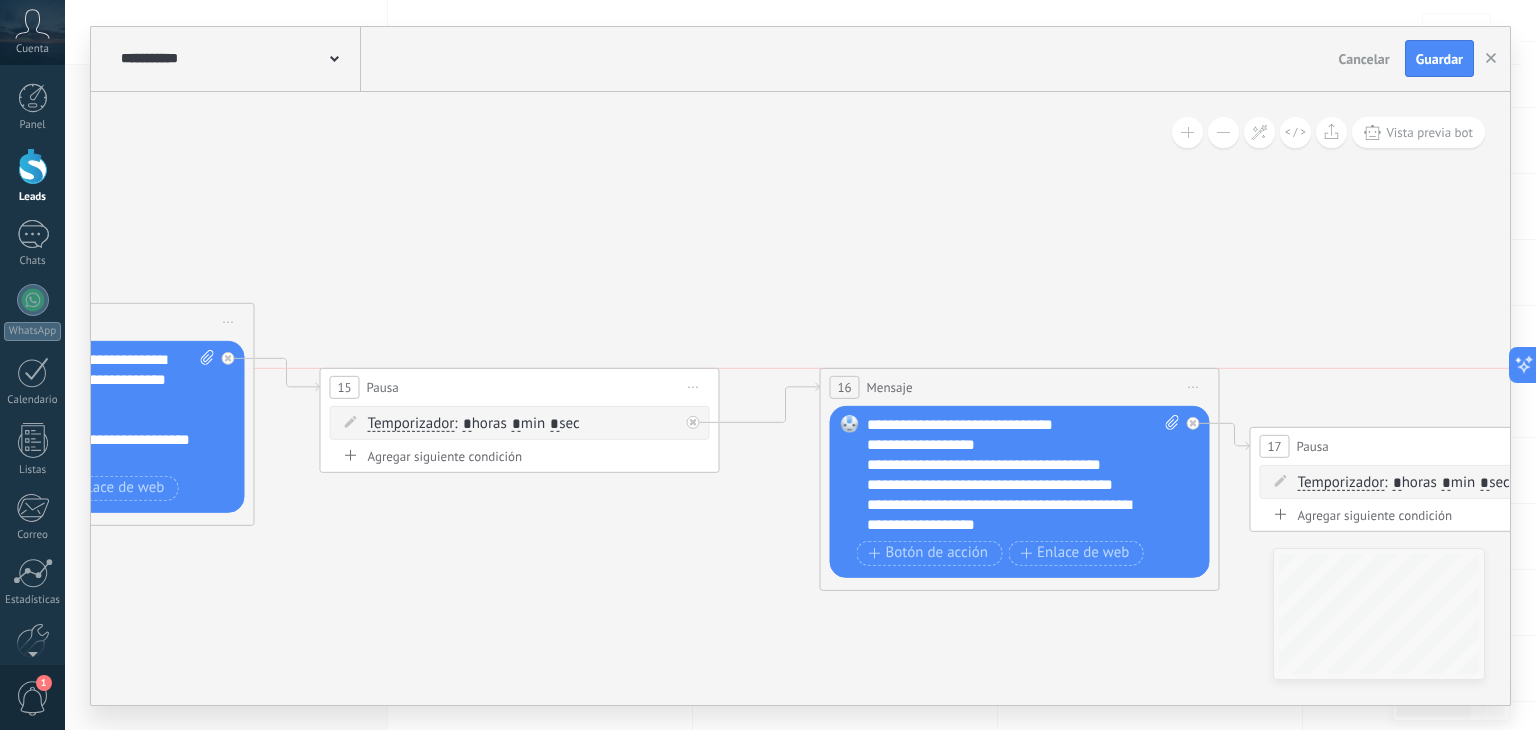 drag, startPoint x: 946, startPoint y: 327, endPoint x: 964, endPoint y: 401, distance: 76.15773 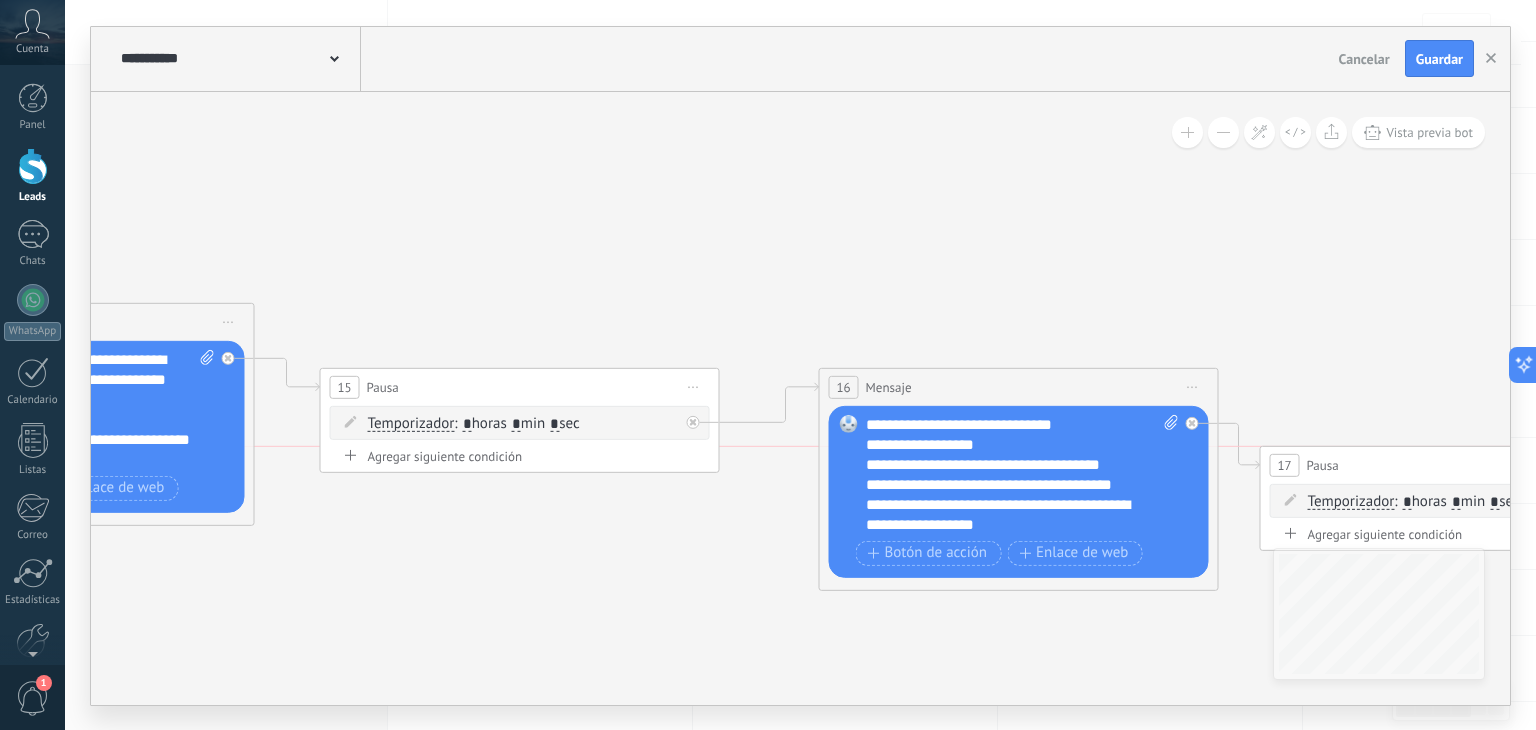 drag, startPoint x: 1363, startPoint y: 437, endPoint x: 1373, endPoint y: 465, distance: 29.732138 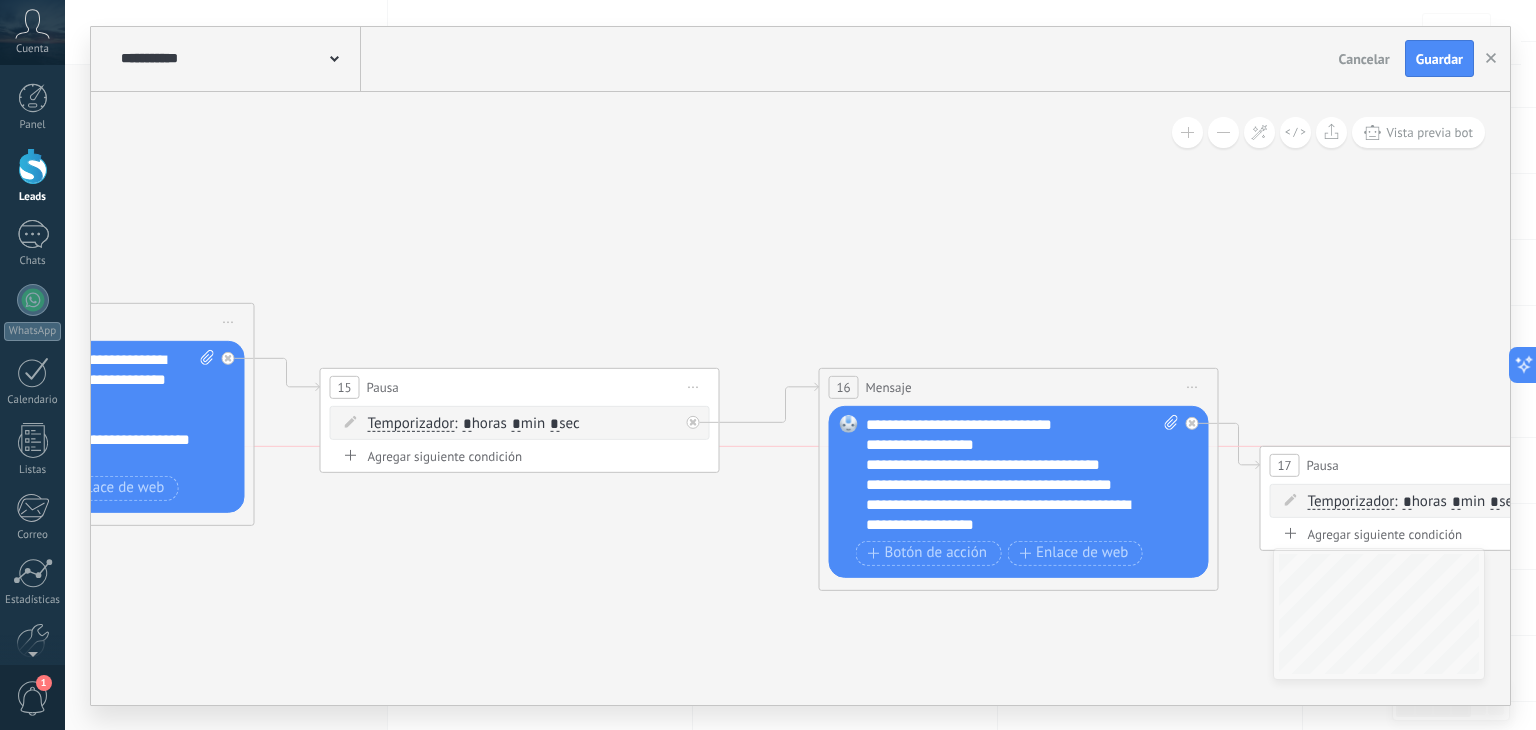 click on "17
Pausa
*****
Iniciar vista previa aquí
Cambiar nombre
Duplicar
Borrar" at bounding box center (1460, 464) 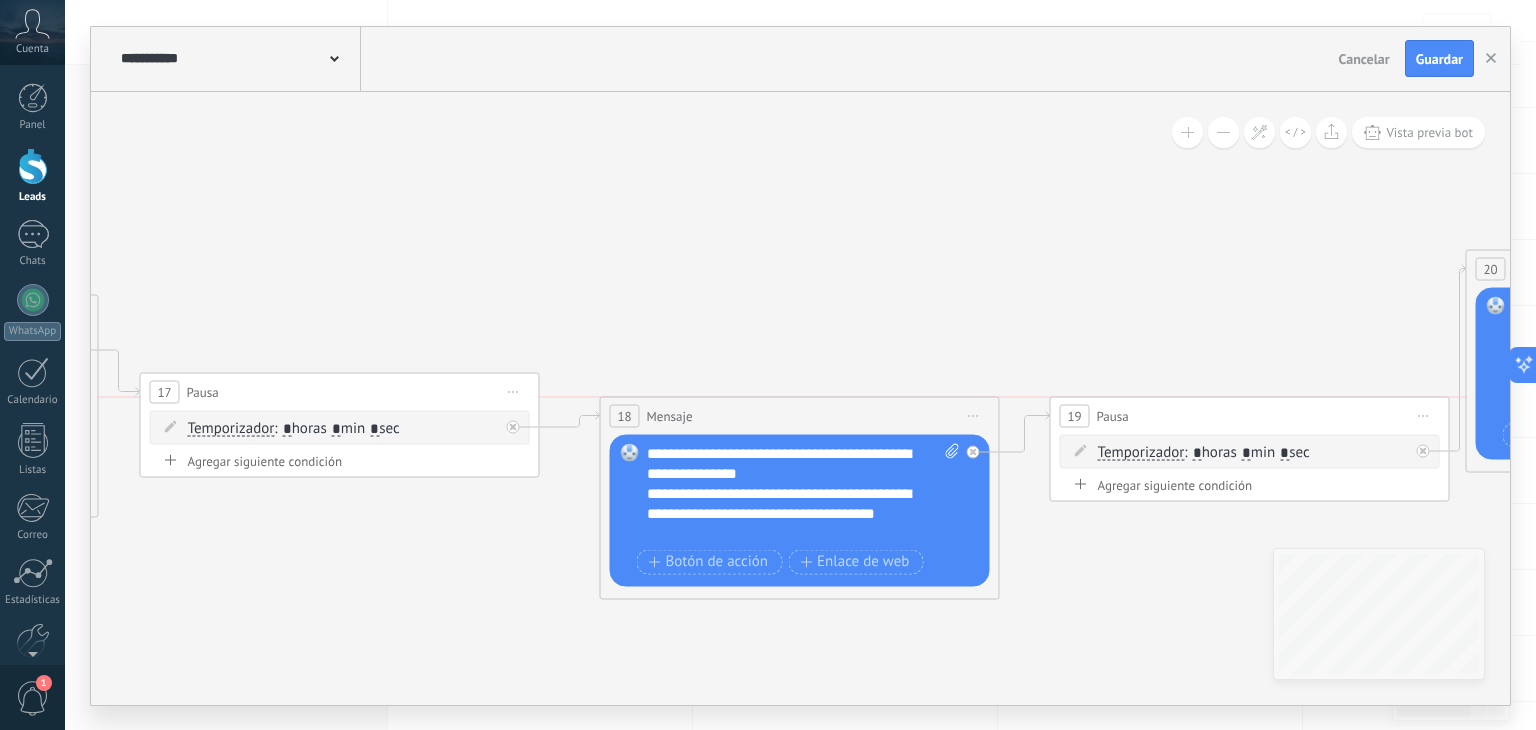 drag, startPoint x: 897, startPoint y: 373, endPoint x: 901, endPoint y: 420, distance: 47.169907 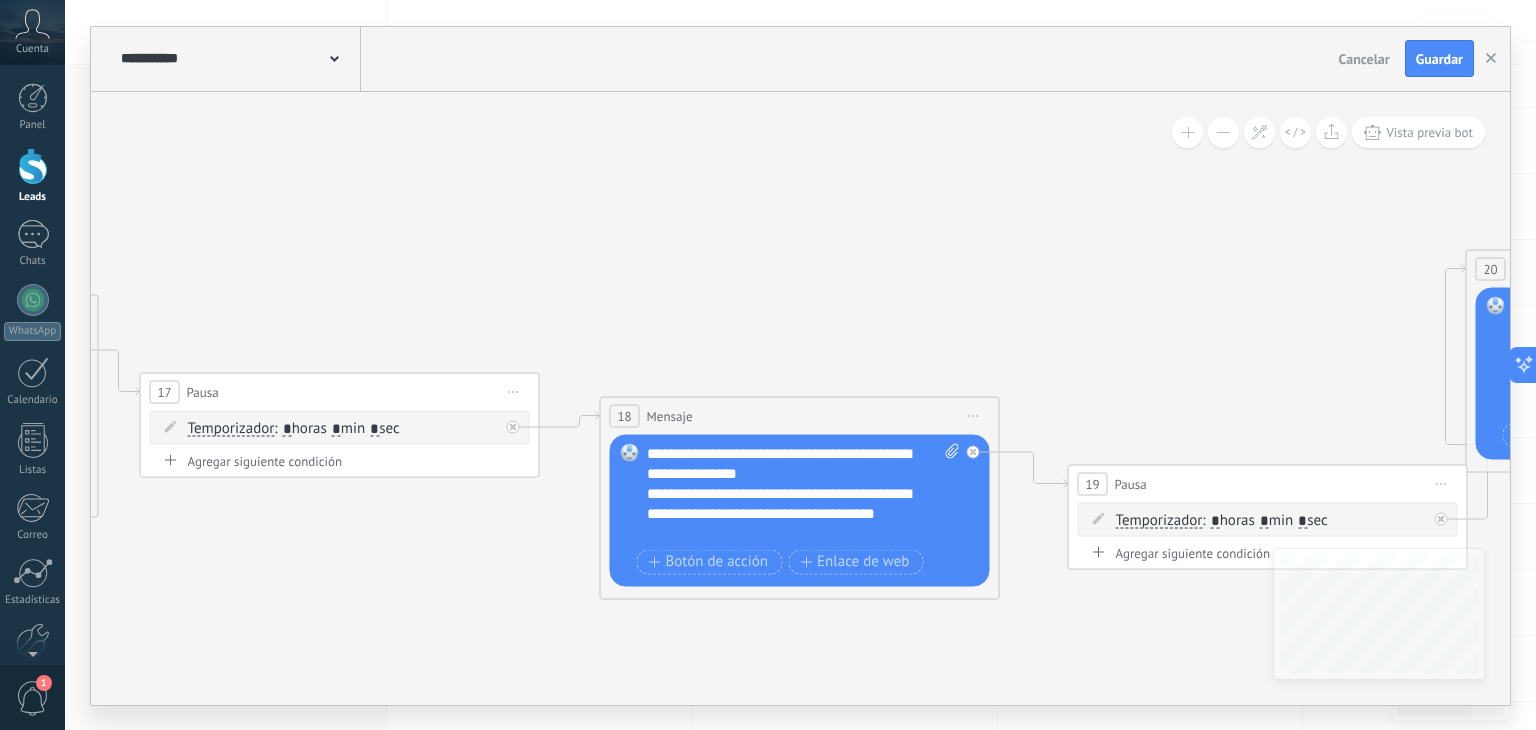 drag, startPoint x: 1220, startPoint y: 410, endPoint x: 1239, endPoint y: 479, distance: 71.568146 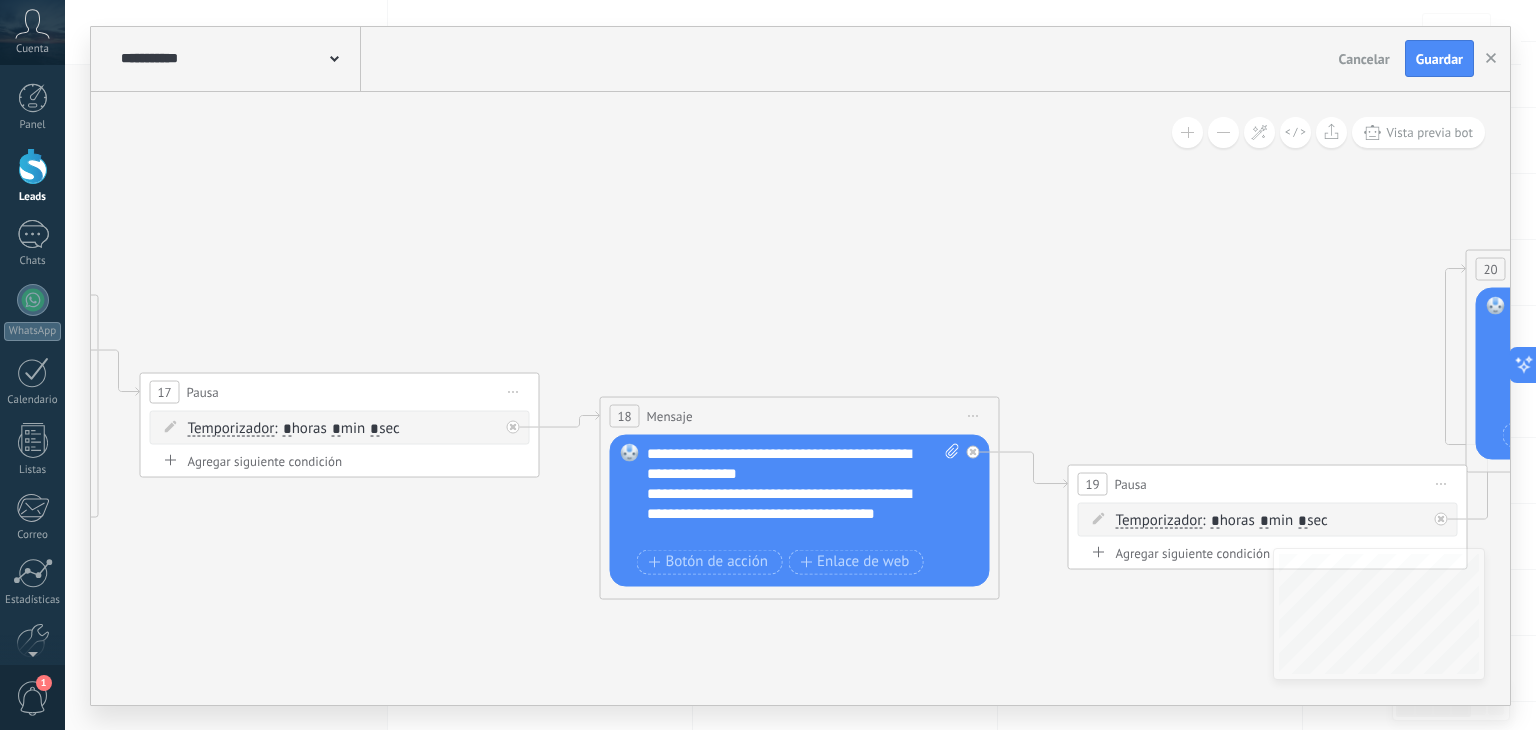click on "19
Pausa
*****
Iniciar vista previa aquí
Cambiar nombre
Duplicar
Borrar" at bounding box center [1268, 483] 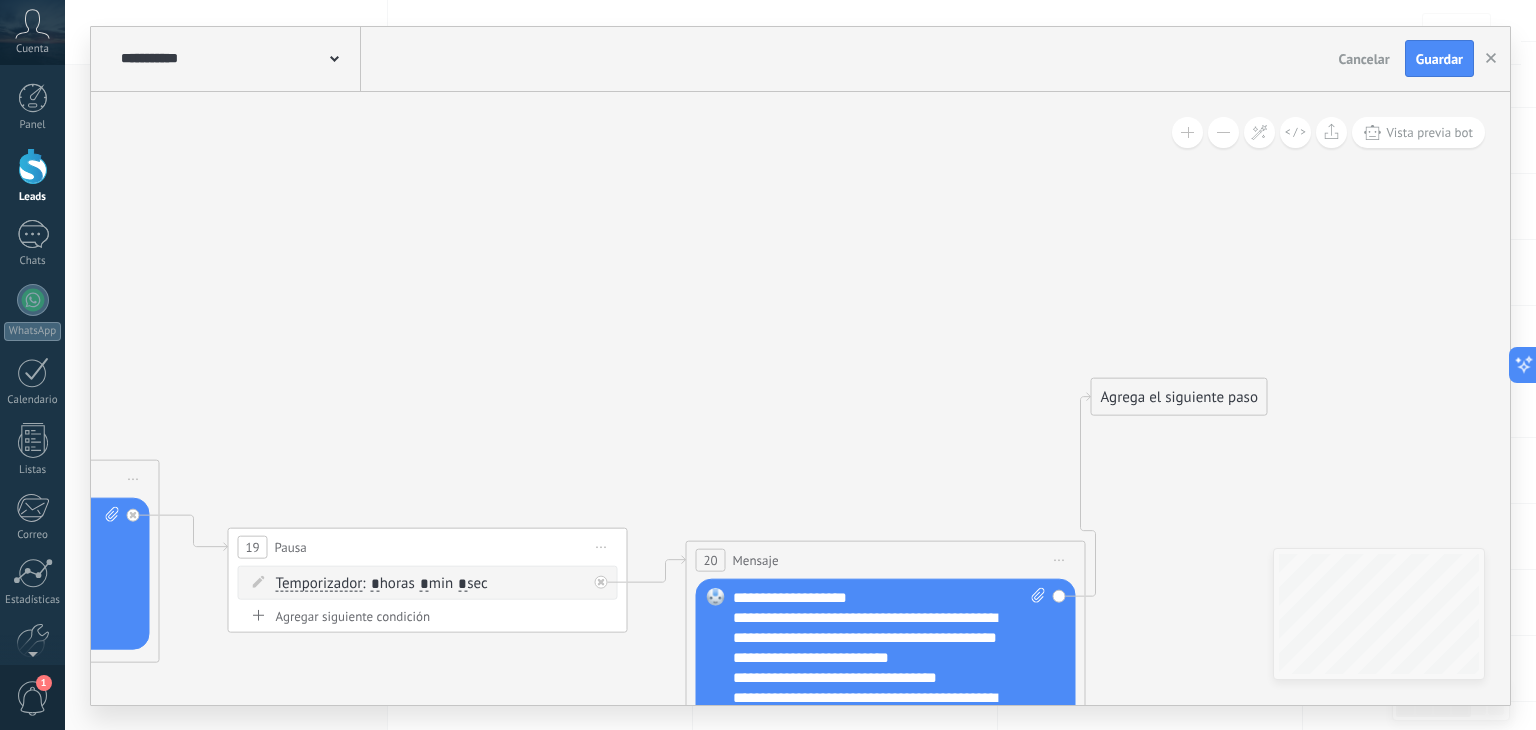 drag, startPoint x: 900, startPoint y: 325, endPoint x: 957, endPoint y: 545, distance: 227.26416 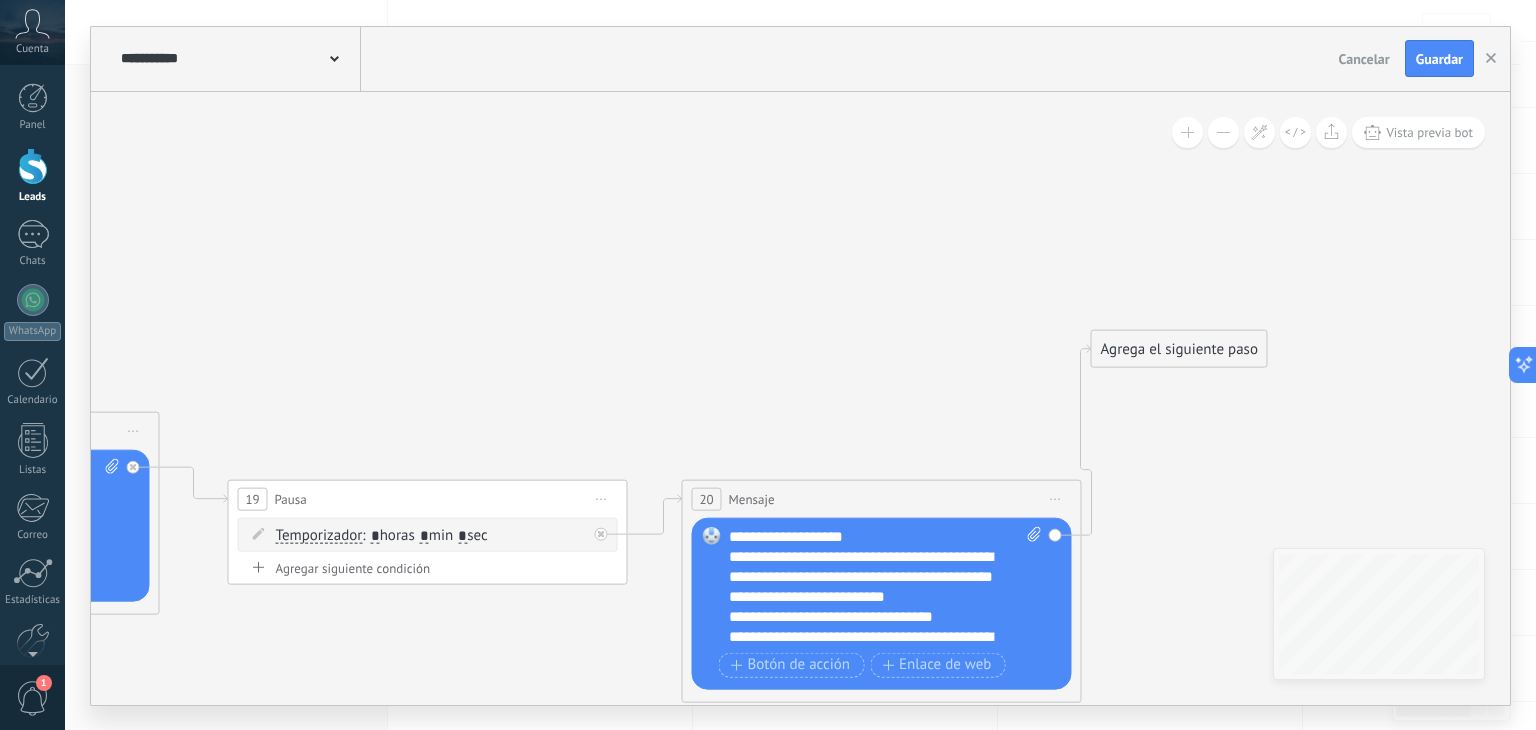 click on "Iniciar vista previa aquí
Cambiar nombre
Duplicar
Borrar" at bounding box center (134, 430) 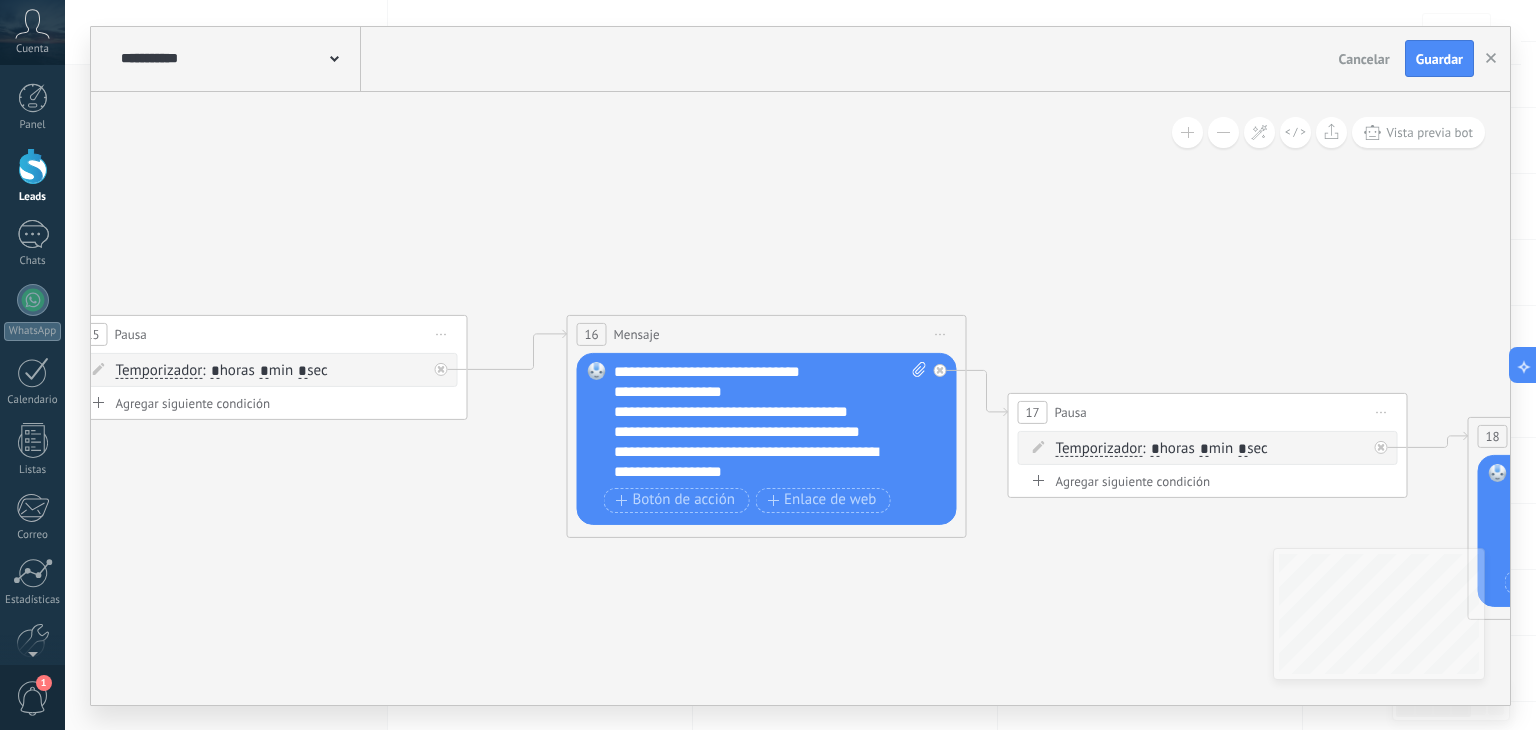 click on "**********" at bounding box center (771, 422) 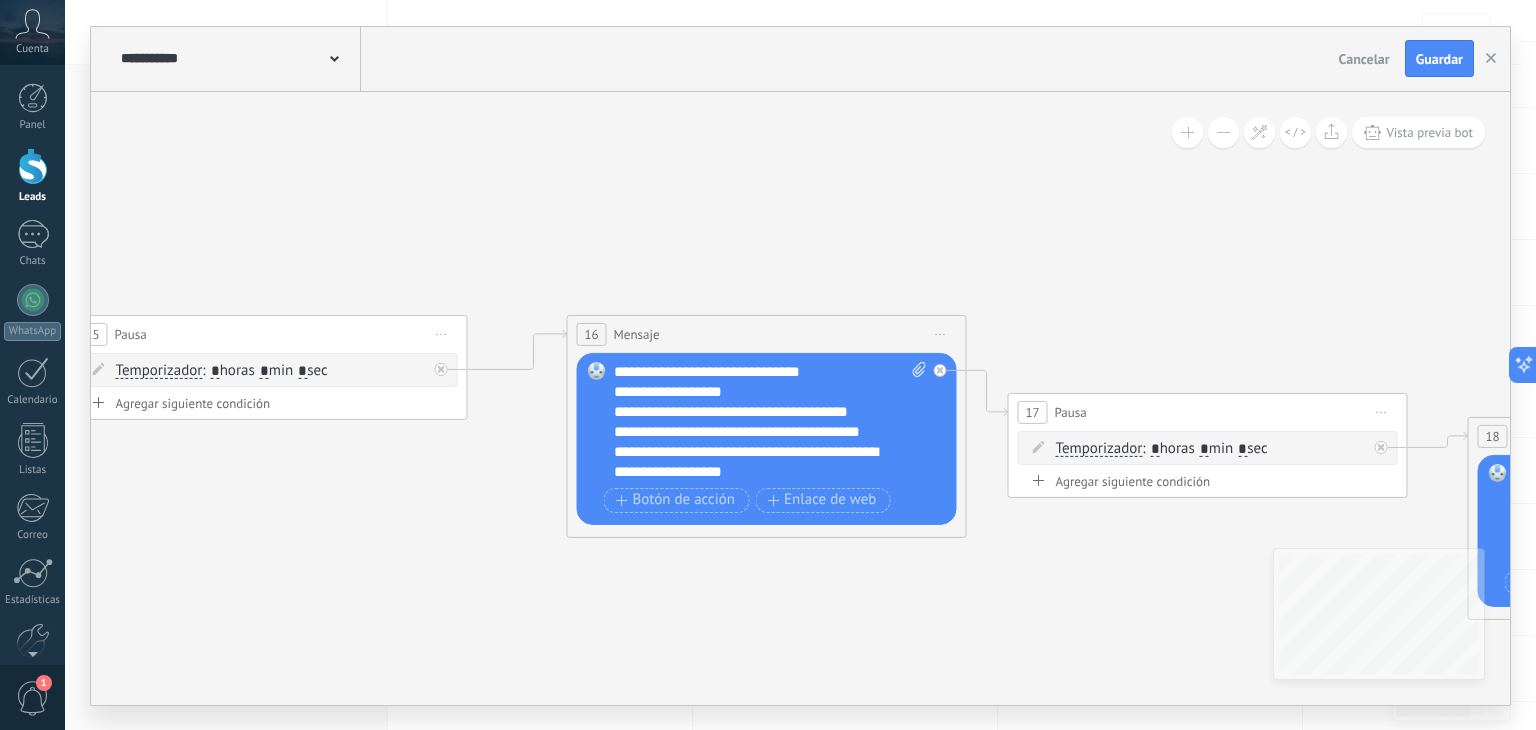 type 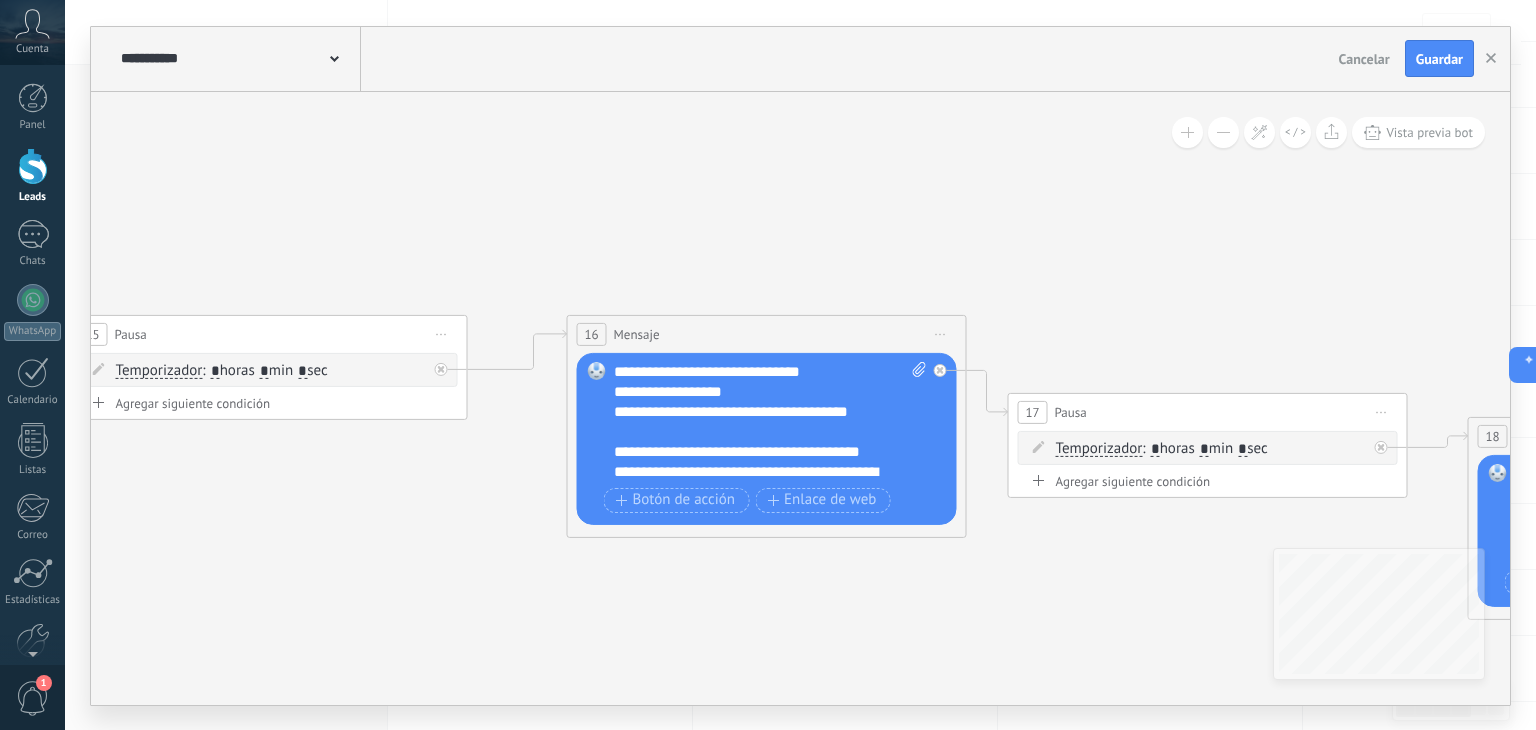 scroll, scrollTop: 0, scrollLeft: 0, axis: both 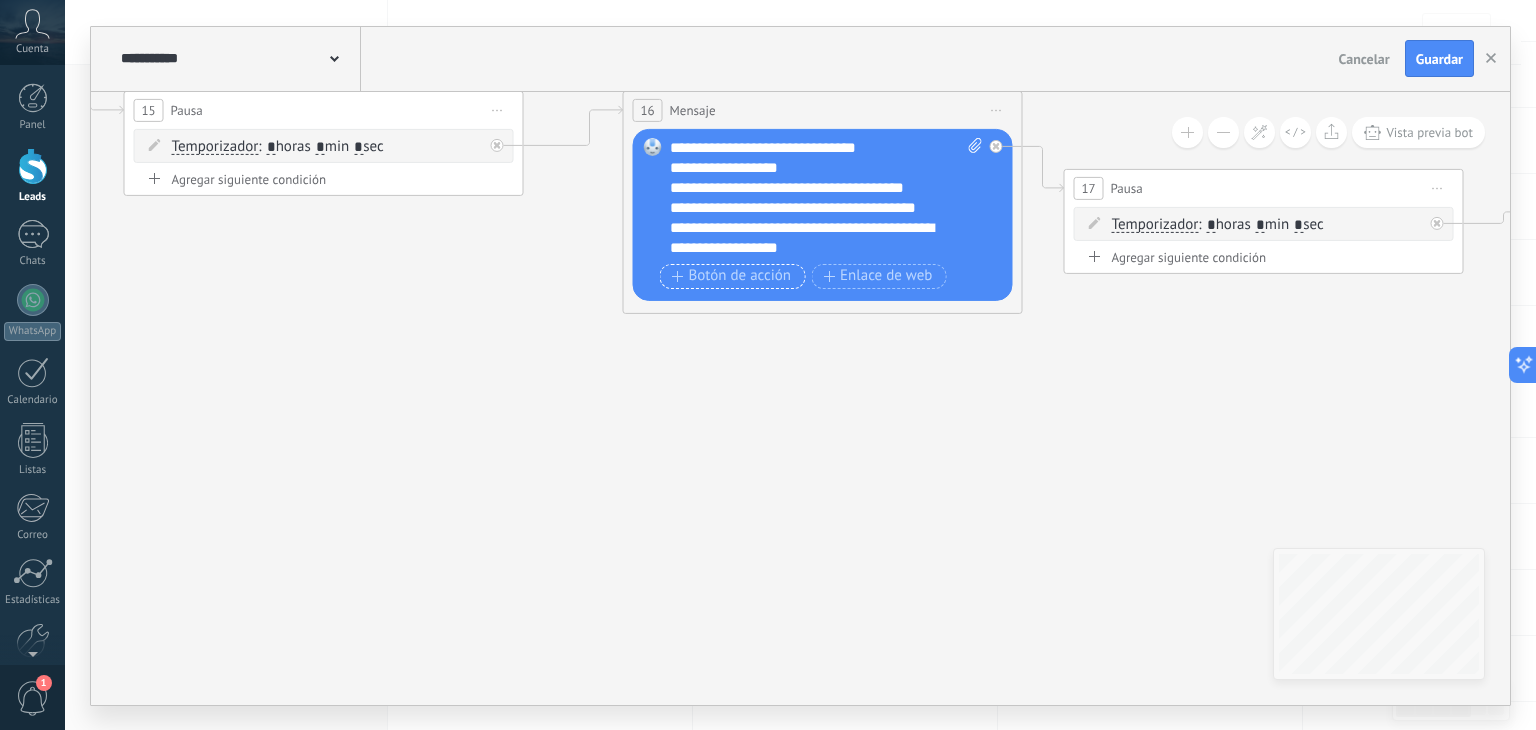 click on "Botón de acción" at bounding box center (732, 276) 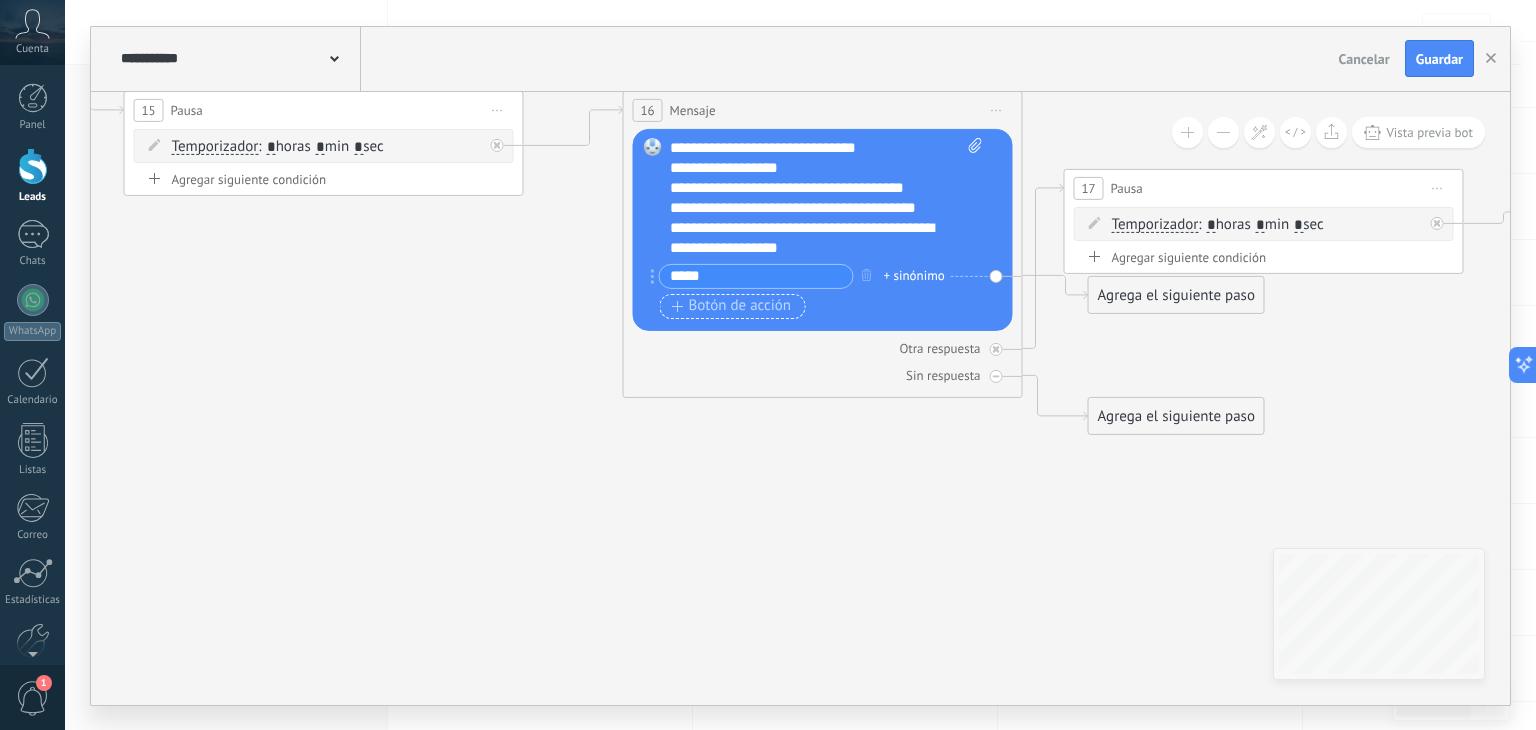 type on "*****" 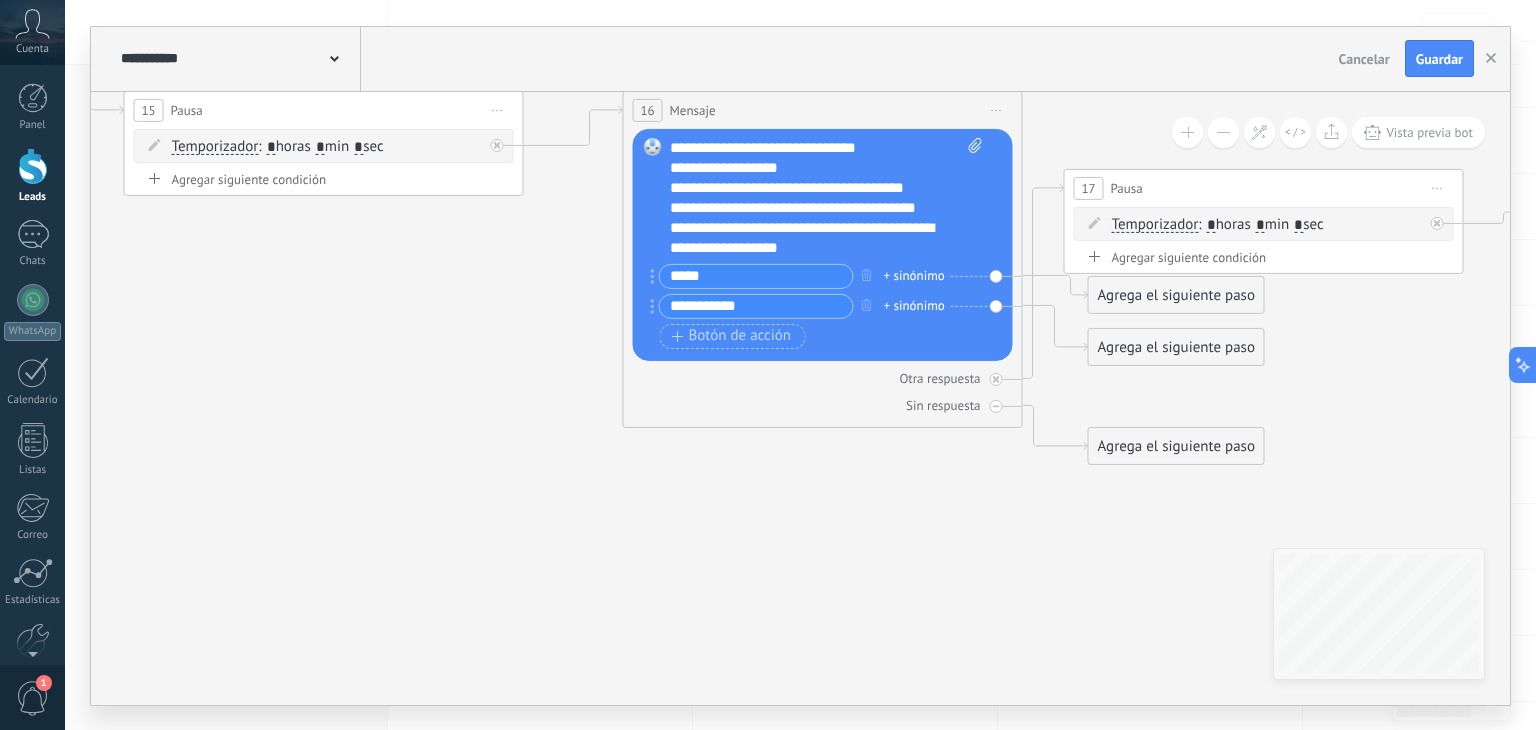 type on "**********" 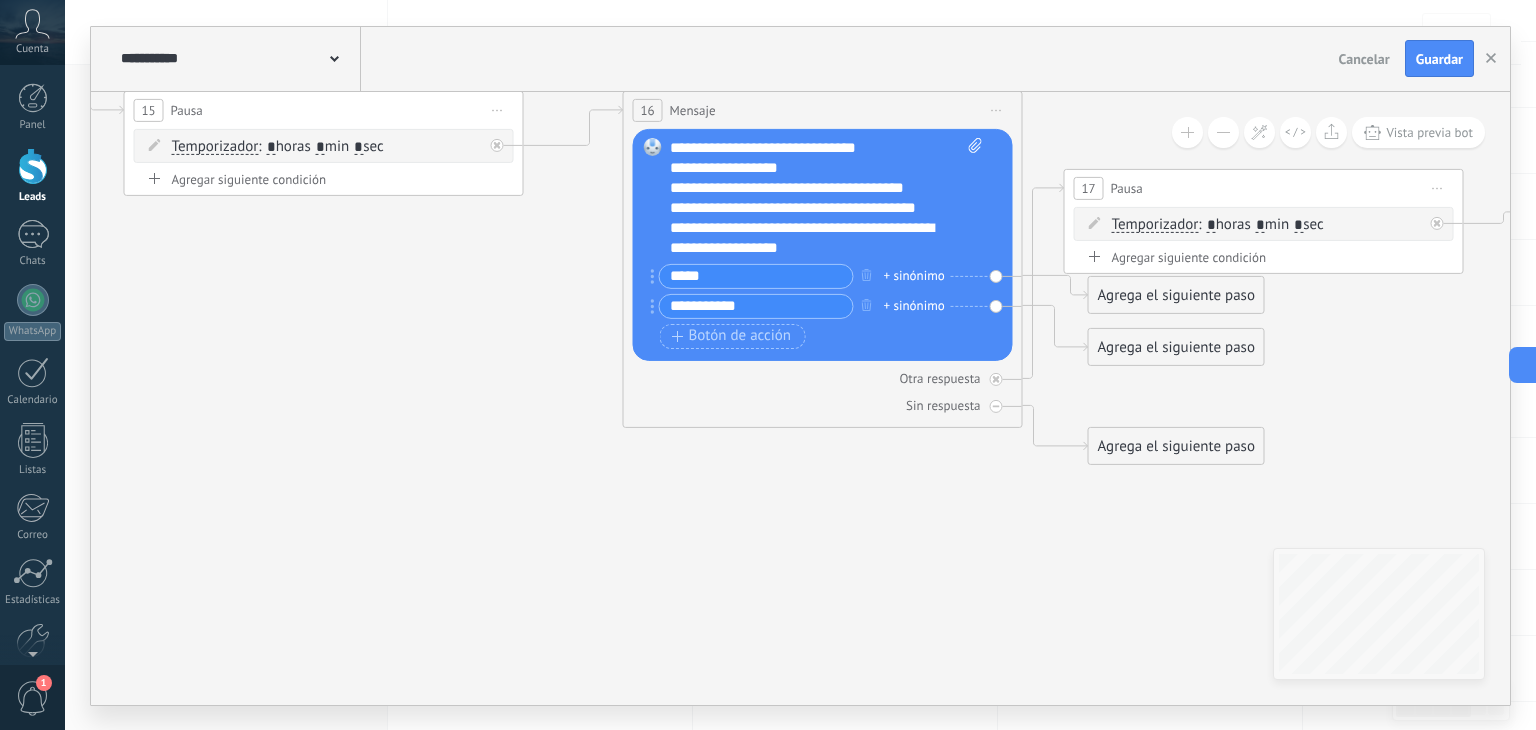 click on "+ sinónimo" at bounding box center (914, 276) 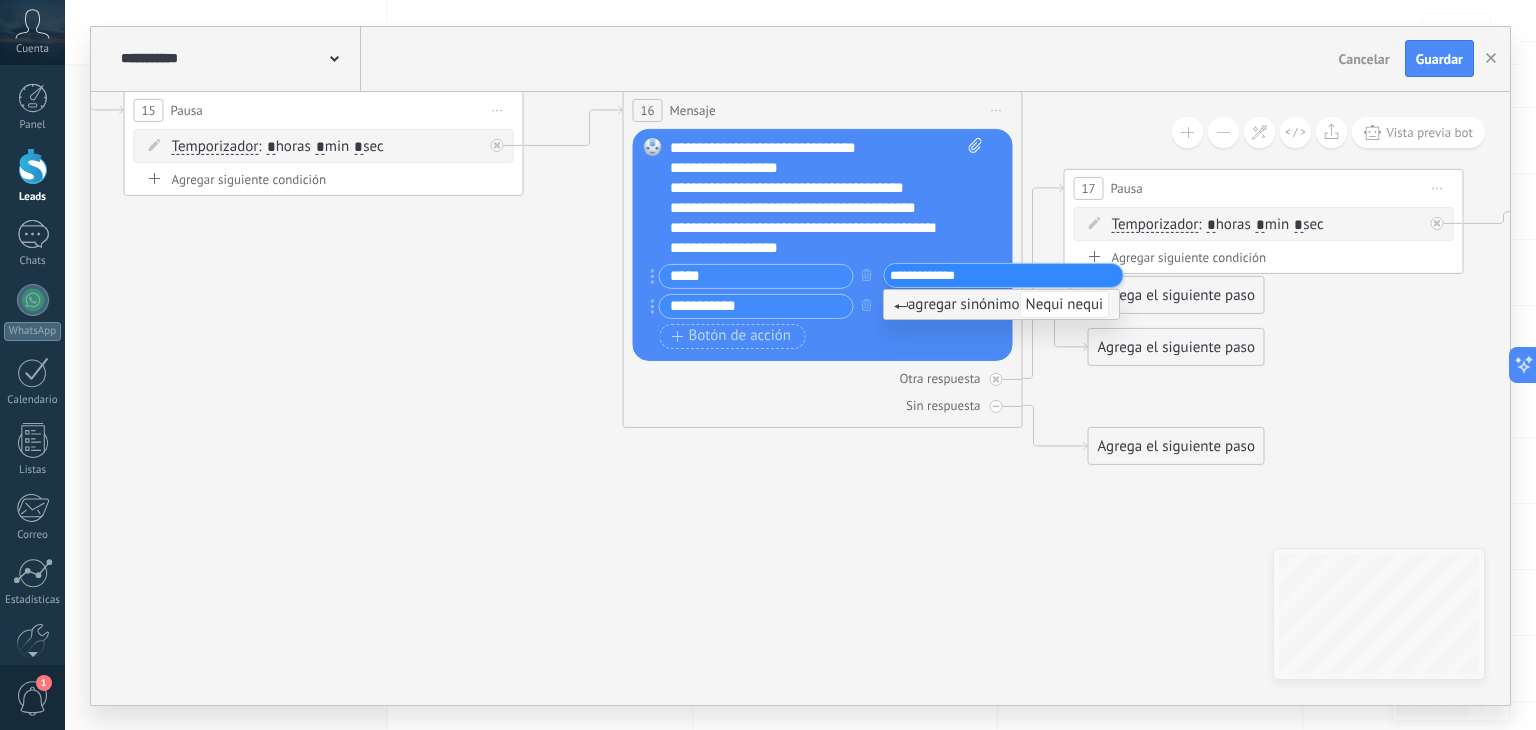 type on "**********" 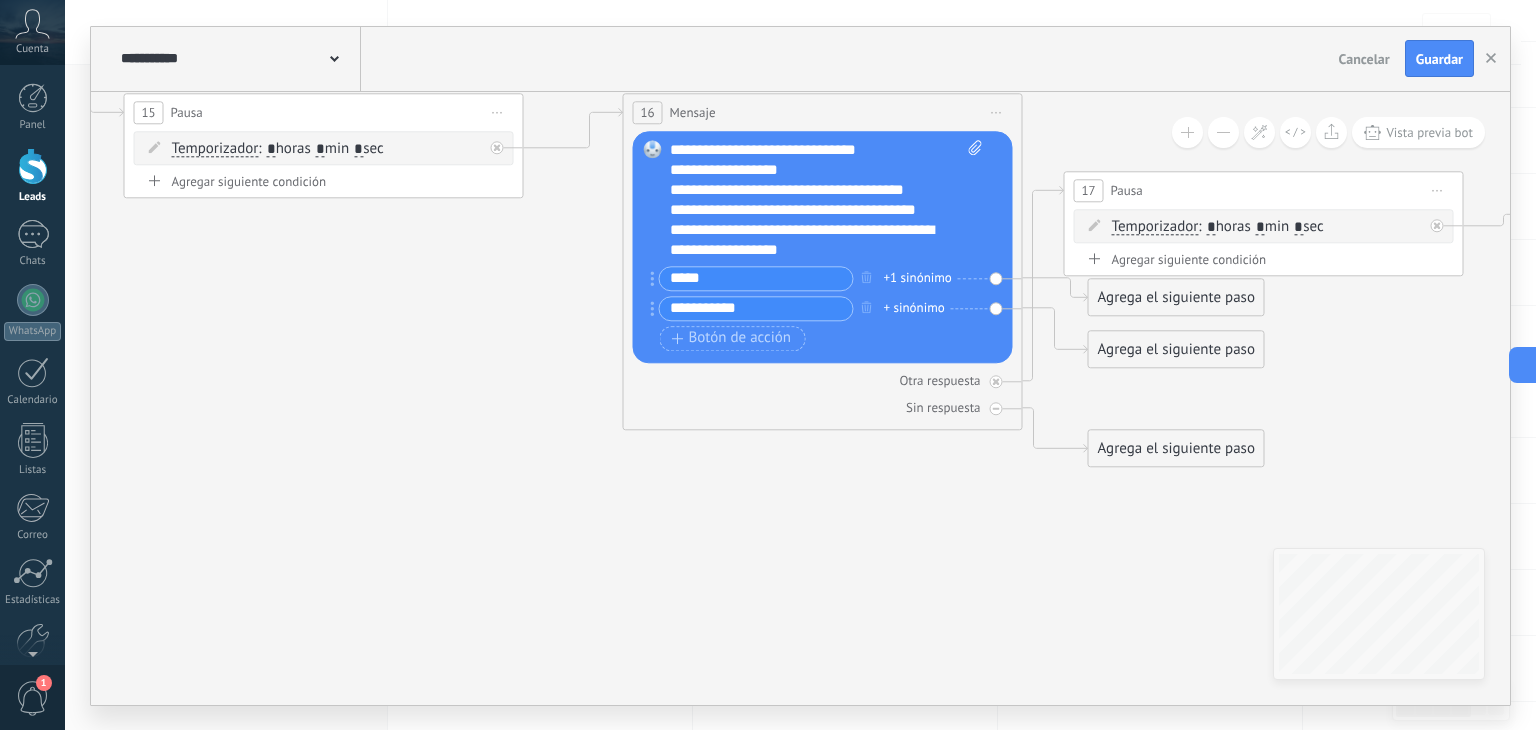 click on "+1 sinónimo" at bounding box center (918, 278) 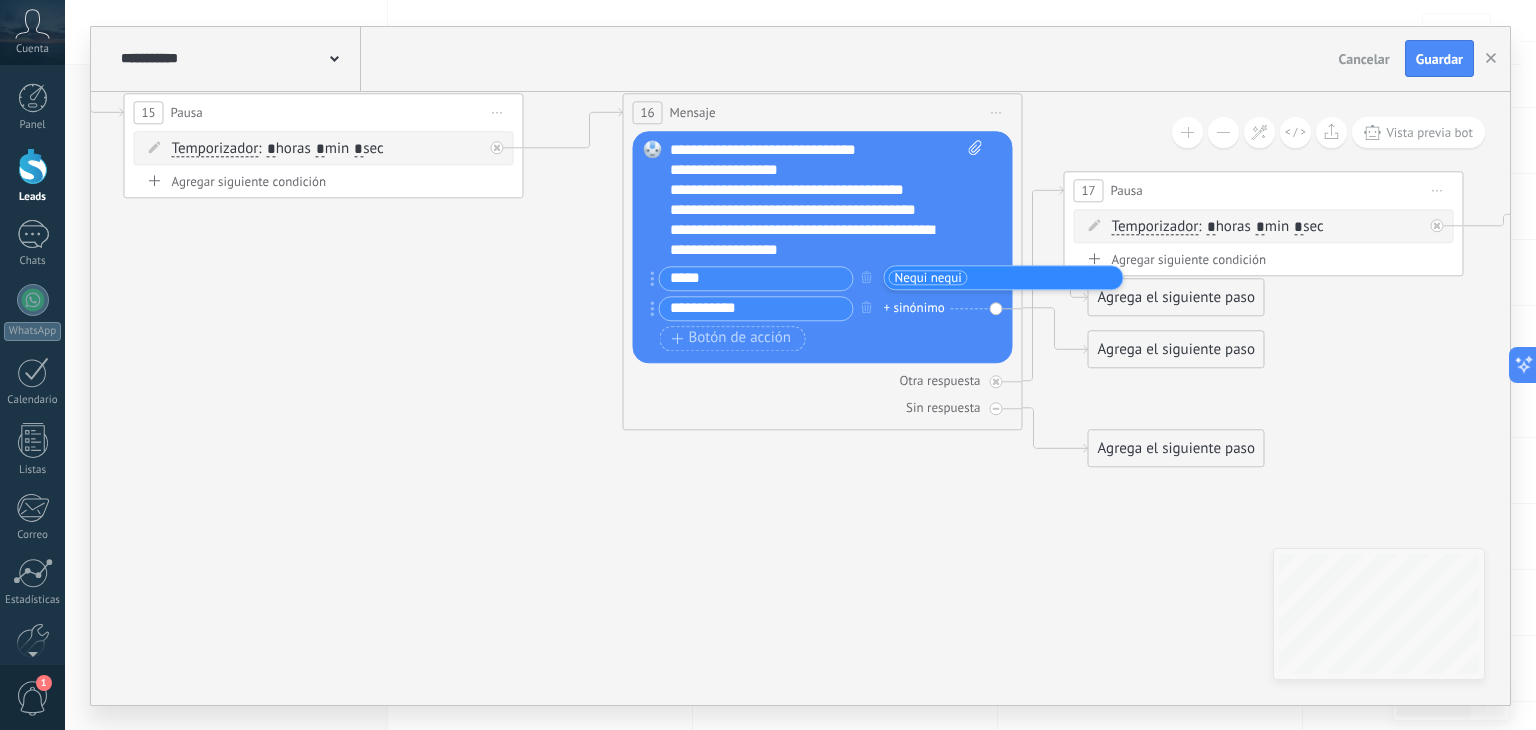 click on "Nequi  nequi" at bounding box center [1004, 277] 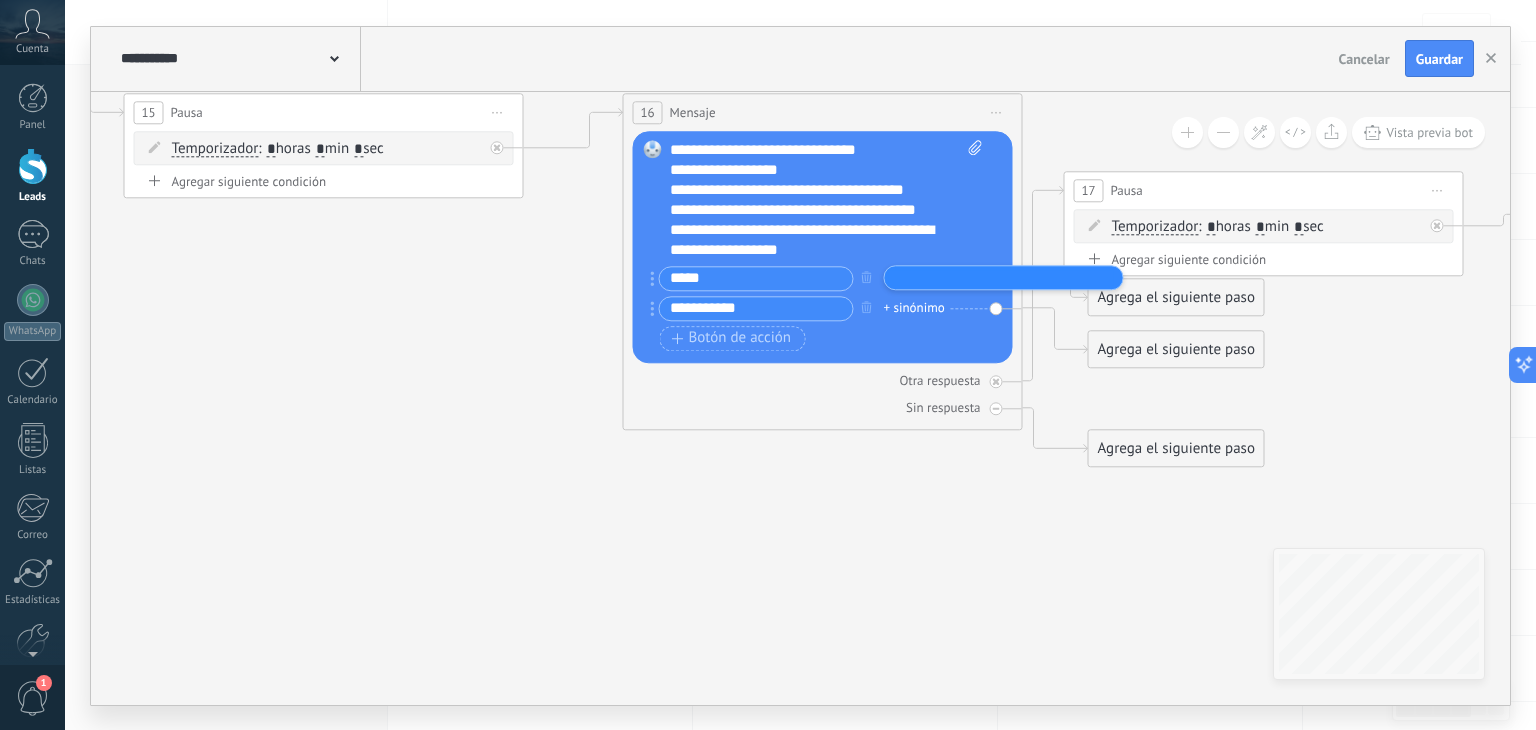 click at bounding box center (940, 277) 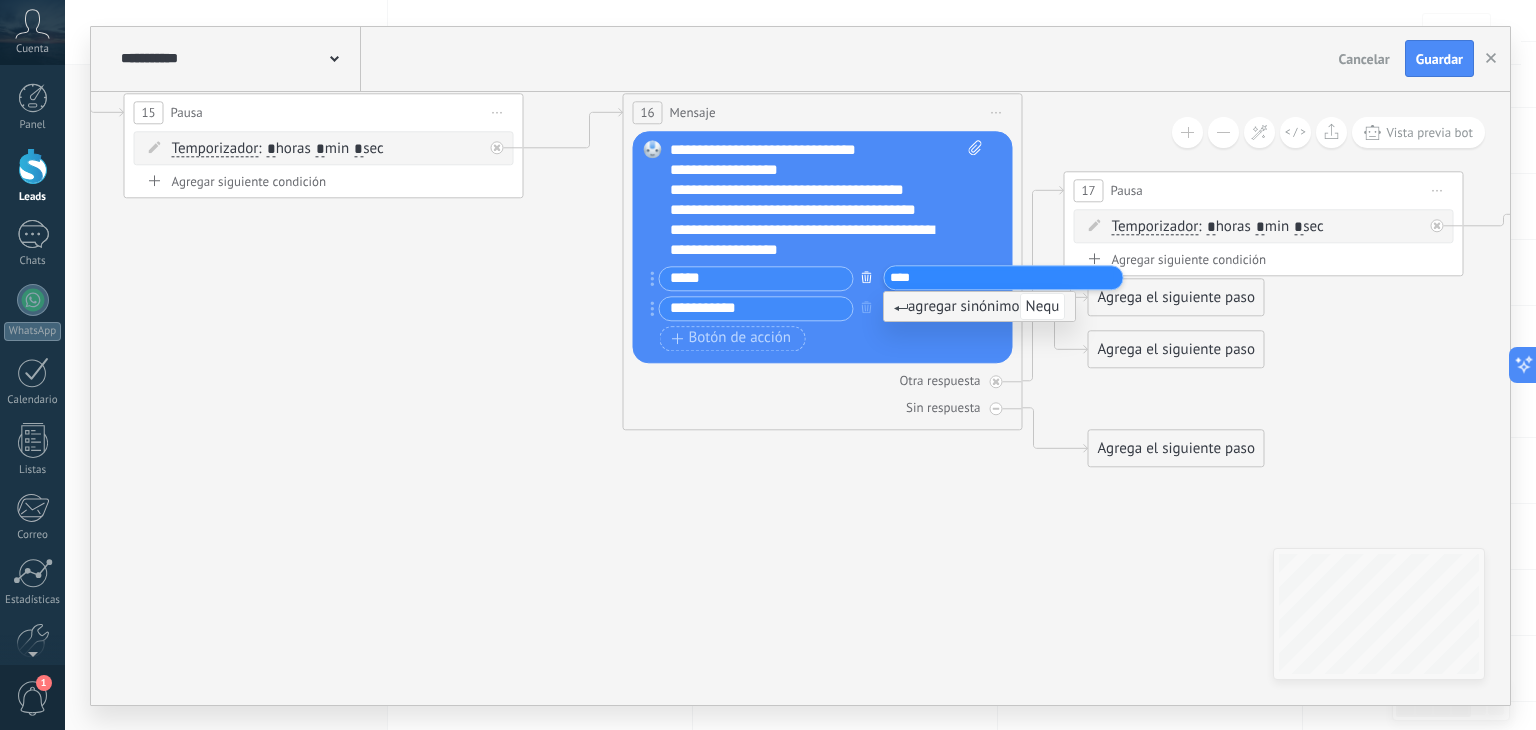 type on "*****" 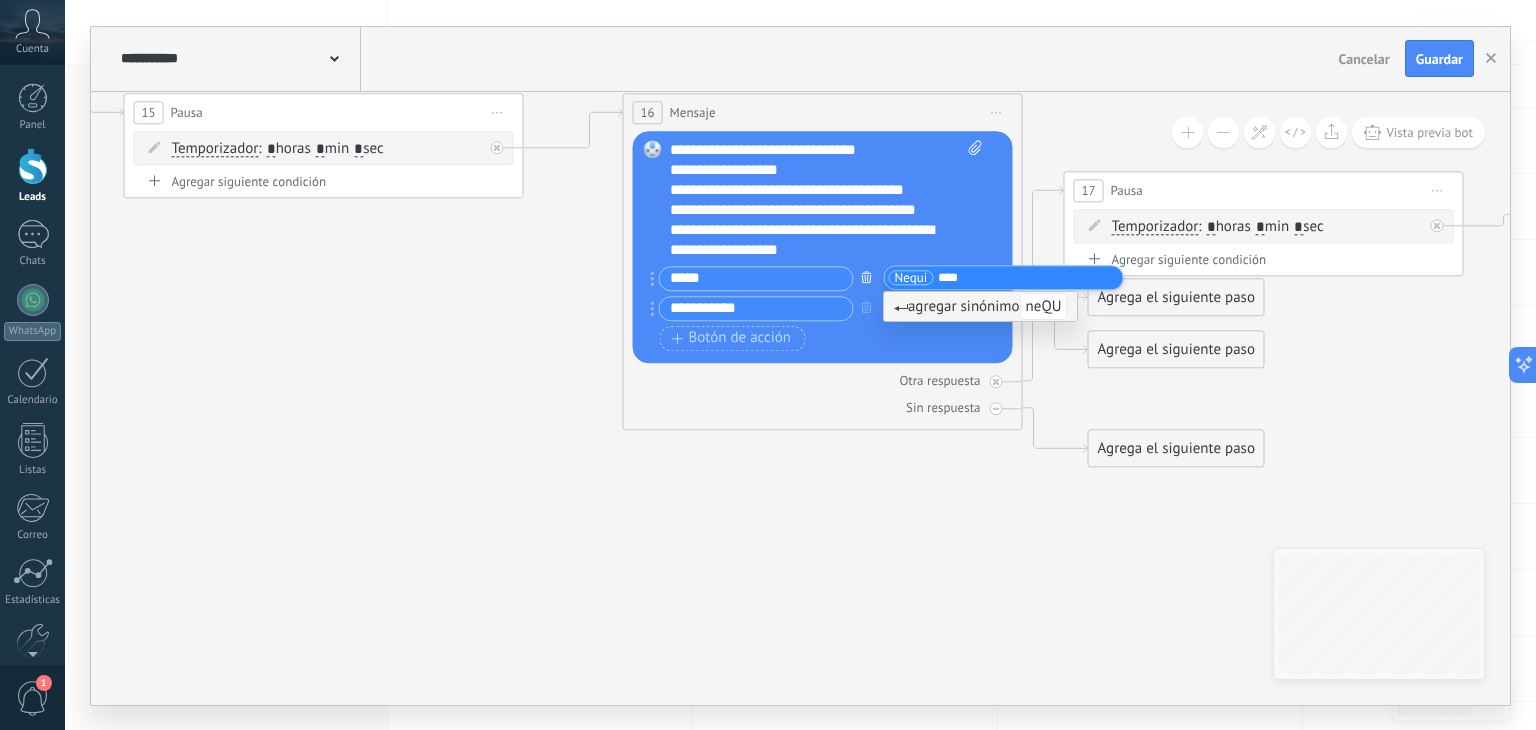 type on "*****" 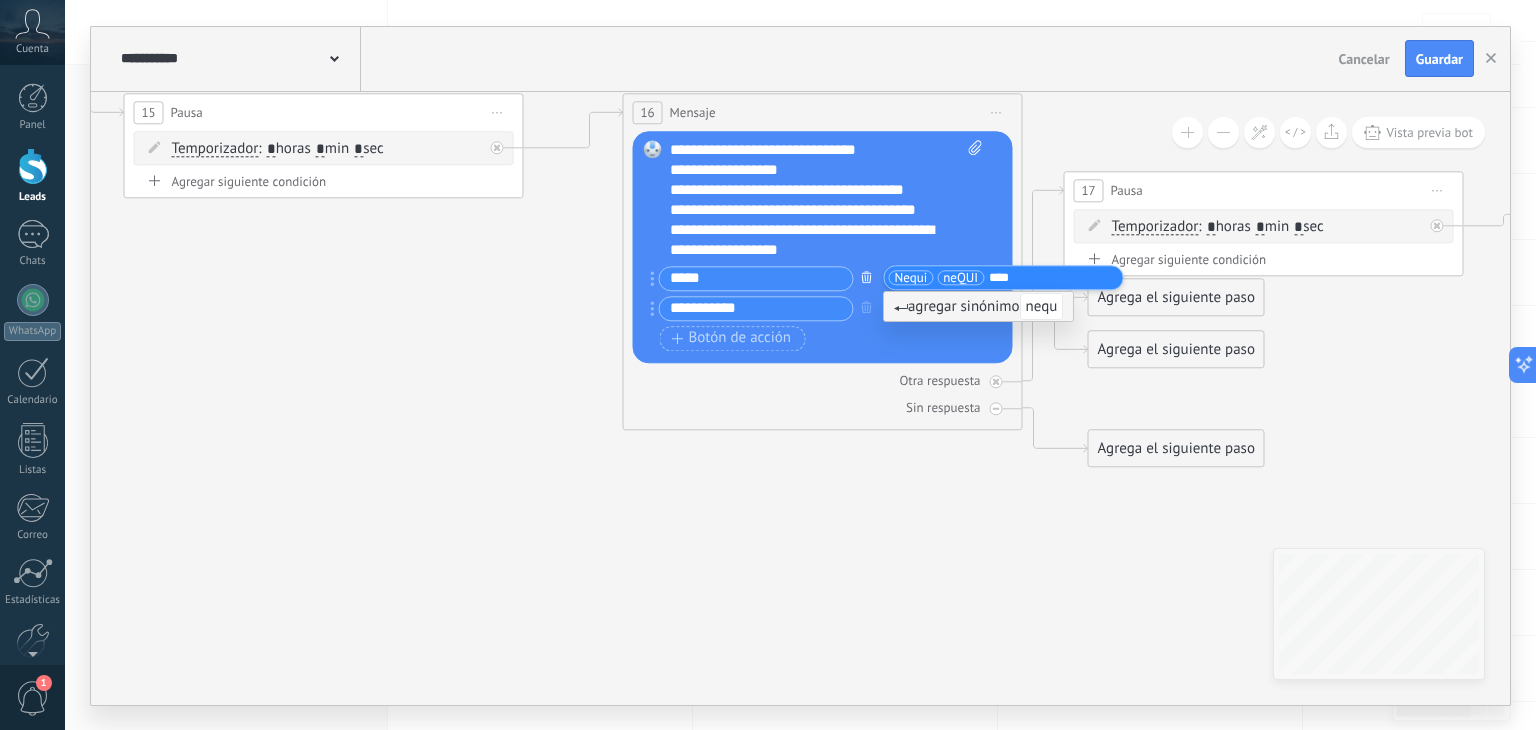 type on "*****" 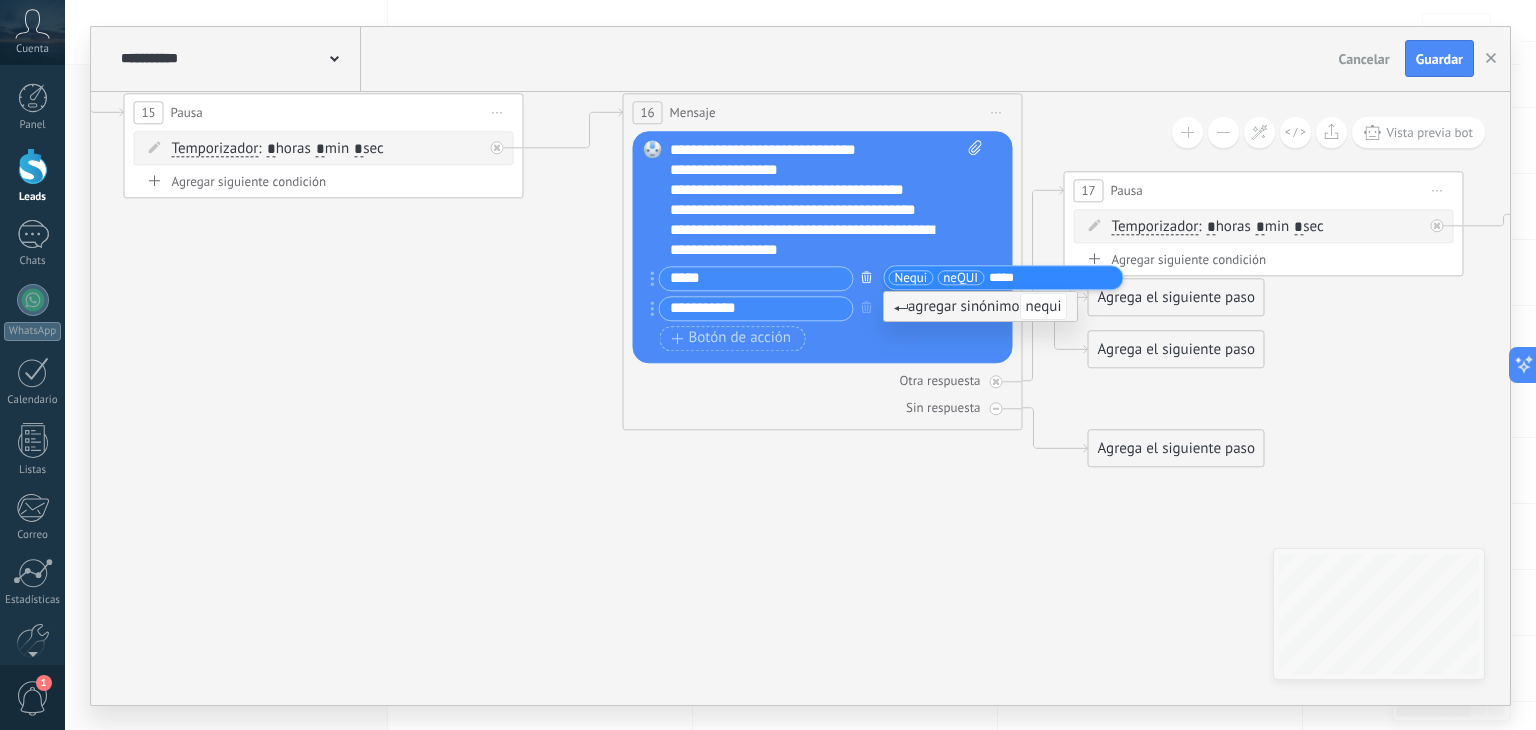 type 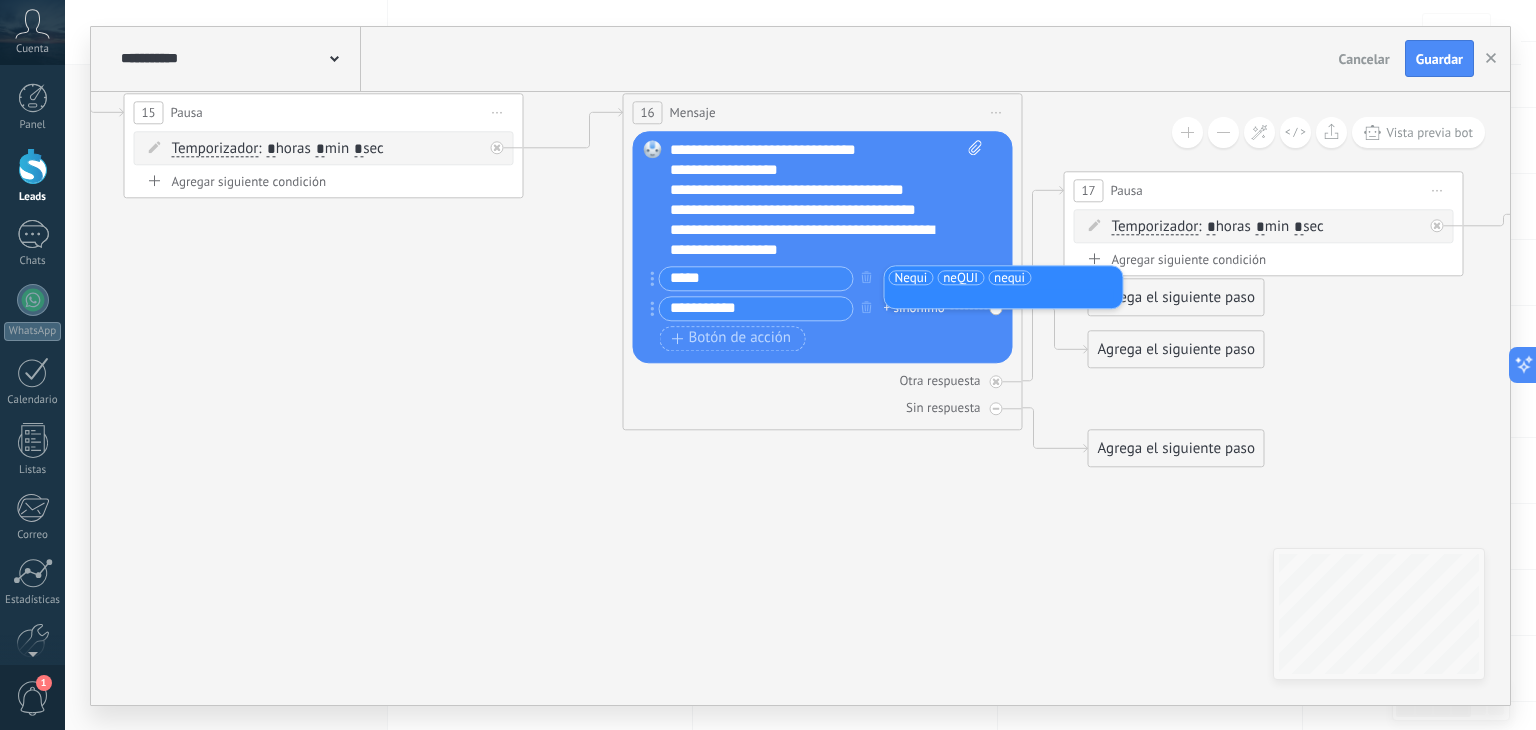 click on "**********" at bounding box center (821, 311) 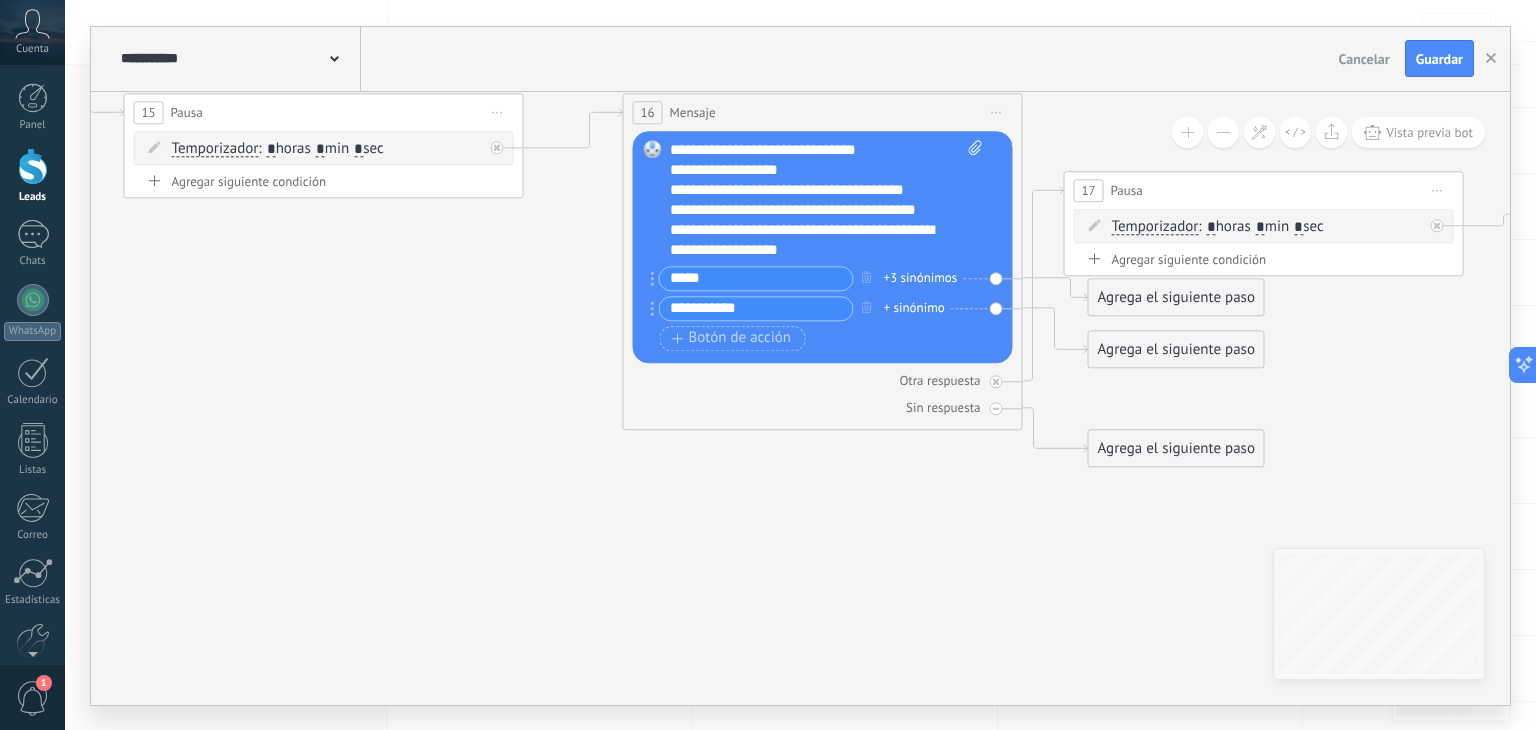 click on "+ sinónimo" at bounding box center [914, 308] 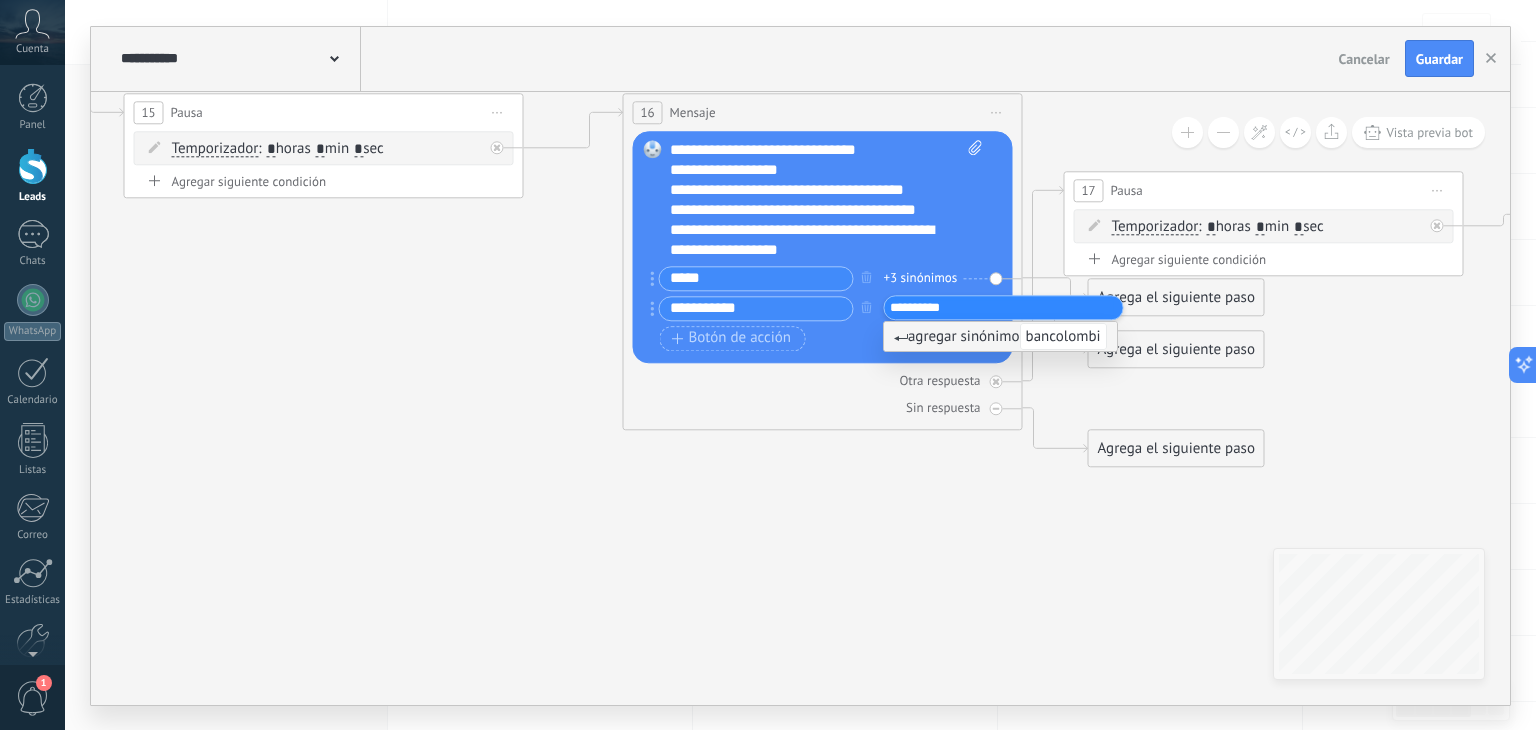 type on "**********" 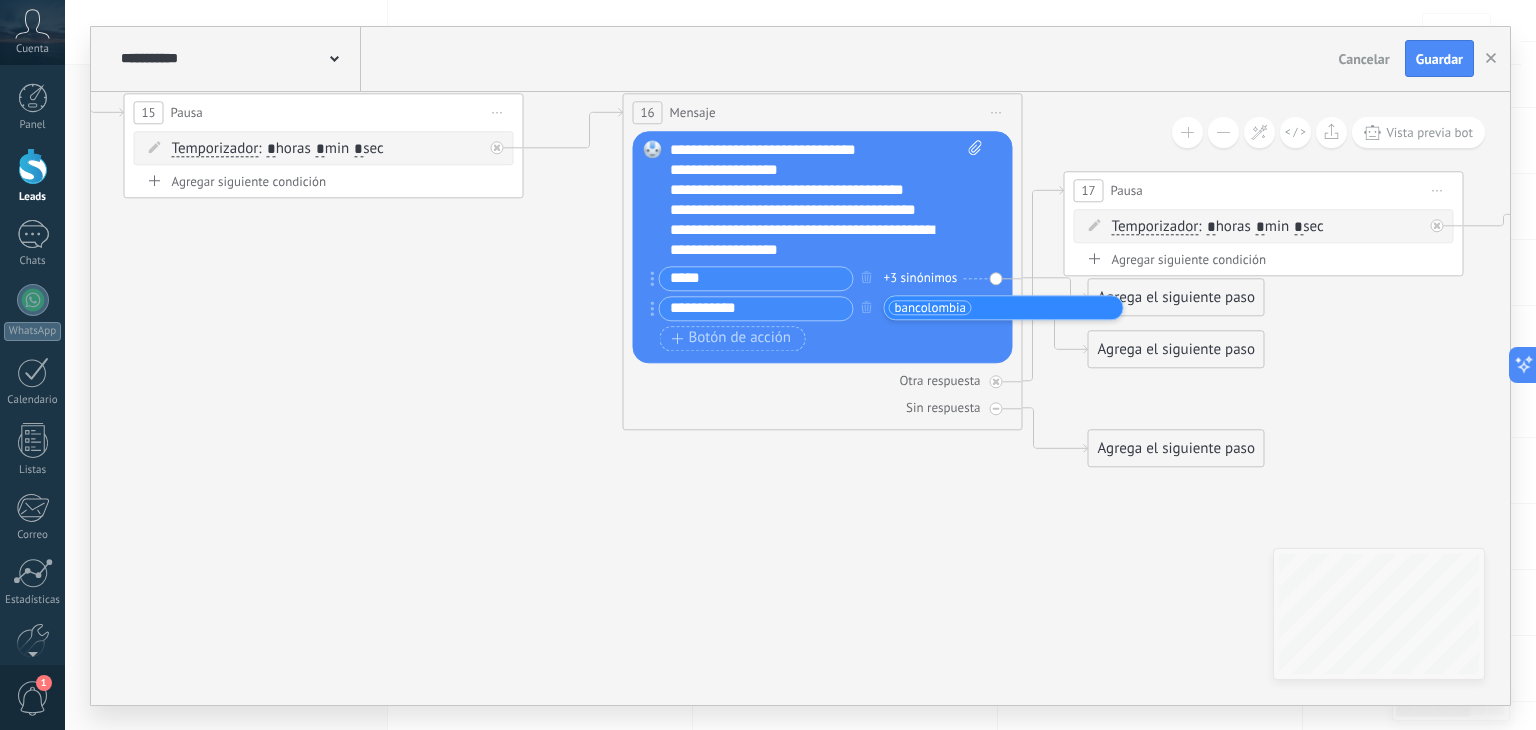 type on "*" 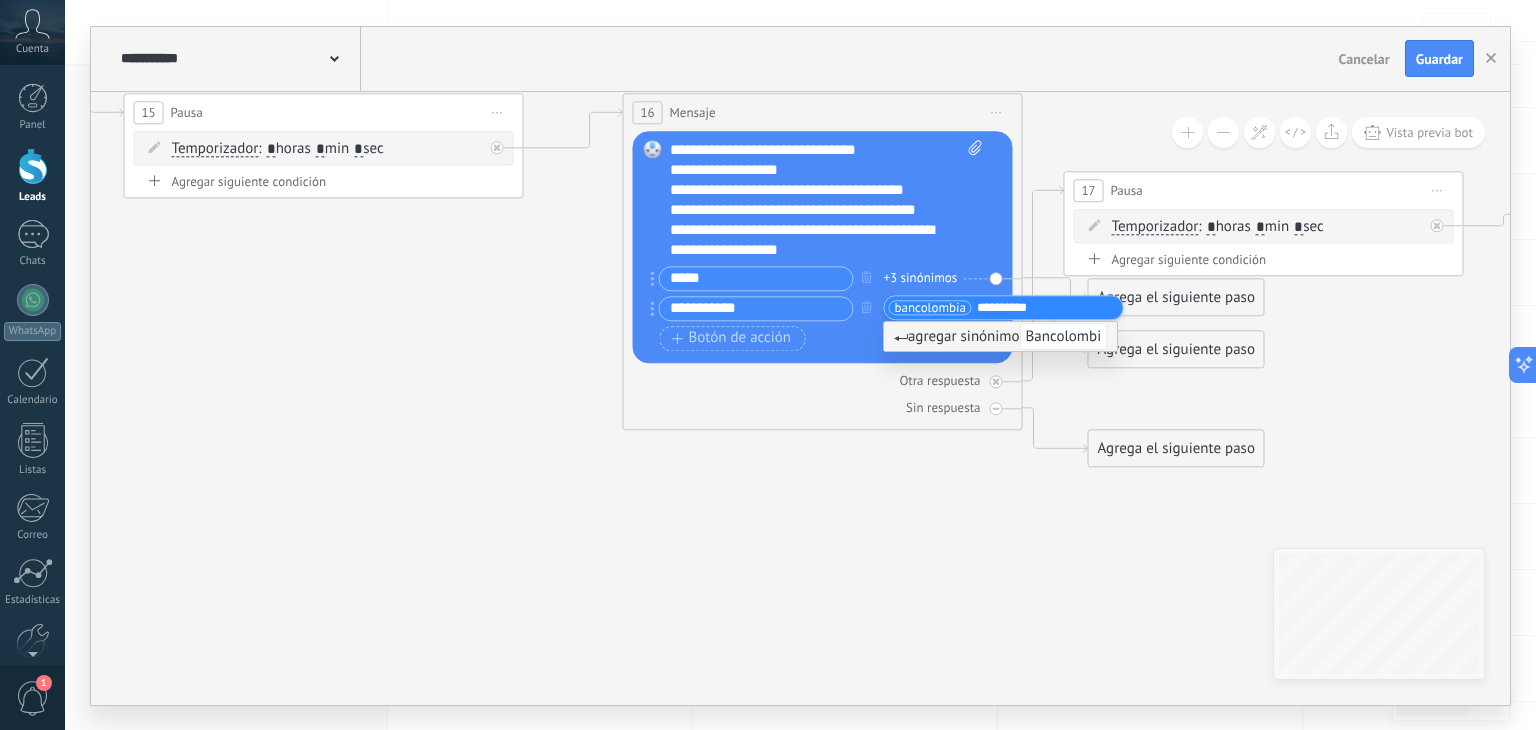 type on "**********" 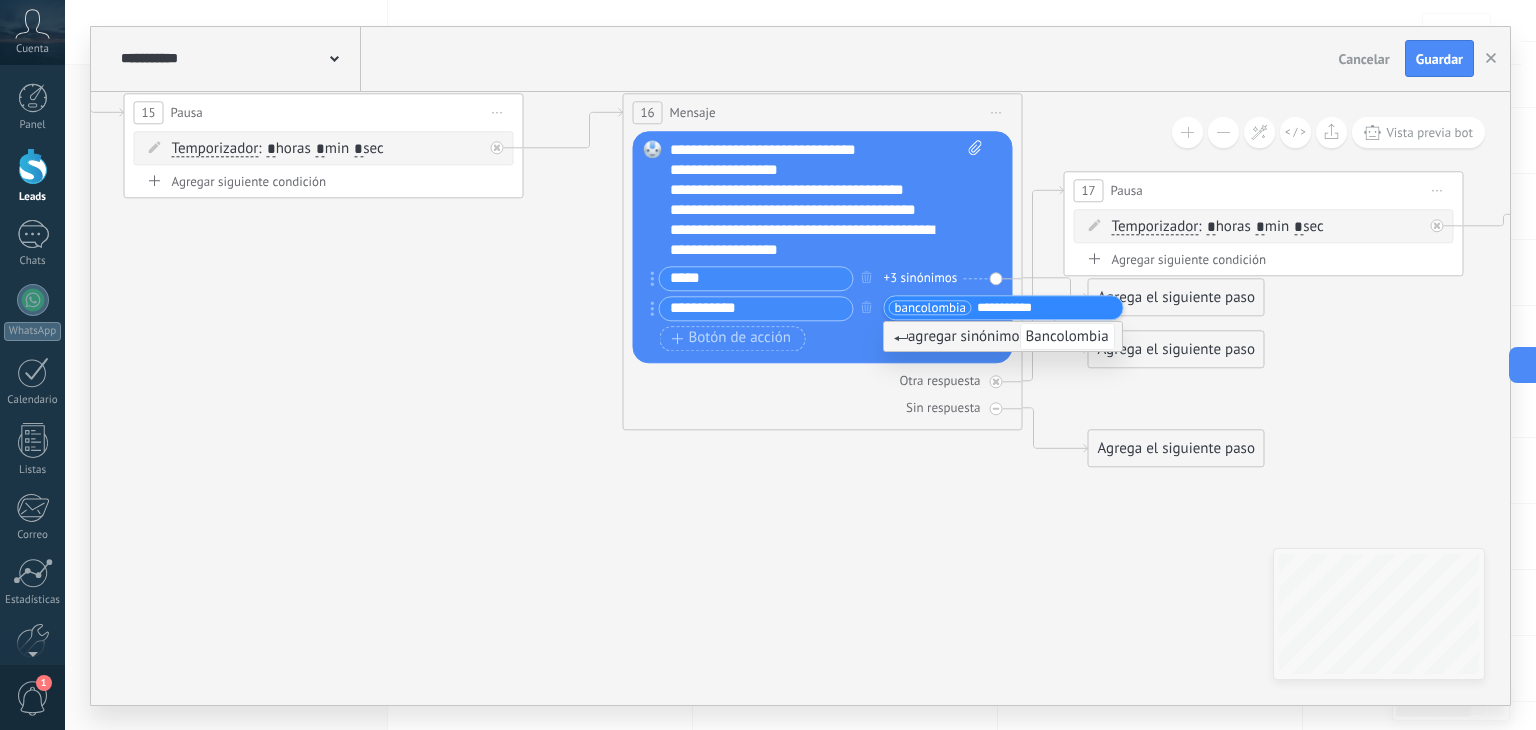 type 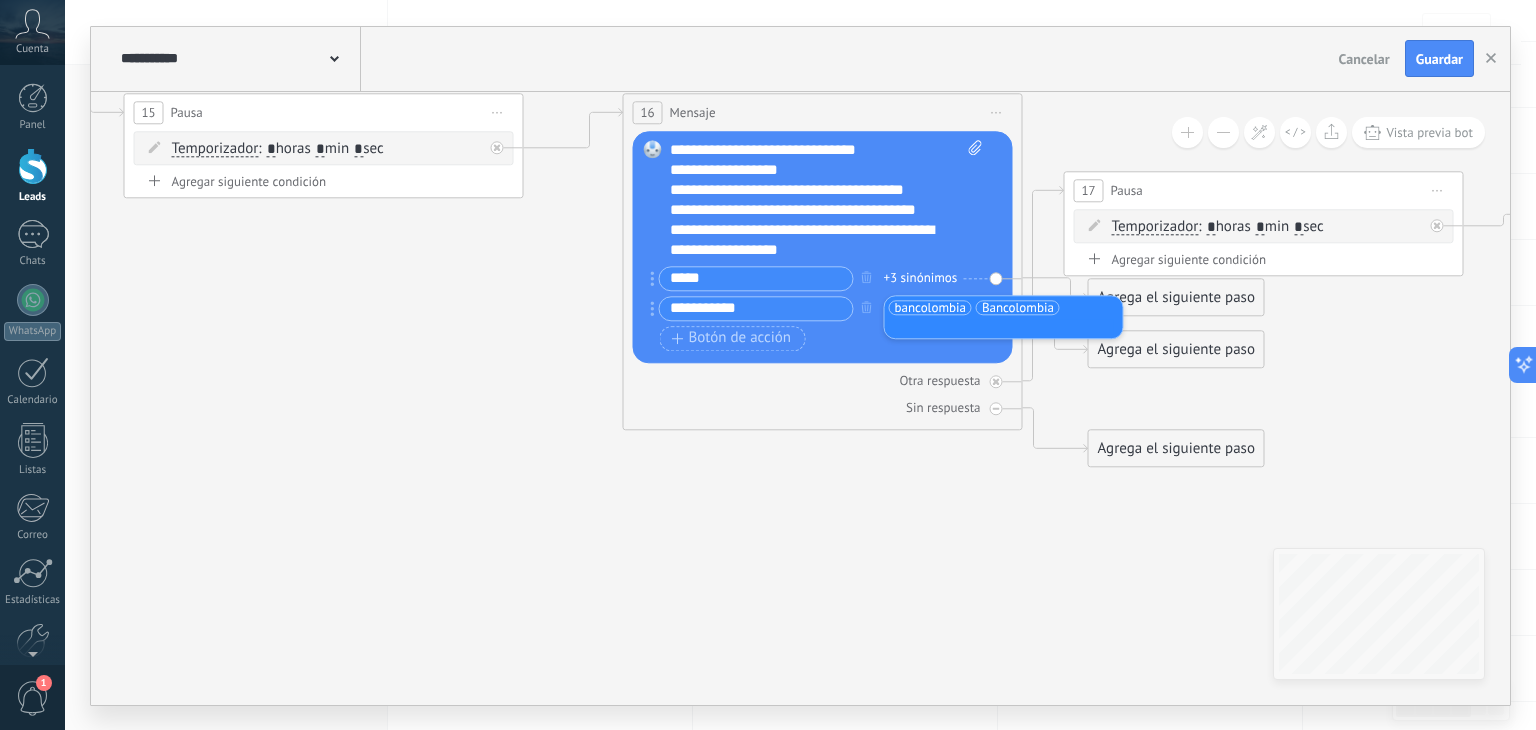 click on "Botón de acción
Enlace de web" at bounding box center [821, 338] 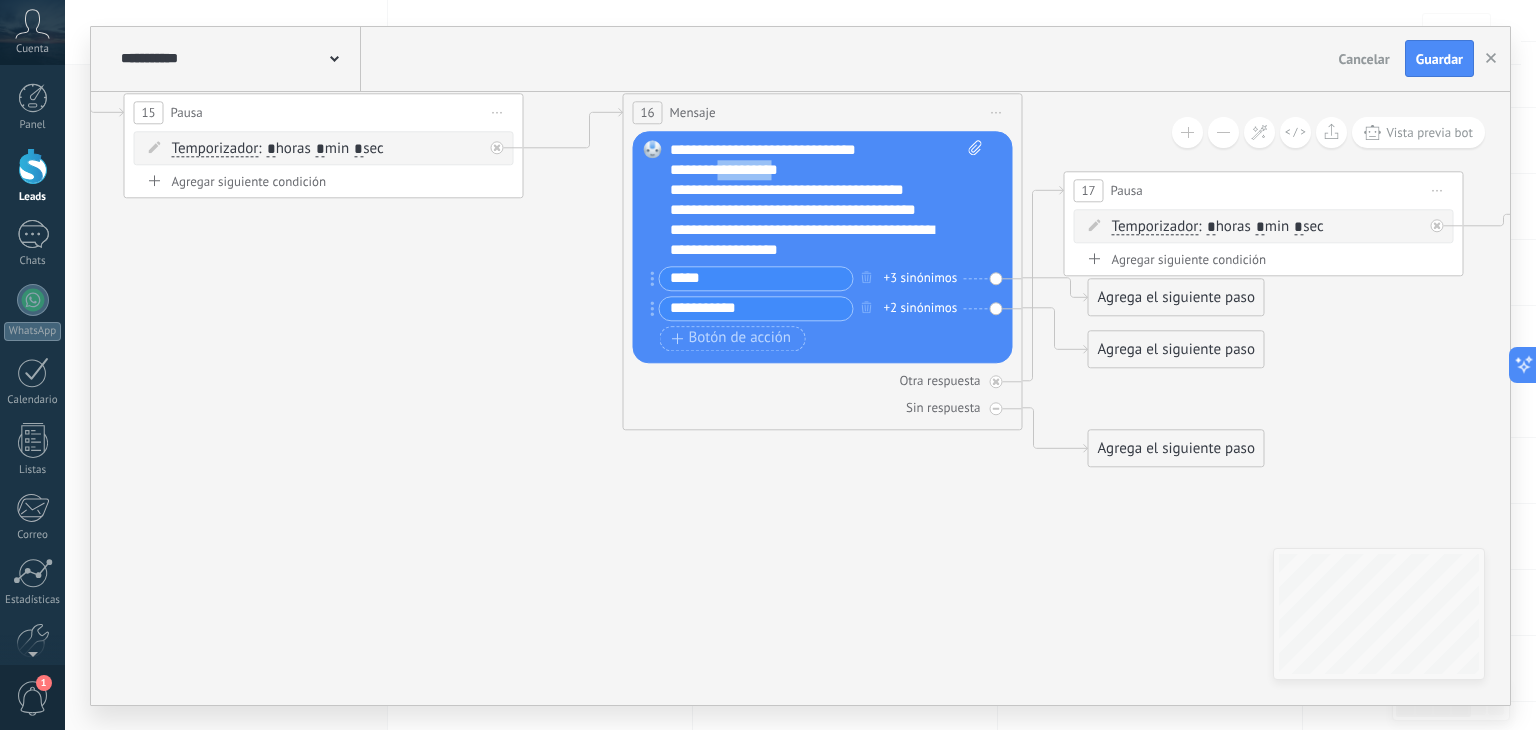 drag, startPoint x: 817, startPoint y: 171, endPoint x: 744, endPoint y: 169, distance: 73.02739 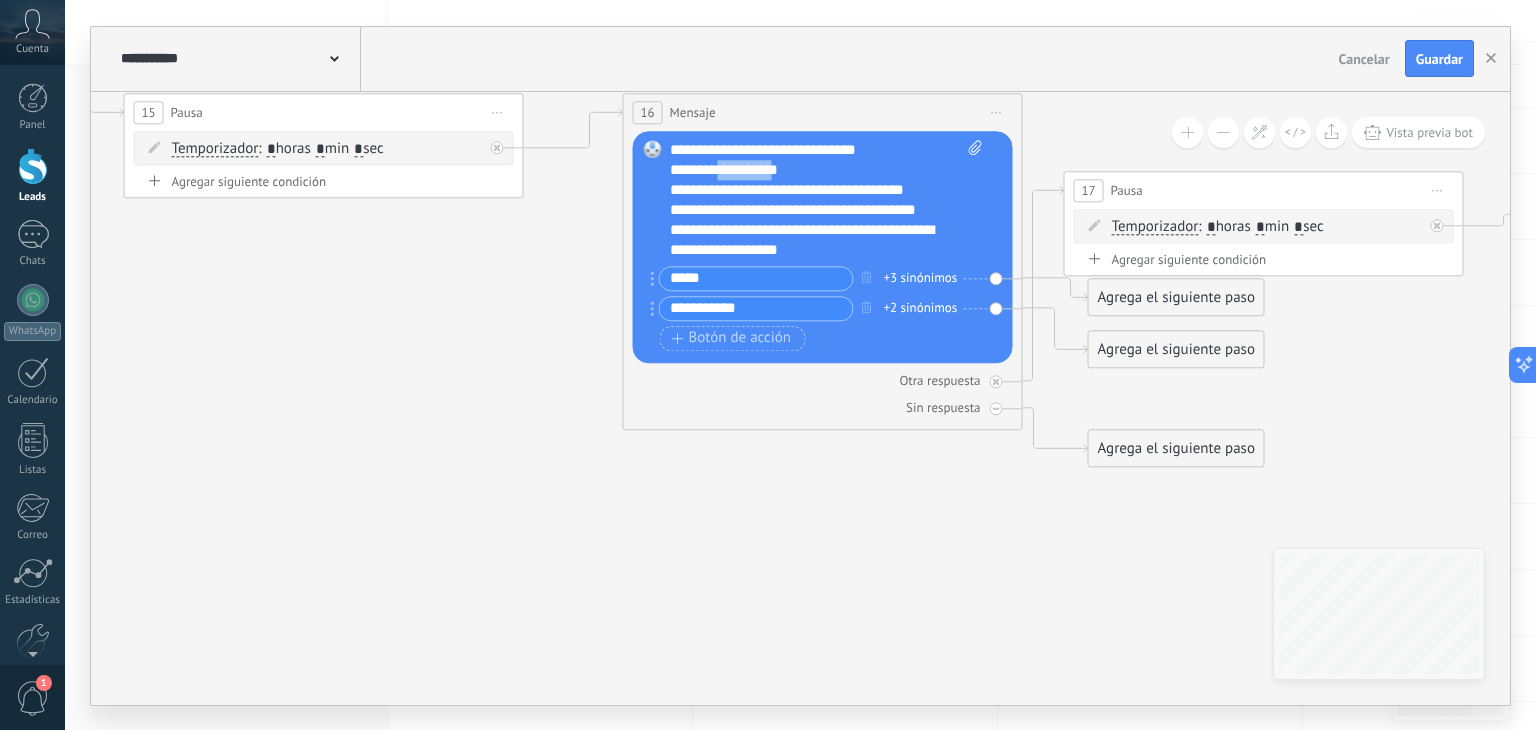 click on "**********" at bounding box center (827, 200) 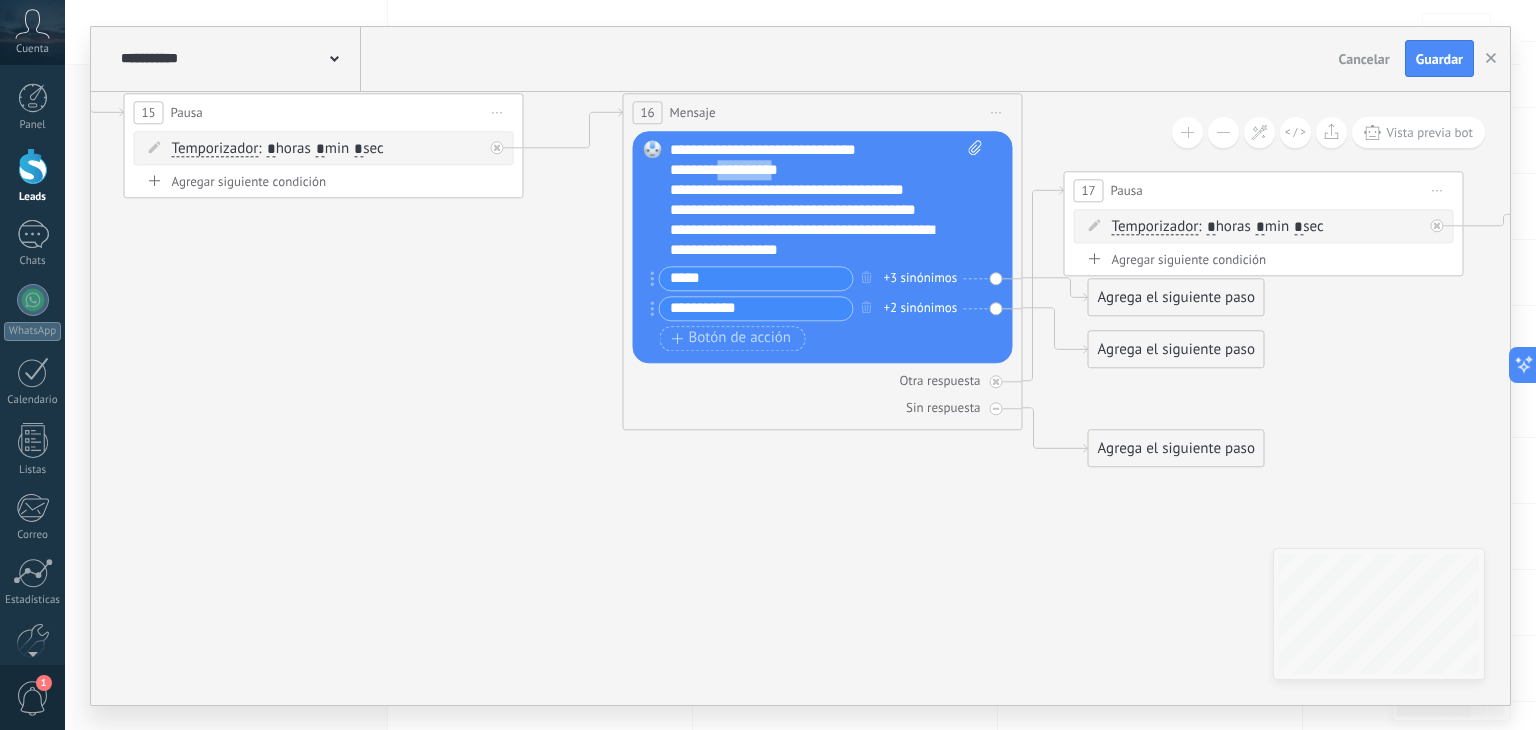 type 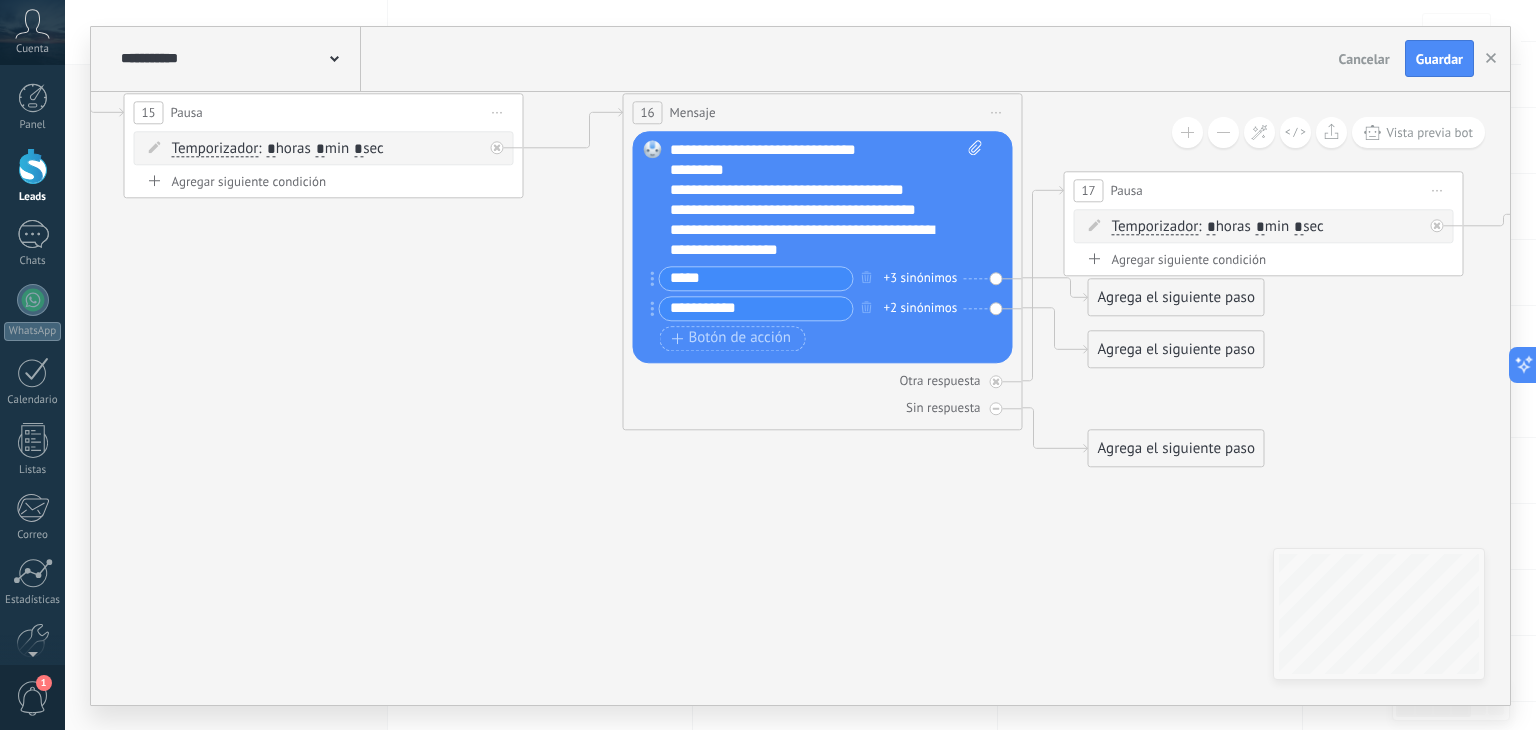 click on "**********" at bounding box center (827, 200) 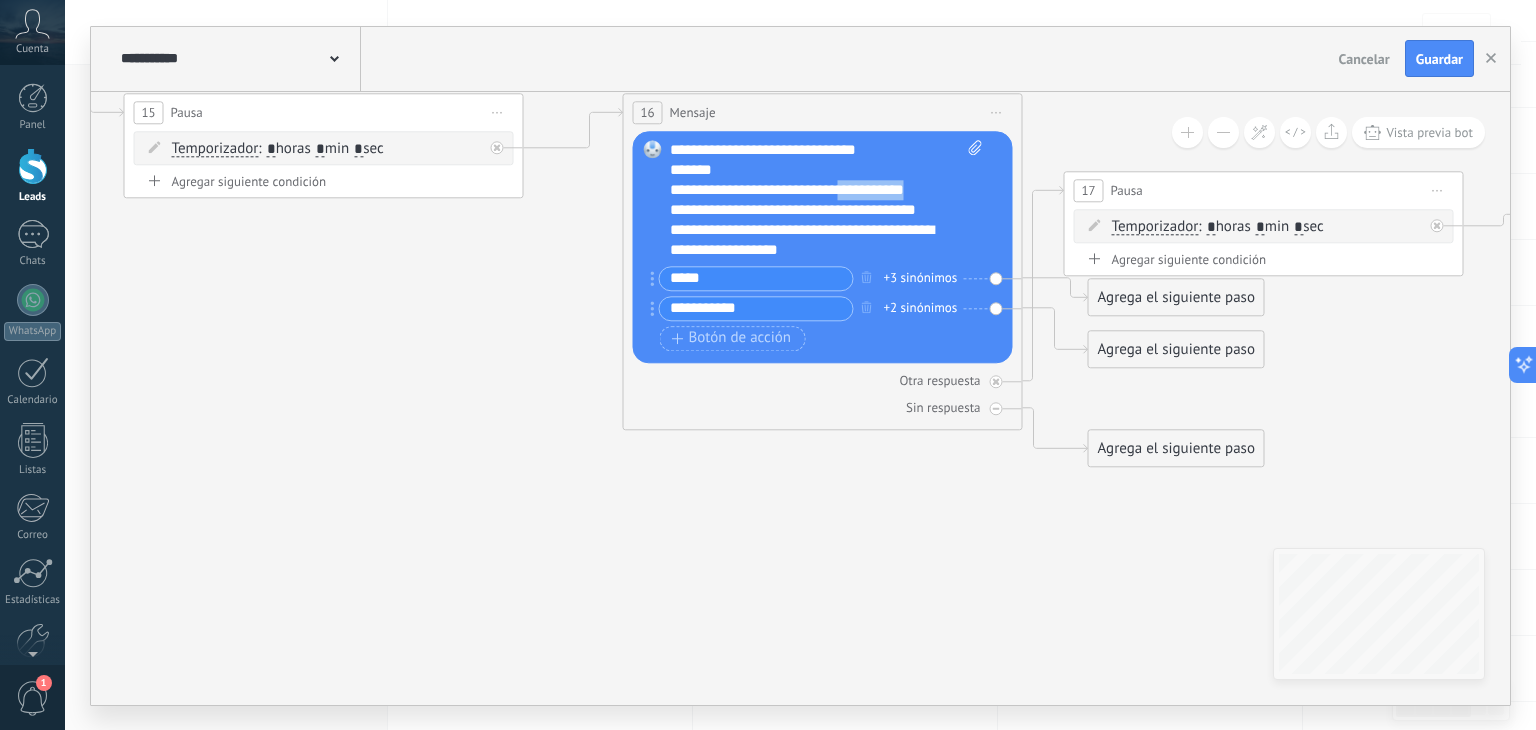 drag, startPoint x: 761, startPoint y: 207, endPoint x: 654, endPoint y: 207, distance: 107 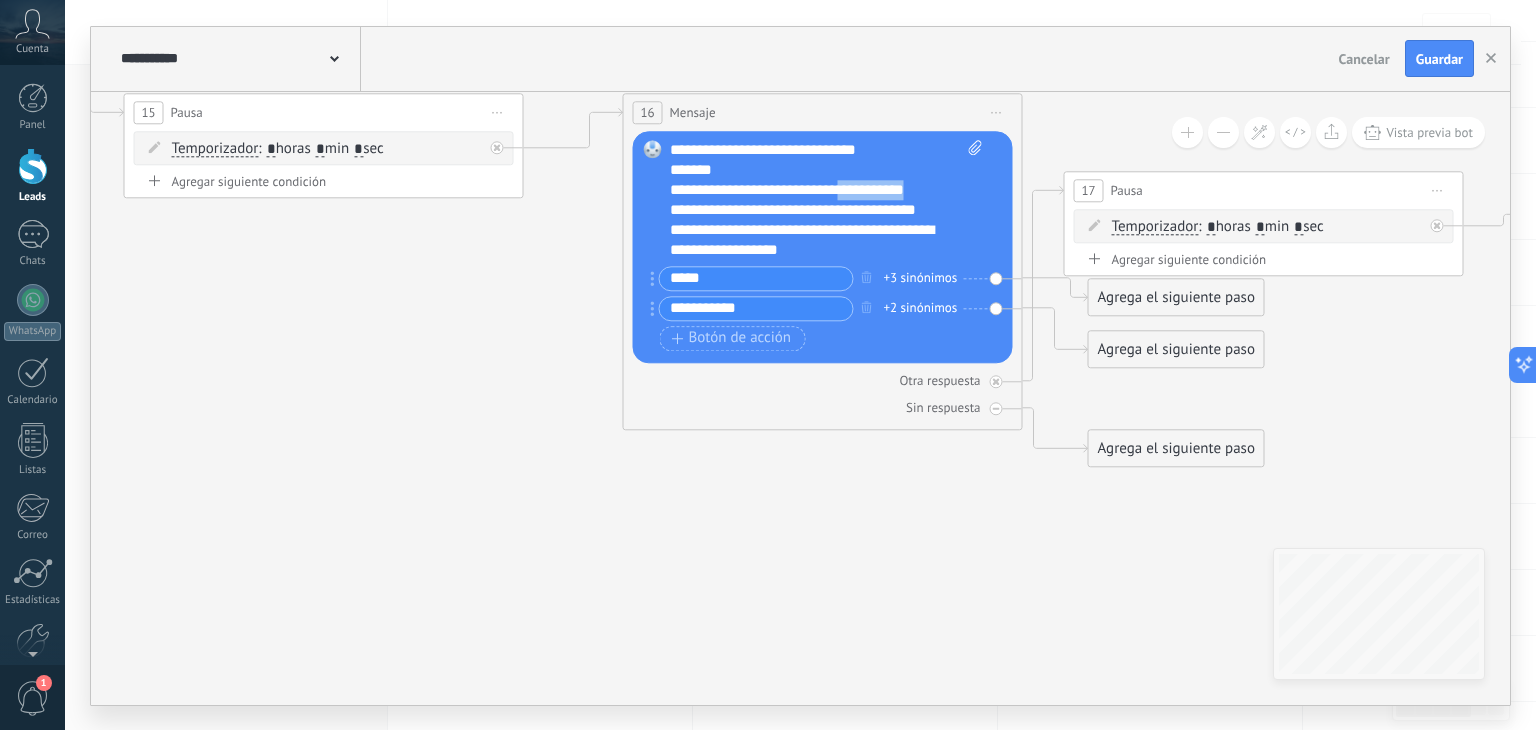 click on "Reemplazar
Quitar
Convertir a mensaje de voz
Arrastre la imagen aquí para adjuntarla.
Añadir imagen
Subir
Arrastrar y soltar
Archivo no encontrado
Escribe tu mensaje..." at bounding box center (823, 247) 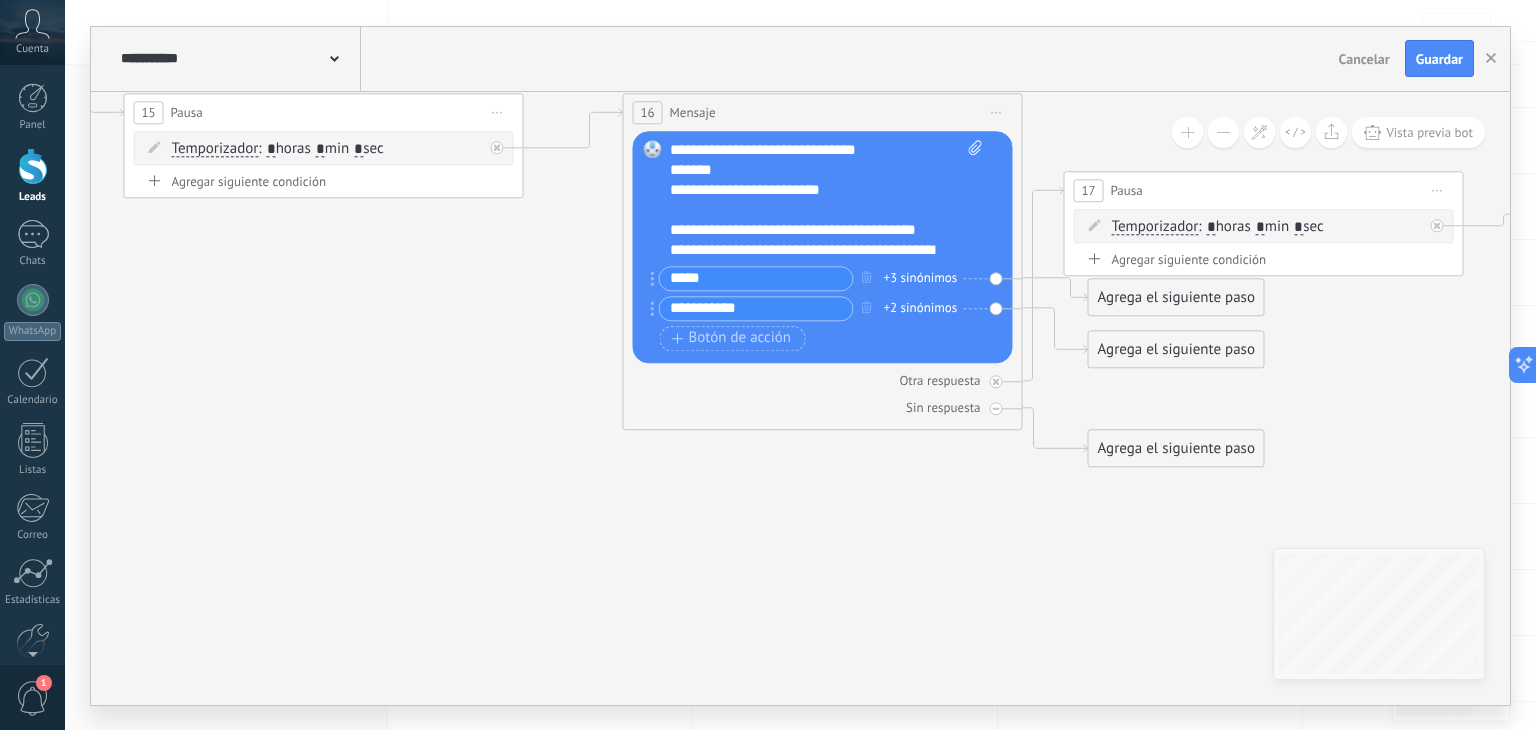 click on "**********" at bounding box center [827, 200] 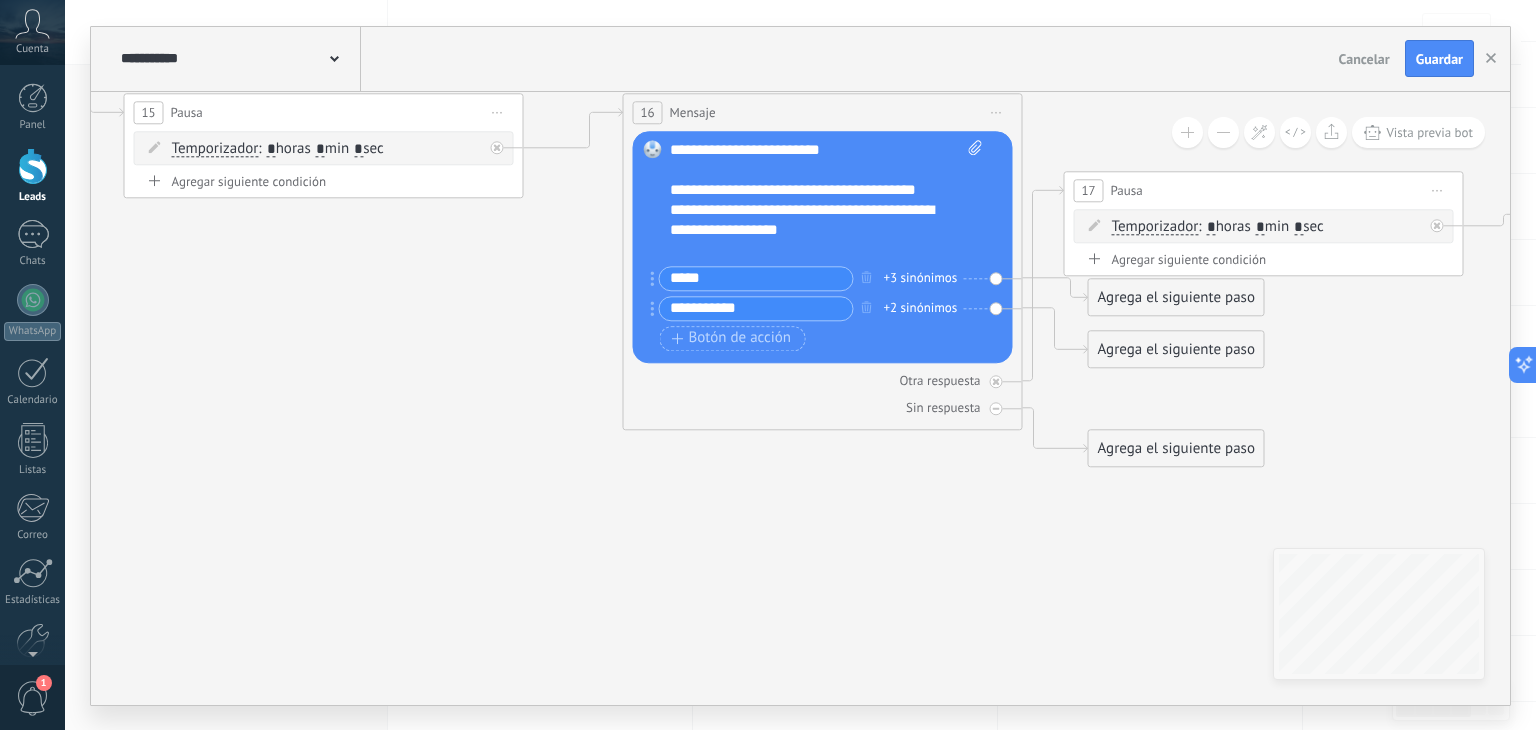 scroll, scrollTop: 0, scrollLeft: 0, axis: both 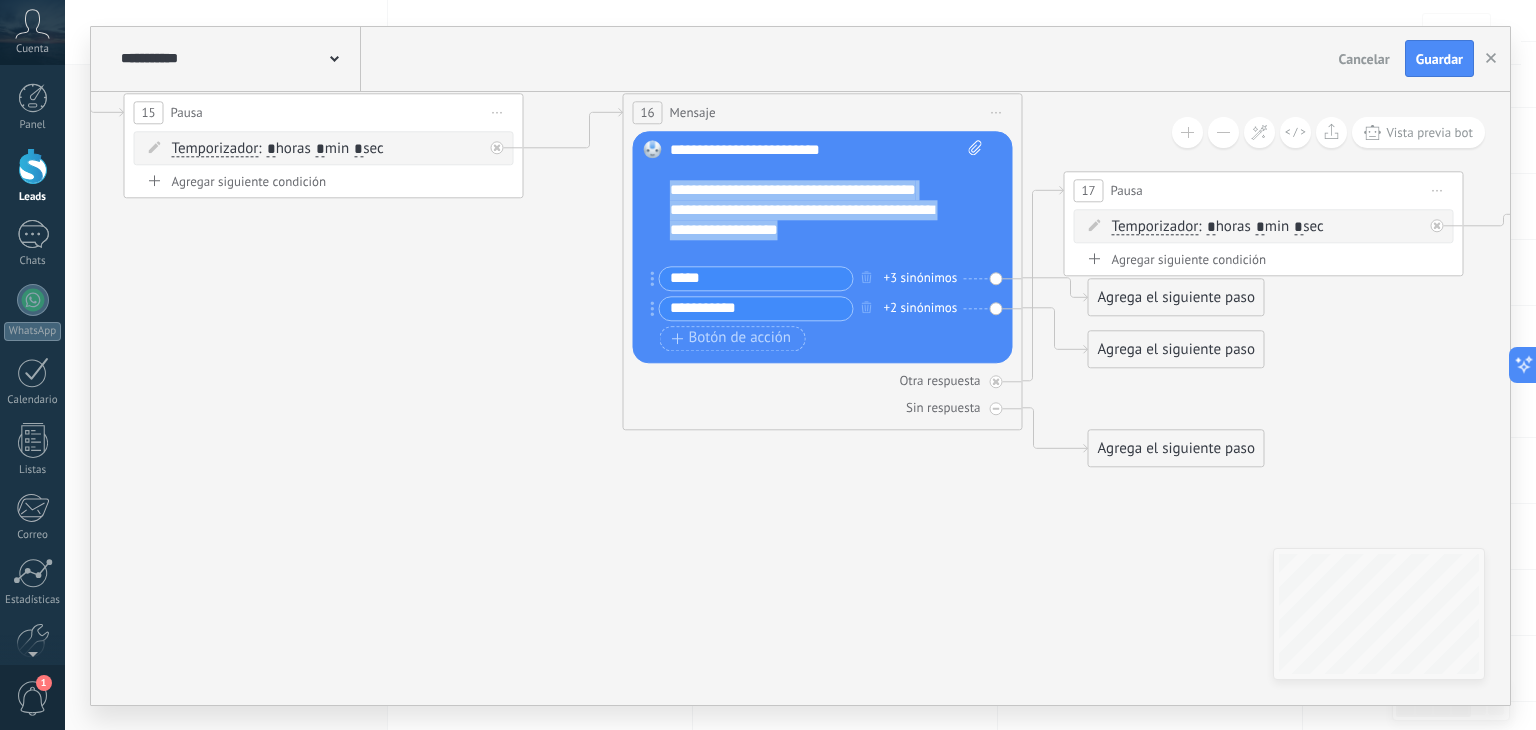 drag, startPoint x: 668, startPoint y: 190, endPoint x: 807, endPoint y: 238, distance: 147.05441 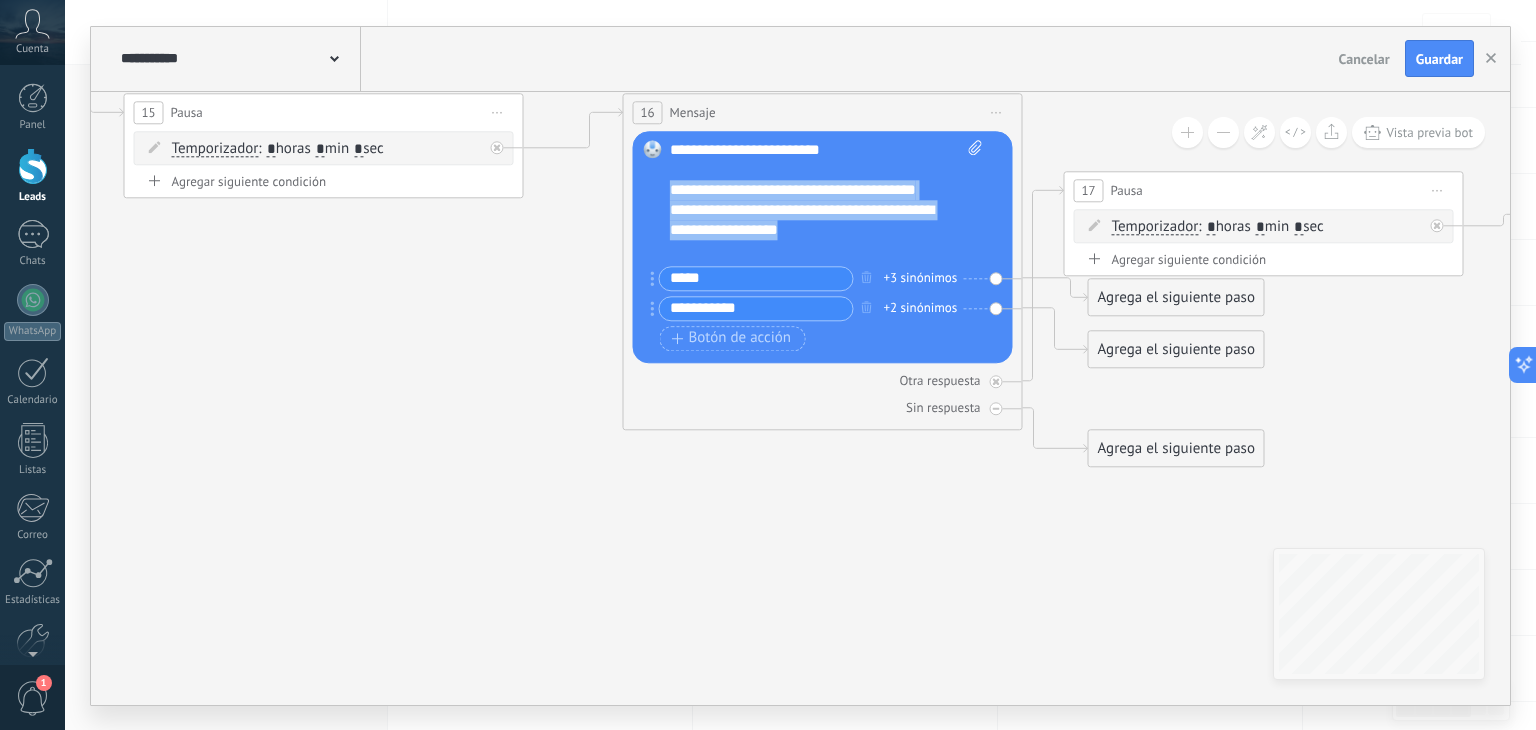 click on "**********" at bounding box center (809, 210) 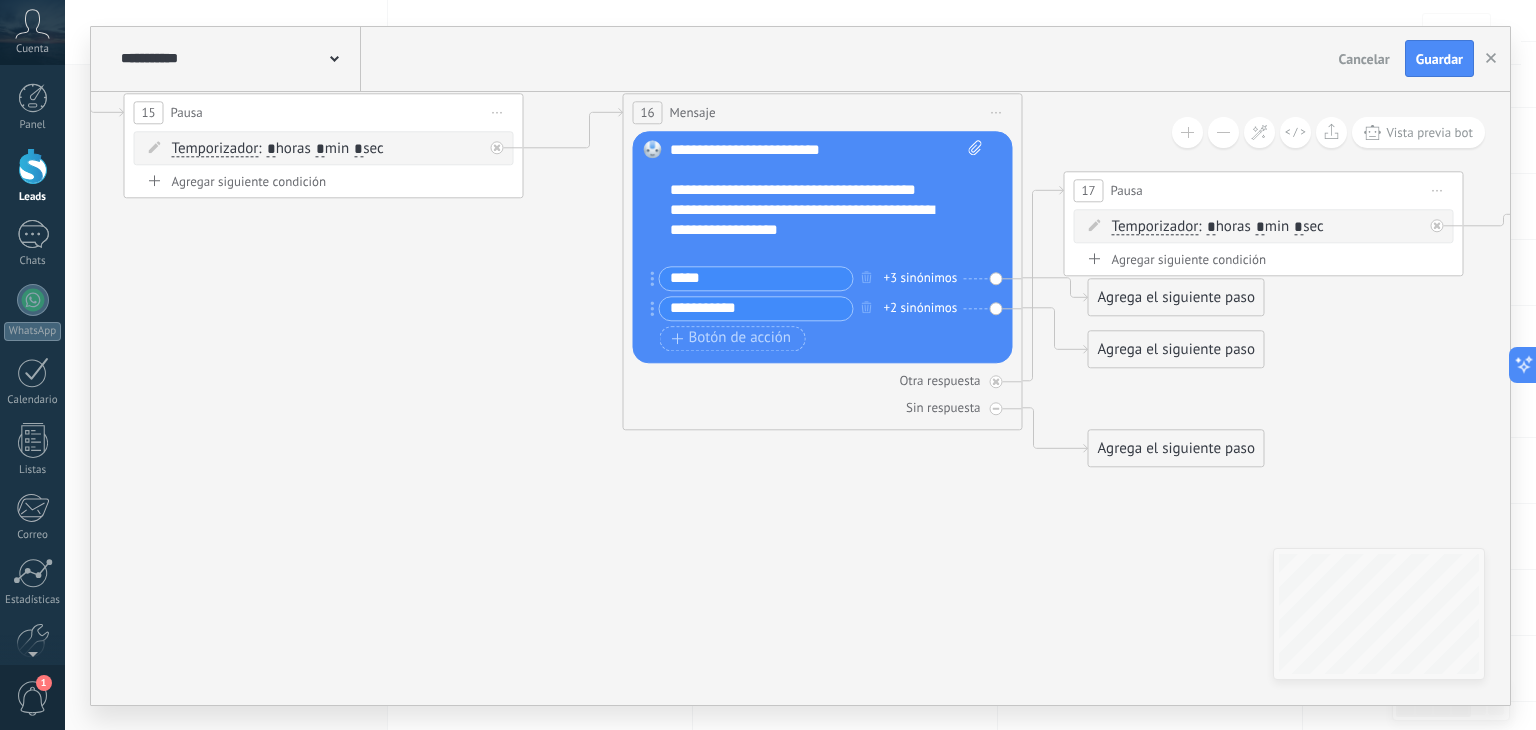 scroll, scrollTop: 0, scrollLeft: 0, axis: both 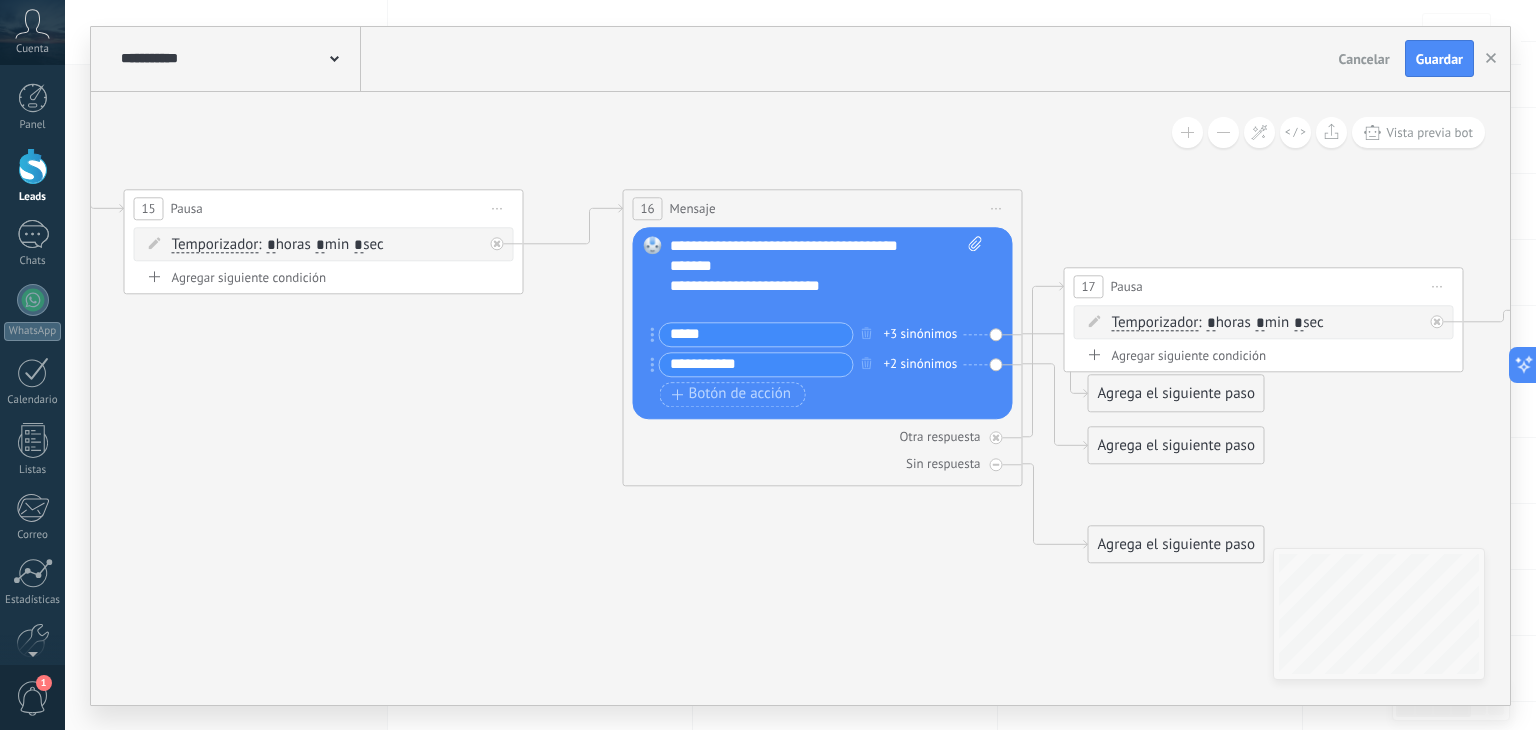 click 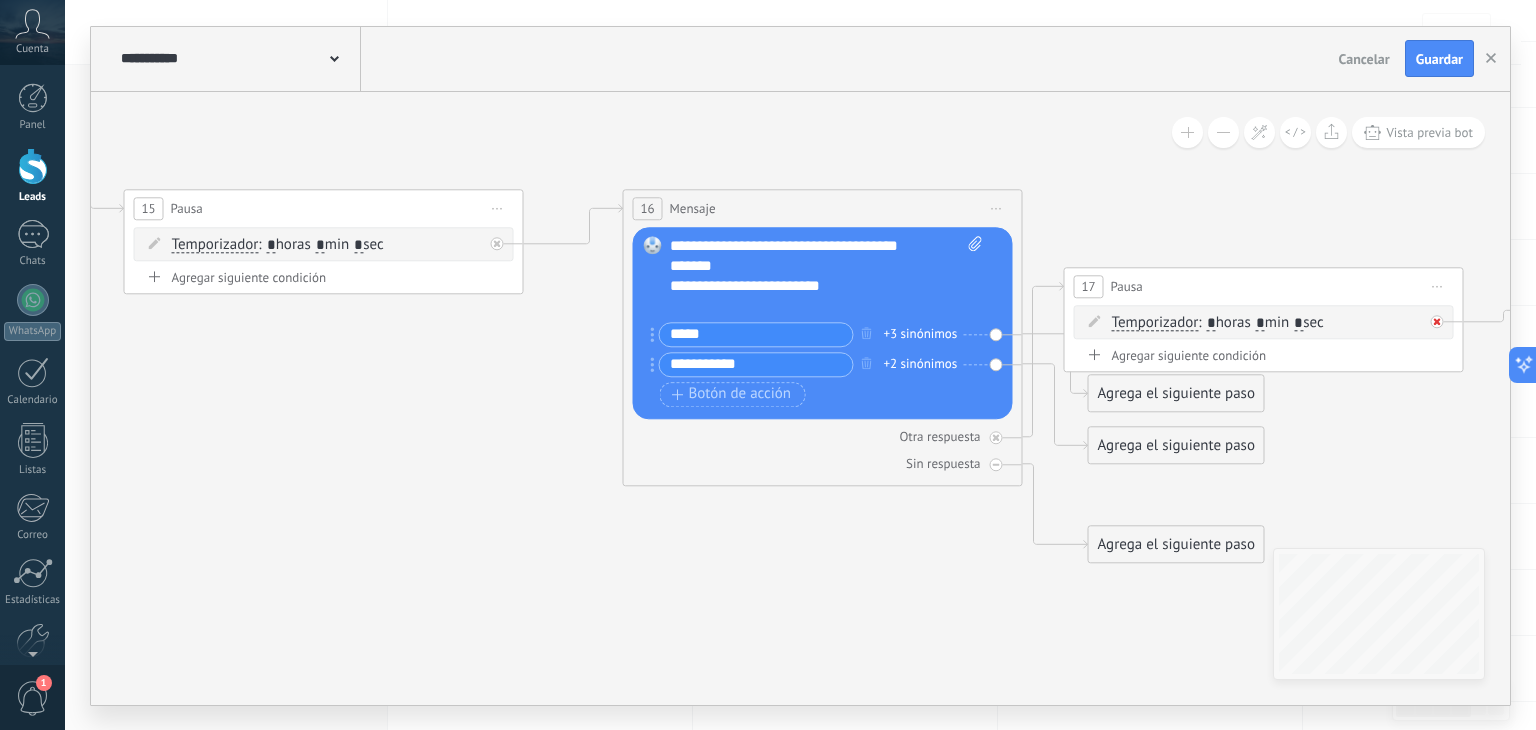 click 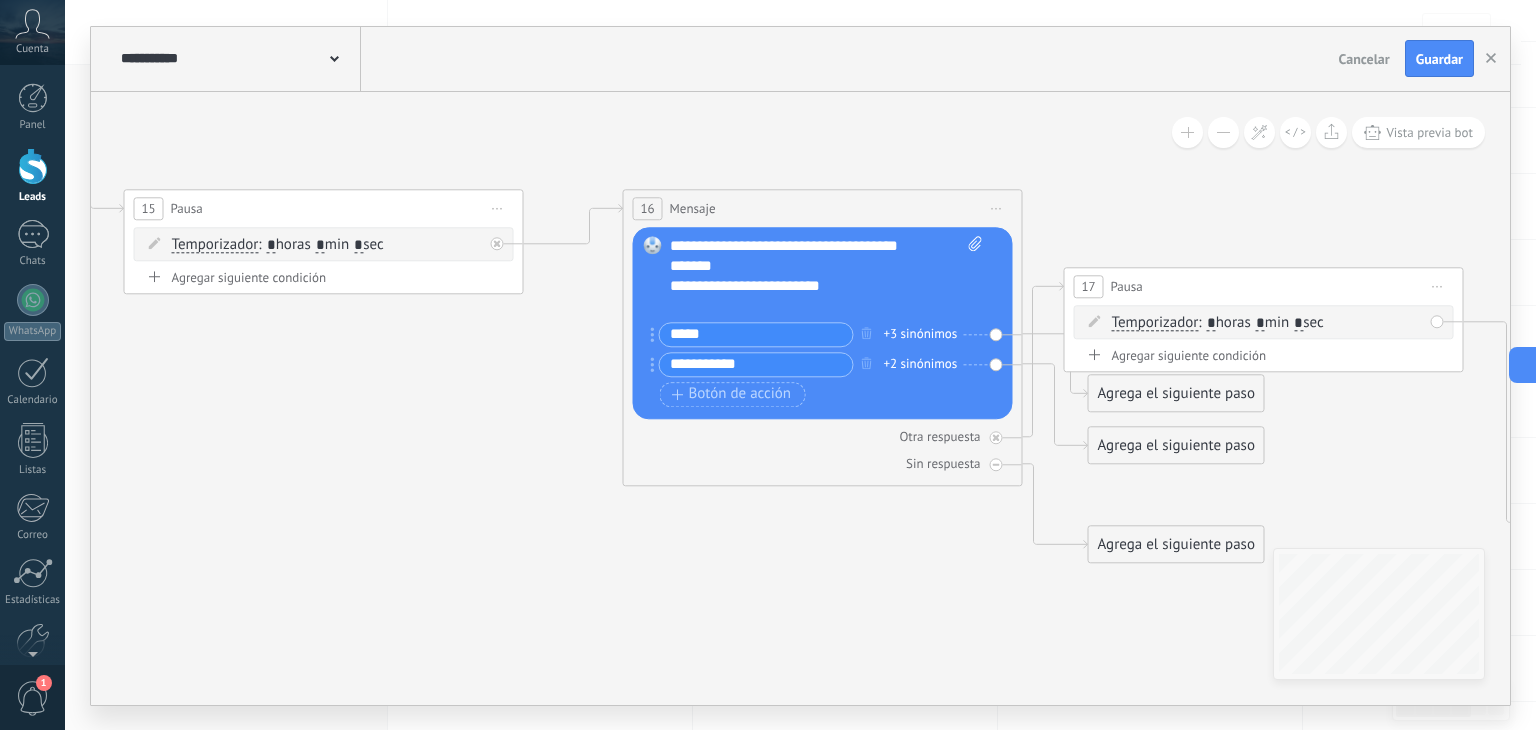 click 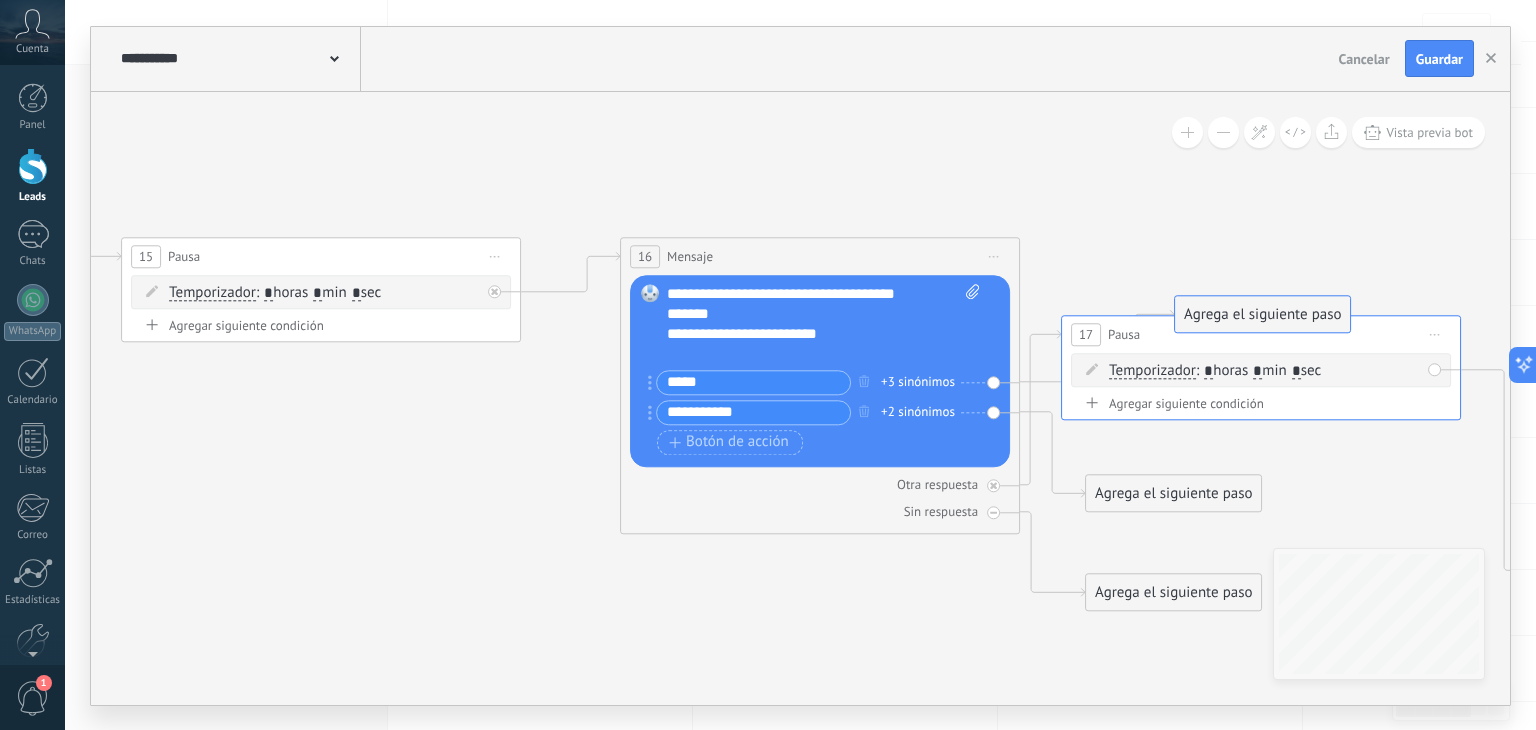 drag, startPoint x: 1144, startPoint y: 442, endPoint x: 1234, endPoint y: 316, distance: 154.84186 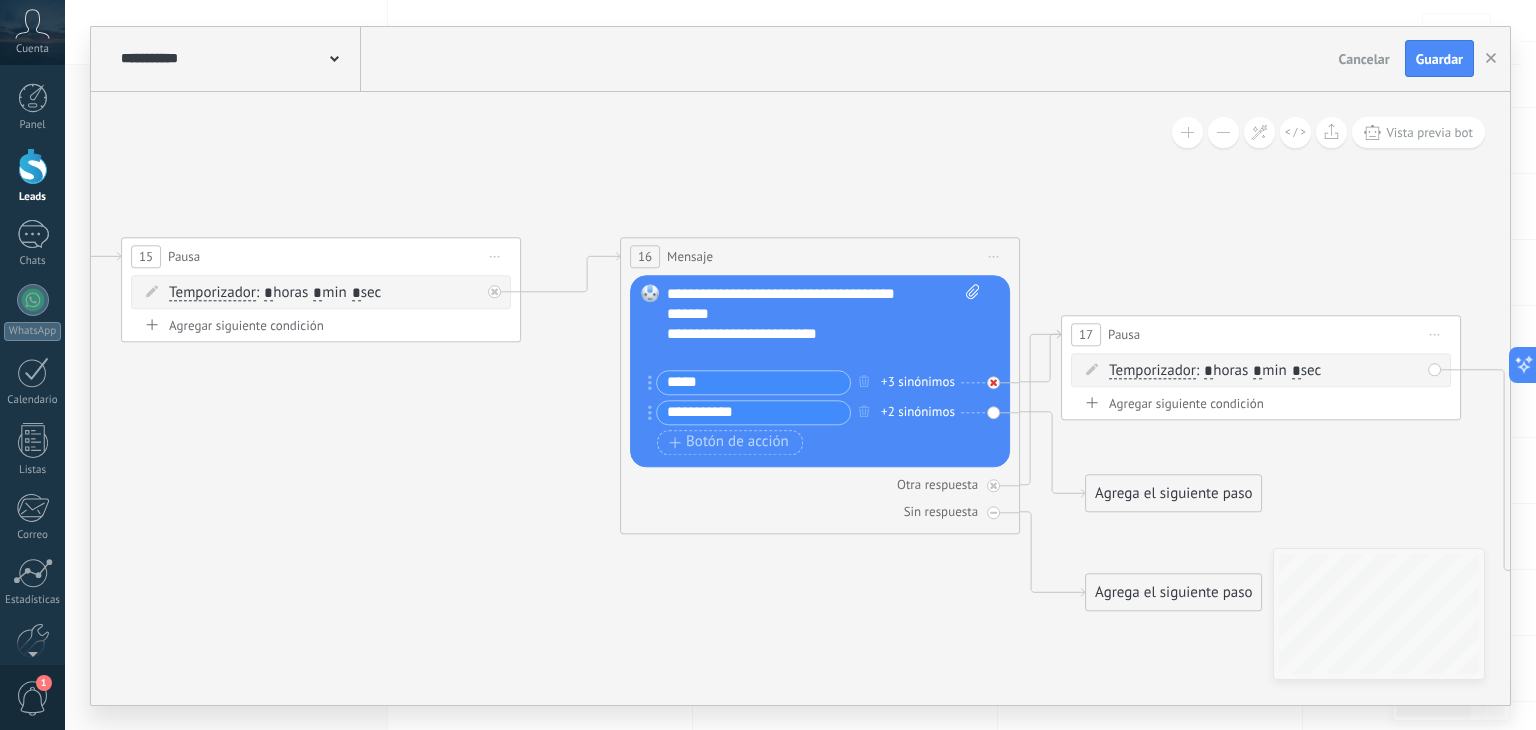 click at bounding box center (993, 382) 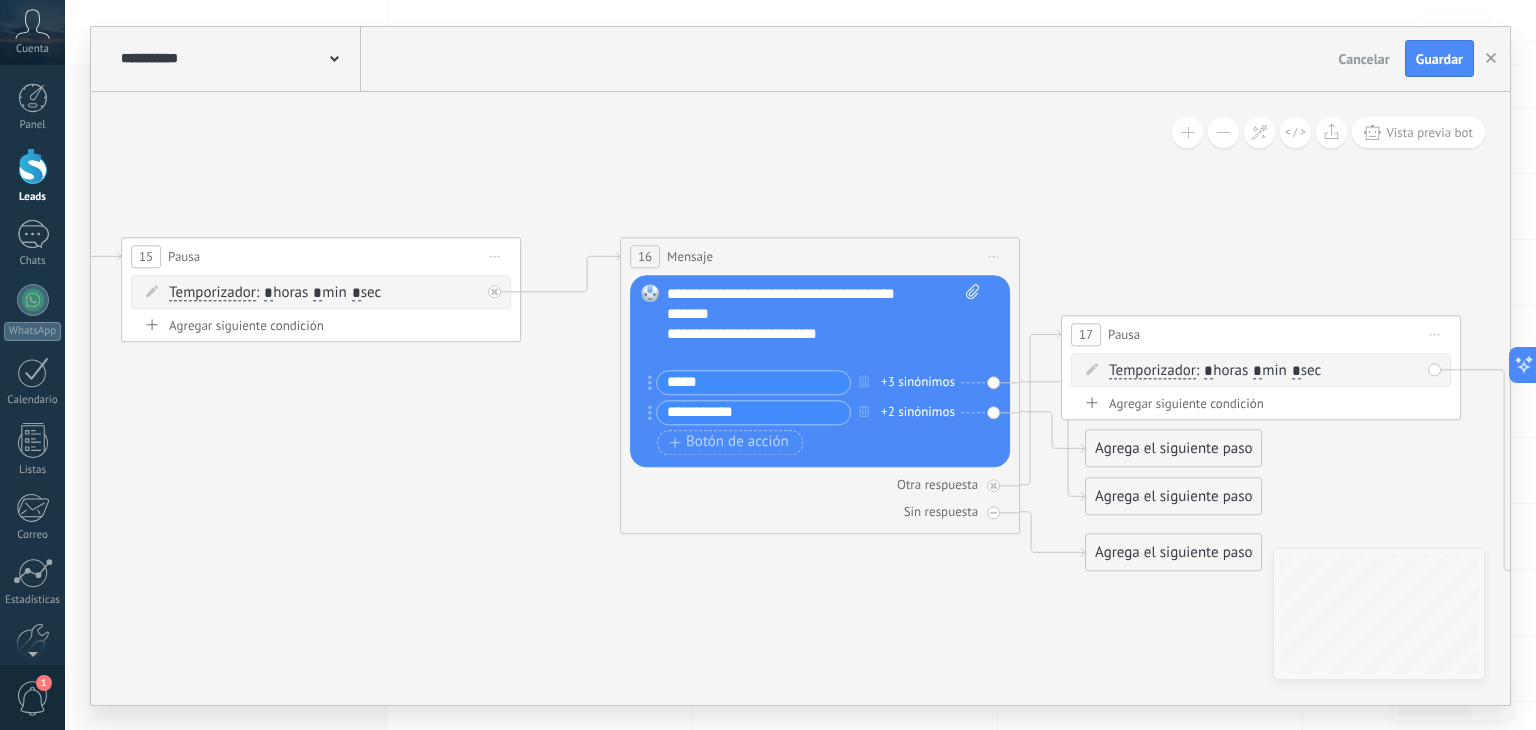 click at bounding box center [1092, 369] 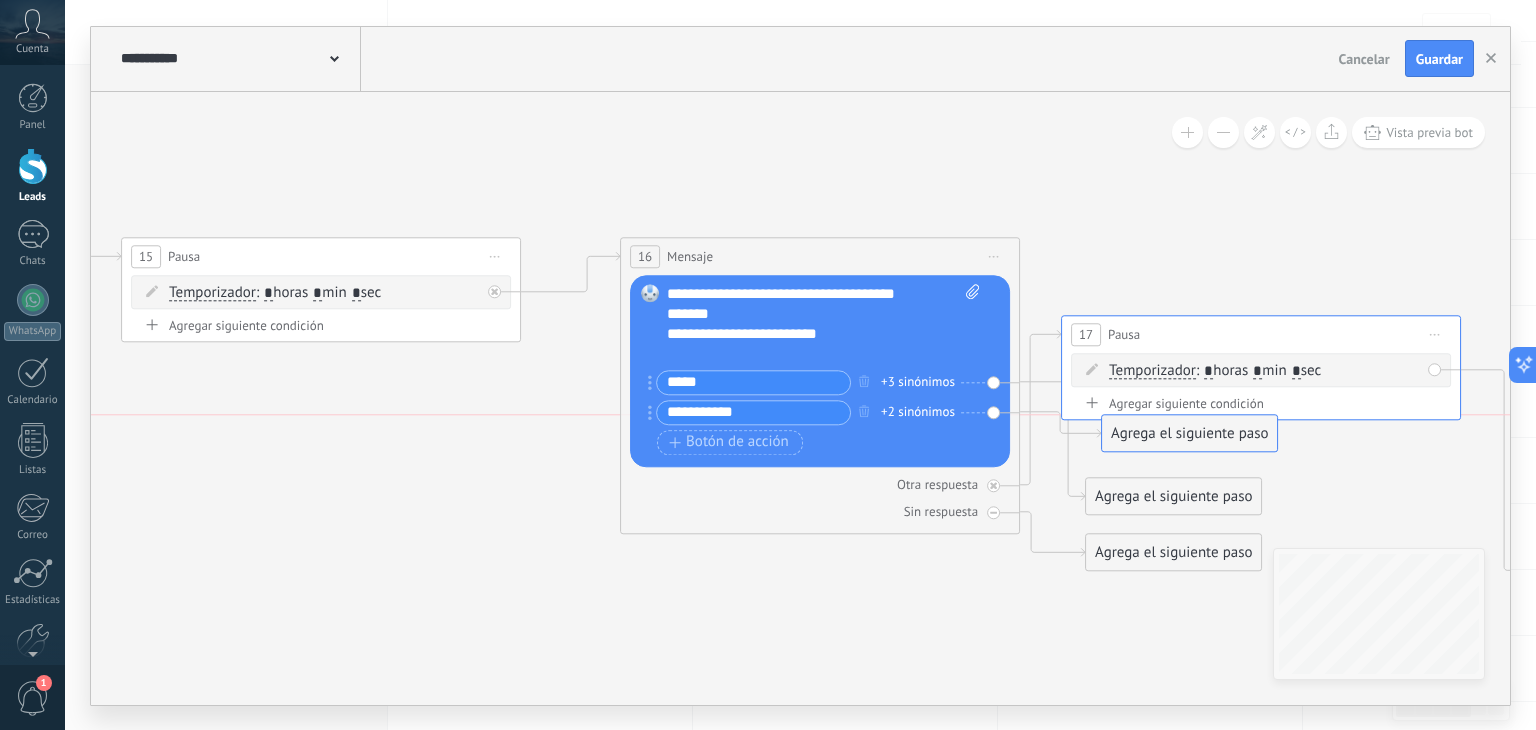 drag, startPoint x: 1111, startPoint y: 439, endPoint x: 1128, endPoint y: 427, distance: 20.808653 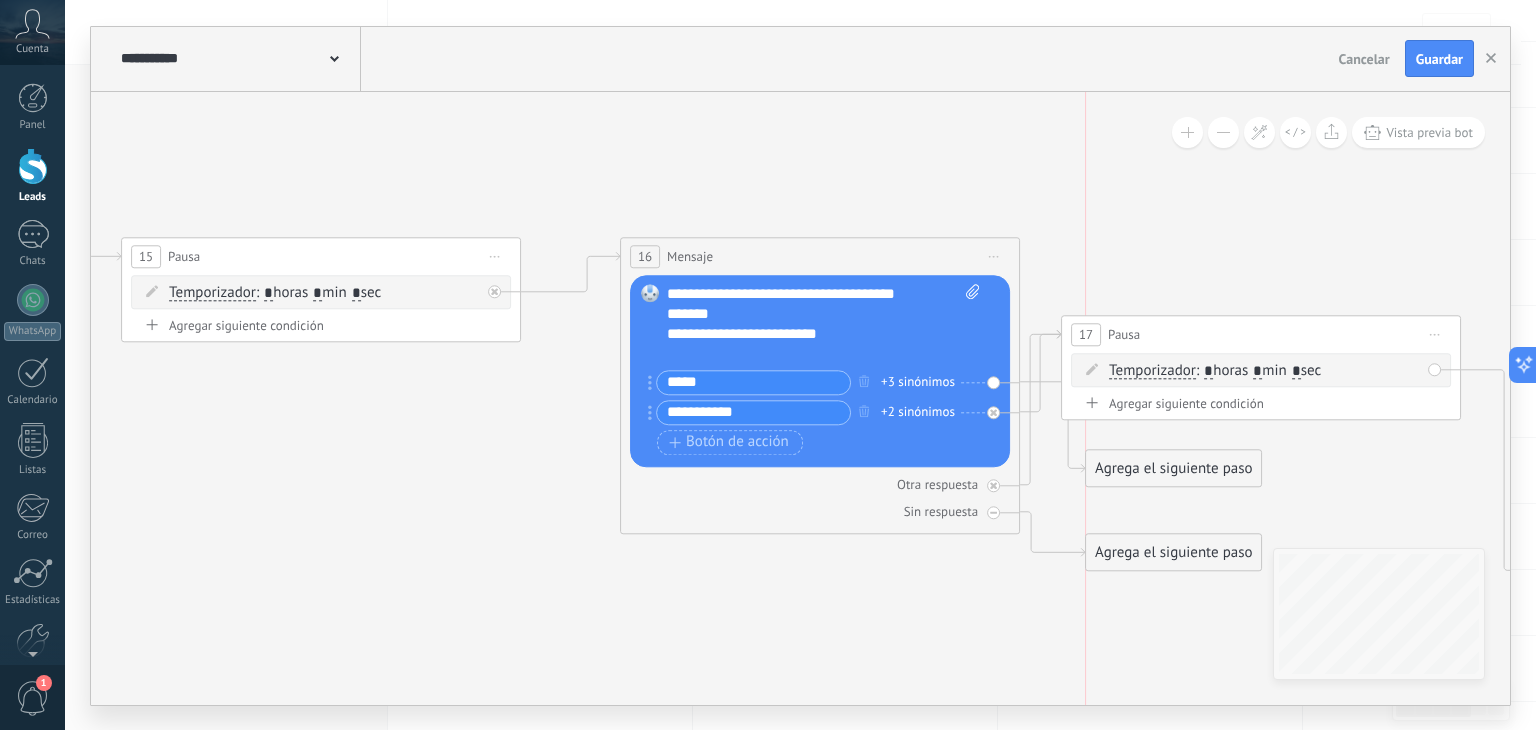 drag, startPoint x: 1133, startPoint y: 495, endPoint x: 1140, endPoint y: 466, distance: 29.832869 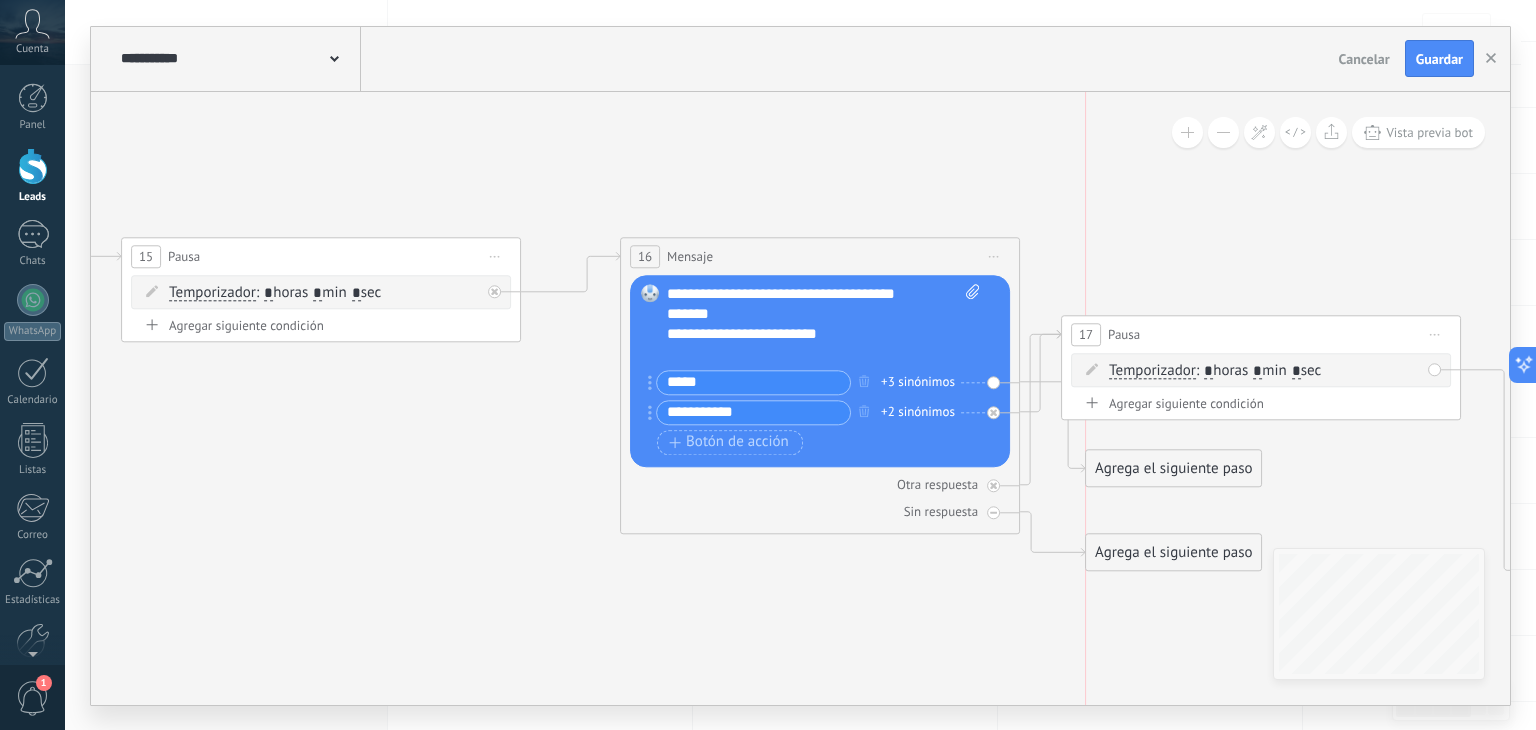 click on "Agrega el siguiente paso" at bounding box center (1173, 468) 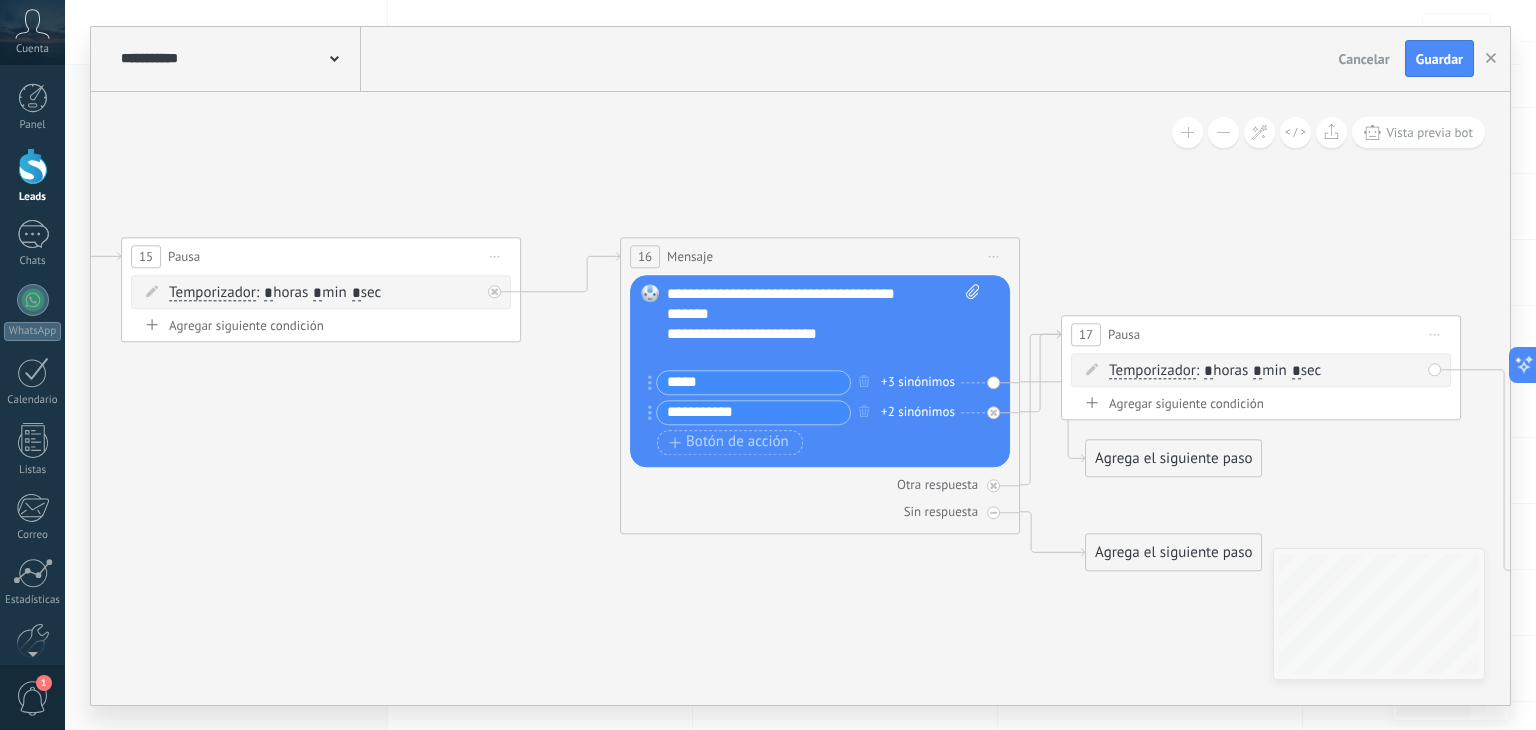 click on "Iniciar vista previa aquí
Cambiar nombre
Duplicar
Borrar" at bounding box center (1435, 334) 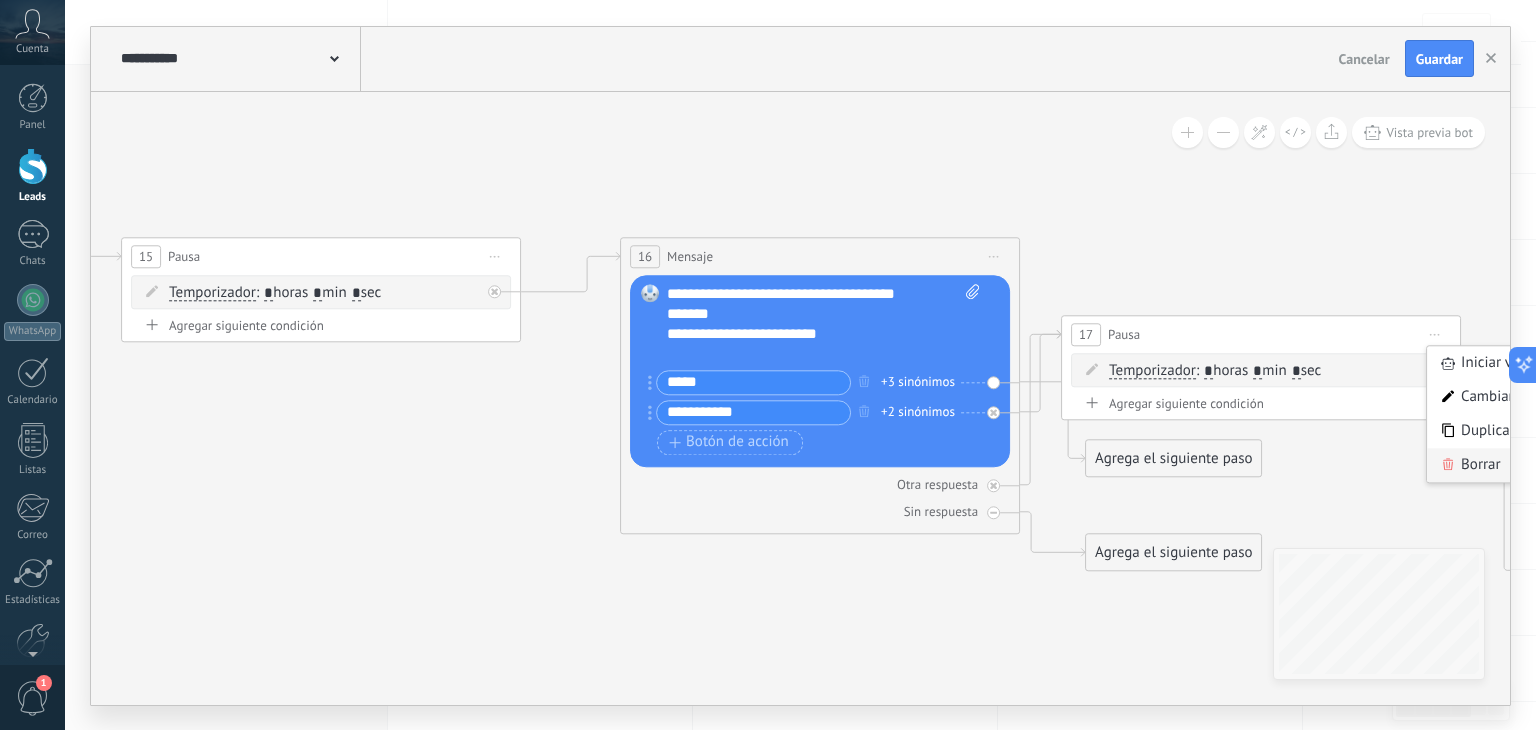 click on "Borrar" at bounding box center [1526, 465] 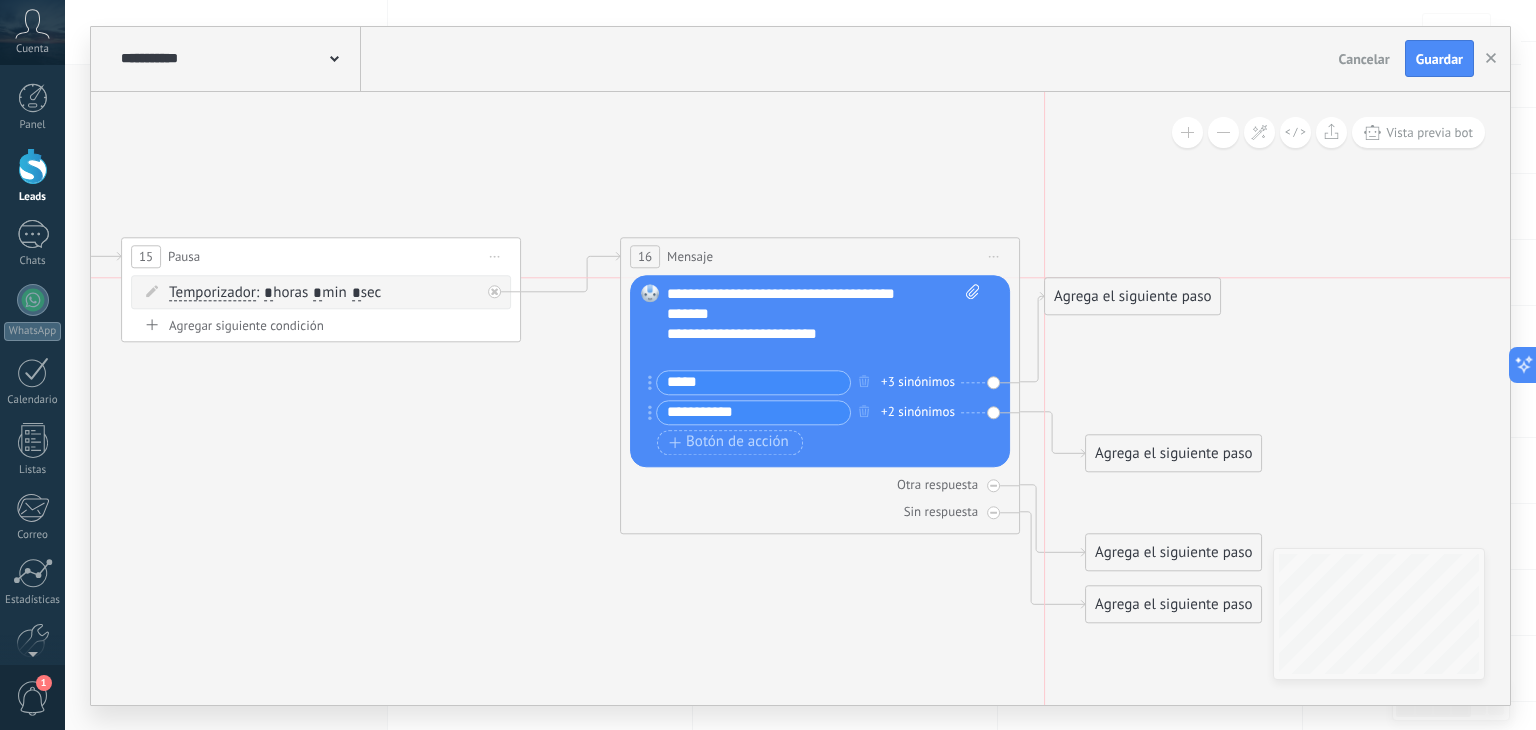 drag, startPoint x: 1161, startPoint y: 404, endPoint x: 1118, endPoint y: 307, distance: 106.10372 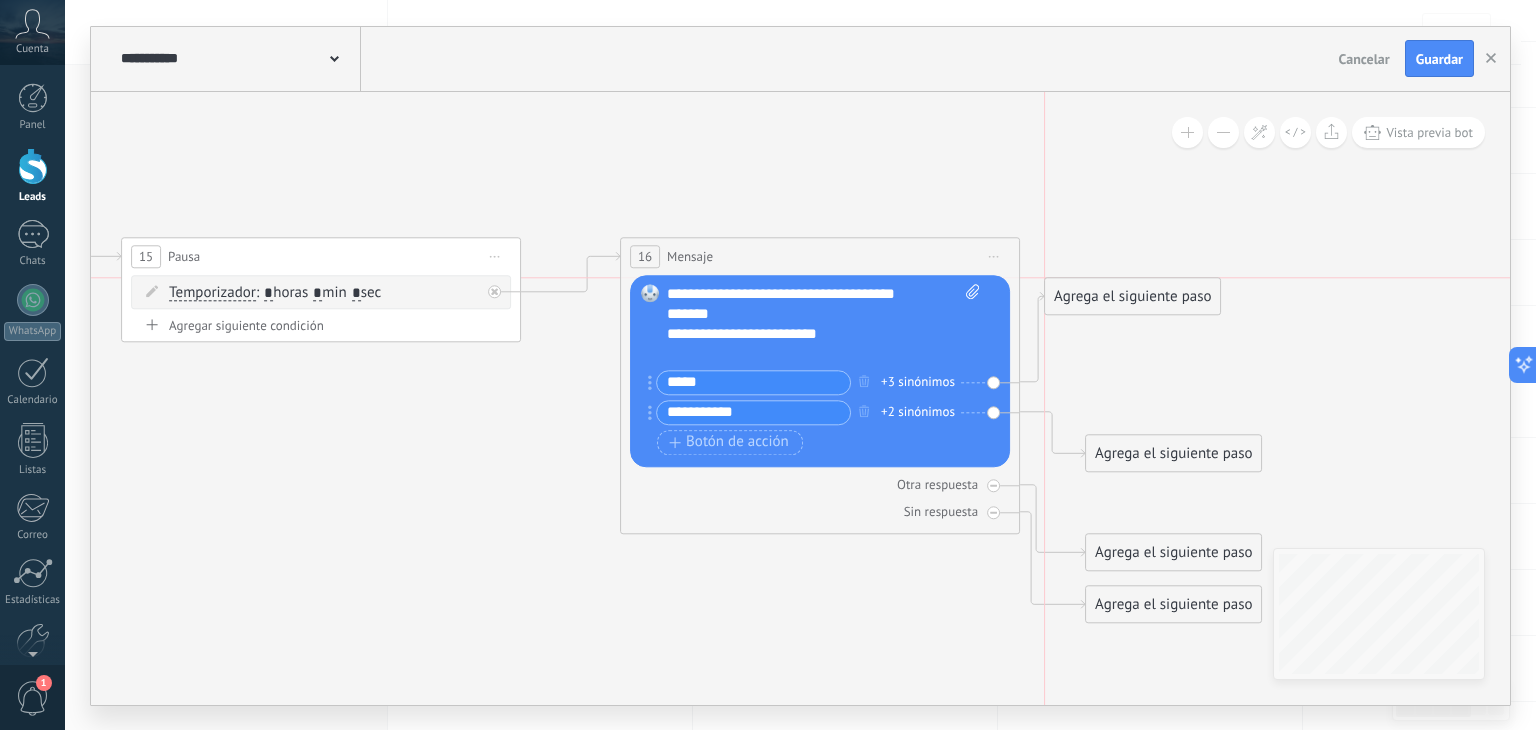 click on "Agrega el siguiente paso" at bounding box center [1132, 296] 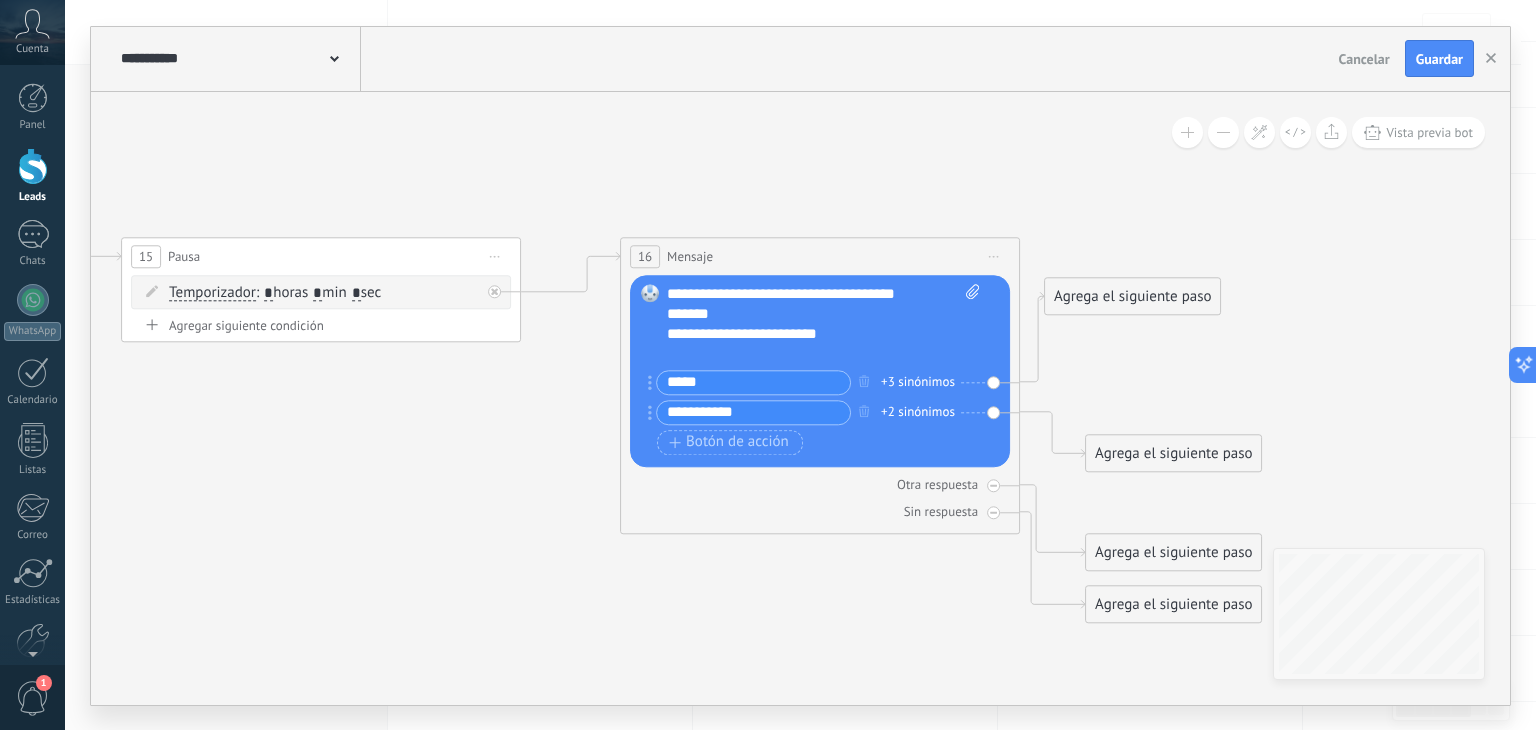 click on "Agrega el siguiente paso" at bounding box center (1132, 296) 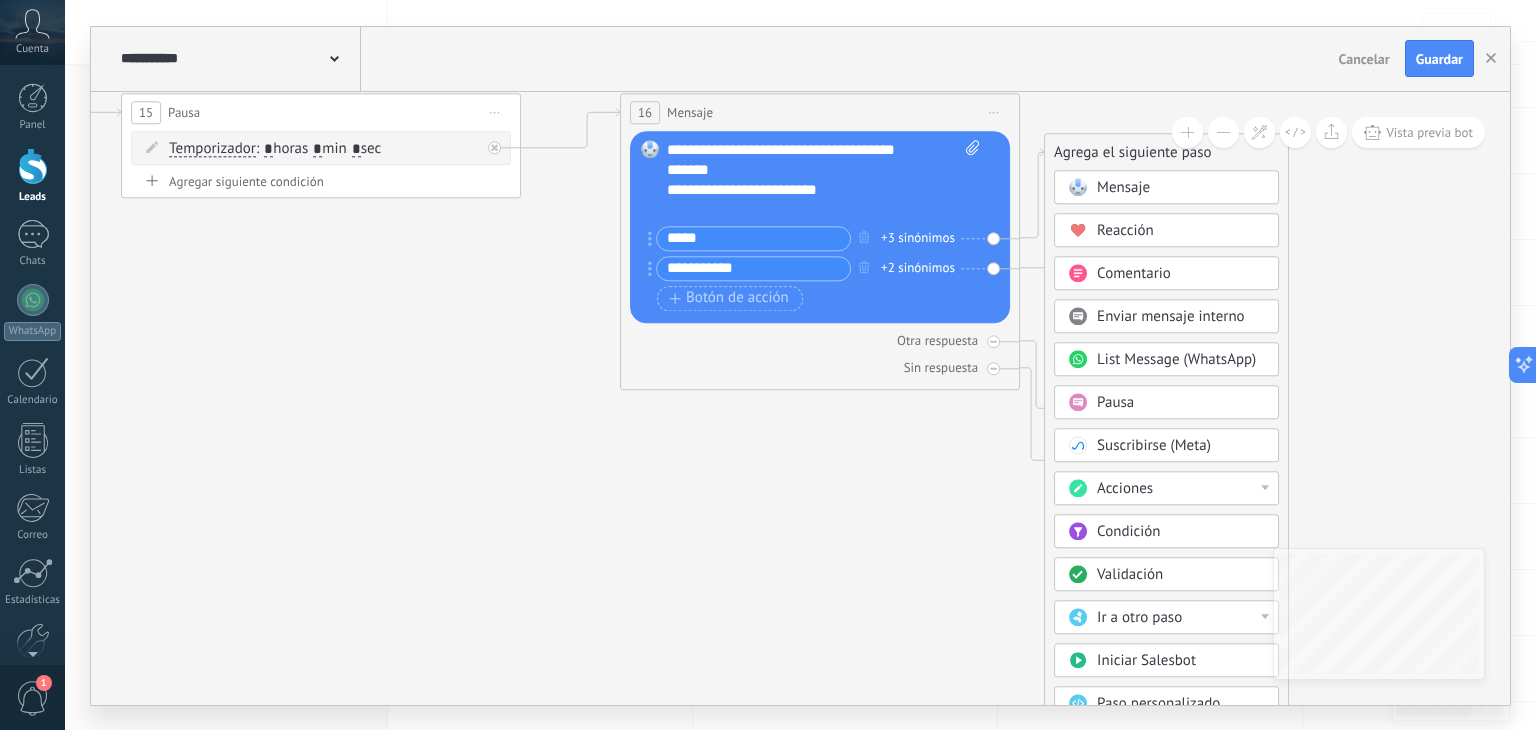 click on "Acciones" at bounding box center (1181, 489) 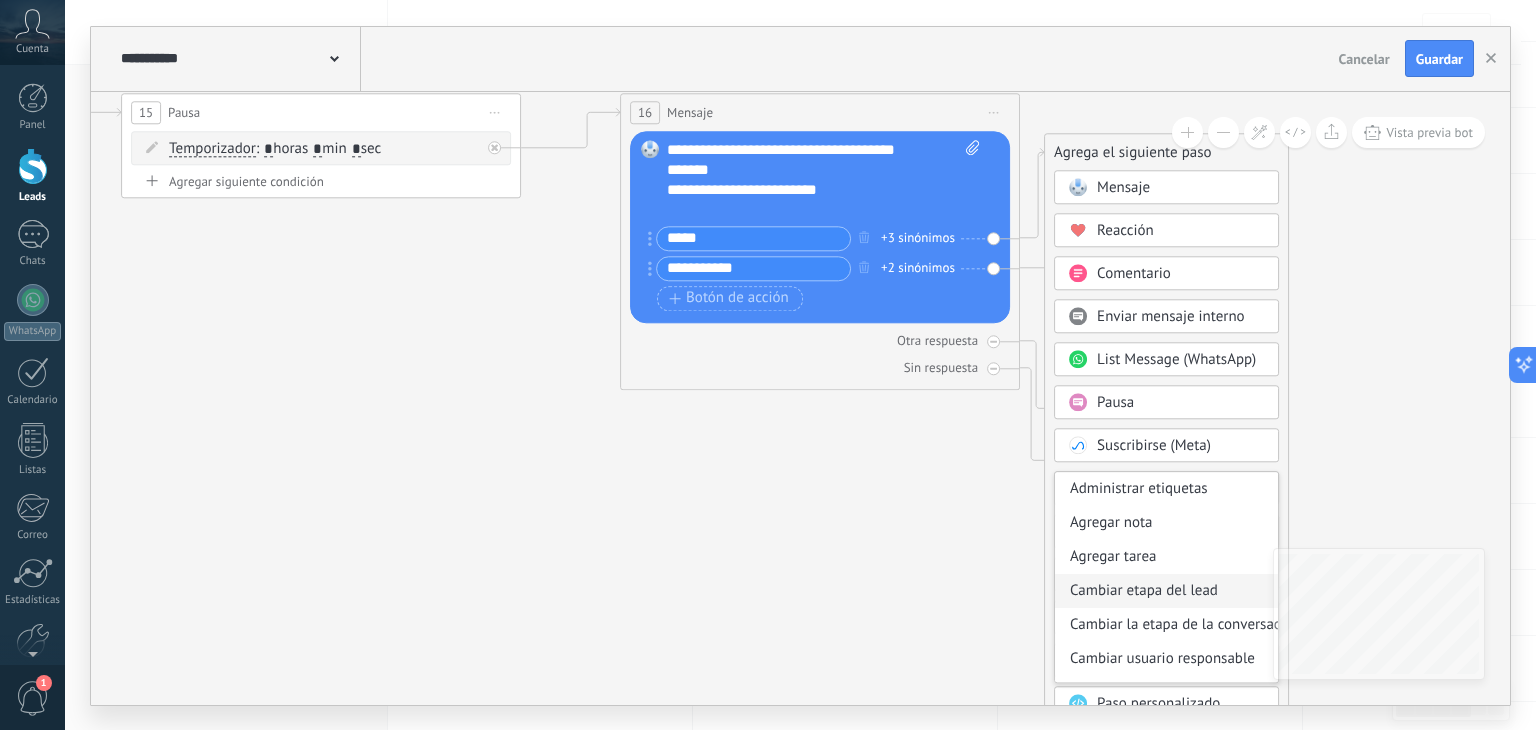 click on "Cambiar etapa del lead" at bounding box center (1166, 591) 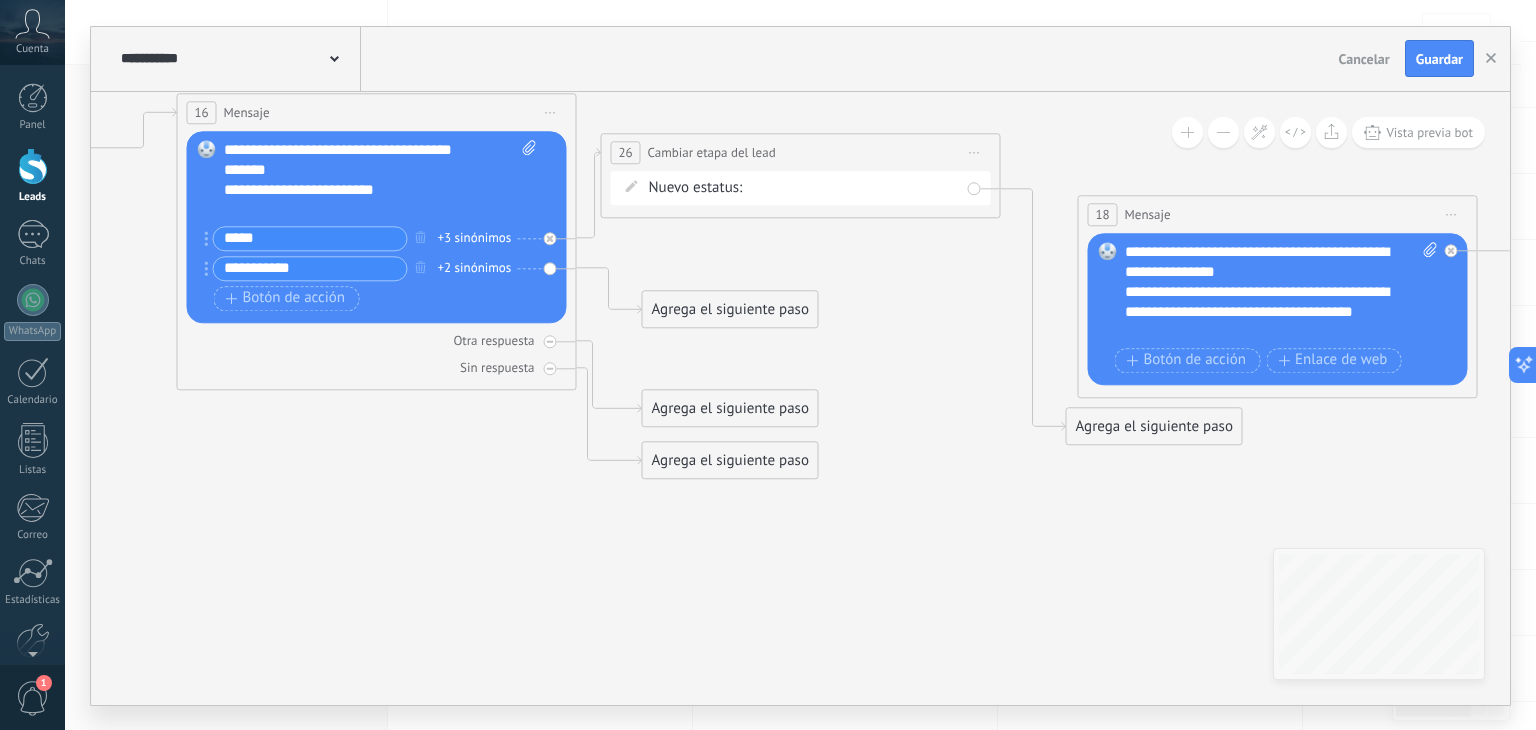 click 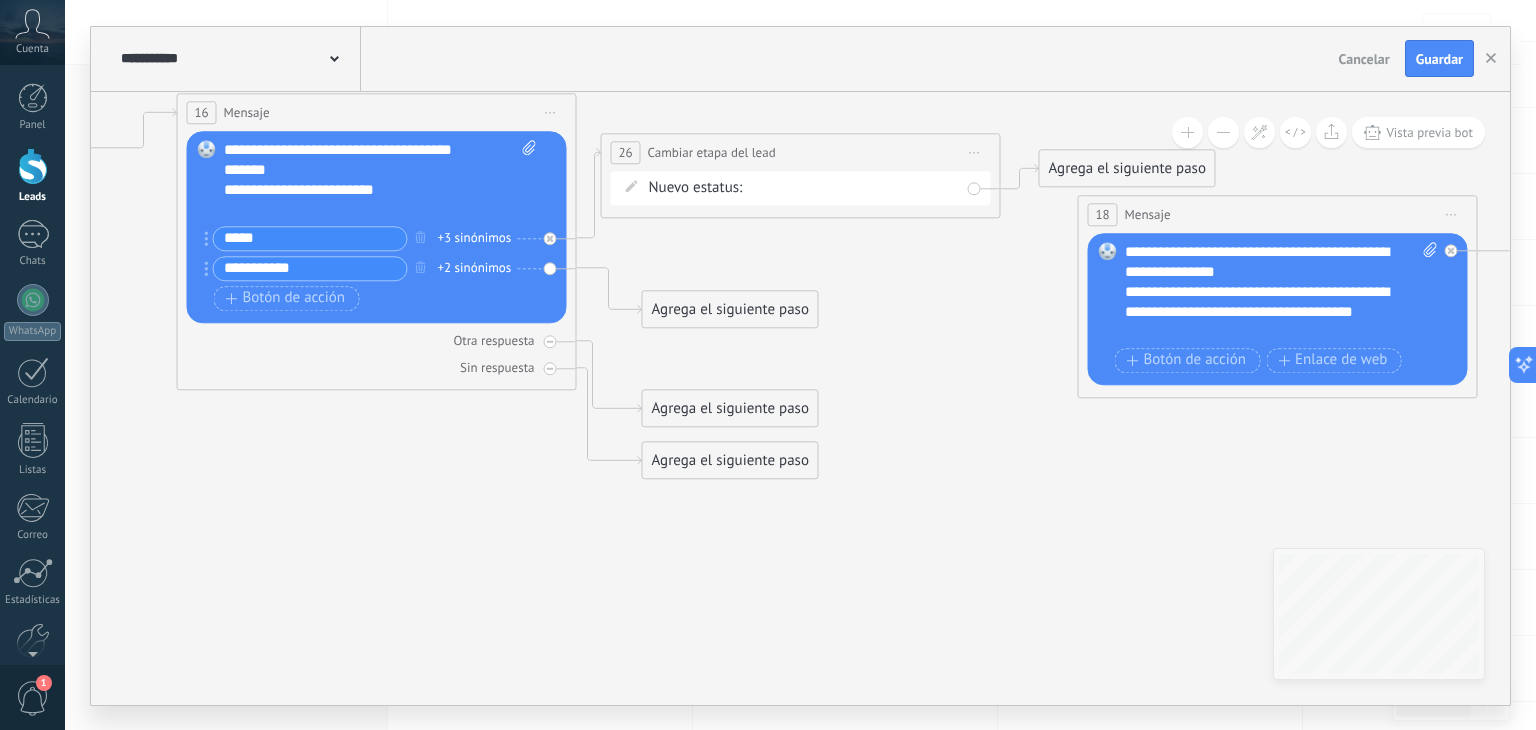 drag, startPoint x: 1108, startPoint y: 429, endPoint x: 1081, endPoint y: 172, distance: 258.4144 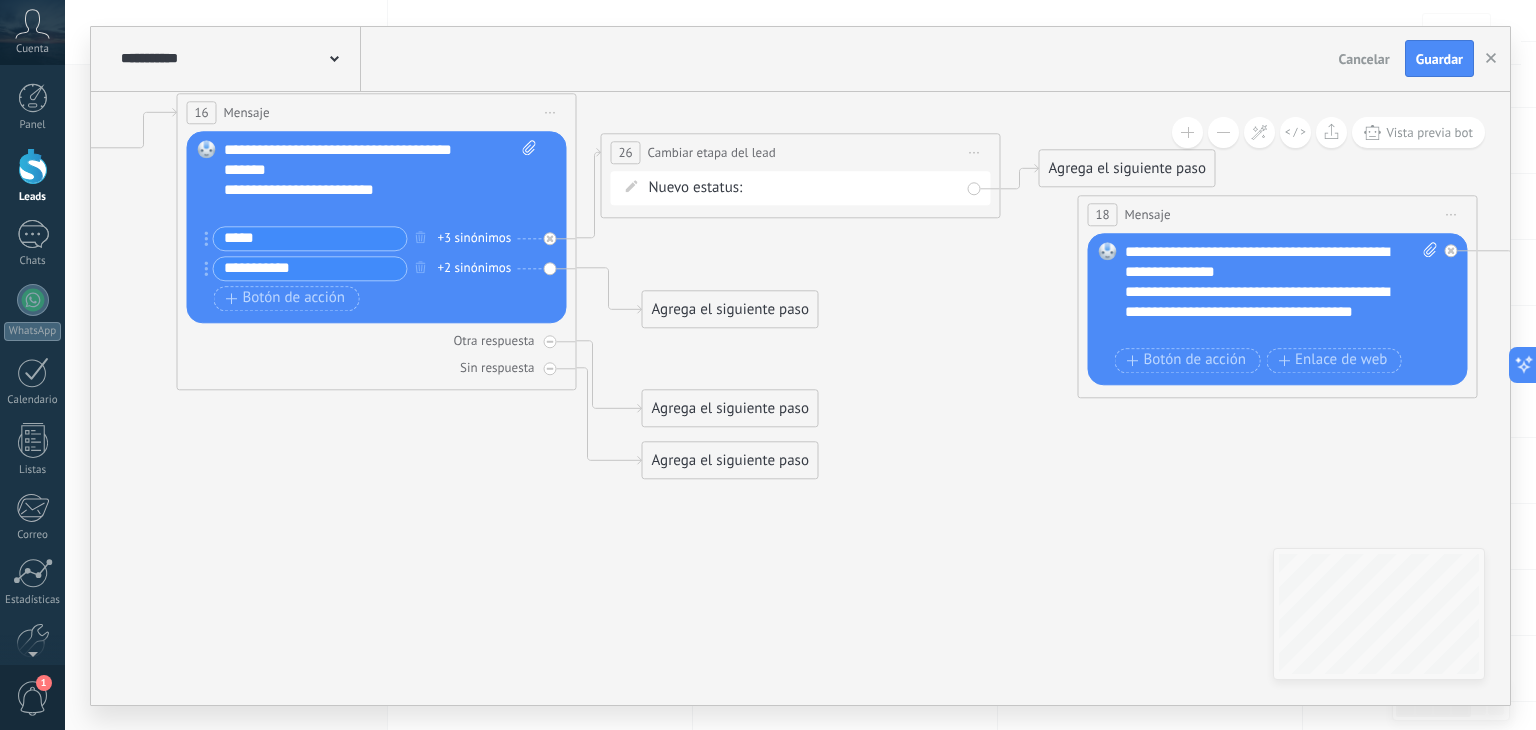 click on "Agrega el siguiente paso" at bounding box center (1127, 168) 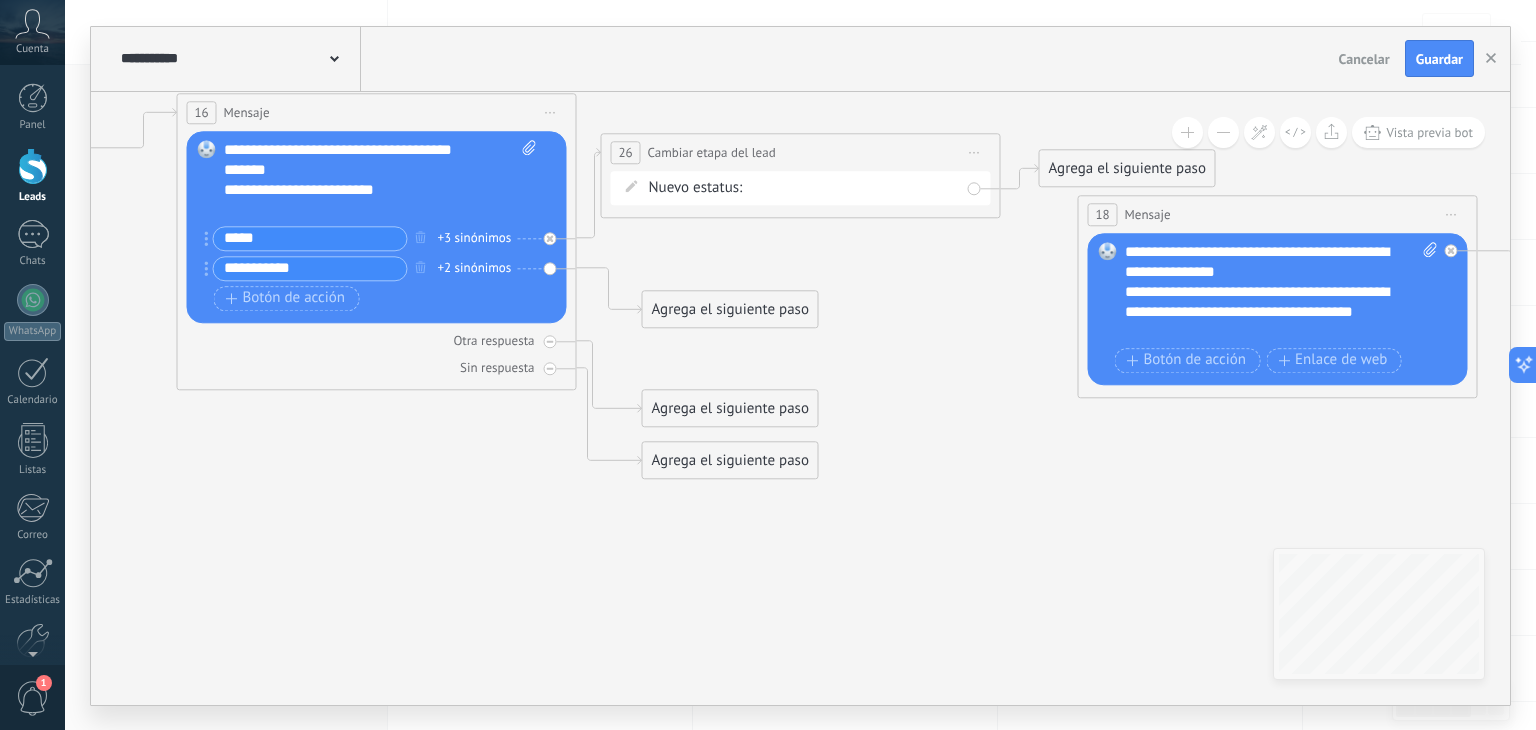 click on "Agrega el siguiente paso" at bounding box center [1127, 168] 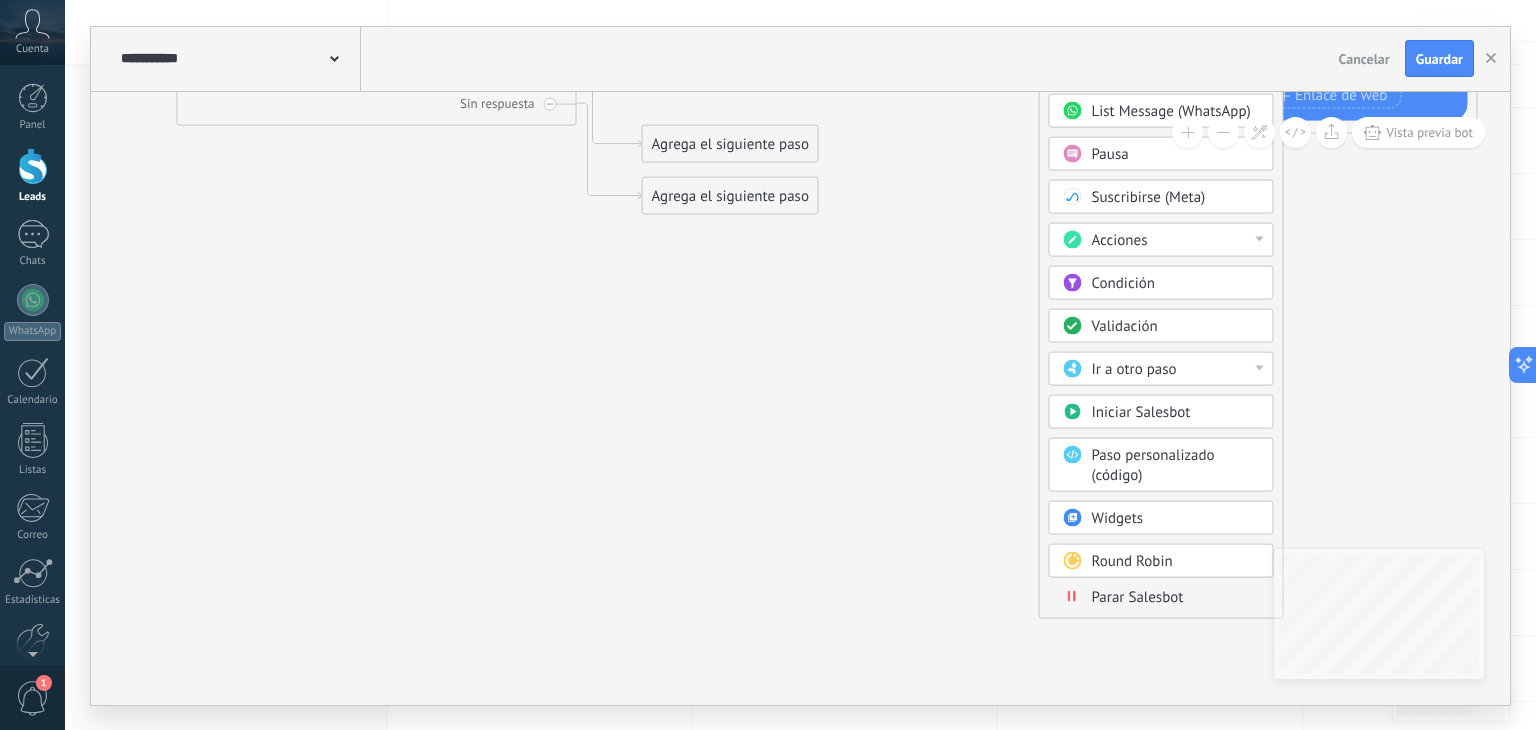 click on "Parar Salesbot" at bounding box center [1138, 596] 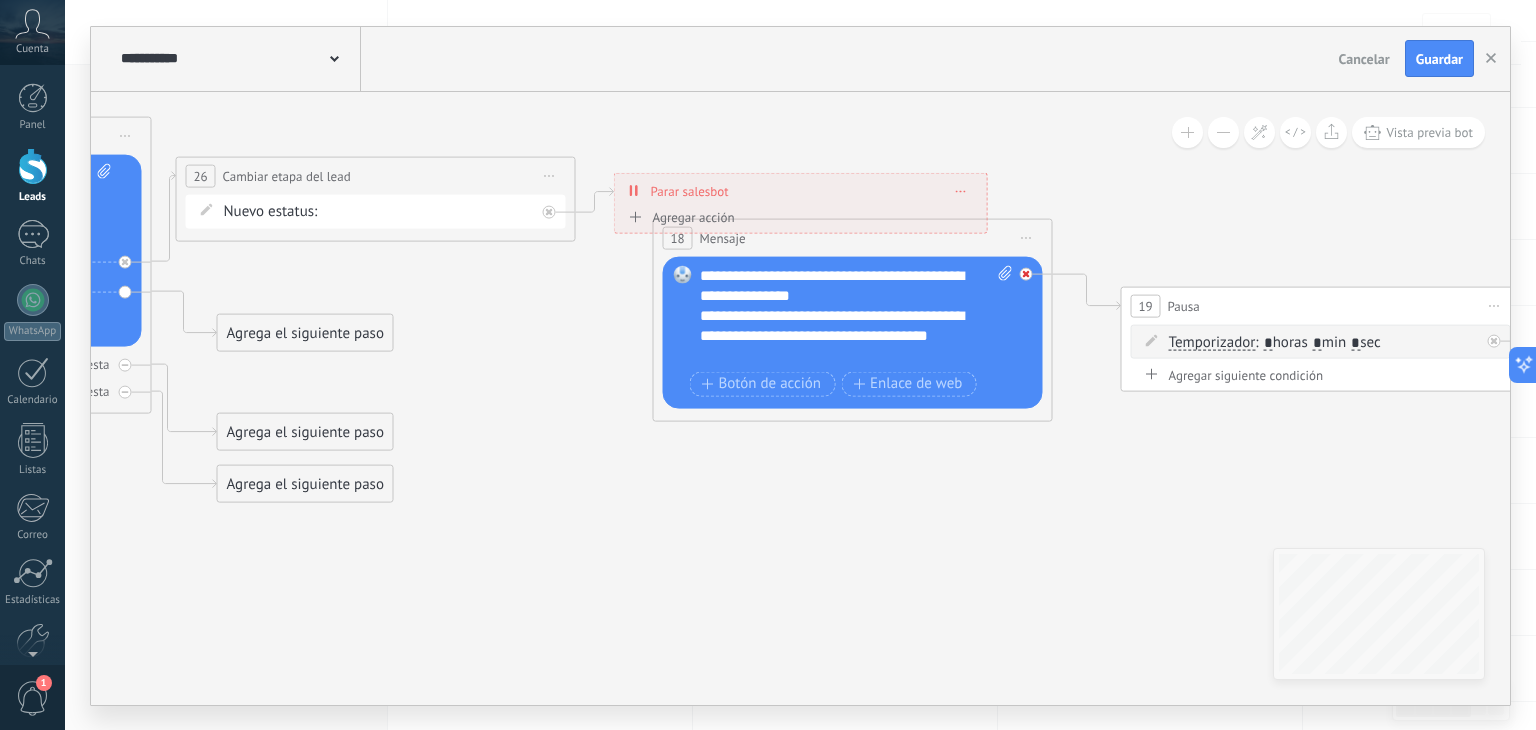 click 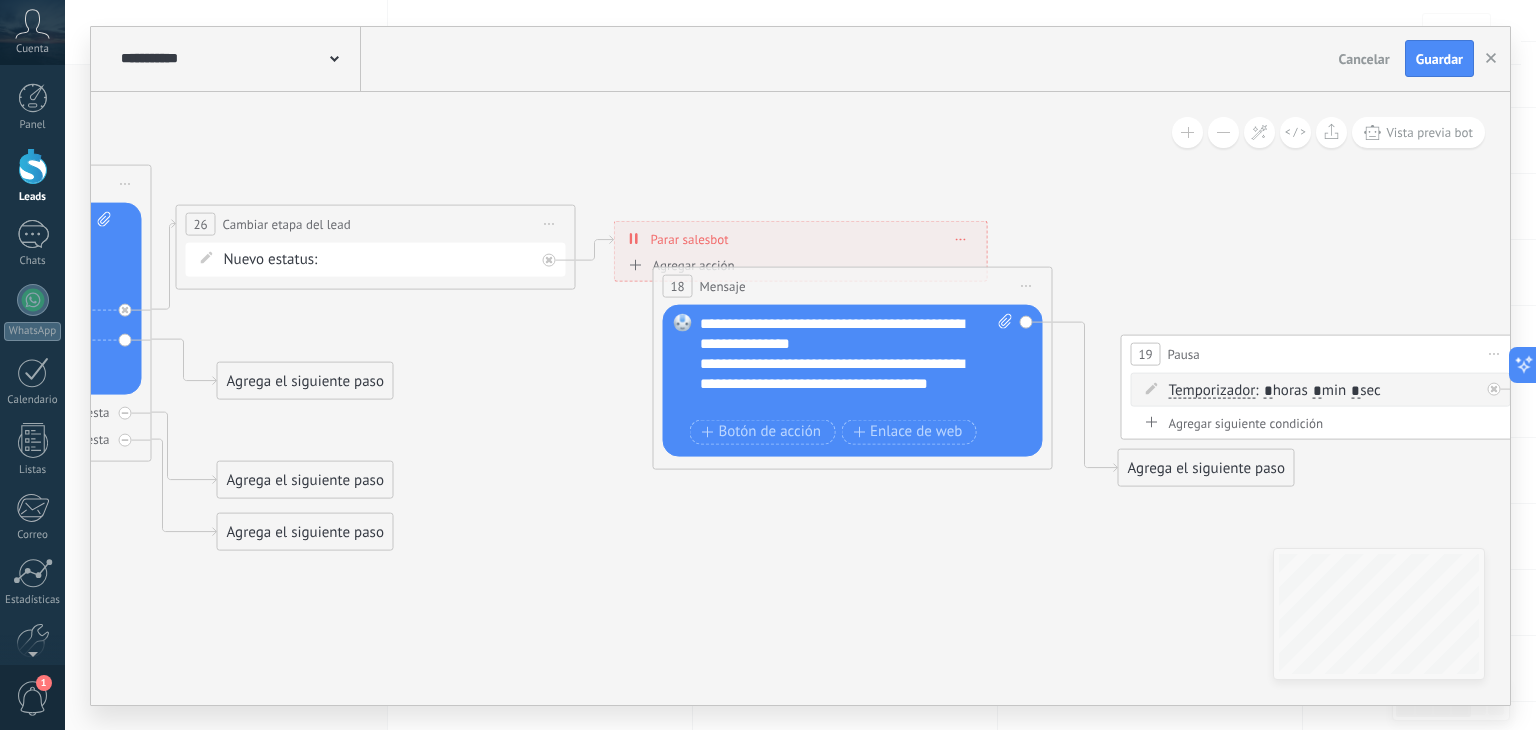 click 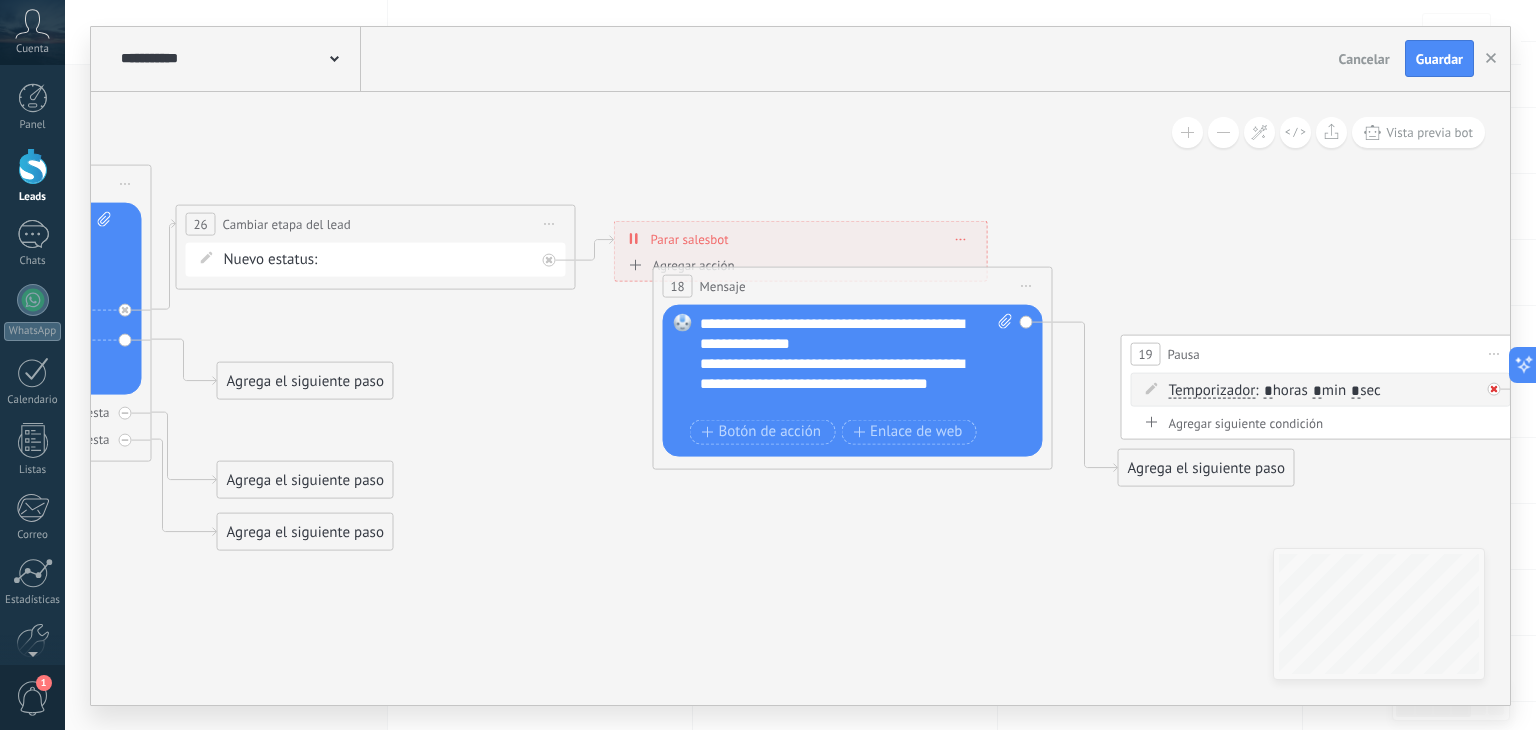 click 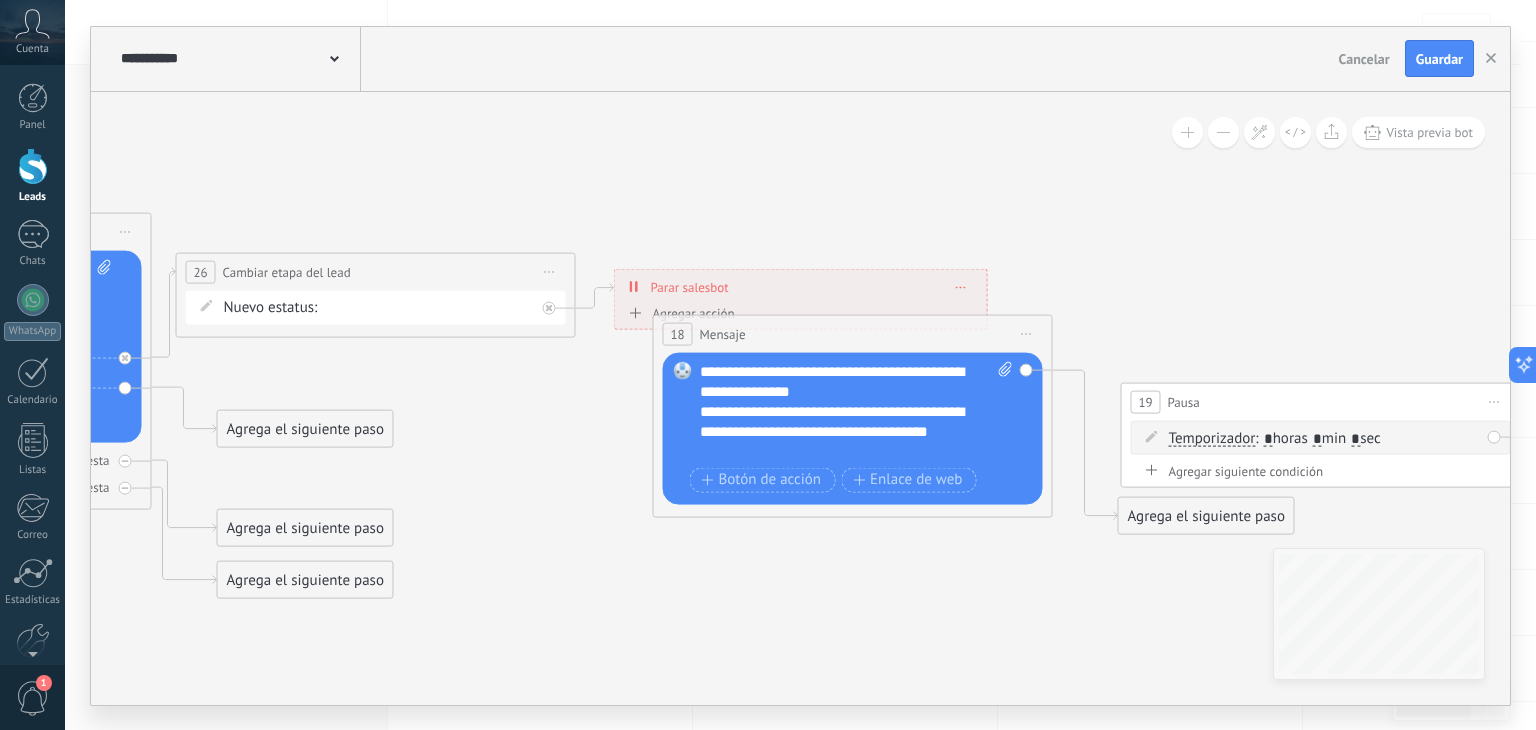click on "18
Mensaje
*******
(a):
Todos los contactos - canales seleccionados
Todos los contactos - canales seleccionados
Todos los contactos - canal primario
Contacto principal - canales seleccionados
Contacto principal - canal primario
Todos los contactos - canales seleccionados
Todos los contactos - canales seleccionados
Todos los contactos - canal primario
Contacto principal - canales seleccionados" at bounding box center [853, 333] 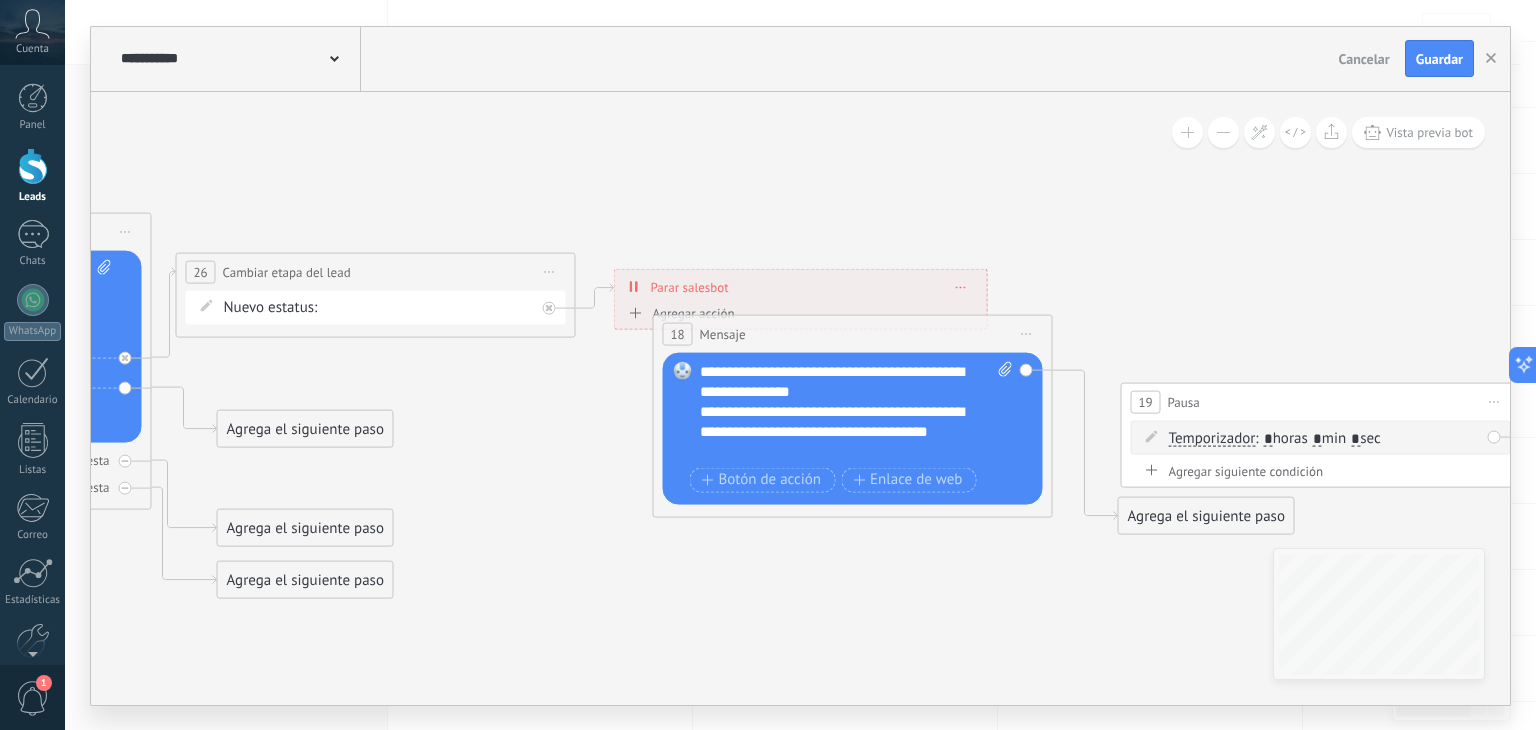 click 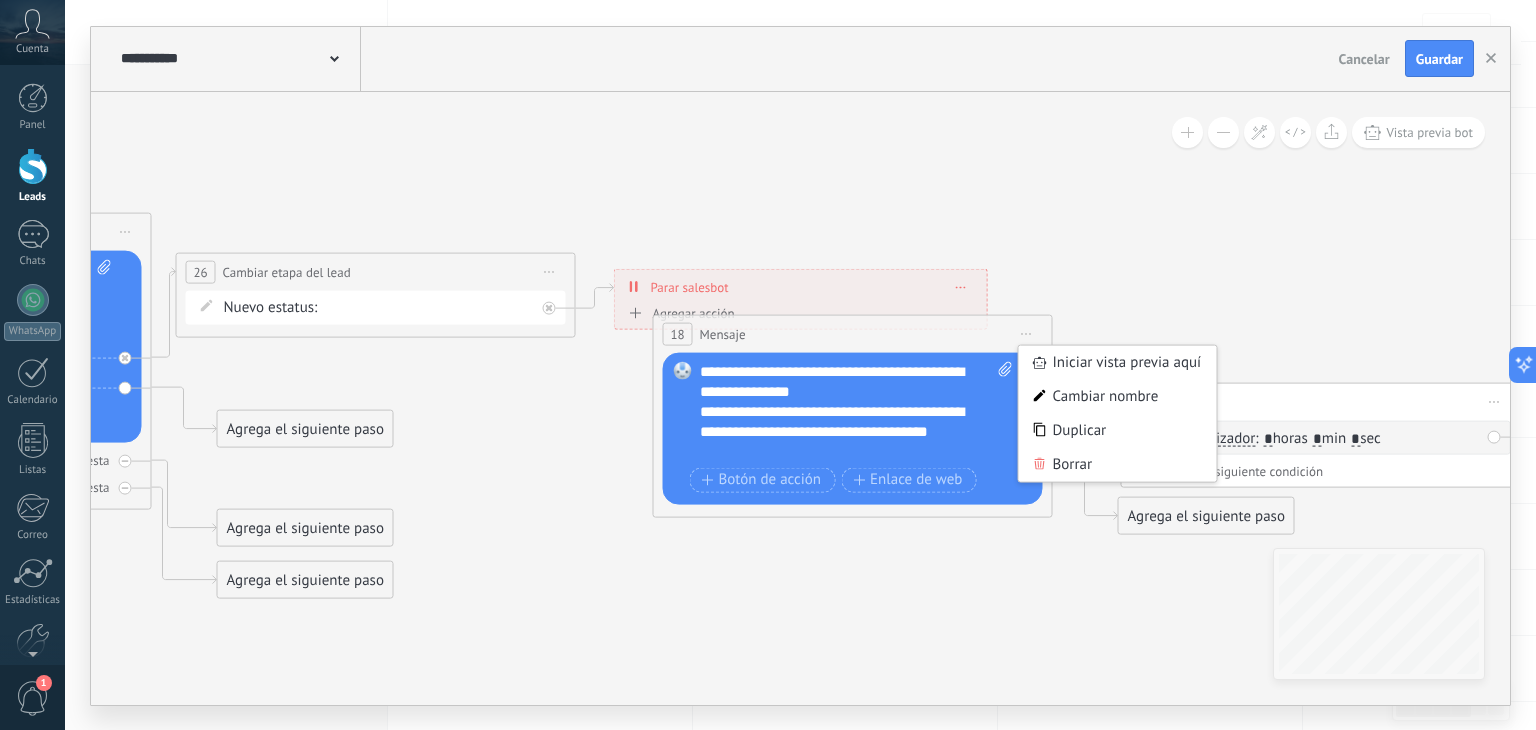 click on "Borrar" at bounding box center (1118, 464) 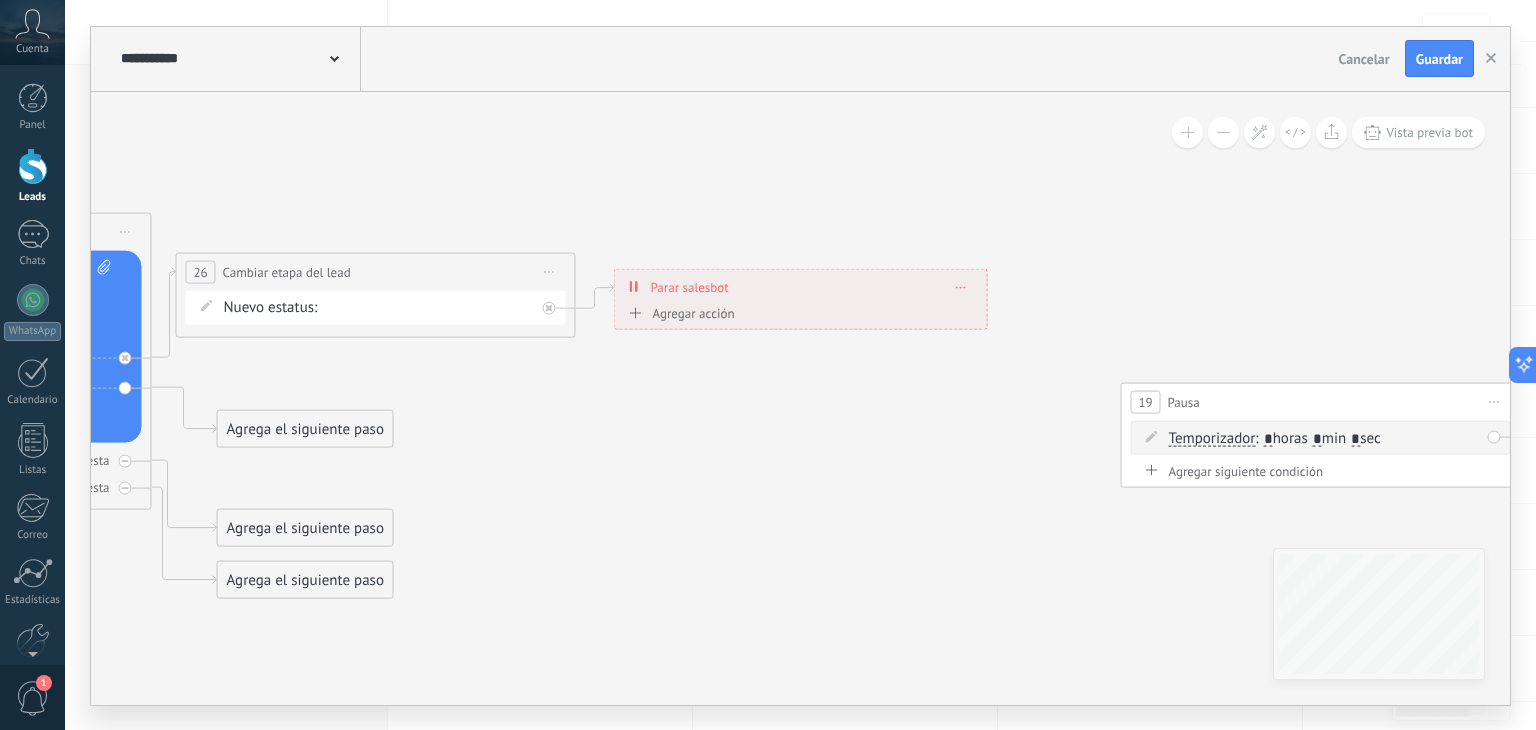 click on "Iniciar vista previa aquí
Cambiar nombre
Duplicar
Borrar" at bounding box center [1495, 401] 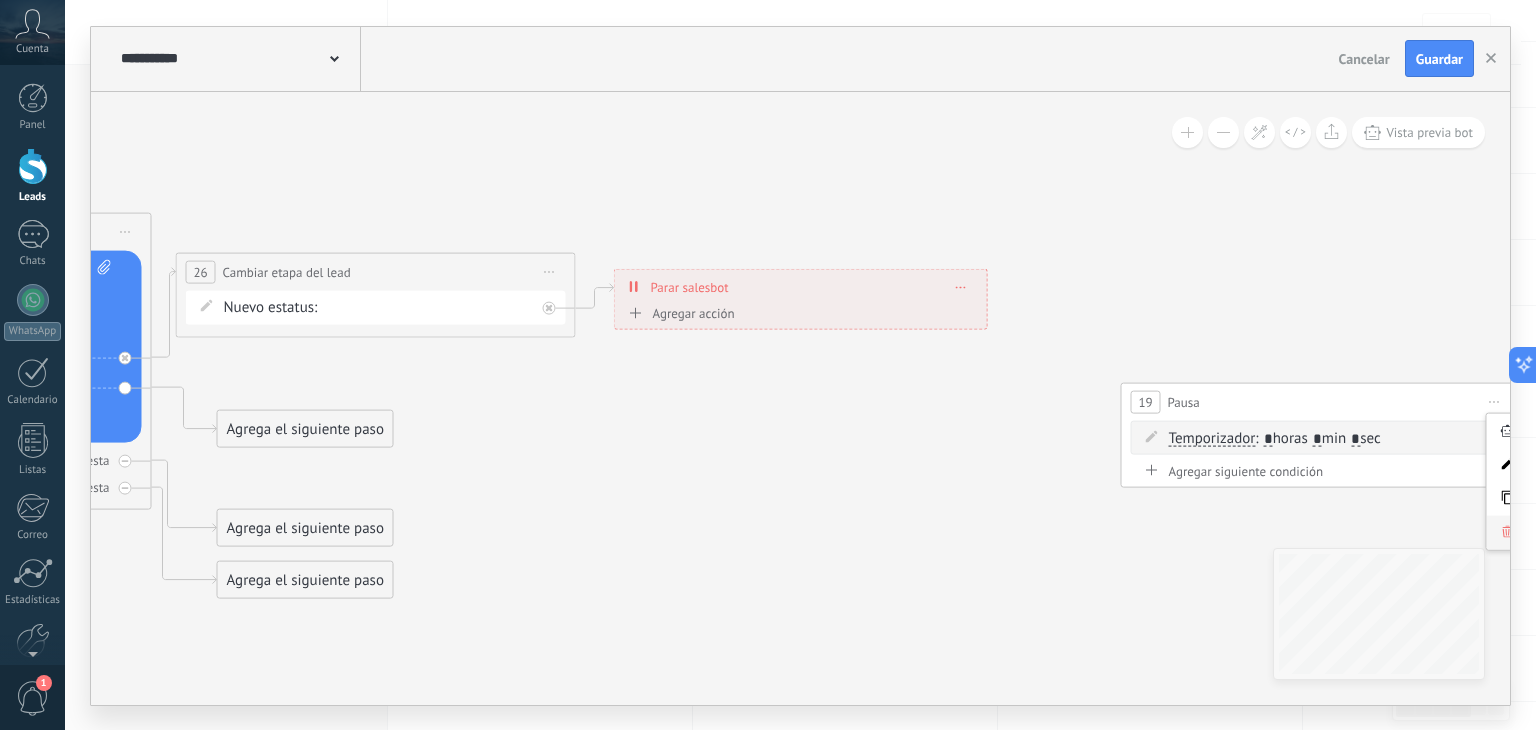 click 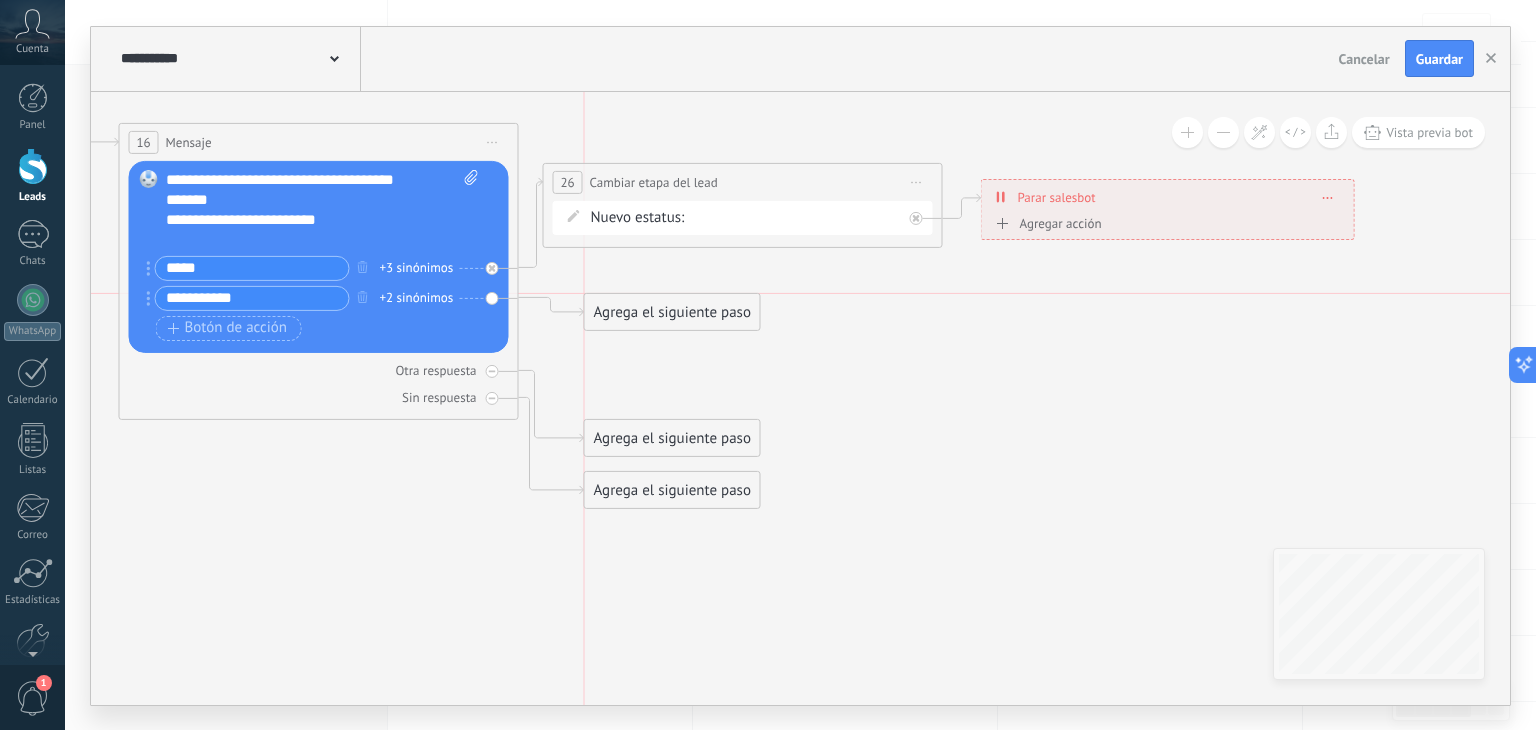 drag, startPoint x: 680, startPoint y: 345, endPoint x: 684, endPoint y: 310, distance: 35.22783 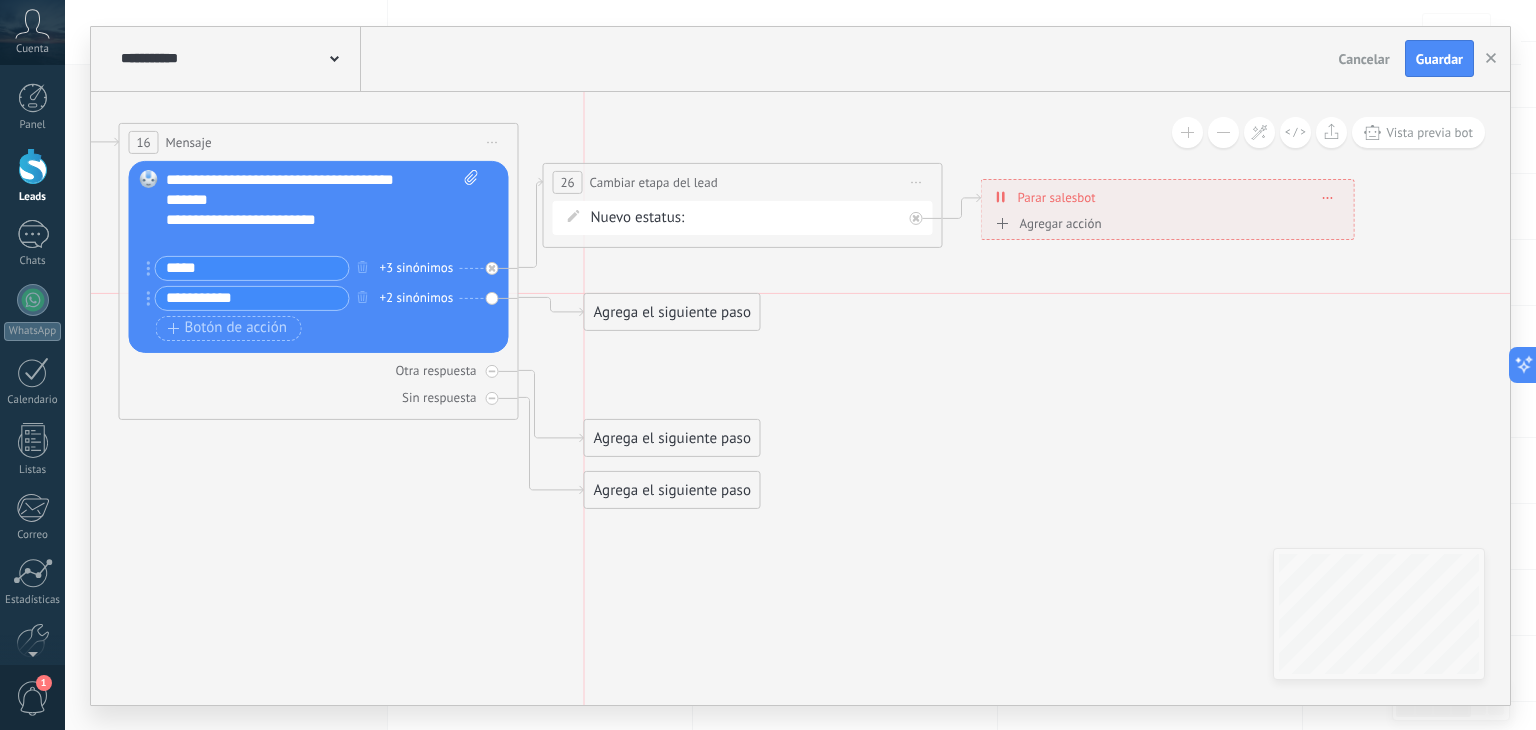 click on "Agrega el siguiente paso" at bounding box center (672, 312) 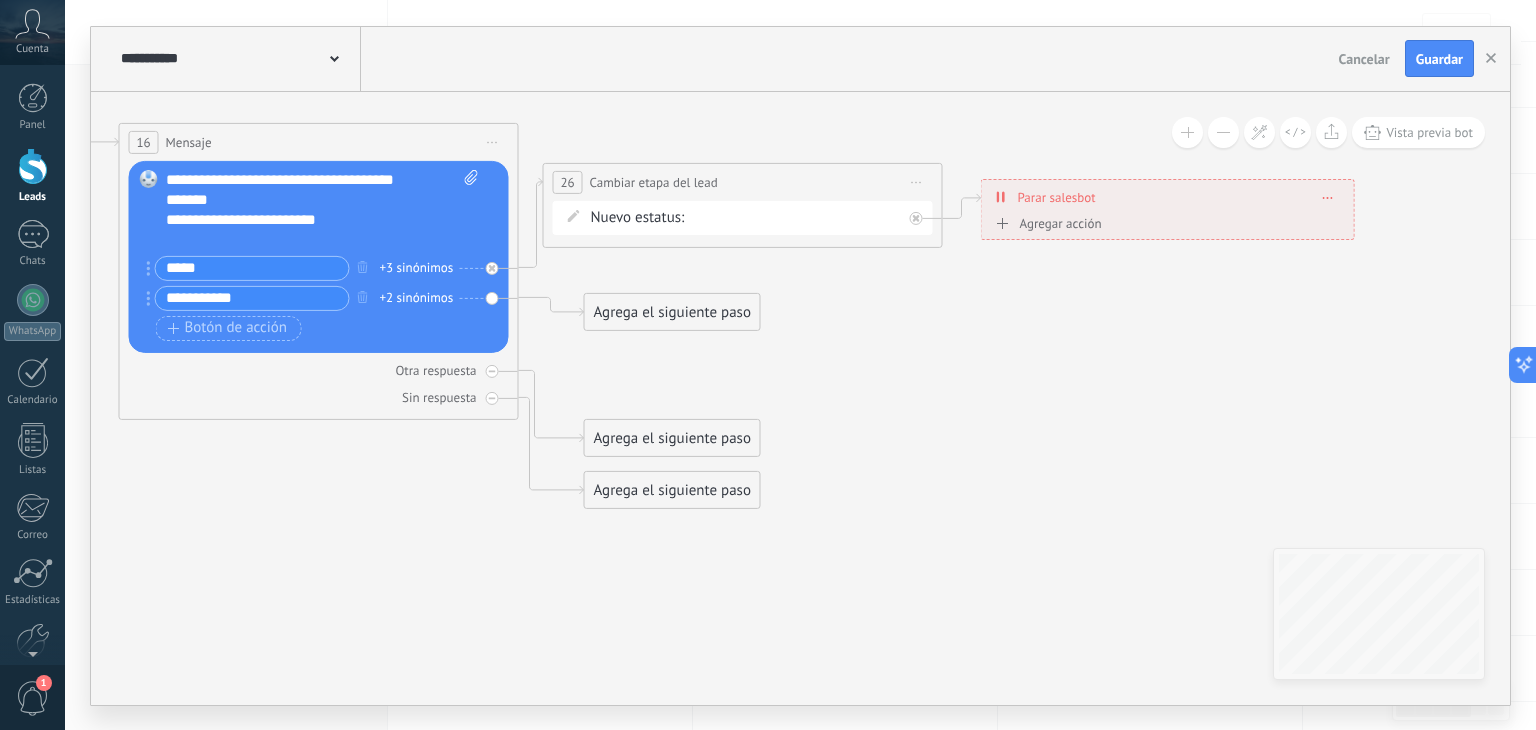 click on "Agrega el siguiente paso" at bounding box center [672, 312] 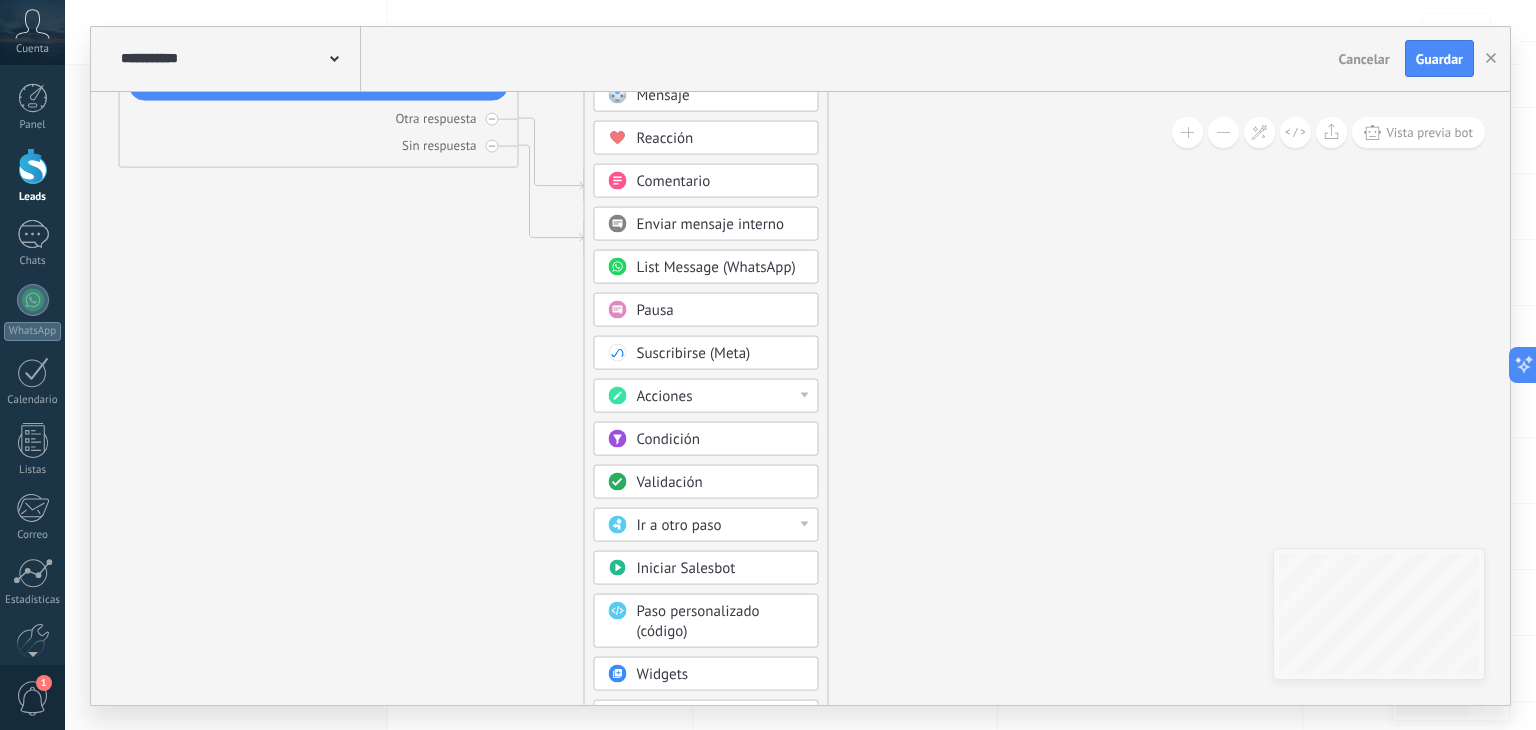 click on "Acciones" at bounding box center (721, 396) 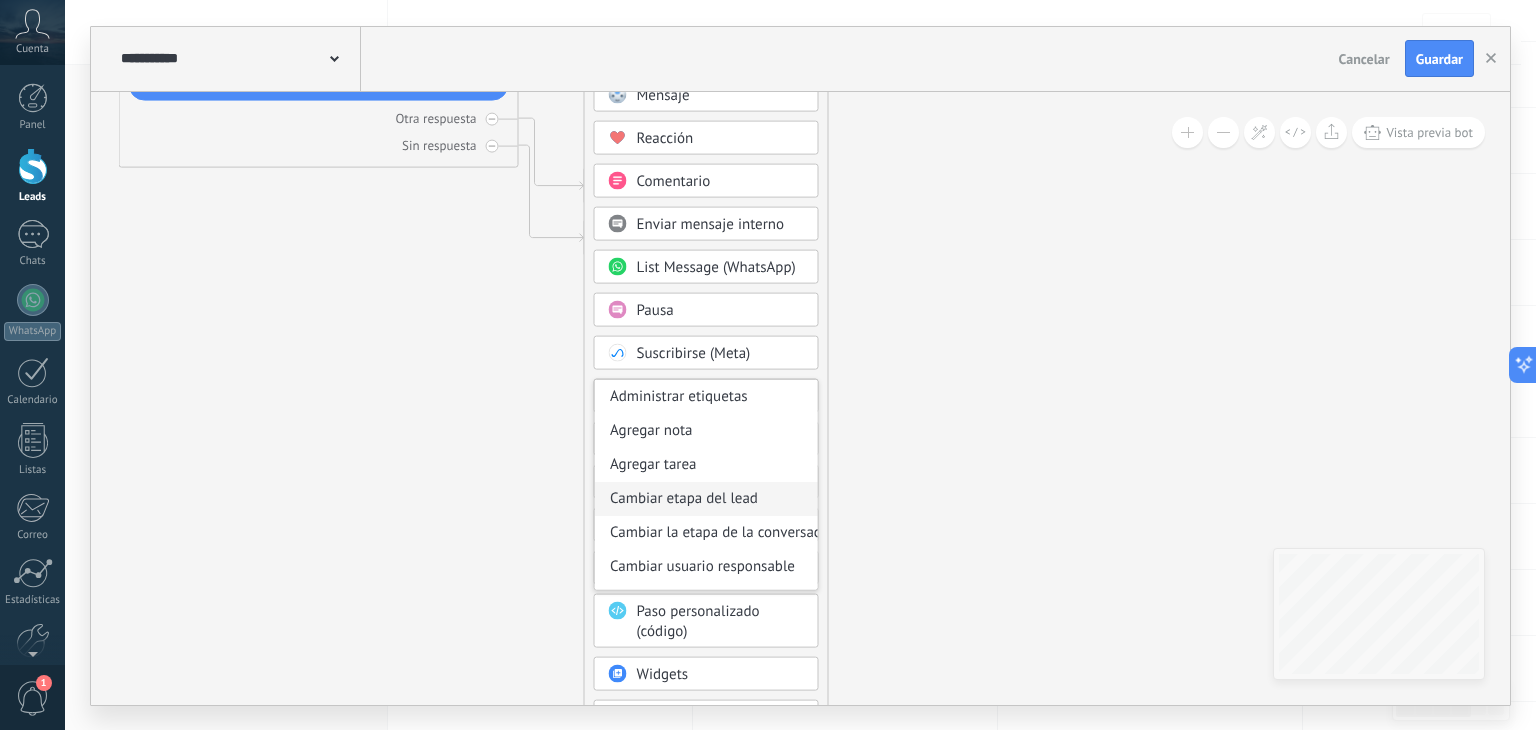 click on "Cambiar etapa del lead" at bounding box center (706, 498) 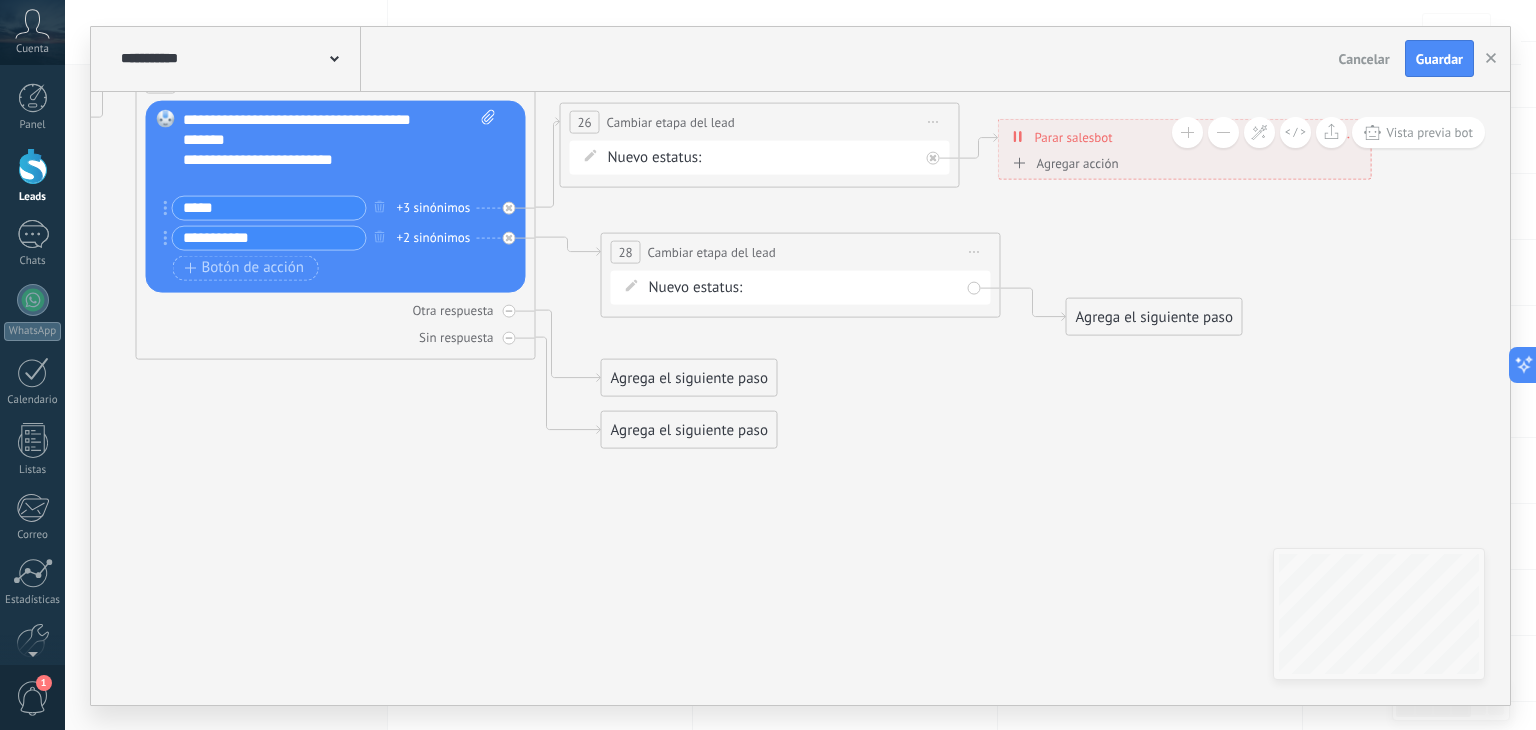 click on "NEQUI BANCOLOMBIA REMARKETING Ganado Perdido" at bounding box center (0, 0) 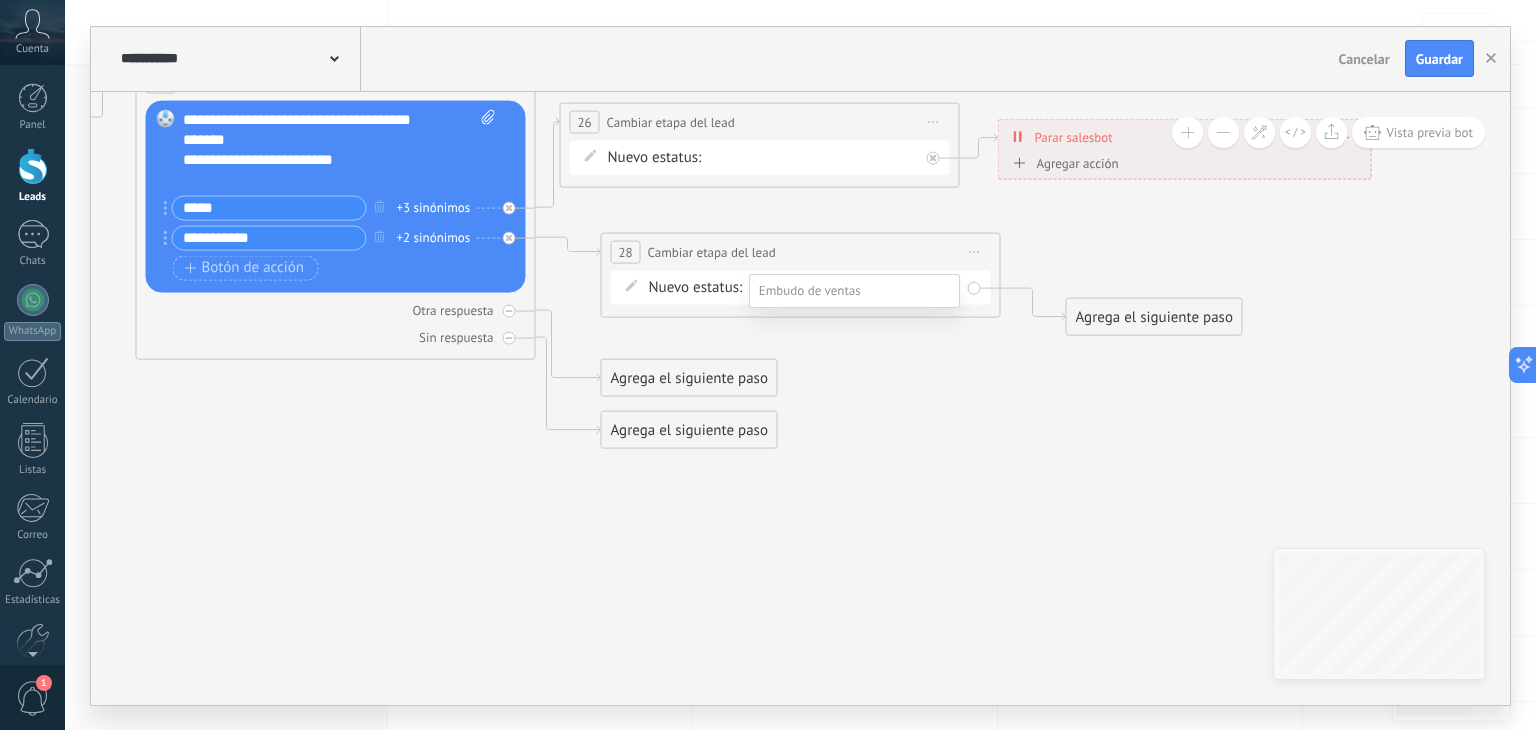 click on "BANCOLOMBIA" at bounding box center (0, 0) 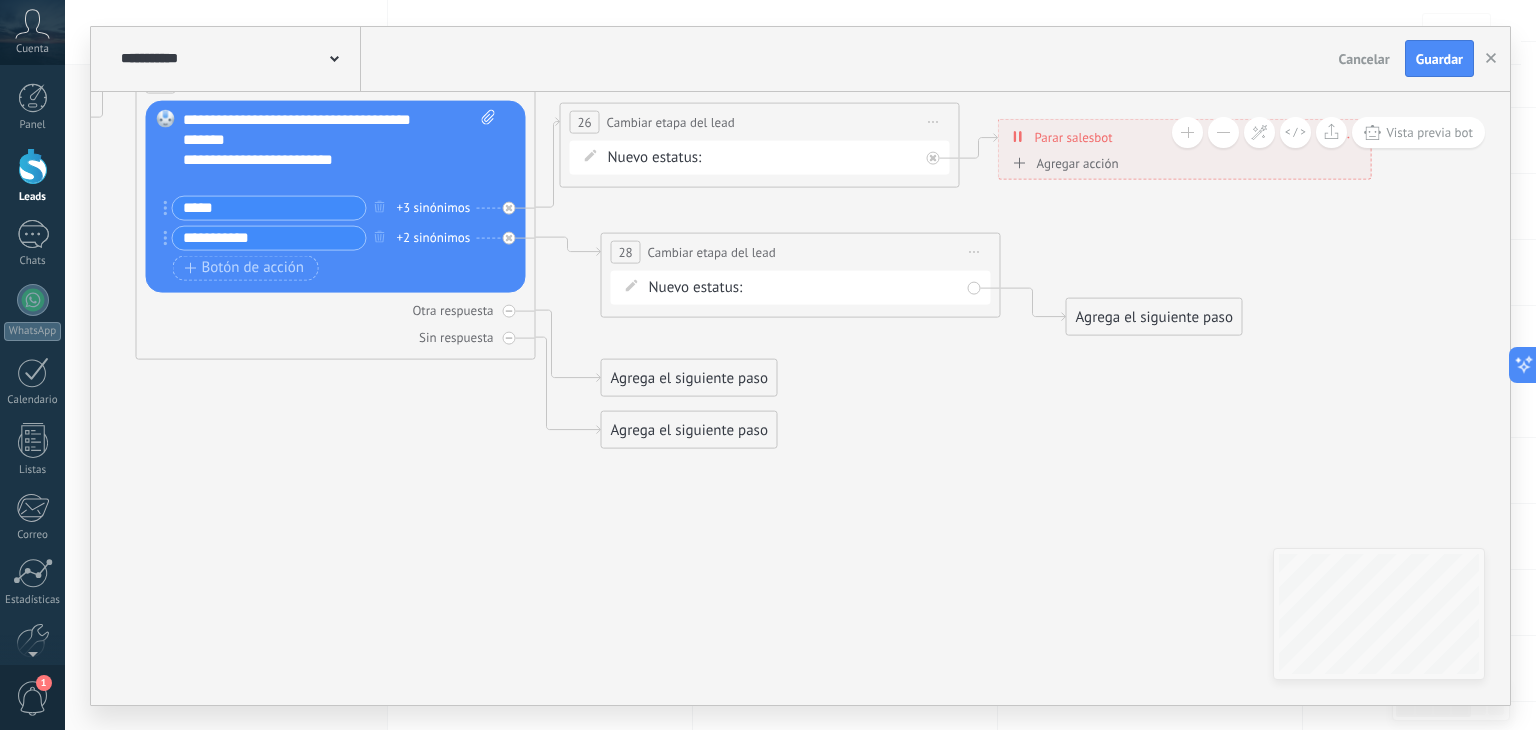 click on "Agrega el siguiente paso" at bounding box center [1154, 316] 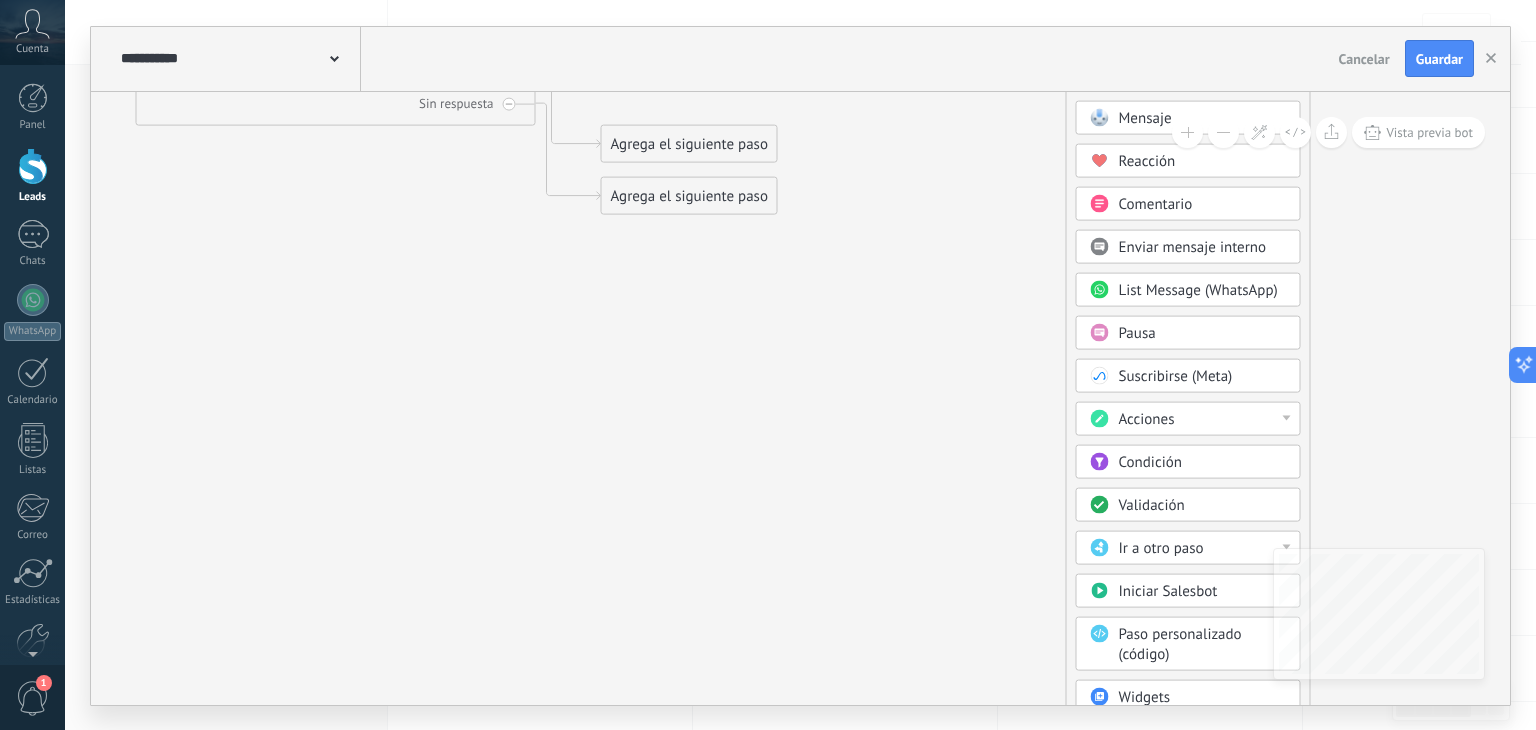 click on "Acciones" at bounding box center (1203, 419) 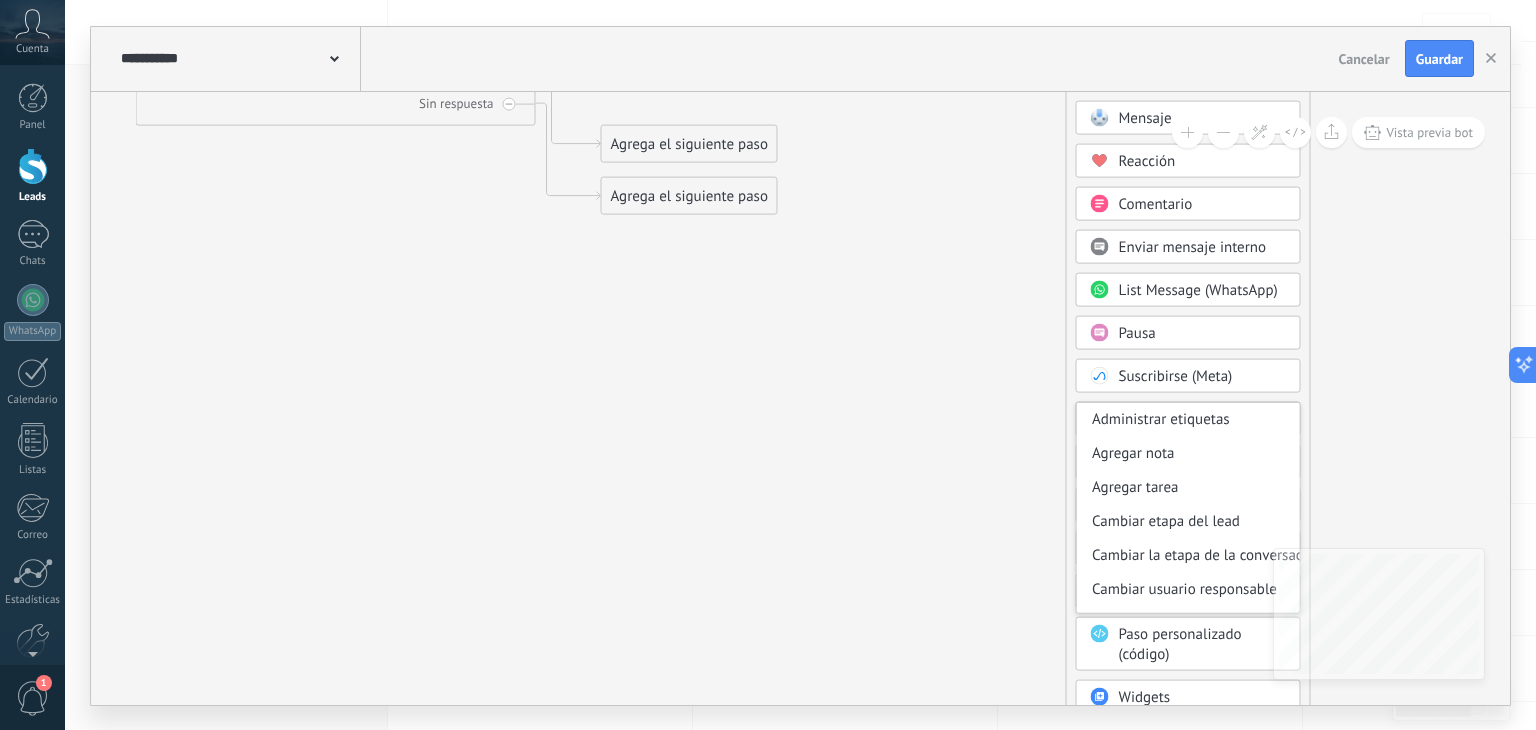 scroll, scrollTop: 0, scrollLeft: 0, axis: both 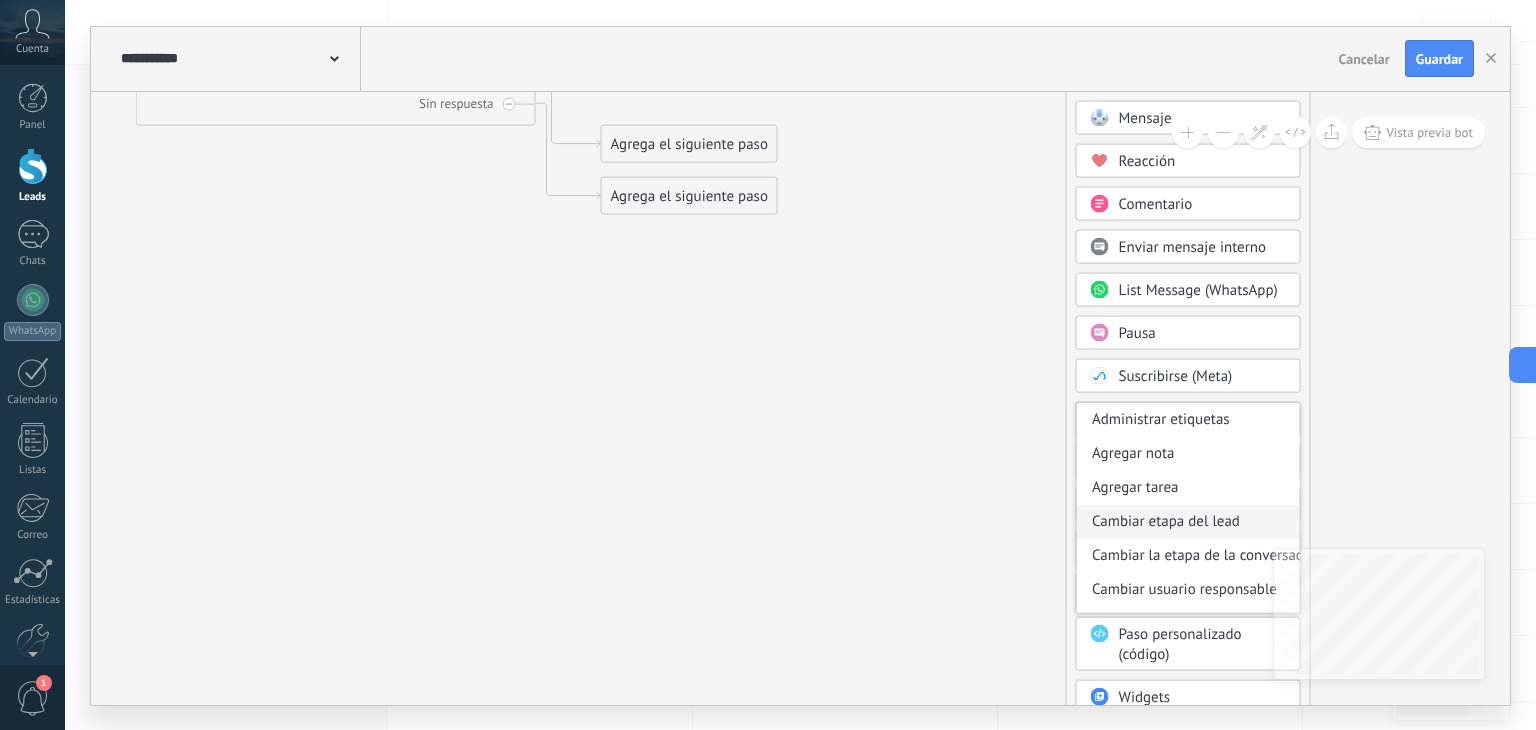 click on "Cambiar etapa del lead" at bounding box center (1188, 521) 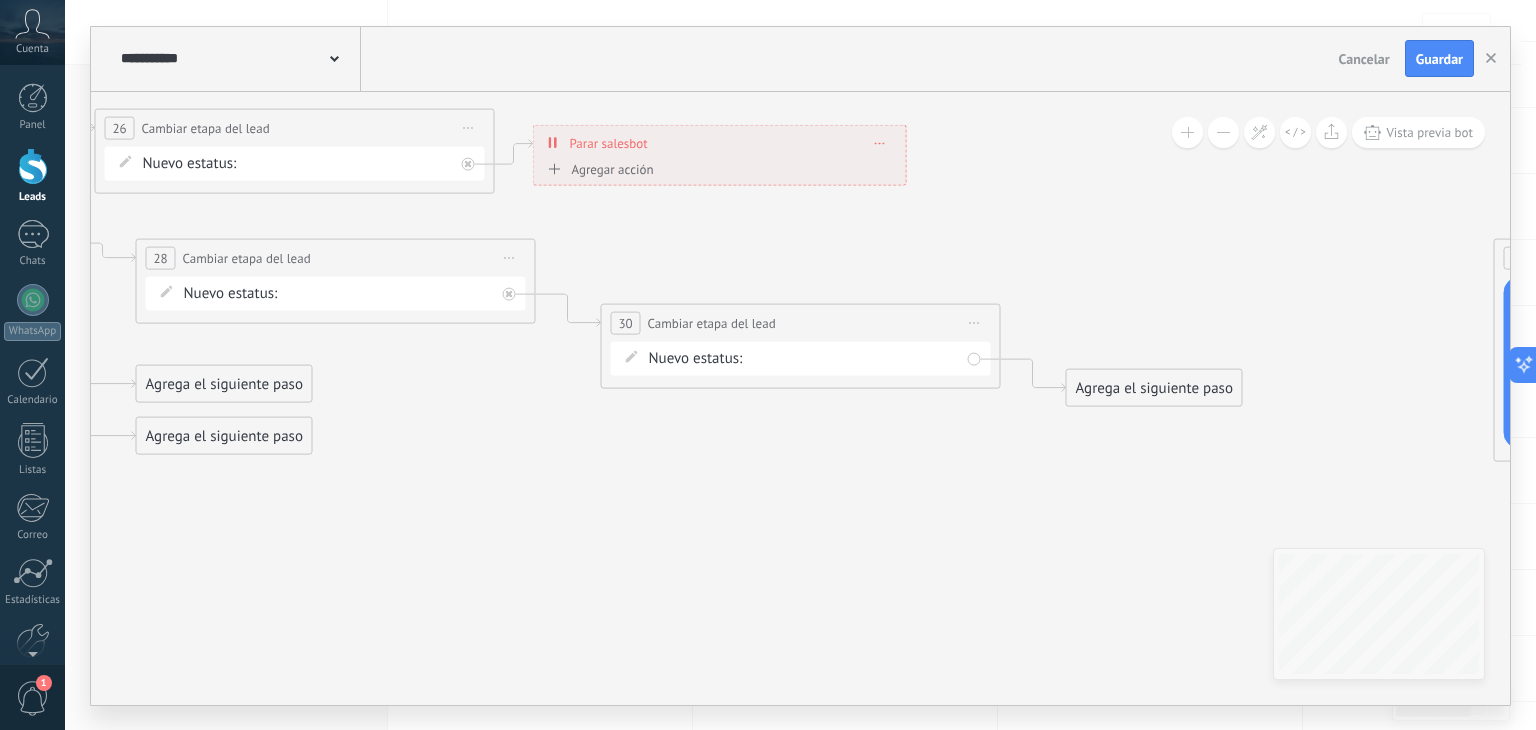 click on "Iniciar vista previa aquí
Cambiar nombre
Duplicar
Borrar" at bounding box center [975, 322] 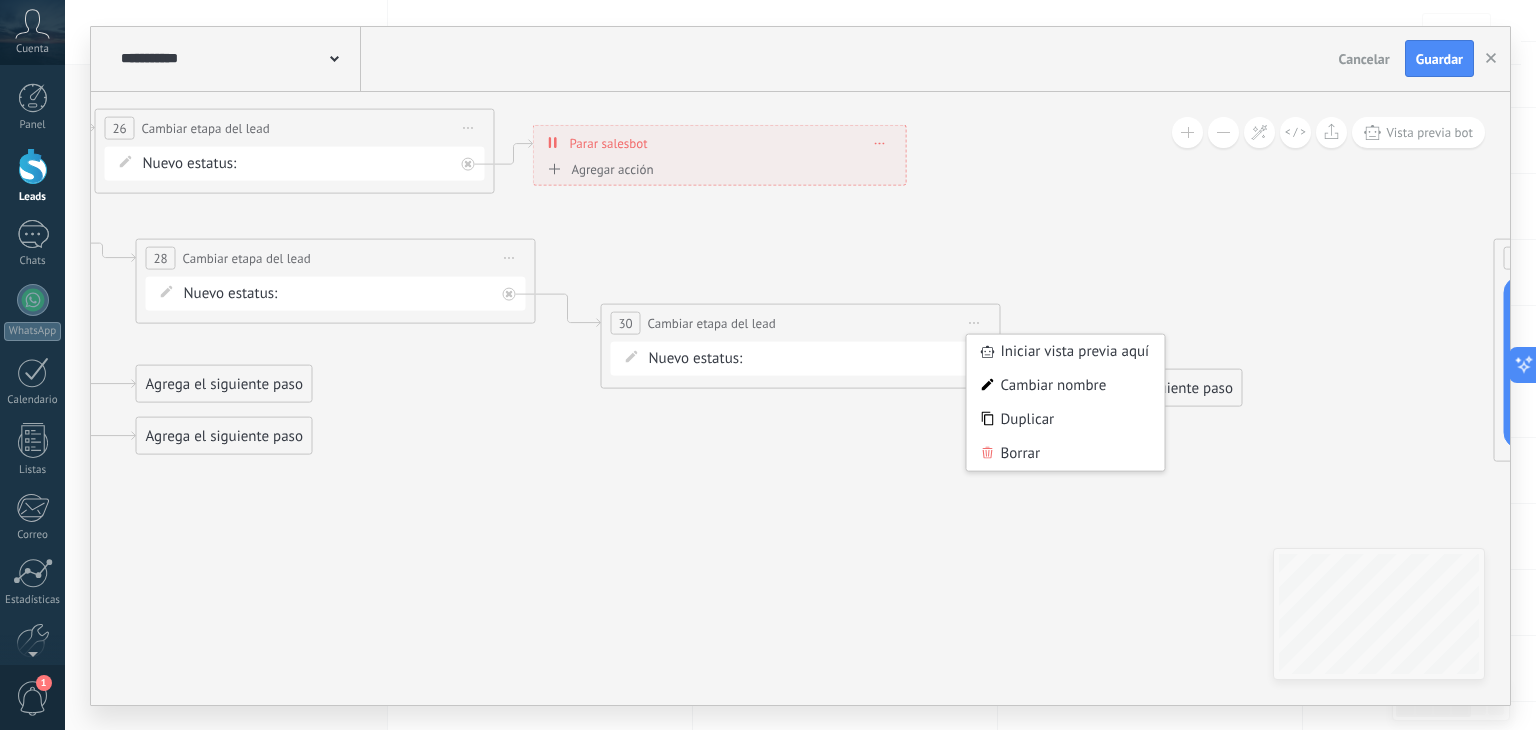 click on "Borrar" at bounding box center [1066, 453] 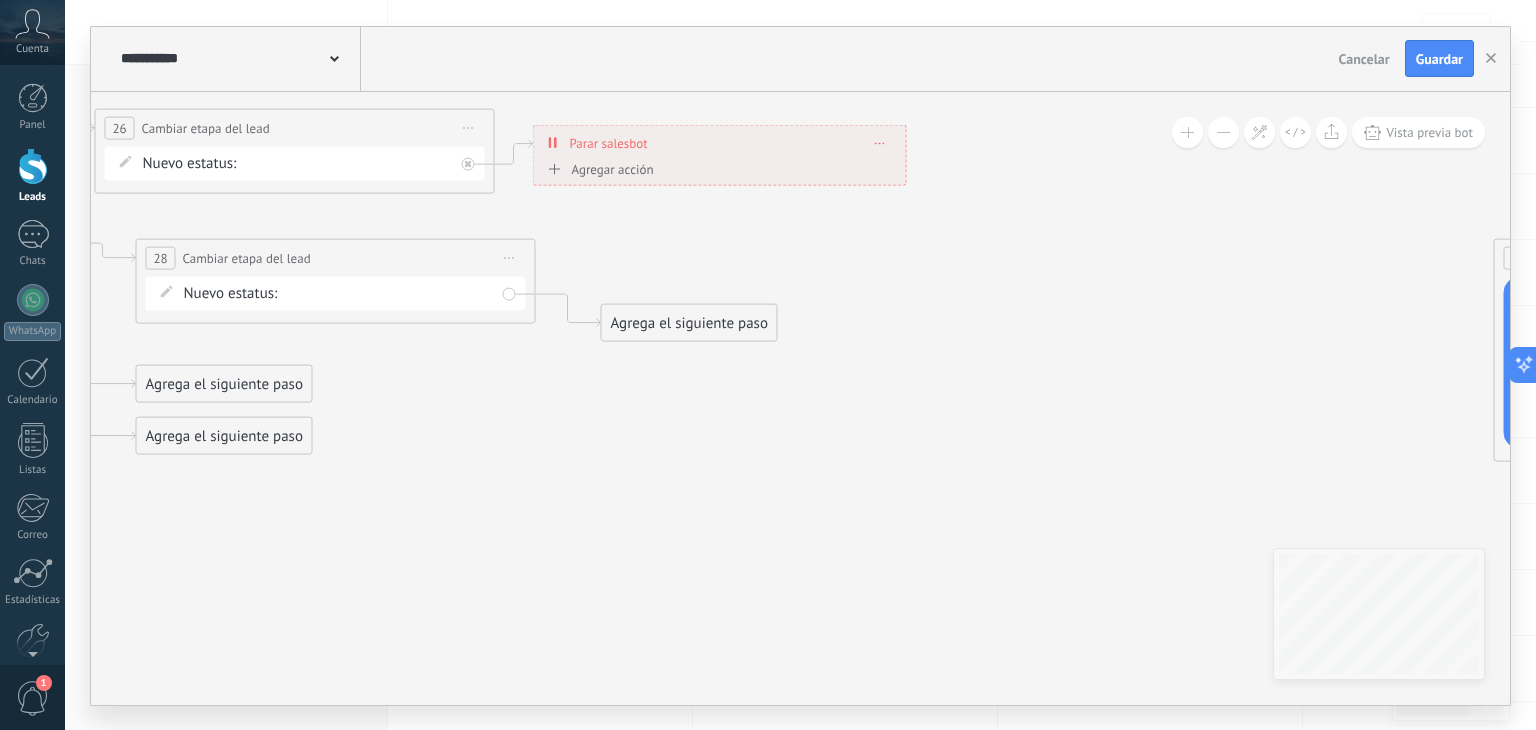 click on "Agrega el siguiente paso" at bounding box center [689, 322] 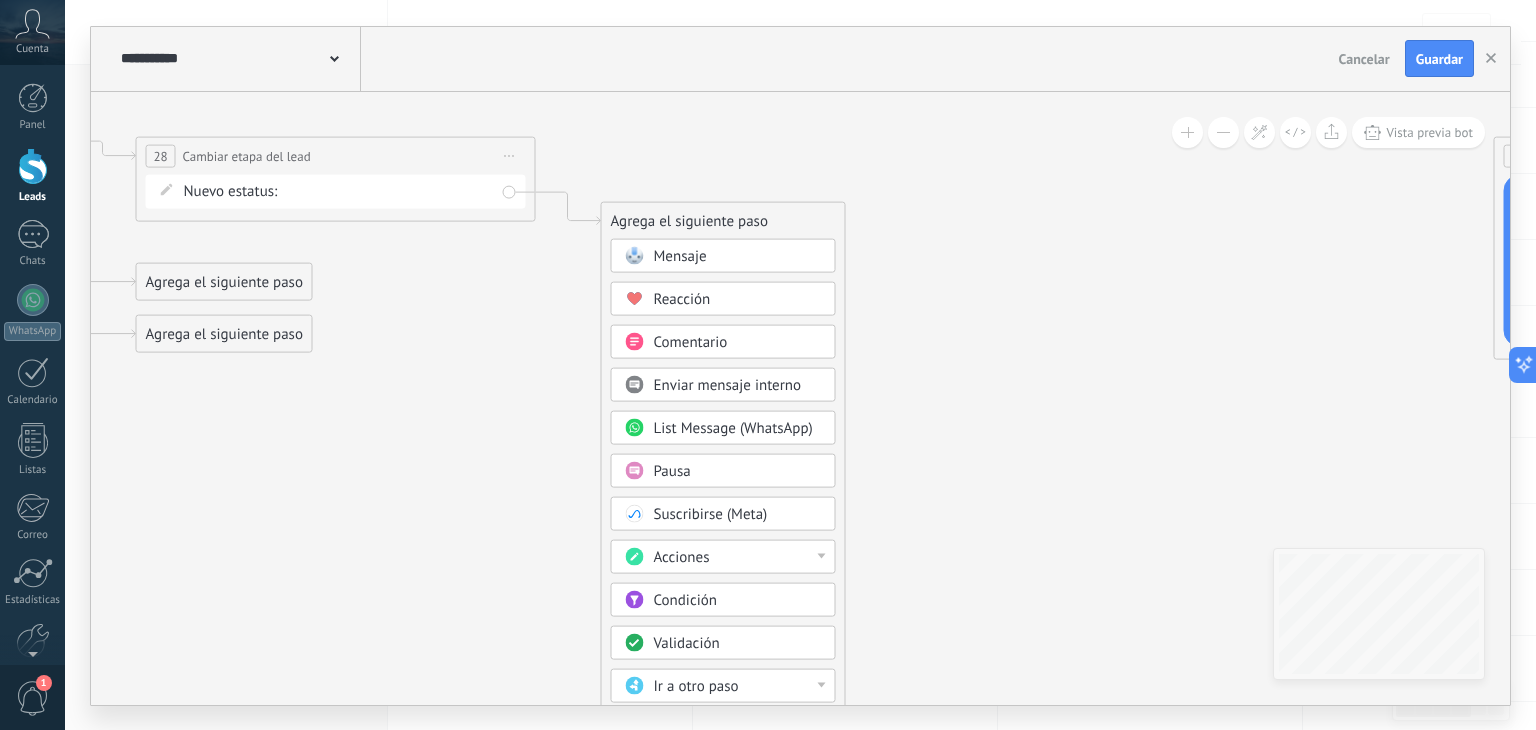 click on "Nuevo estatus: NEQUI BANCOLOMBIA REMARKETING Ganado Perdido" at bounding box center [336, 191] 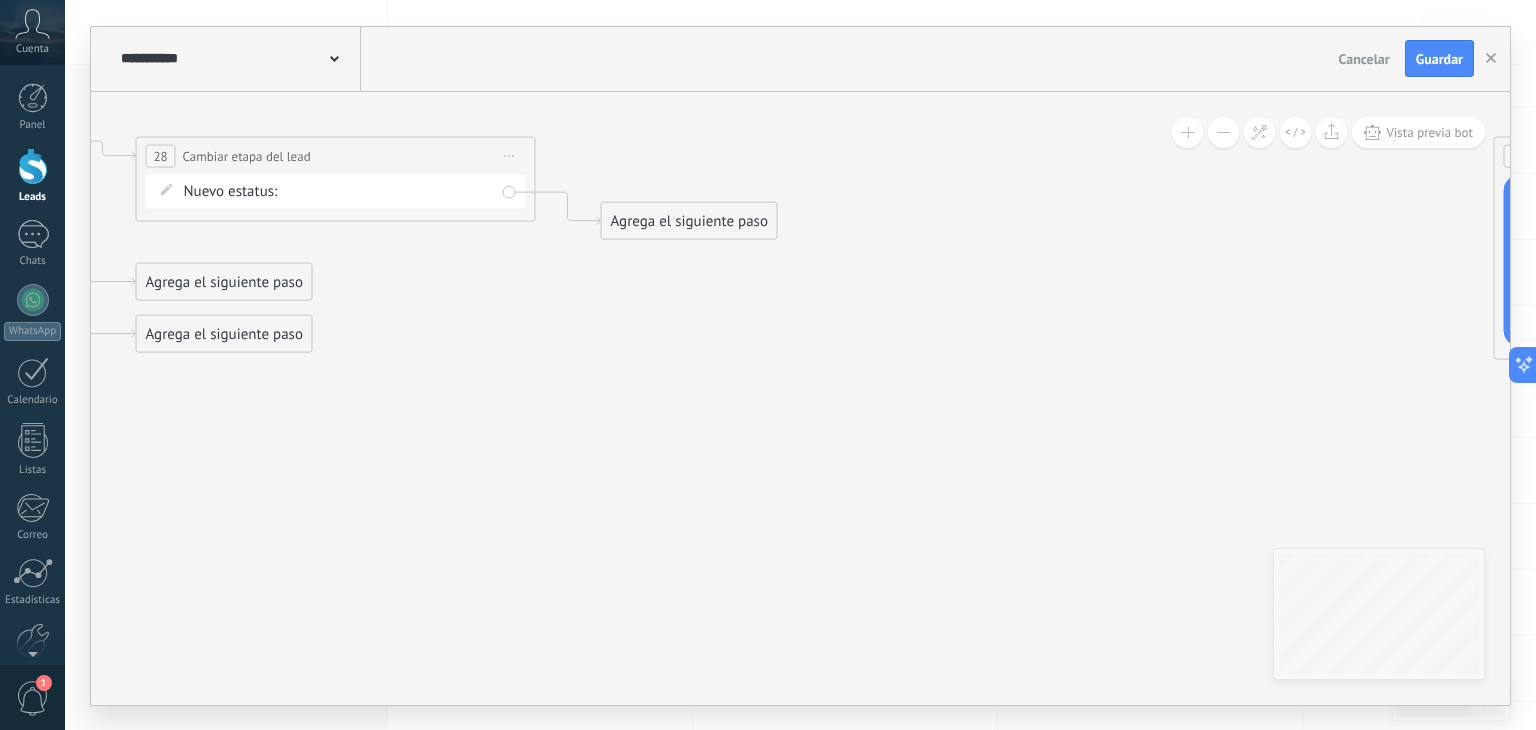 click on "Nuevo estatus: NEQUI BANCOLOMBIA REMARKETING Ganado Perdido" at bounding box center [336, 191] 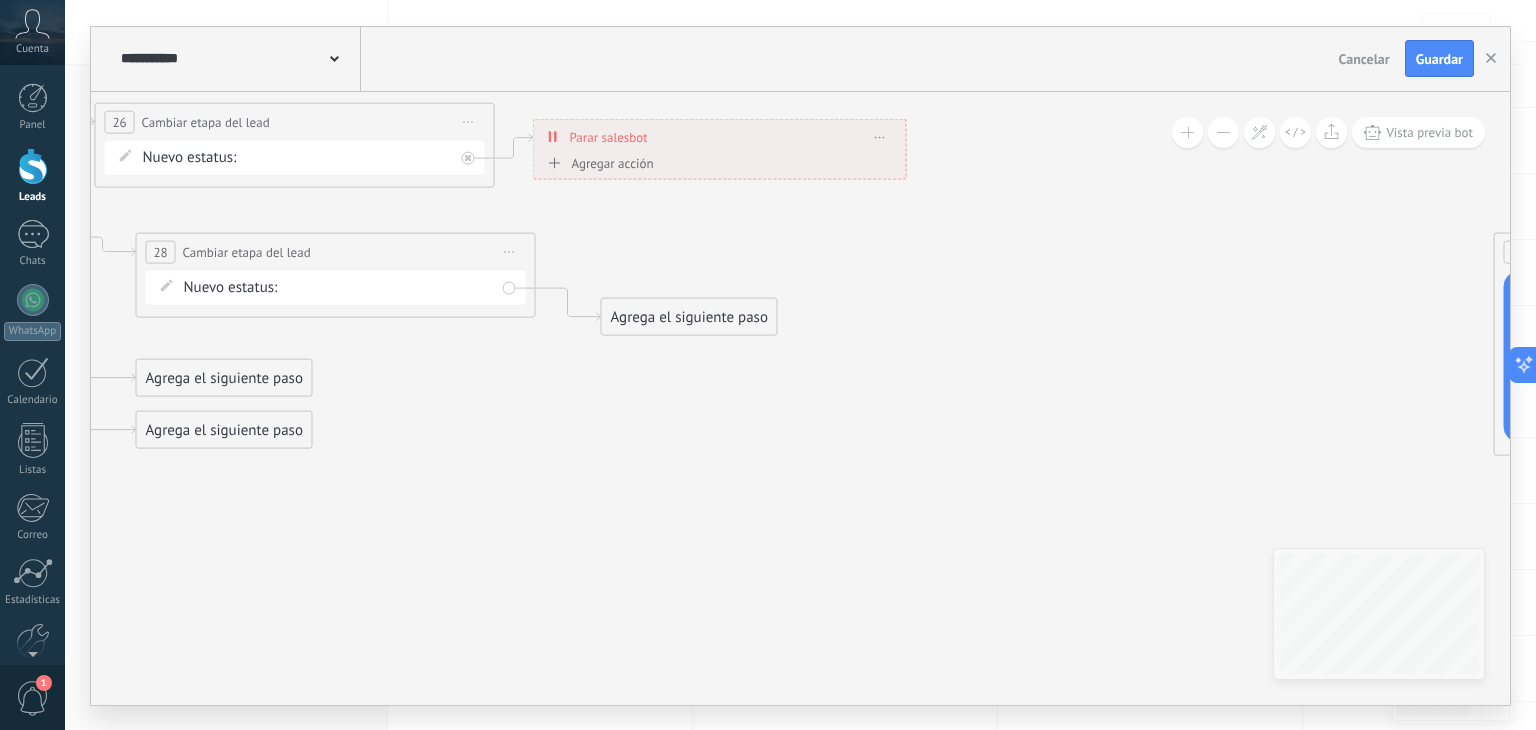 click on "Agrega el siguiente paso" at bounding box center (689, 316) 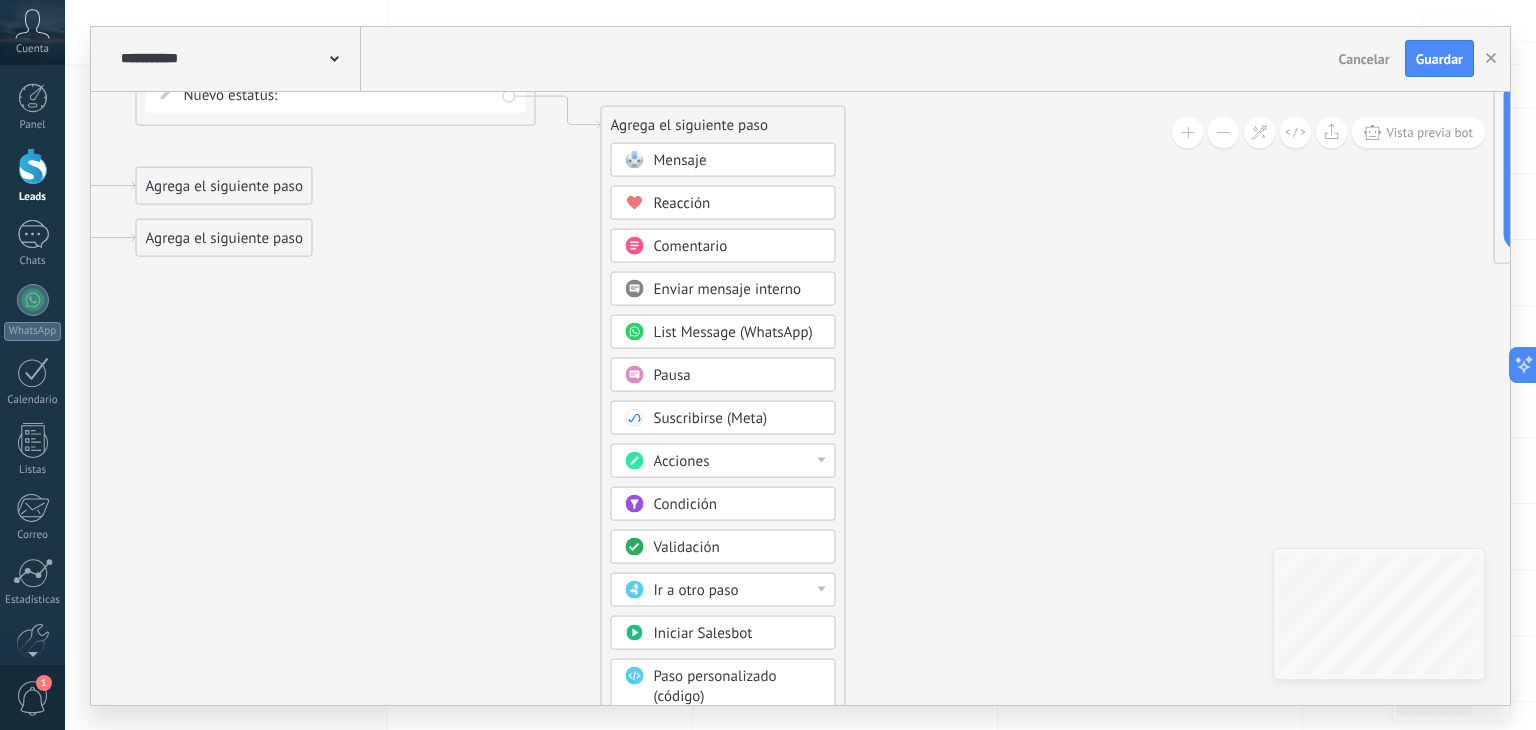 click on "Acciones" at bounding box center (738, 461) 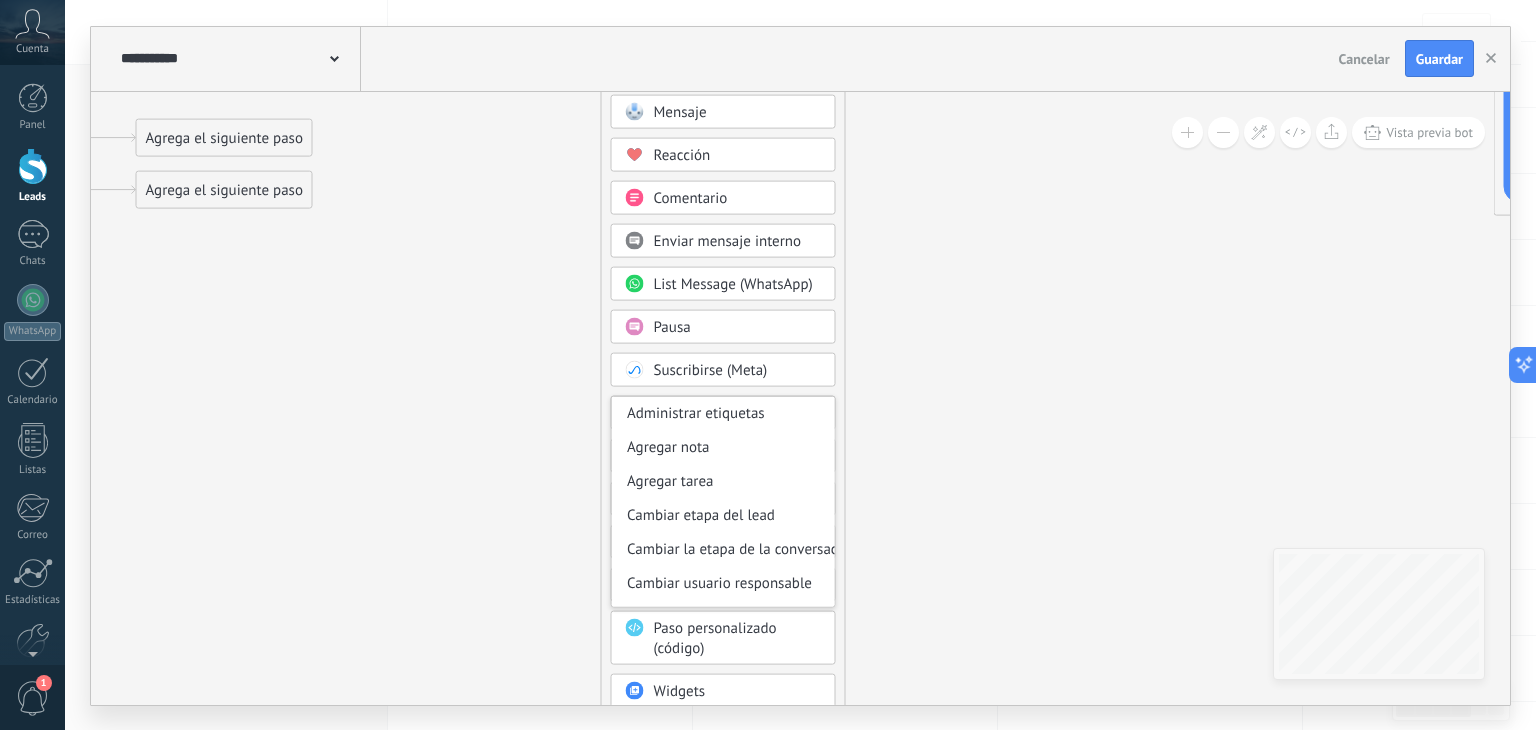 click 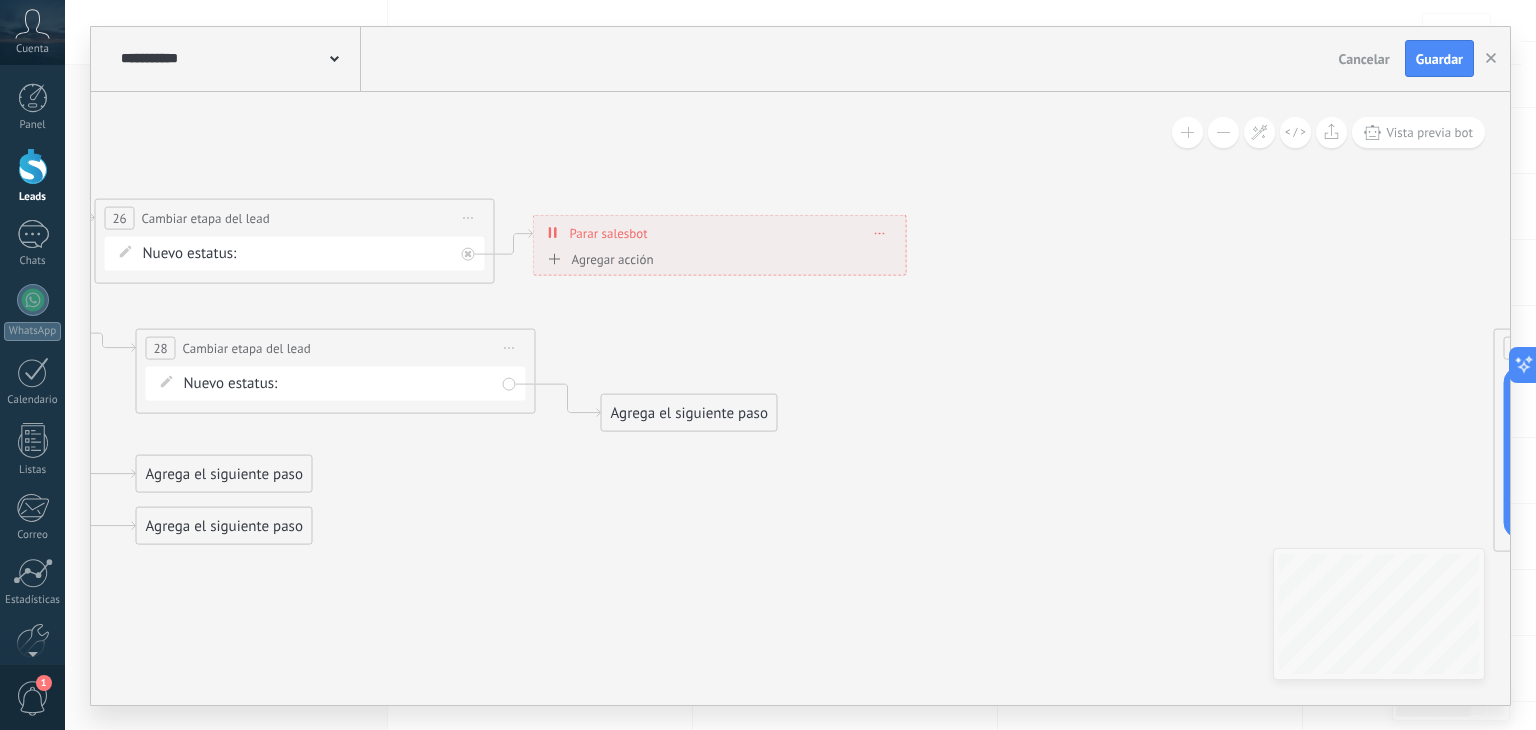 click on "Agrega el siguiente paso" at bounding box center [689, 412] 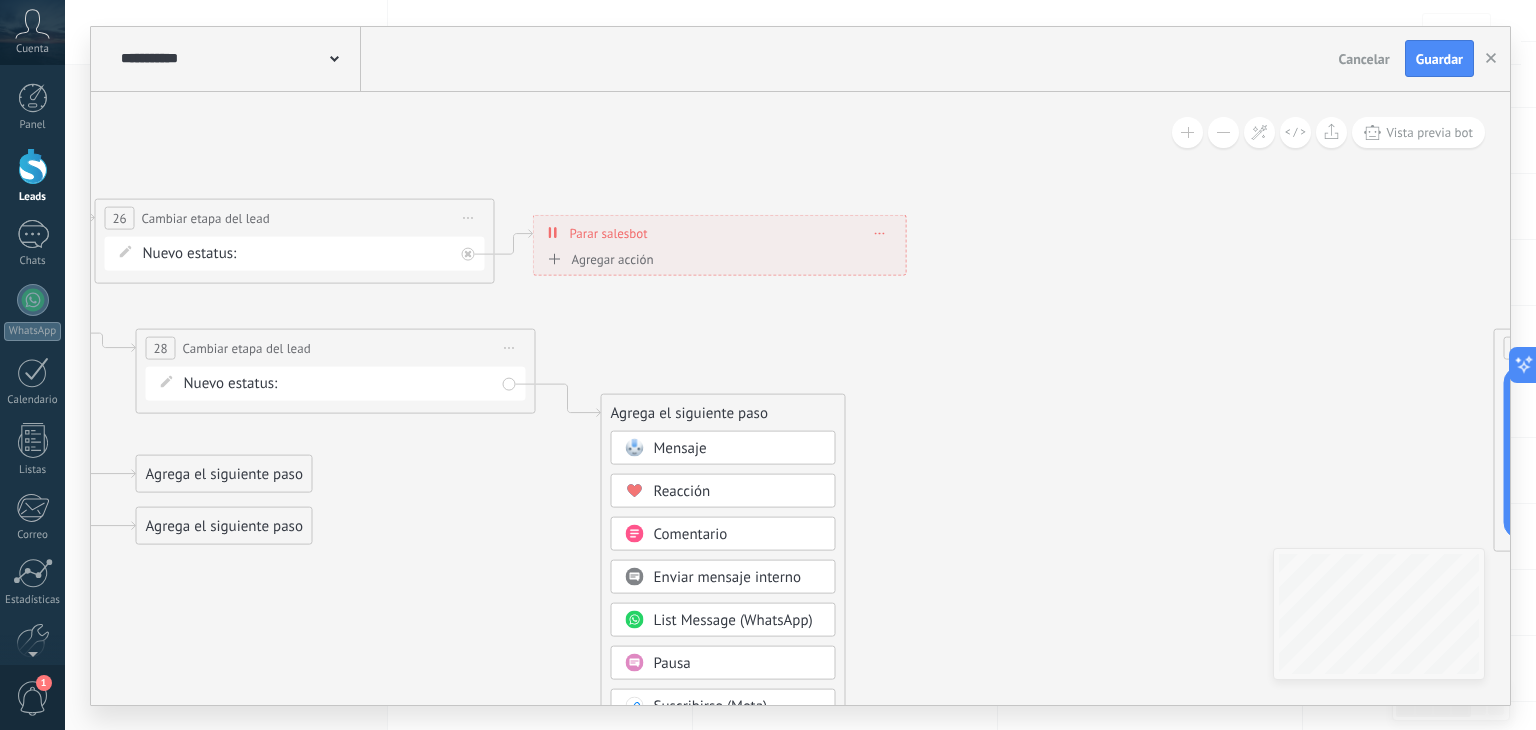 click 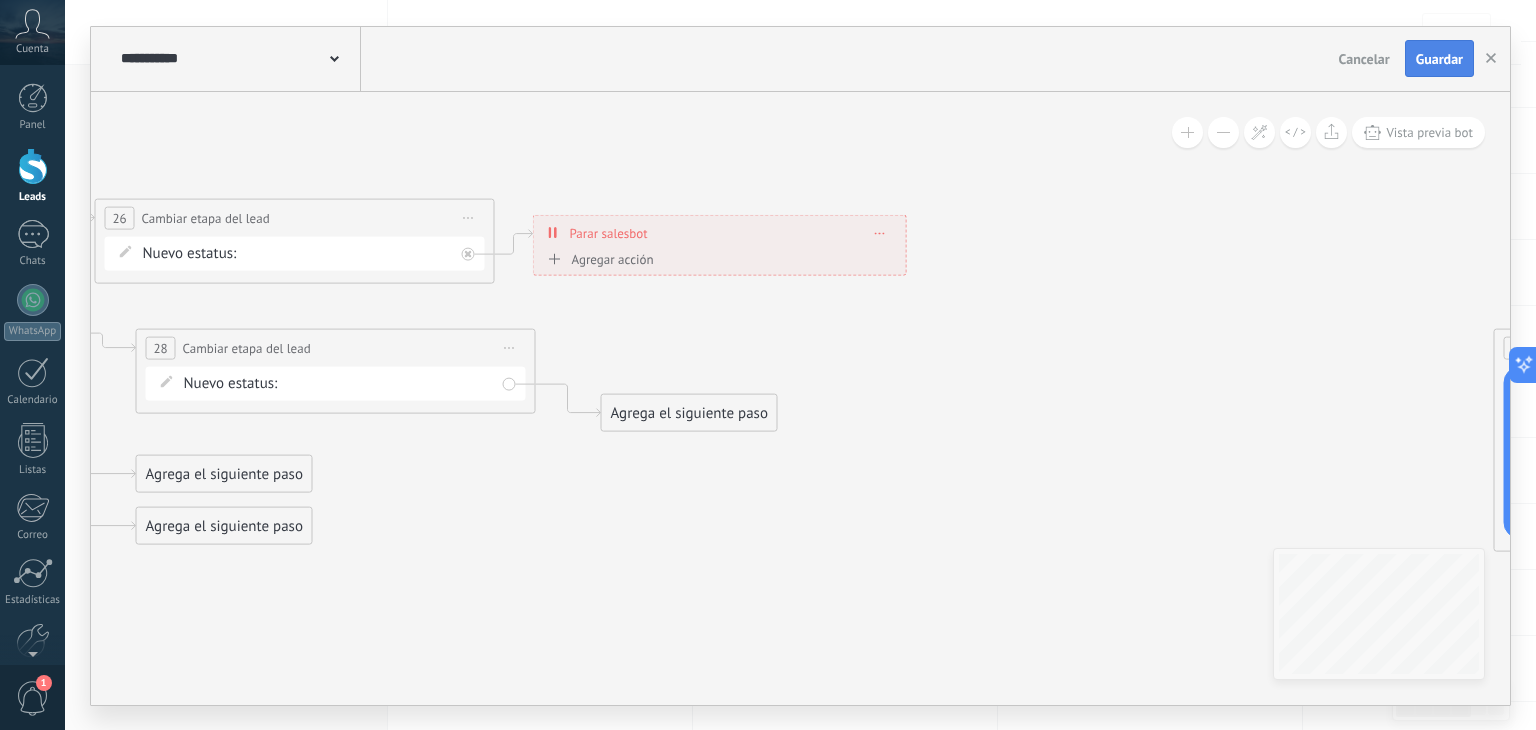 click on "Guardar" at bounding box center [1439, 59] 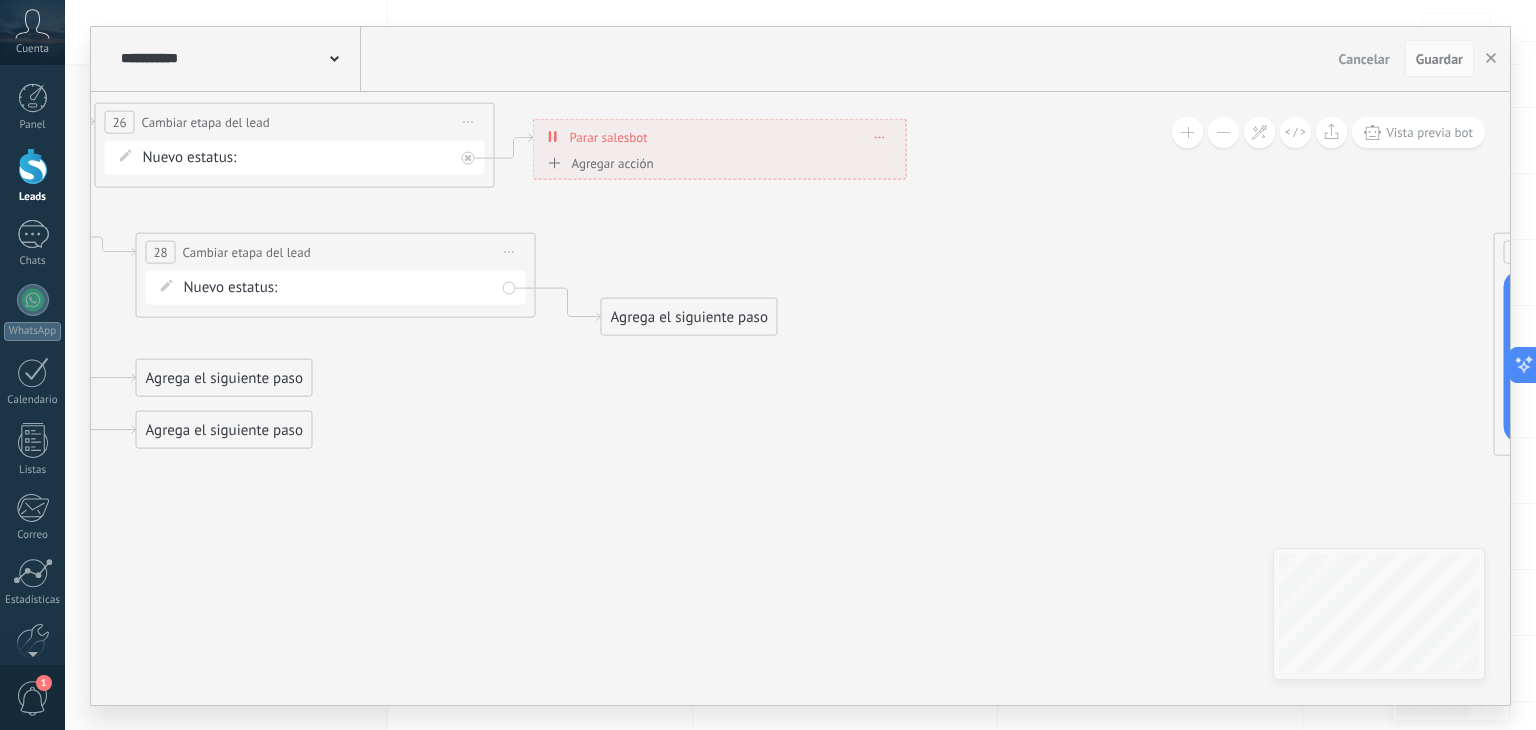 click on "Agrega el siguiente paso" at bounding box center [689, 316] 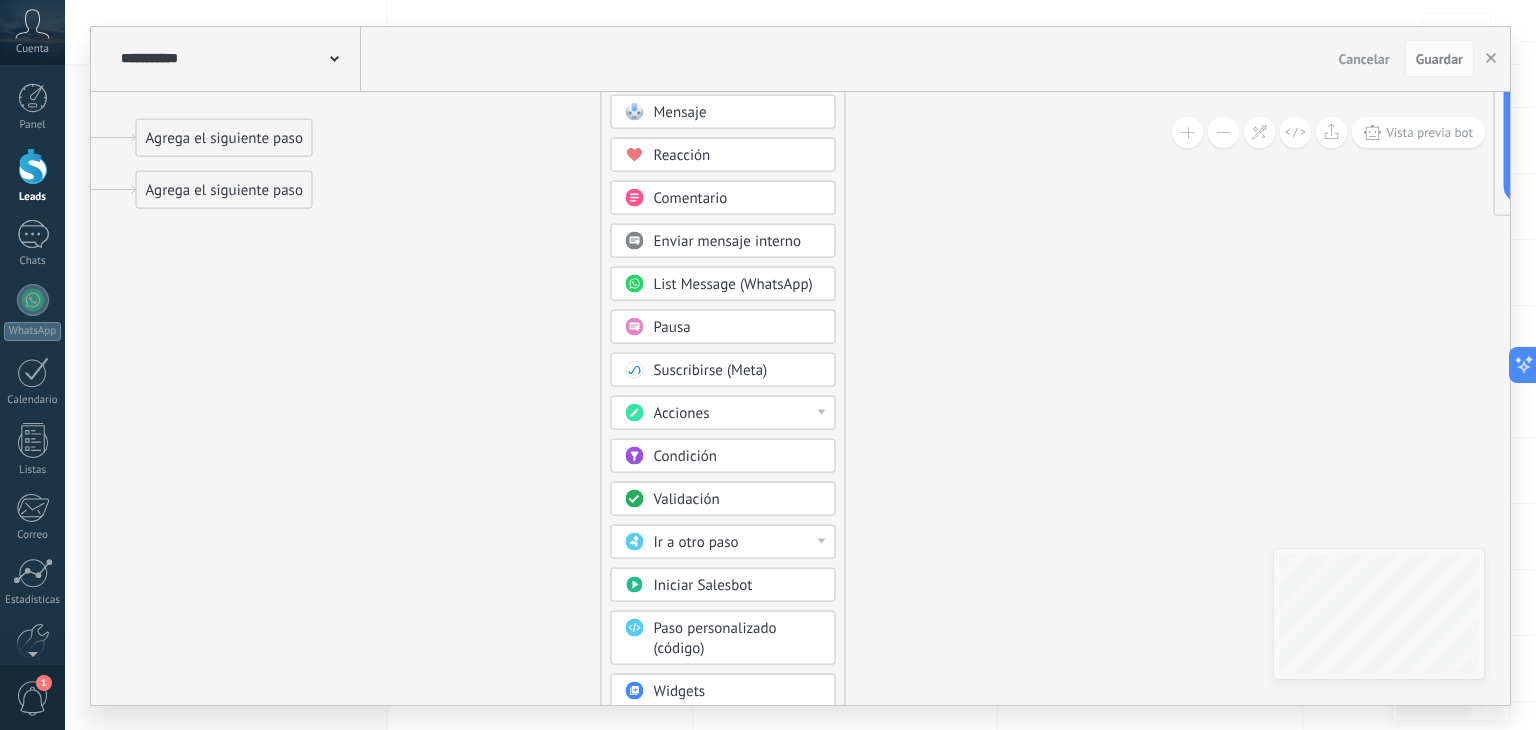 click on "Acciones" at bounding box center (723, 412) 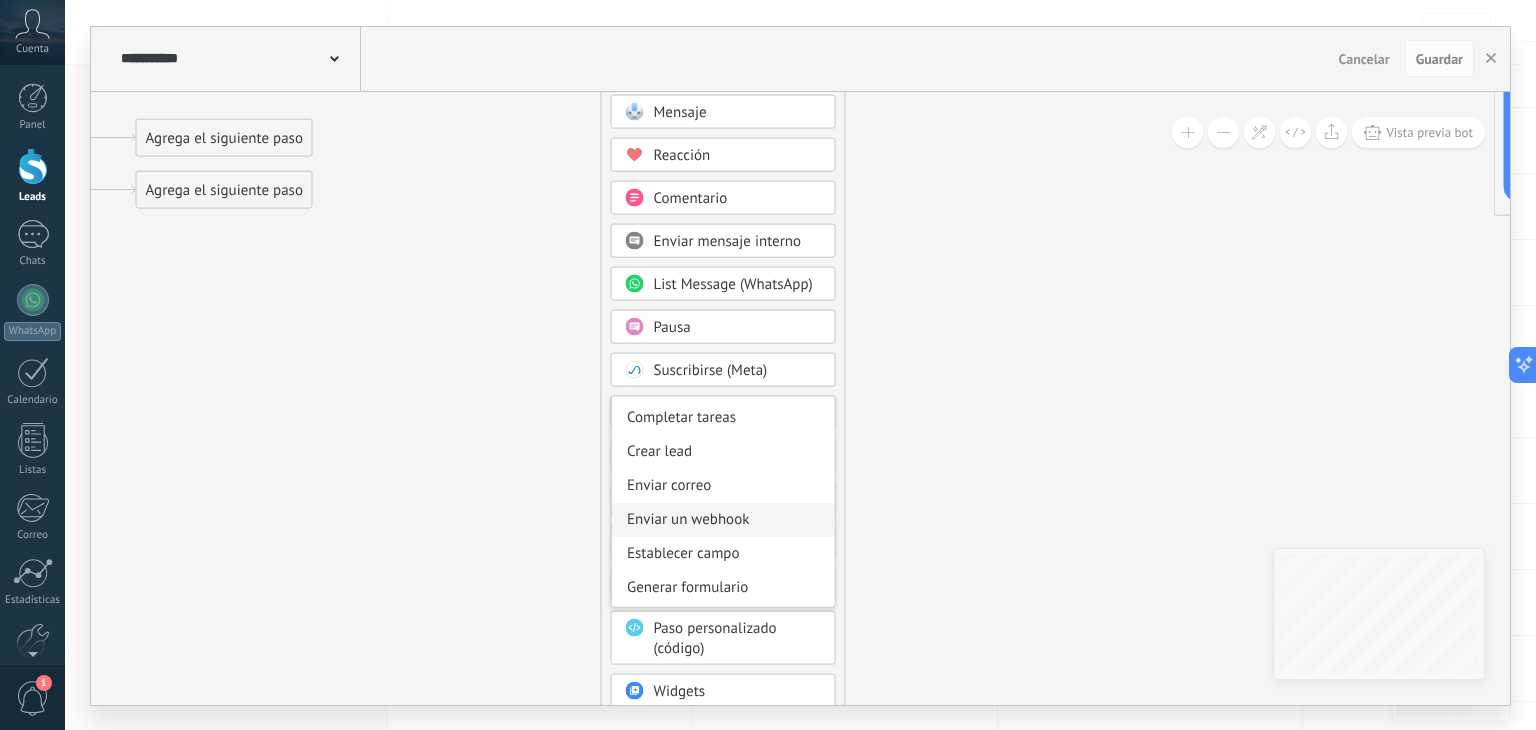 scroll, scrollTop: 265, scrollLeft: 0, axis: vertical 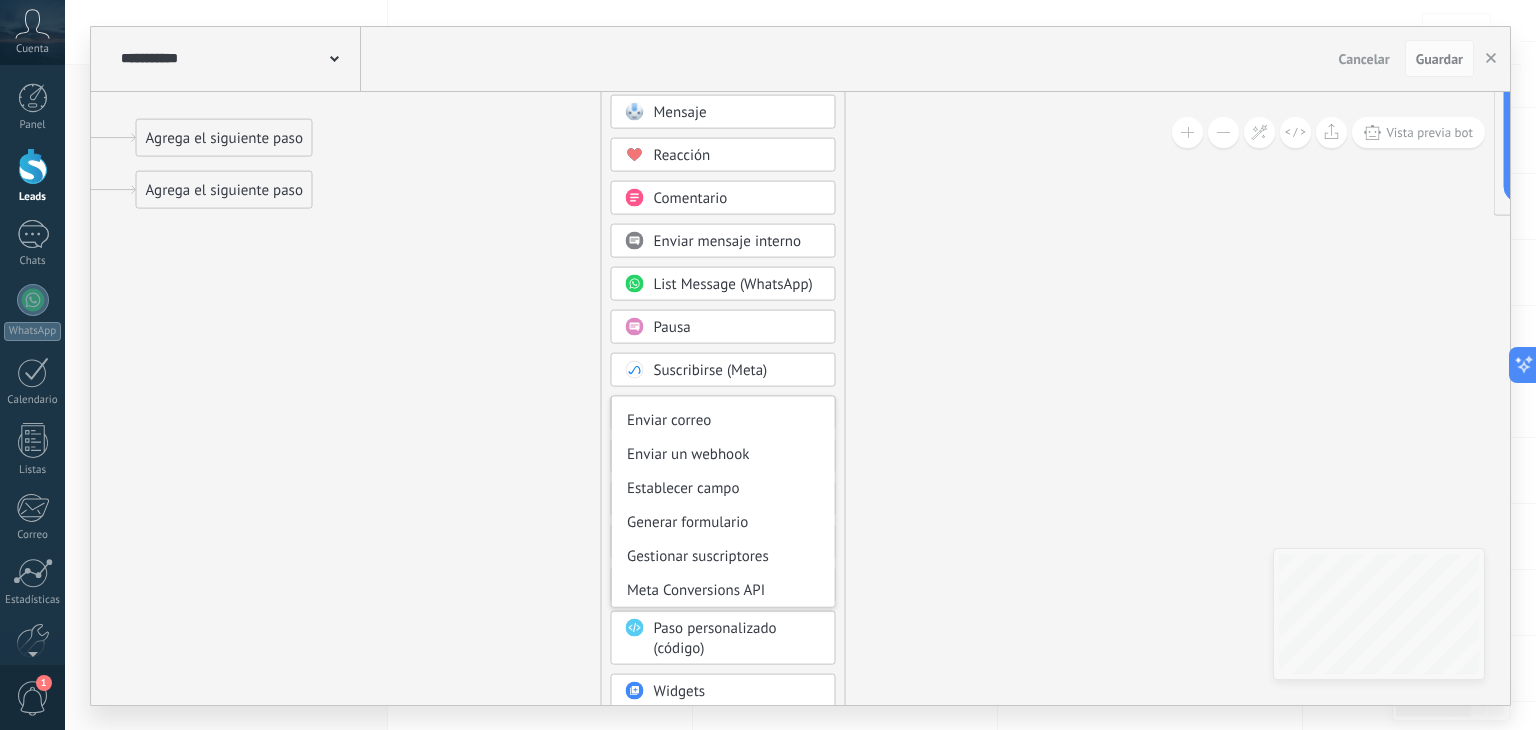 click 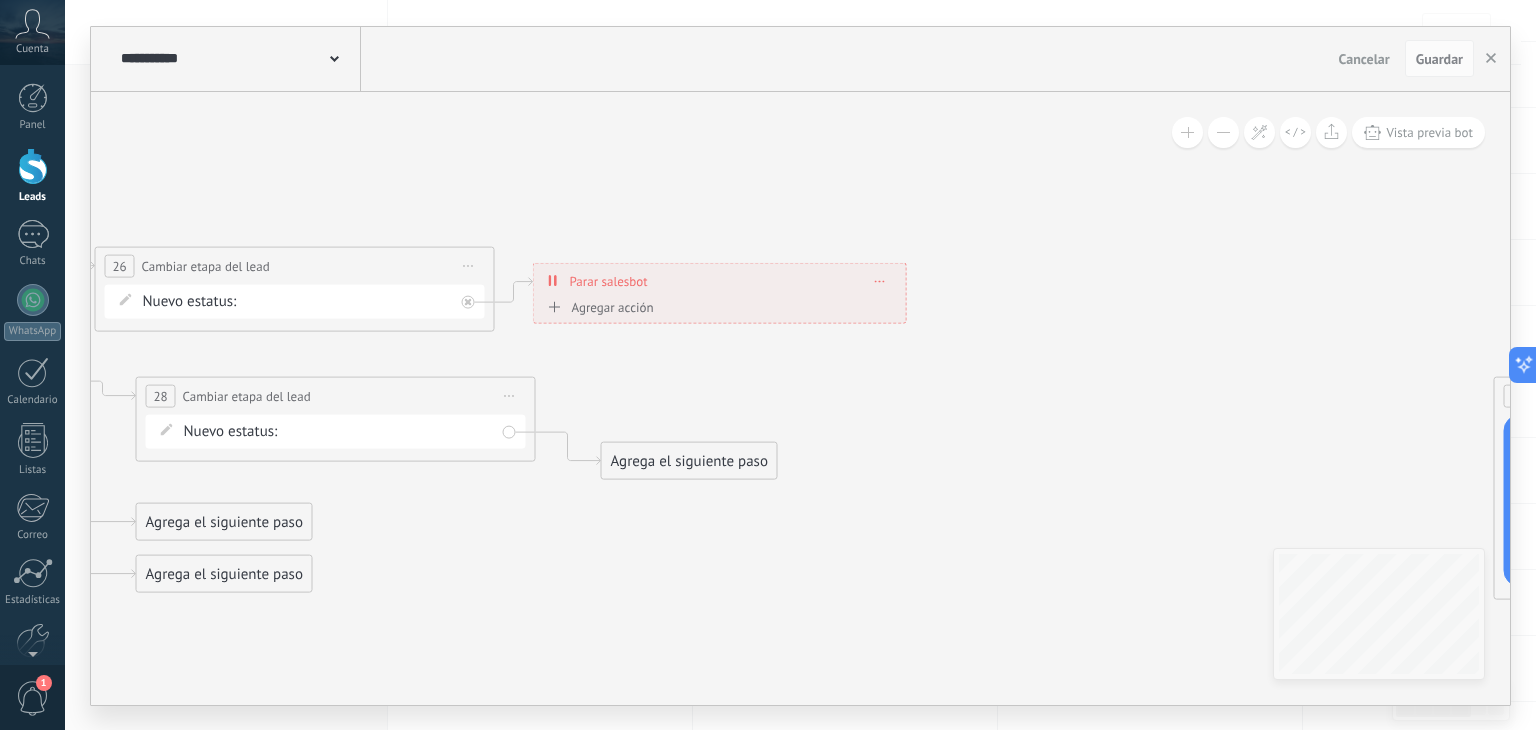 click at bounding box center [880, 280] 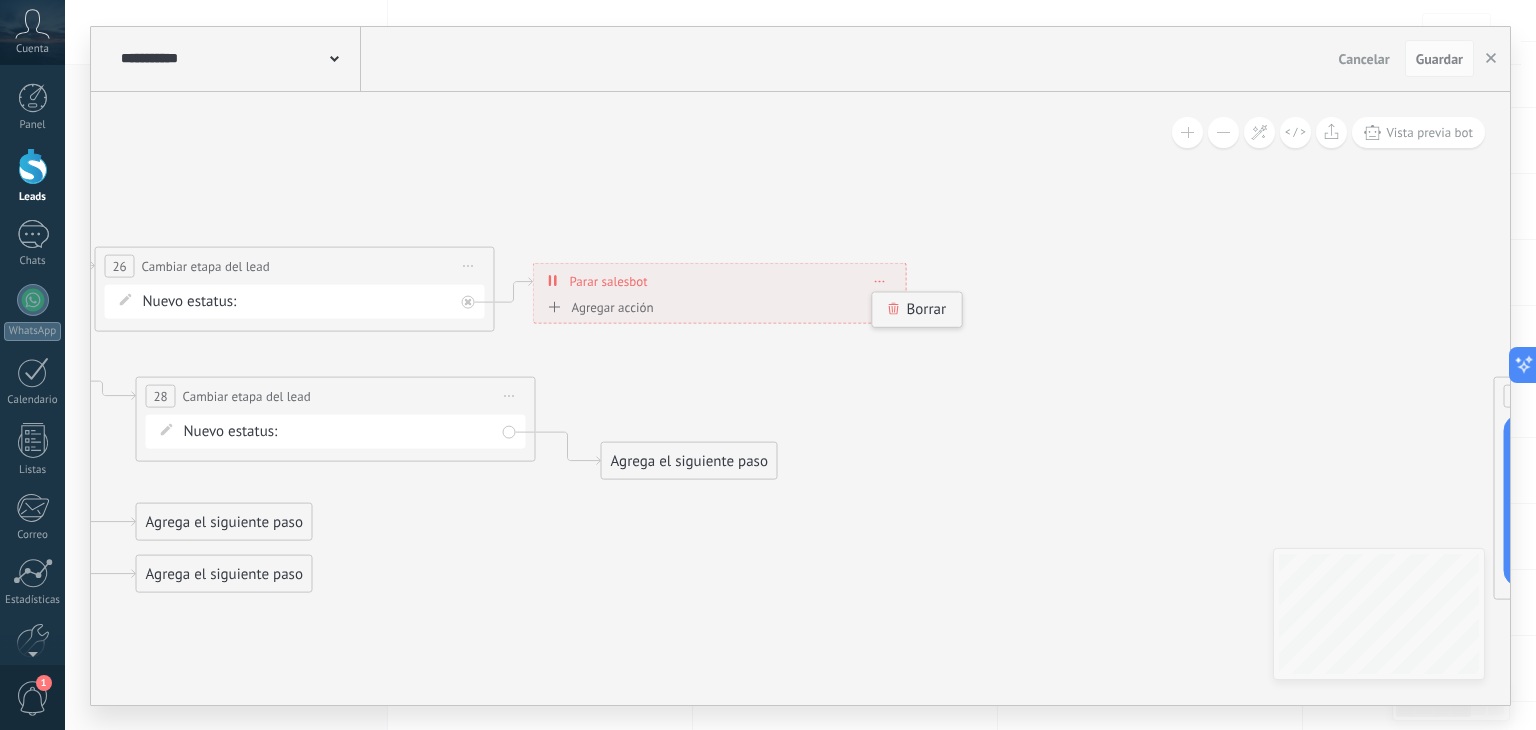 click on "Borrar" at bounding box center [917, 309] 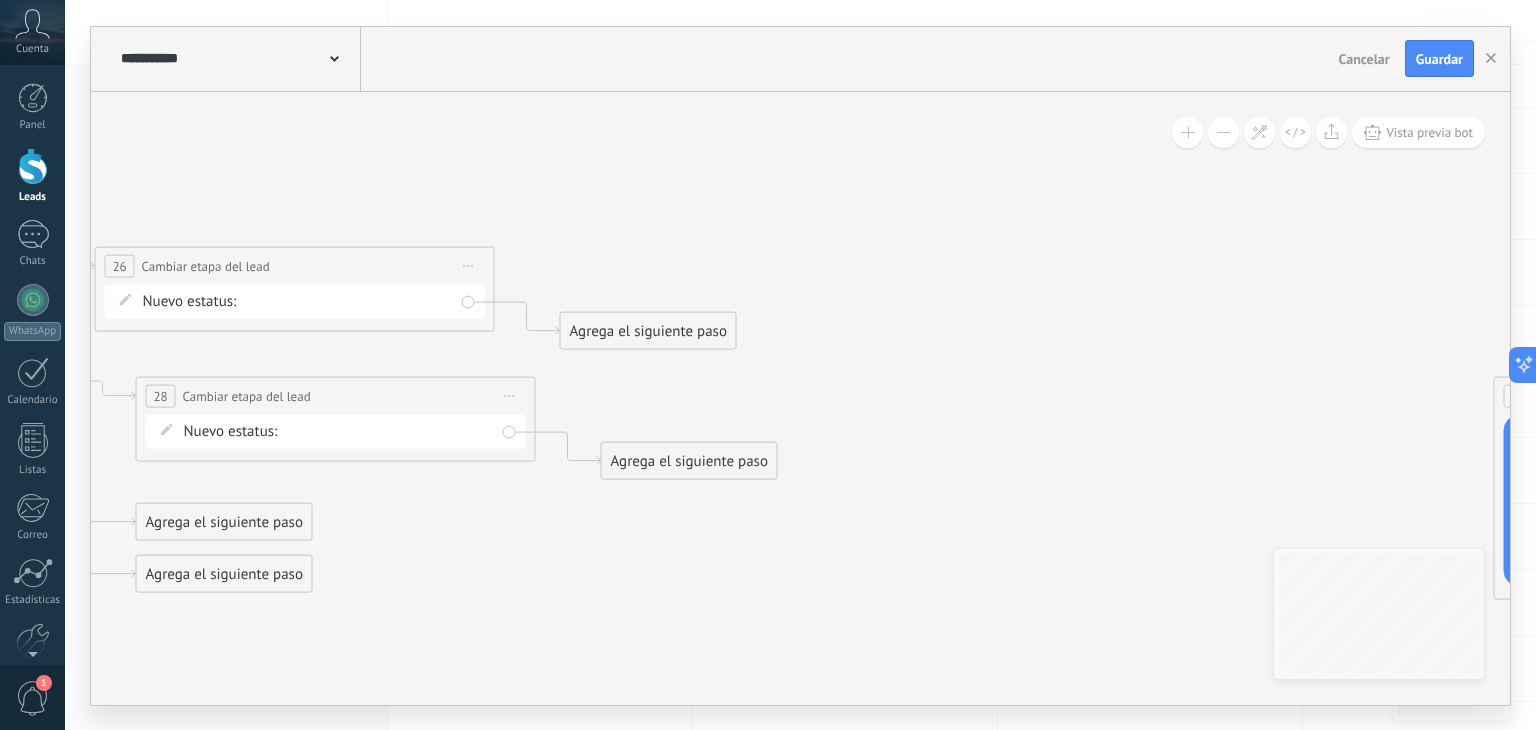 click on "Agrega el siguiente paso" at bounding box center (648, 330) 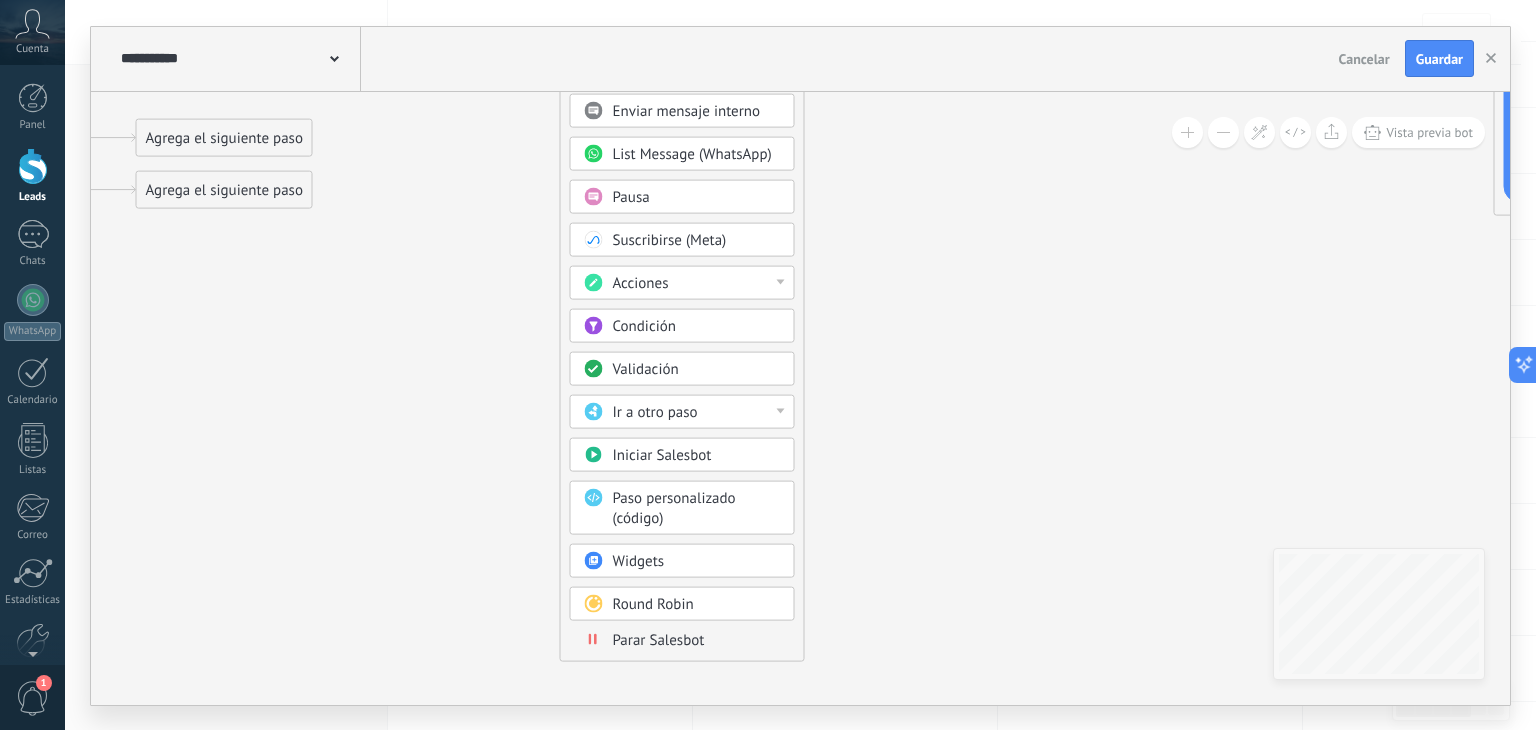 click on "Parar Salesbot" at bounding box center (659, 639) 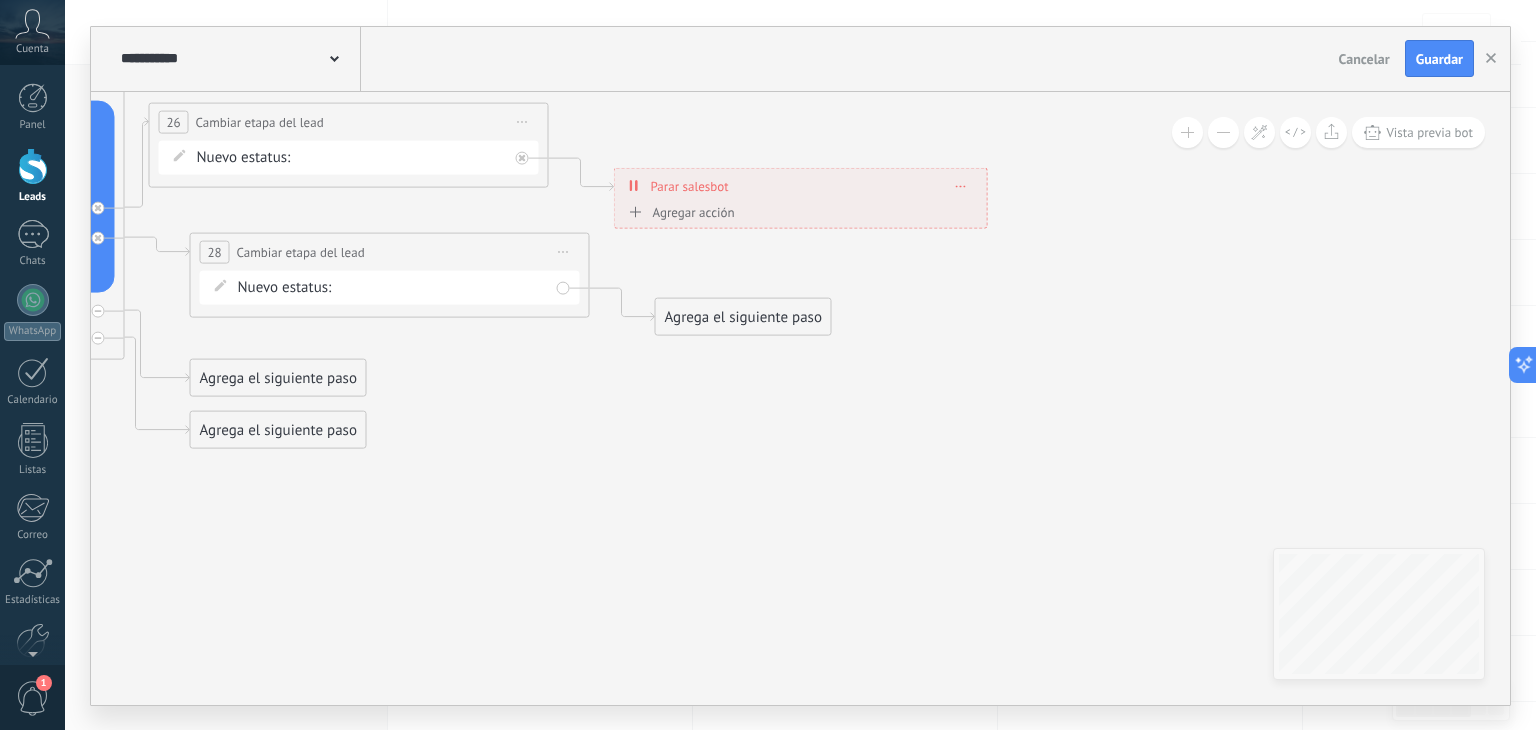 click on "Agrega el siguiente paso" at bounding box center [743, 316] 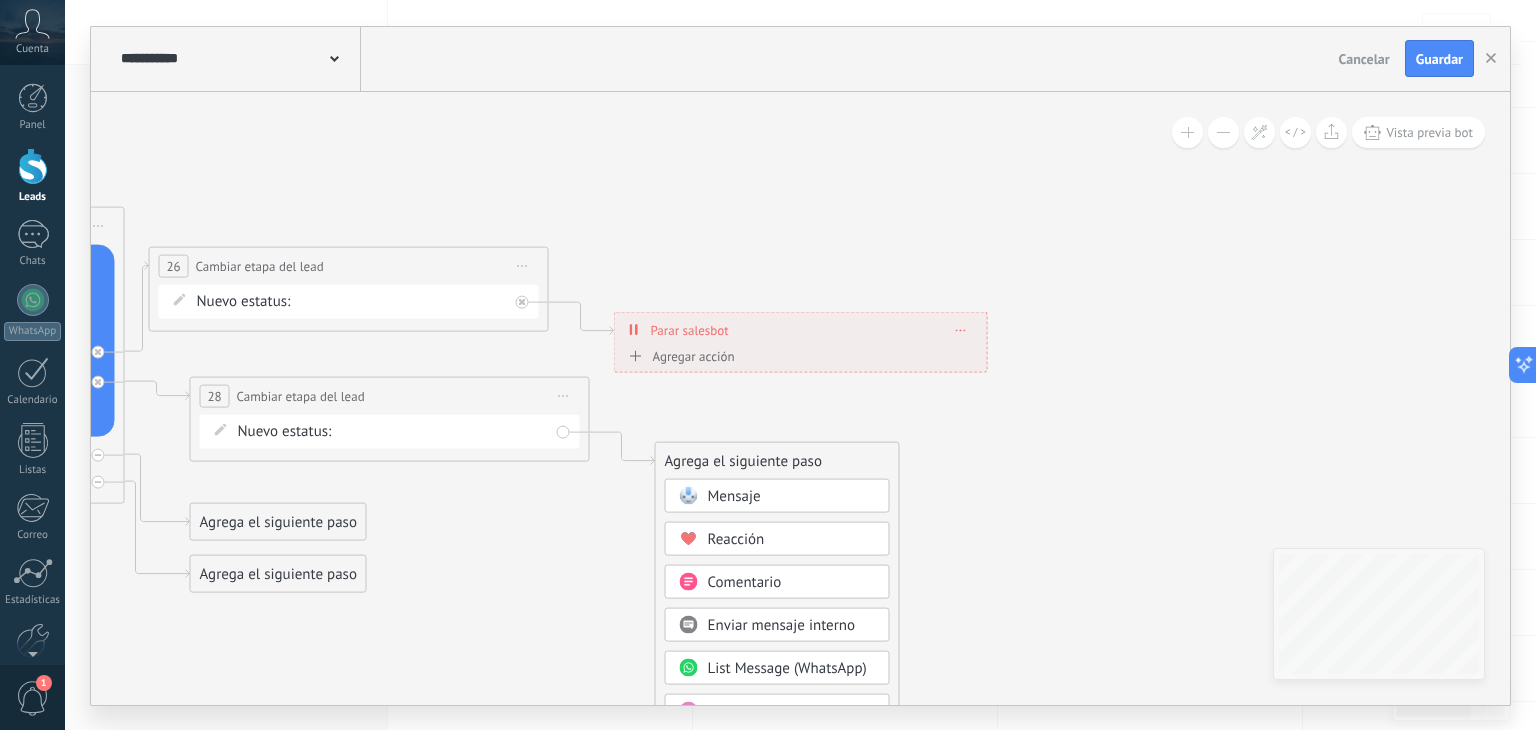 click 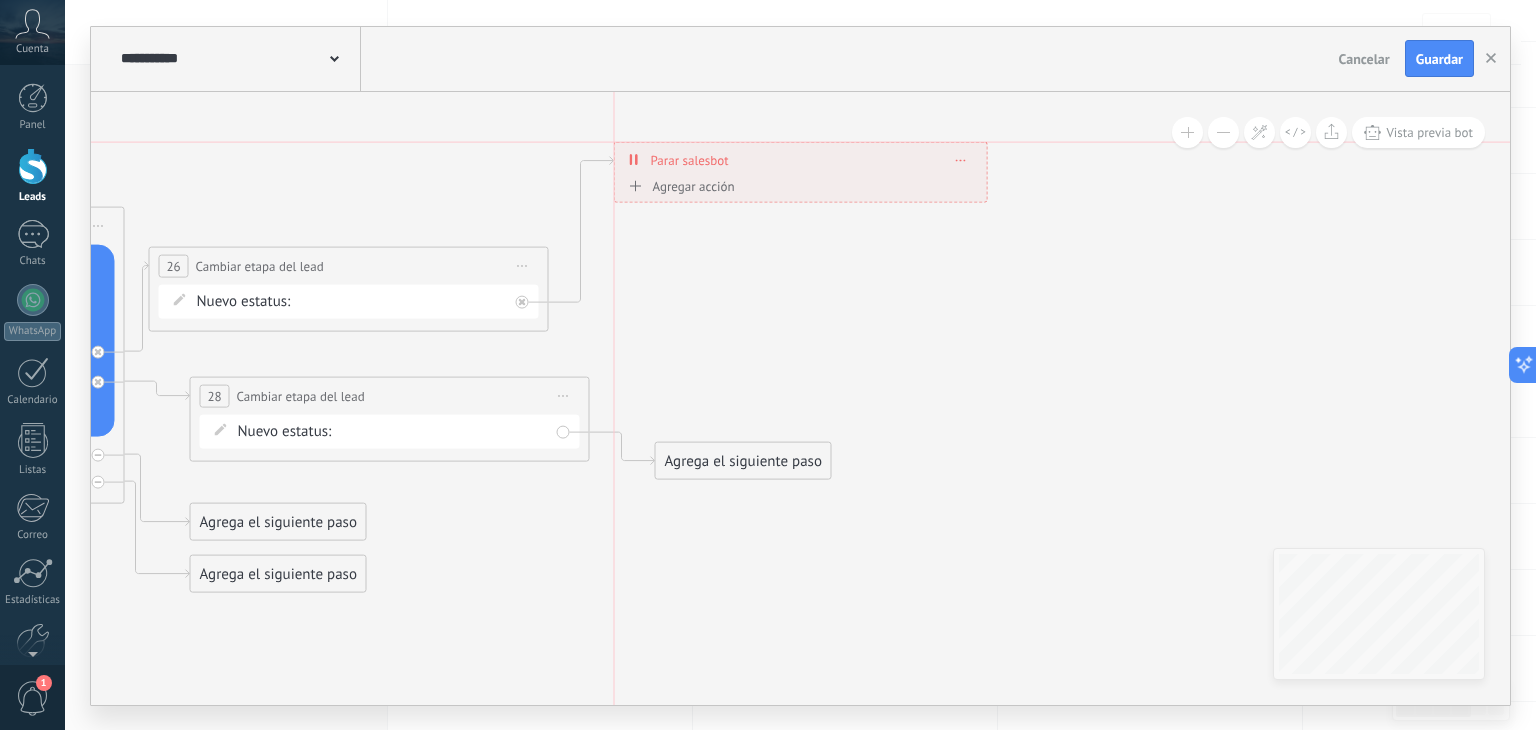drag, startPoint x: 792, startPoint y: 328, endPoint x: 789, endPoint y: 165, distance: 163.0276 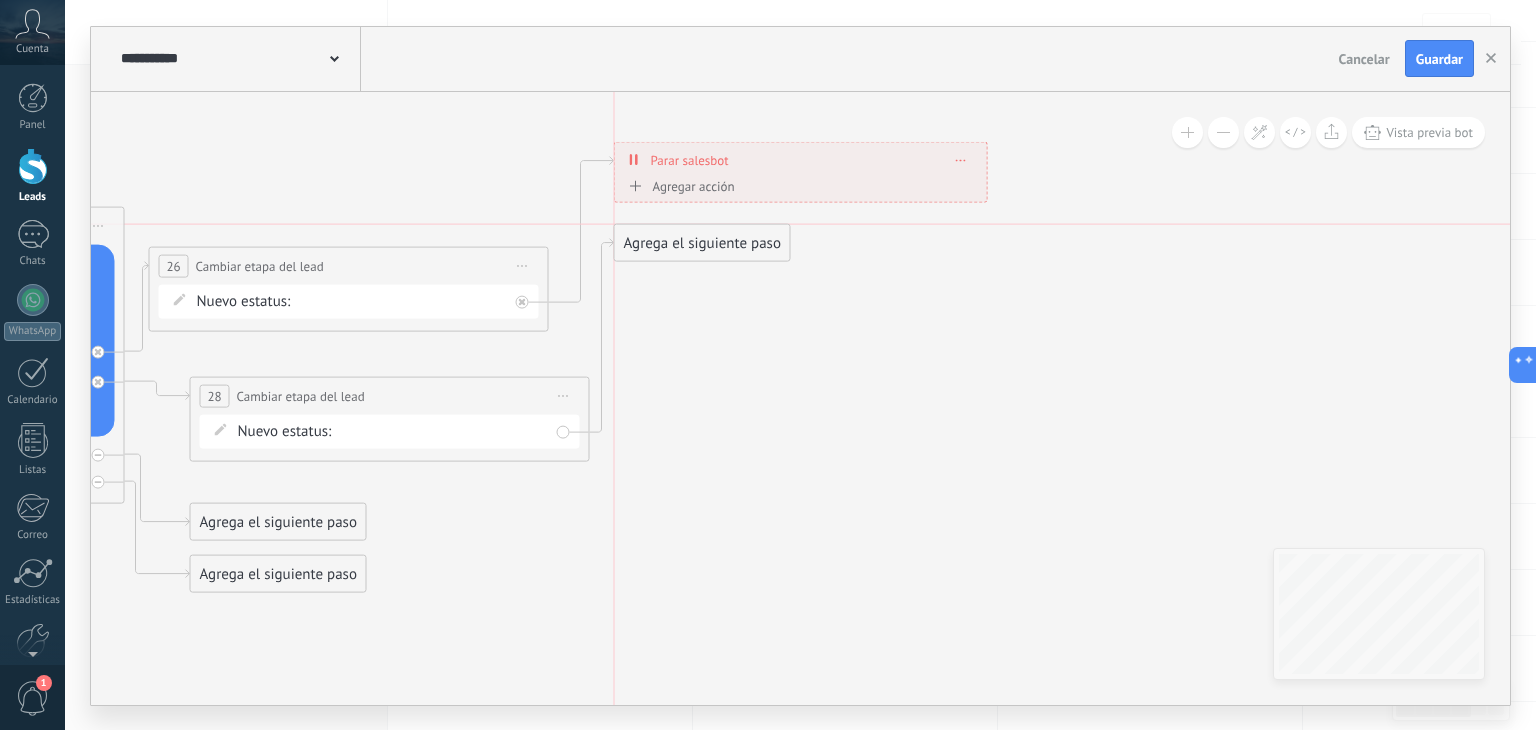 drag, startPoint x: 744, startPoint y: 457, endPoint x: 701, endPoint y: 235, distance: 226.12607 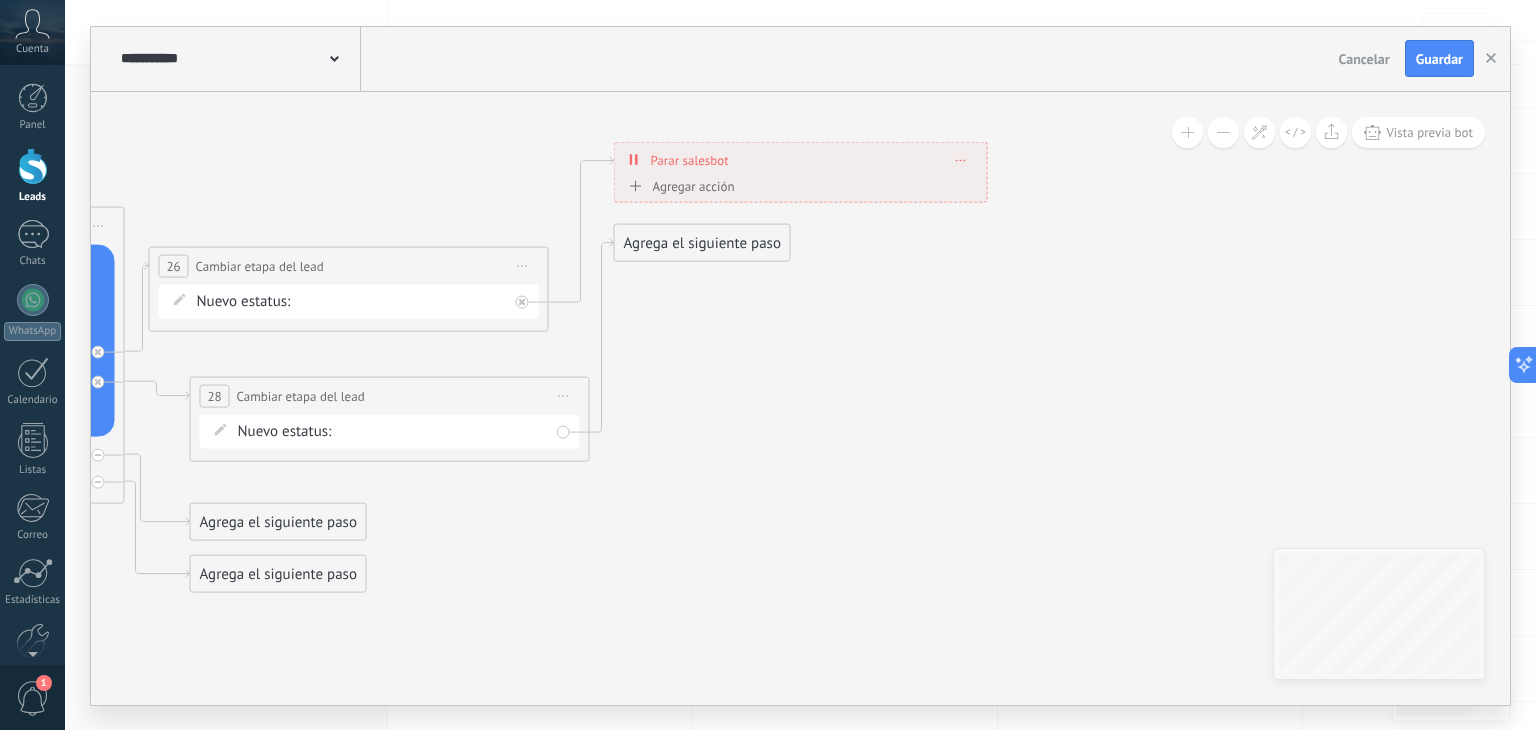 click on "Agrega el siguiente paso" at bounding box center [702, 242] 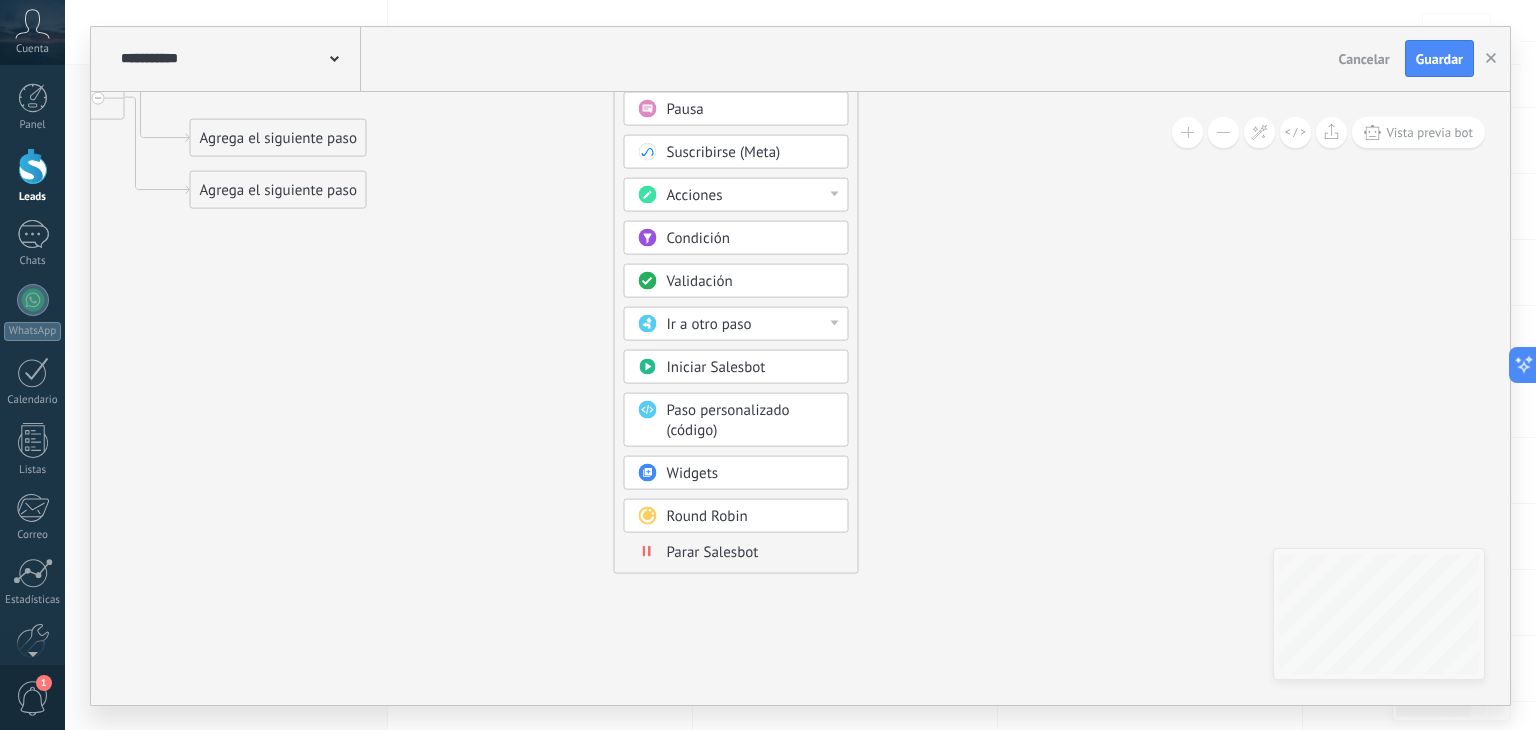 click on "Parar Salesbot" at bounding box center [713, 551] 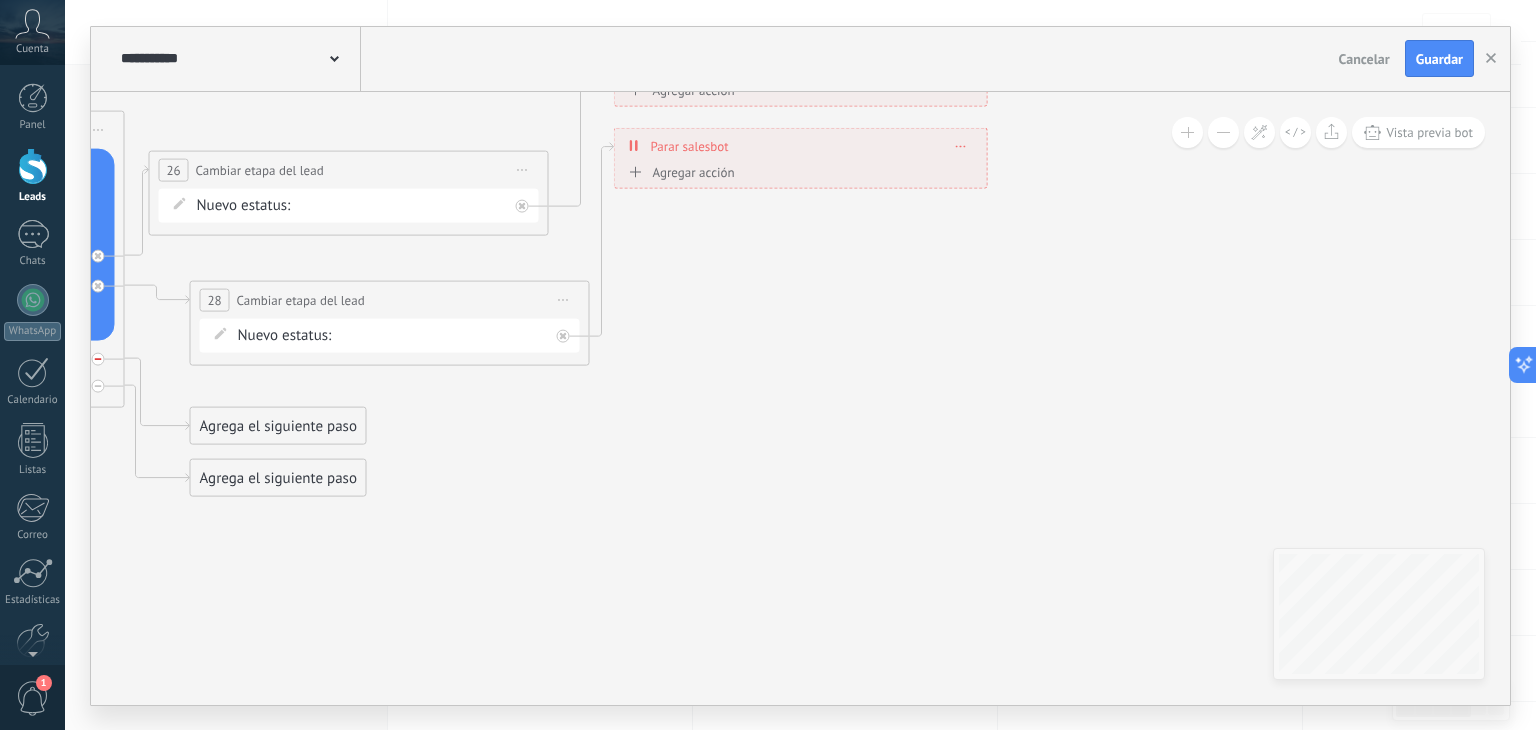click at bounding box center [98, 358] 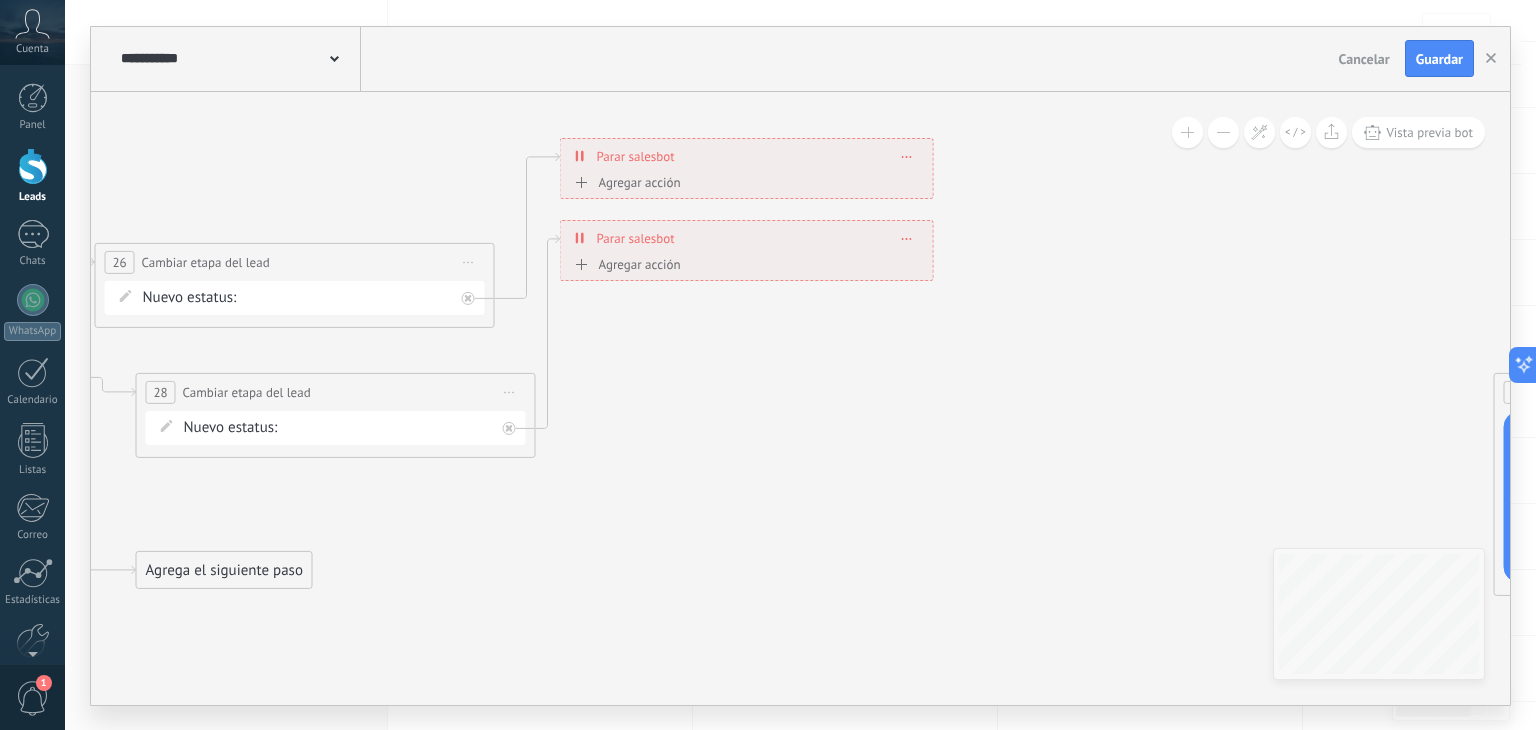 click on "Agrega el siguiente paso" at bounding box center (224, 570) 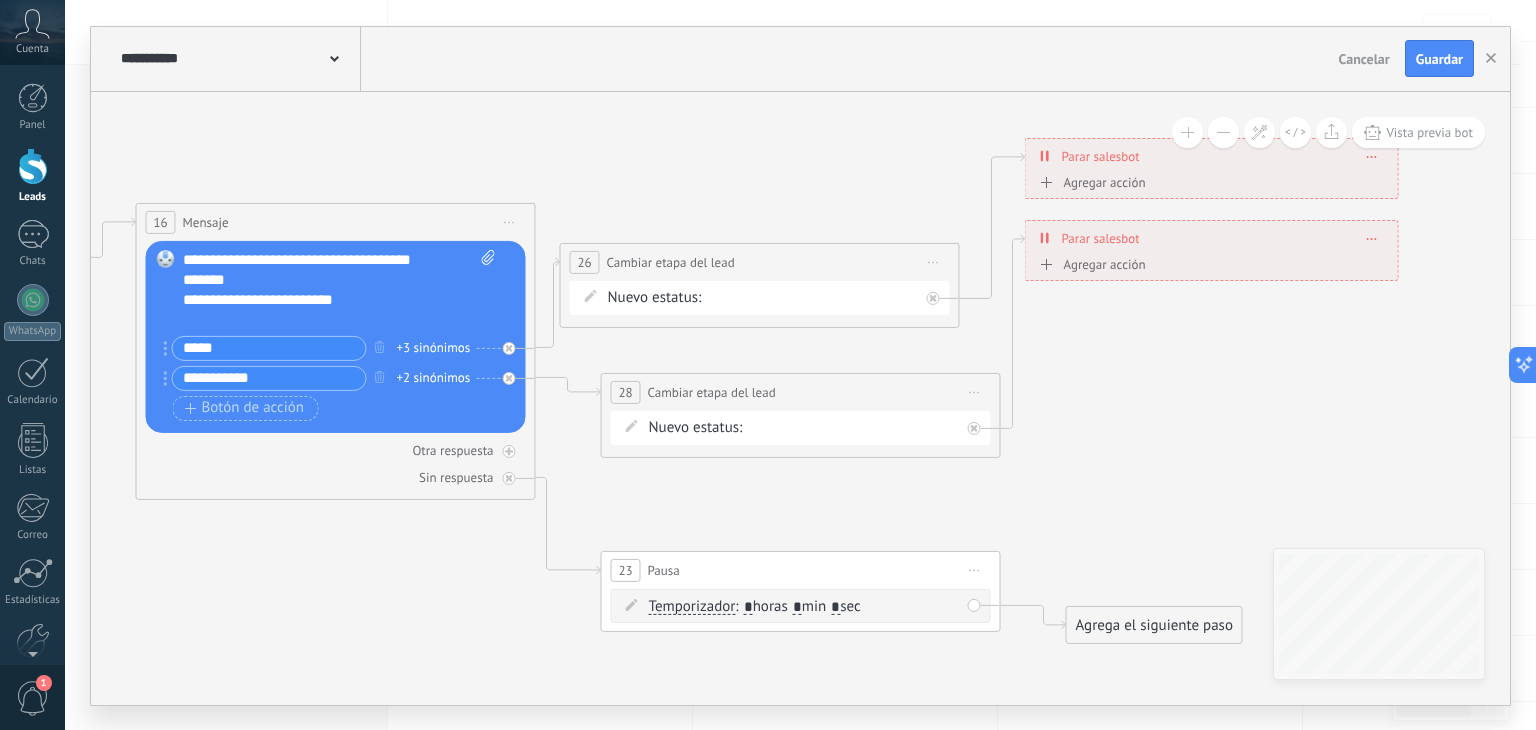 click on "*" at bounding box center [797, 607] 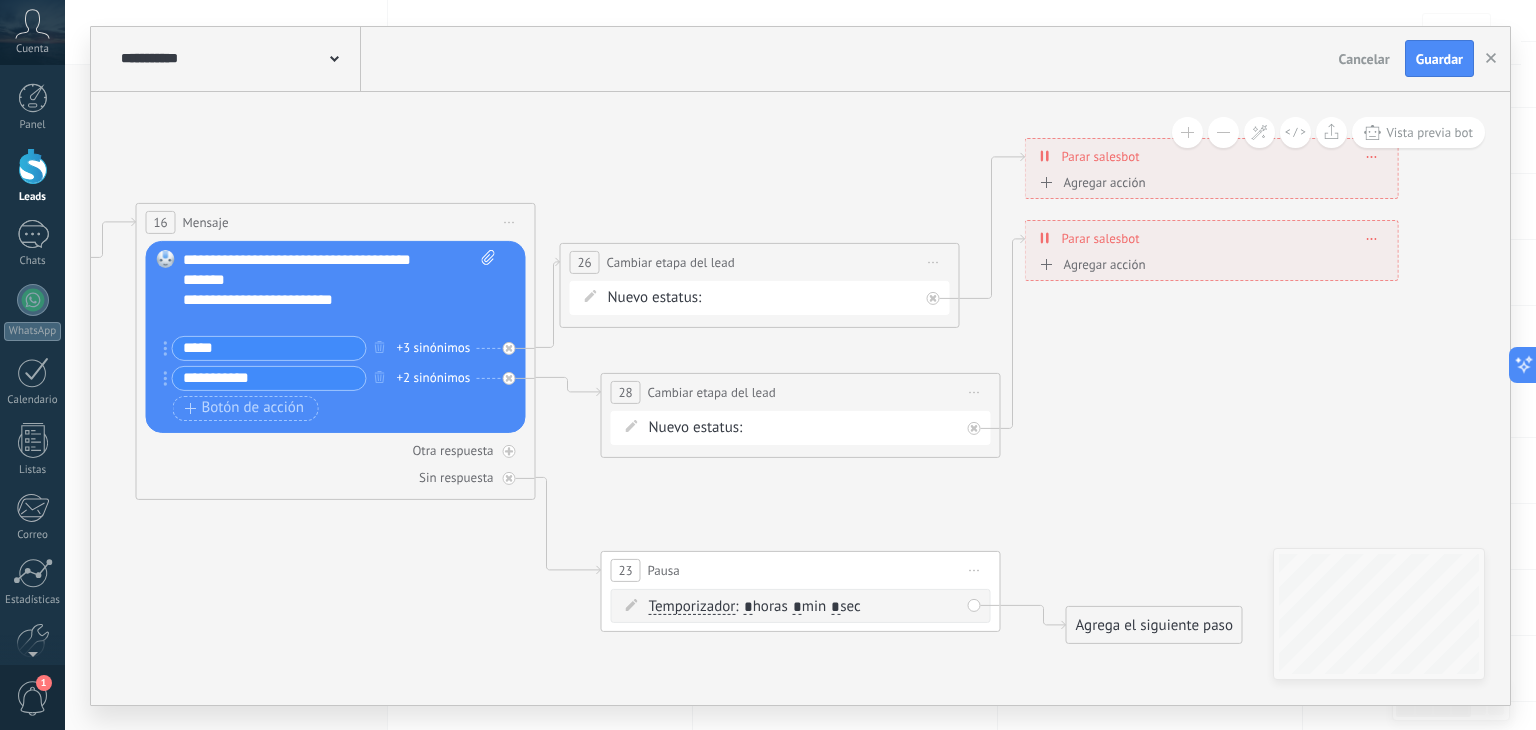 type on "*" 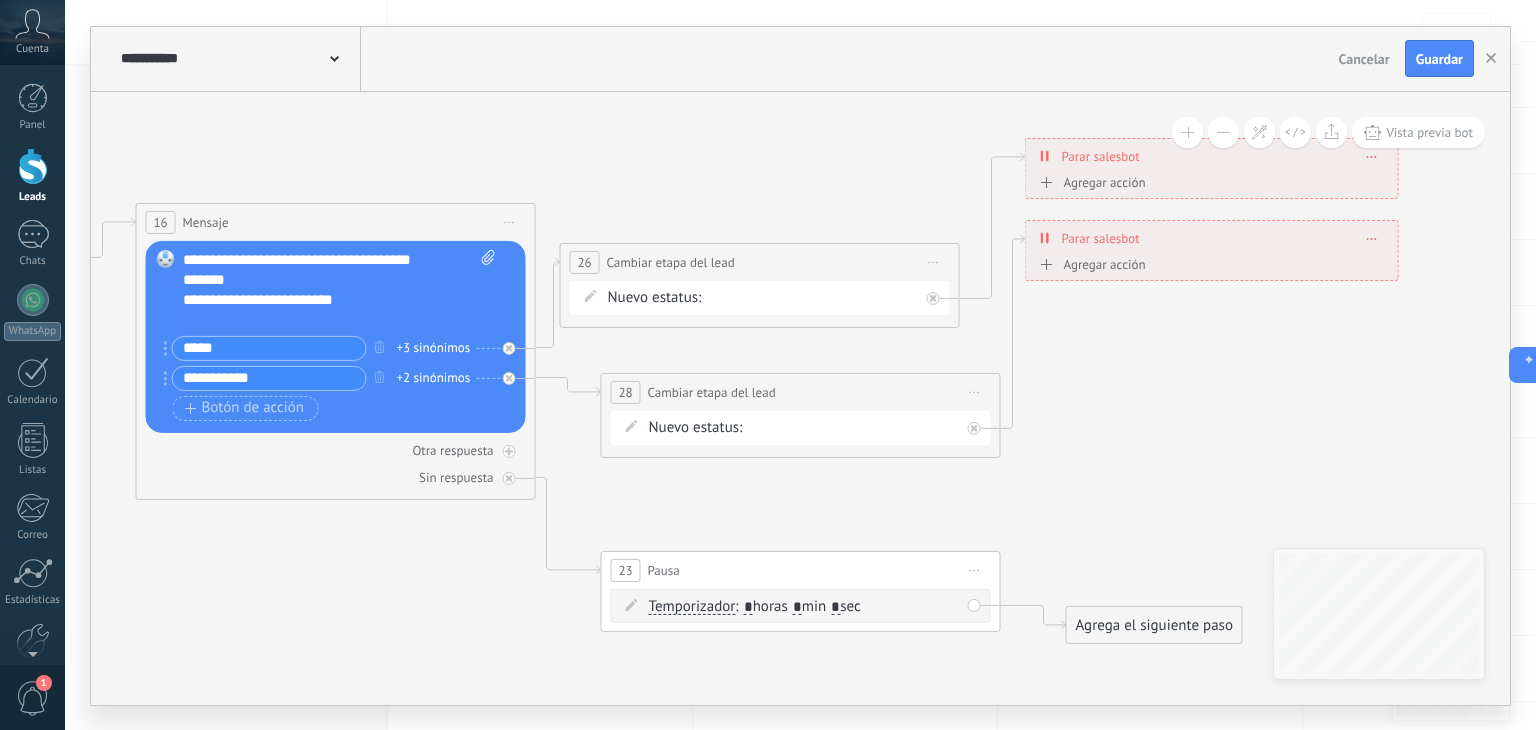 click on "Agrega el siguiente paso" at bounding box center [1154, 625] 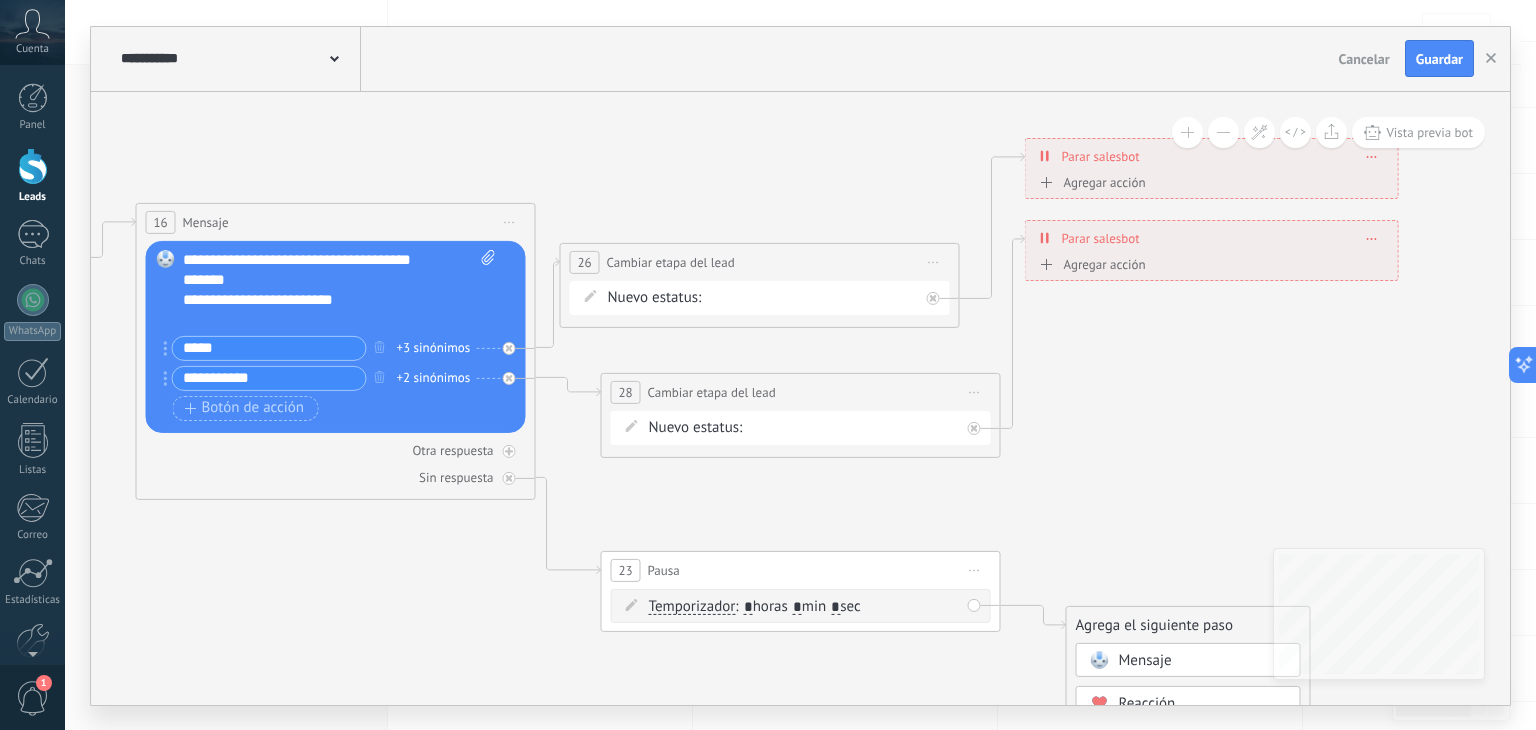click on "Agrega el siguiente paso" at bounding box center (1188, 625) 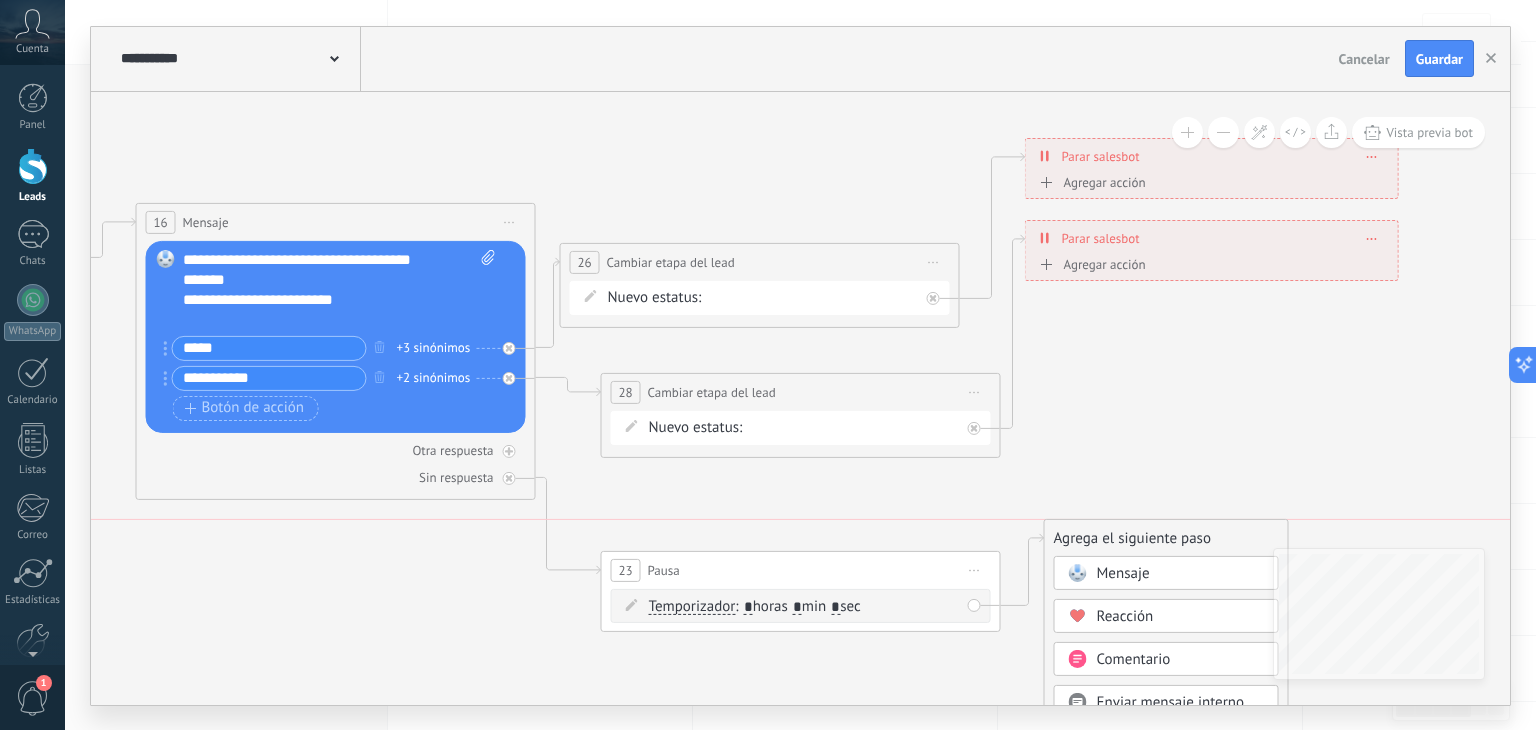 drag, startPoint x: 1120, startPoint y: 621, endPoint x: 1098, endPoint y: 543, distance: 81.0432 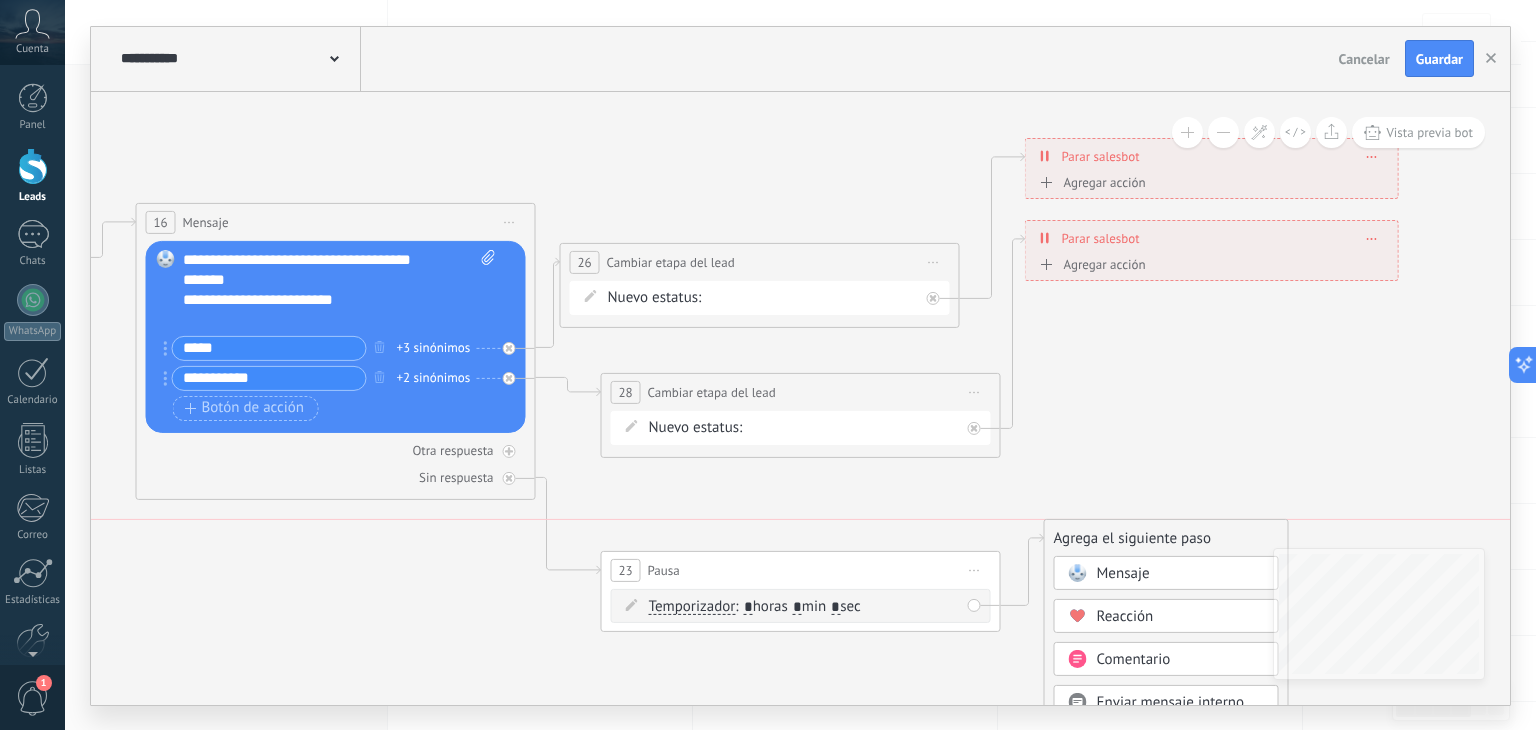 click on "Agrega el siguiente paso" at bounding box center (1166, 538) 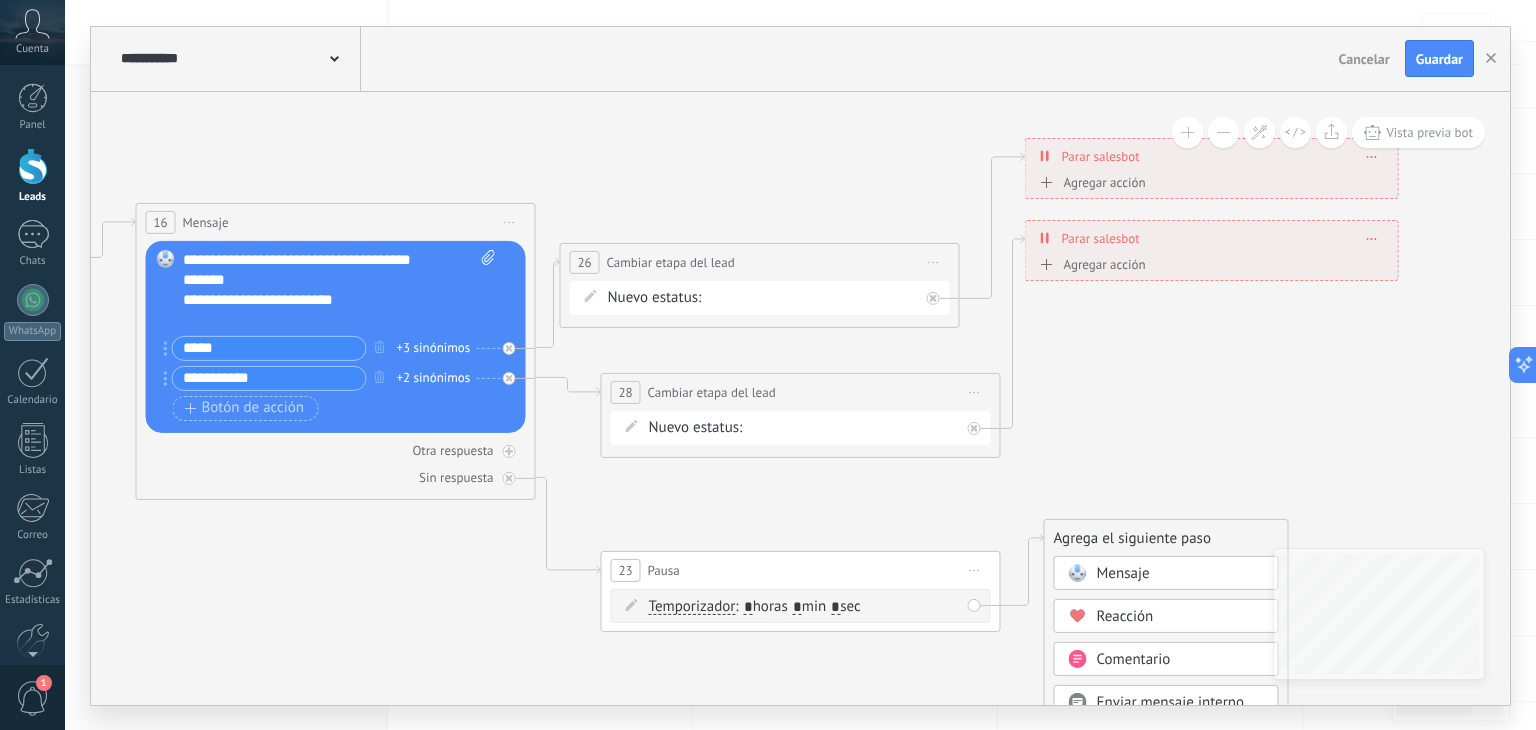 click on "Mensaje" at bounding box center [1123, 573] 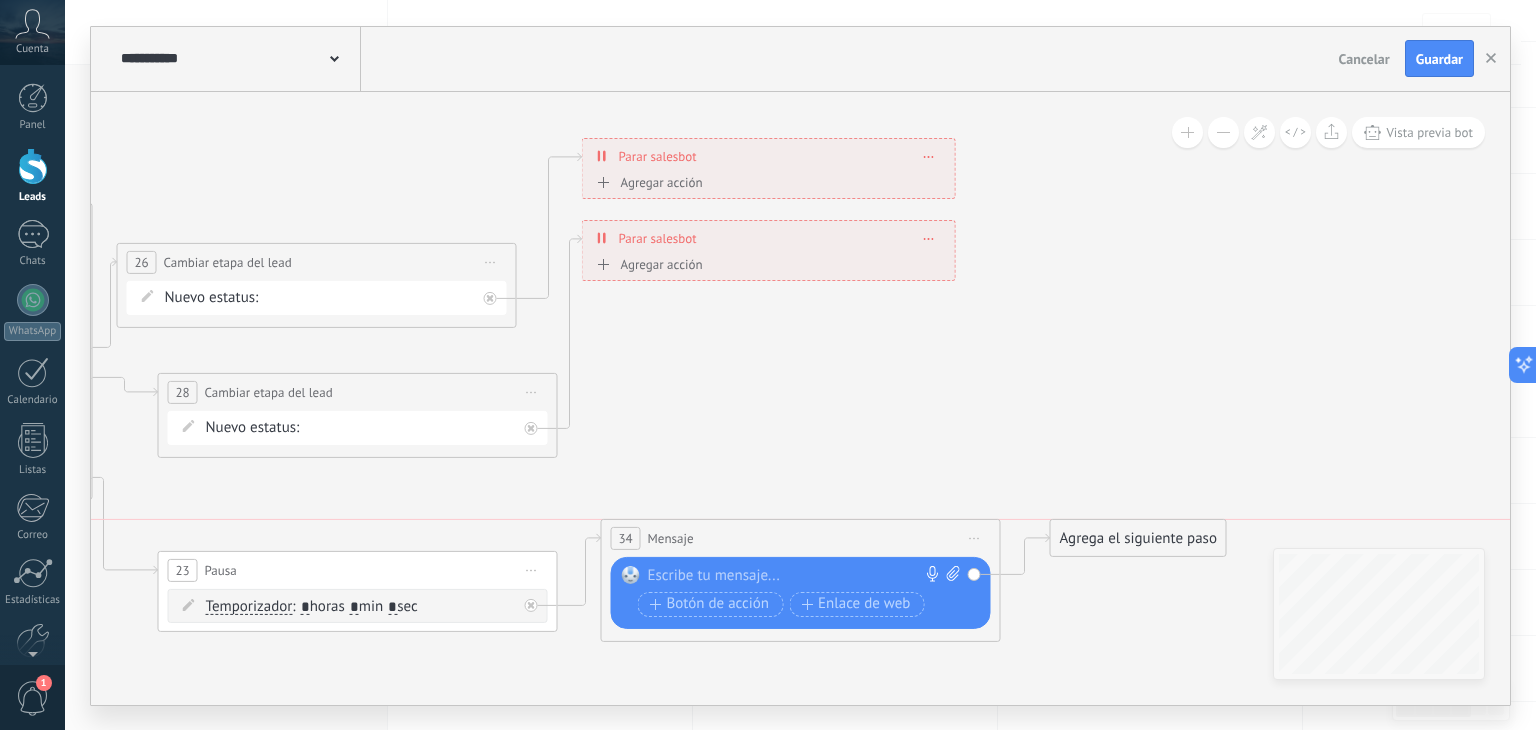 drag, startPoint x: 1096, startPoint y: 600, endPoint x: 1080, endPoint y: 531, distance: 70.83079 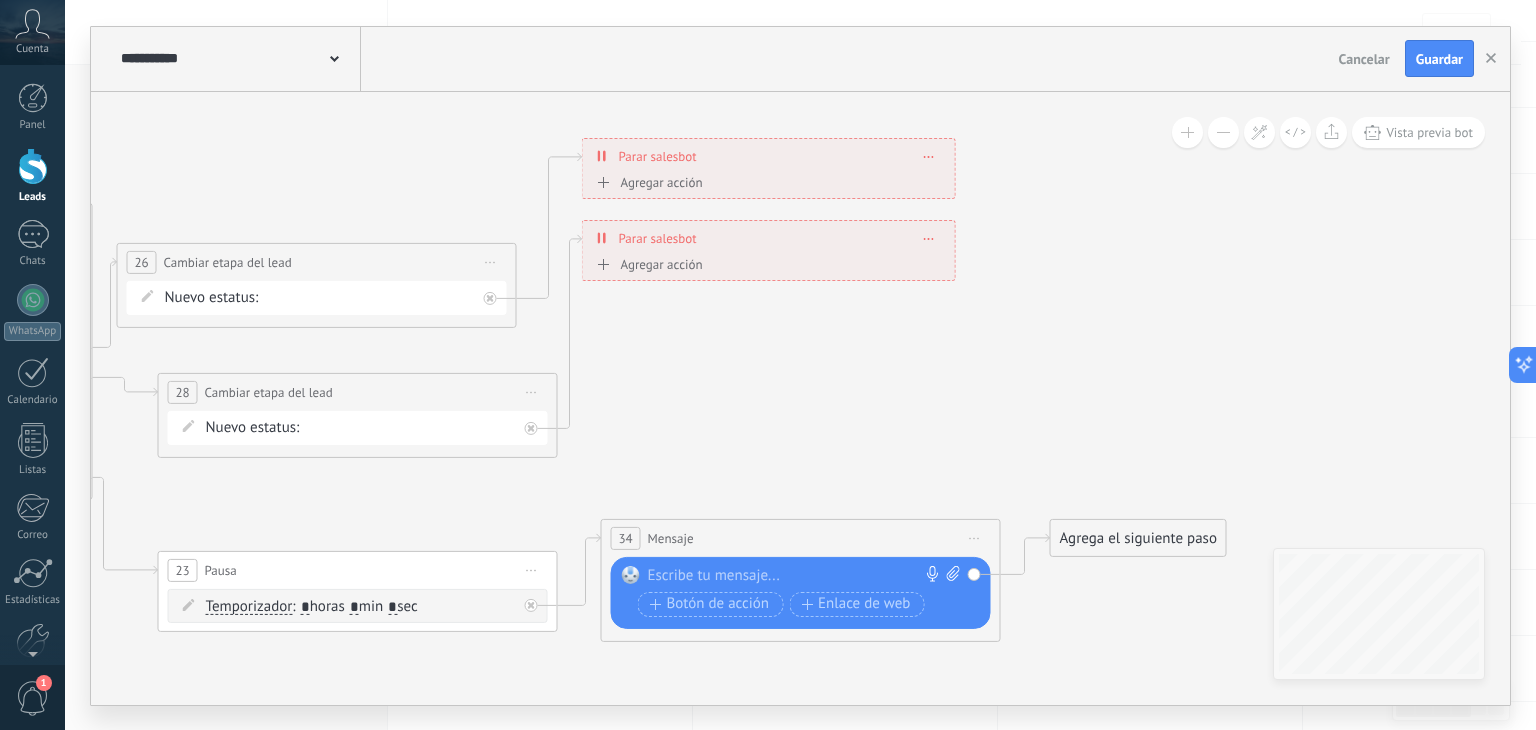 click on "Agrega el siguiente paso" at bounding box center [1138, 538] 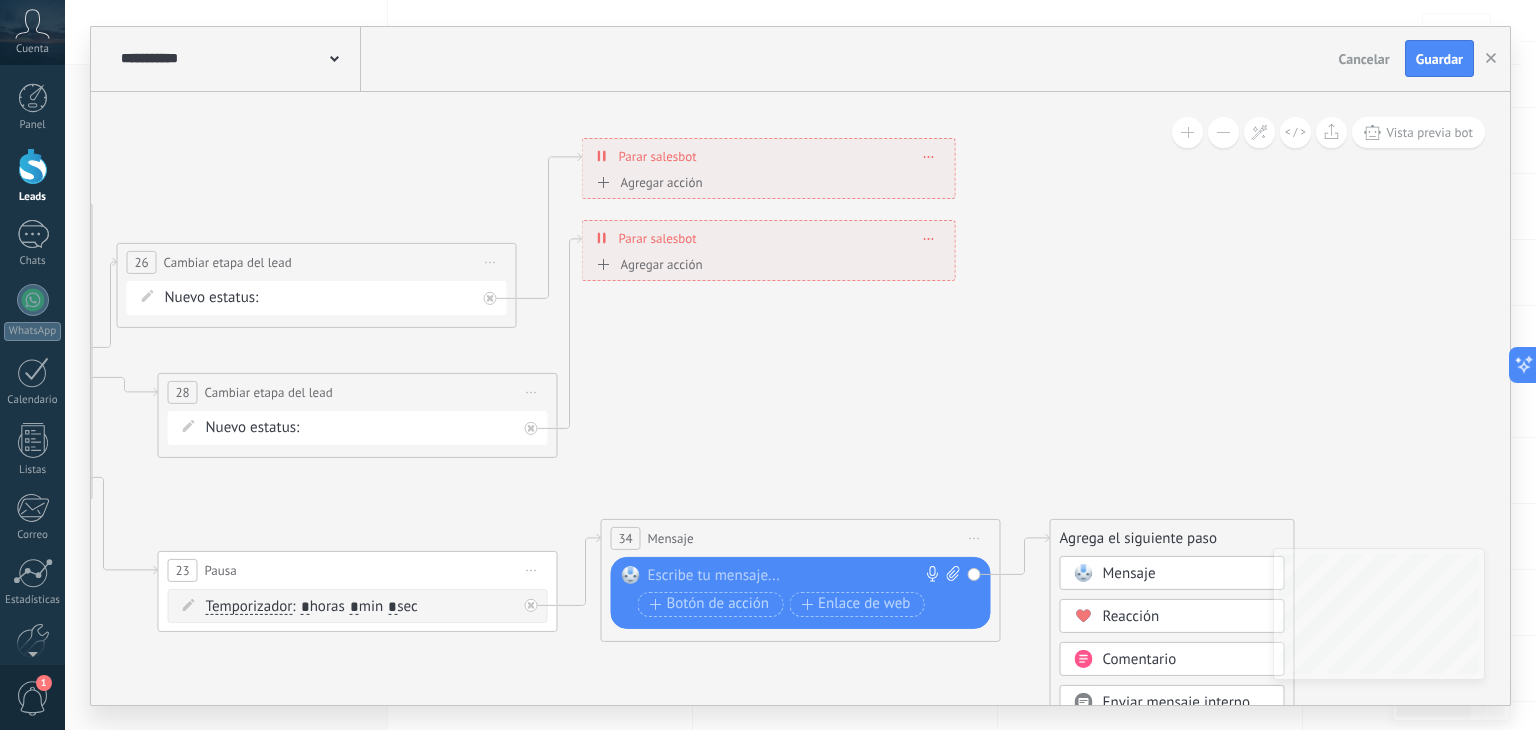 click on "Mensaje" at bounding box center [1129, 573] 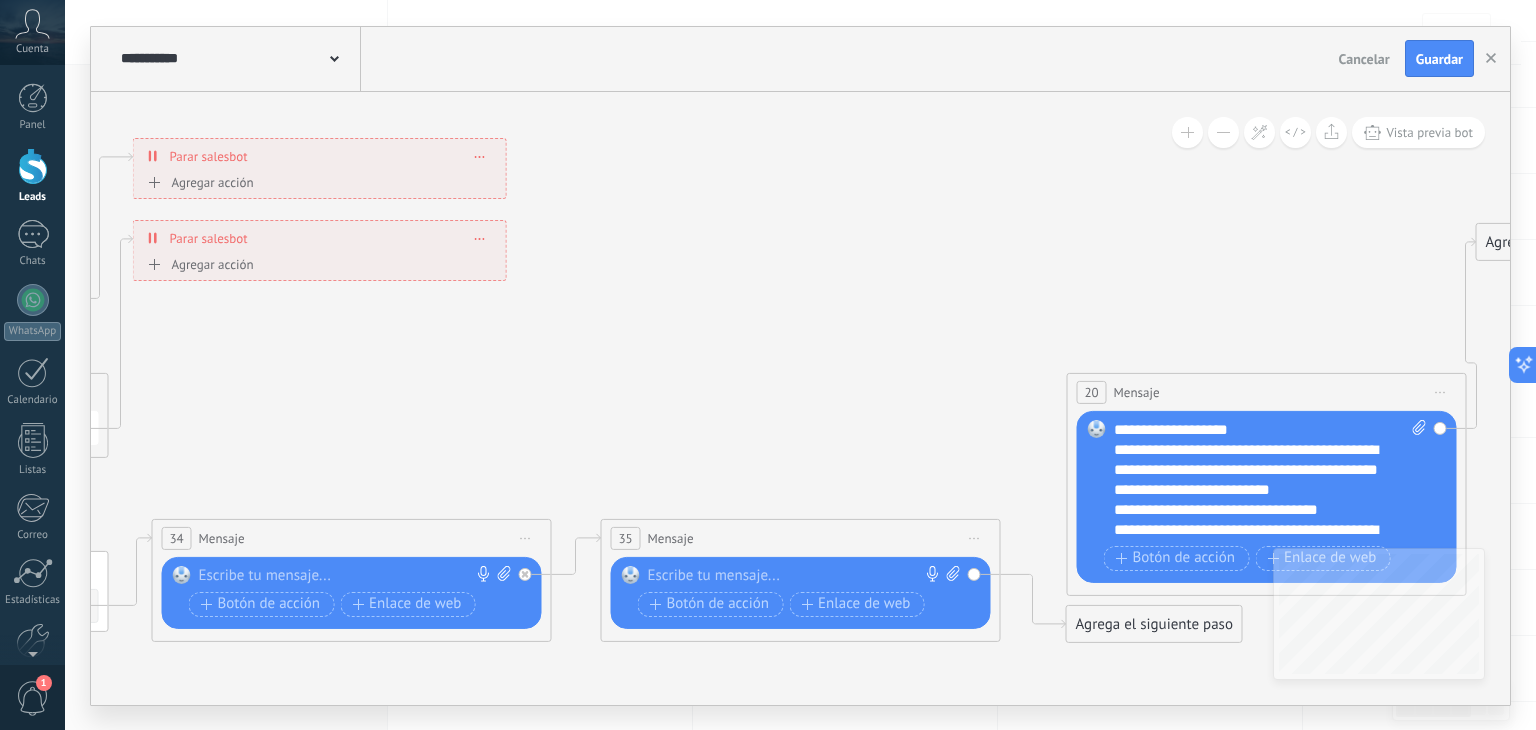 drag, startPoint x: 680, startPoint y: 573, endPoint x: 650, endPoint y: 573, distance: 30 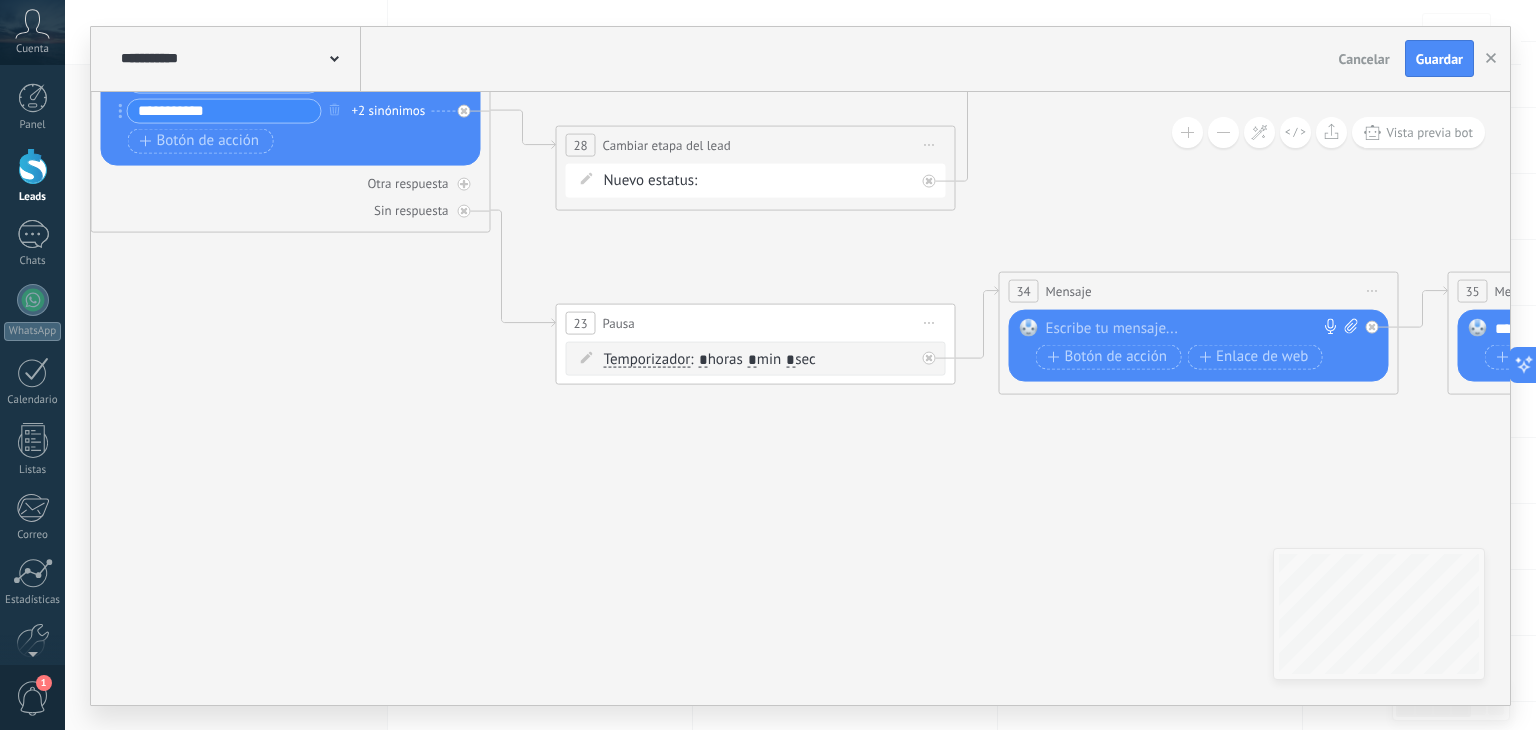 paste 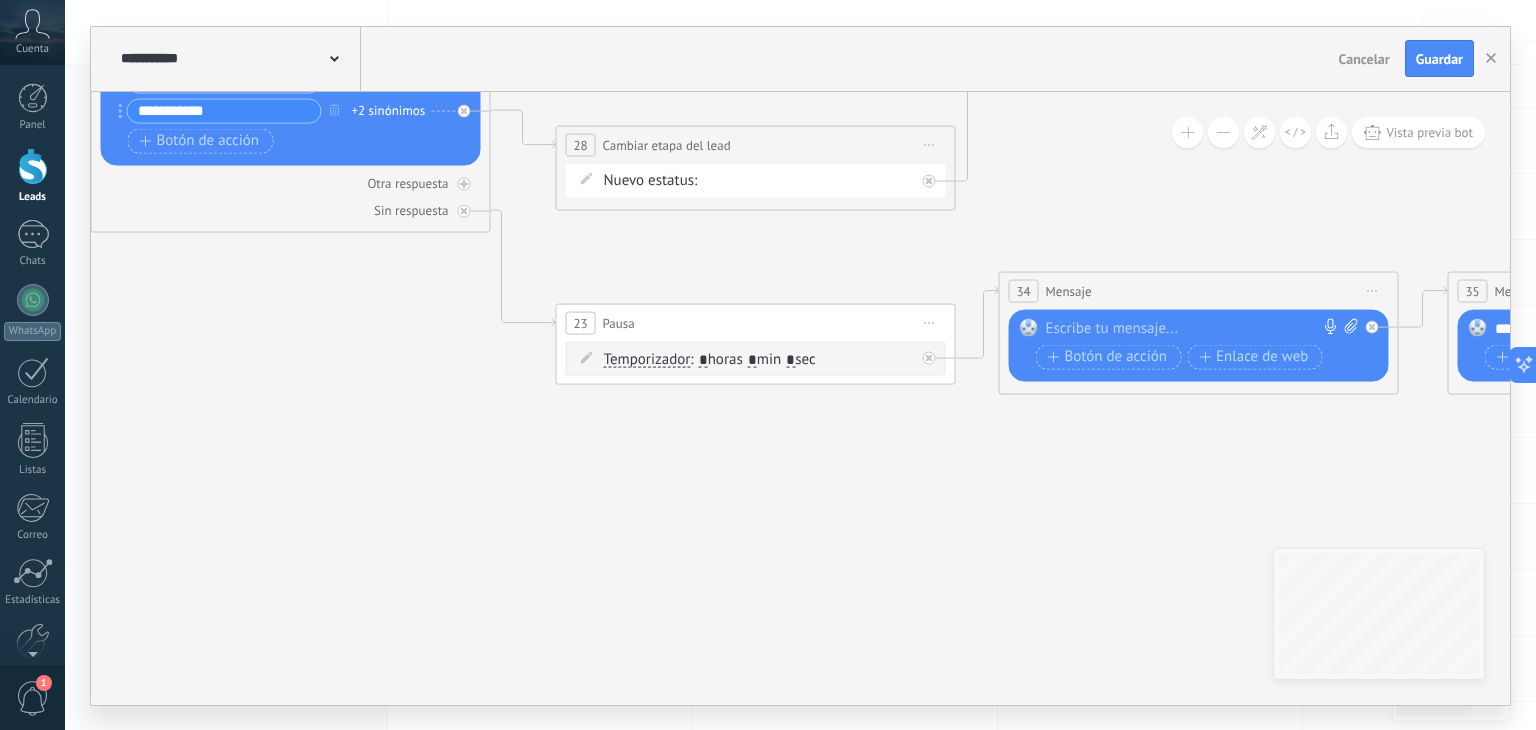 type 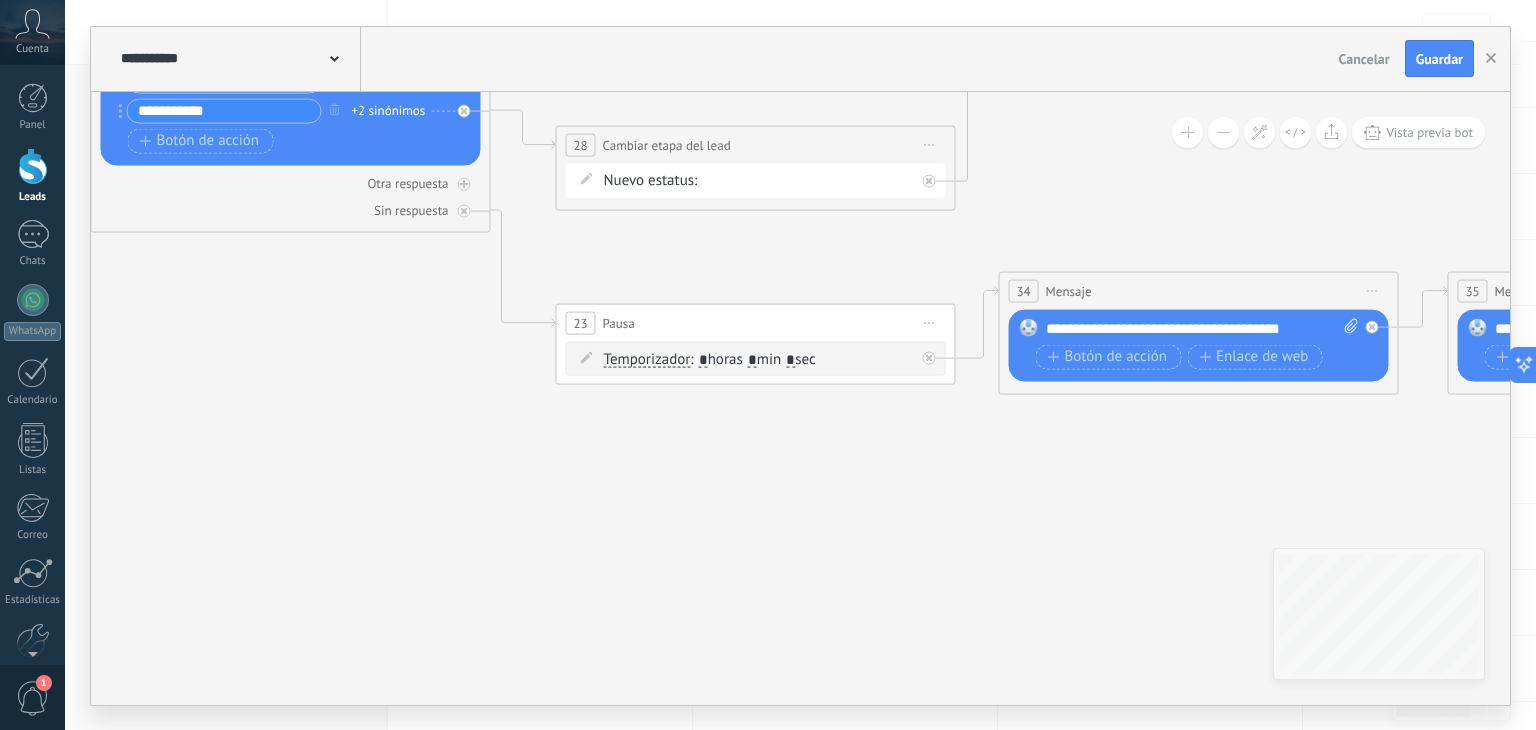 click 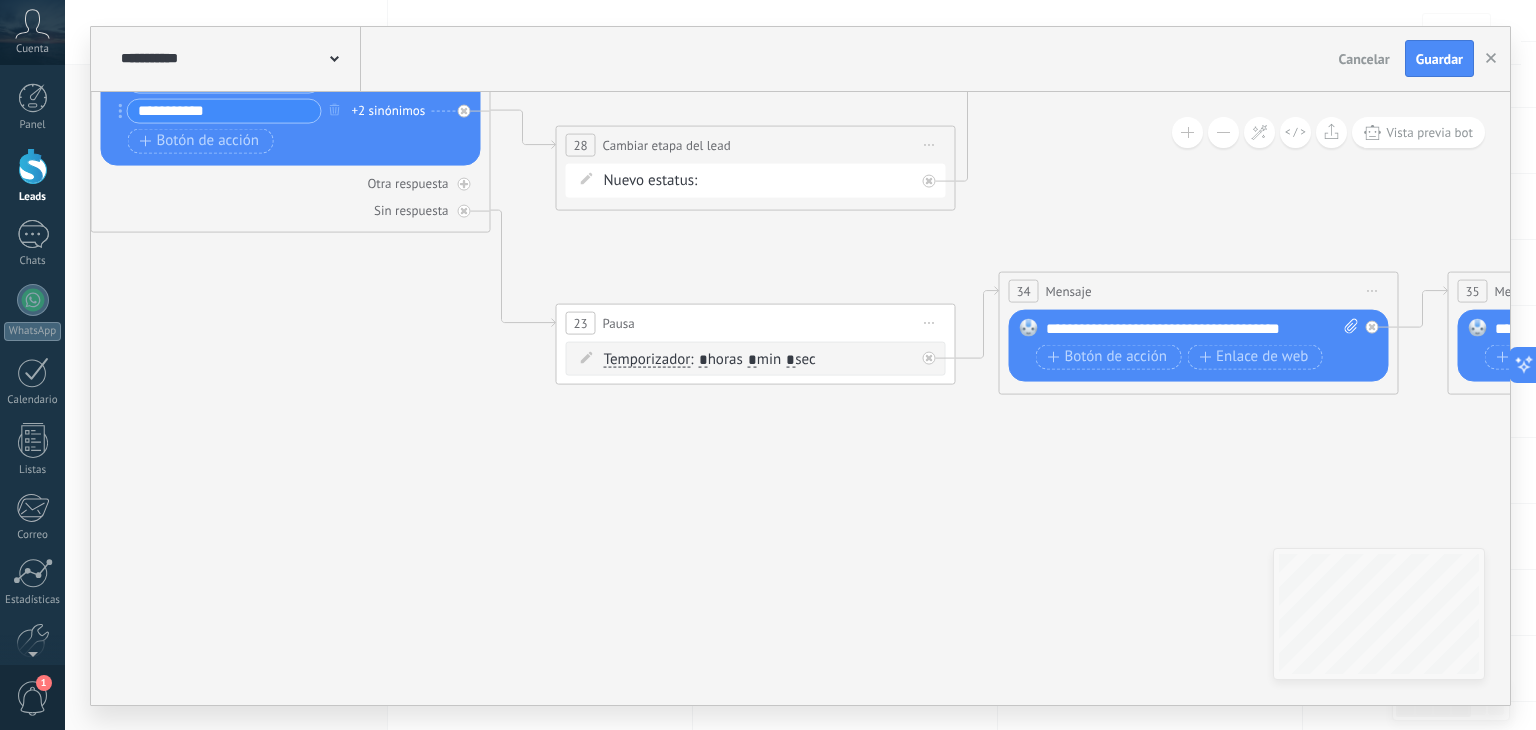 click on "Subir" at bounding box center (0, 0) 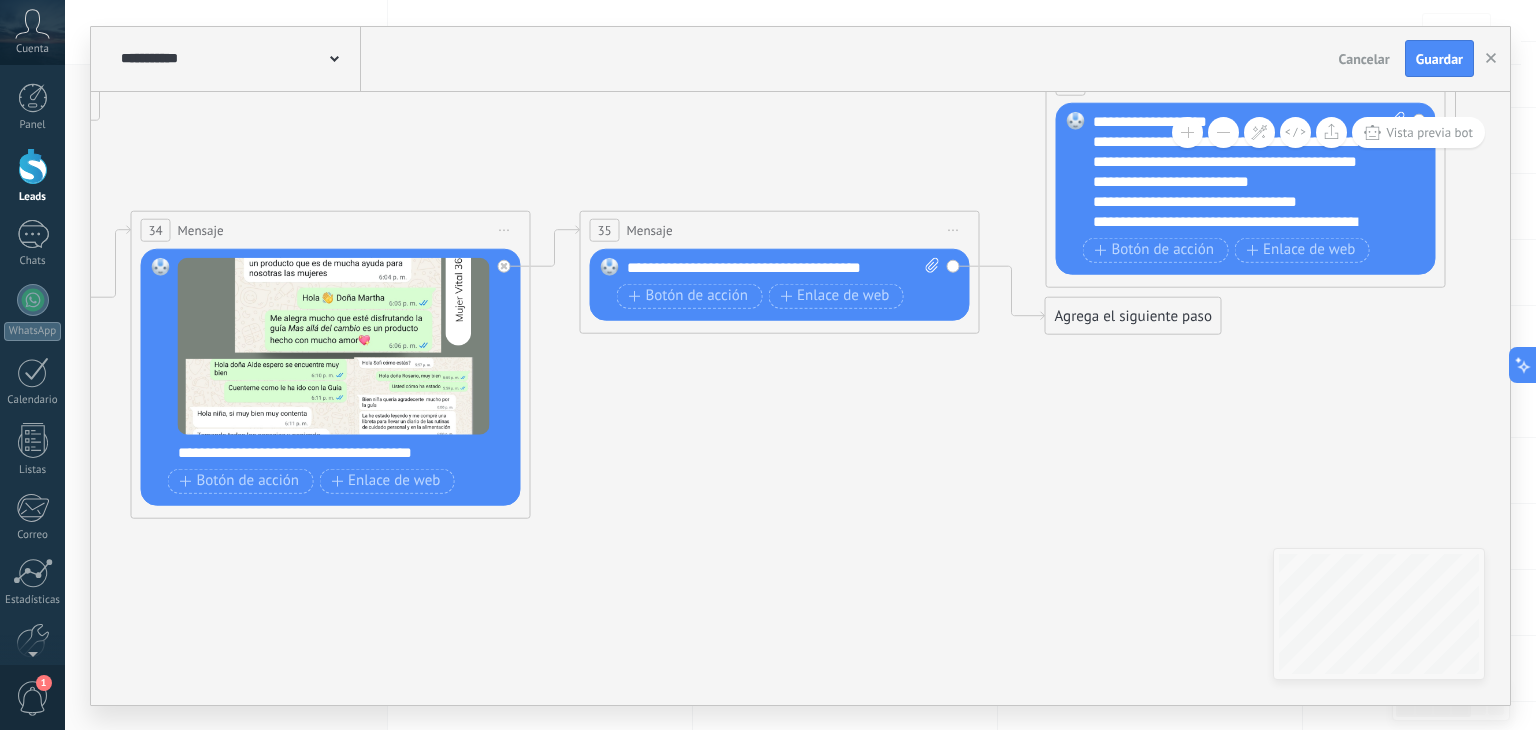 click on "Iniciar vista previa aquí
Cambiar nombre
Duplicar
Borrar" at bounding box center (954, 229) 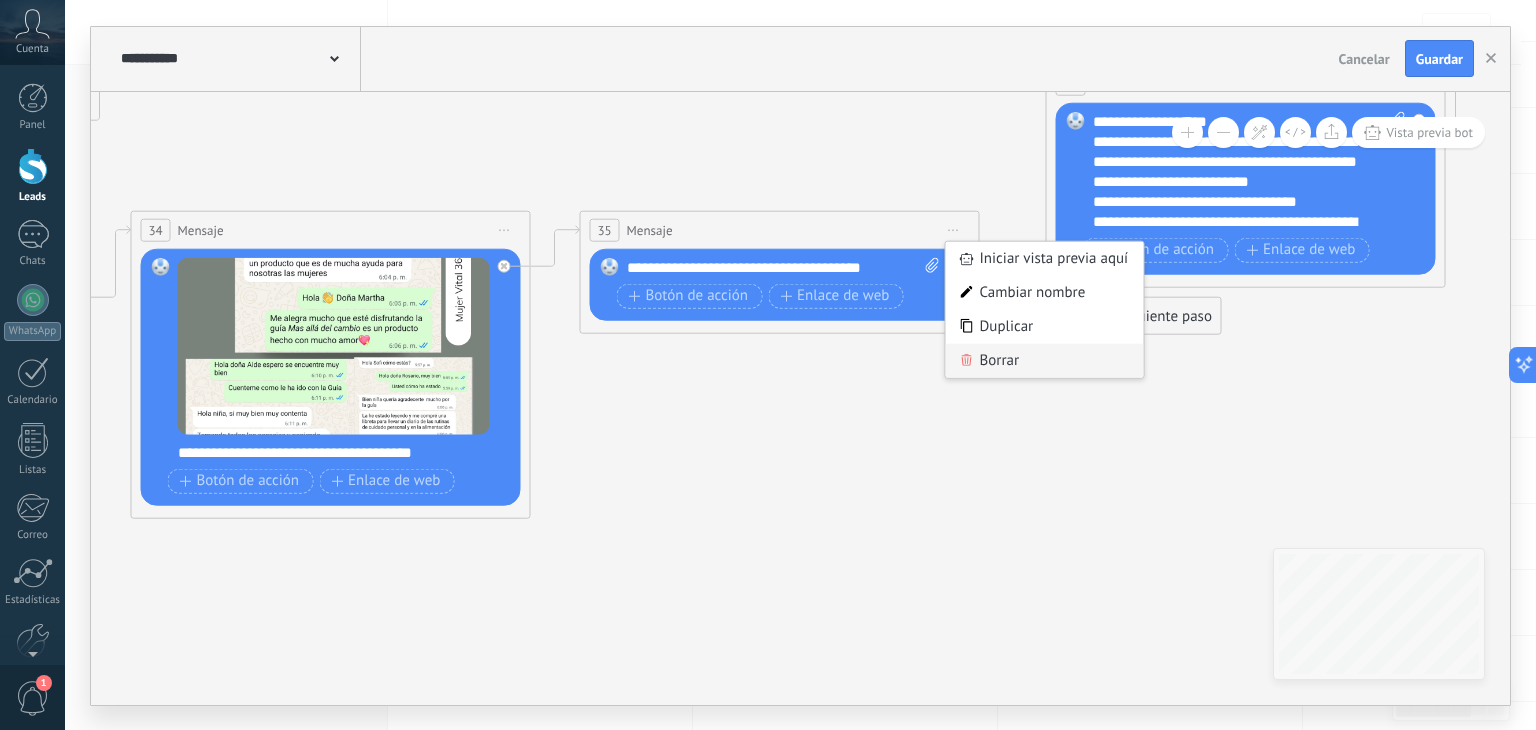 click on "Borrar" at bounding box center [1045, 360] 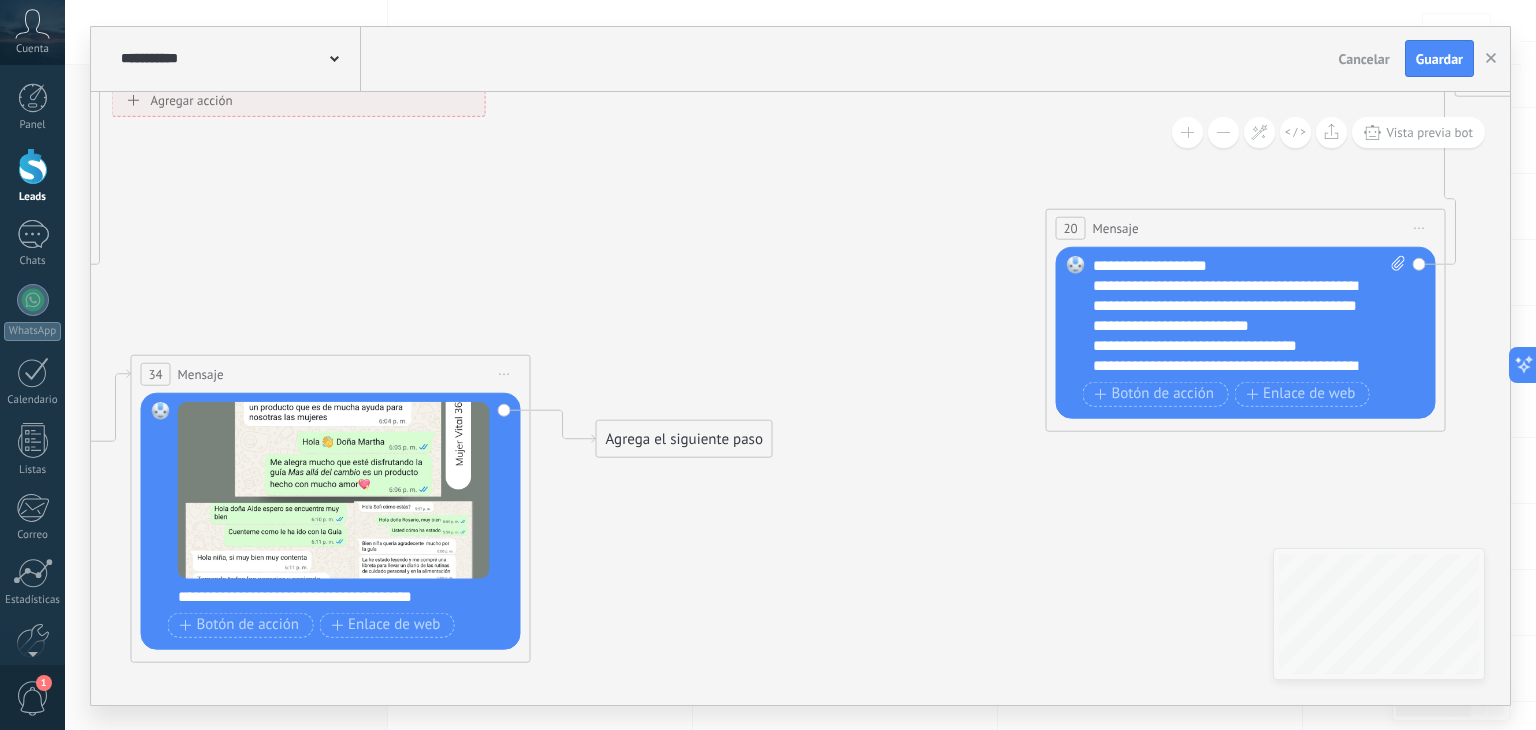 click 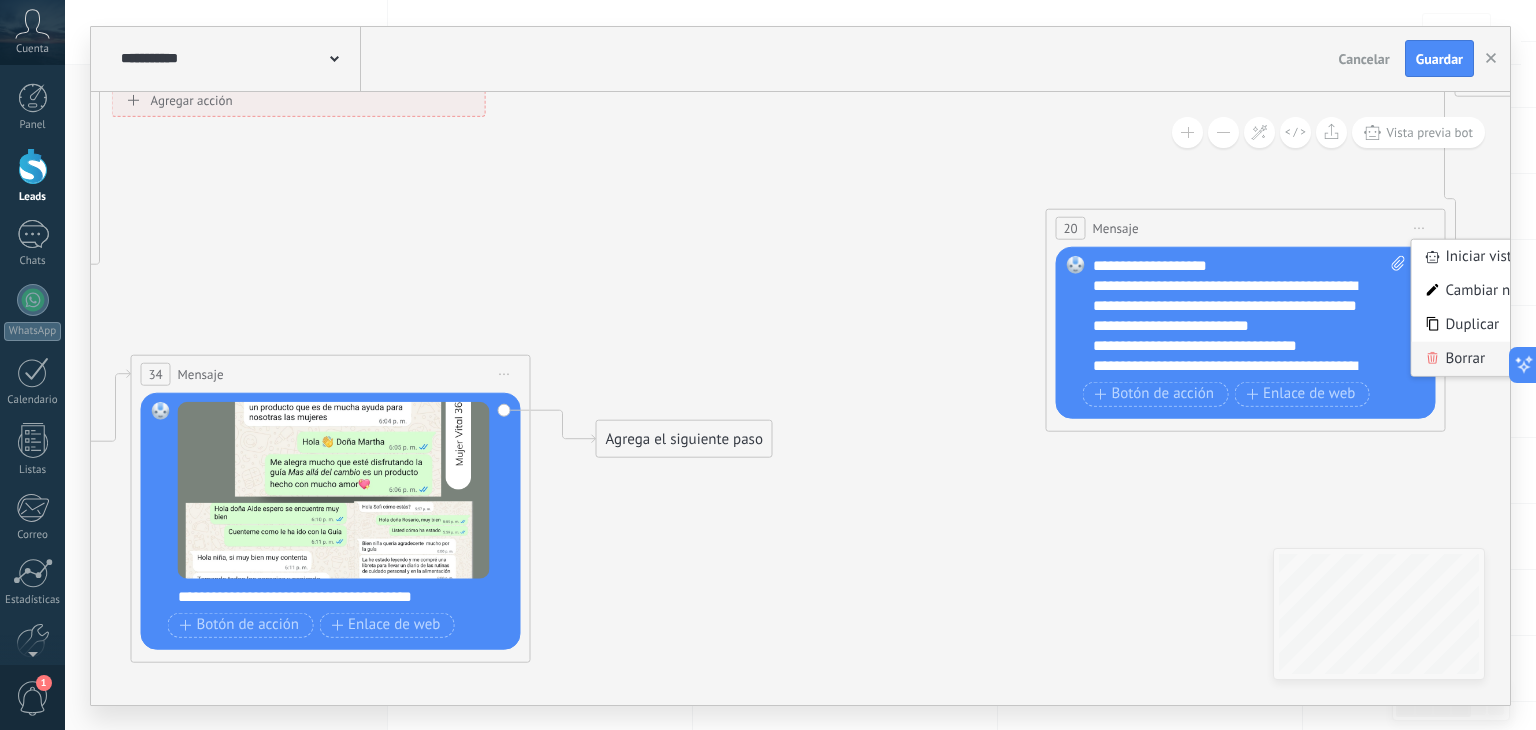 click on "Borrar" at bounding box center (1511, 358) 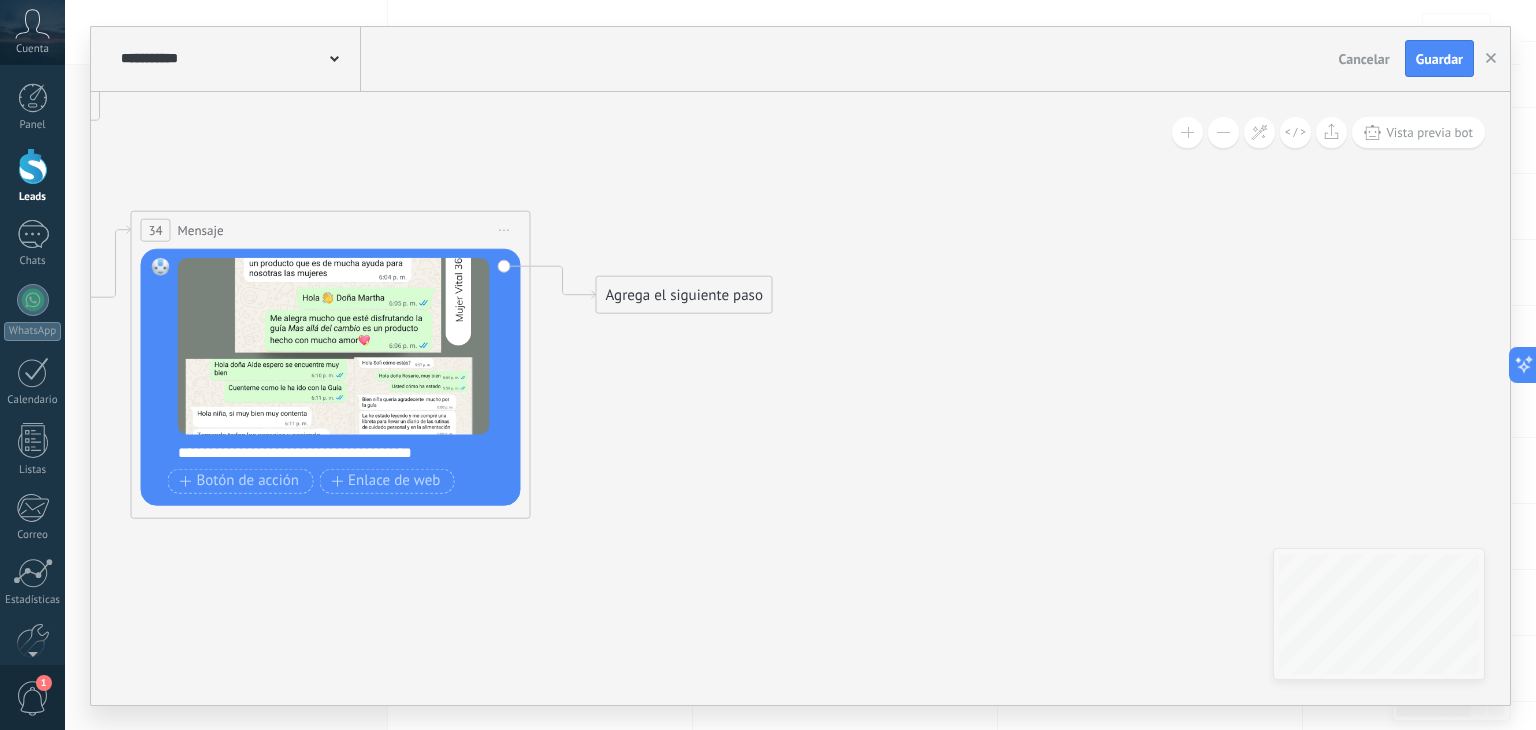 click on "Agrega el siguiente paso" at bounding box center [684, 294] 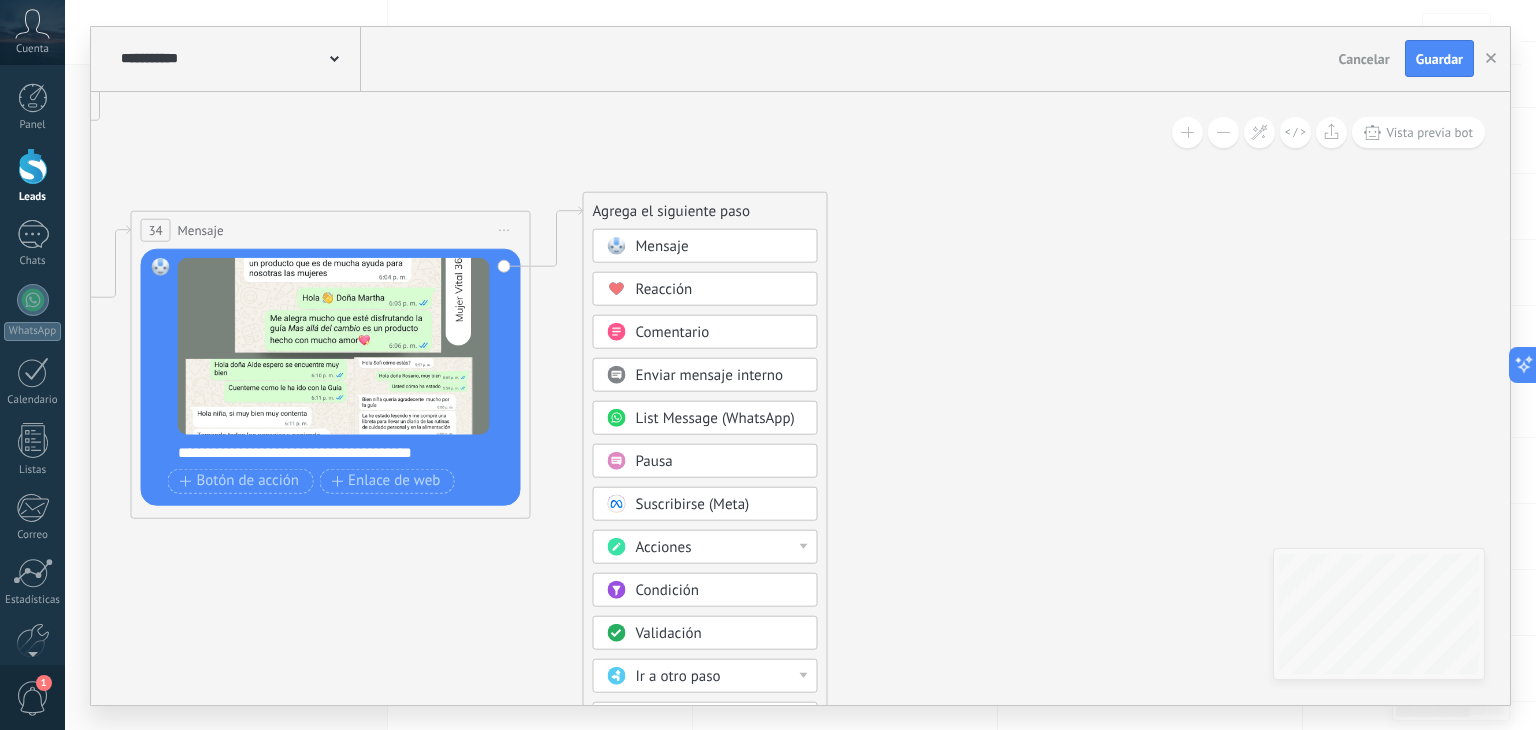drag, startPoint x: 665, startPoint y: 291, endPoint x: 652, endPoint y: 208, distance: 84.0119 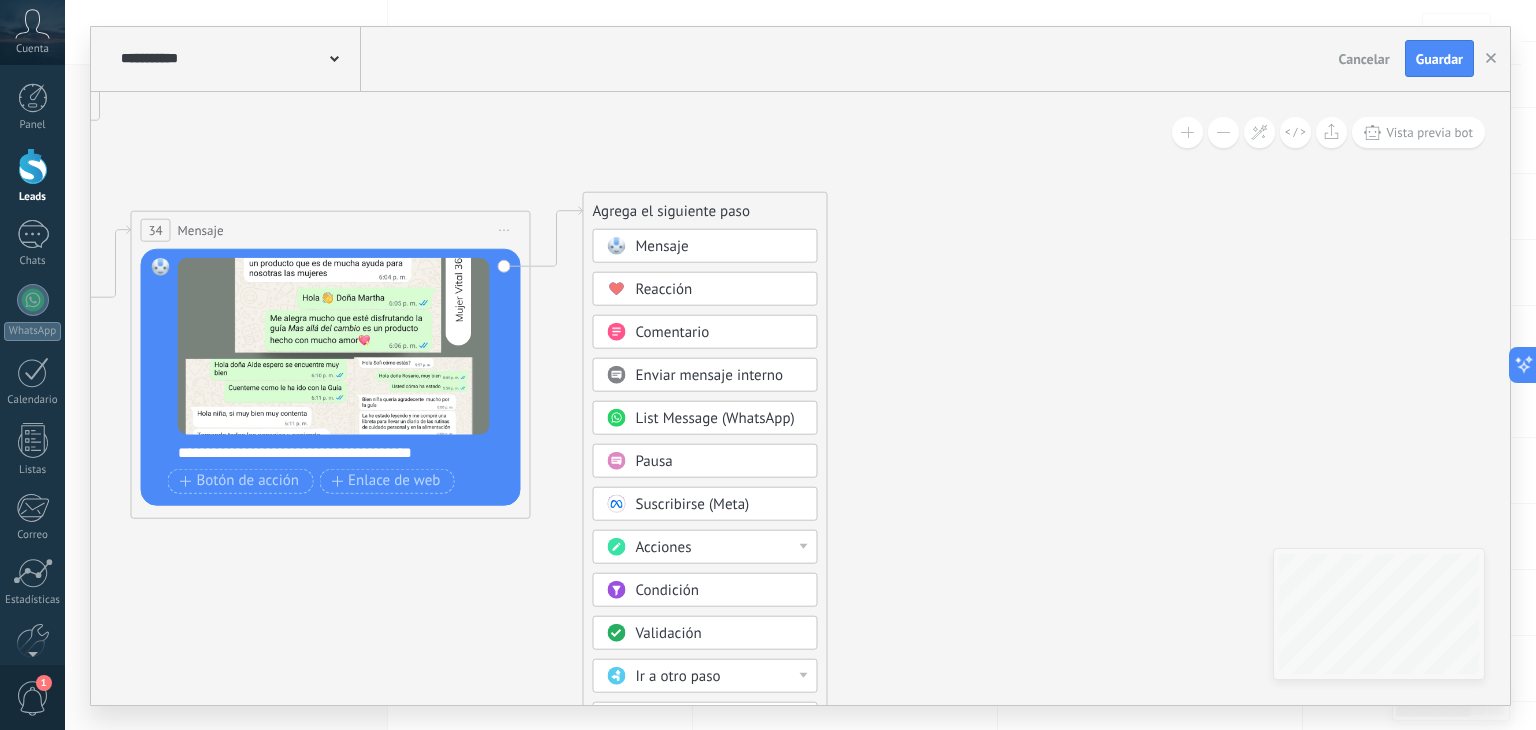 click on "Pausa" at bounding box center (720, 461) 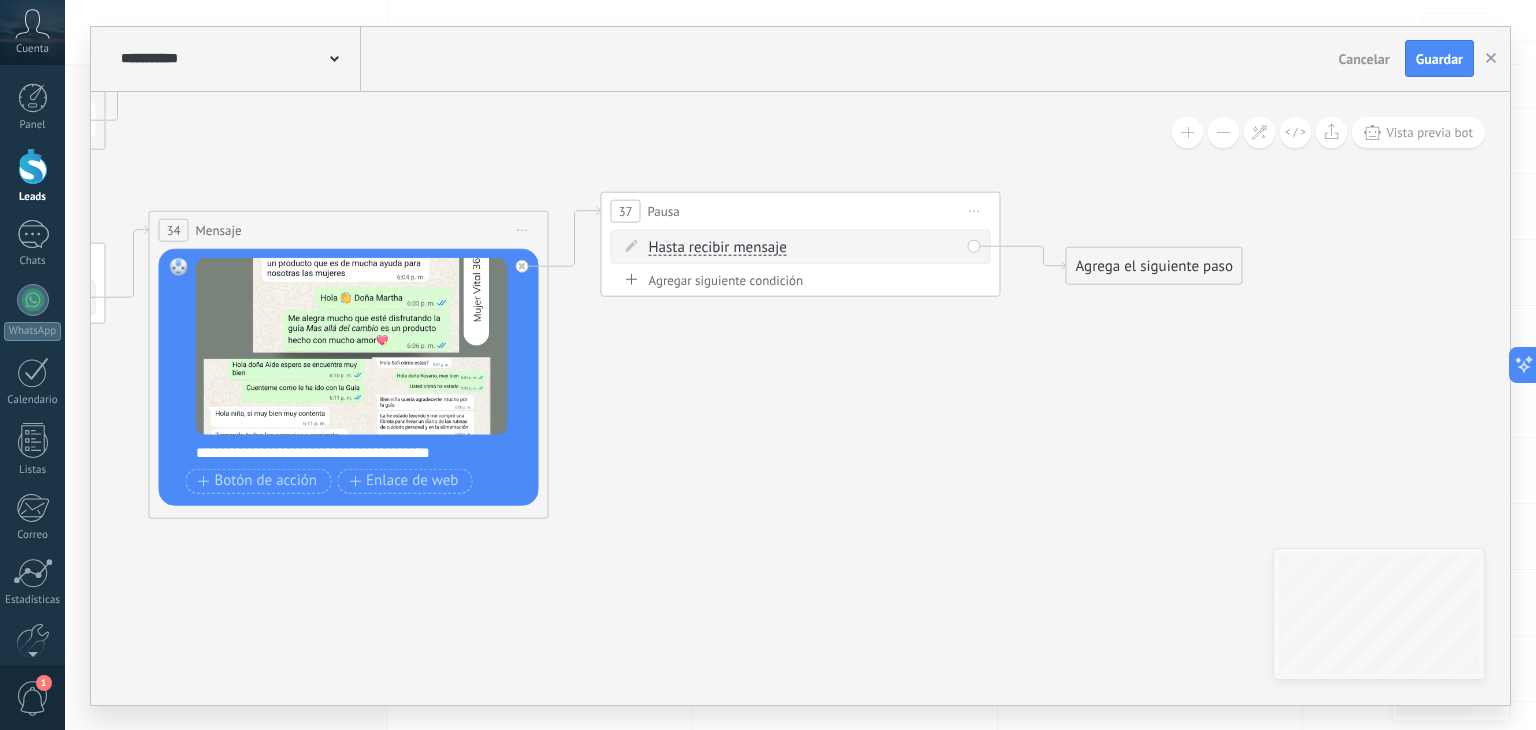 click on "Hasta recibir mensaje" at bounding box center [718, 247] 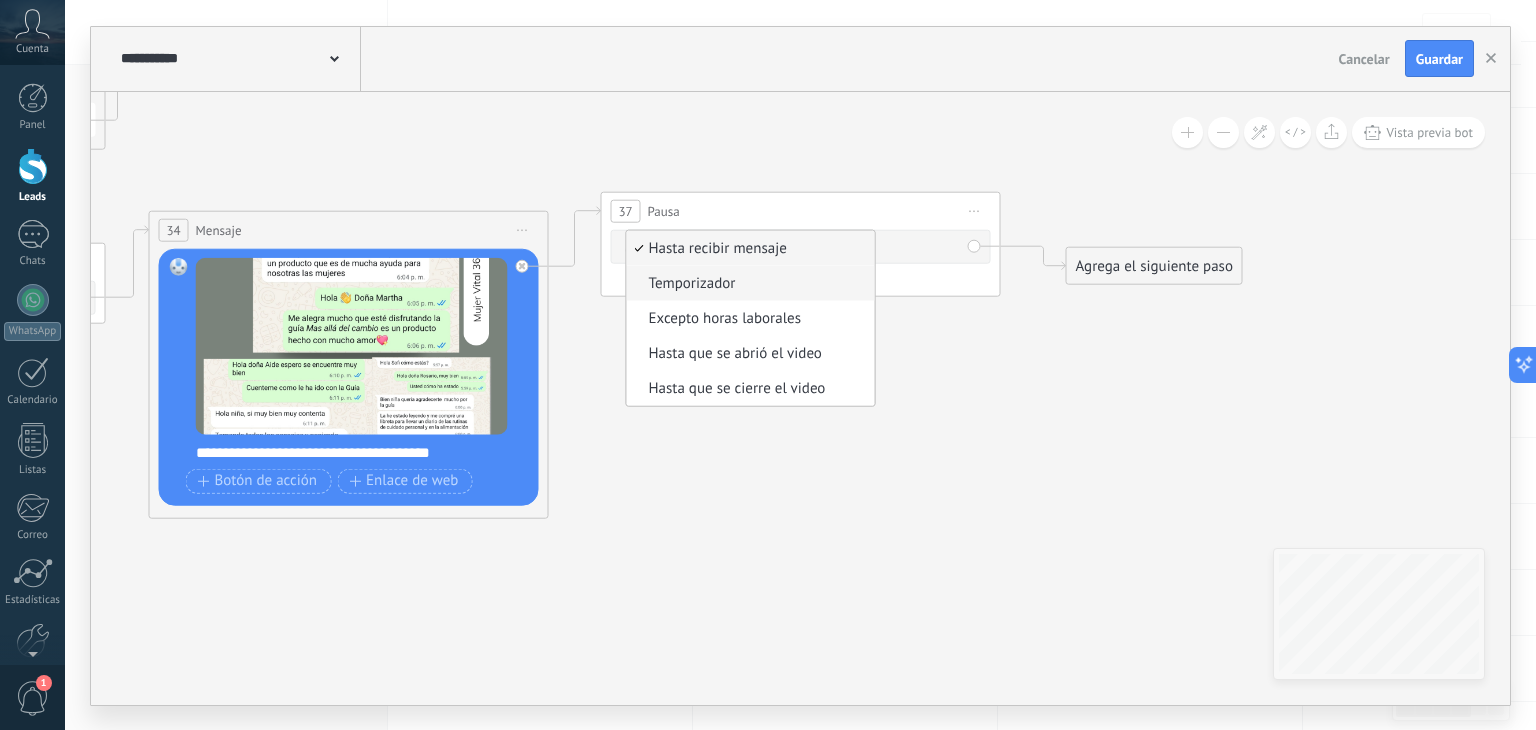 click on "Temporizador" at bounding box center (751, 282) 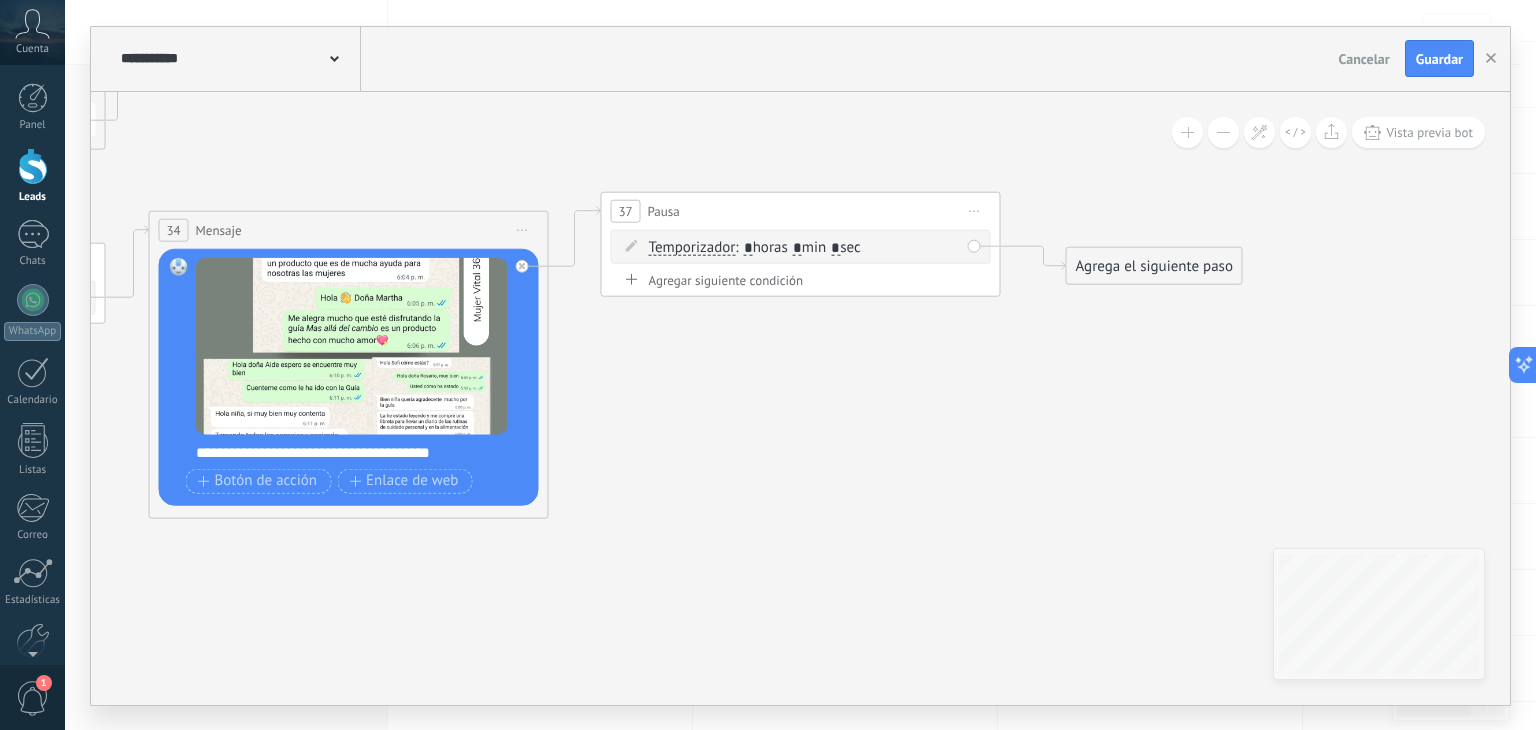 click on "*" at bounding box center (797, 248) 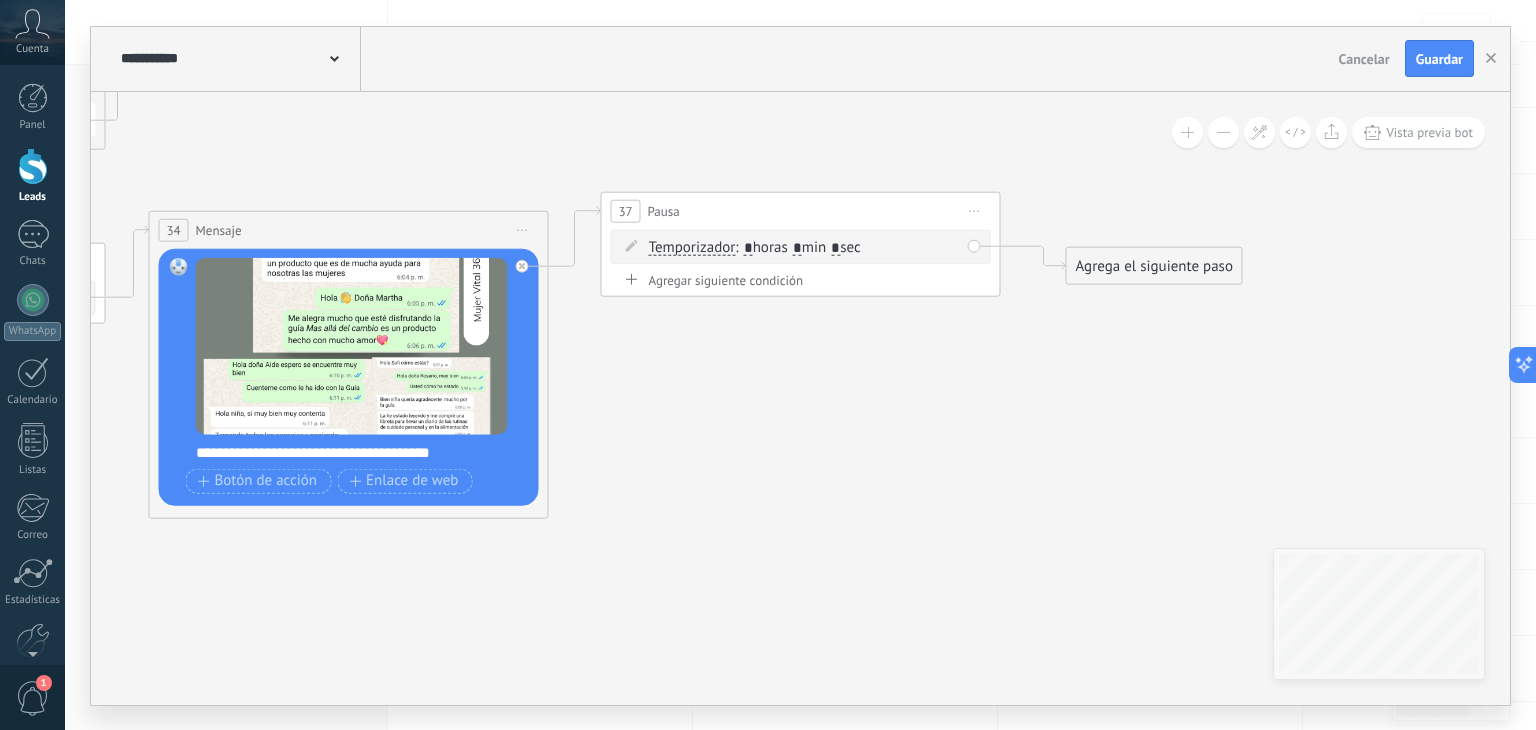 click on "*" at bounding box center [797, 248] 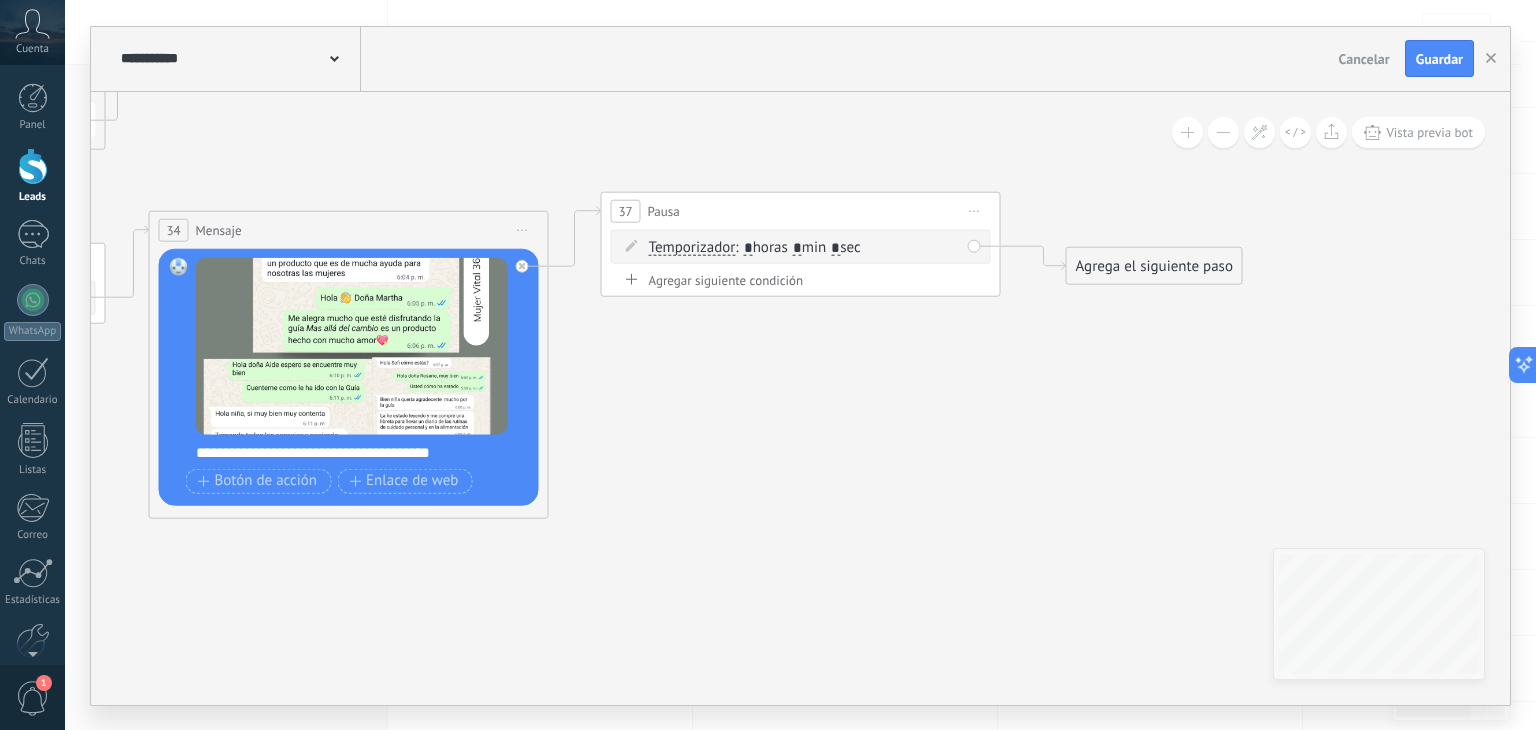 type on "*" 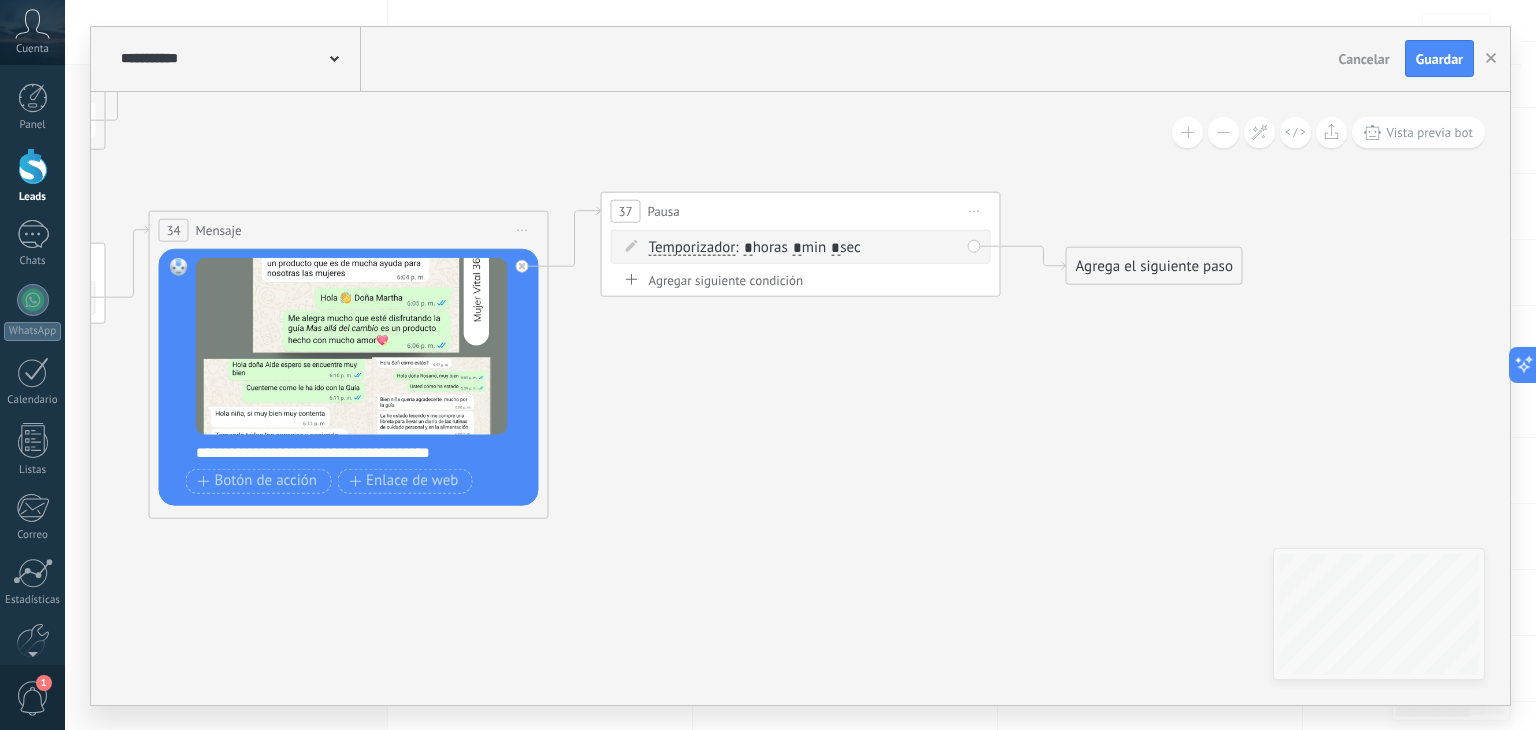 type on "*" 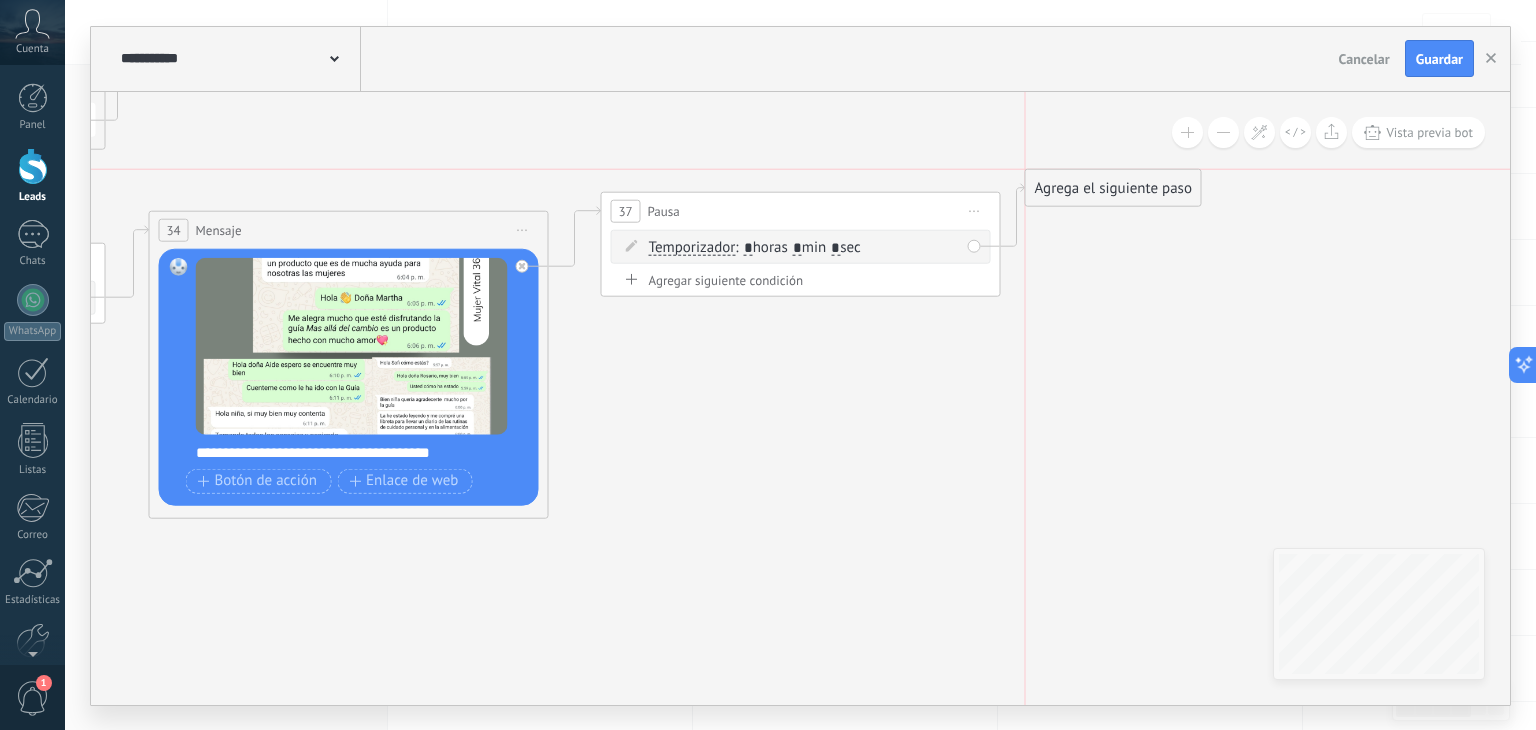 drag, startPoint x: 1136, startPoint y: 270, endPoint x: 1103, endPoint y: 196, distance: 81.02469 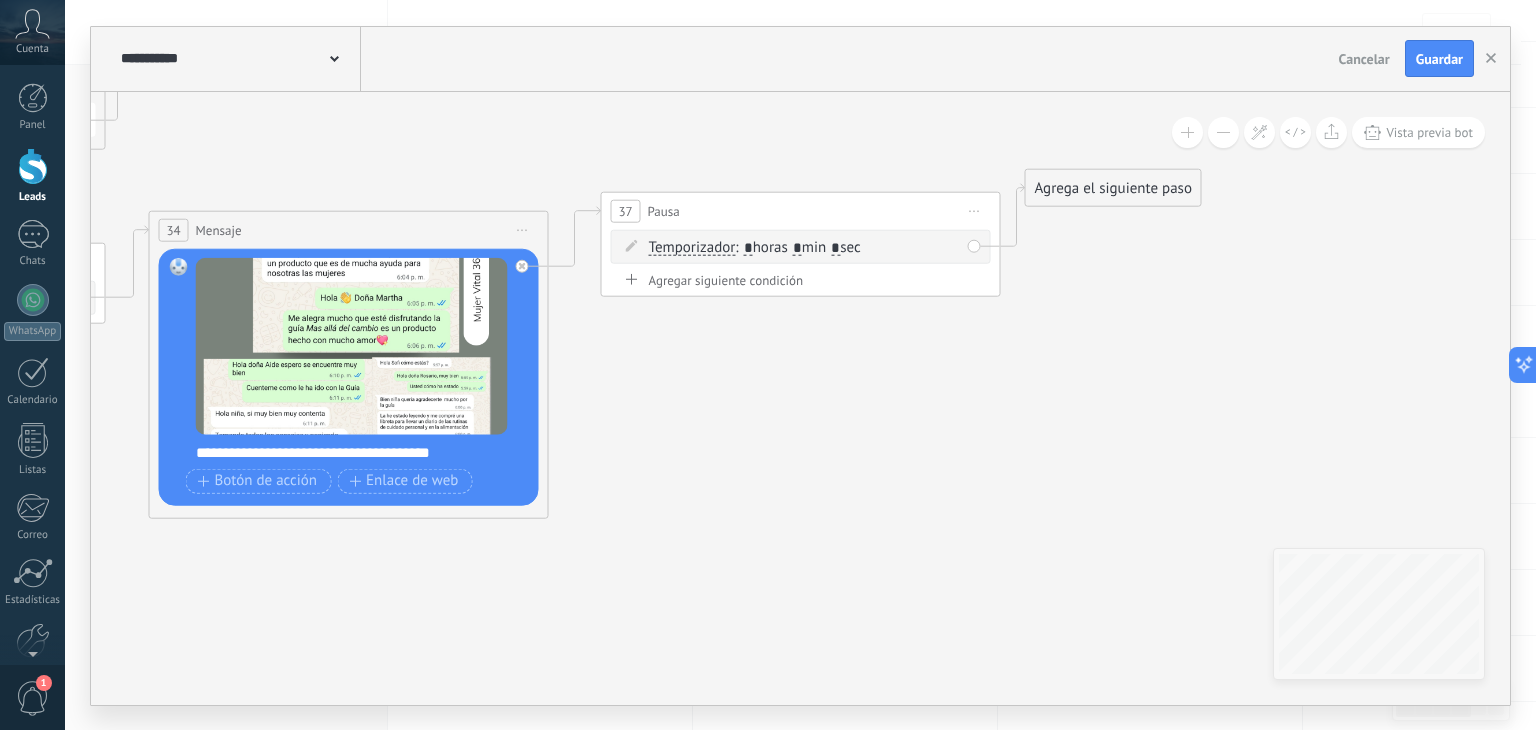 click on "Agrega el siguiente paso" at bounding box center (1113, 187) 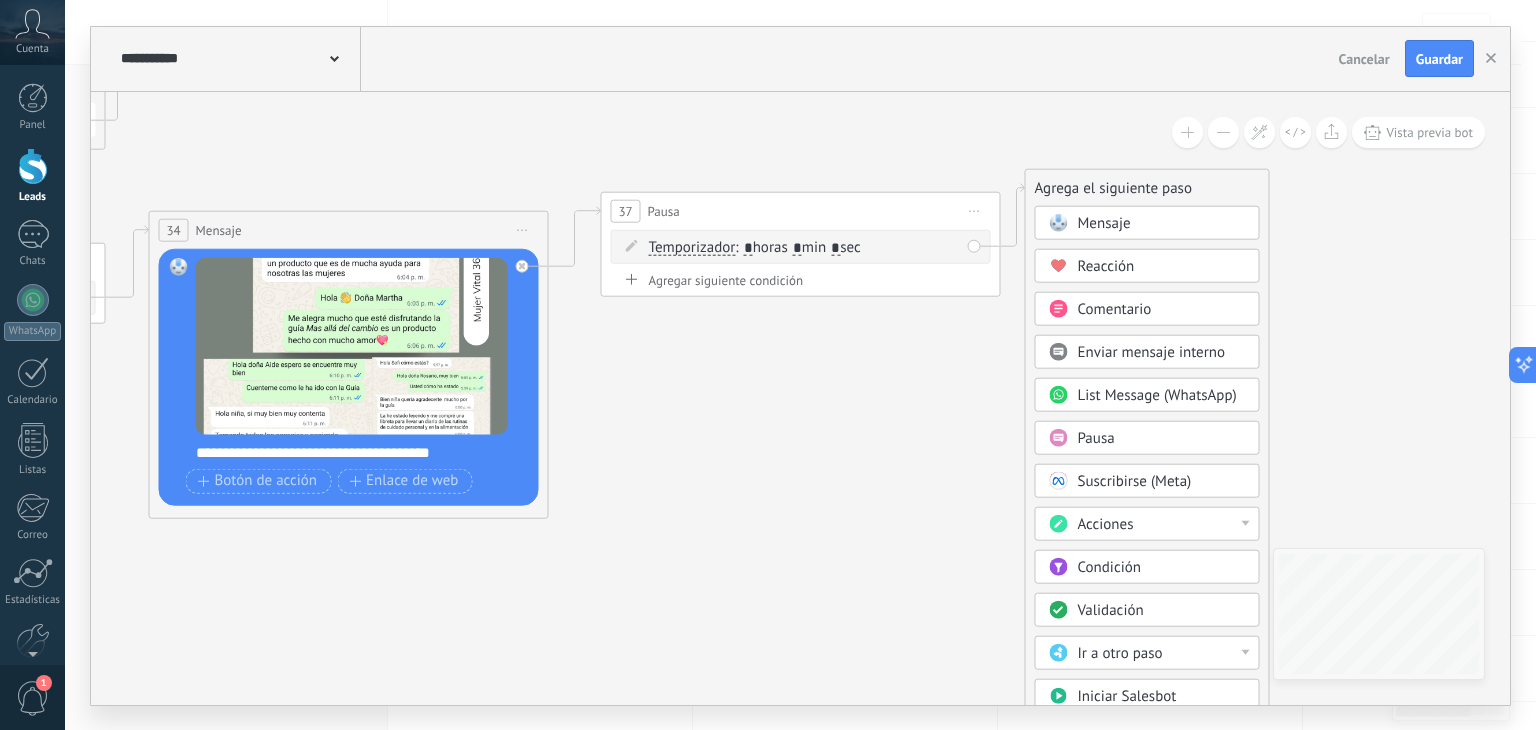 click on "Mensaje" at bounding box center [1104, 222] 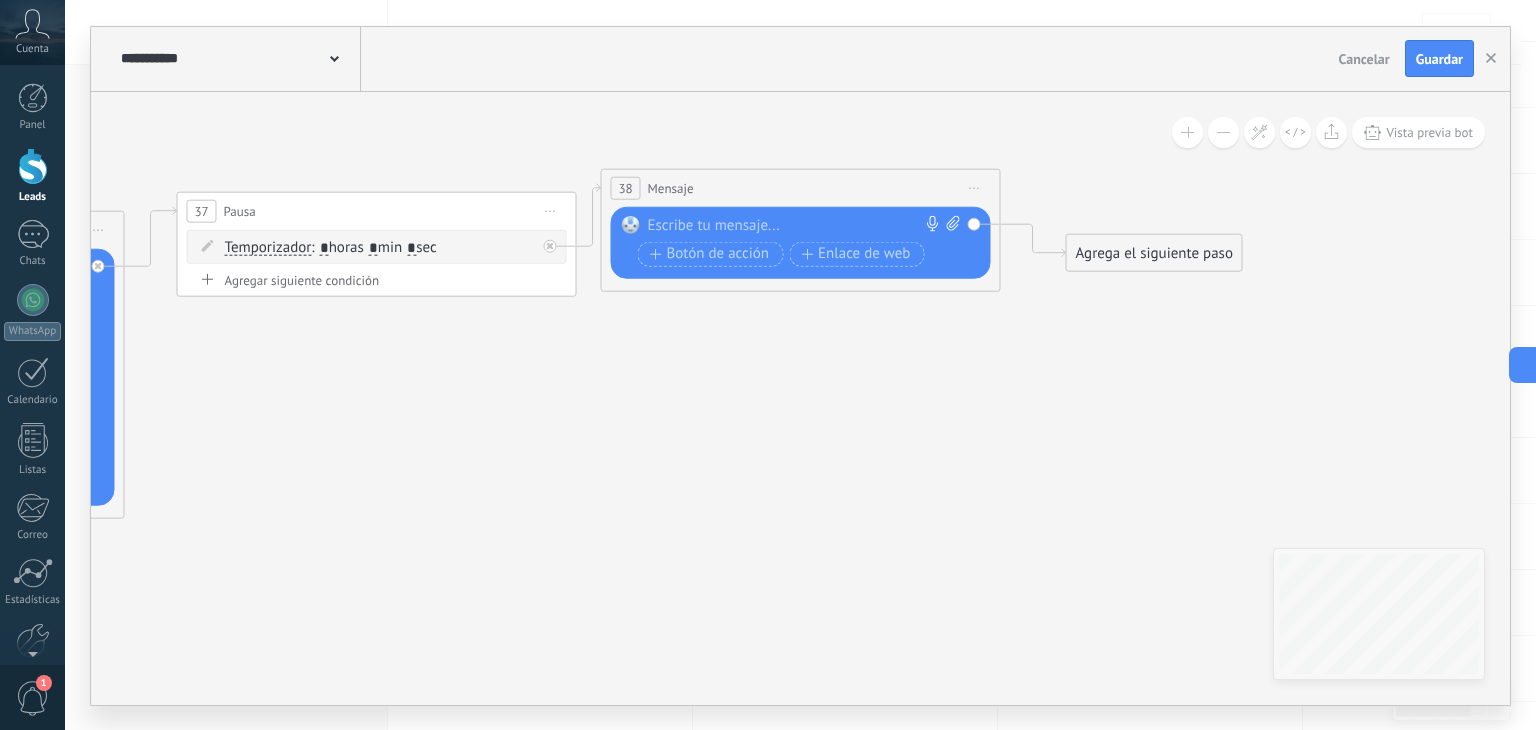 paste 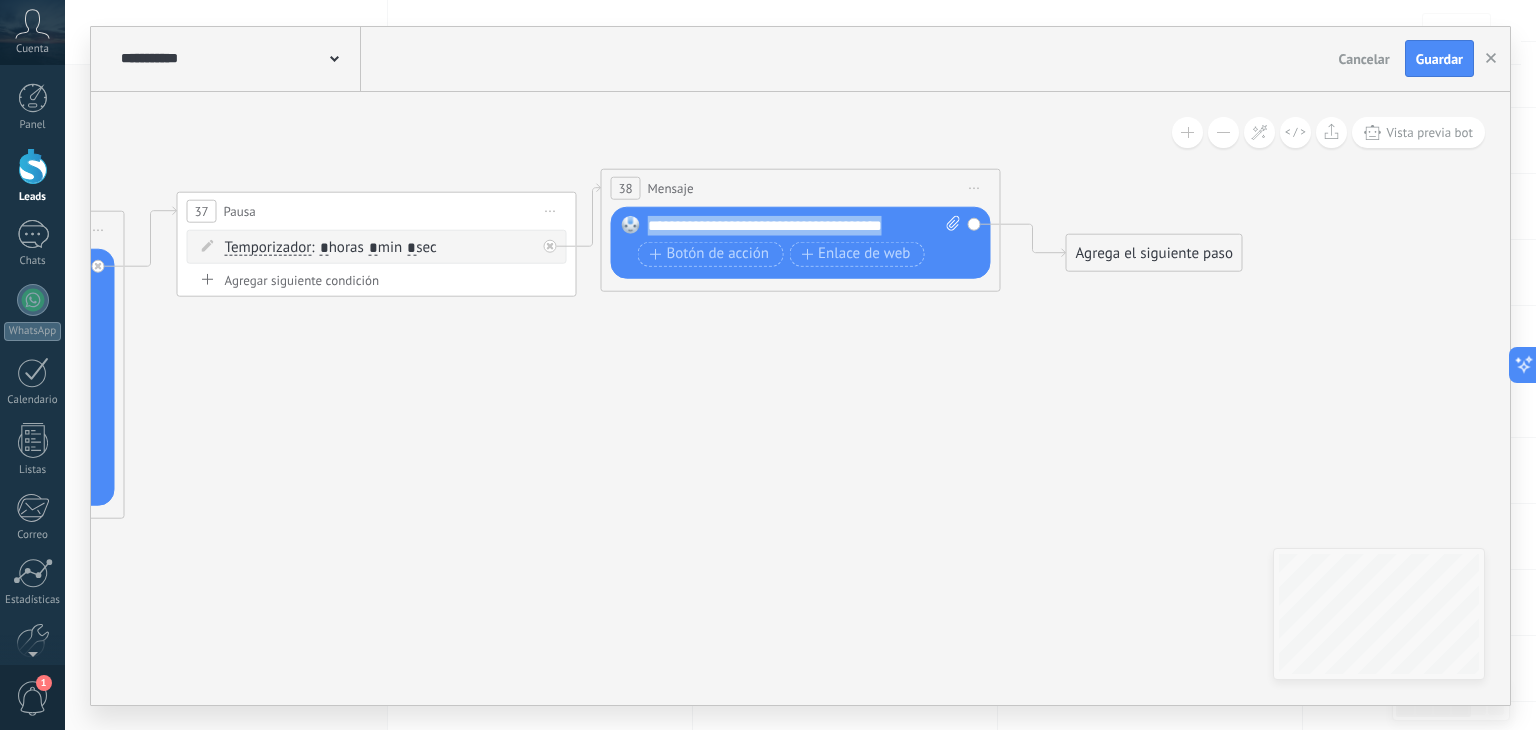 drag, startPoint x: 908, startPoint y: 225, endPoint x: 652, endPoint y: 219, distance: 256.0703 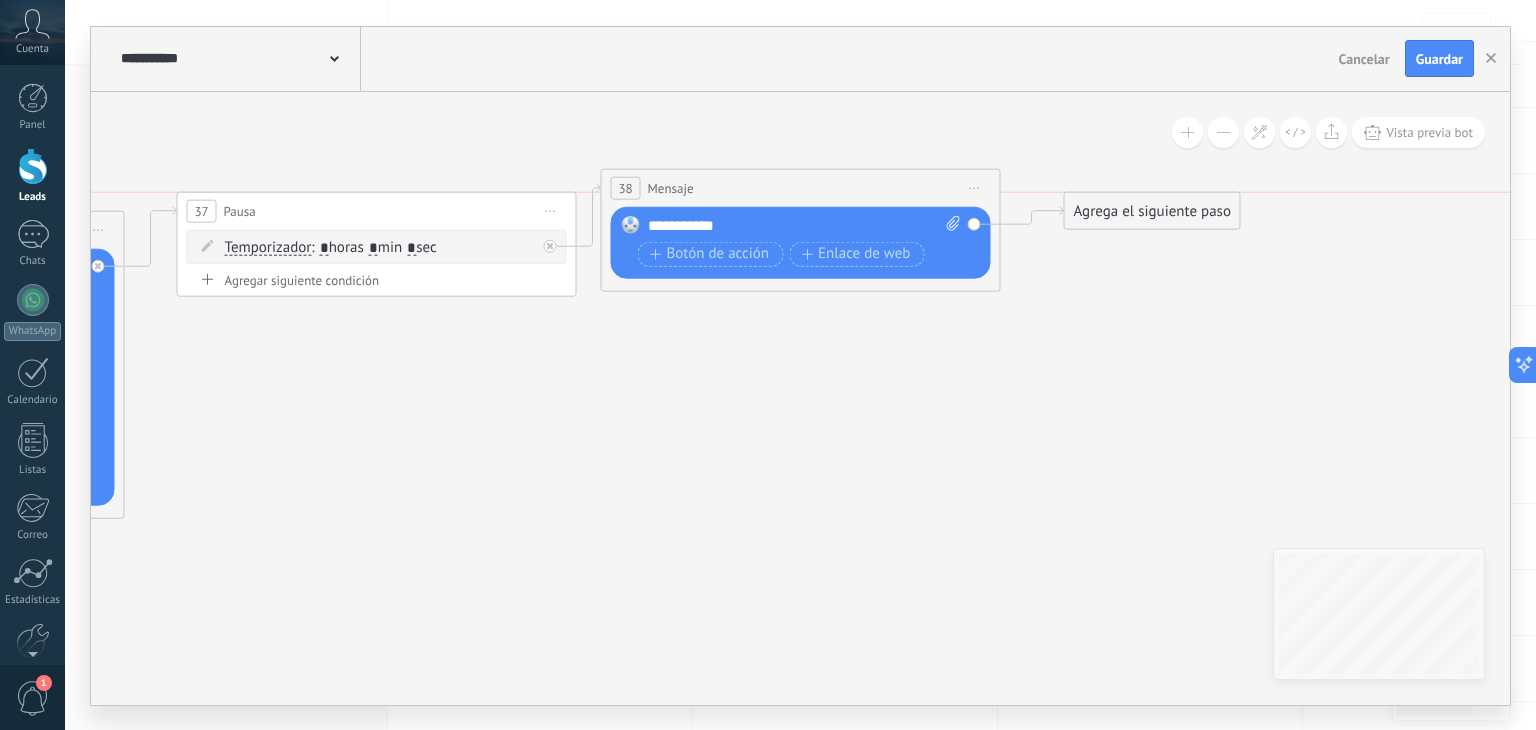 drag, startPoint x: 1147, startPoint y: 255, endPoint x: 1145, endPoint y: 205, distance: 50.039986 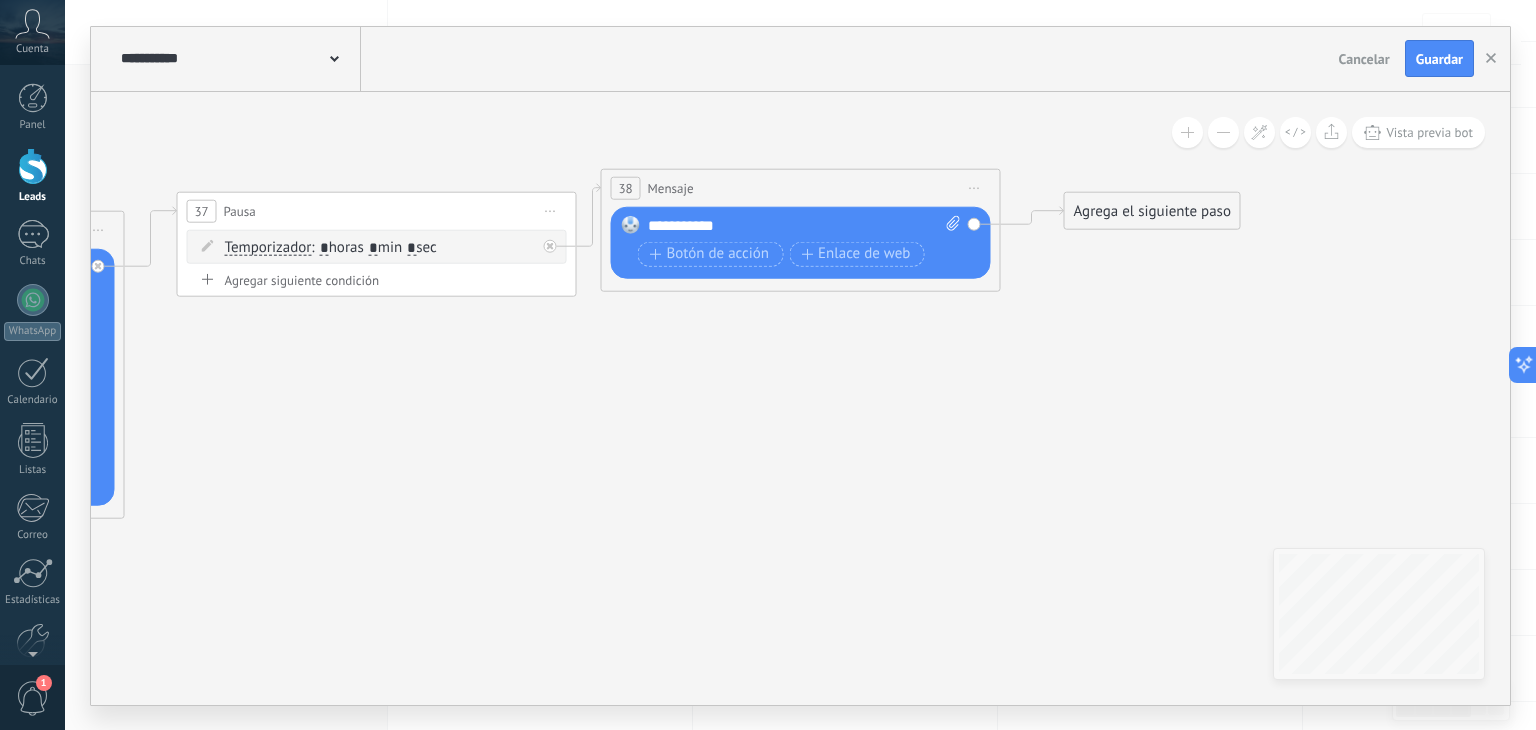 click on "Agrega el siguiente paso" at bounding box center (1152, 210) 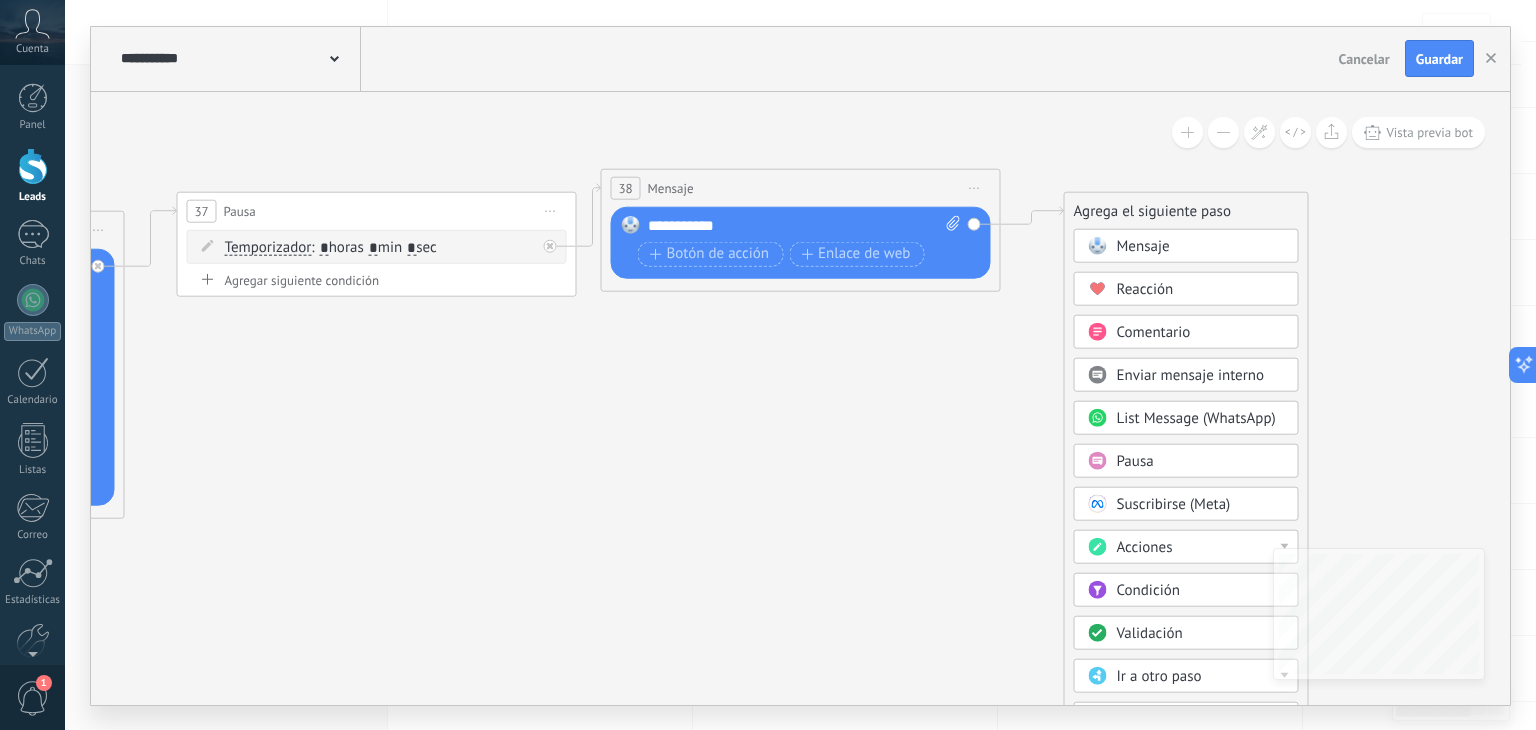 click on "Pausa" at bounding box center [1201, 461] 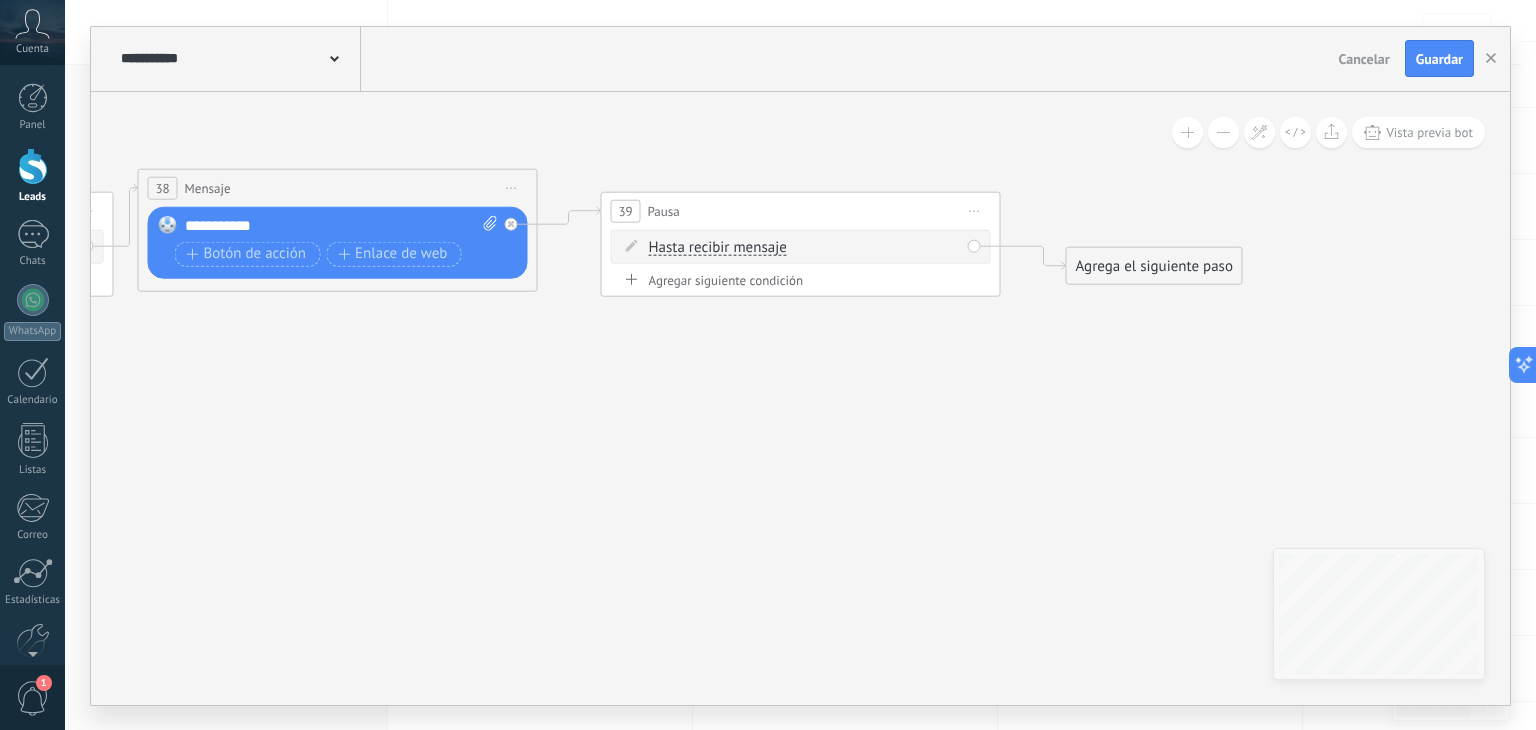 click on "Hasta recibir mensaje" at bounding box center [718, 247] 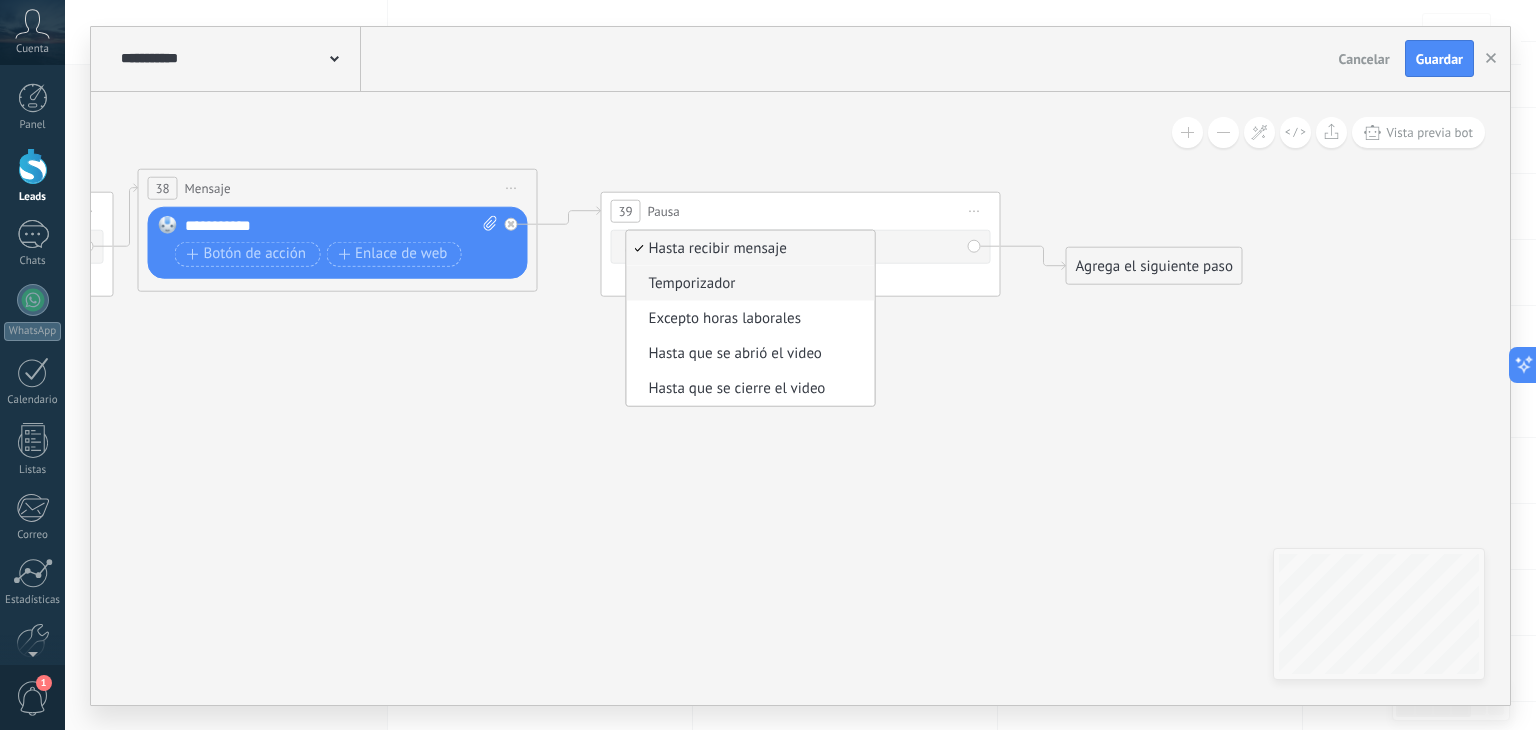 click on "Temporizador" at bounding box center (751, 282) 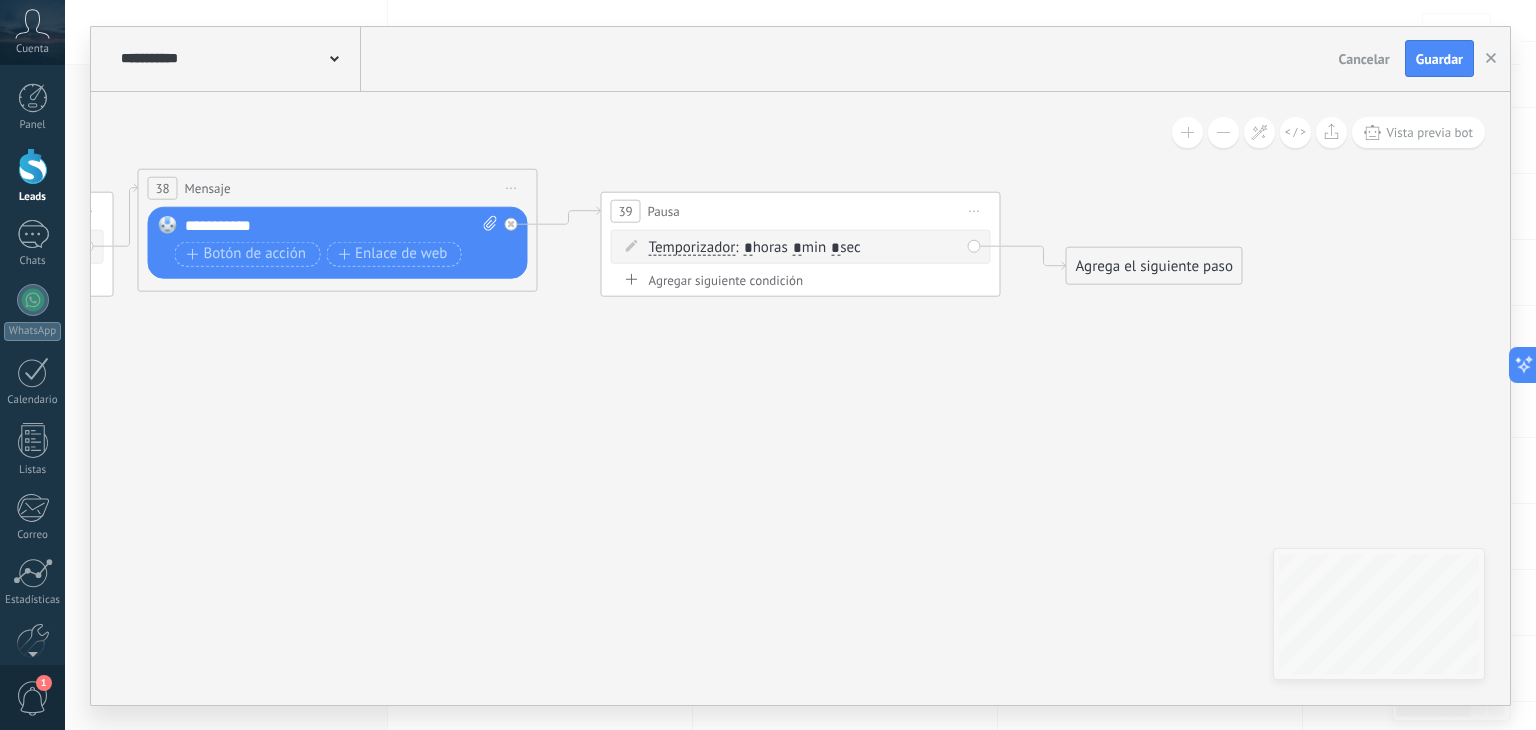 click on "*" at bounding box center [797, 248] 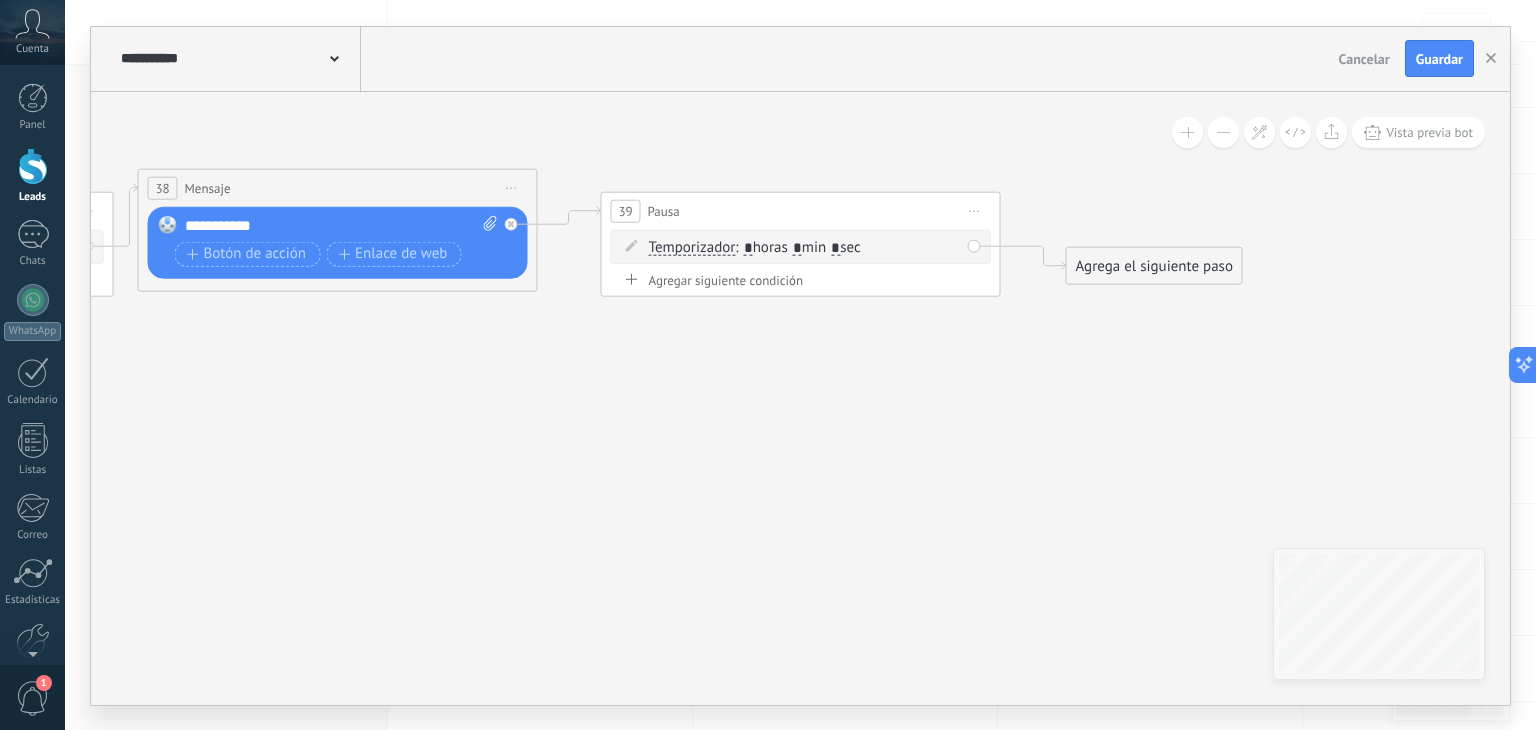 type on "*" 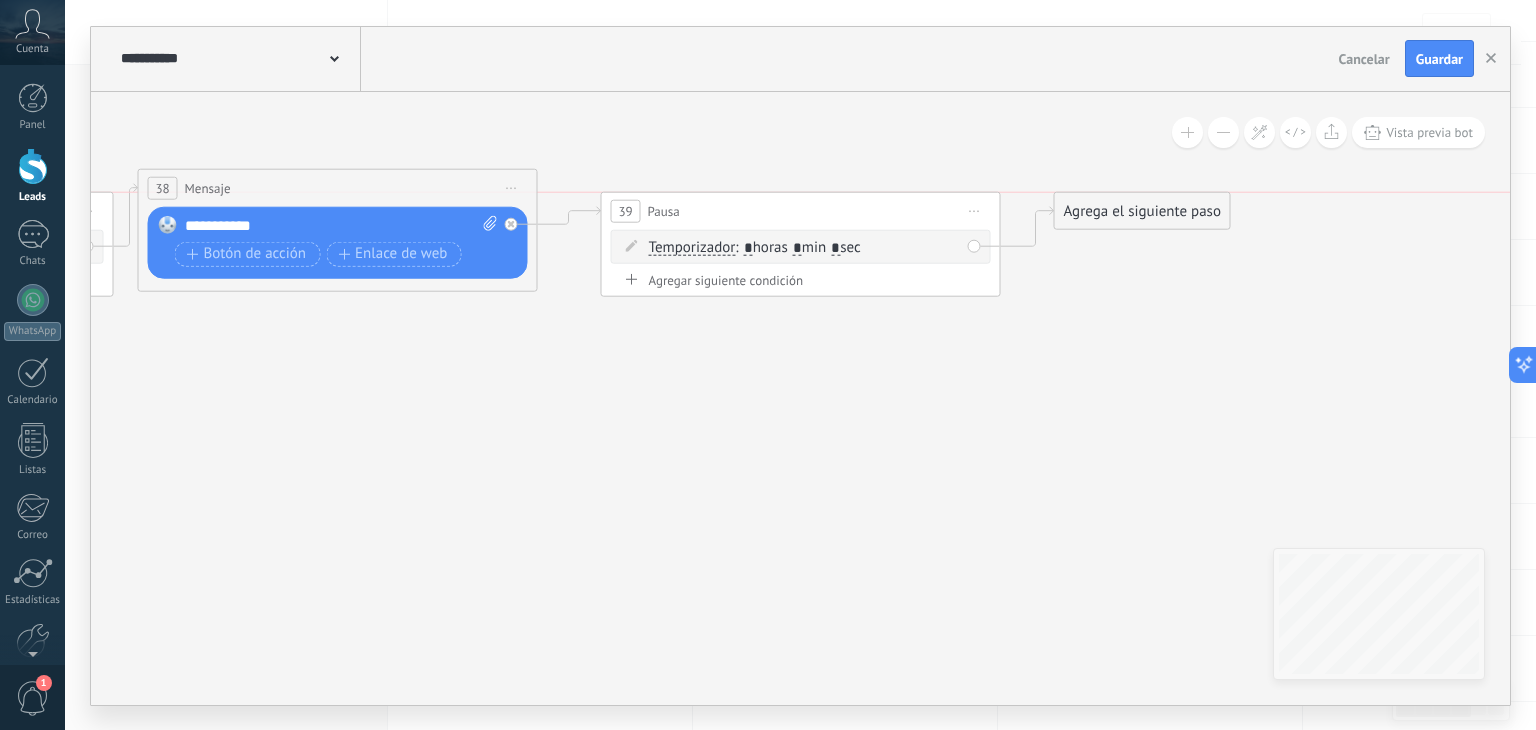 drag, startPoint x: 1108, startPoint y: 269, endPoint x: 1096, endPoint y: 209, distance: 61.188232 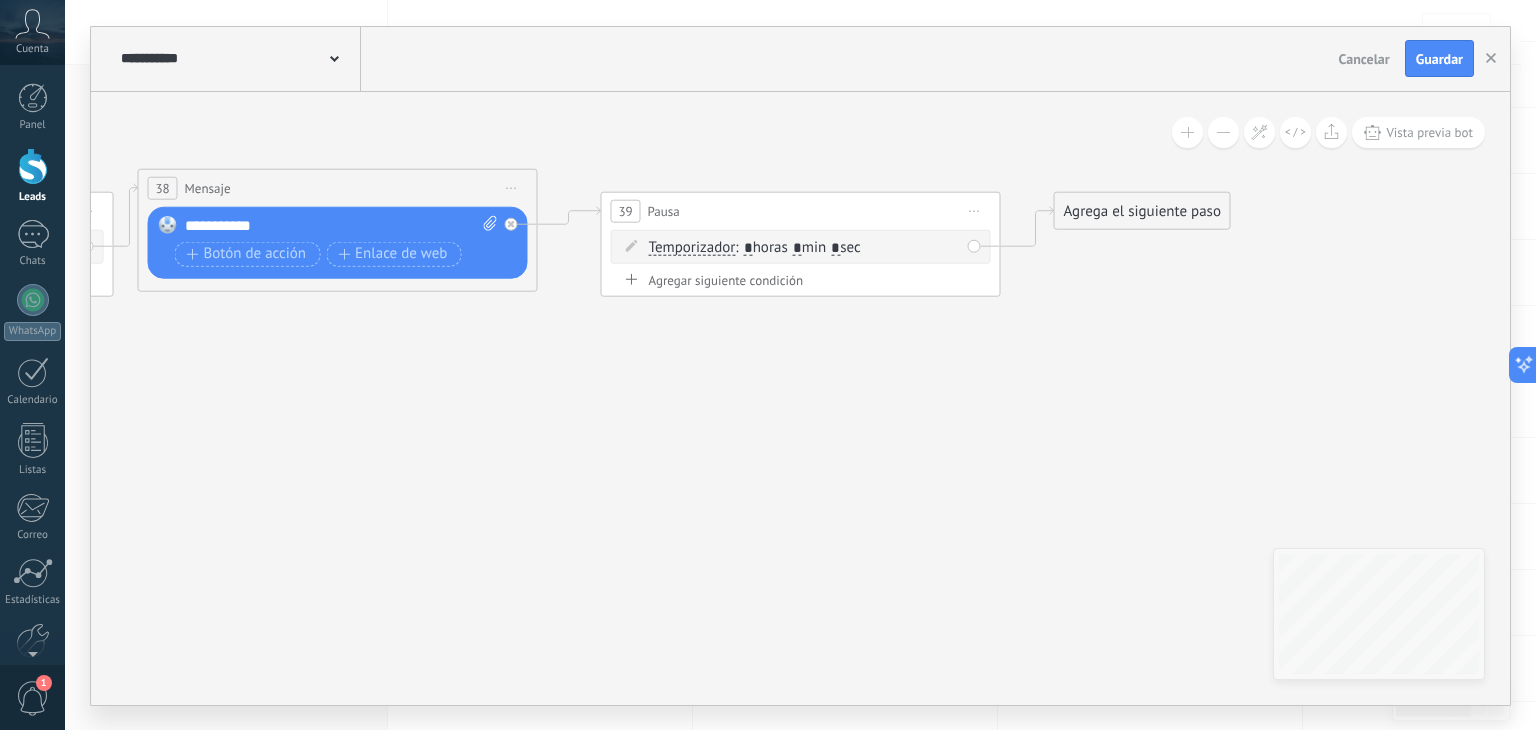 click on "Agrega el siguiente paso" at bounding box center (1142, 210) 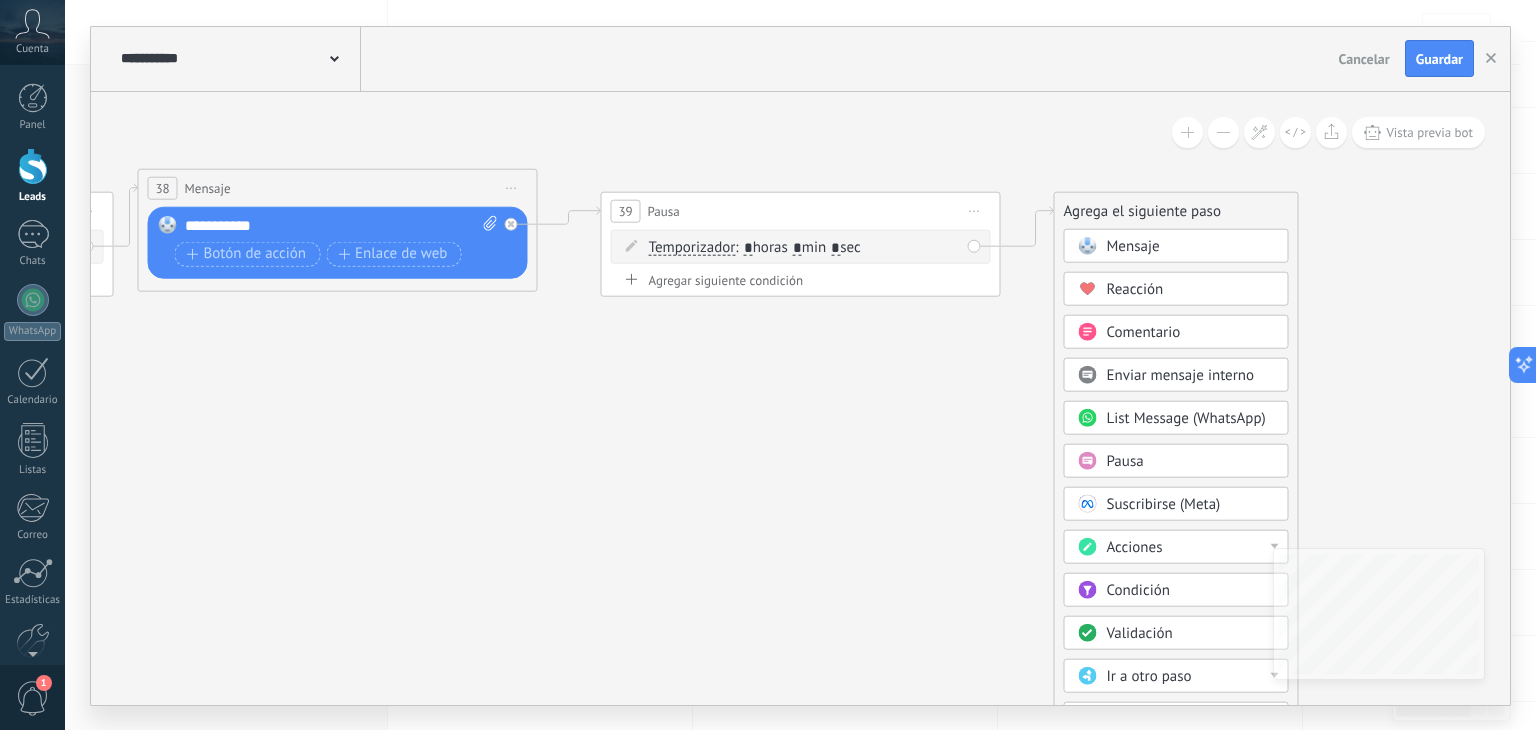 click on "Mensaje" at bounding box center [1133, 245] 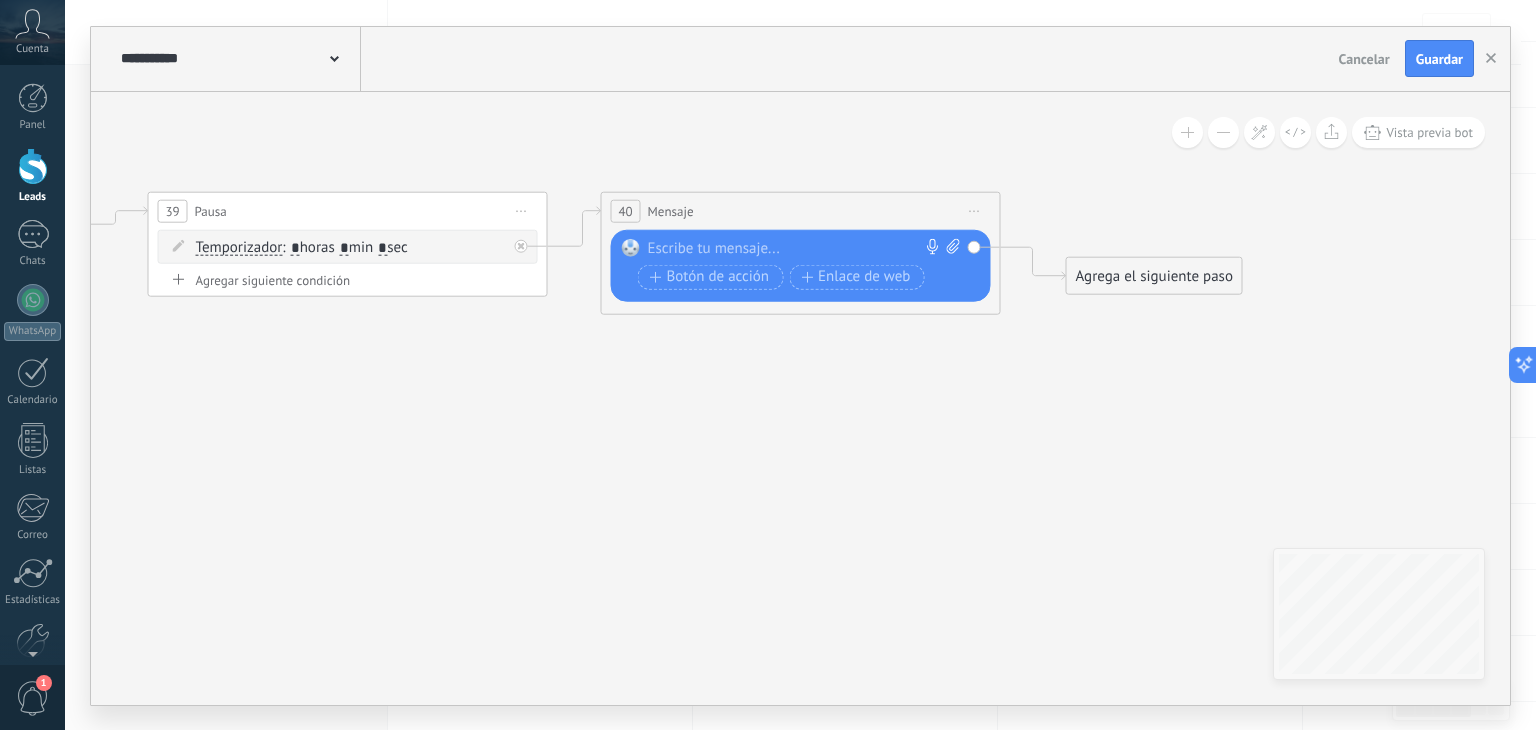 click at bounding box center (796, 248) 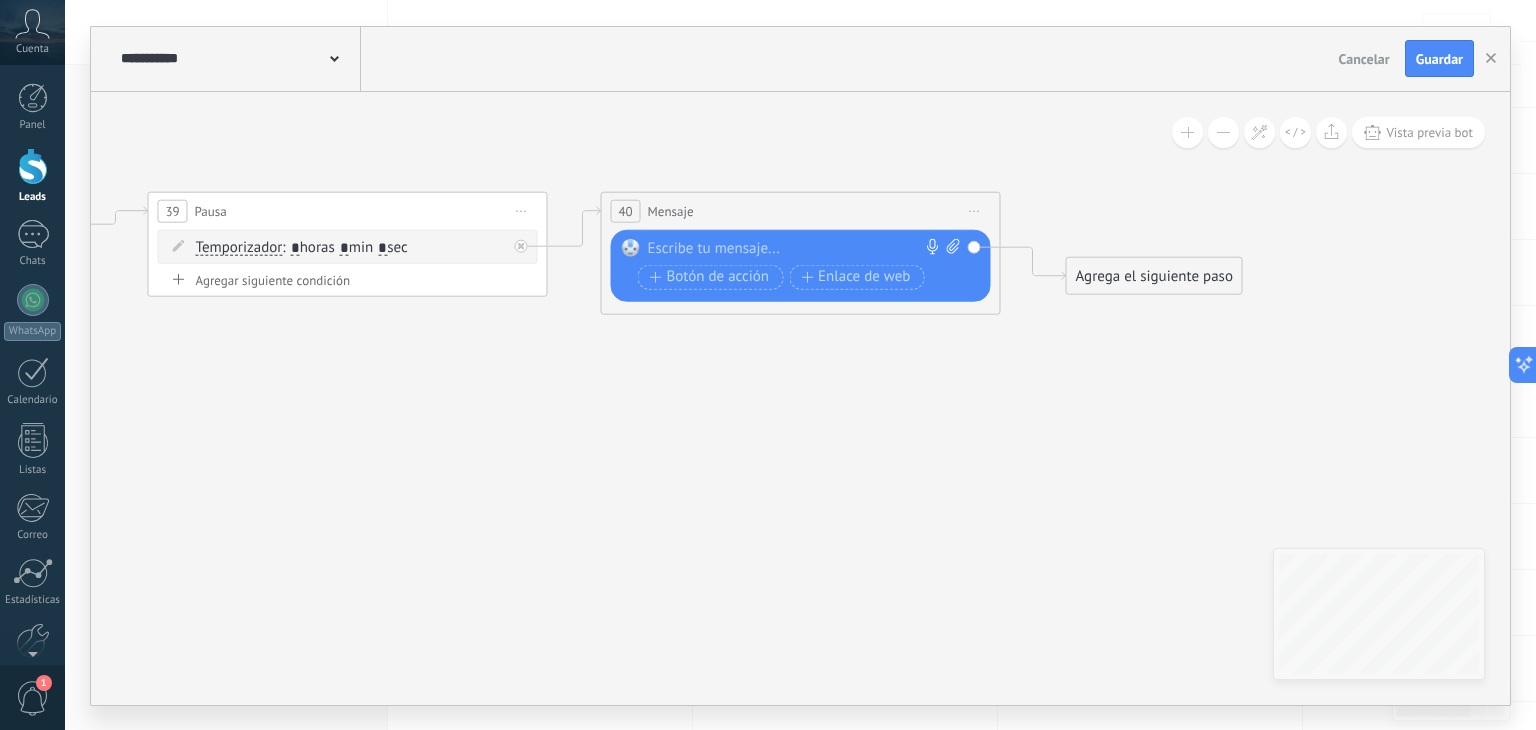 type 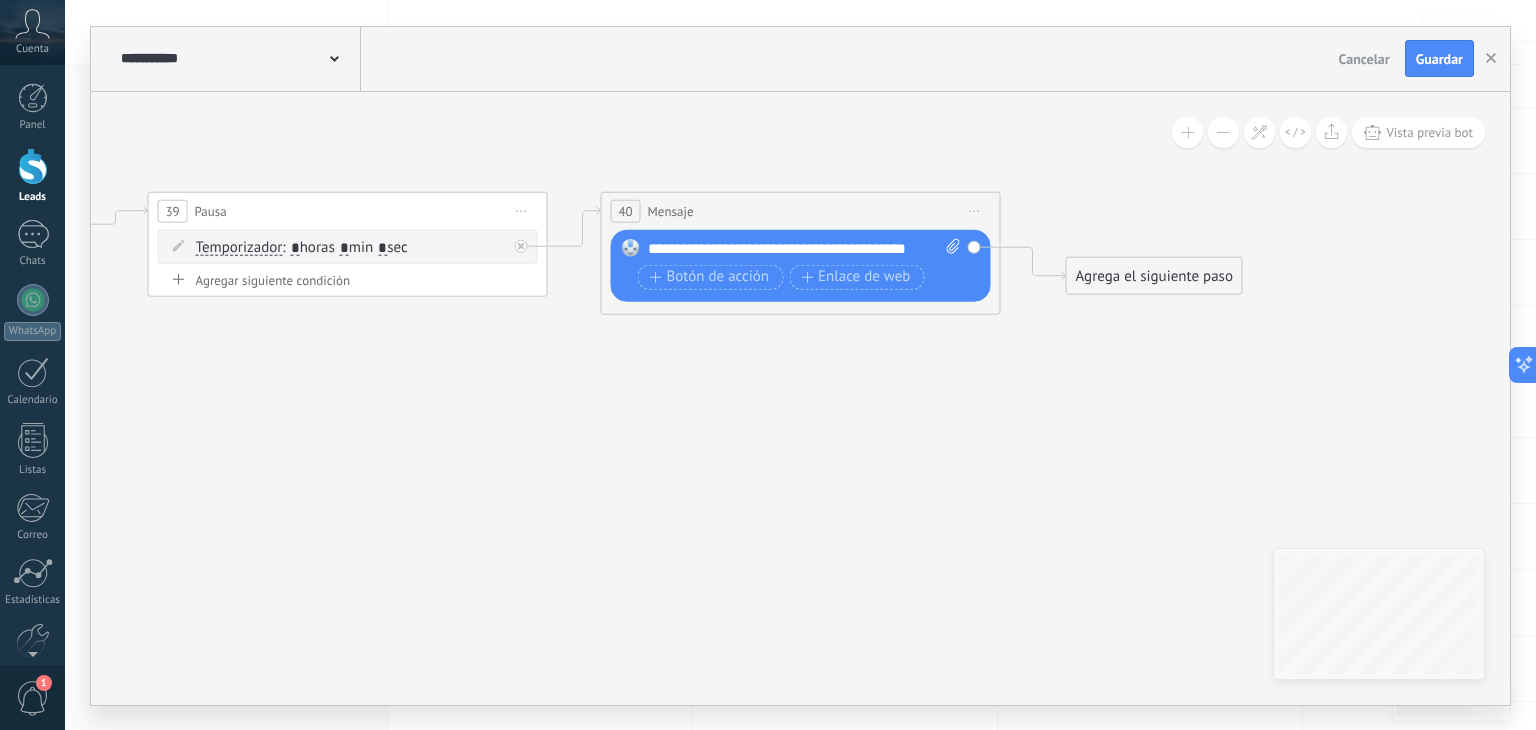click on "Agrega el siguiente paso" at bounding box center [1154, 275] 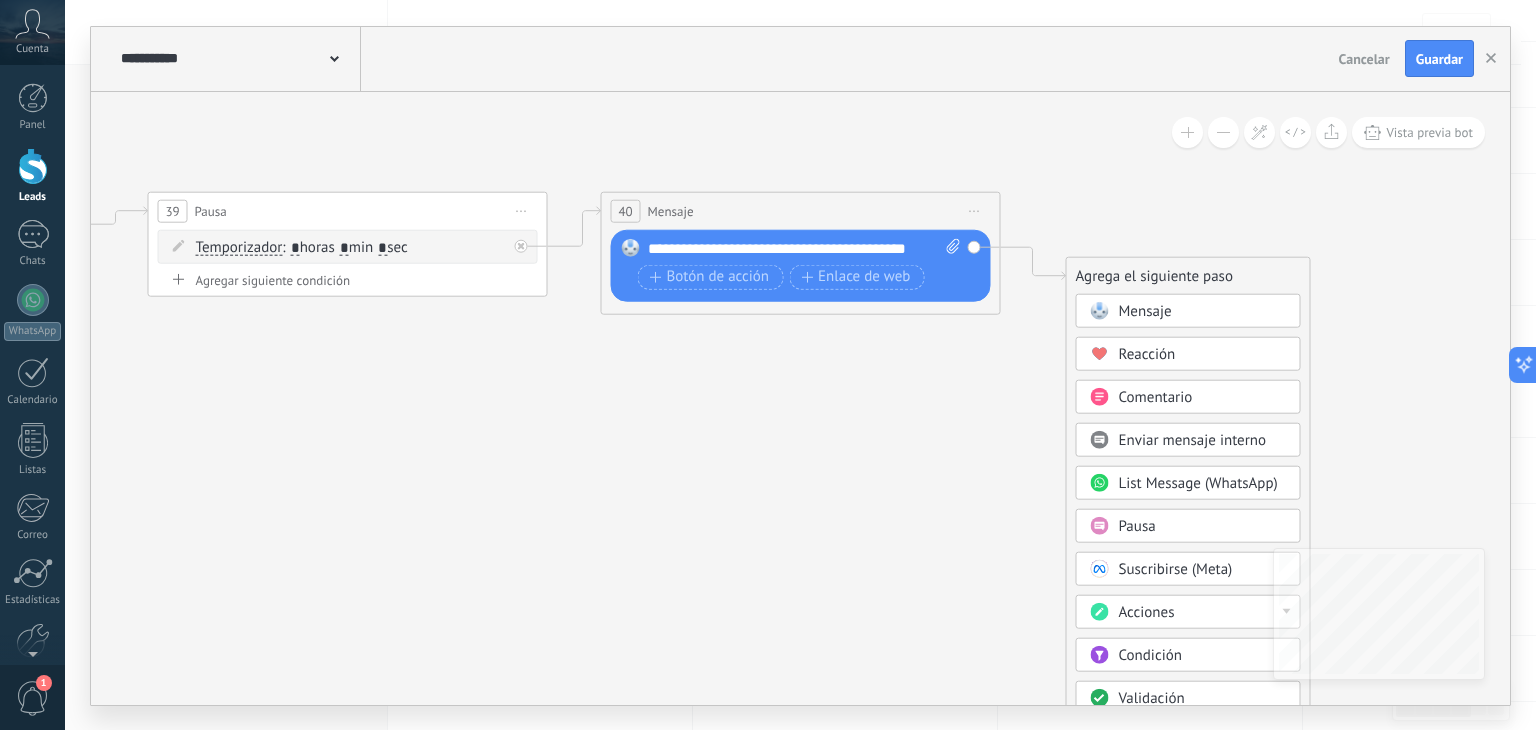 click on "Pausa" at bounding box center (1203, 526) 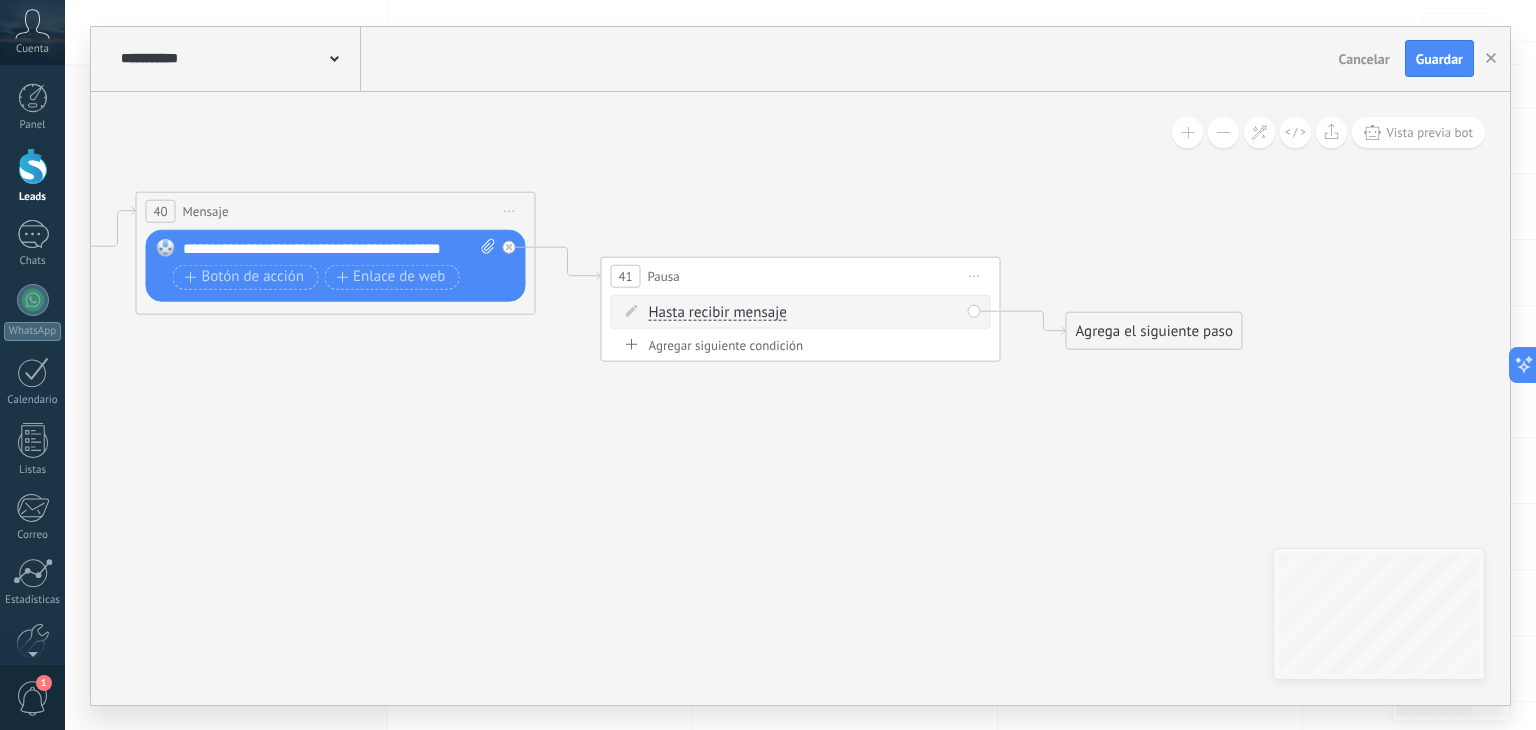 click on "Hasta recibir mensaje" at bounding box center (718, 312) 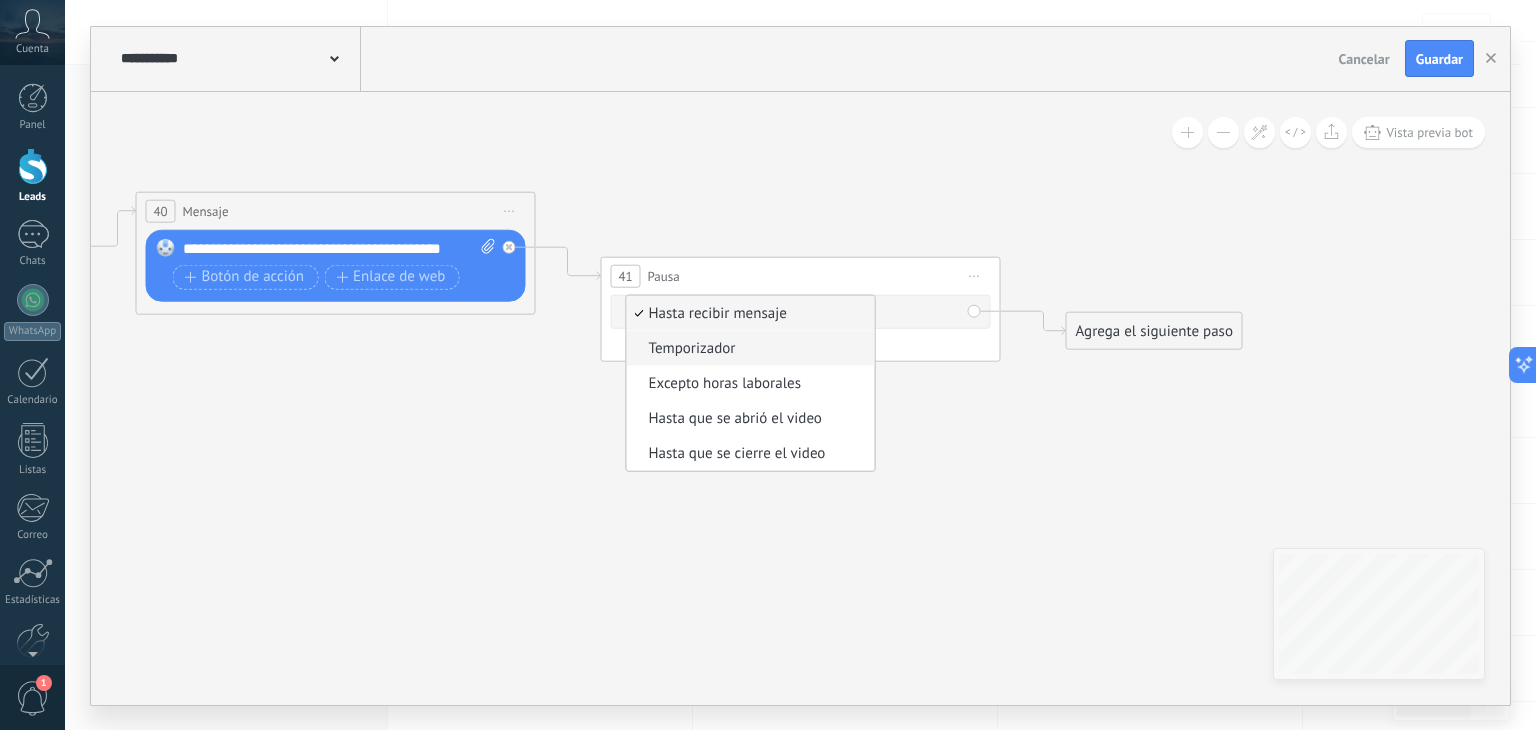 click on "Temporizador" at bounding box center (748, 348) 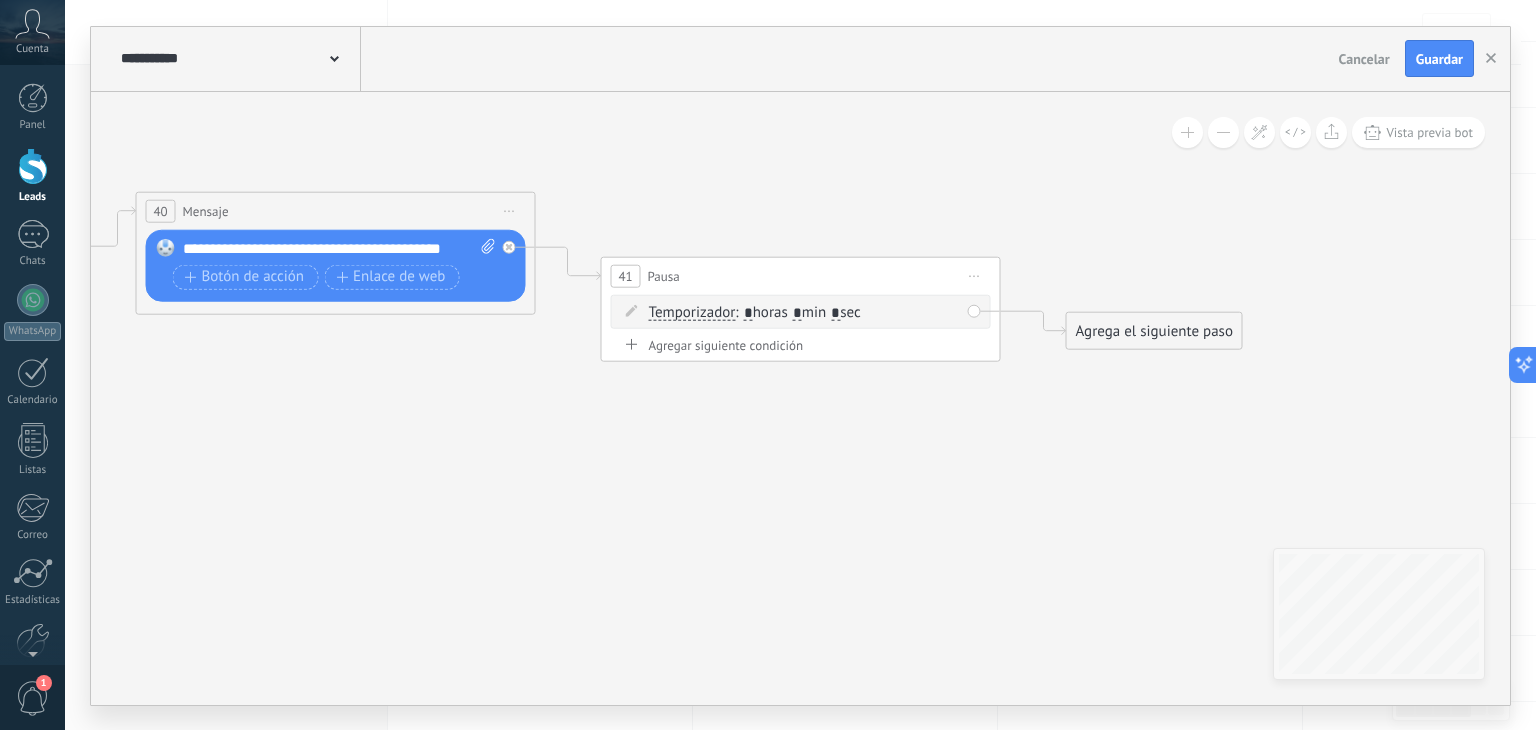 click on "*" at bounding box center (797, 313) 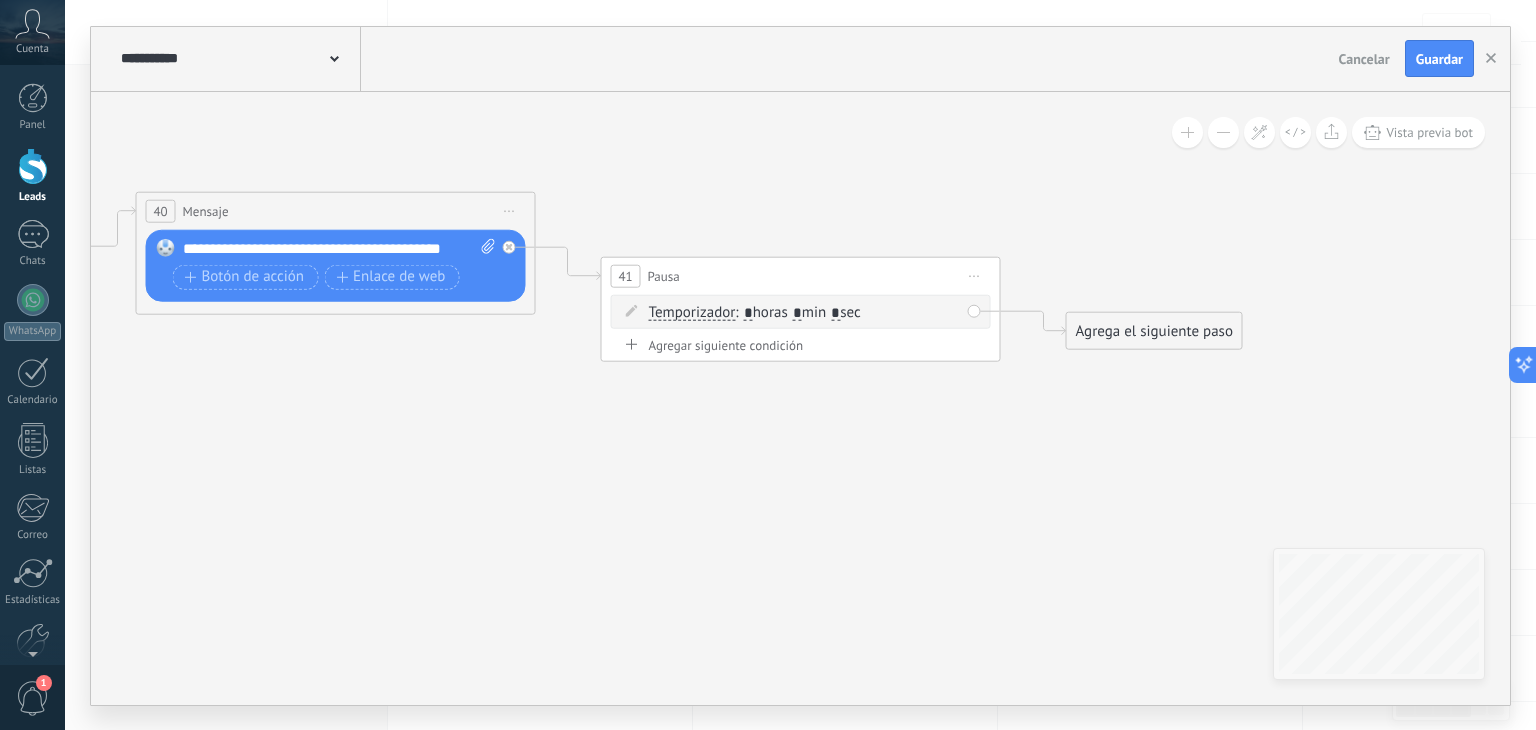 type on "*" 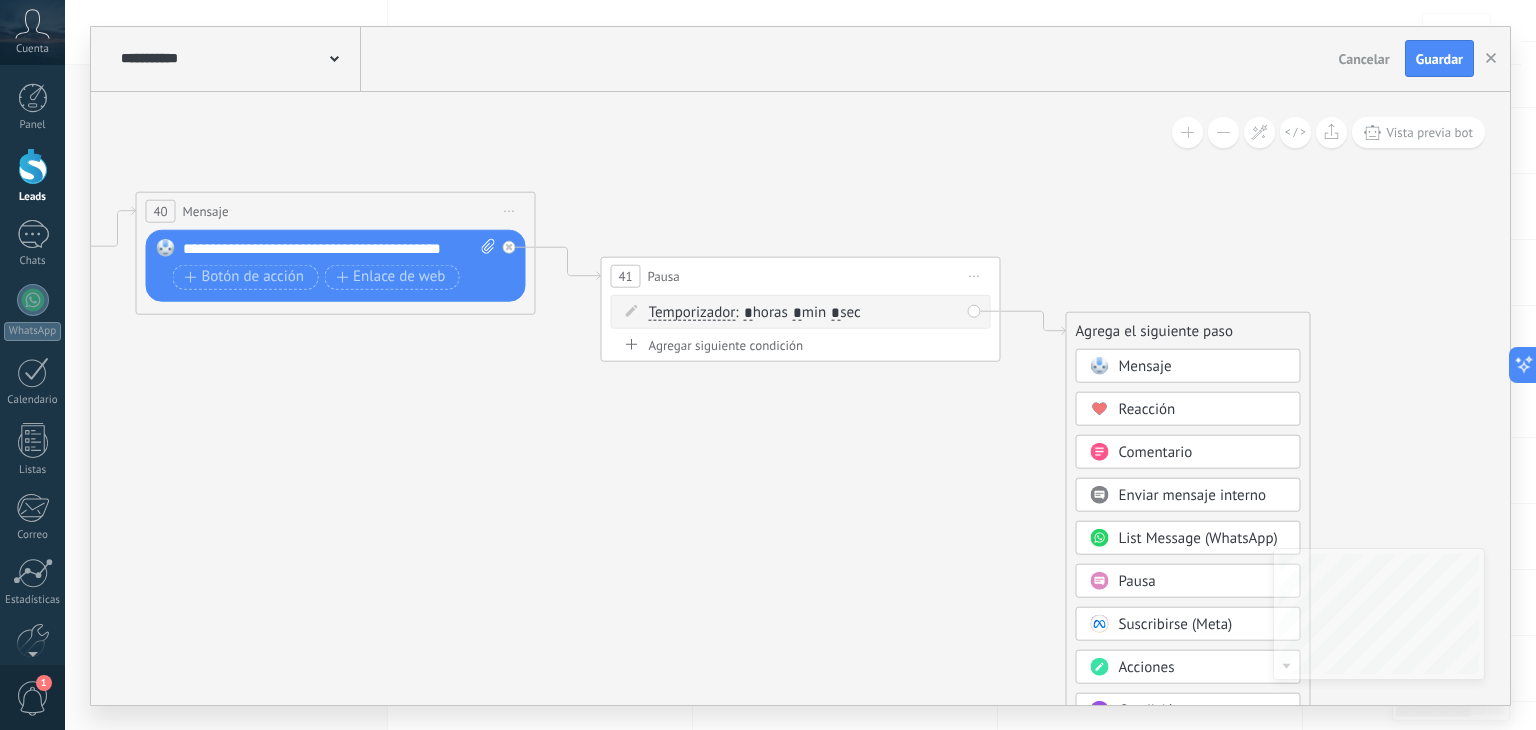 click on "Mensaje" at bounding box center (1145, 365) 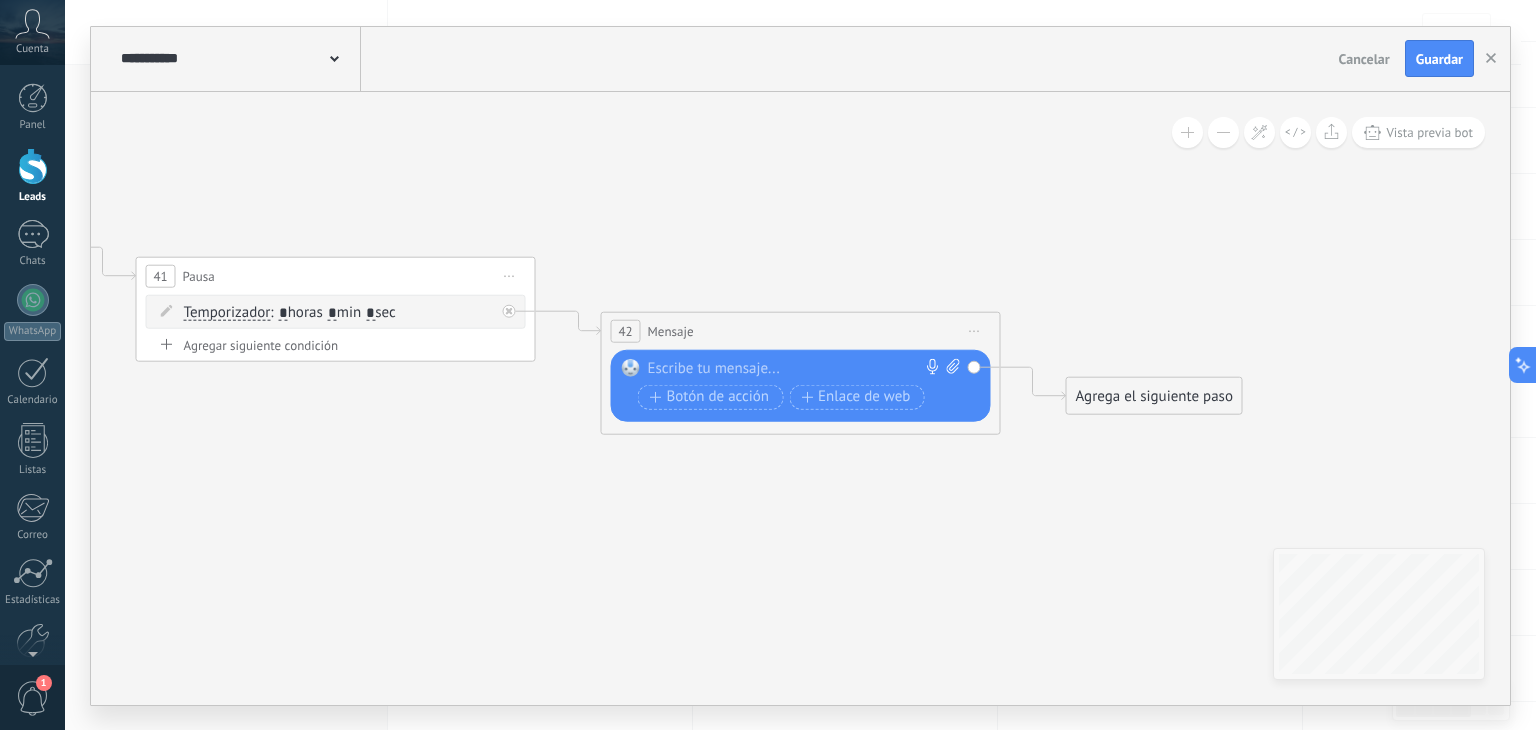 drag, startPoint x: 787, startPoint y: 368, endPoint x: 788, endPoint y: 284, distance: 84.00595 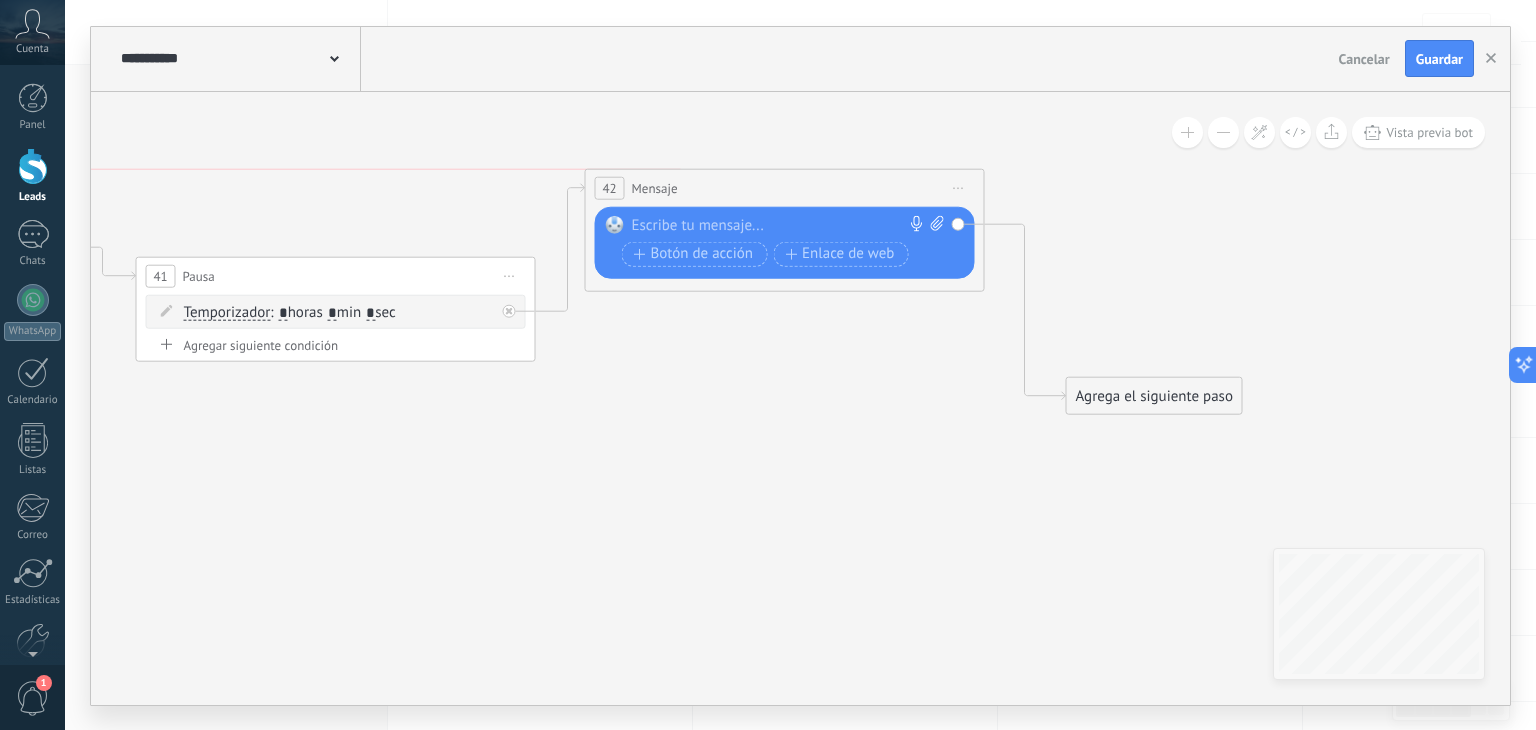 drag, startPoint x: 772, startPoint y: 329, endPoint x: 756, endPoint y: 186, distance: 143.89232 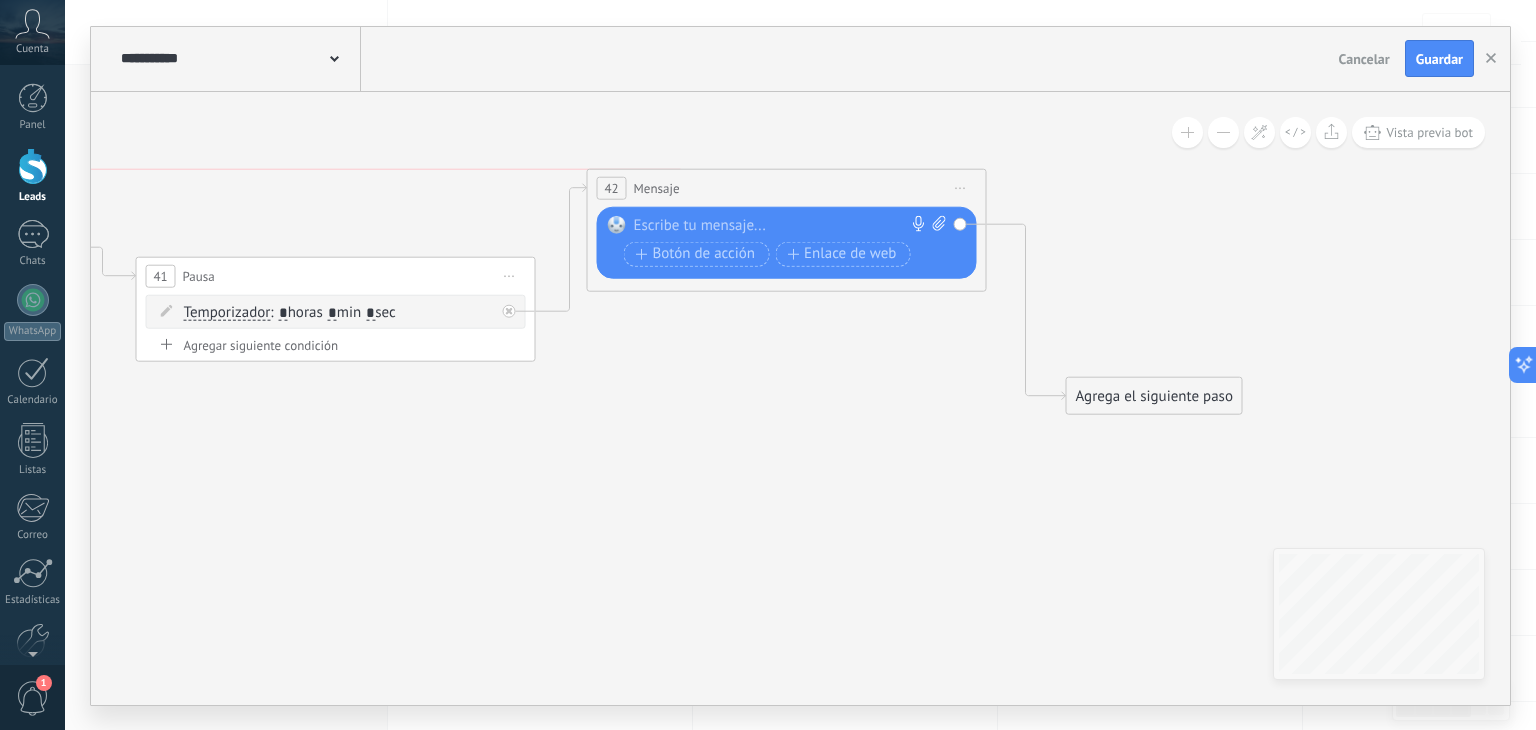 click on "42
Mensaje
*******
(a):
Todos los contactos - canales seleccionados
Todos los contactos - canales seleccionados
Todos los contactos - canal primario
Contacto principal - canales seleccionados
Contacto principal - canal primario
Todos los contactos - canales seleccionados
Todos los contactos - canales seleccionados
Todos los contactos - canal primario
Contacto principal - canales seleccionados" at bounding box center [787, 187] 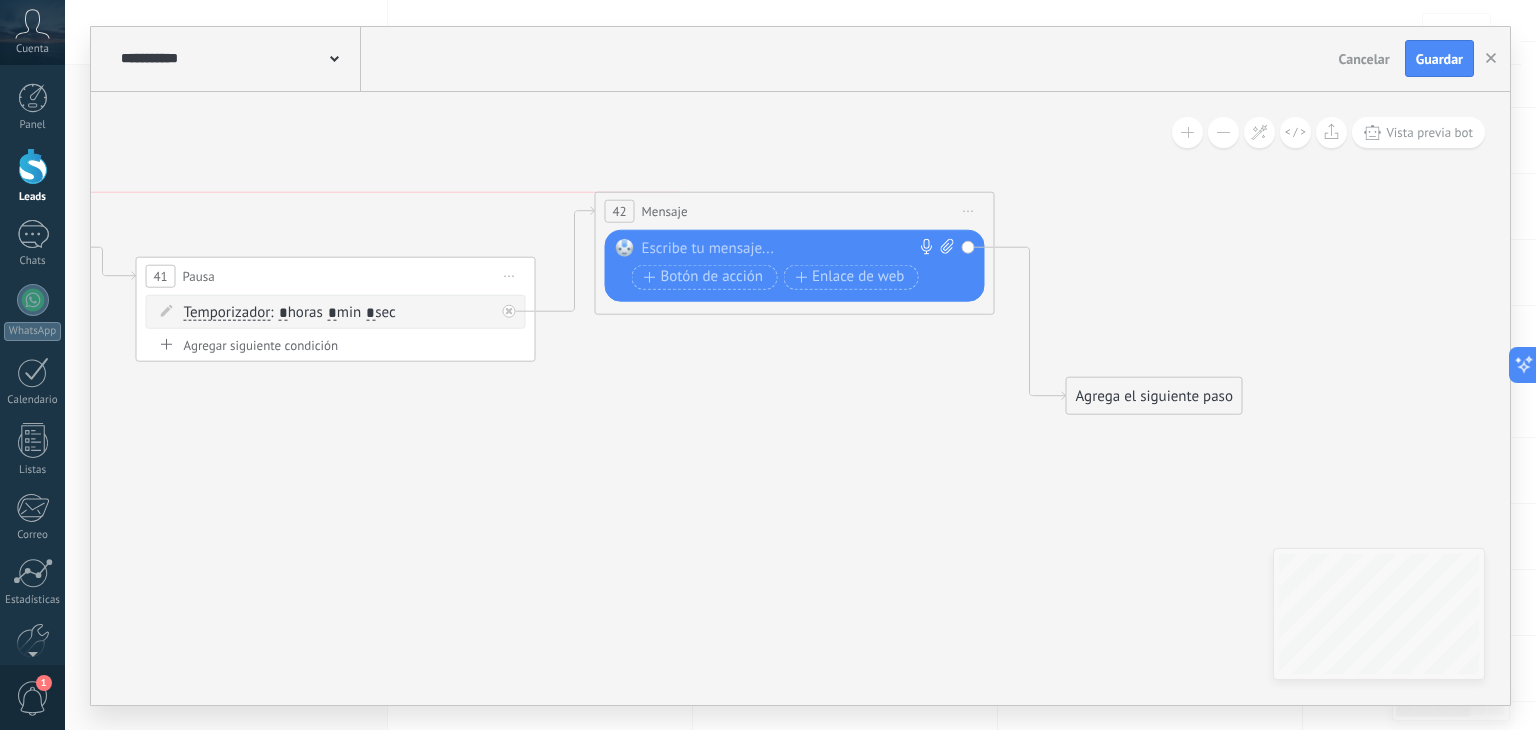 drag, startPoint x: 756, startPoint y: 189, endPoint x: 764, endPoint y: 205, distance: 17.888544 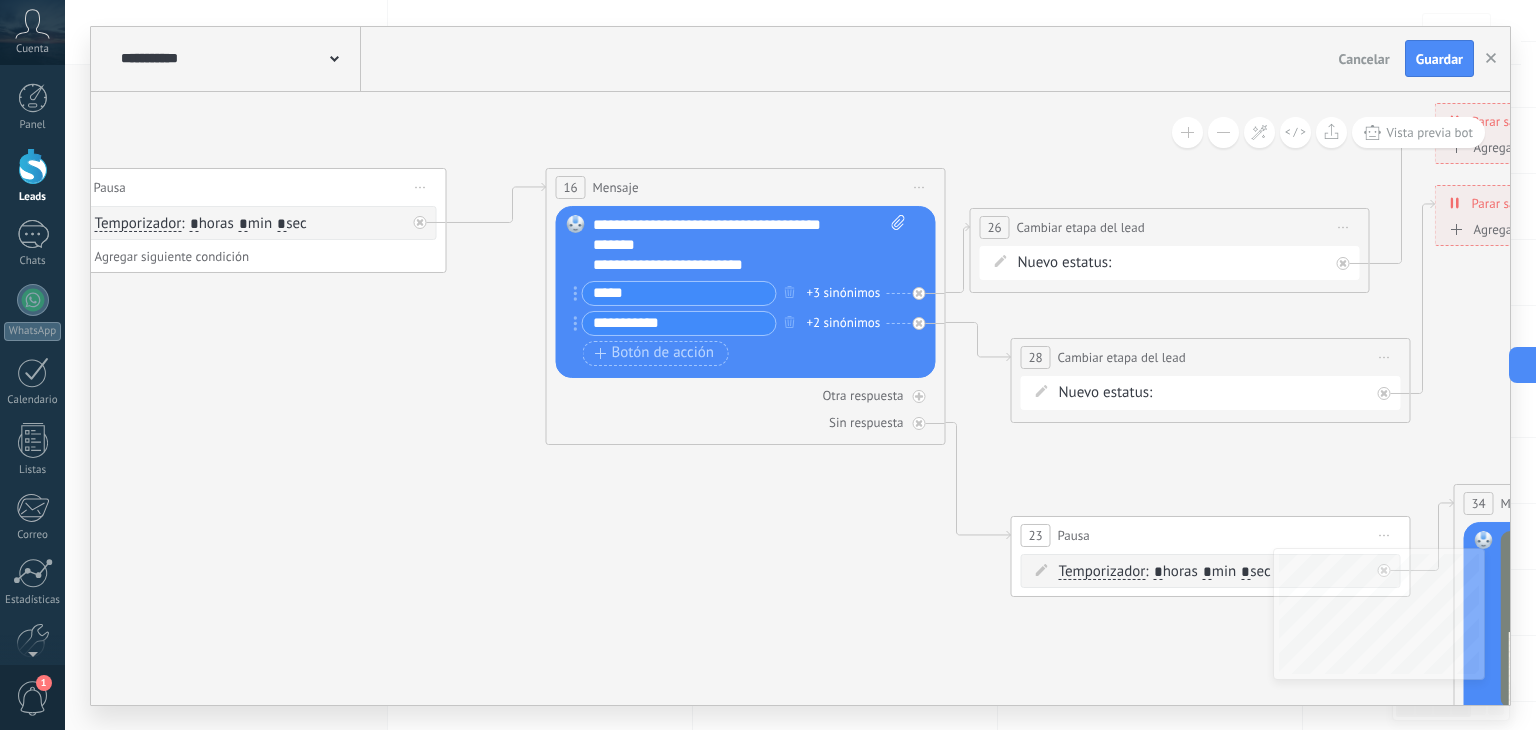 click on "Iniciar vista previa aquí
Cambiar nombre
Duplicar
Borrar" at bounding box center [920, 187] 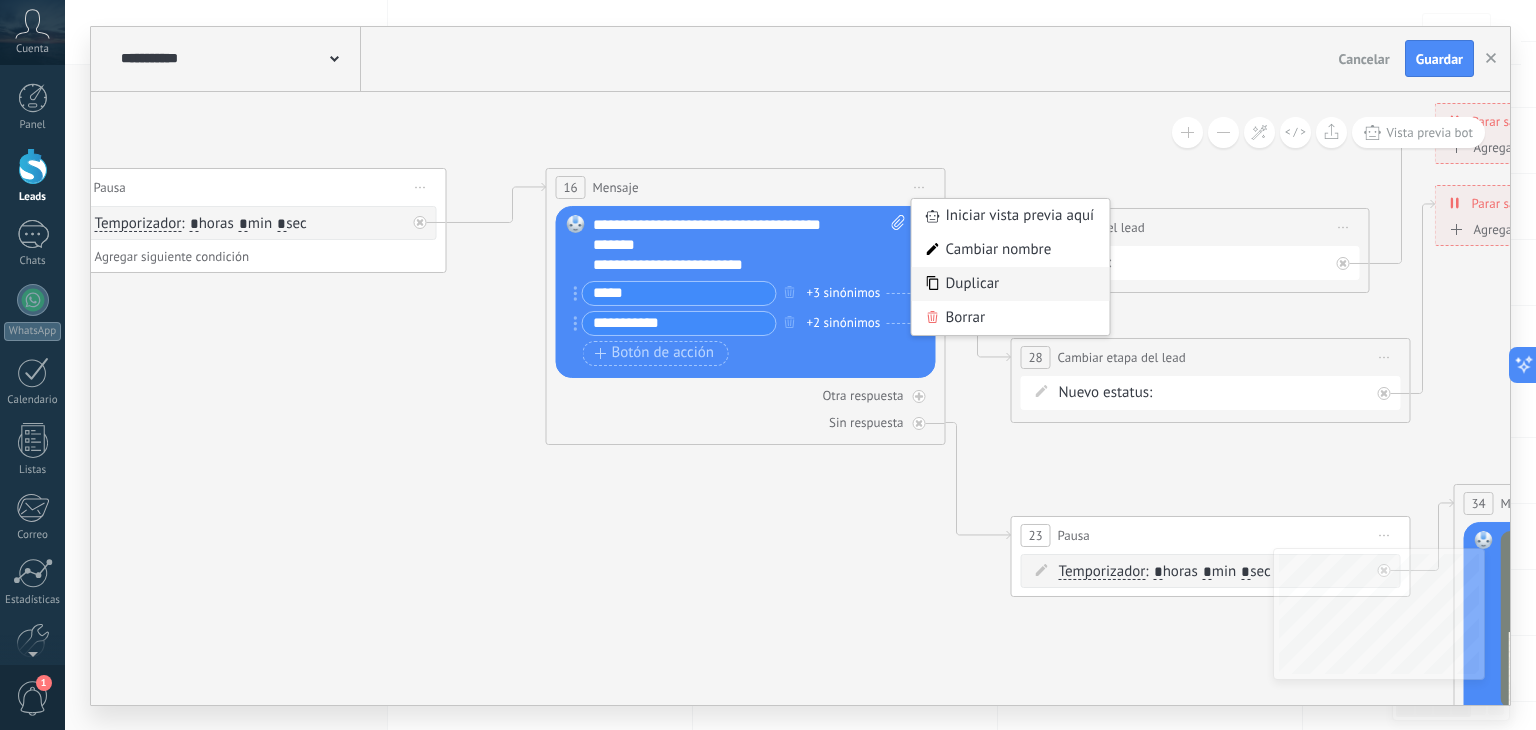 click on "Duplicar" at bounding box center [1011, 284] 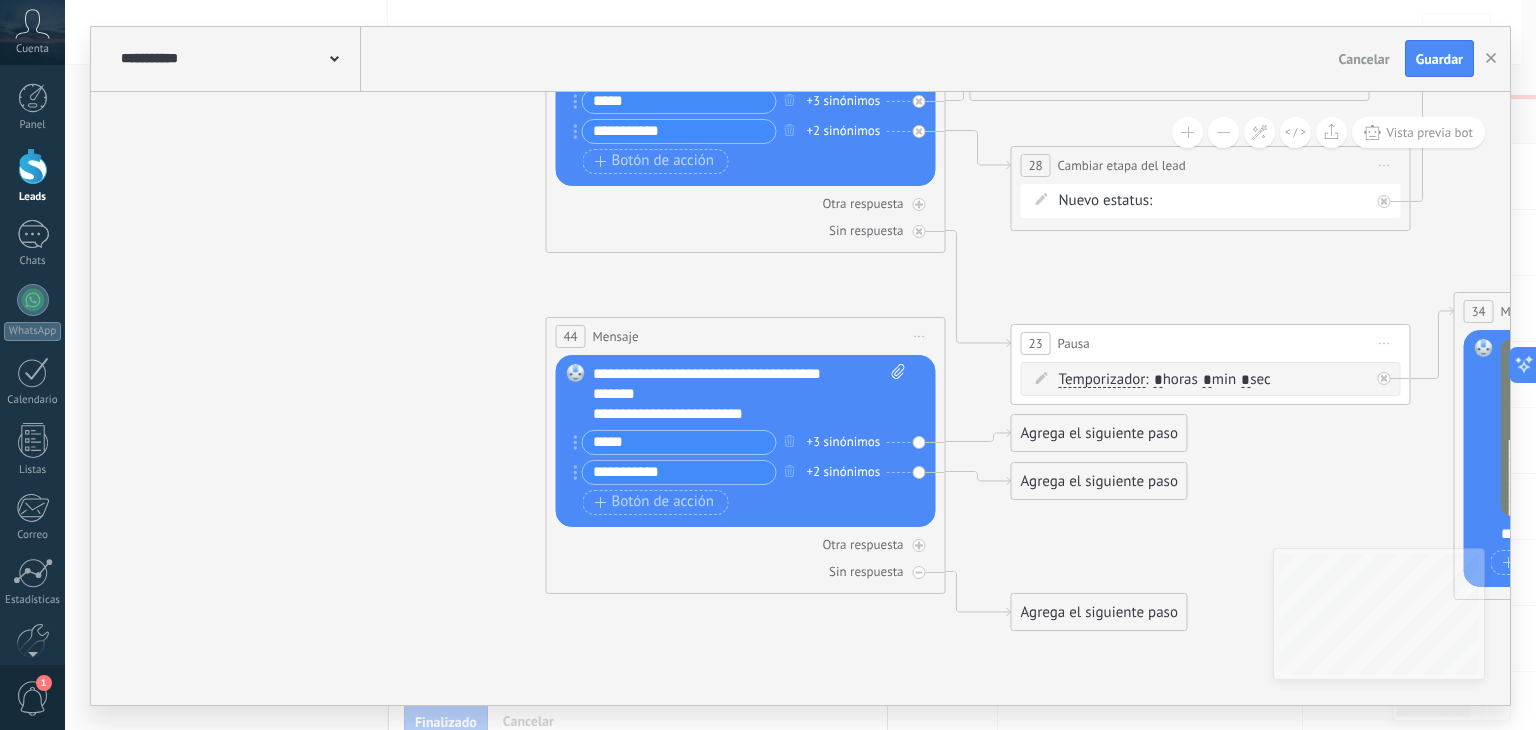 scroll, scrollTop: 300, scrollLeft: 0, axis: vertical 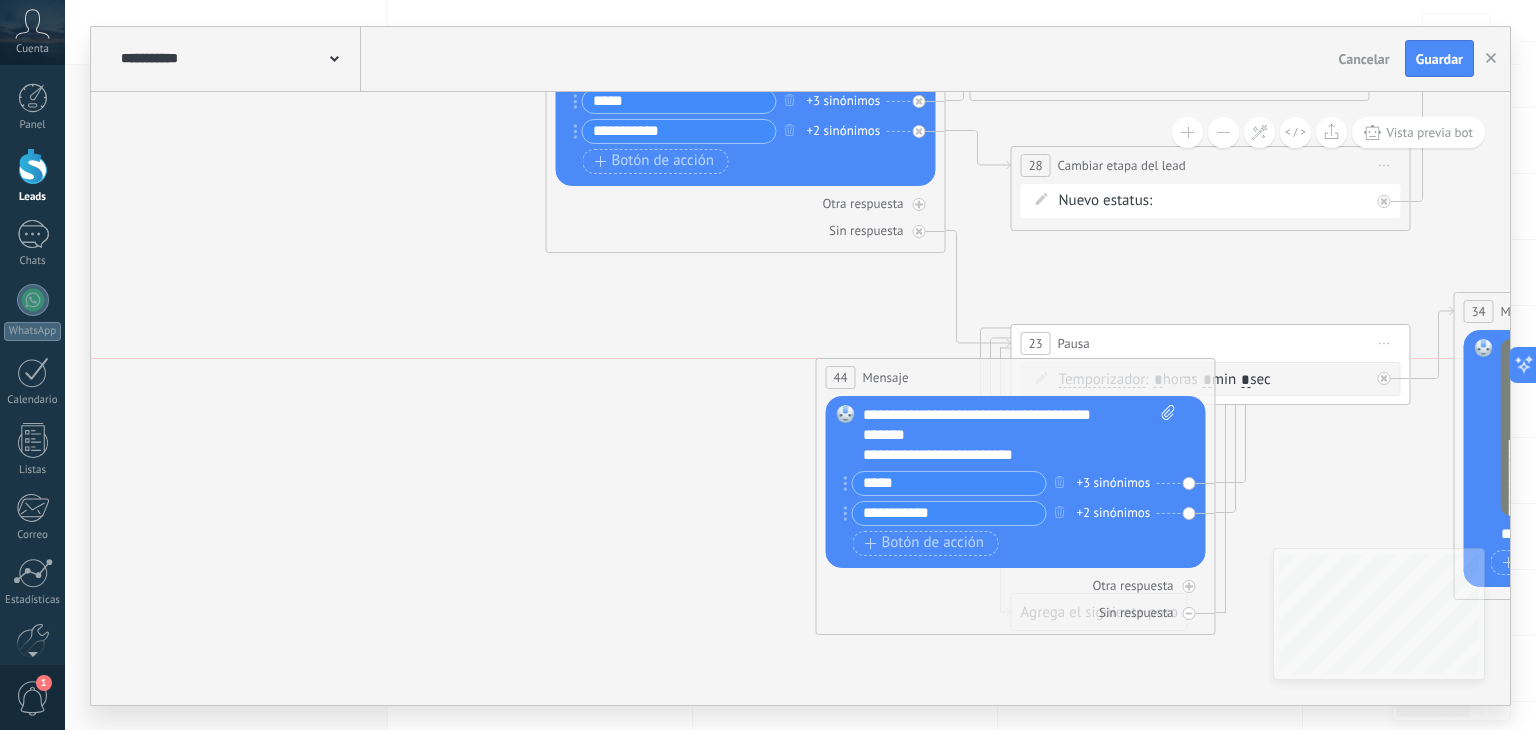drag, startPoint x: 682, startPoint y: 325, endPoint x: 952, endPoint y: 376, distance: 274.77444 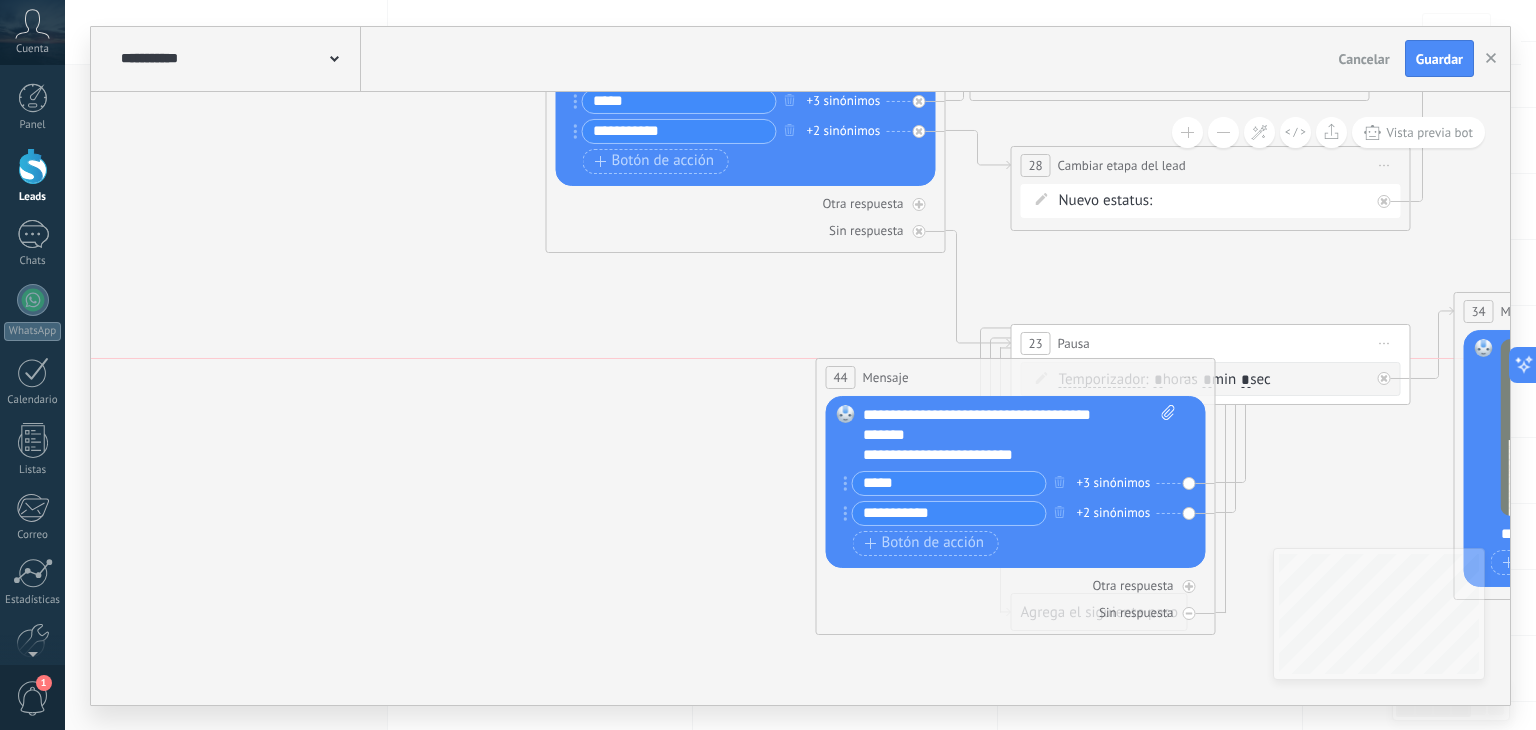 click on "44
Mensaje
*******
(a):
Todos los contactos - canales seleccionados
Todos los contactos - canales seleccionados
Todos los contactos - canal primario
Contacto principal - canales seleccionados
Contacto principal - canal primario
Todos los contactos - canales seleccionados
Todos los contactos - canales seleccionados
Todos los contactos - canal primario
Contacto principal - canales seleccionados" at bounding box center (1016, 377) 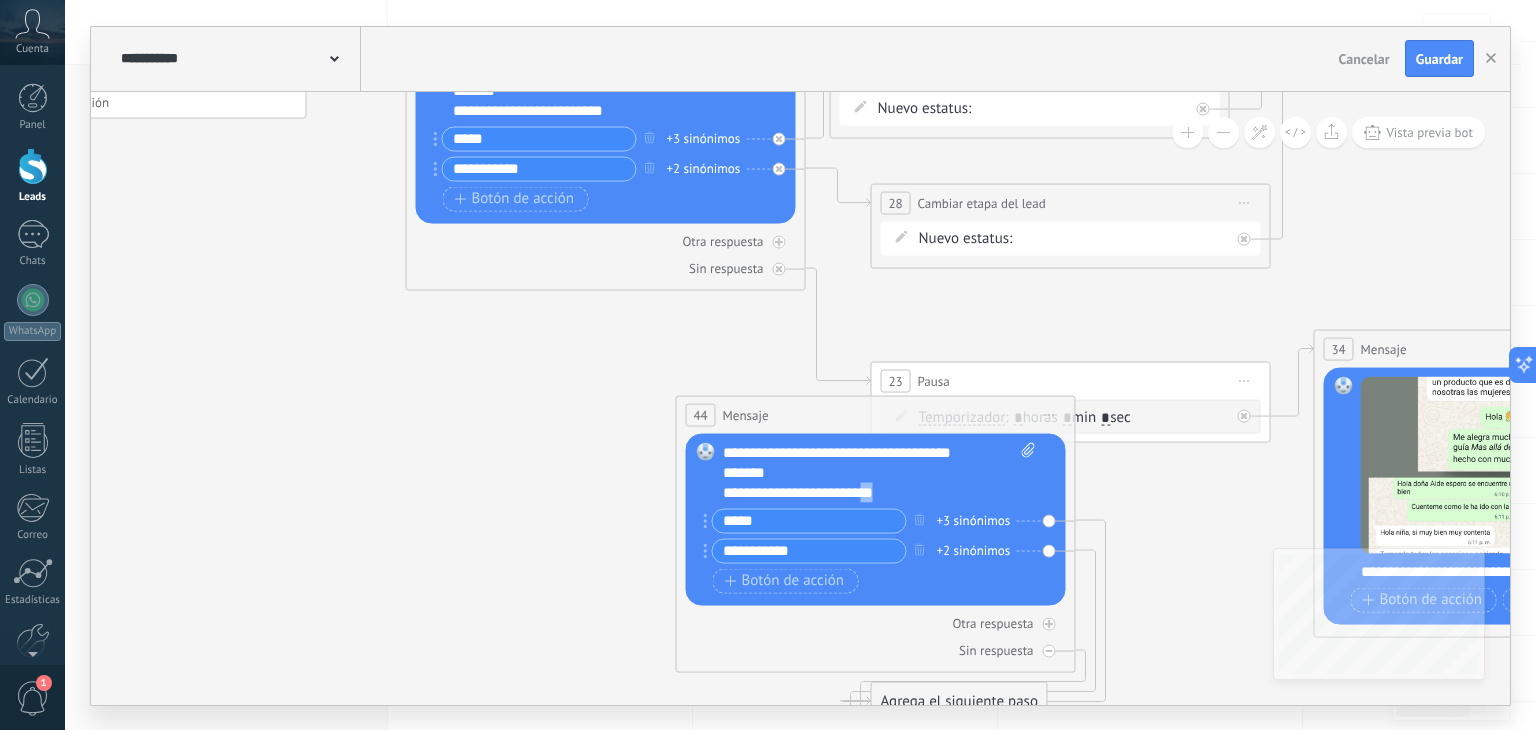 drag, startPoint x: 915, startPoint y: 499, endPoint x: 940, endPoint y: 498, distance: 25.019993 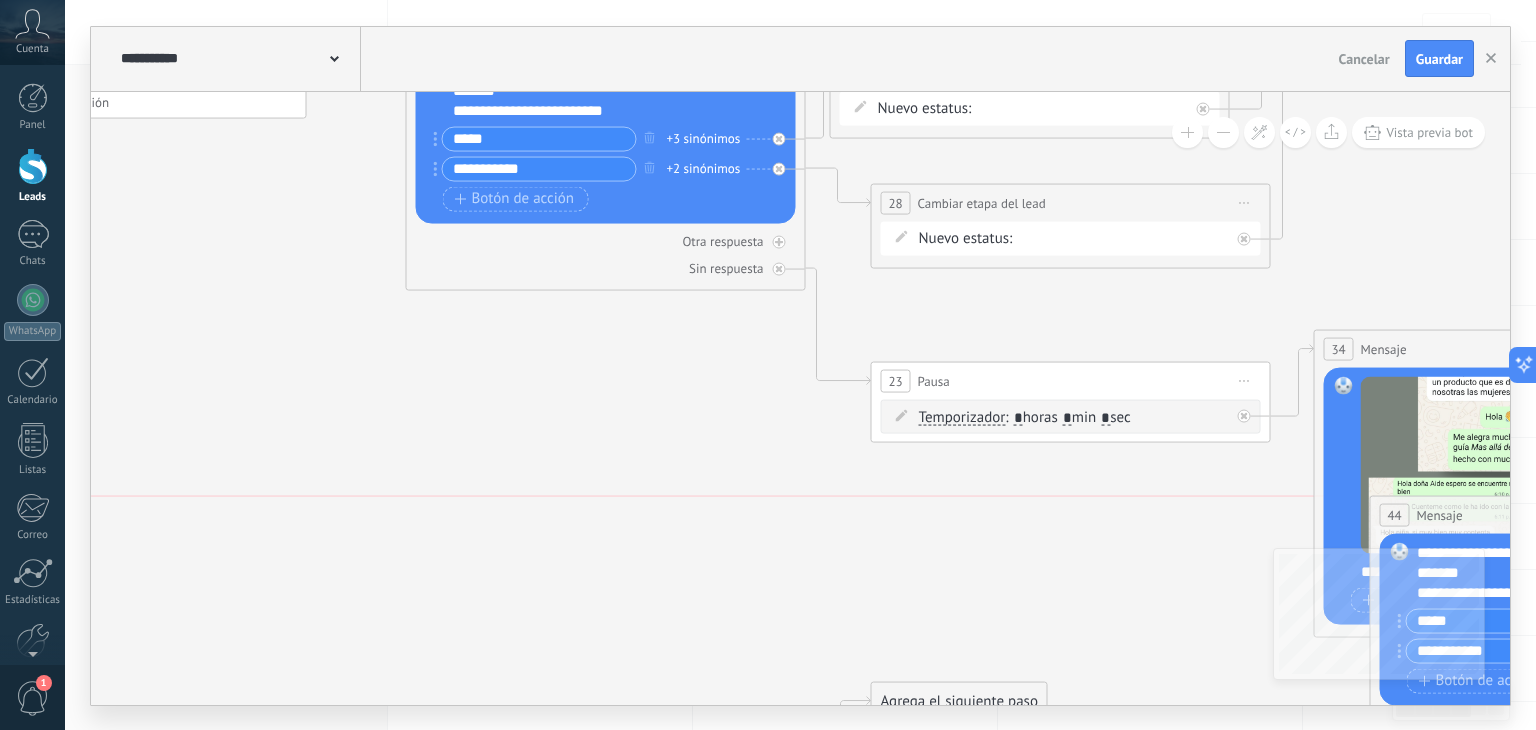 drag, startPoint x: 808, startPoint y: 410, endPoint x: 1504, endPoint y: 512, distance: 703.43445 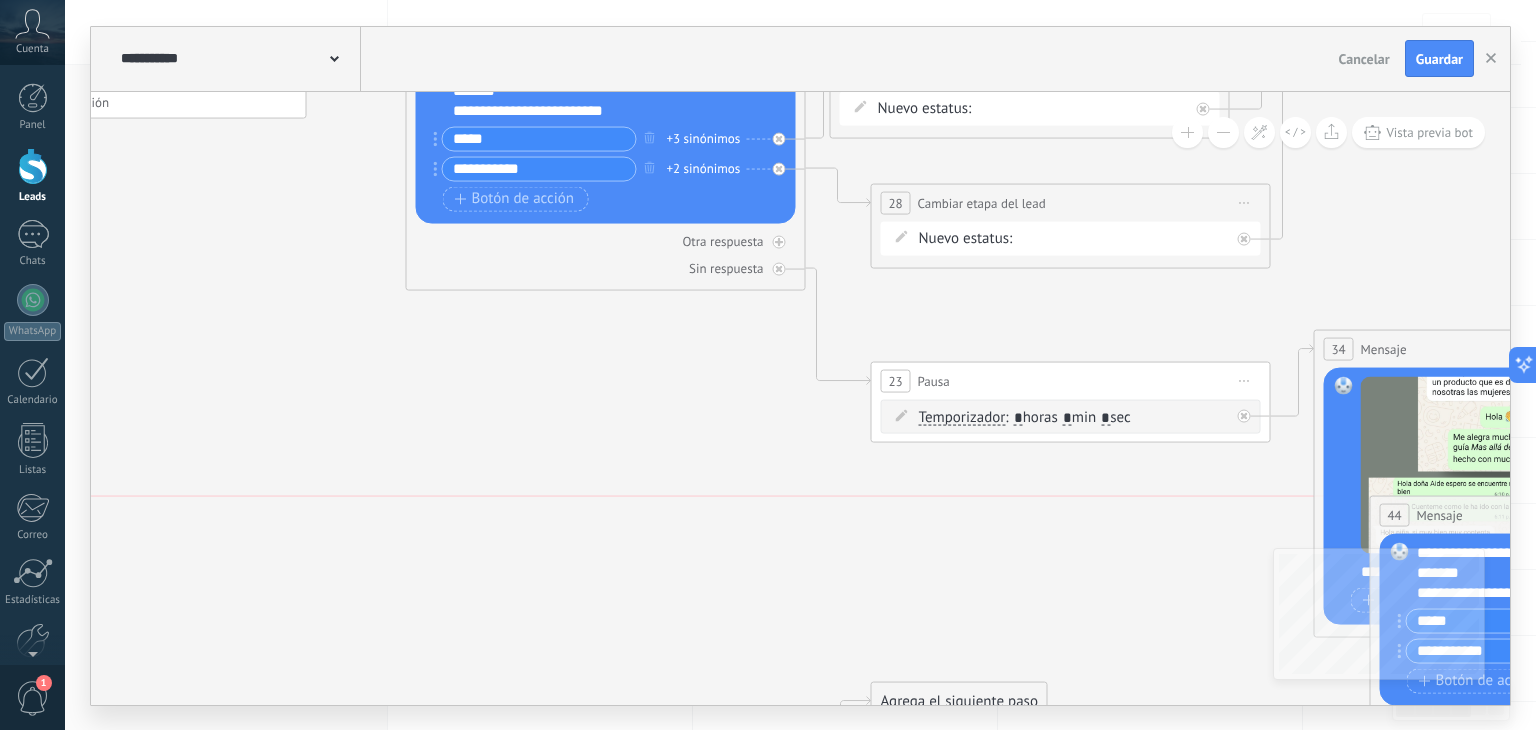 click on "44
Mensaje
*******
(a):
Todos los contactos - canales seleccionados
Todos los contactos - canales seleccionados
Todos los contactos - canal primario
Contacto principal - canales seleccionados
Contacto principal - canal primario
Todos los contactos - canales seleccionados
Todos los contactos - canales seleccionados
Todos los contactos - canal primario
Contacto principal - canales seleccionados" at bounding box center [1570, 514] 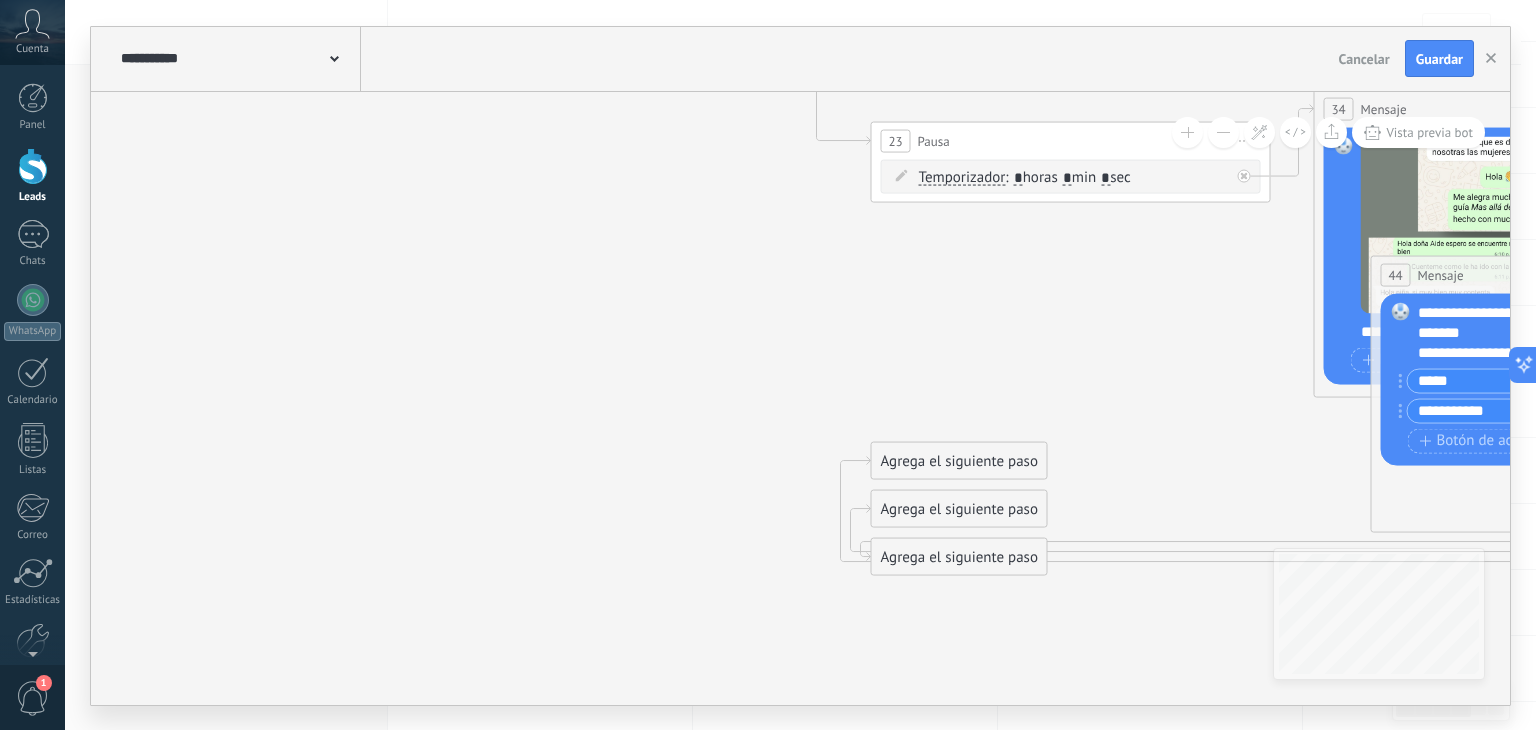 drag, startPoint x: 1403, startPoint y: 346, endPoint x: 1436, endPoint y: 496, distance: 153.58711 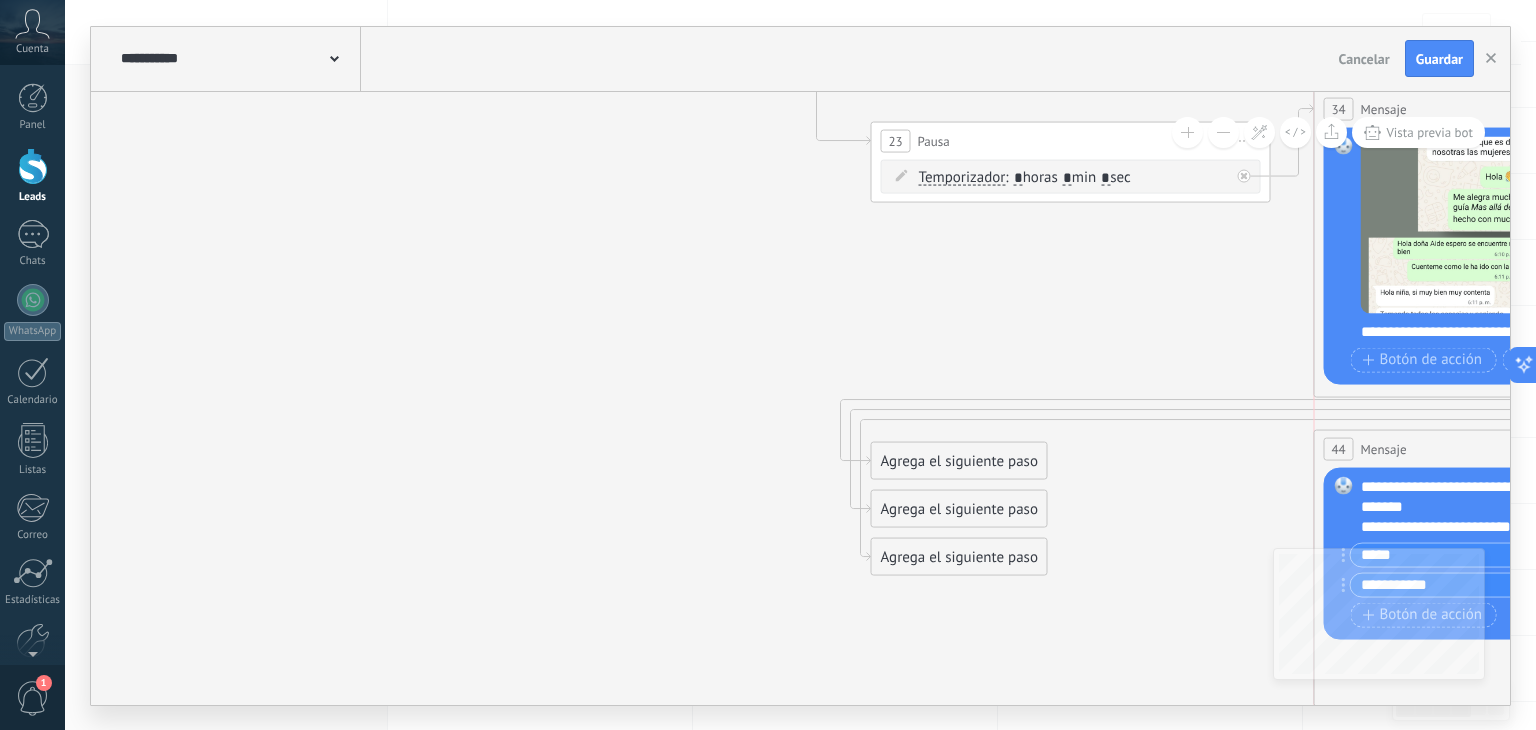 drag, startPoint x: 1456, startPoint y: 271, endPoint x: 1406, endPoint y: 445, distance: 181.04143 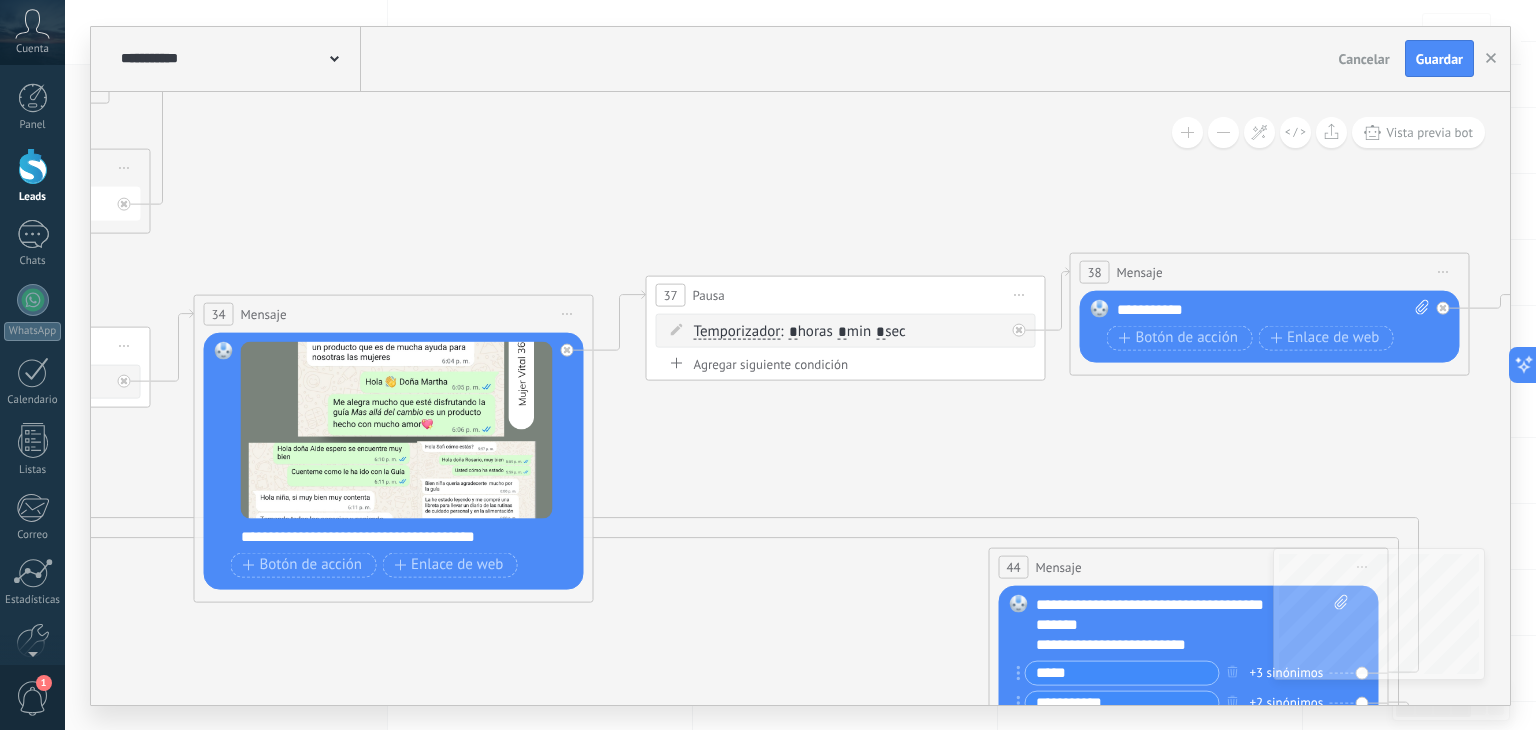 drag, startPoint x: 416, startPoint y: 649, endPoint x: 1211, endPoint y: 562, distance: 799.7462 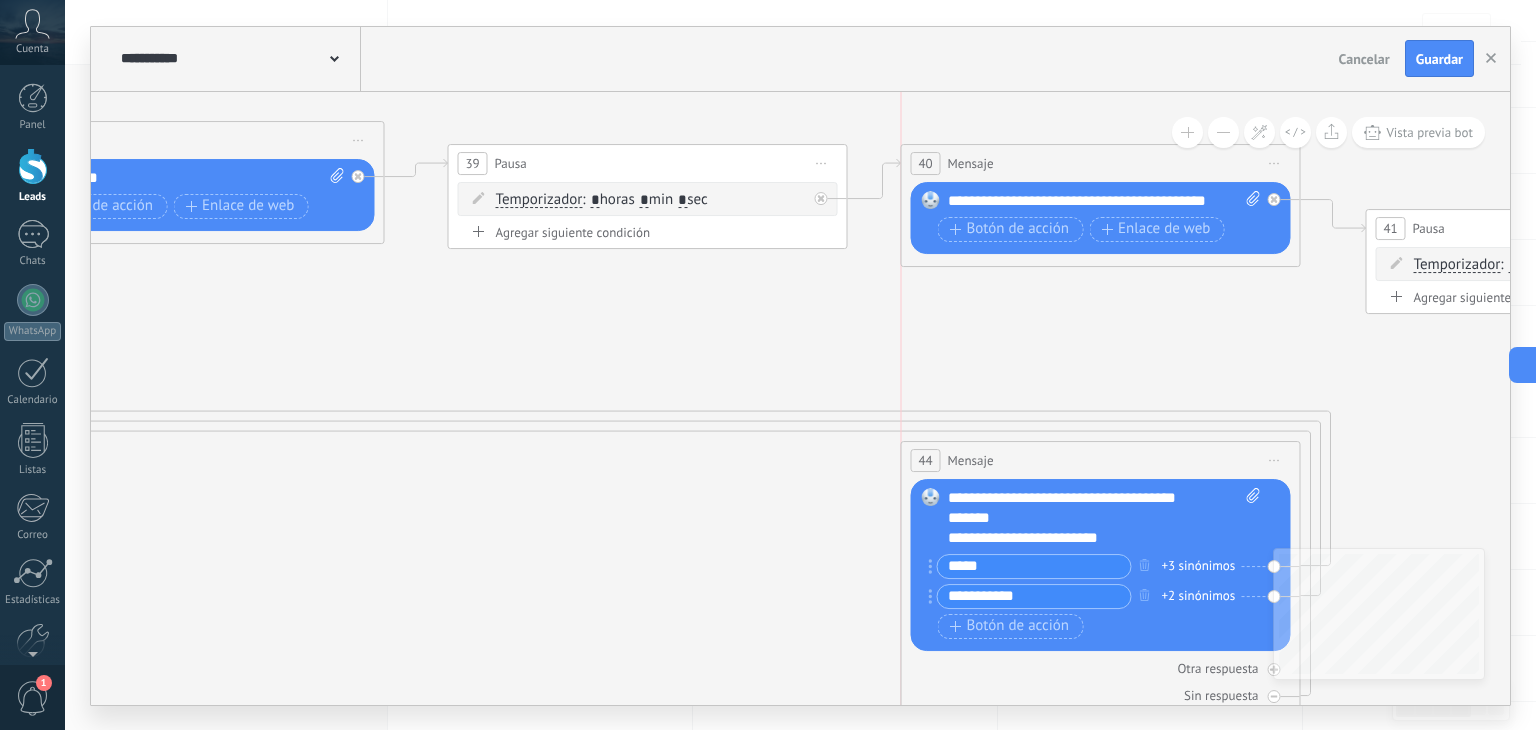 drag, startPoint x: 220, startPoint y: 441, endPoint x: 1239, endPoint y: 461, distance: 1019.1962 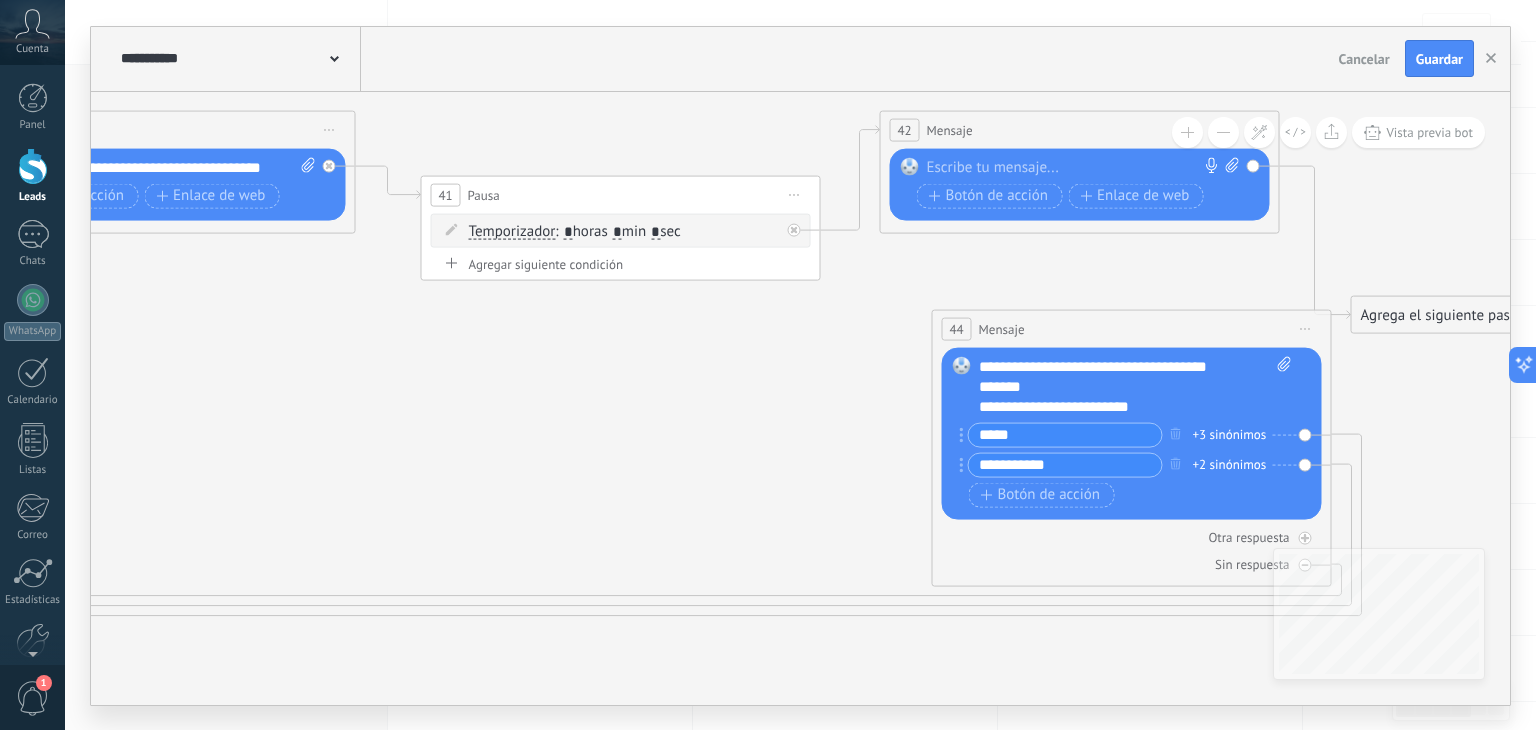 drag, startPoint x: 227, startPoint y: 426, endPoint x: 1180, endPoint y: 331, distance: 957.7233 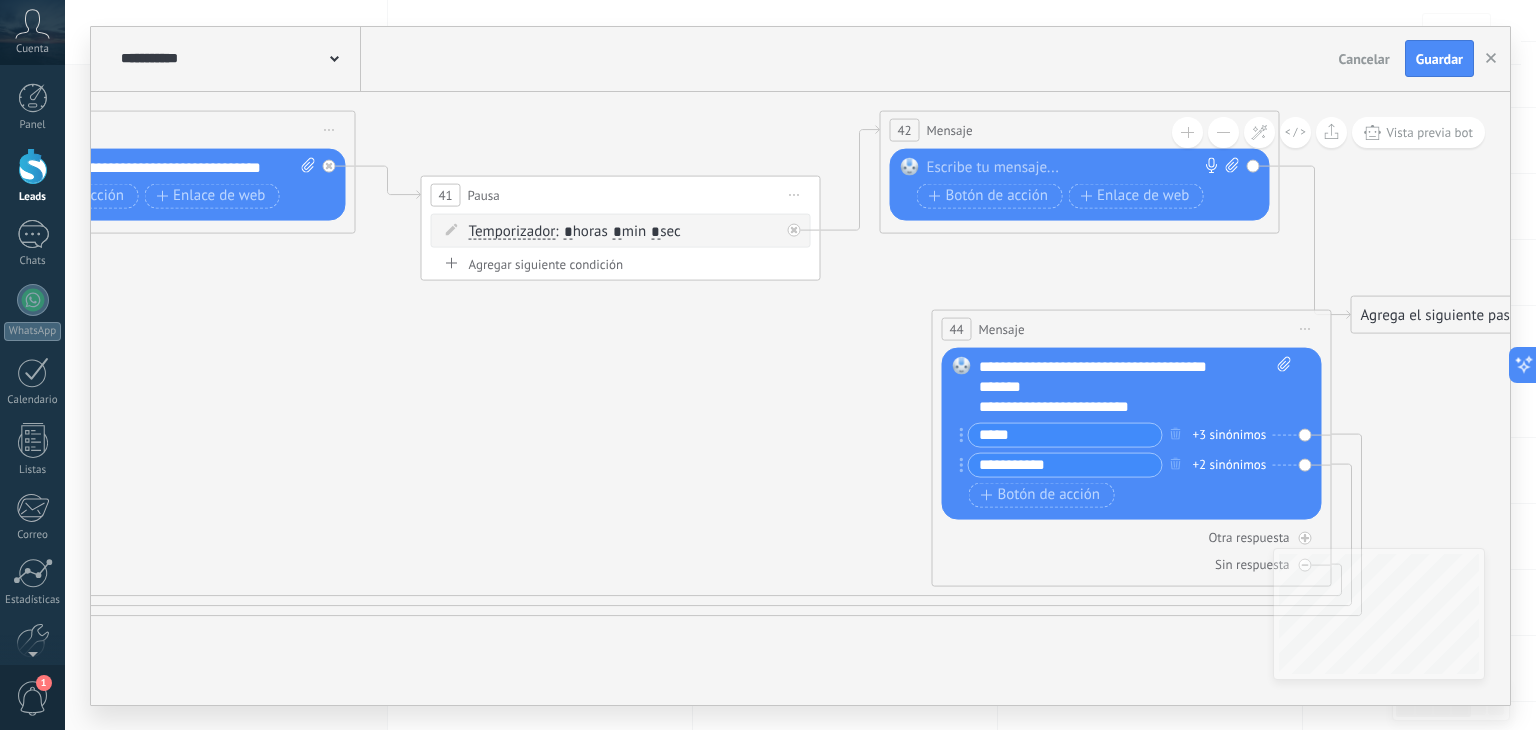 click on "44
Mensaje
*******
(a):
Todos los contactos - canales seleccionados
Todos los contactos - canales seleccionados
Todos los contactos - canal primario
Contacto principal - canales seleccionados
Contacto principal - canal primario
Todos los contactos - canales seleccionados
Todos los contactos - canales seleccionados
Todos los contactos - canal primario
Contacto principal - canales seleccionados" at bounding box center (1132, 328) 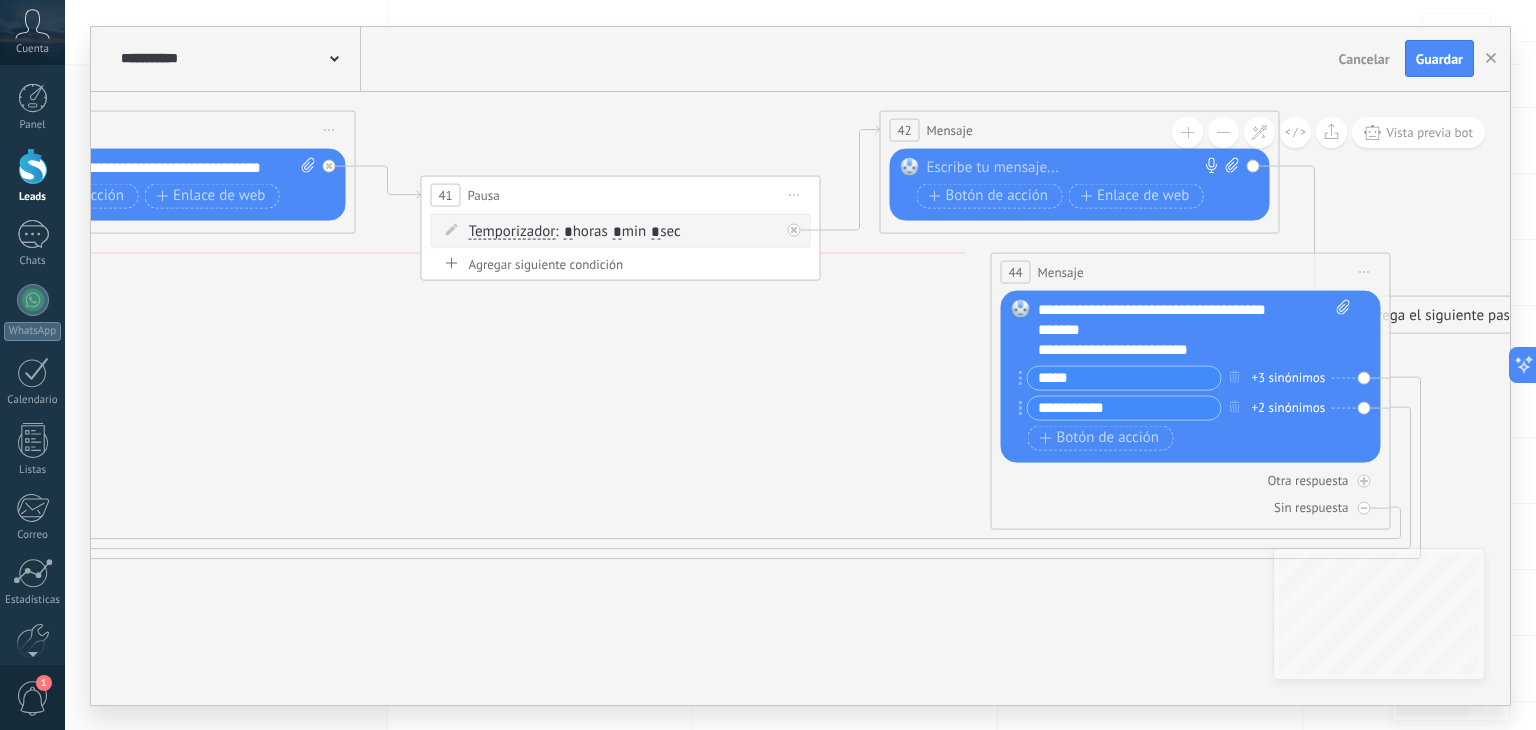 drag, startPoint x: 1196, startPoint y: 323, endPoint x: 1266, endPoint y: 353, distance: 76.15773 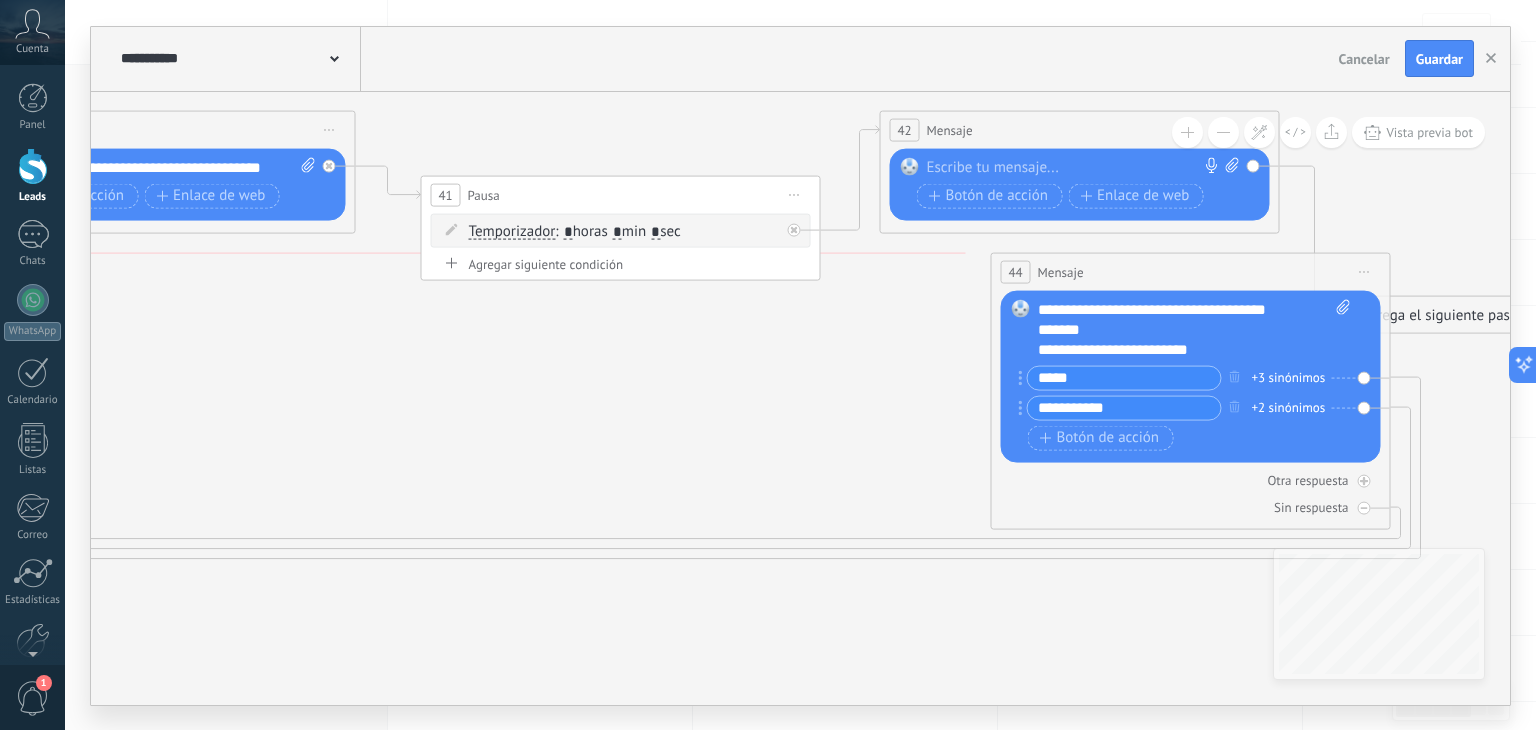 click on "44
Mensaje
*******
(a):
Todos los contactos - canales seleccionados
Todos los contactos - canales seleccionados
Todos los contactos - canal primario
Contacto principal - canales seleccionados
Contacto principal - canal primario
Todos los contactos - canales seleccionados
Todos los contactos - canales seleccionados
Todos los contactos - canal primario
Contacto principal - canales seleccionados" at bounding box center (1191, 271) 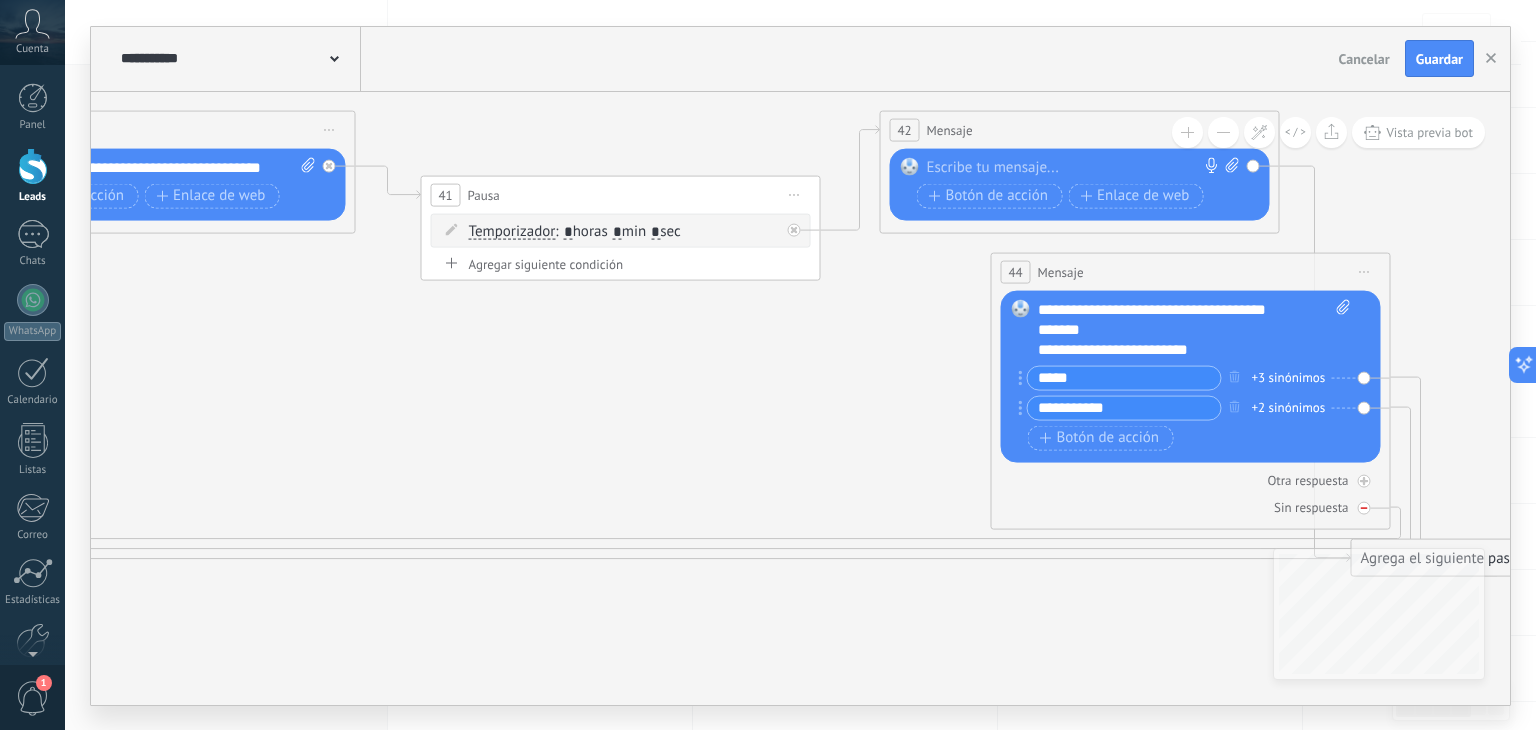 click 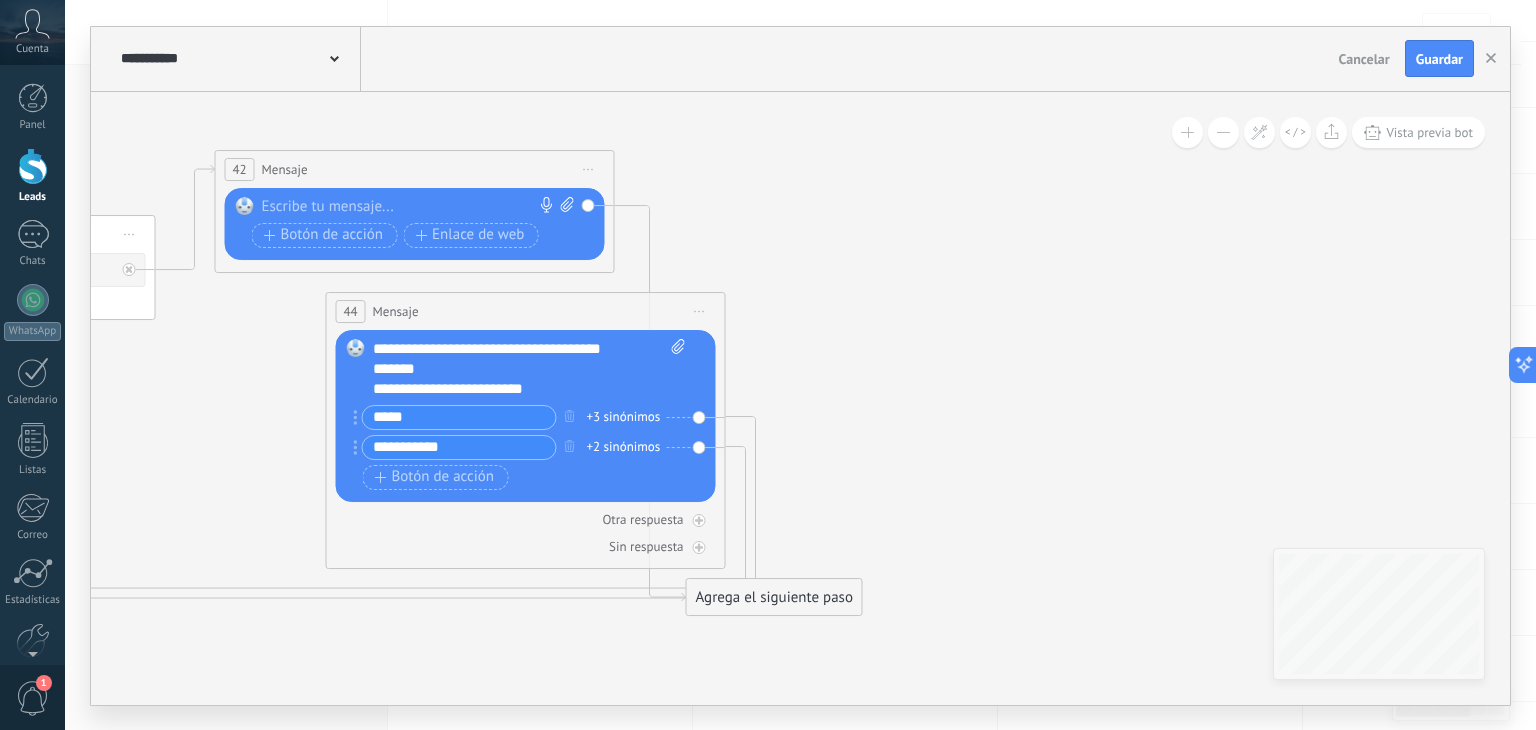 click 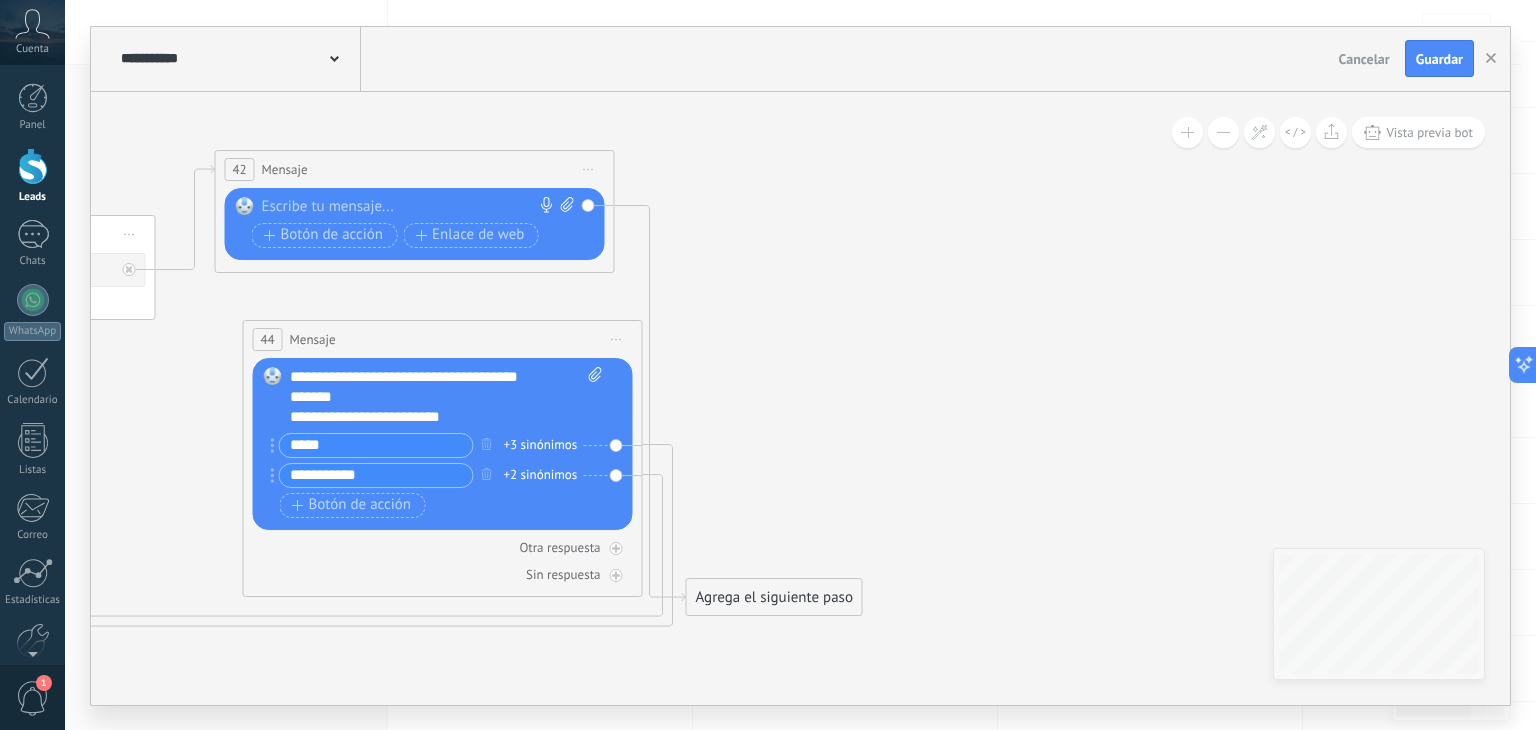 drag, startPoint x: 484, startPoint y: 313, endPoint x: 402, endPoint y: 341, distance: 86.64872 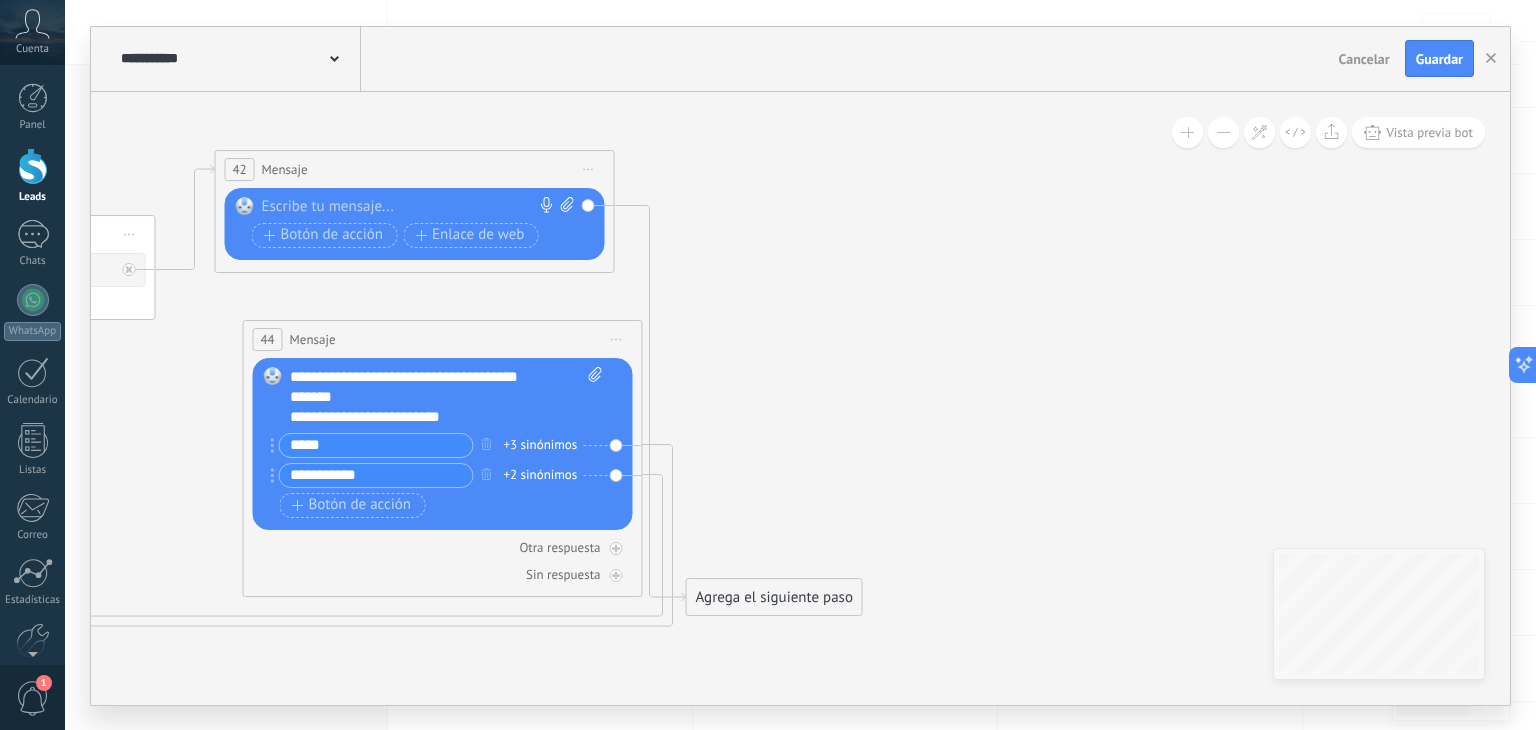 click on "44
Mensaje
*******
(a):
Todos los contactos - canales seleccionados
Todos los contactos - canales seleccionados
Todos los contactos - canal primario
Contacto principal - canales seleccionados
Contacto principal - canal primario
Todos los contactos - canales seleccionados
Todos los contactos - canales seleccionados
Todos los contactos - canal primario
Contacto principal - canales seleccionados" at bounding box center [443, 339] 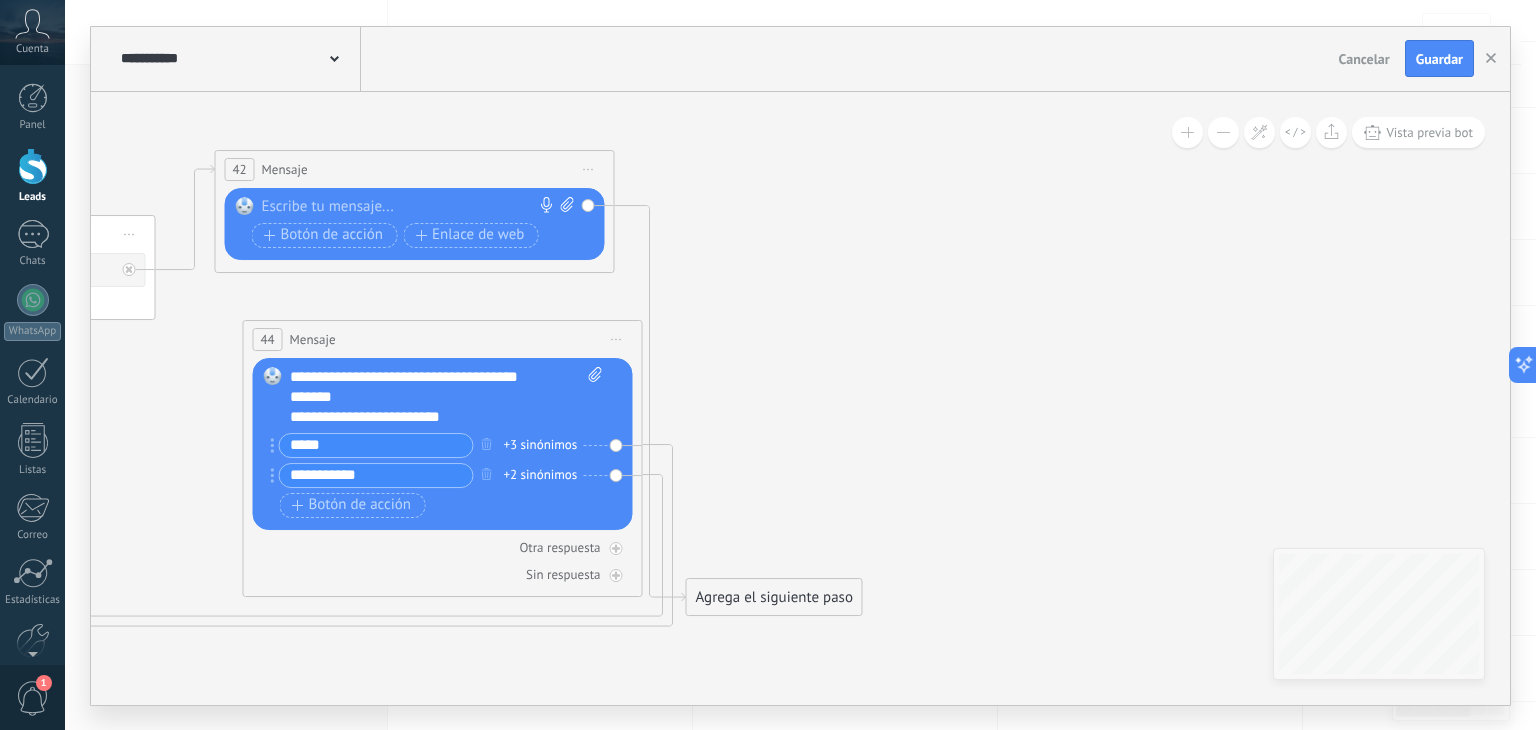 click on "42
Mensaje
*******
(a):
Todos los contactos - canales seleccionados
Todos los contactos - canales seleccionados
Todos los contactos - canal primario
Contacto principal - canales seleccionados
Contacto principal - canal primario
Todos los contactos - canales seleccionados
Todos los contactos - canales seleccionados
Todos los contactos - canal primario
Contacto principal - canales seleccionados" at bounding box center (415, 169) 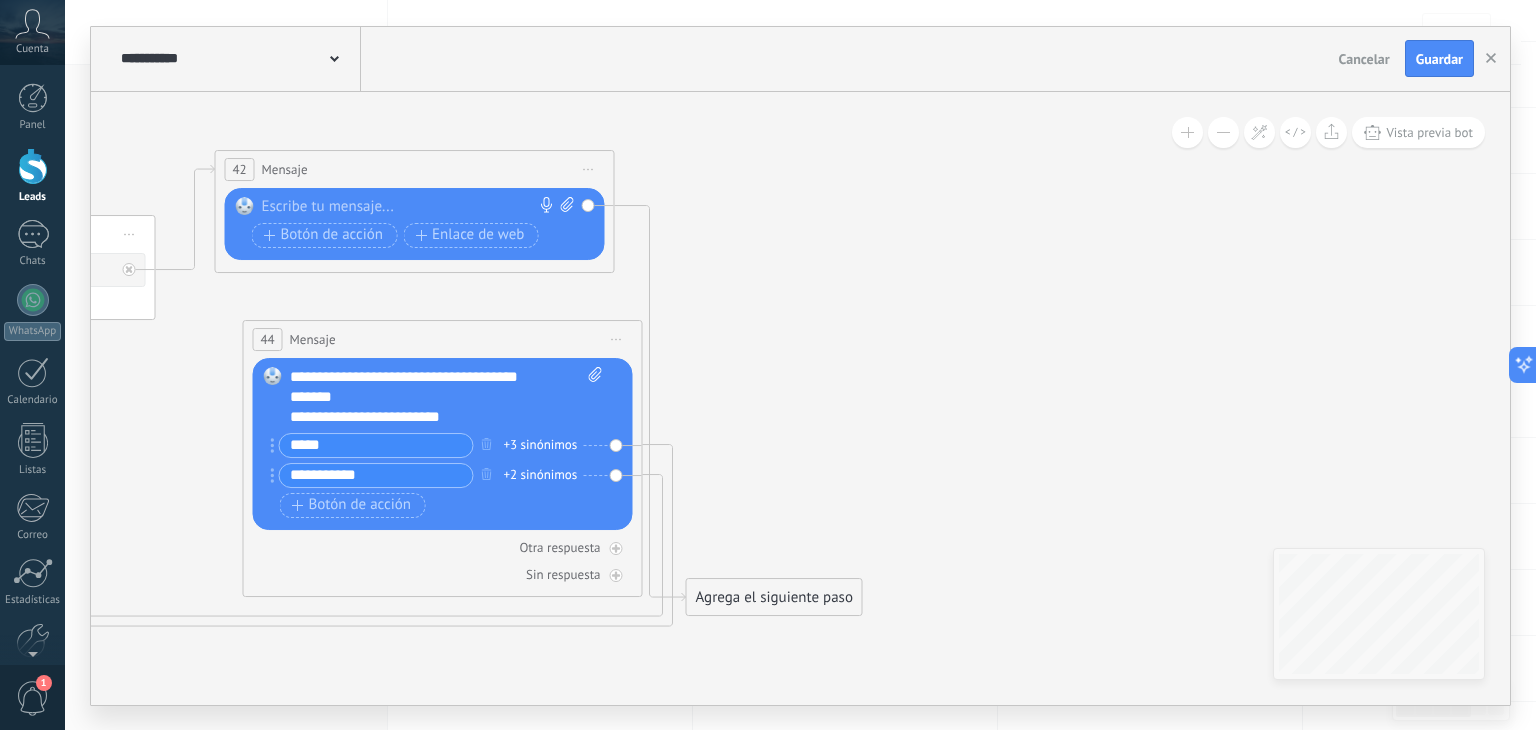 click 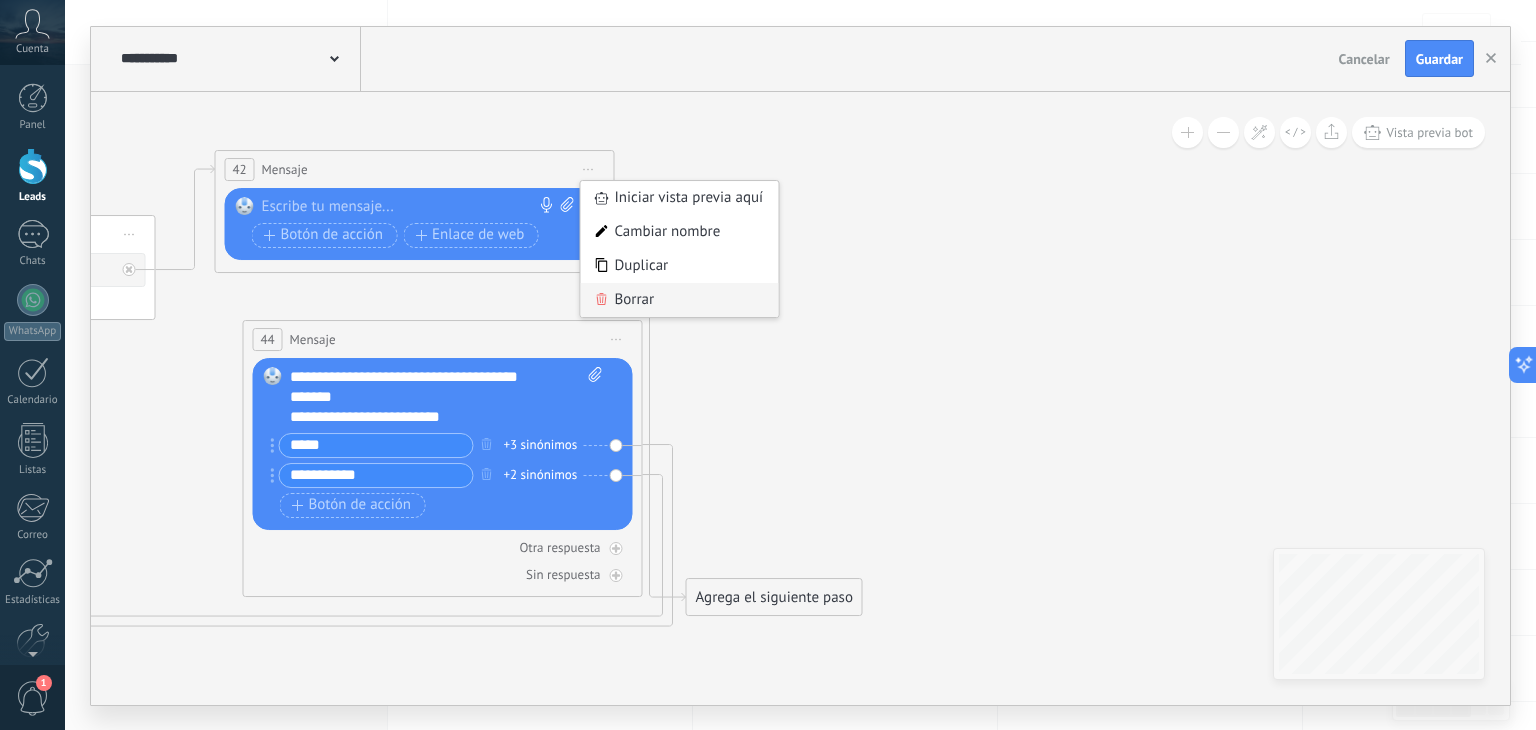click on "Borrar" at bounding box center [680, 300] 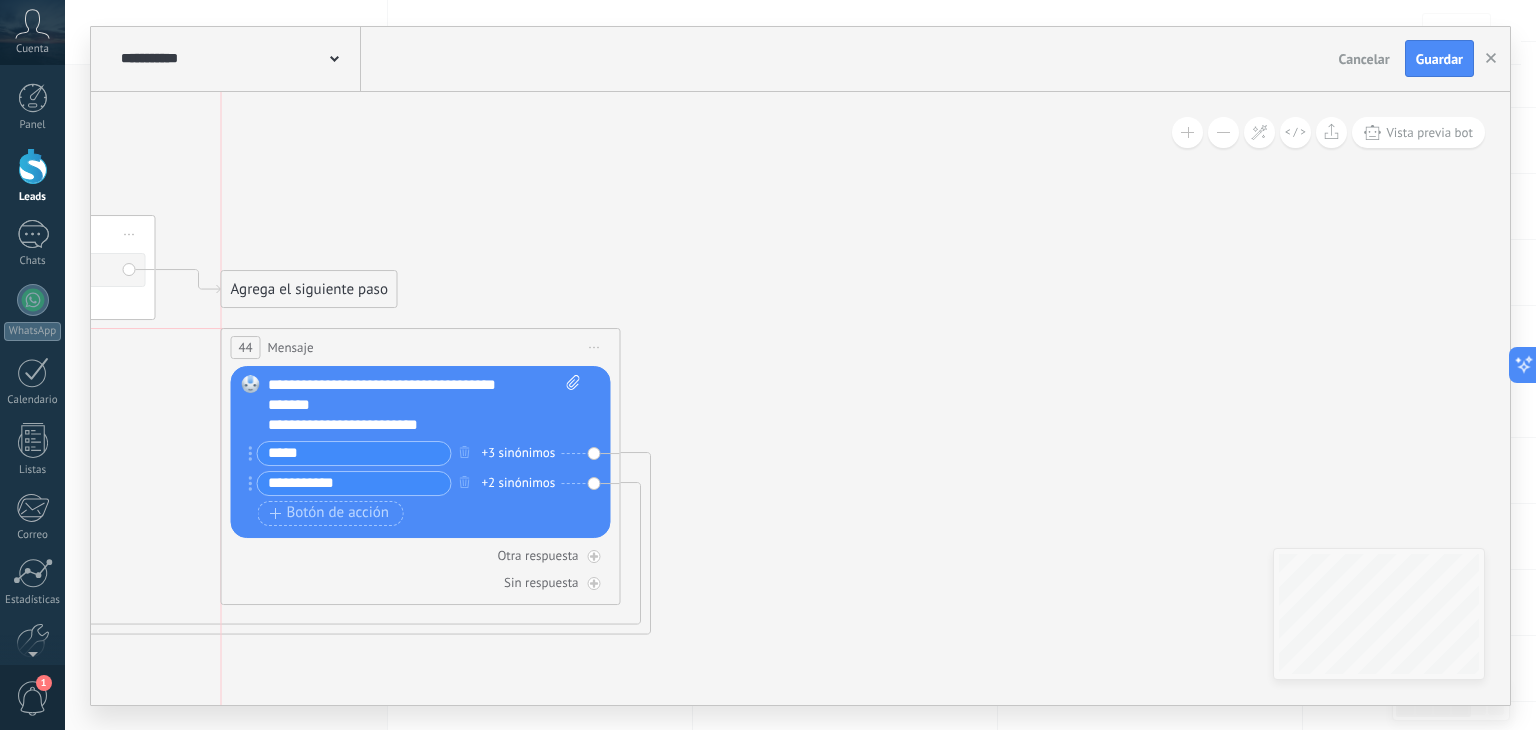 drag, startPoint x: 364, startPoint y: 337, endPoint x: 348, endPoint y: 351, distance: 21.260292 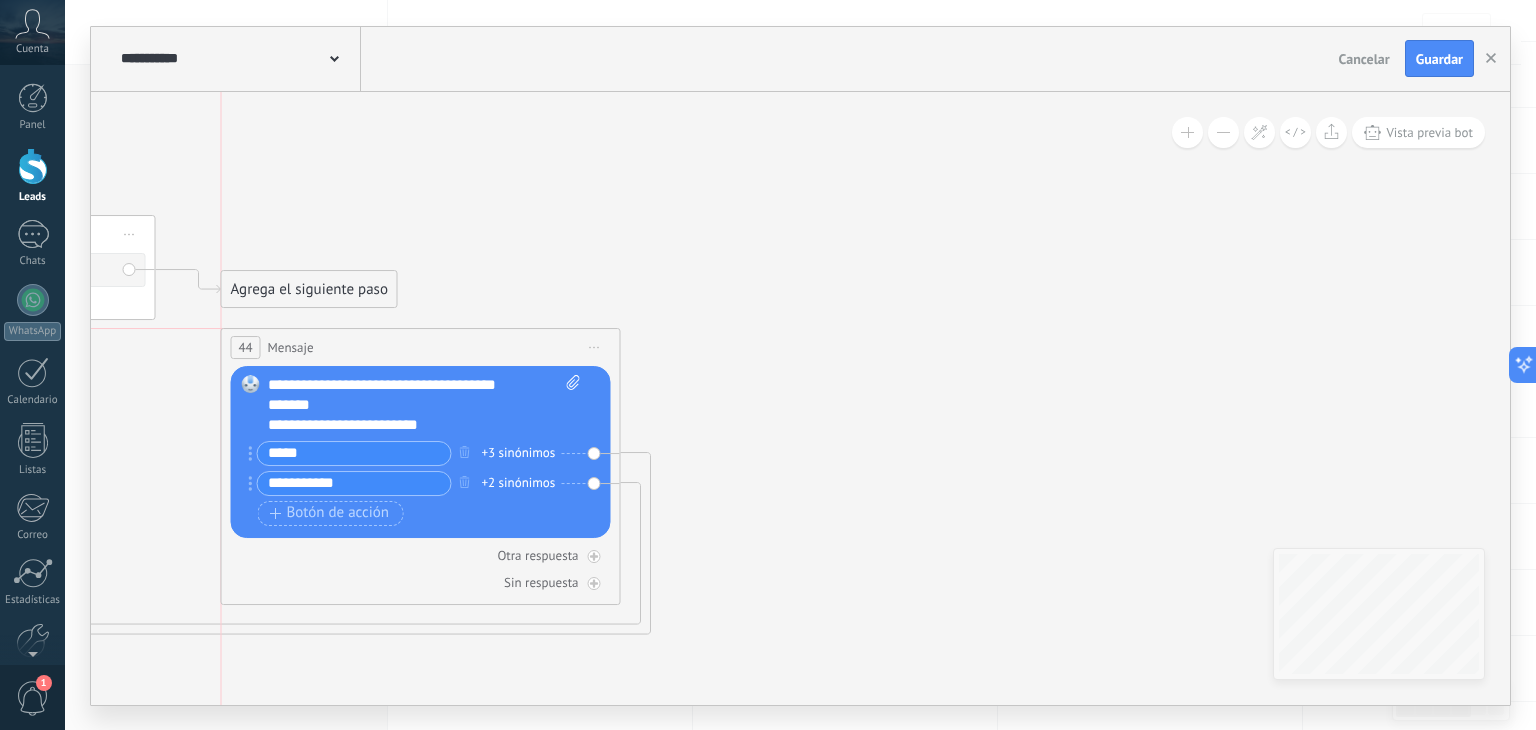 click on "44
Mensaje
*******
(a):
Todos los contactos - canales seleccionados
Todos los contactos - canales seleccionados
Todos los contactos - canal primario
Contacto principal - canales seleccionados
Contacto principal - canal primario
Todos los contactos - canales seleccionados
Todos los contactos - canales seleccionados
Todos los contactos - canal primario
Contacto principal - canales seleccionados" at bounding box center [421, 347] 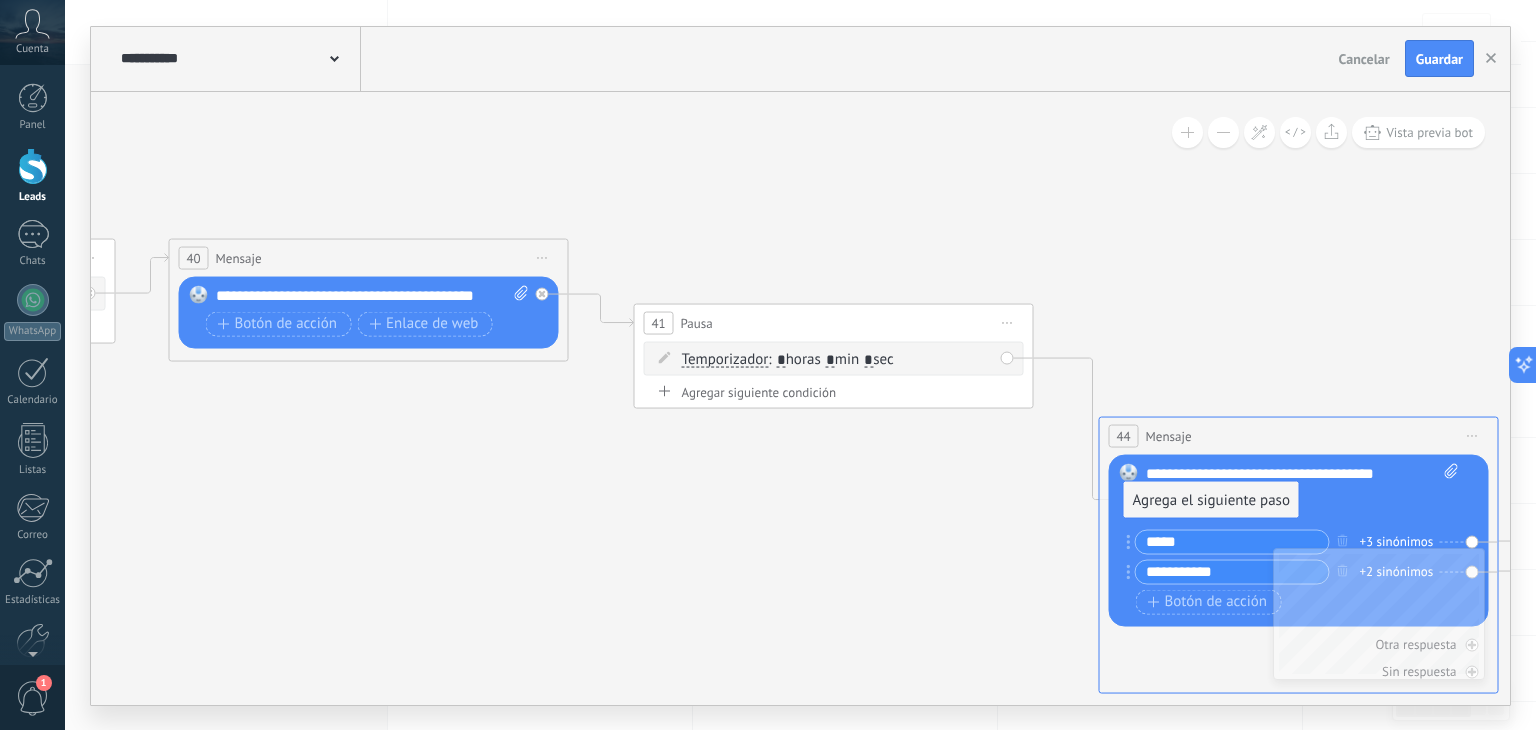 drag, startPoint x: 1168, startPoint y: 376, endPoint x: 1192, endPoint y: 498, distance: 124.33825 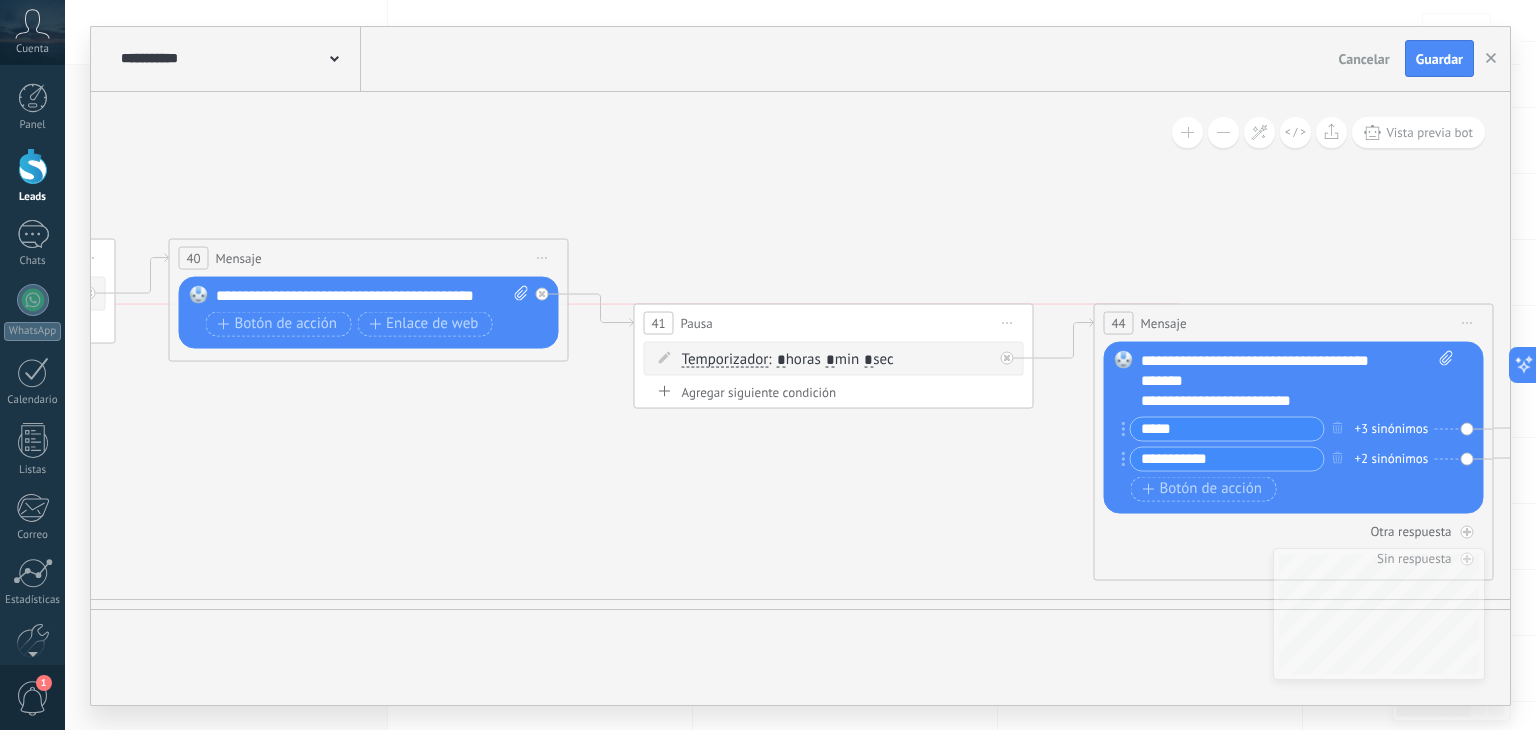 drag, startPoint x: 1218, startPoint y: 427, endPoint x: 1212, endPoint y: 317, distance: 110.16351 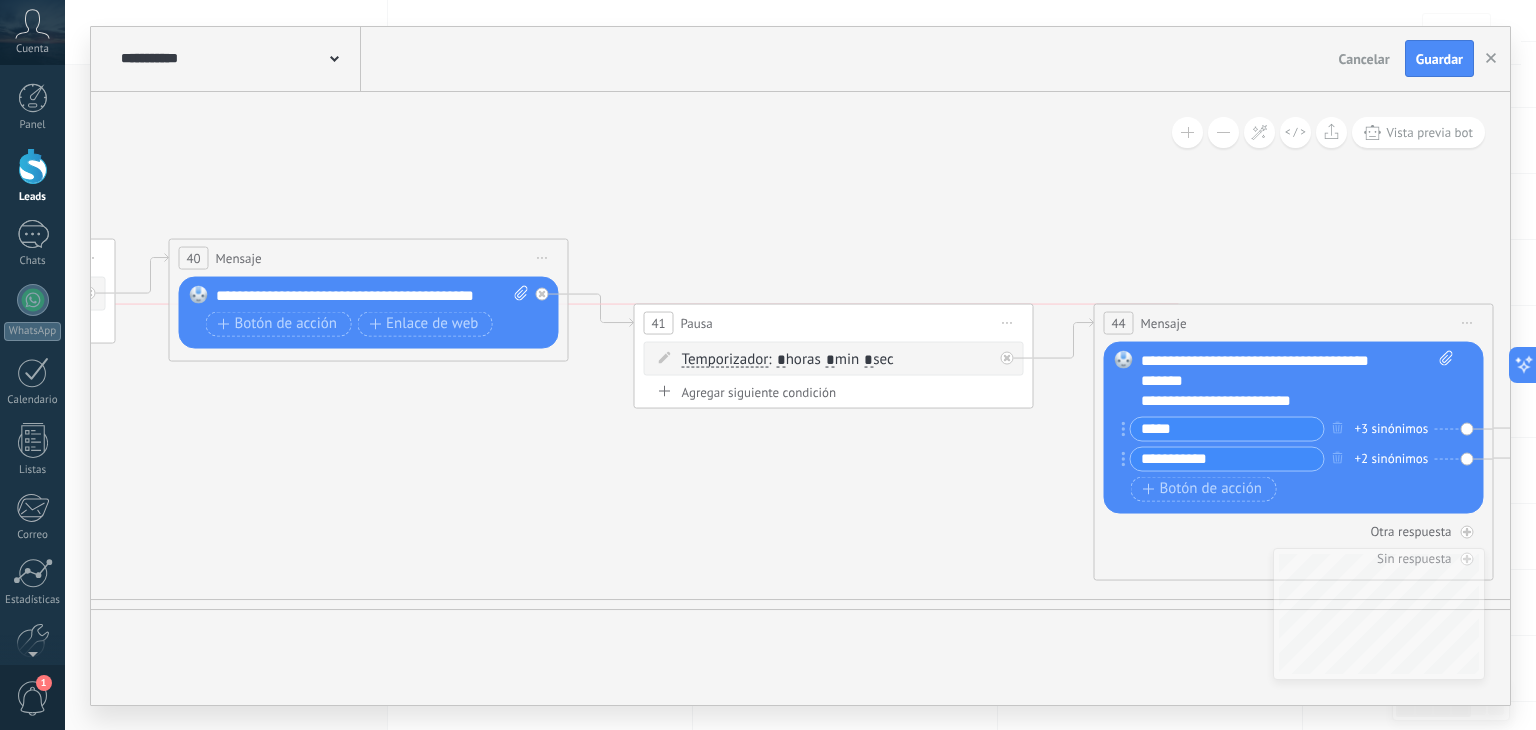 click on "44
Mensaje
*******
(a):
Todos los contactos - canales seleccionados
Todos los contactos - canales seleccionados
Todos los contactos - canal primario
Contacto principal - canales seleccionados
Contacto principal - canal primario
Todos los contactos - canales seleccionados
Todos los contactos - canales seleccionados
Todos los contactos - canal primario
Contacto principal - canales seleccionados" at bounding box center (1294, 322) 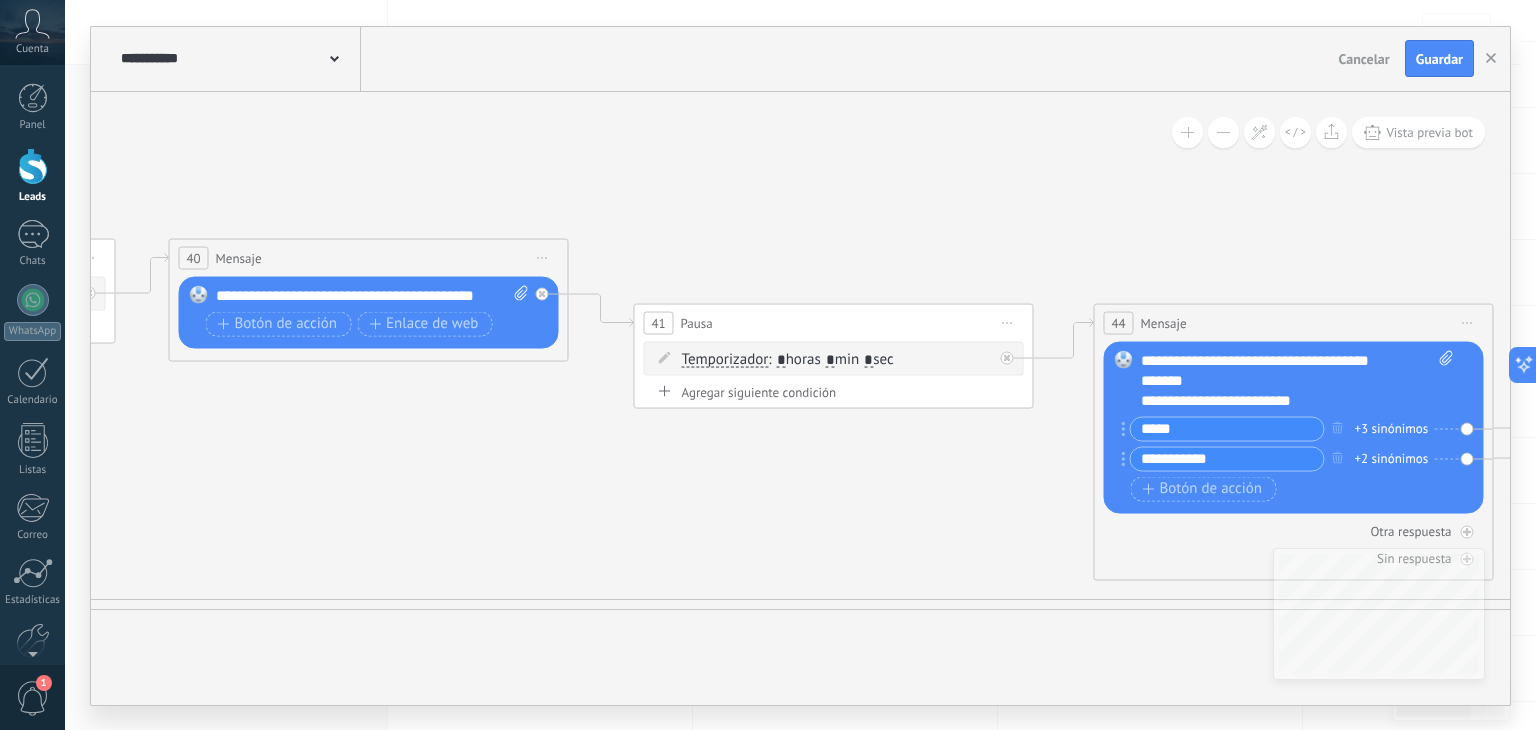 click 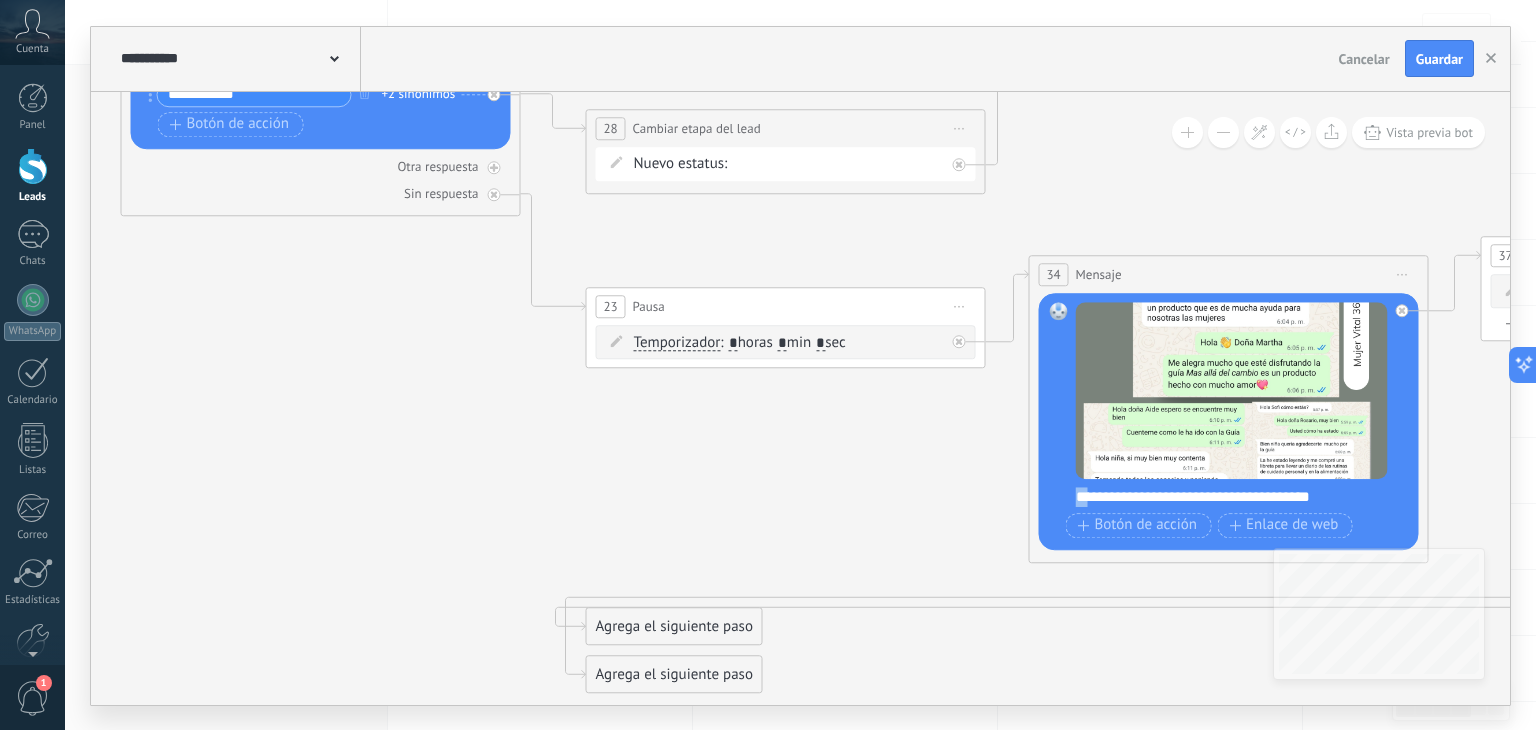 drag, startPoint x: 1095, startPoint y: 494, endPoint x: 1076, endPoint y: 498, distance: 19.416489 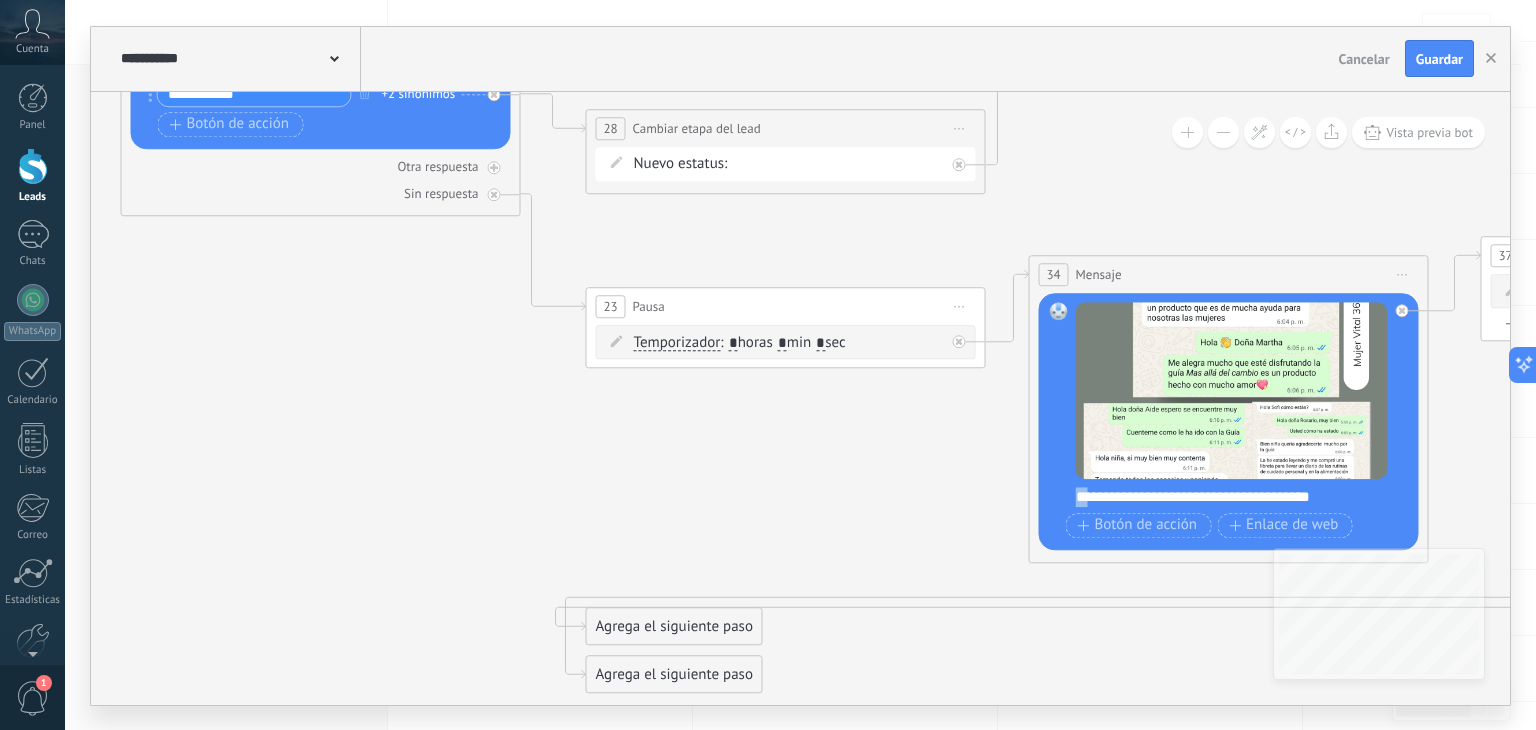 click on "**********" at bounding box center (1242, 497) 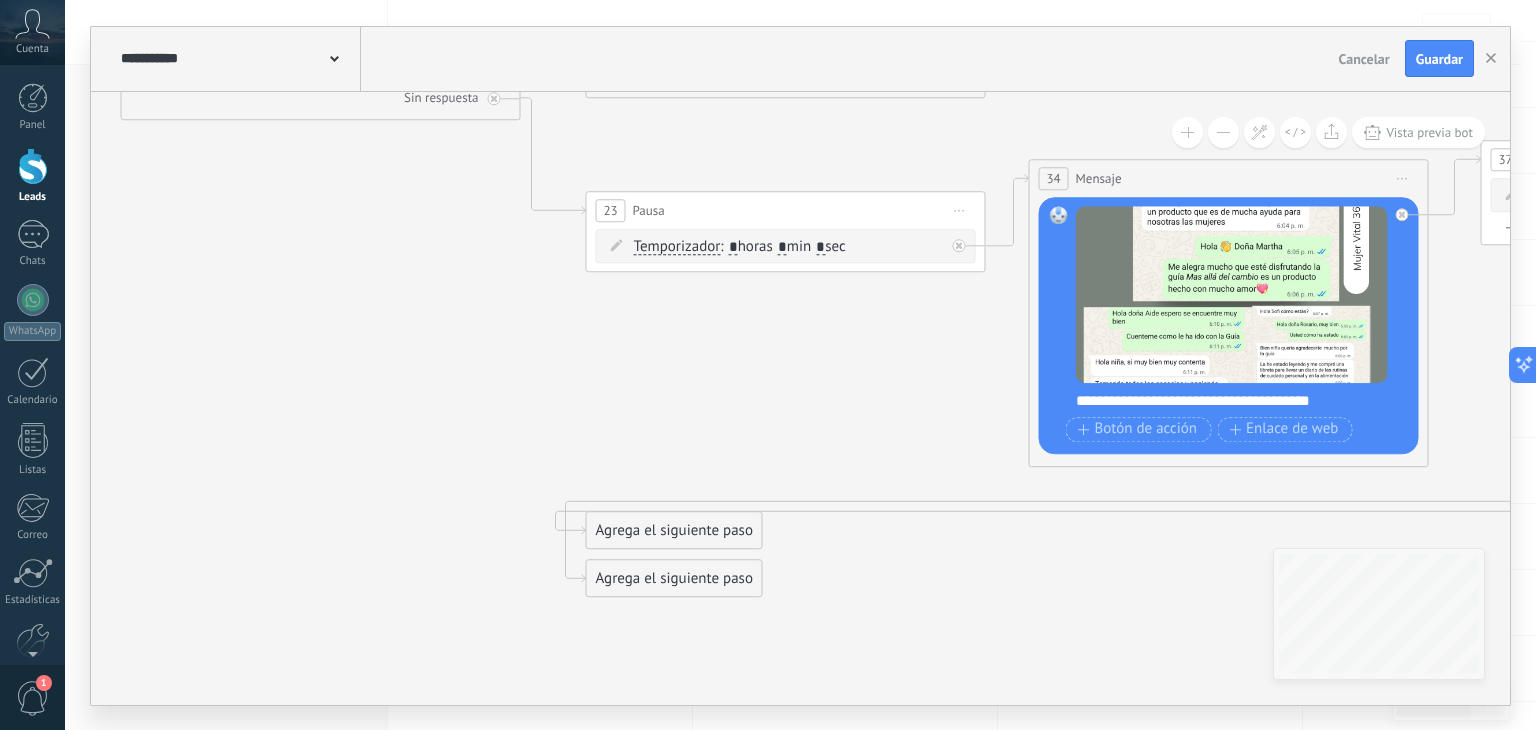 click 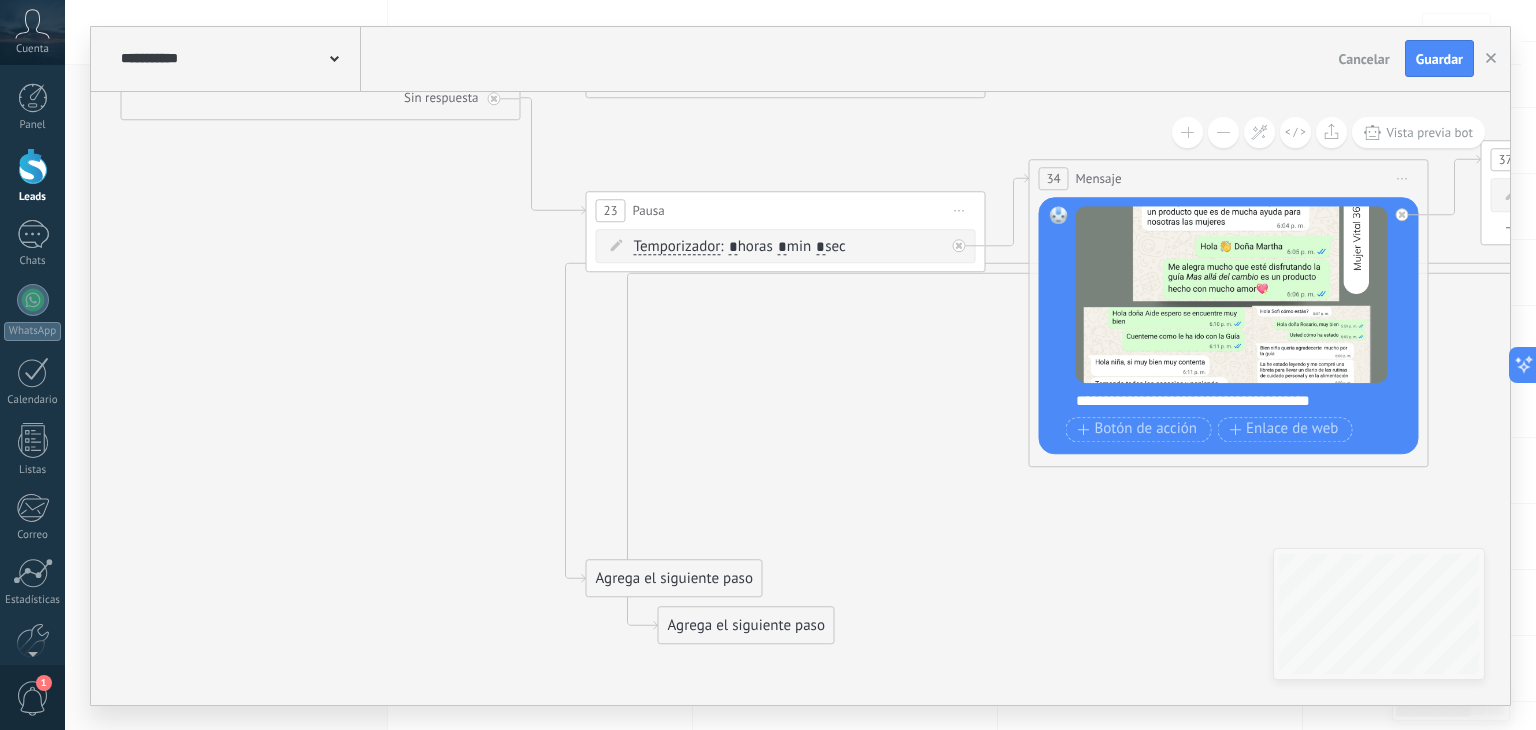 drag, startPoint x: 669, startPoint y: 534, endPoint x: 737, endPoint y: 631, distance: 118.46096 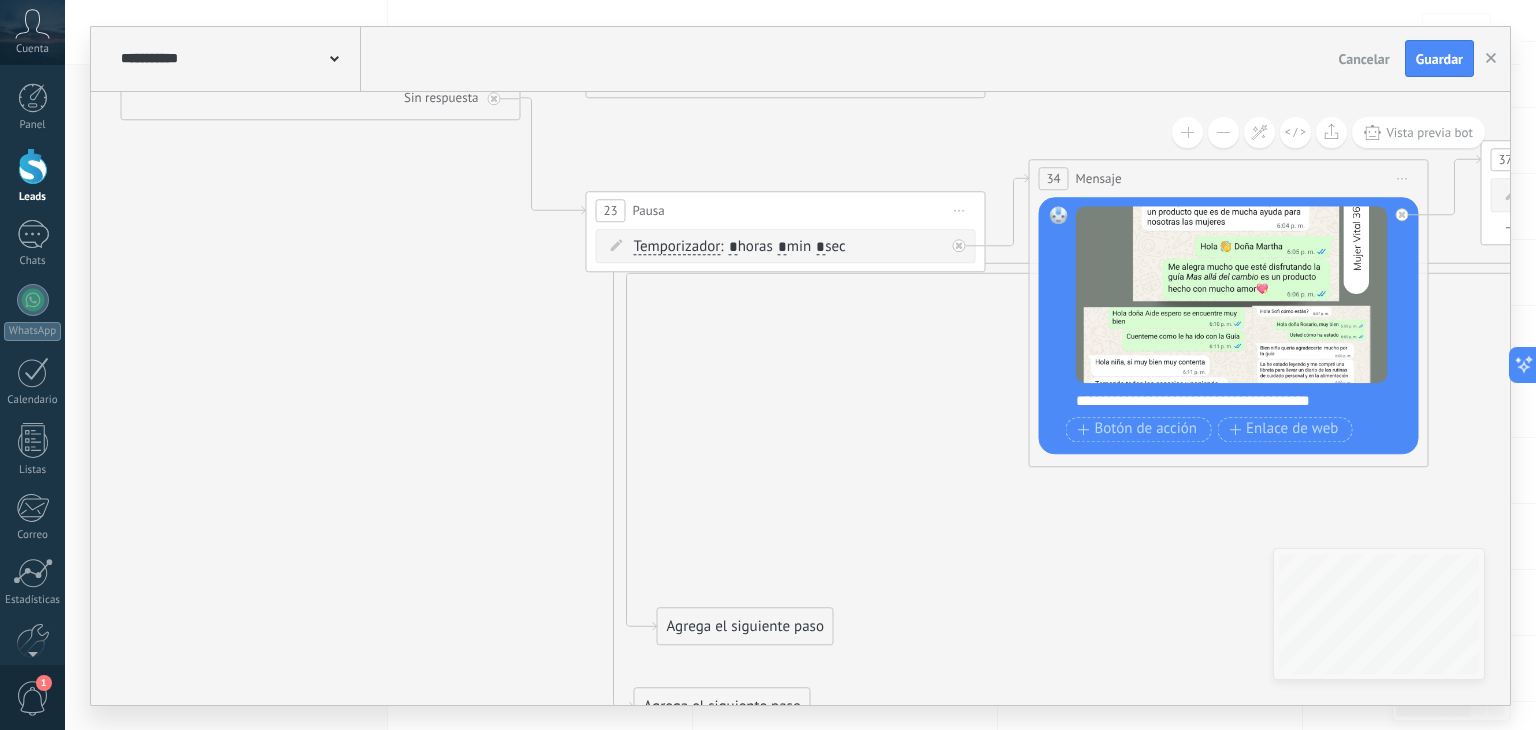 drag, startPoint x: 712, startPoint y: 579, endPoint x: 757, endPoint y: 689, distance: 118.84864 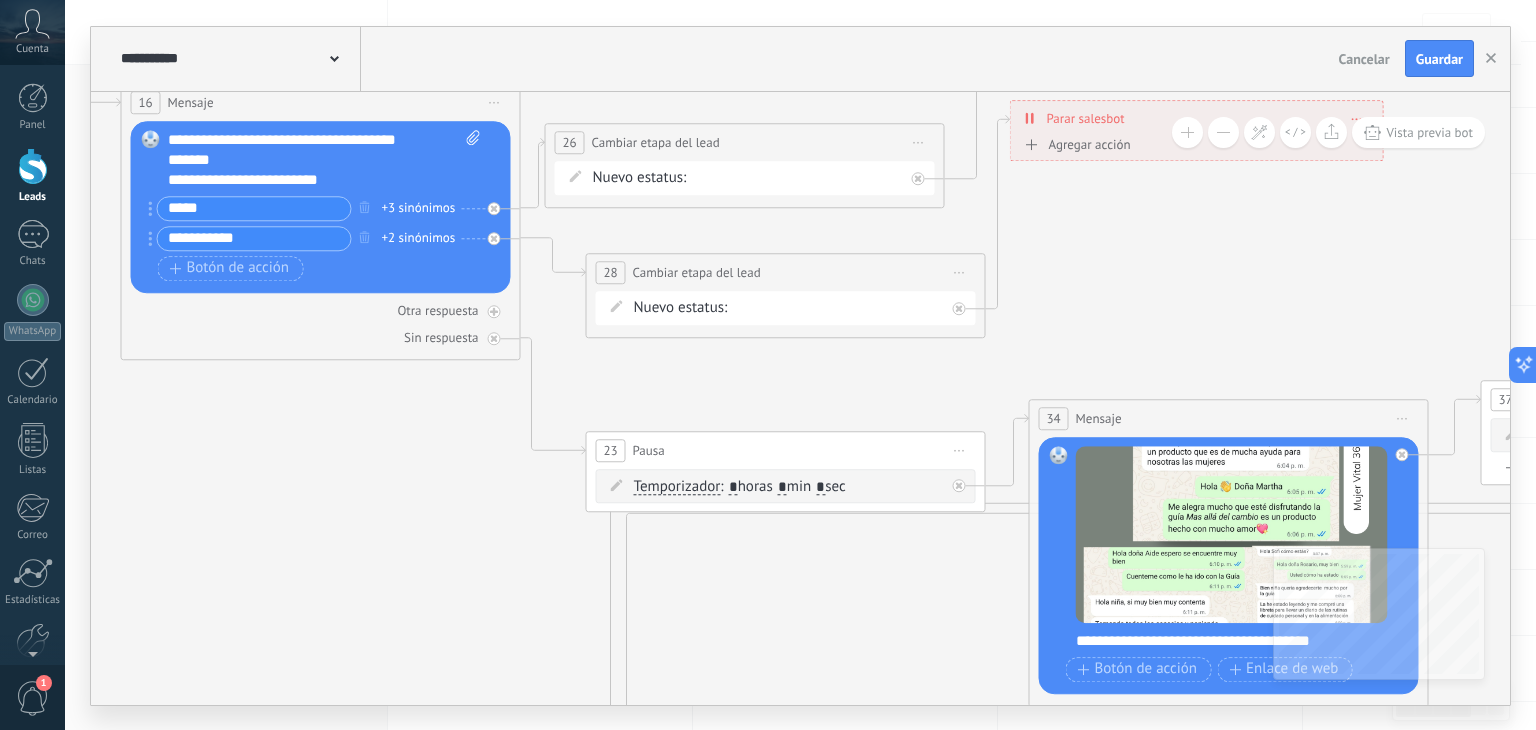 click 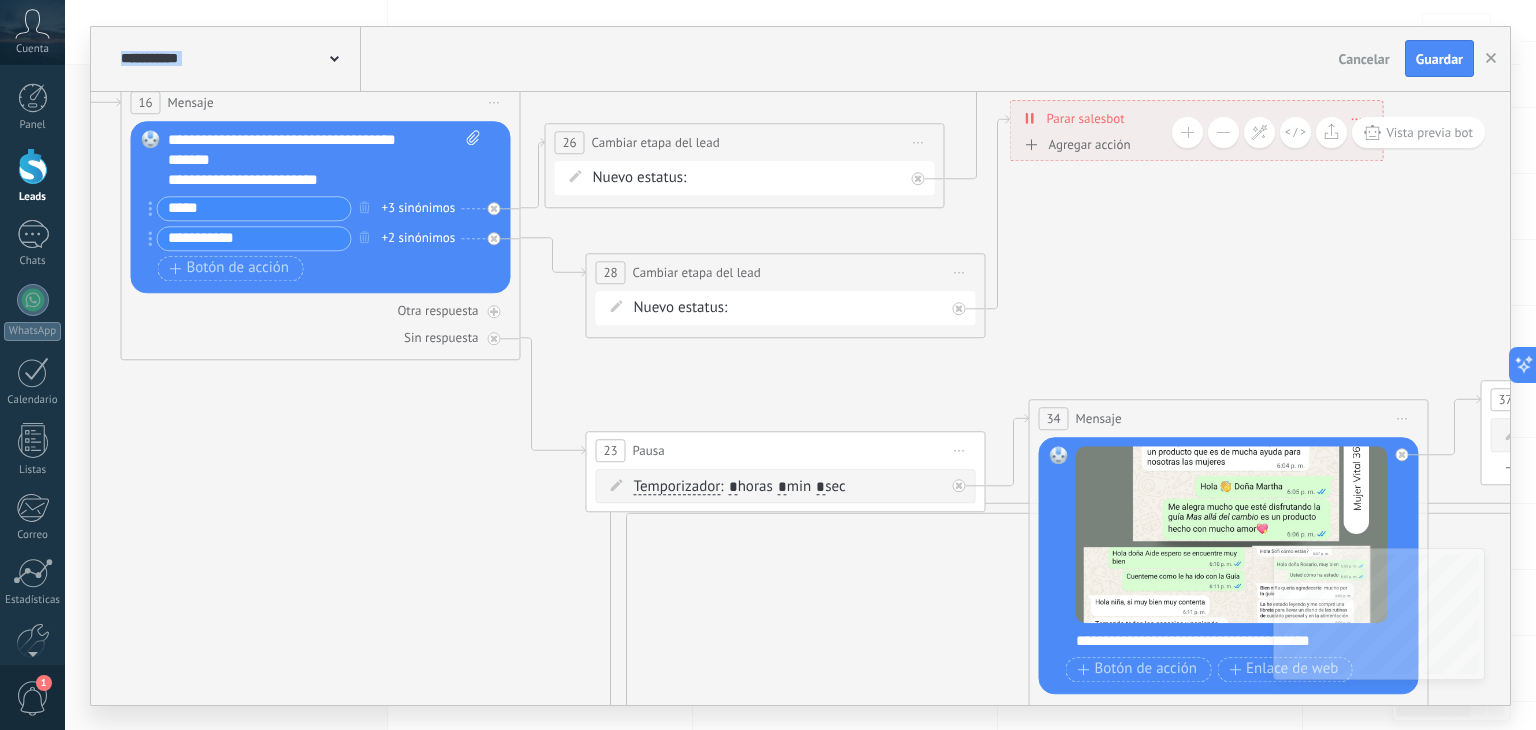 click 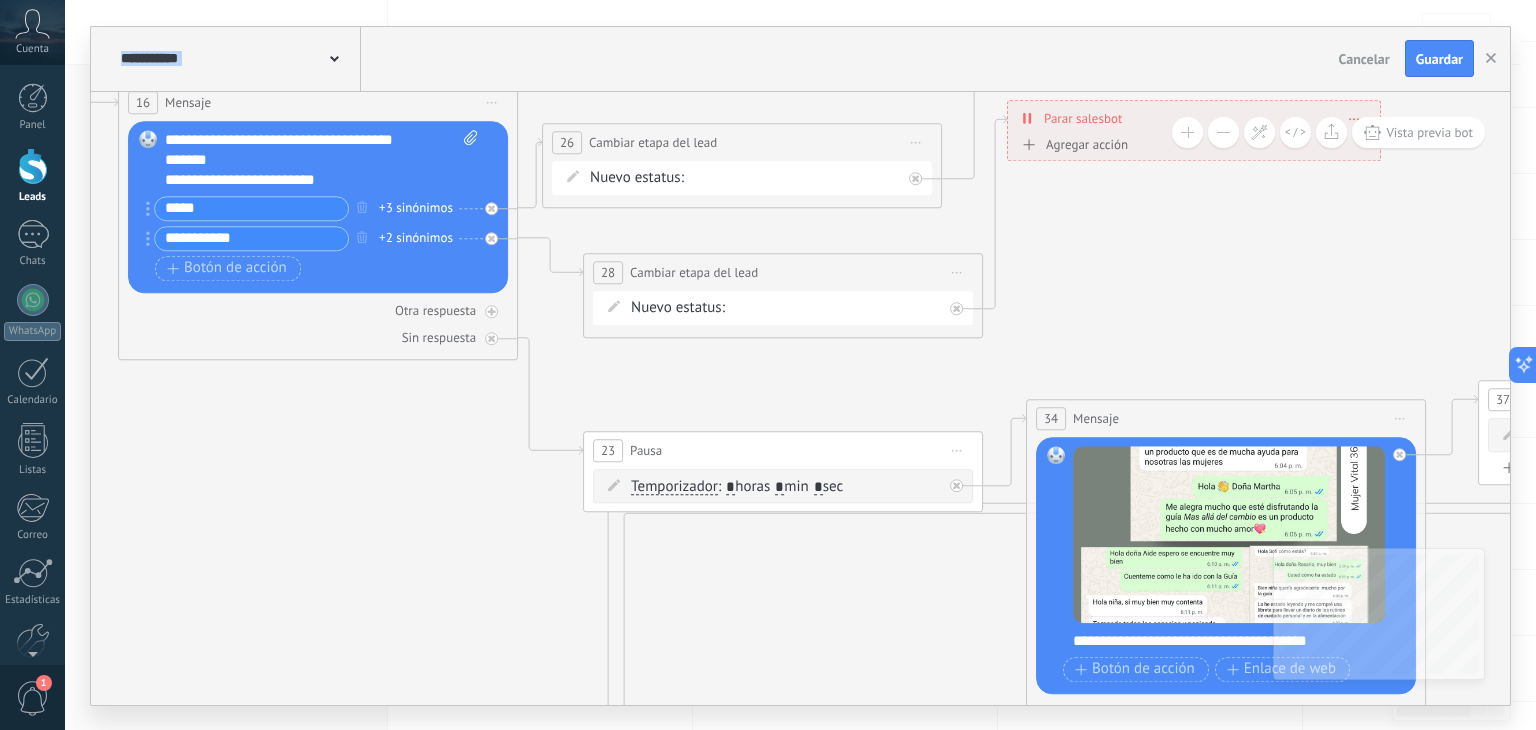 click 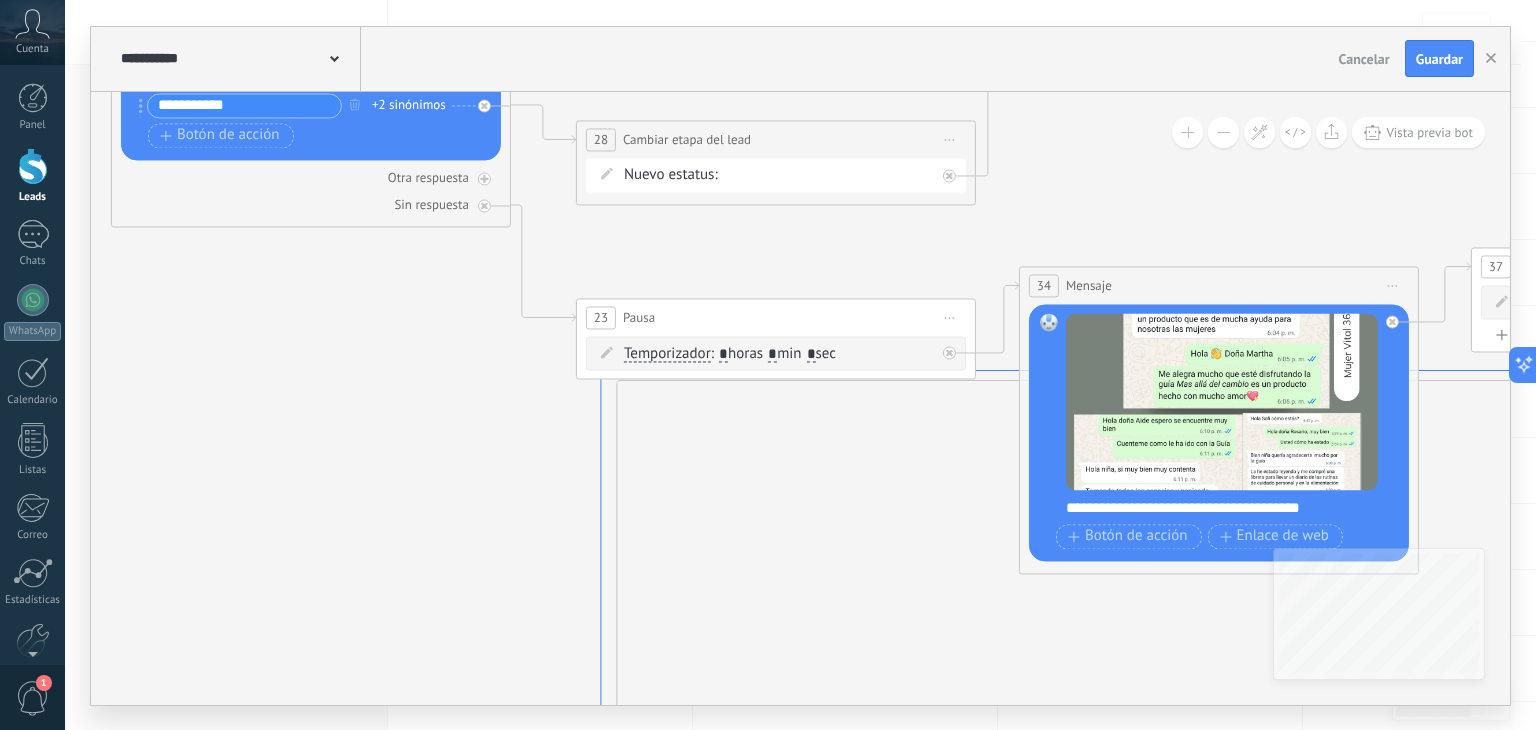 drag, startPoint x: 1000, startPoint y: 354, endPoint x: 984, endPoint y: 368, distance: 21.260292 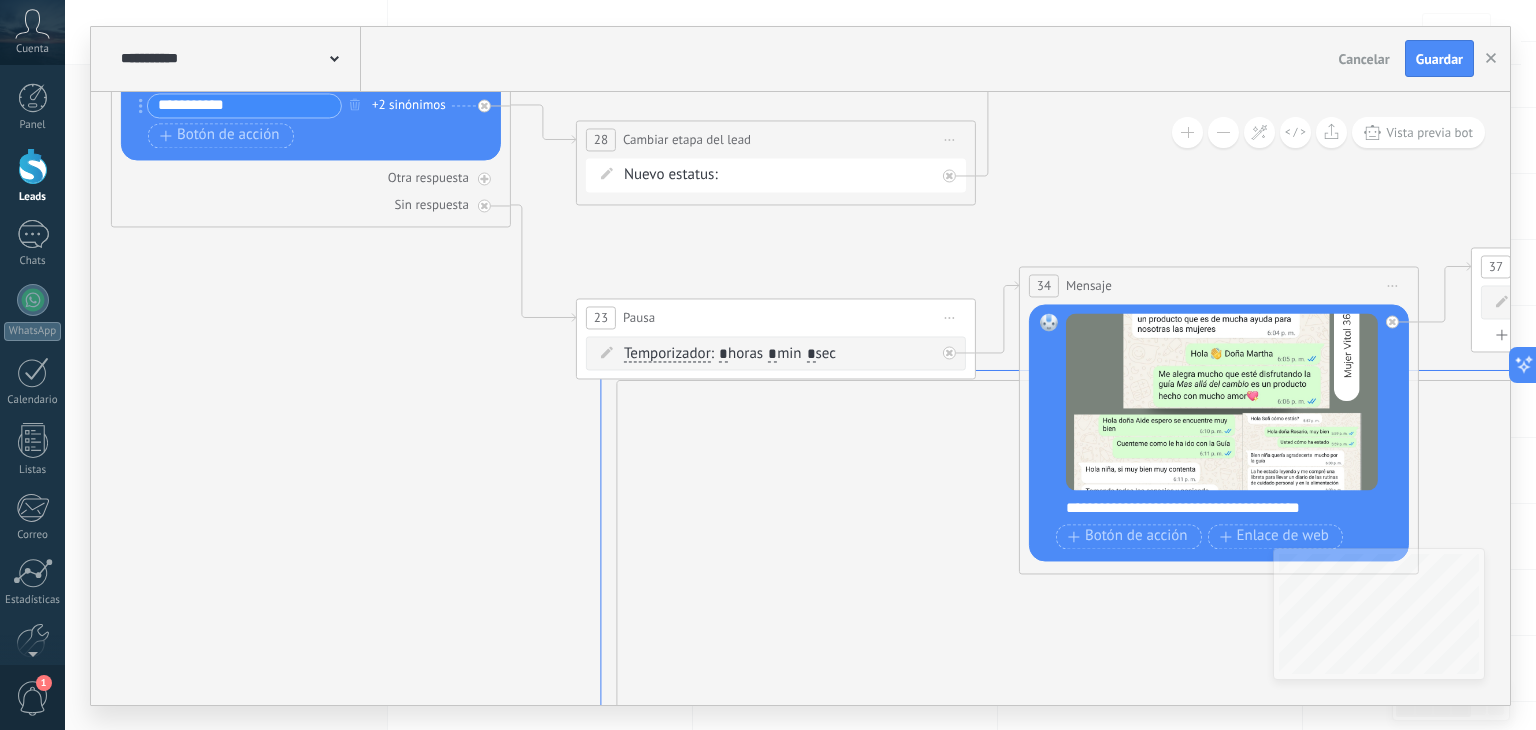 click 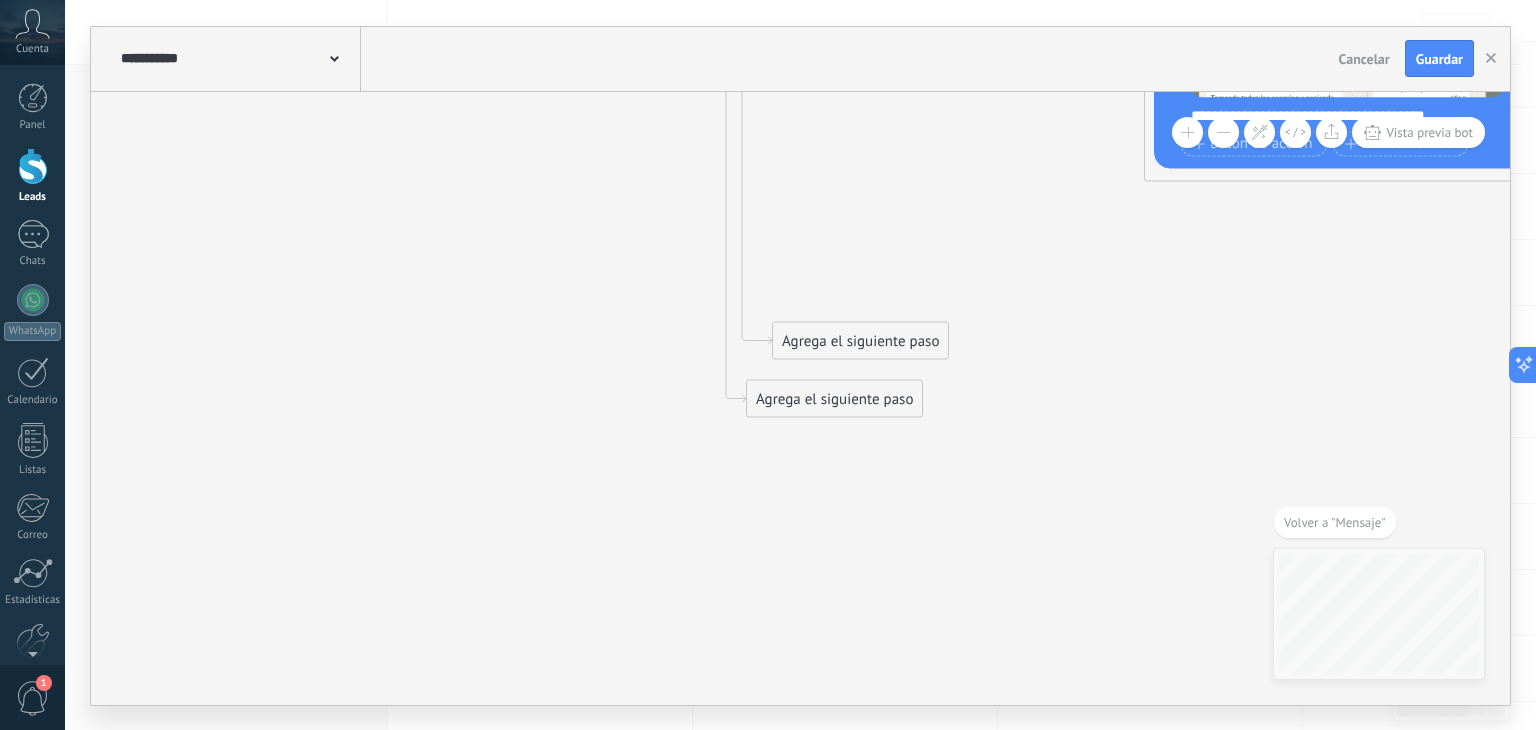 drag, startPoint x: 853, startPoint y: 337, endPoint x: 711, endPoint y: 409, distance: 159.21056 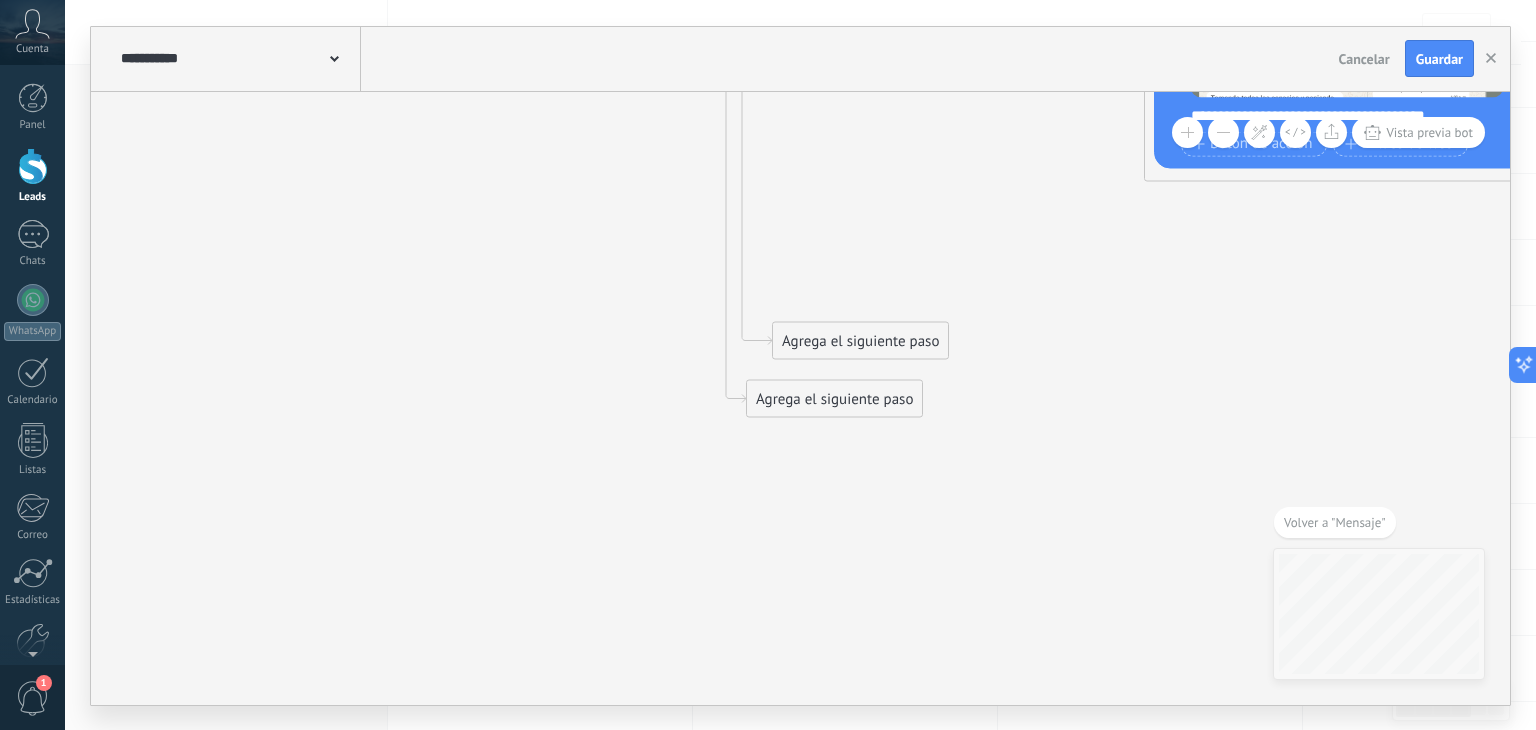click 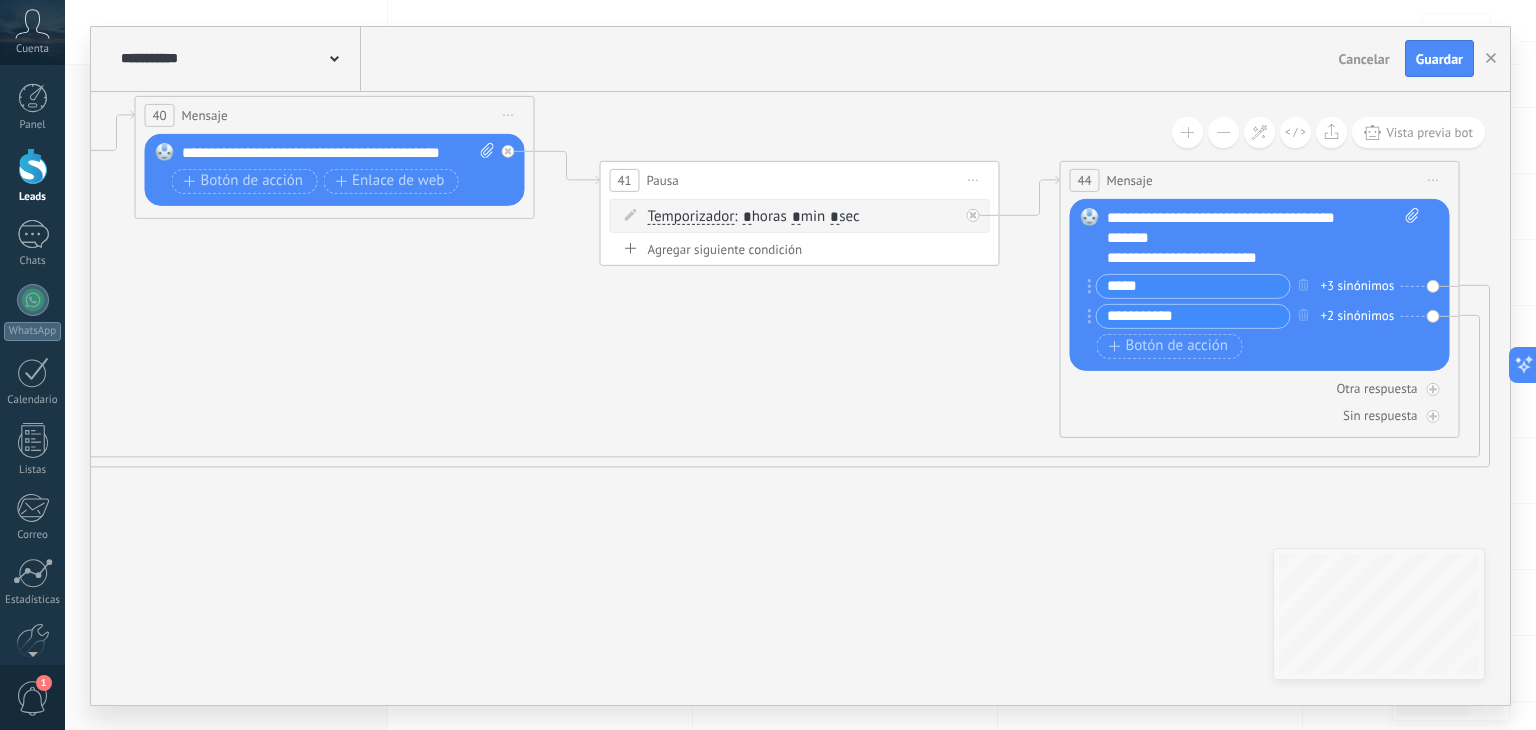 click on "Reemplazar
Quitar
Convertir a mensaje de voz
Arrastre la imagen aquí para adjuntarla.
Añadir imagen
Subir
Arrastrar y soltar
Archivo no encontrado
Escribe tu mensaje..." at bounding box center (1260, 284) 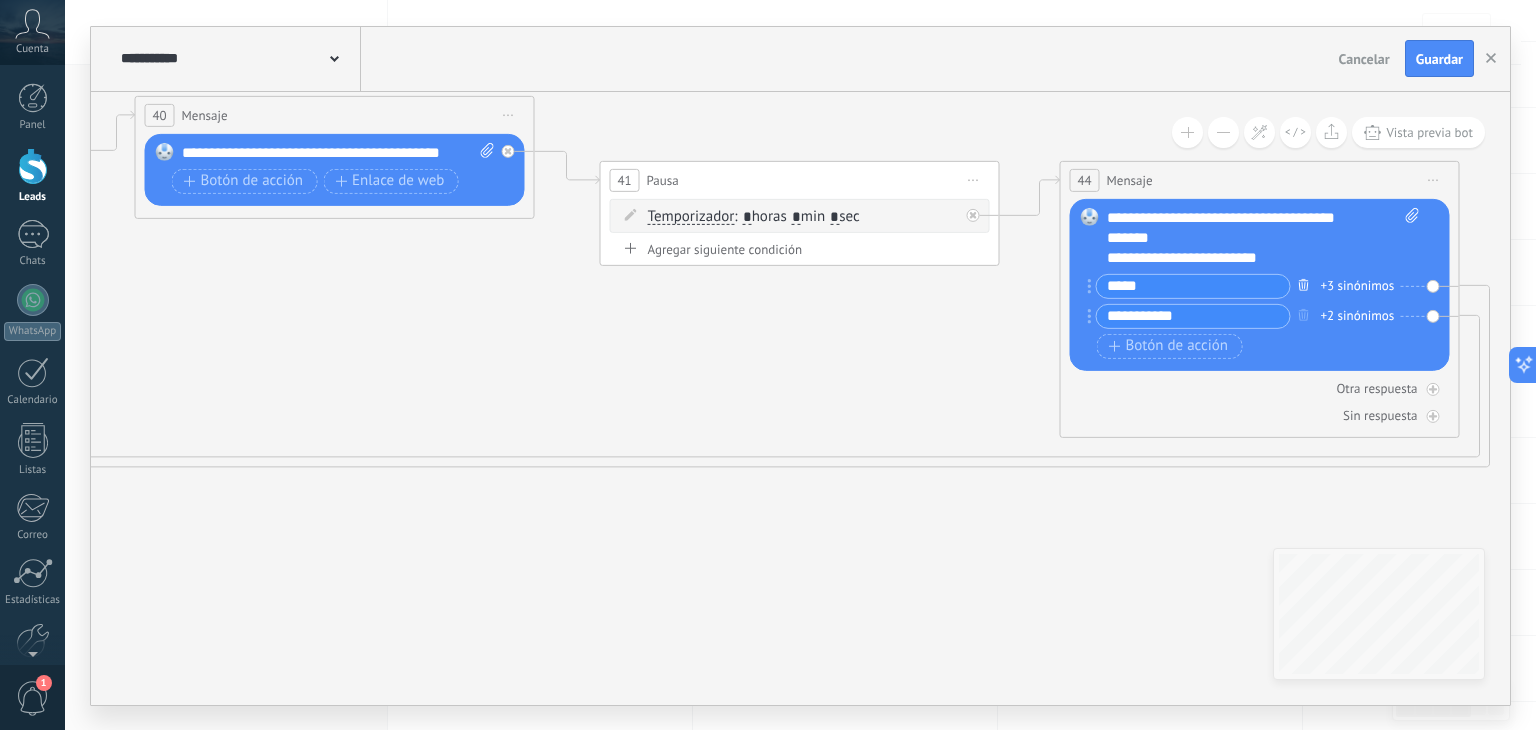 click at bounding box center (1304, 284) 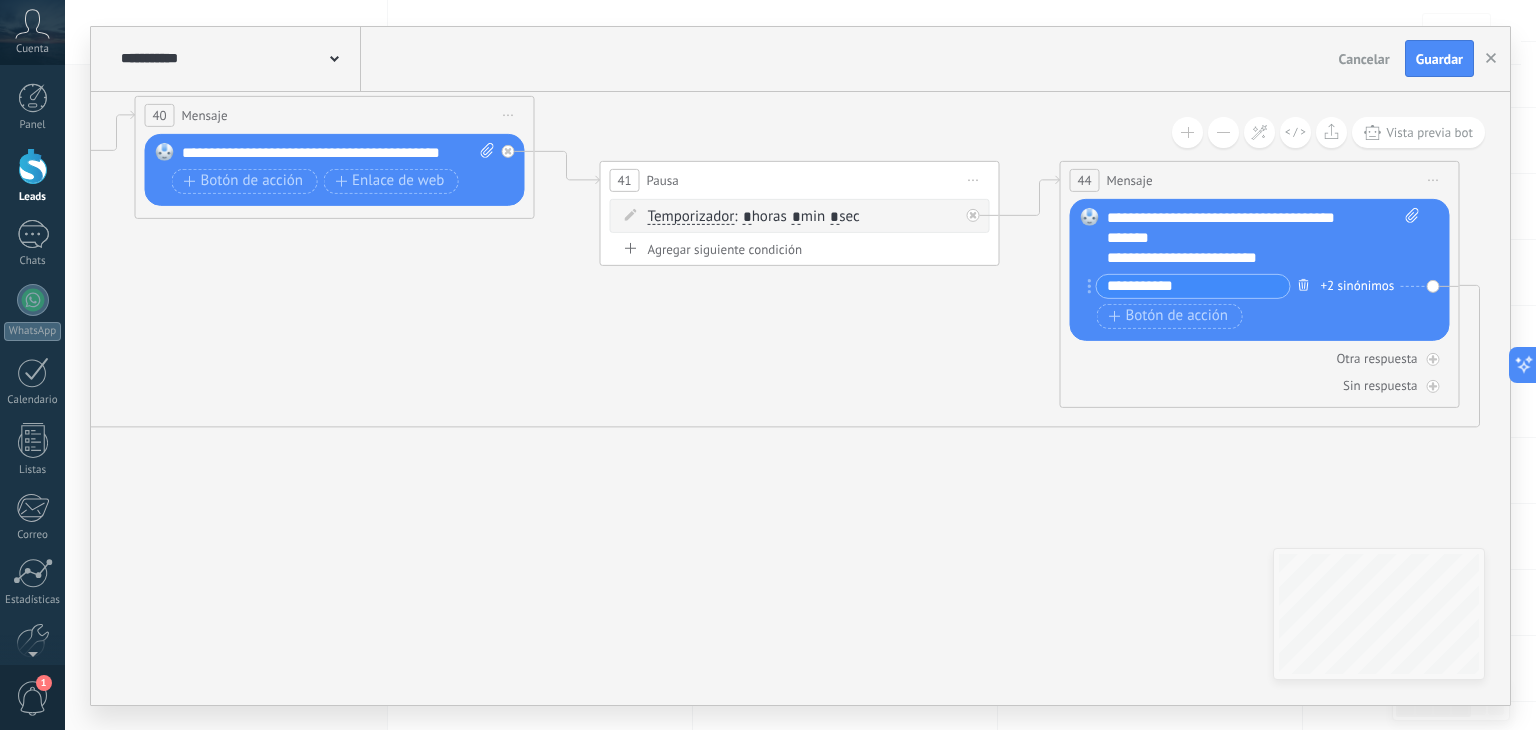 click 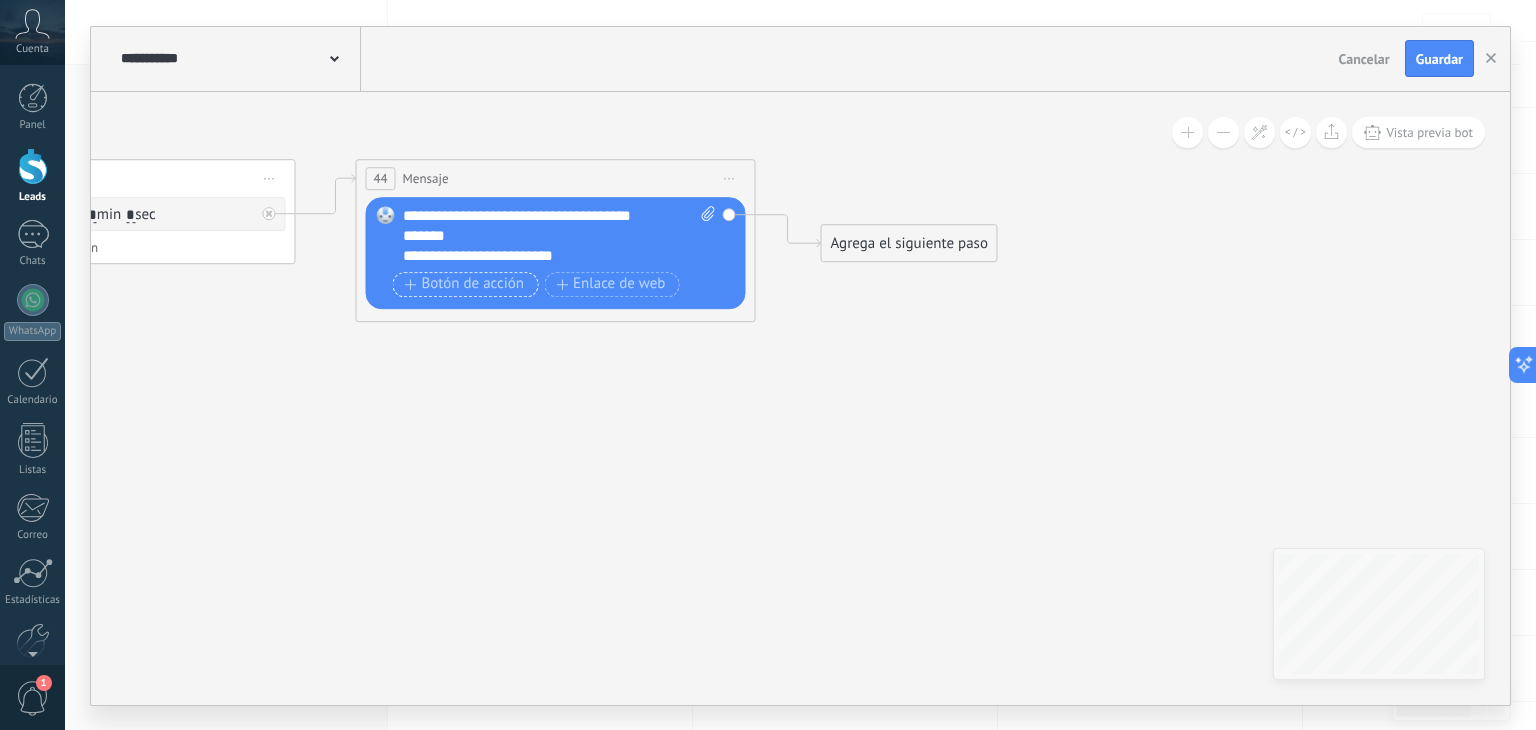 click on "Botón de acción" at bounding box center (465, 284) 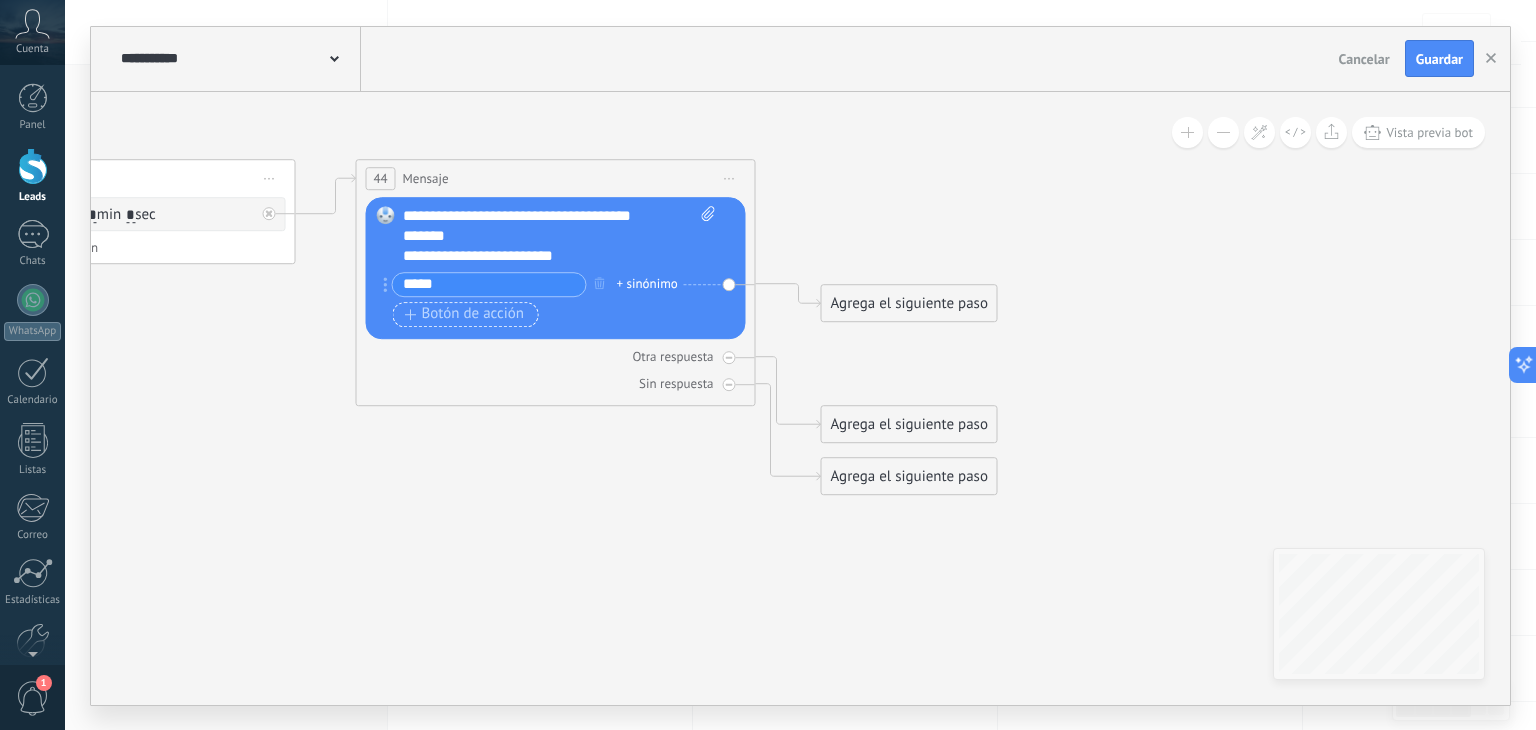 type on "*****" 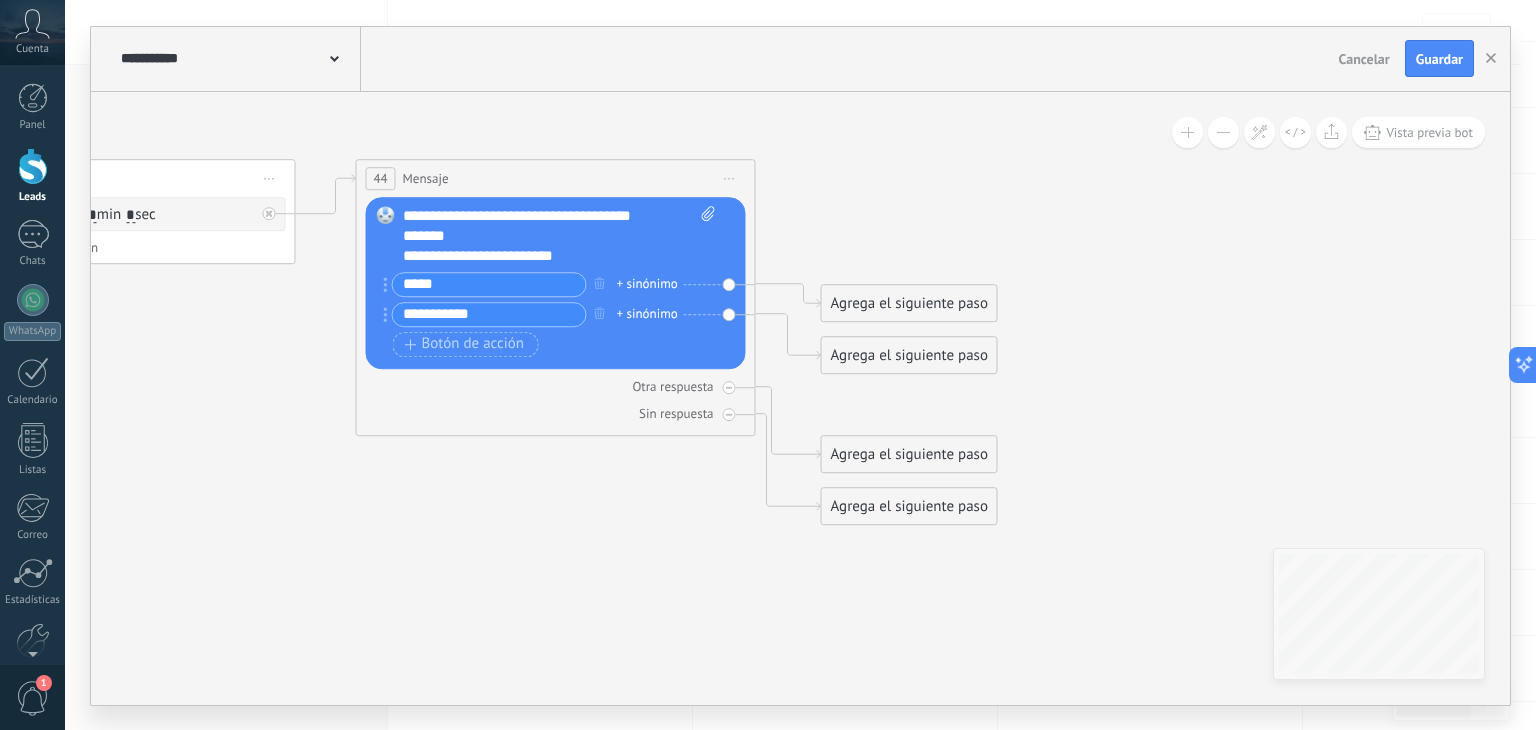 type on "**********" 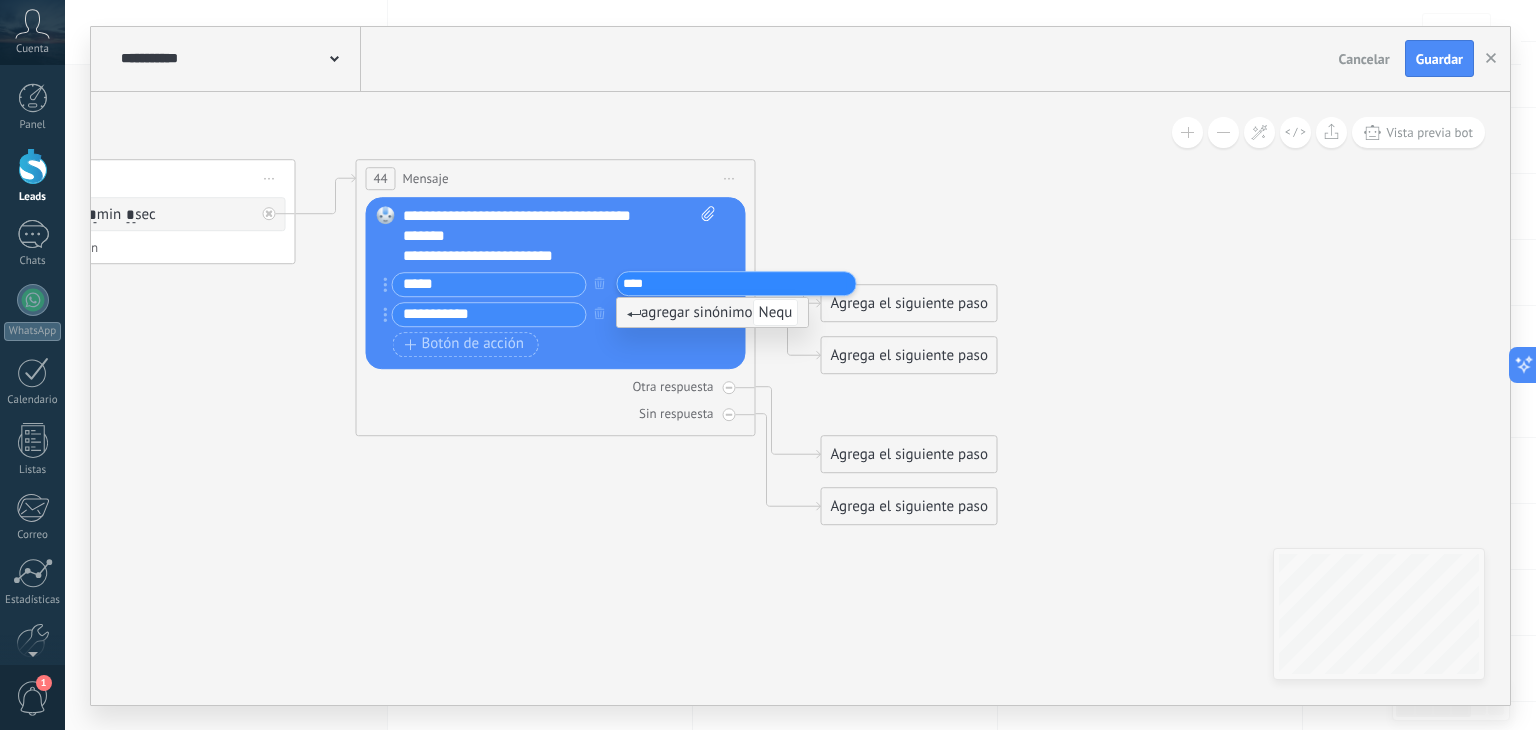 type on "*****" 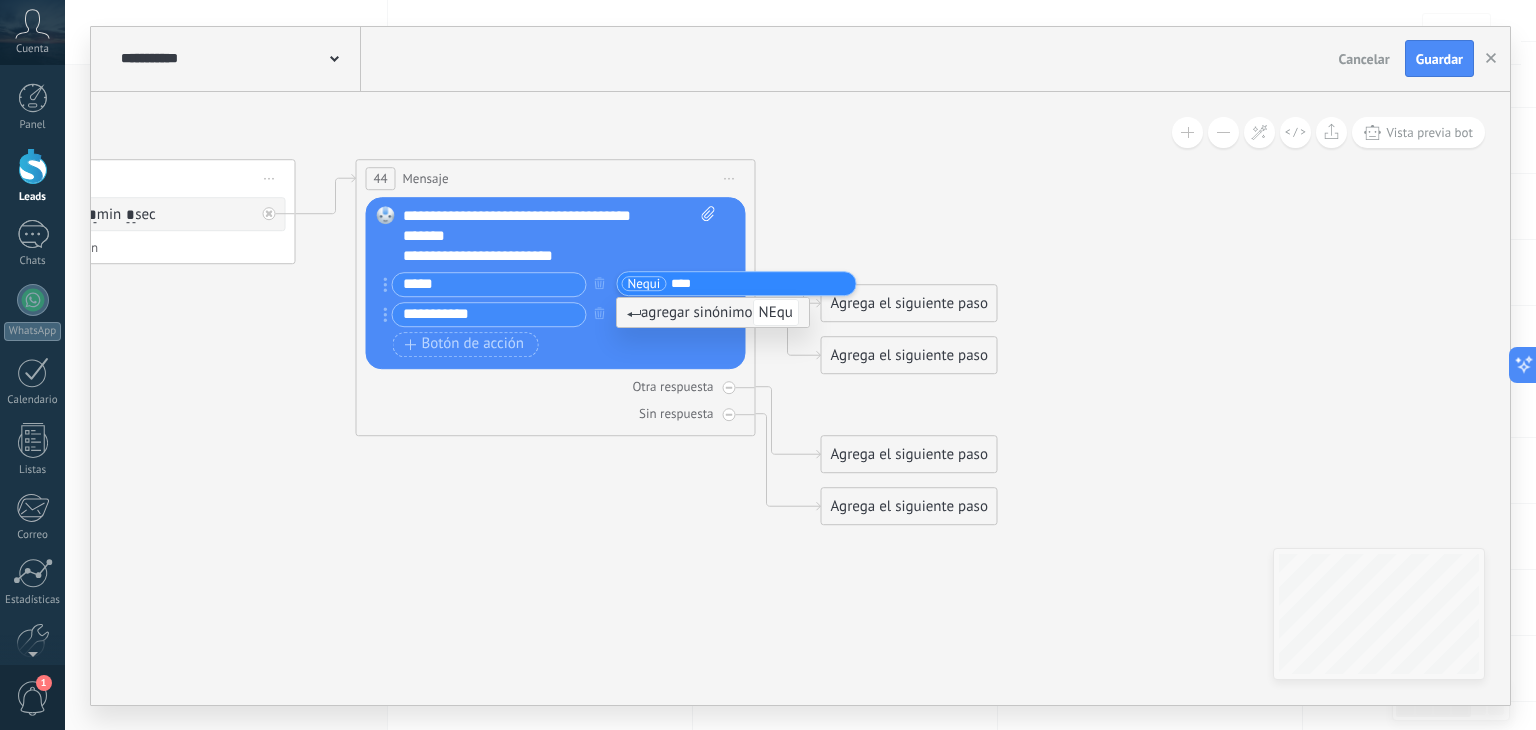 type on "*****" 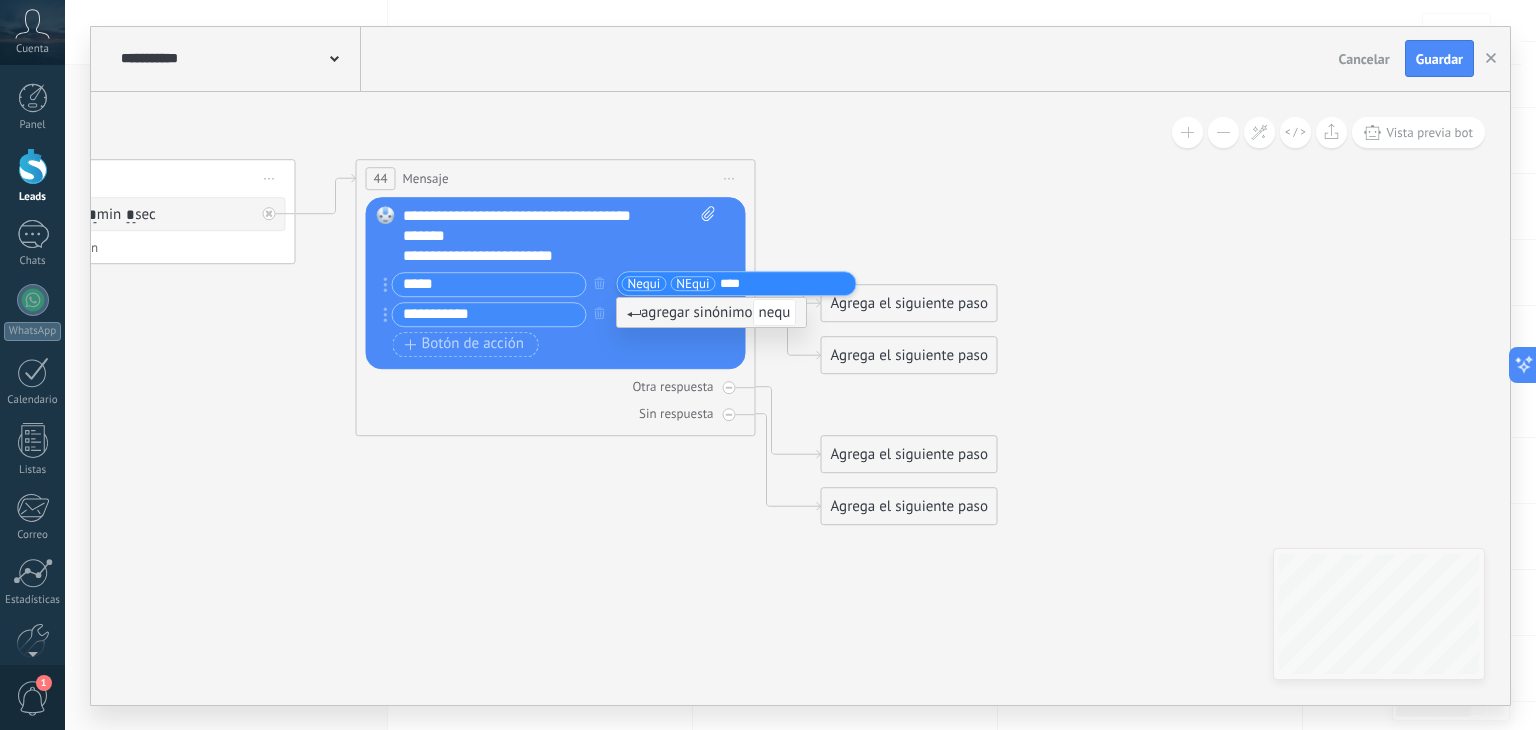 type on "*****" 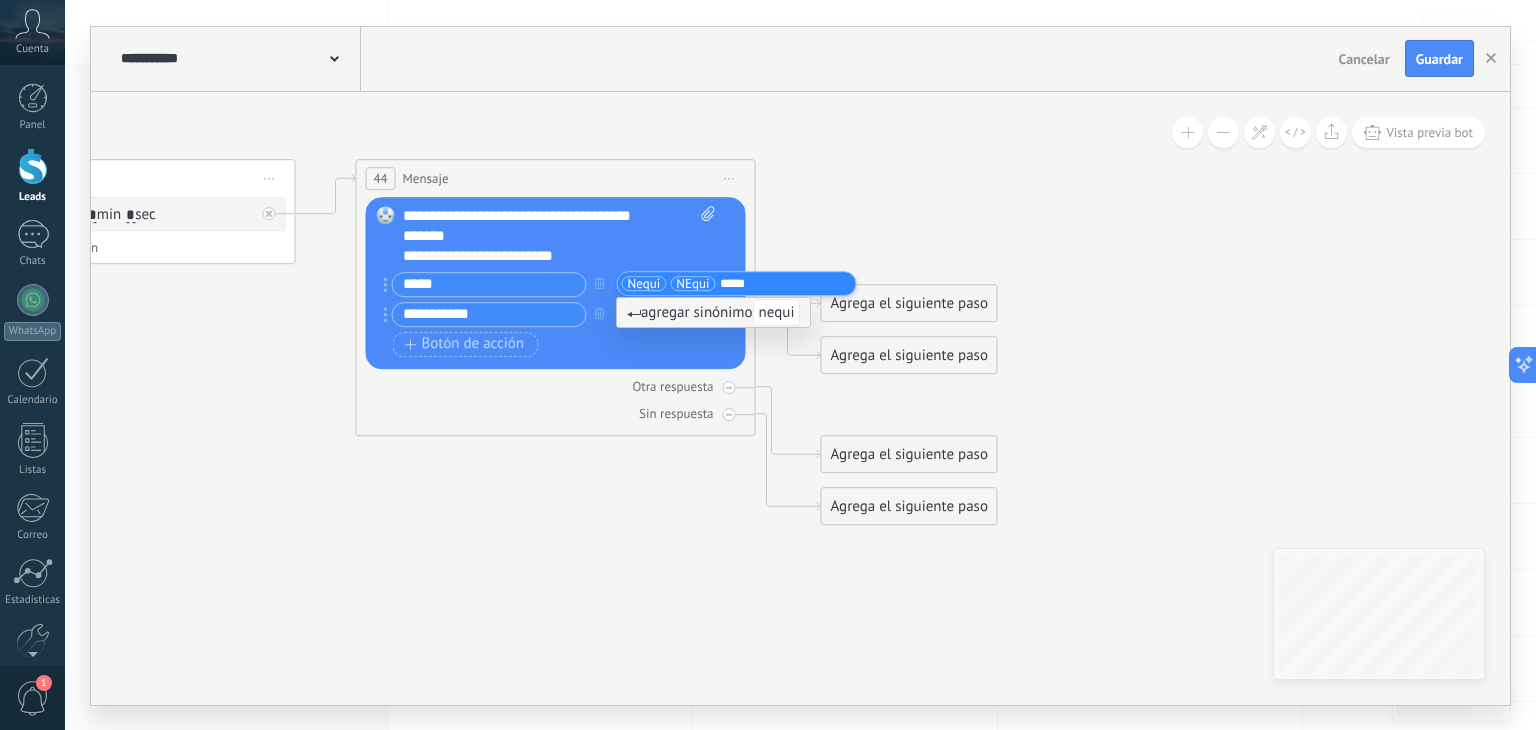 type 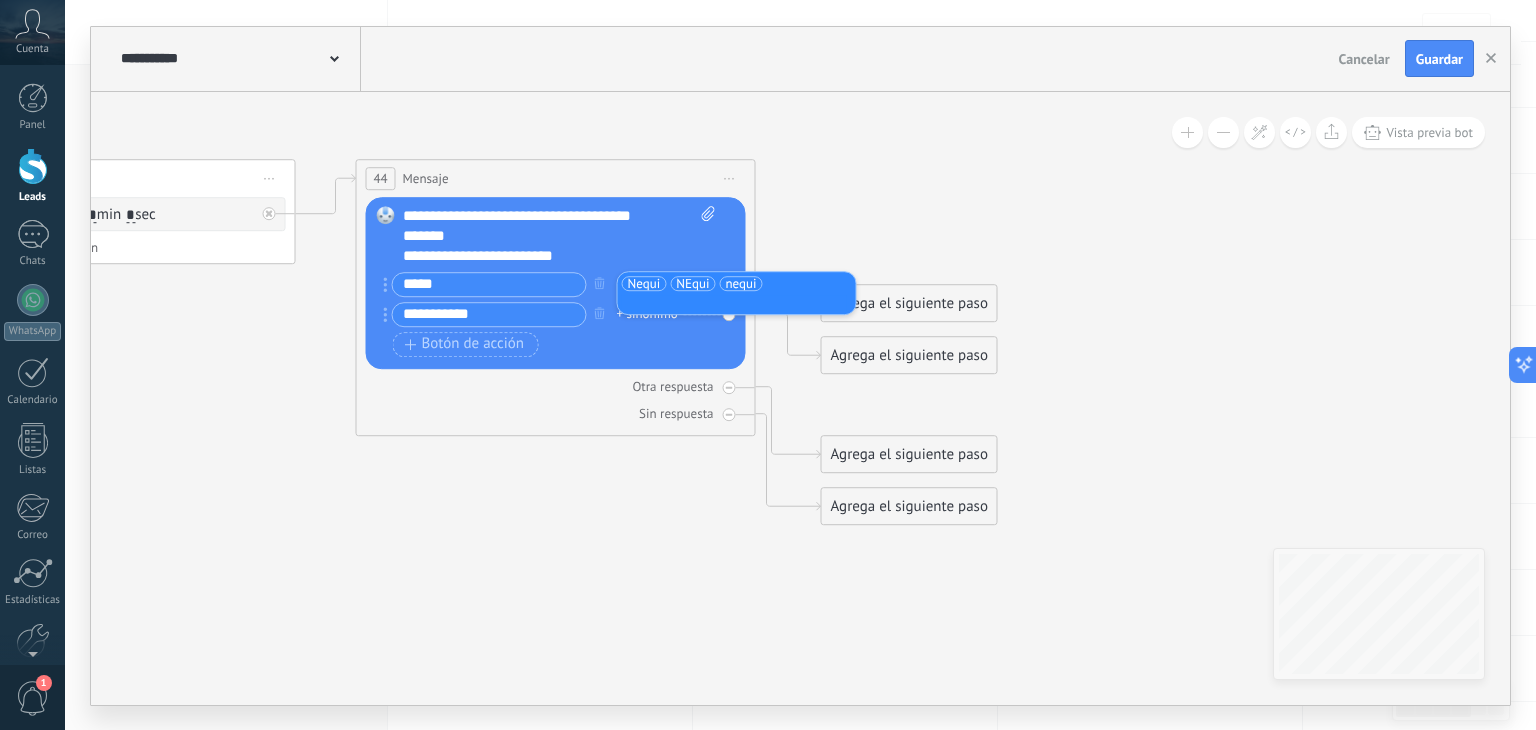 click on "Botón de acción
Enlace de web" at bounding box center (554, 344) 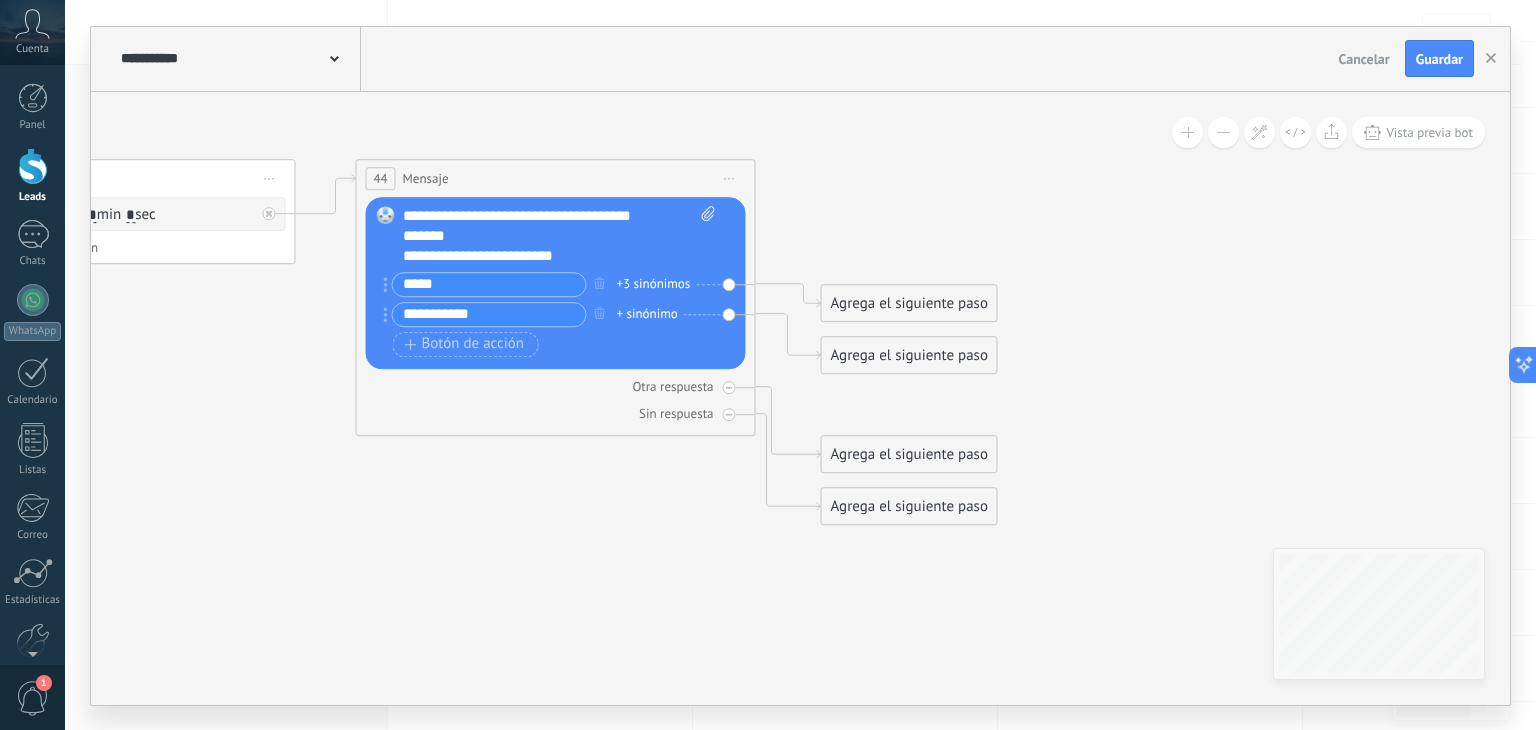 click on "+ sinónimo" at bounding box center [647, 314] 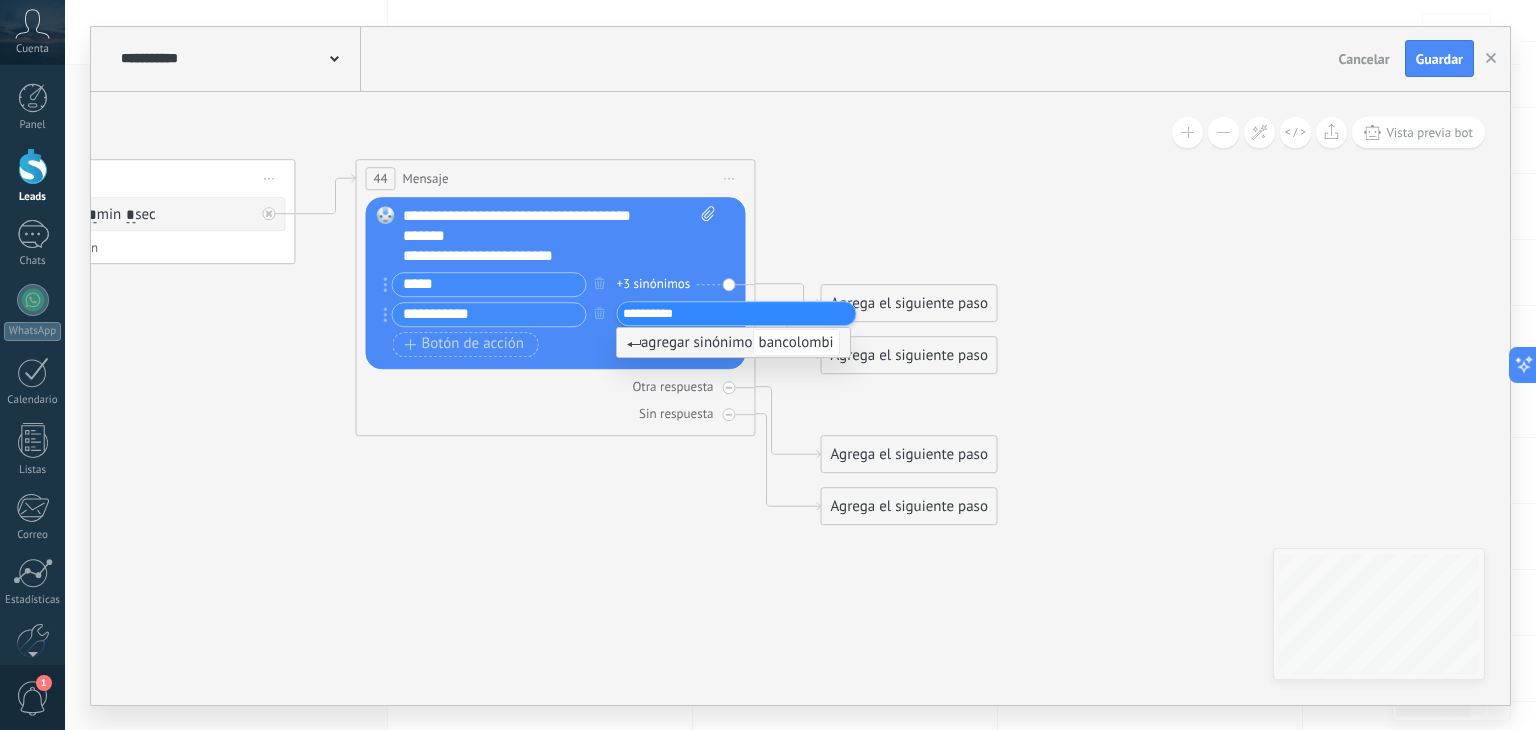 type on "**********" 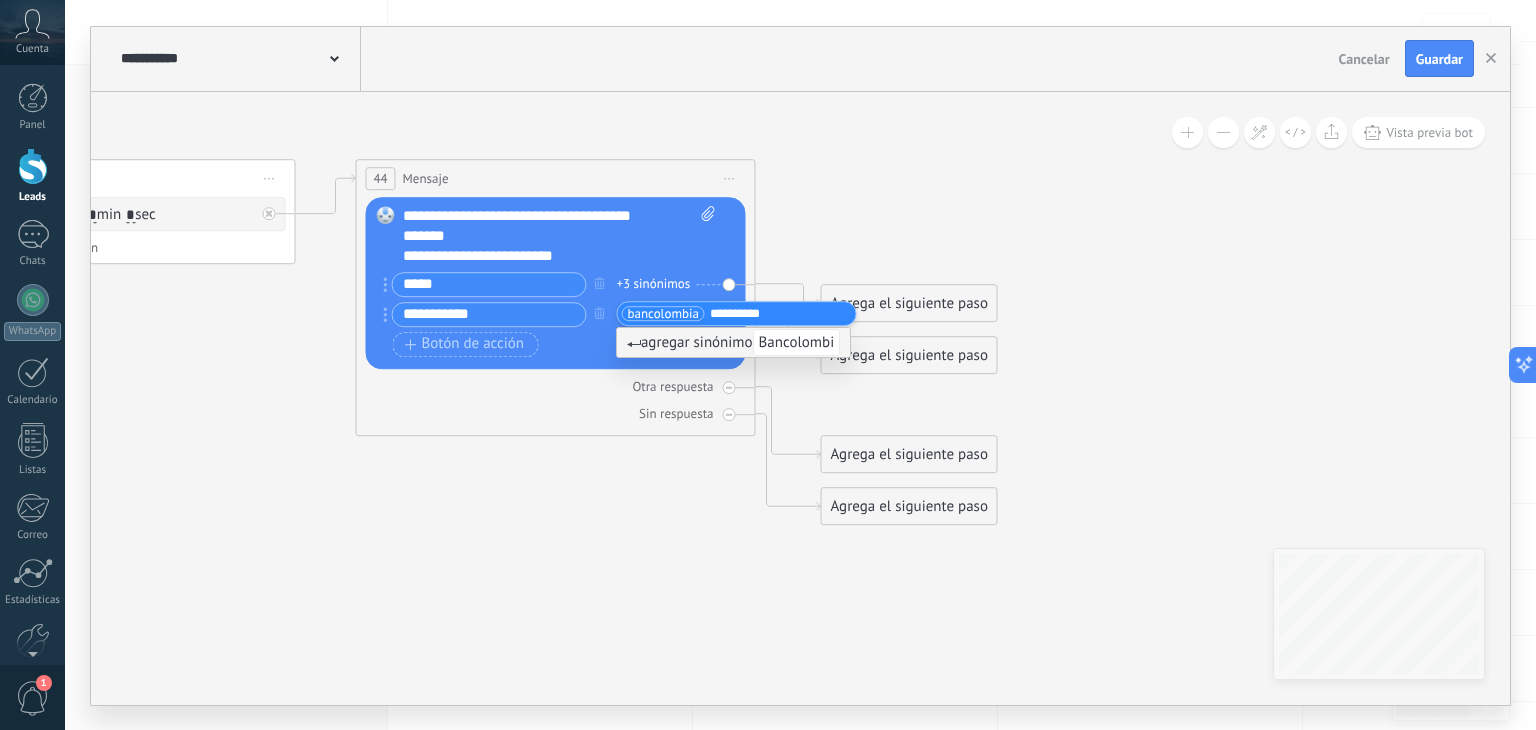 type on "**********" 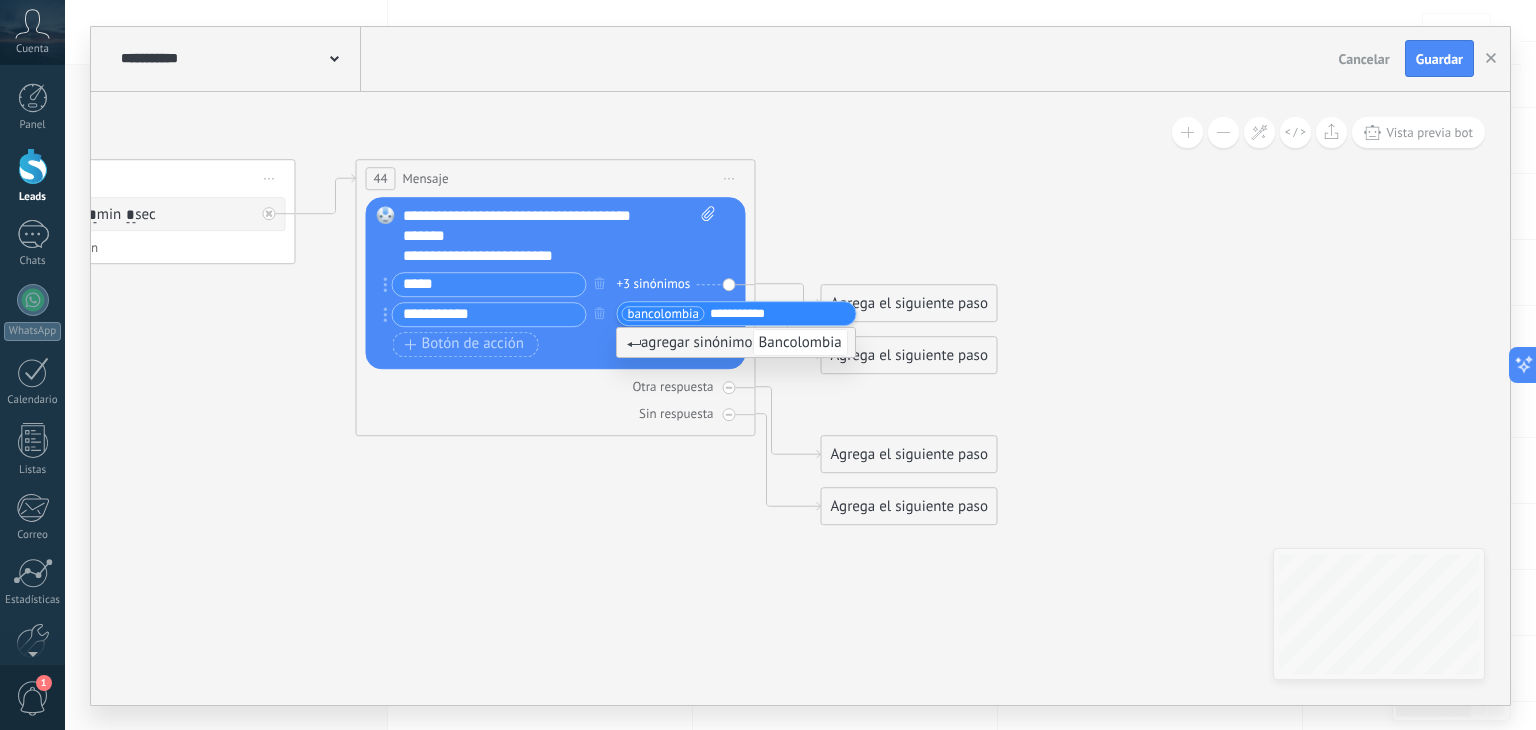 type 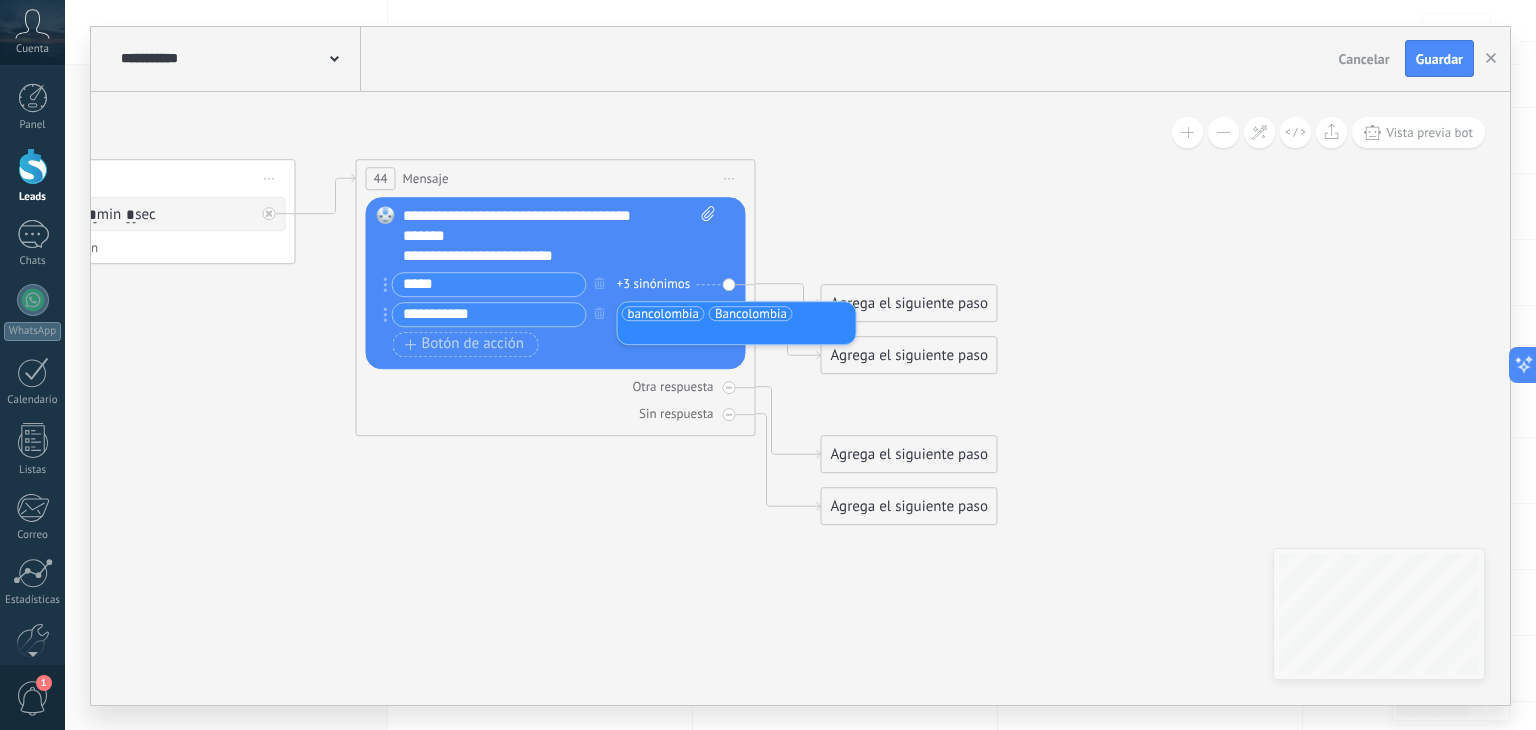 click 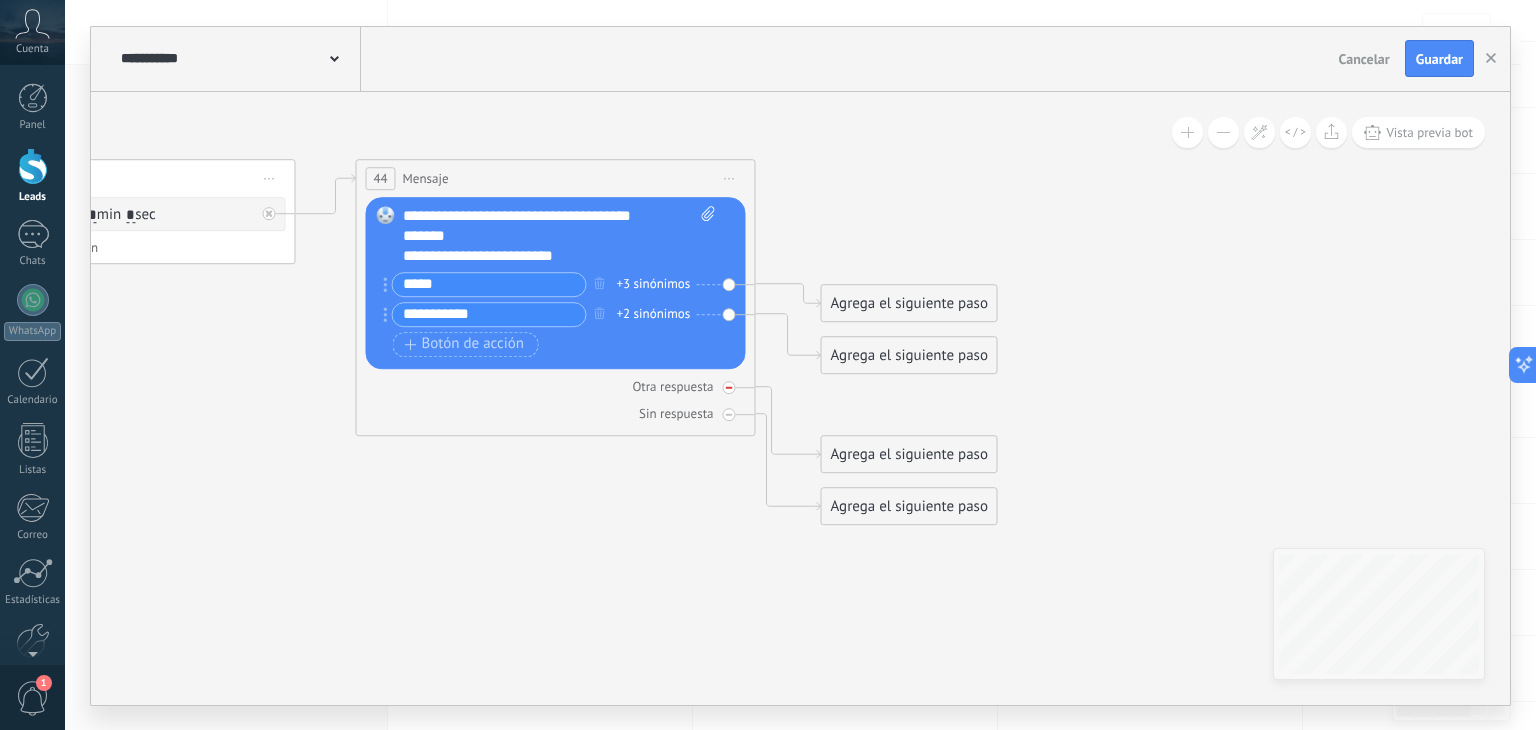 click 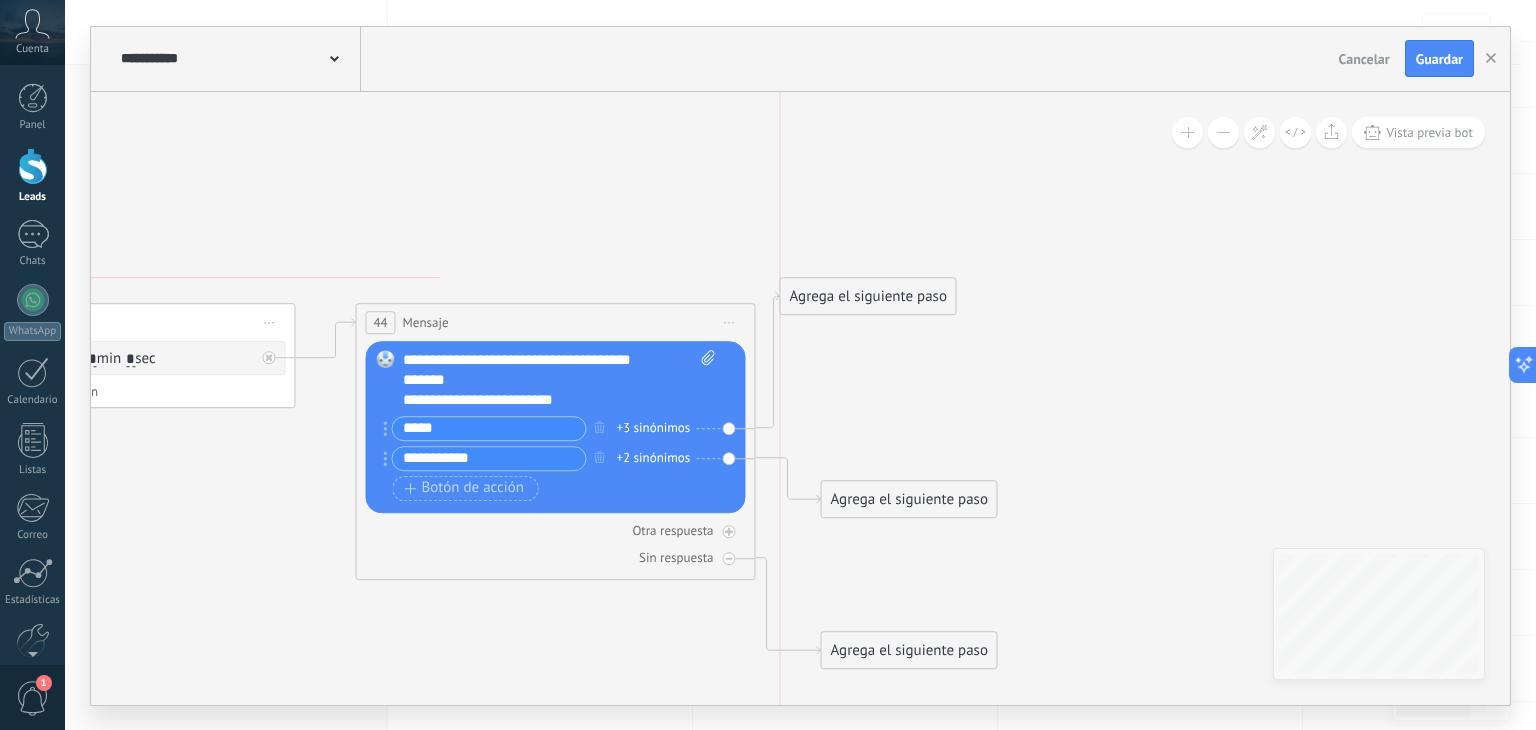 drag, startPoint x: 934, startPoint y: 448, endPoint x: 900, endPoint y: 305, distance: 146.98639 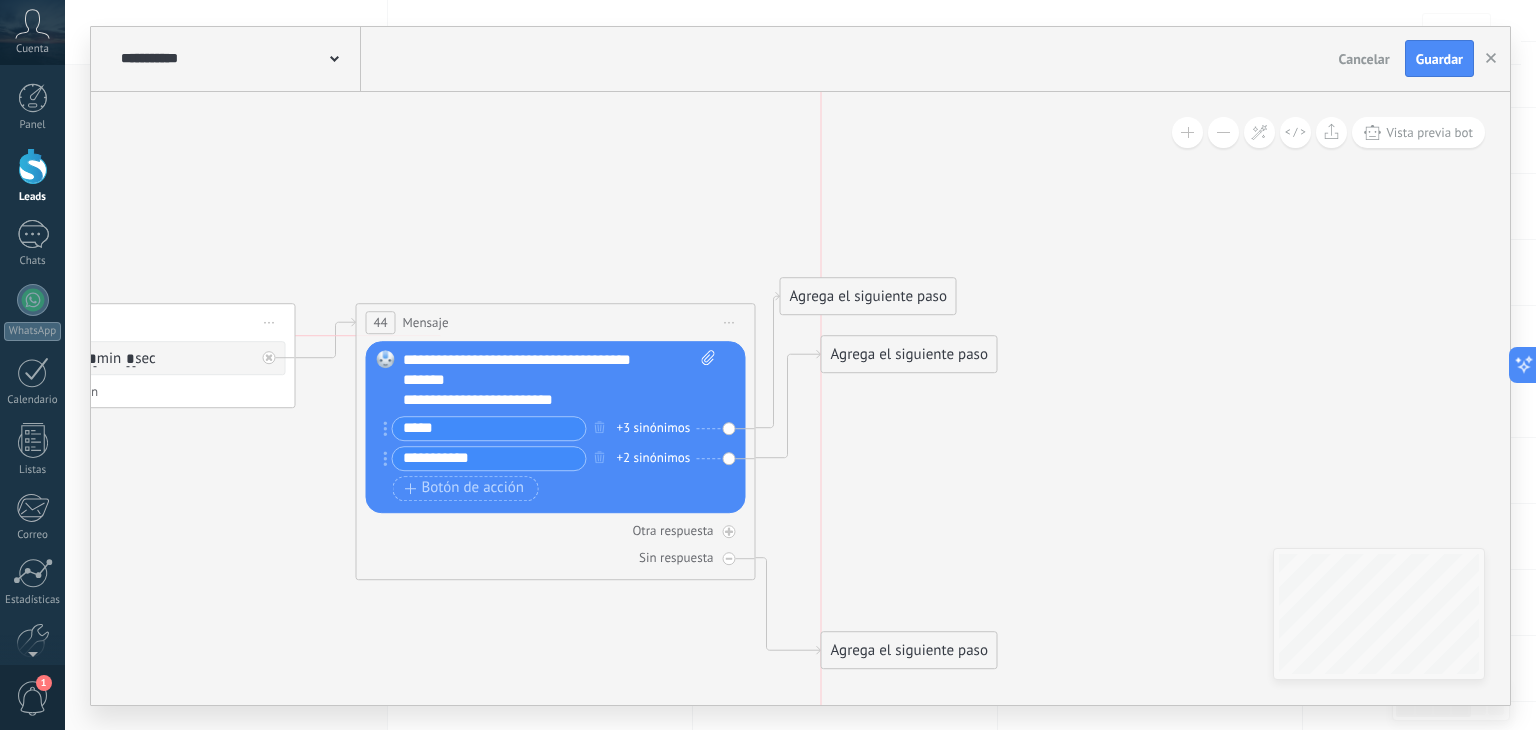 drag, startPoint x: 871, startPoint y: 504, endPoint x: 873, endPoint y: 367, distance: 137.0146 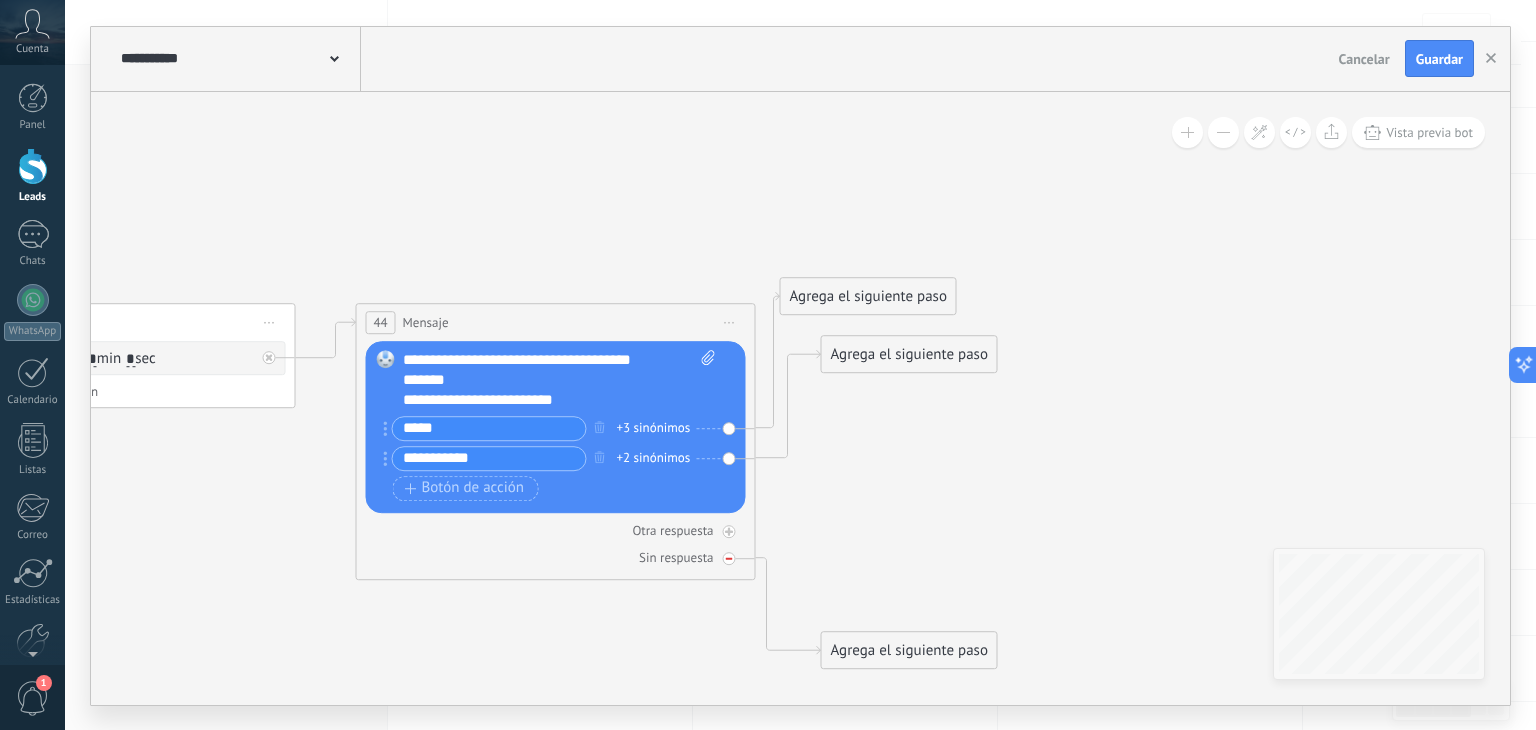 click at bounding box center (729, 558) 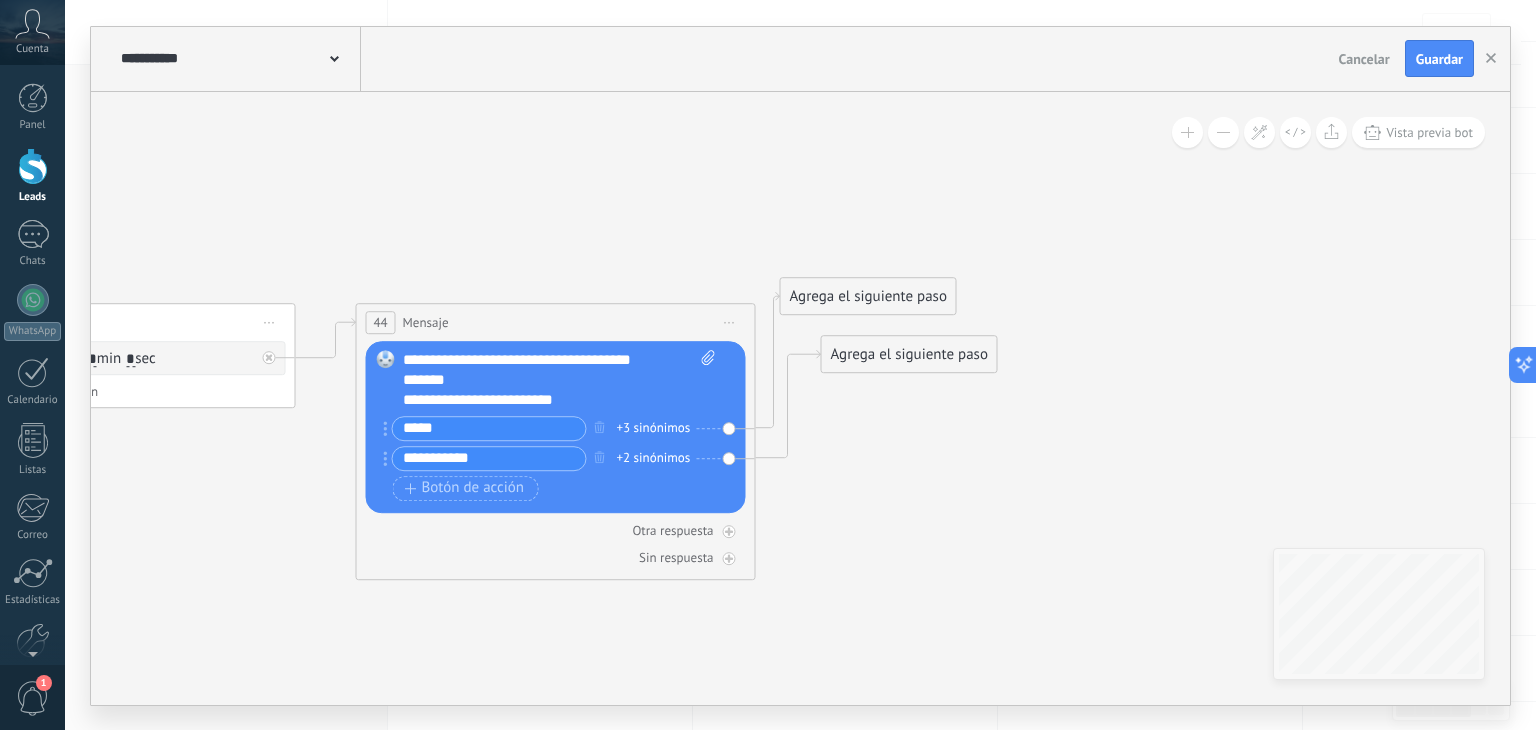 click on "Agrega el siguiente paso" at bounding box center [868, 296] 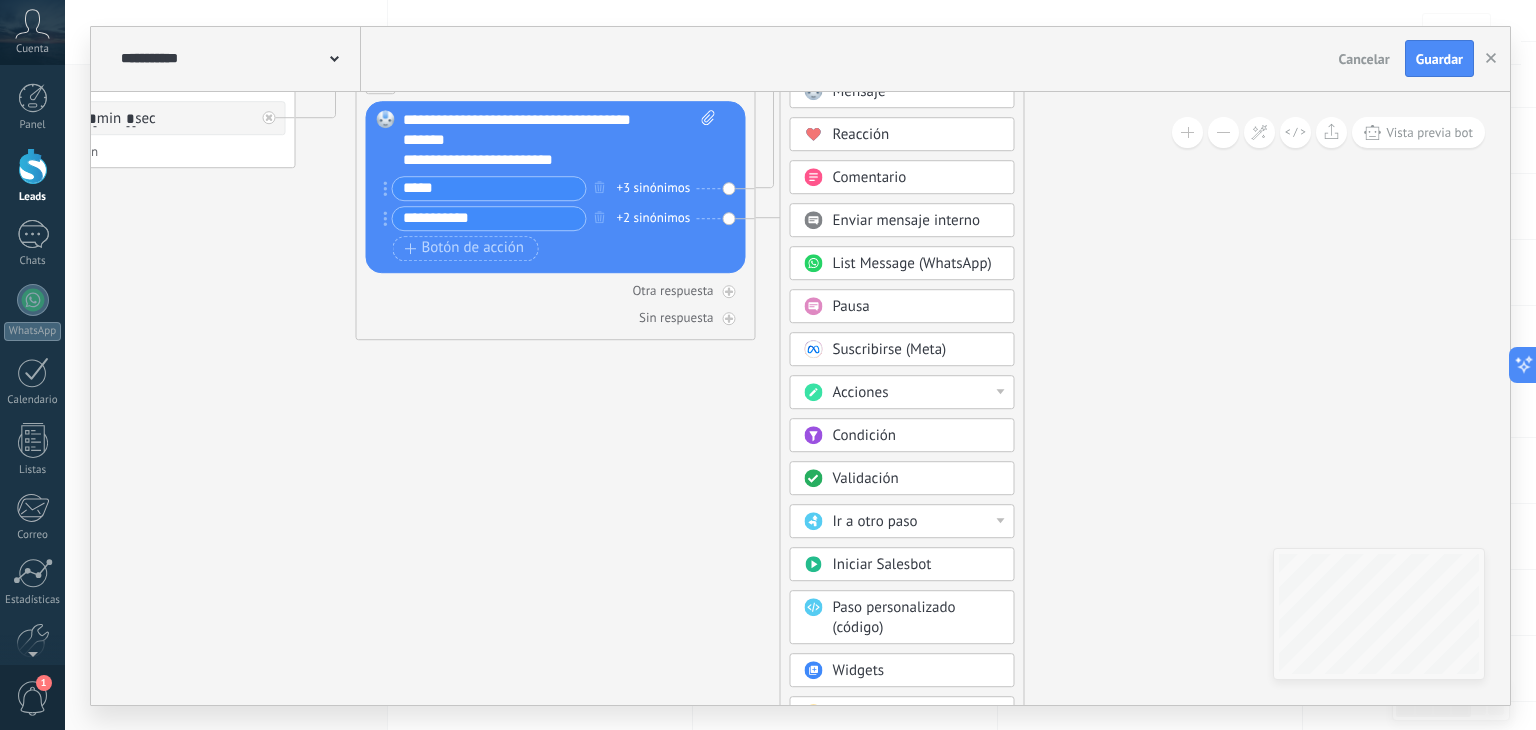 click on "Acciones" at bounding box center (861, 392) 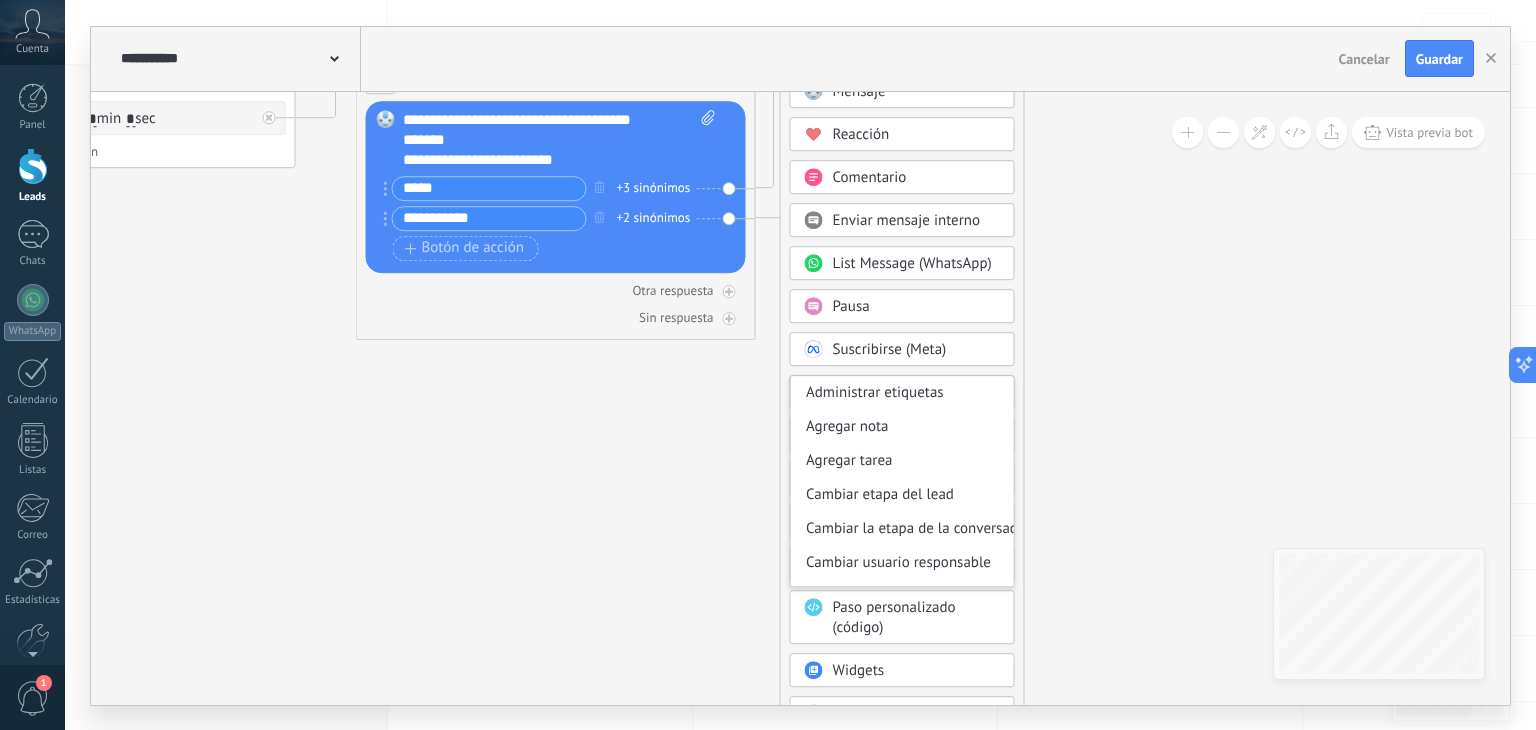 click on "Cambiar etapa del lead" at bounding box center (902, 495) 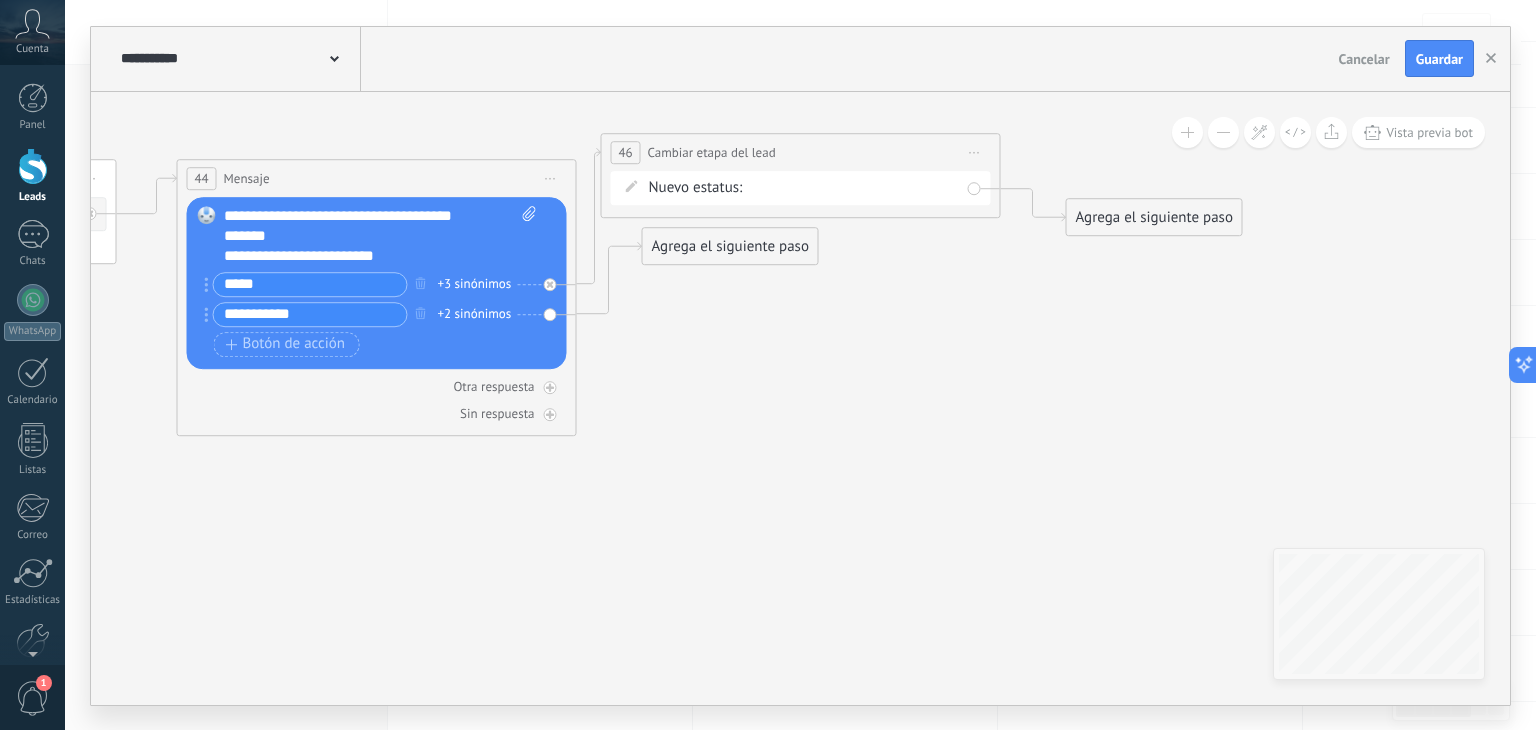 click on "Agrega el siguiente paso" at bounding box center (1154, 217) 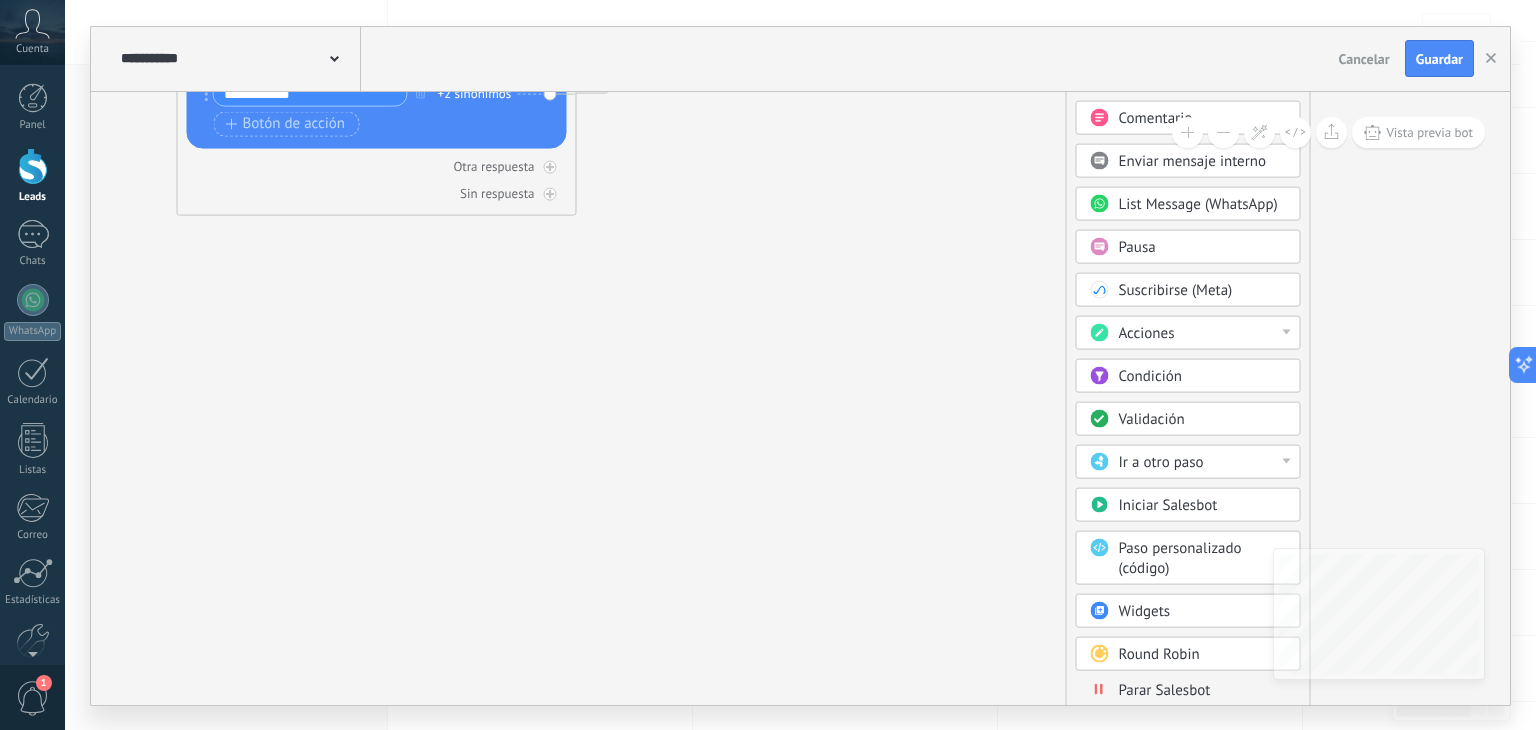 click on "Parar Salesbot" at bounding box center (1165, 689) 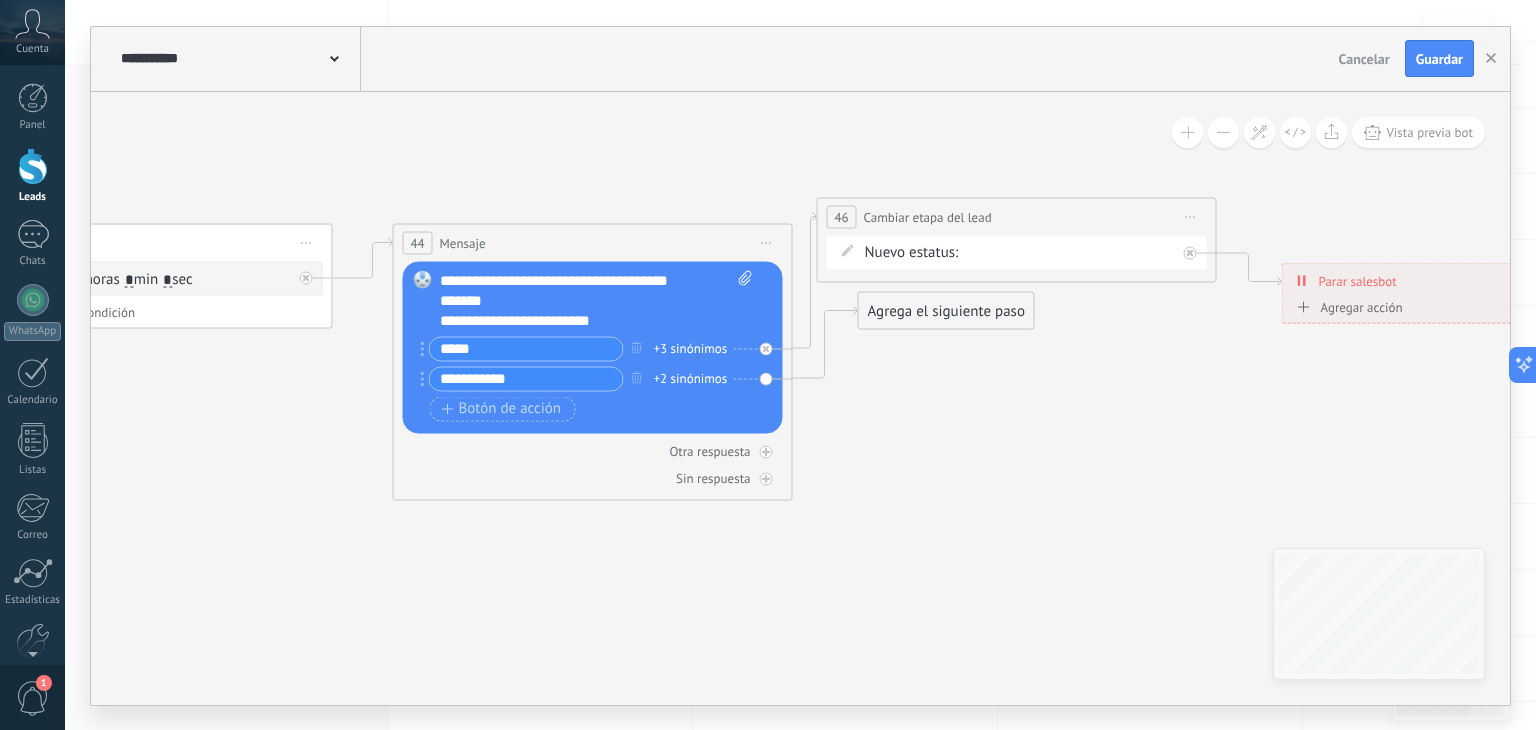 click on "Agrega el siguiente paso" at bounding box center (946, 310) 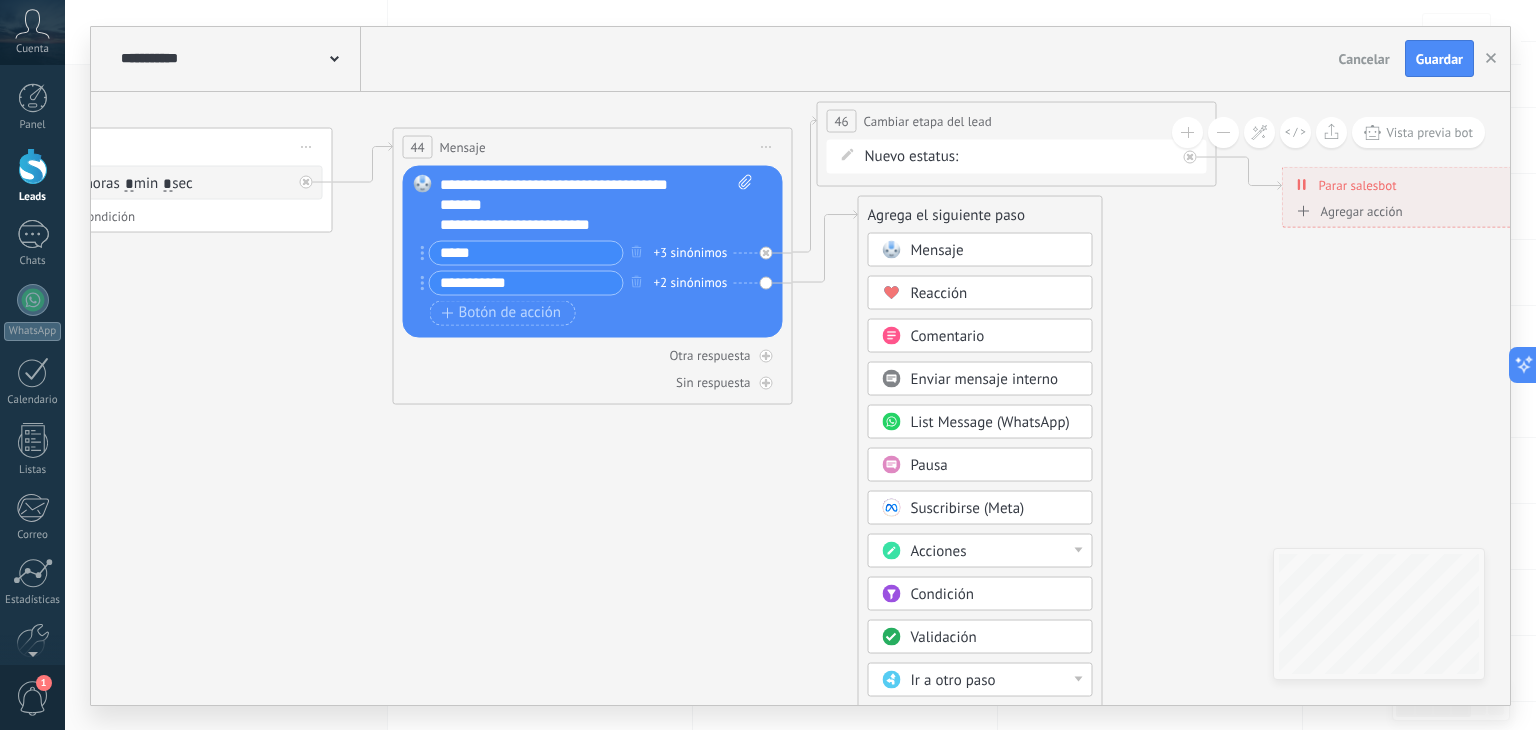 click on "Acciones" at bounding box center (995, 551) 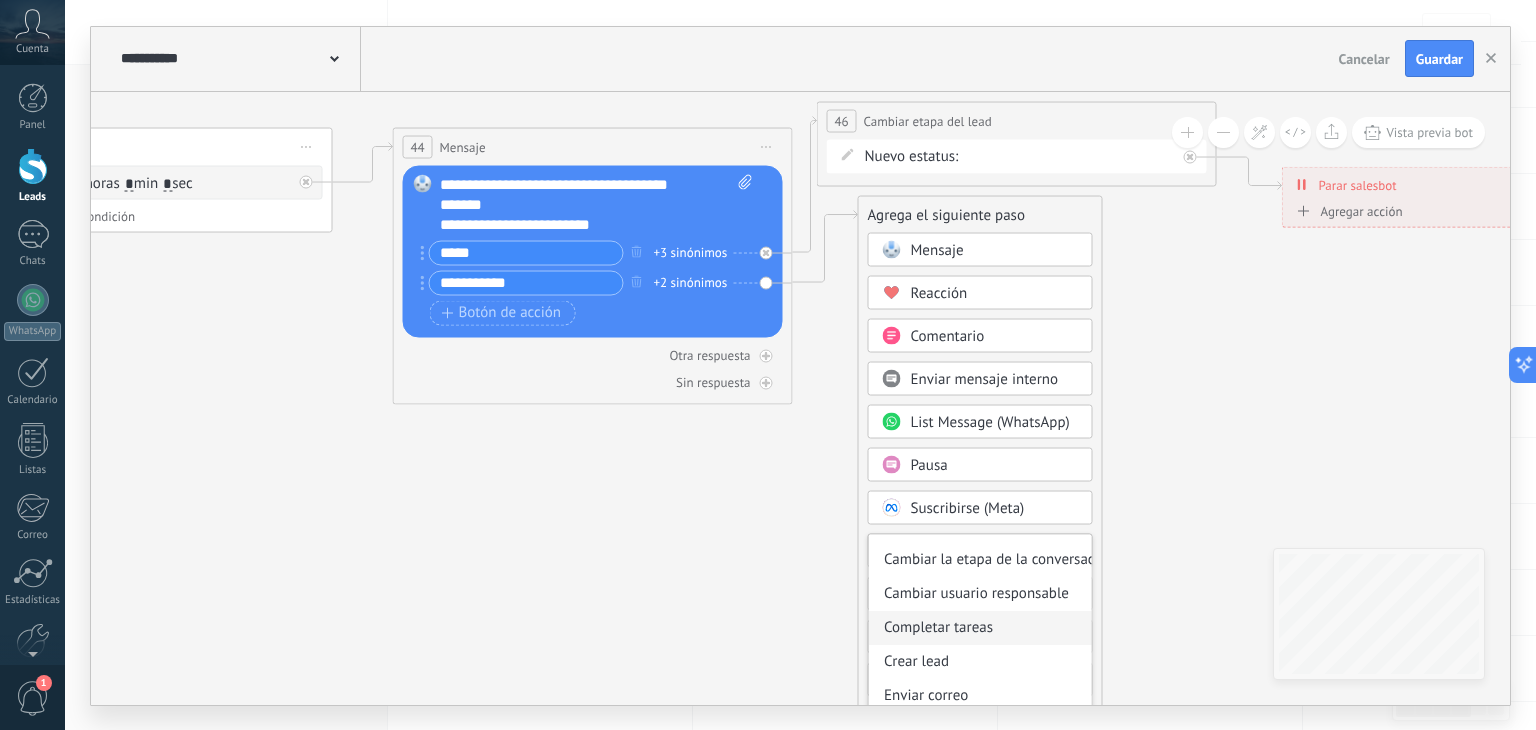 scroll, scrollTop: 100, scrollLeft: 0, axis: vertical 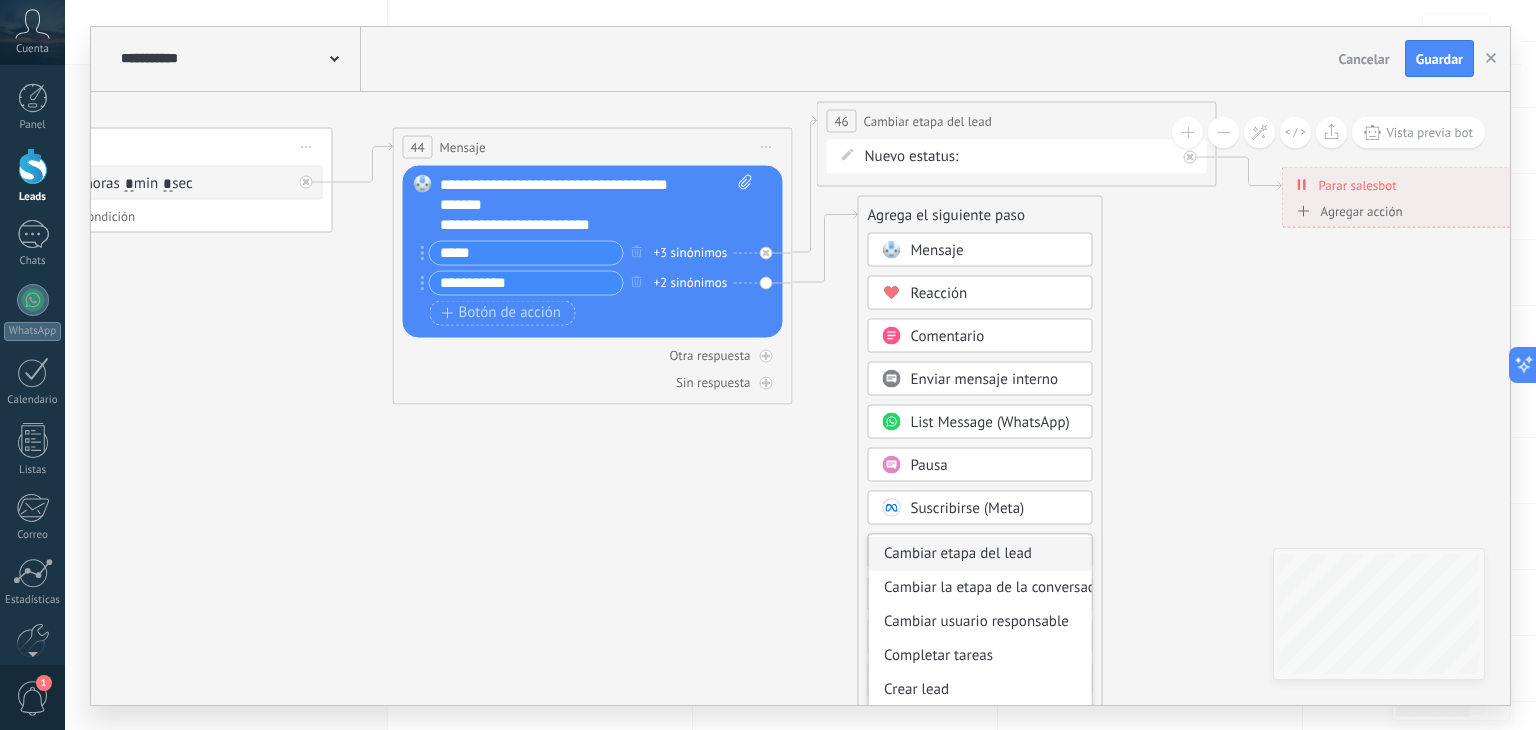 click on "Cambiar etapa del lead" at bounding box center [980, 553] 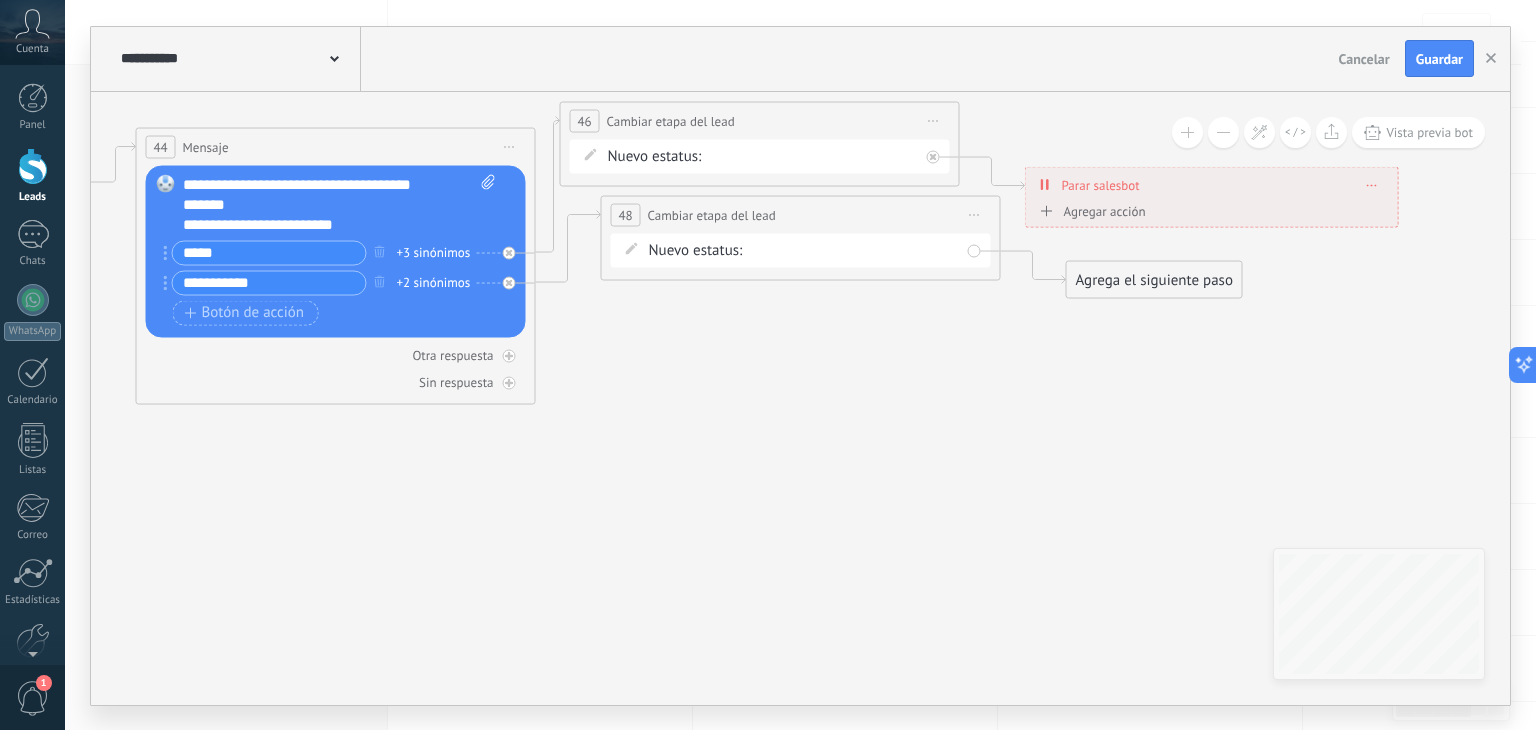 click on "NEQUI BANCOLOMBIA REMARKETING Ganado Perdido" at bounding box center (0, 0) 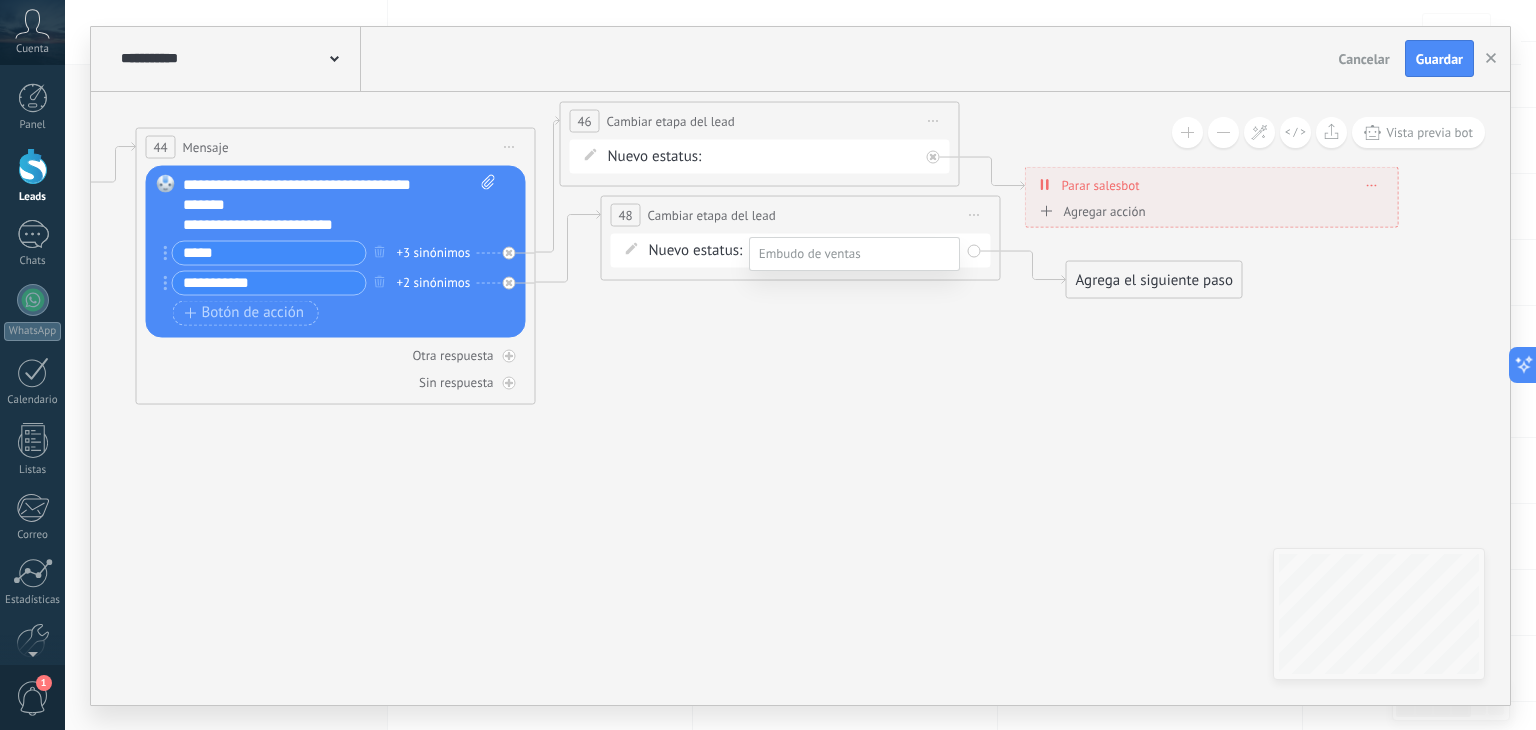 click on "BANCOLOMBIA" at bounding box center (0, 0) 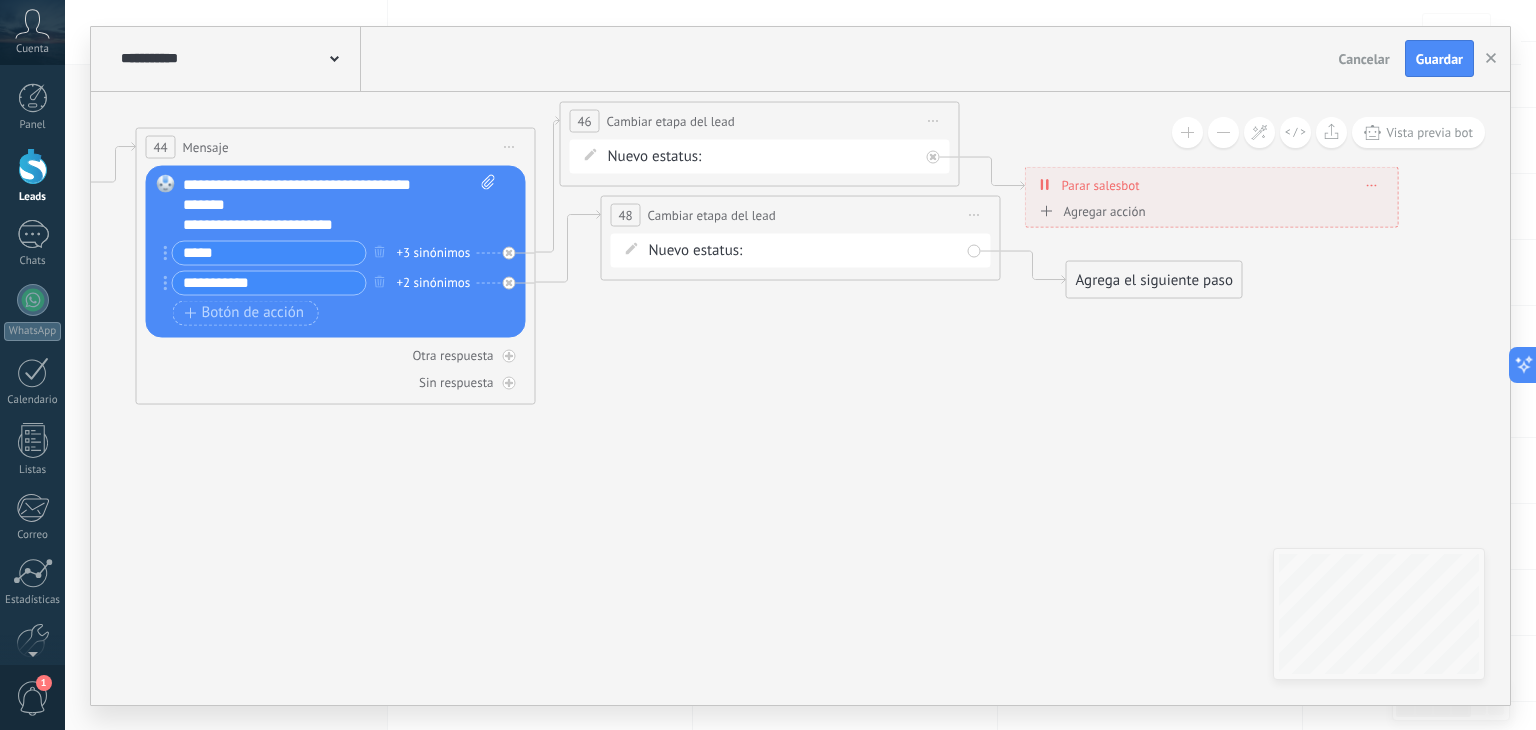 click on "Agrega el siguiente paso" at bounding box center (1154, 279) 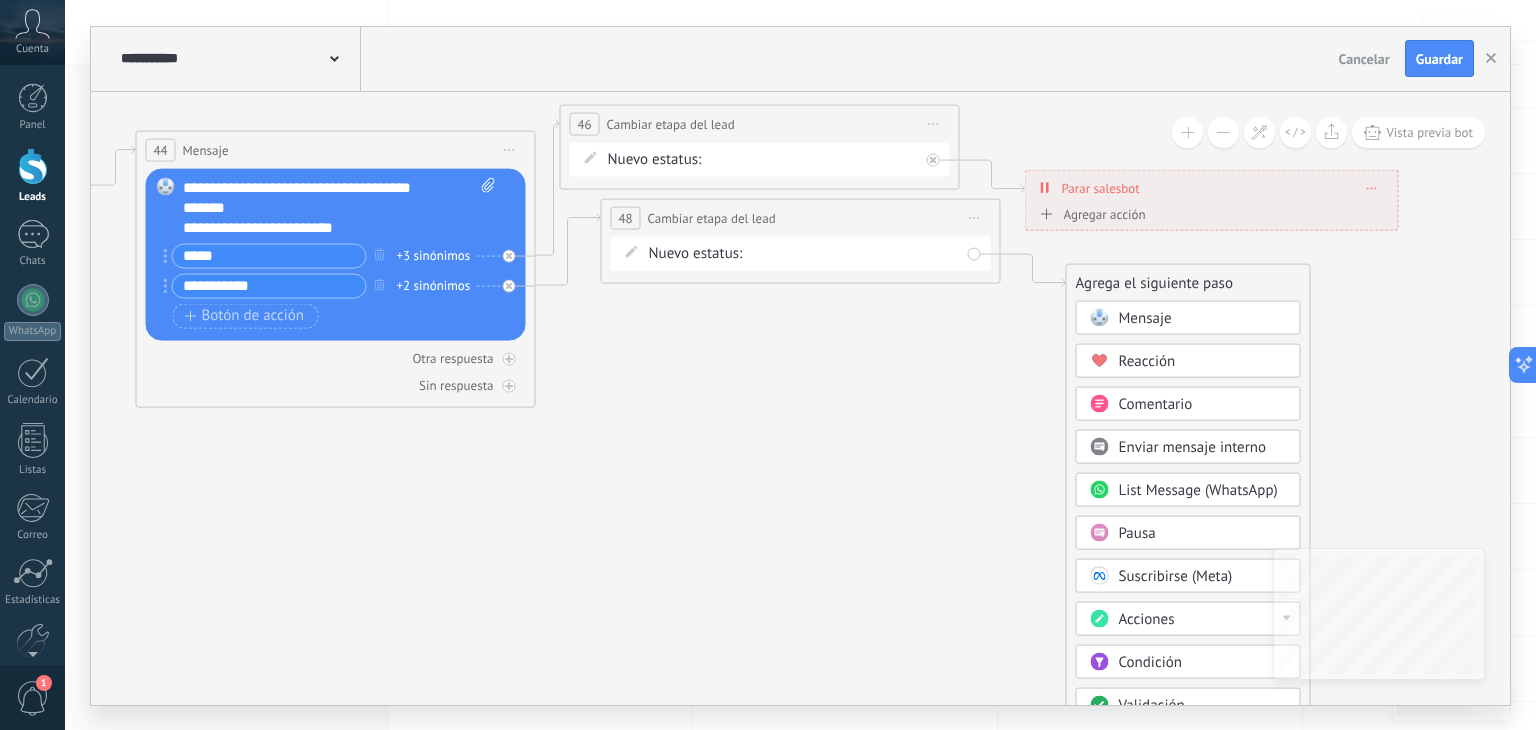 click 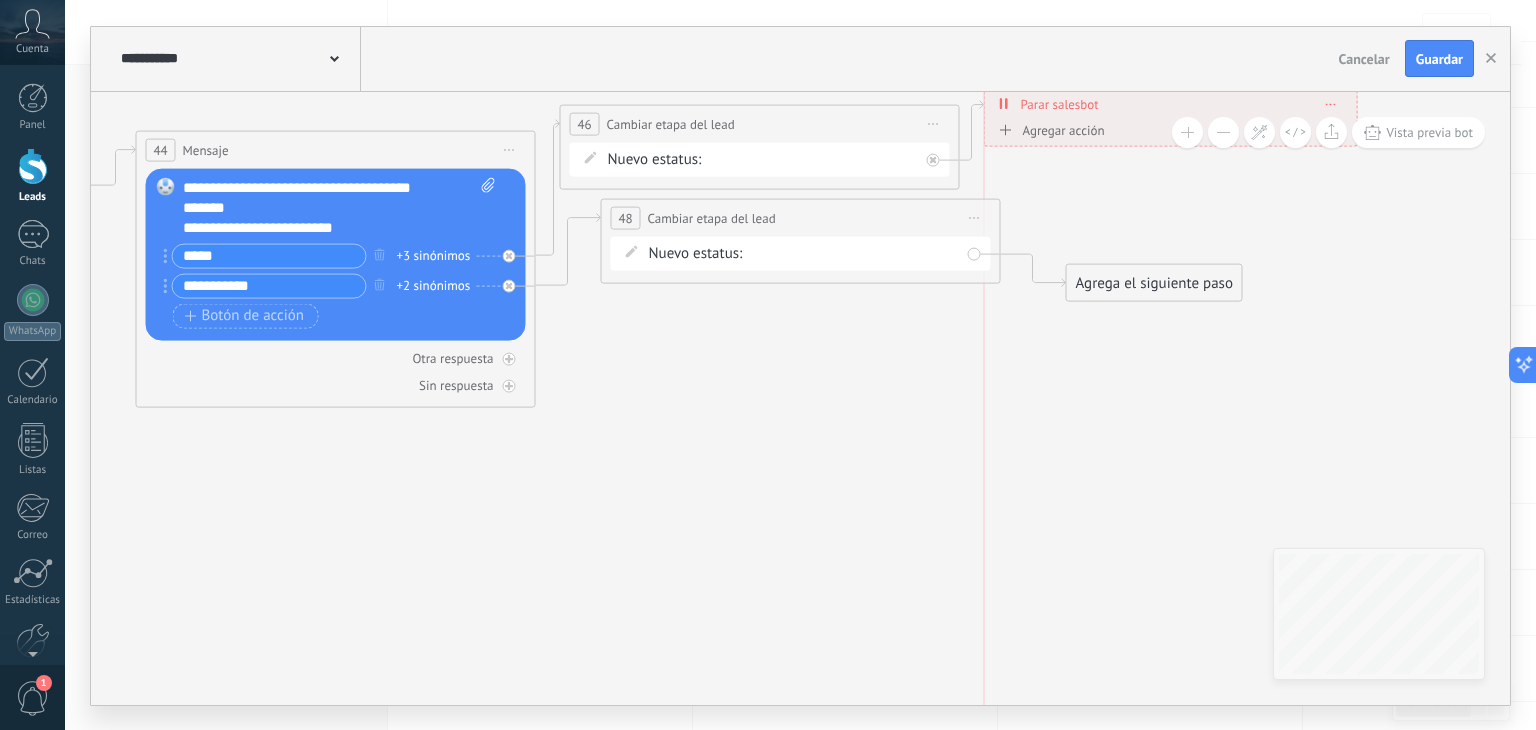 drag, startPoint x: 1195, startPoint y: 197, endPoint x: 1157, endPoint y: 128, distance: 78.77182 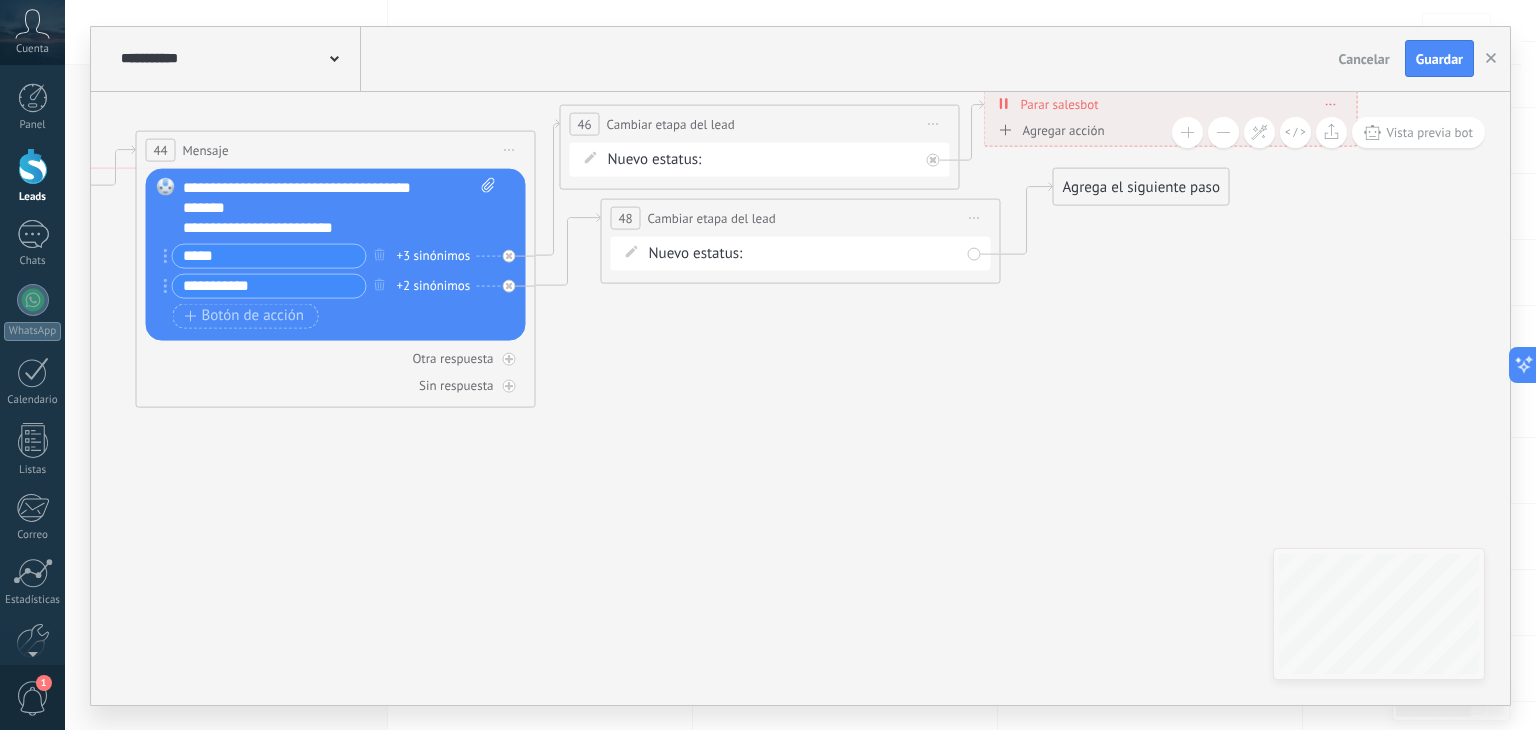 drag, startPoint x: 1164, startPoint y: 281, endPoint x: 1151, endPoint y: 179, distance: 102.825096 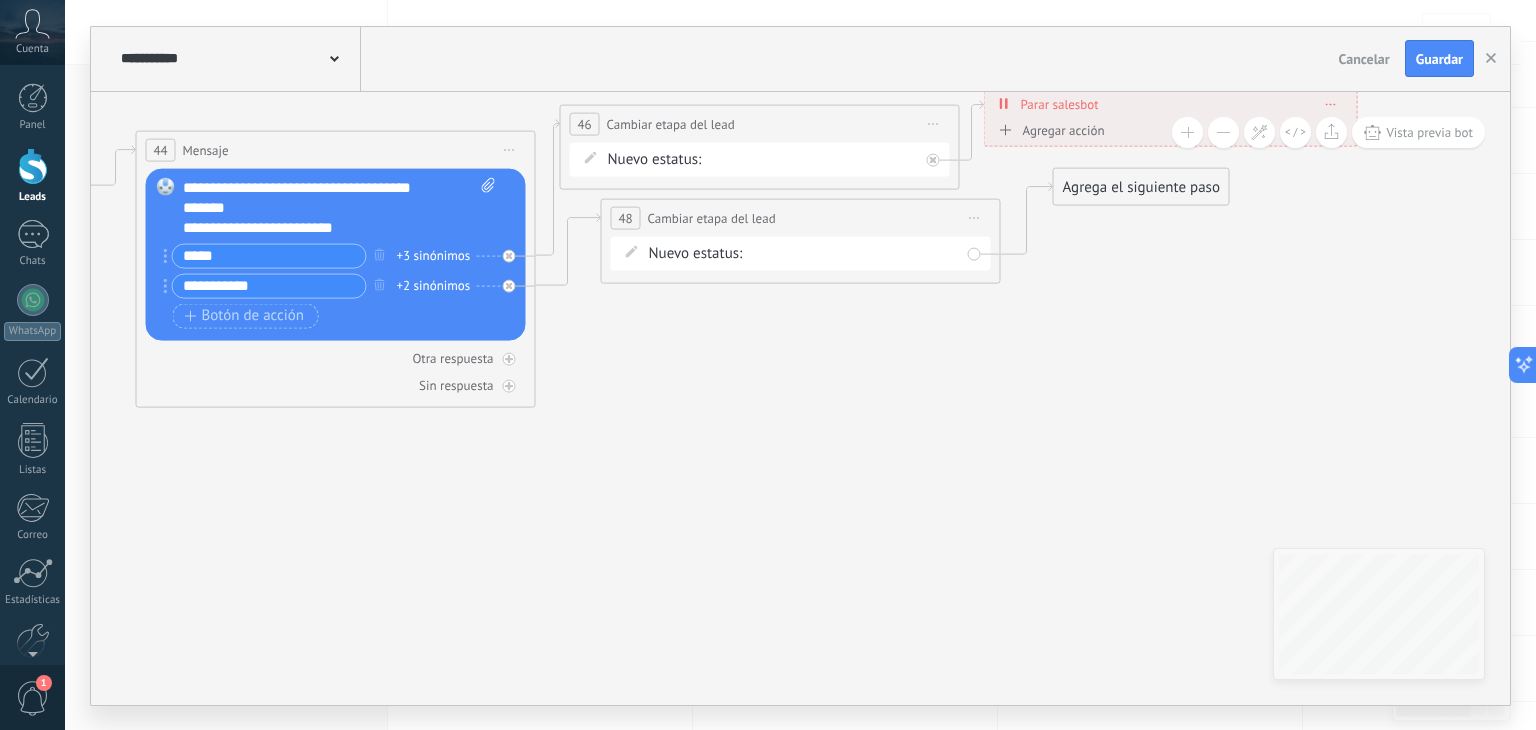 click on "Agrega el siguiente paso" at bounding box center [1141, 186] 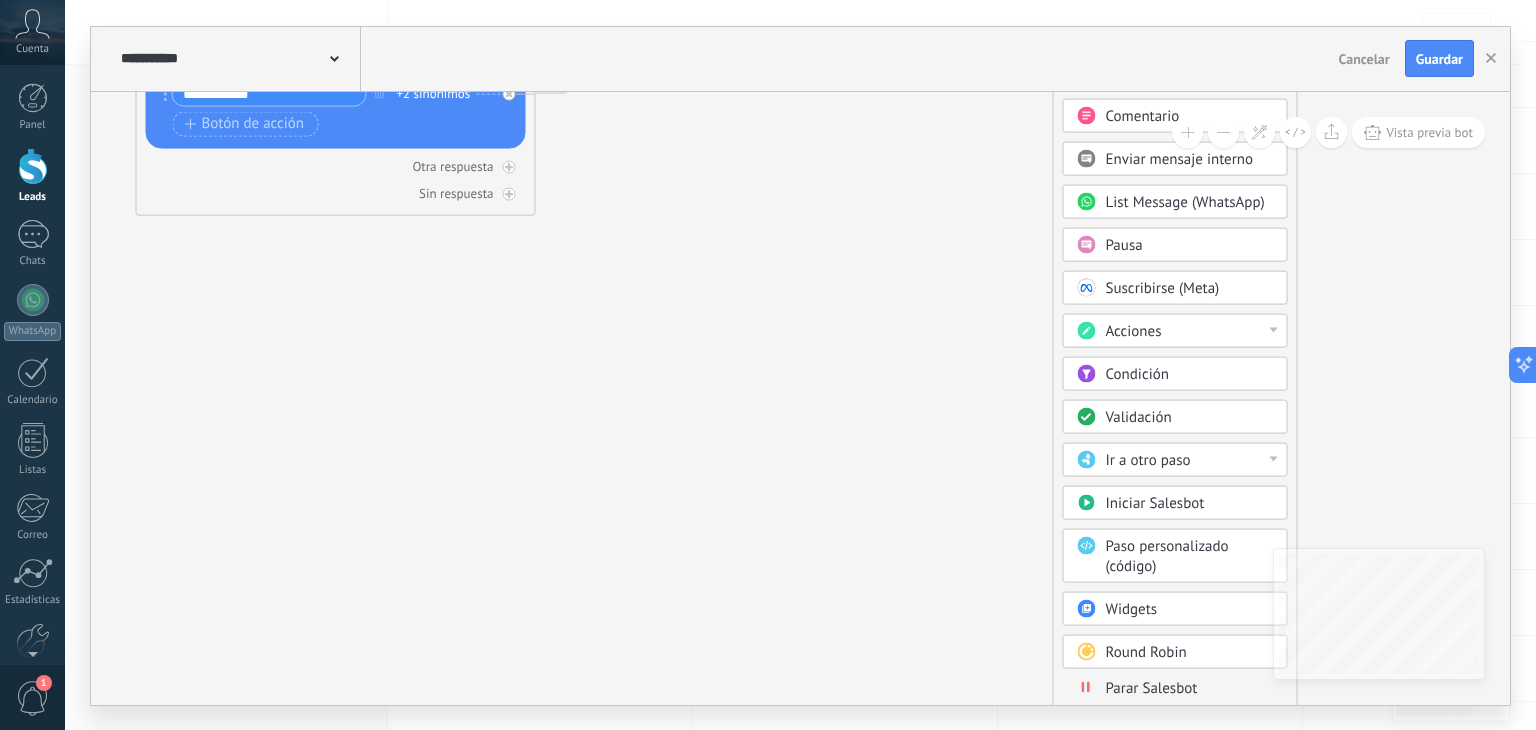 click on "Parar Salesbot" at bounding box center (1152, 687) 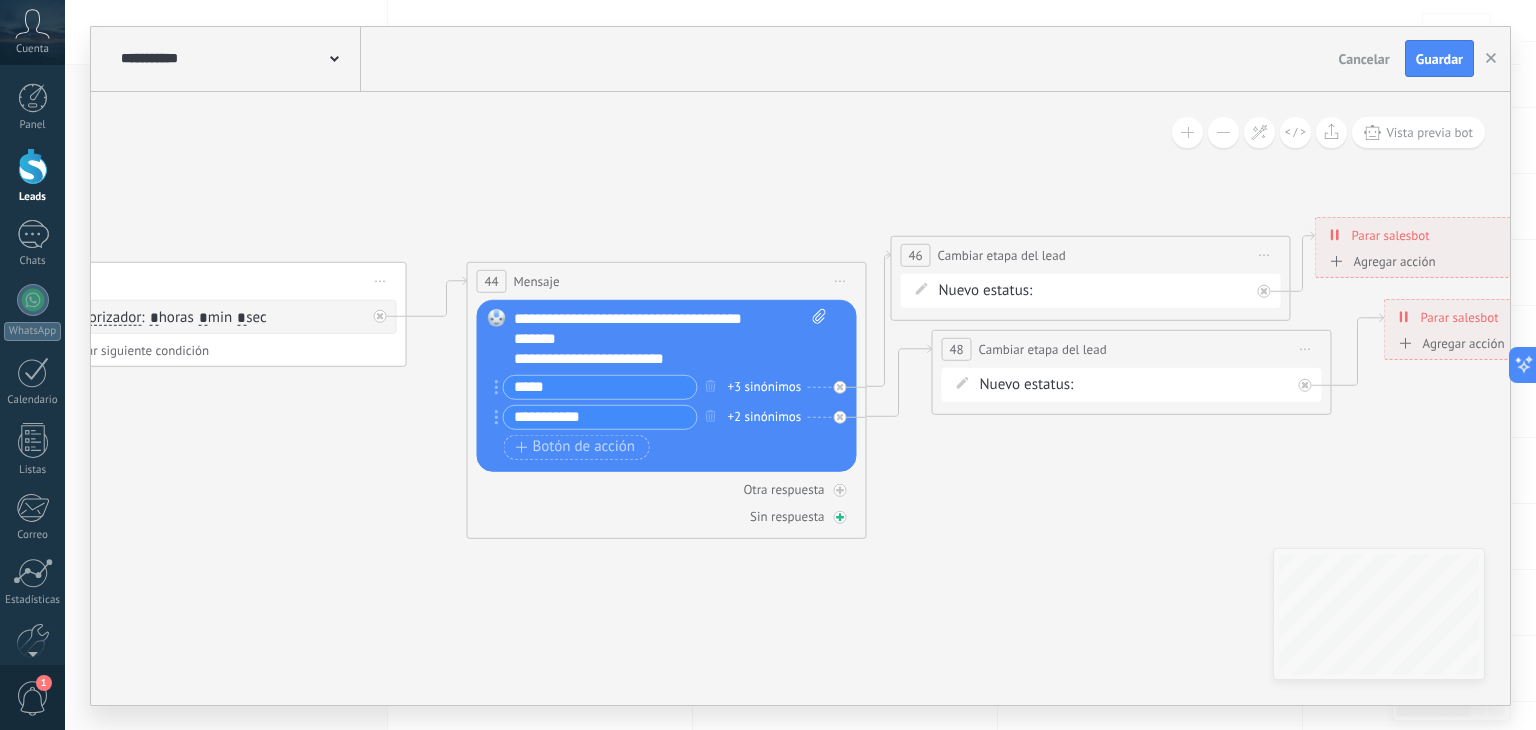 click 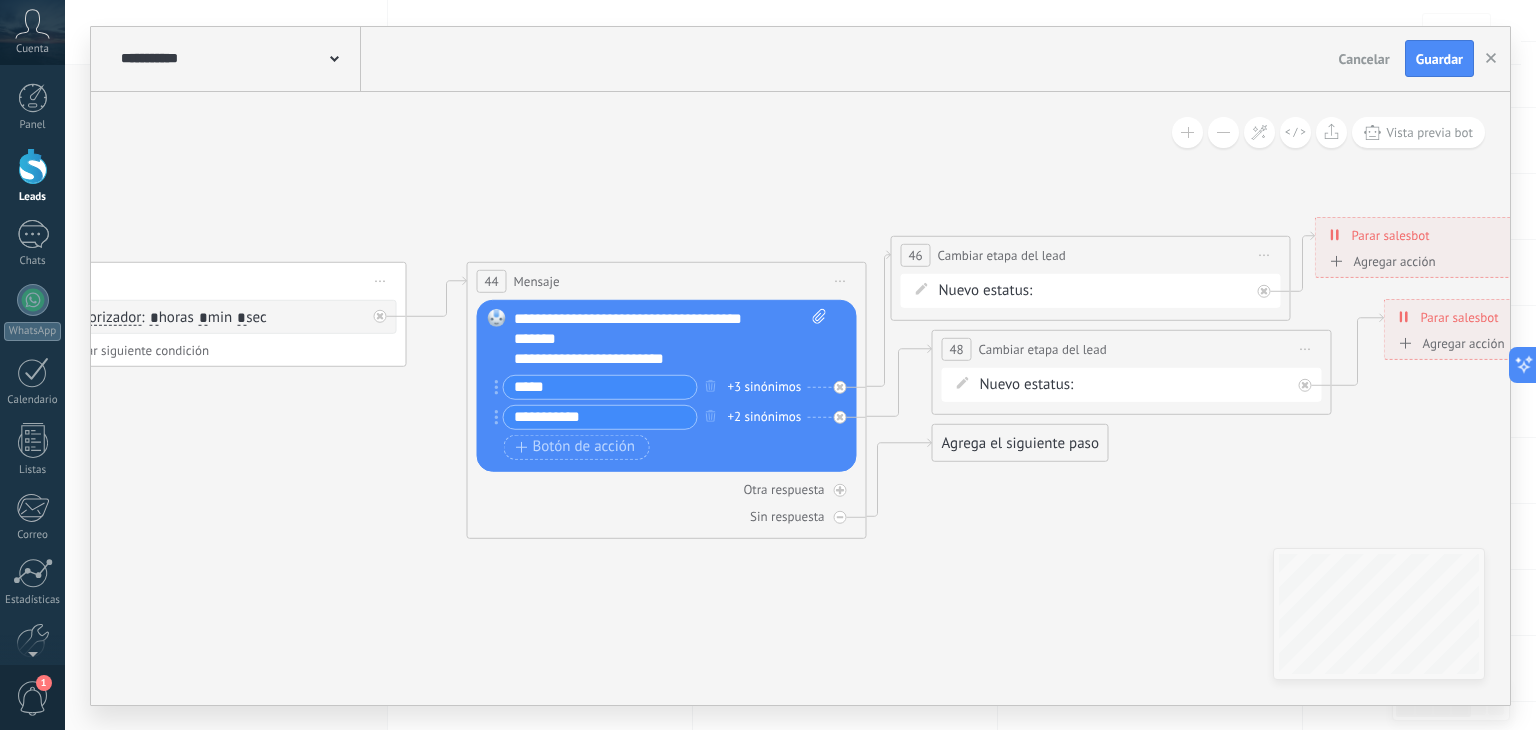 click on "Agrega el siguiente paso" at bounding box center [1020, 442] 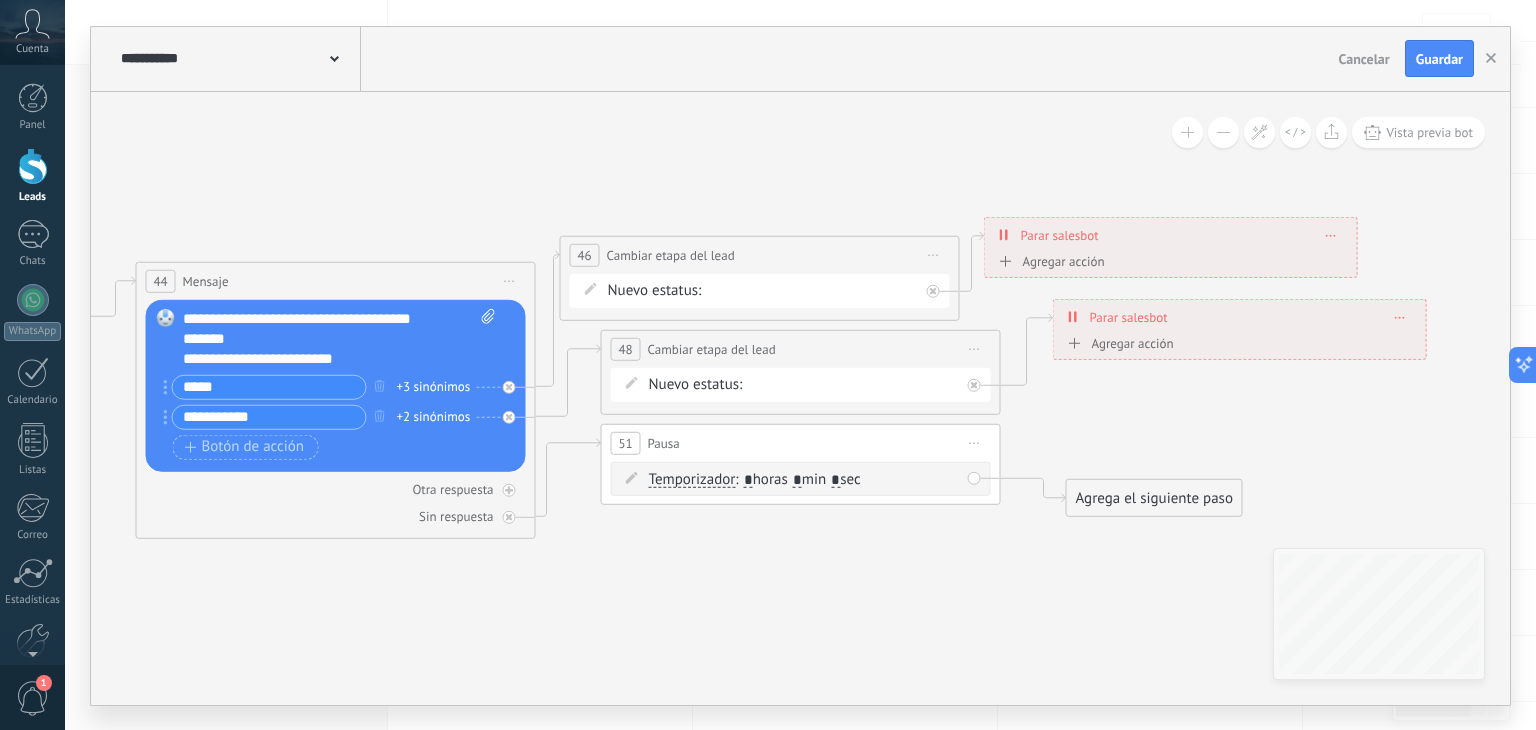 click on "*" at bounding box center (797, 480) 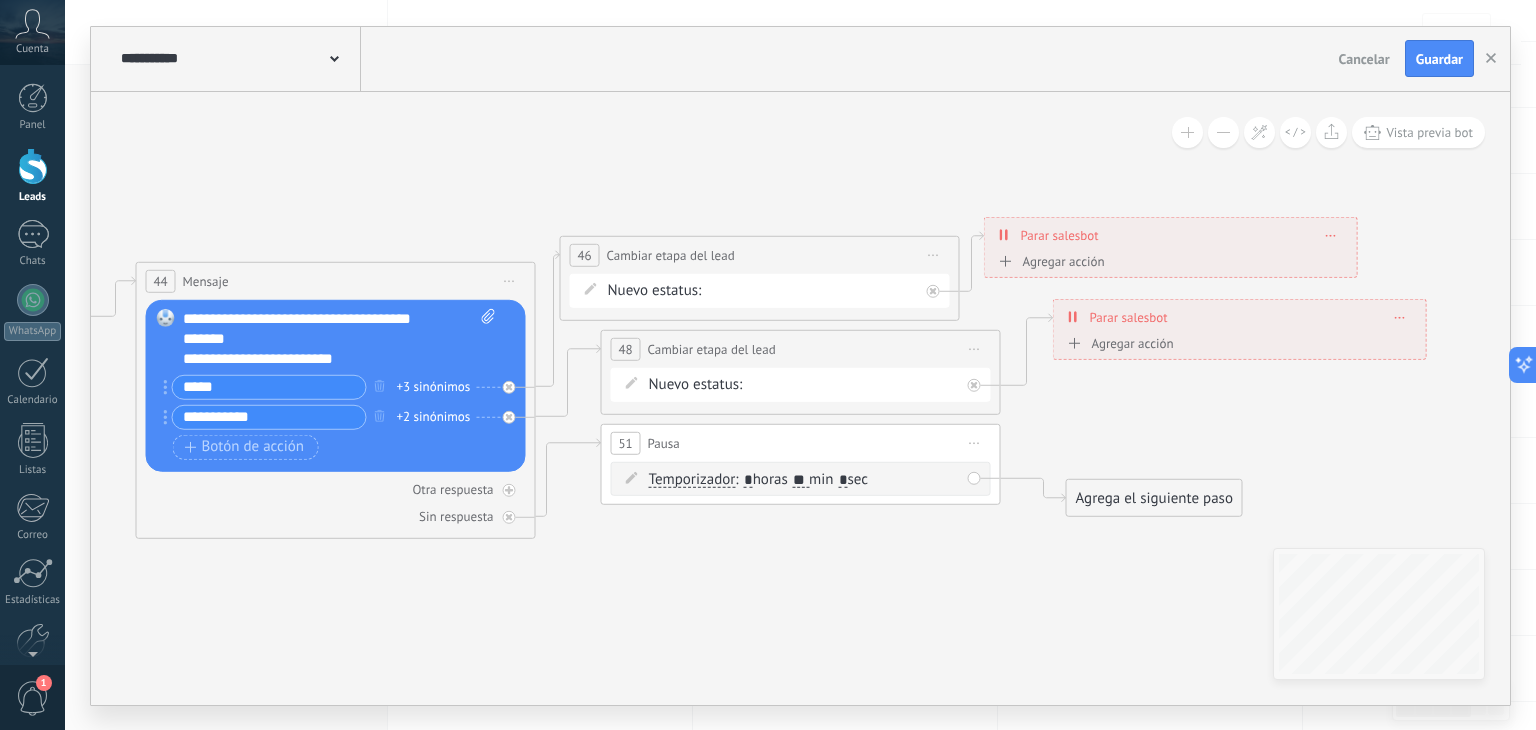 type on "**" 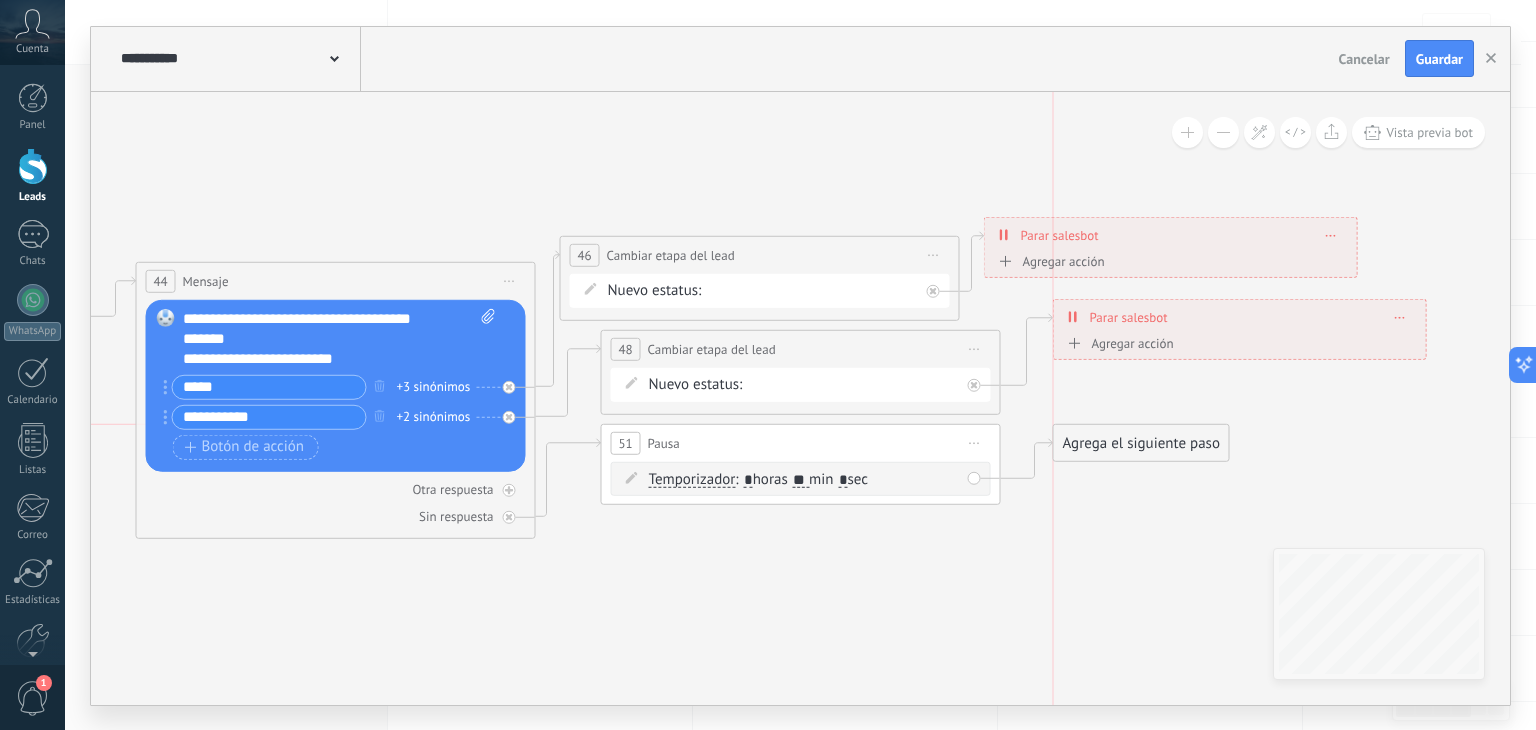 drag, startPoint x: 1120, startPoint y: 494, endPoint x: 1111, endPoint y: 432, distance: 62.649822 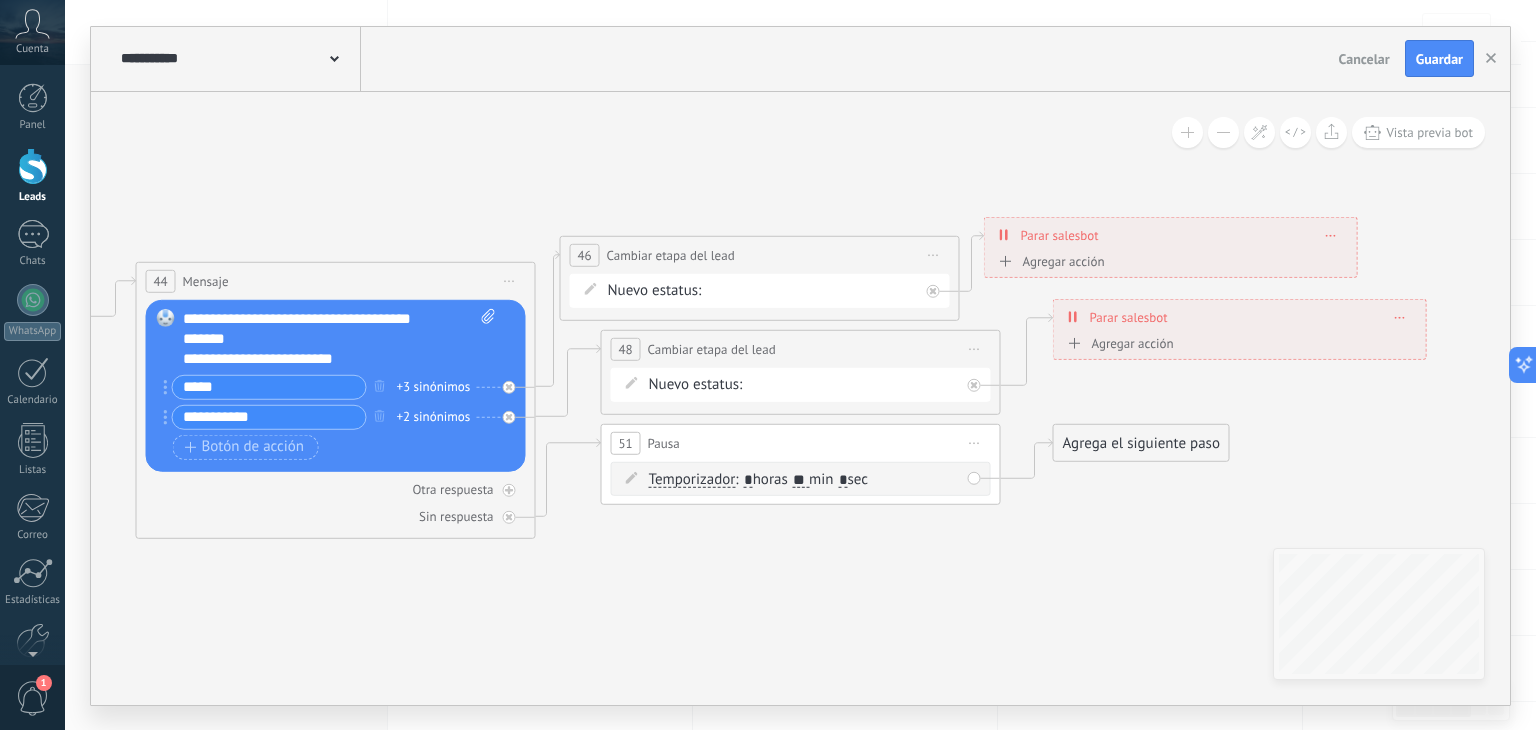 click on "Agrega el siguiente paso" at bounding box center [1141, 442] 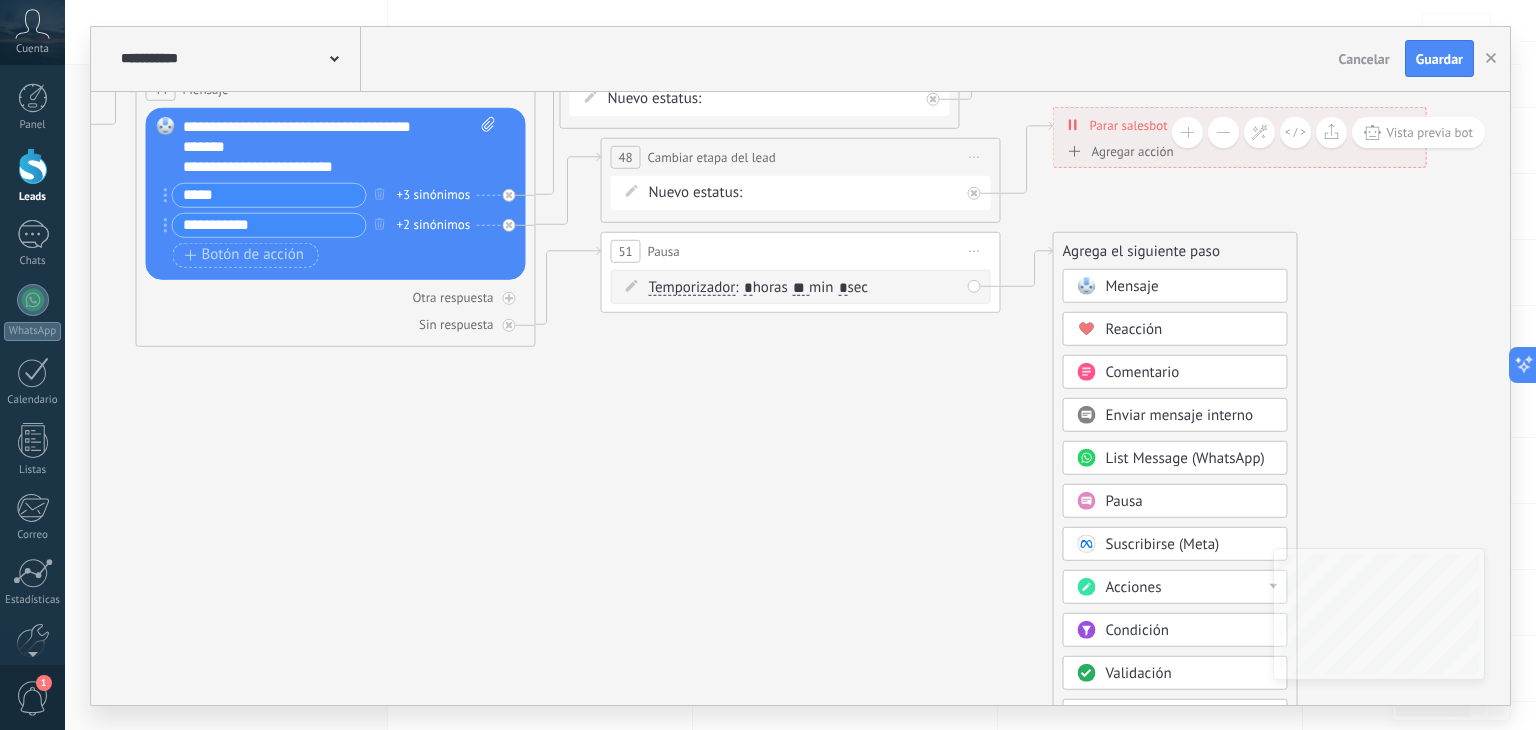 click on "Acciones" at bounding box center (1134, 586) 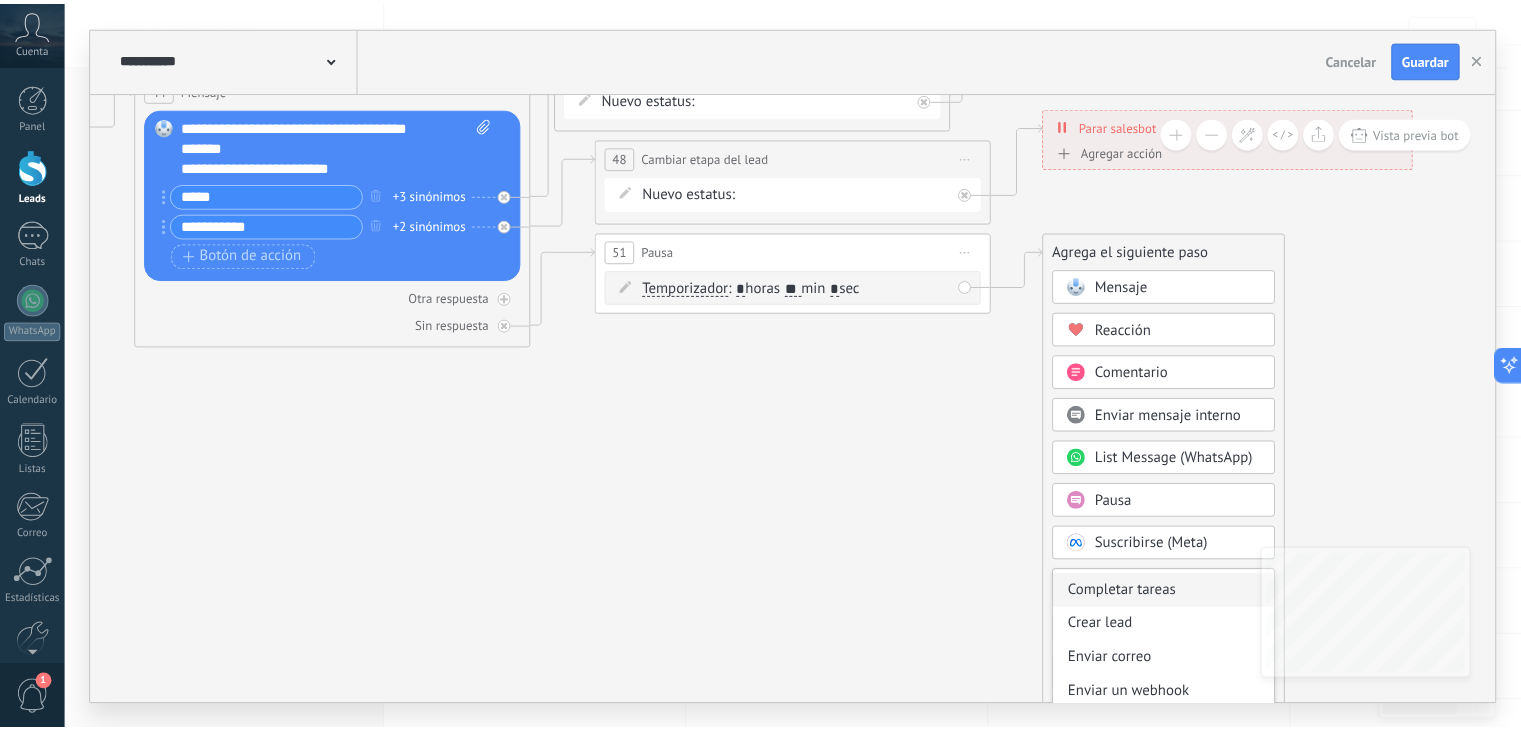 scroll, scrollTop: 100, scrollLeft: 0, axis: vertical 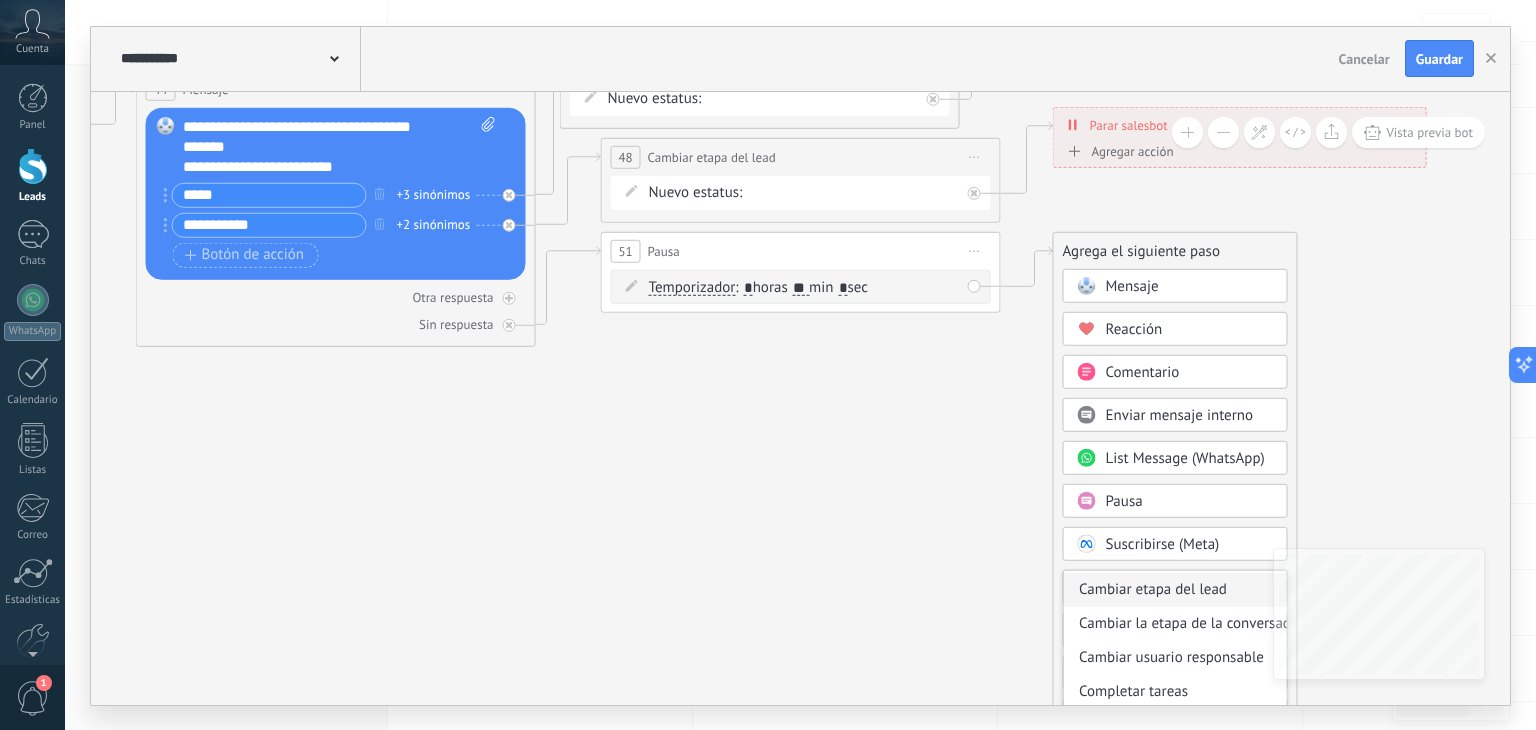 click on "Cambiar etapa del lead" at bounding box center [1175, 589] 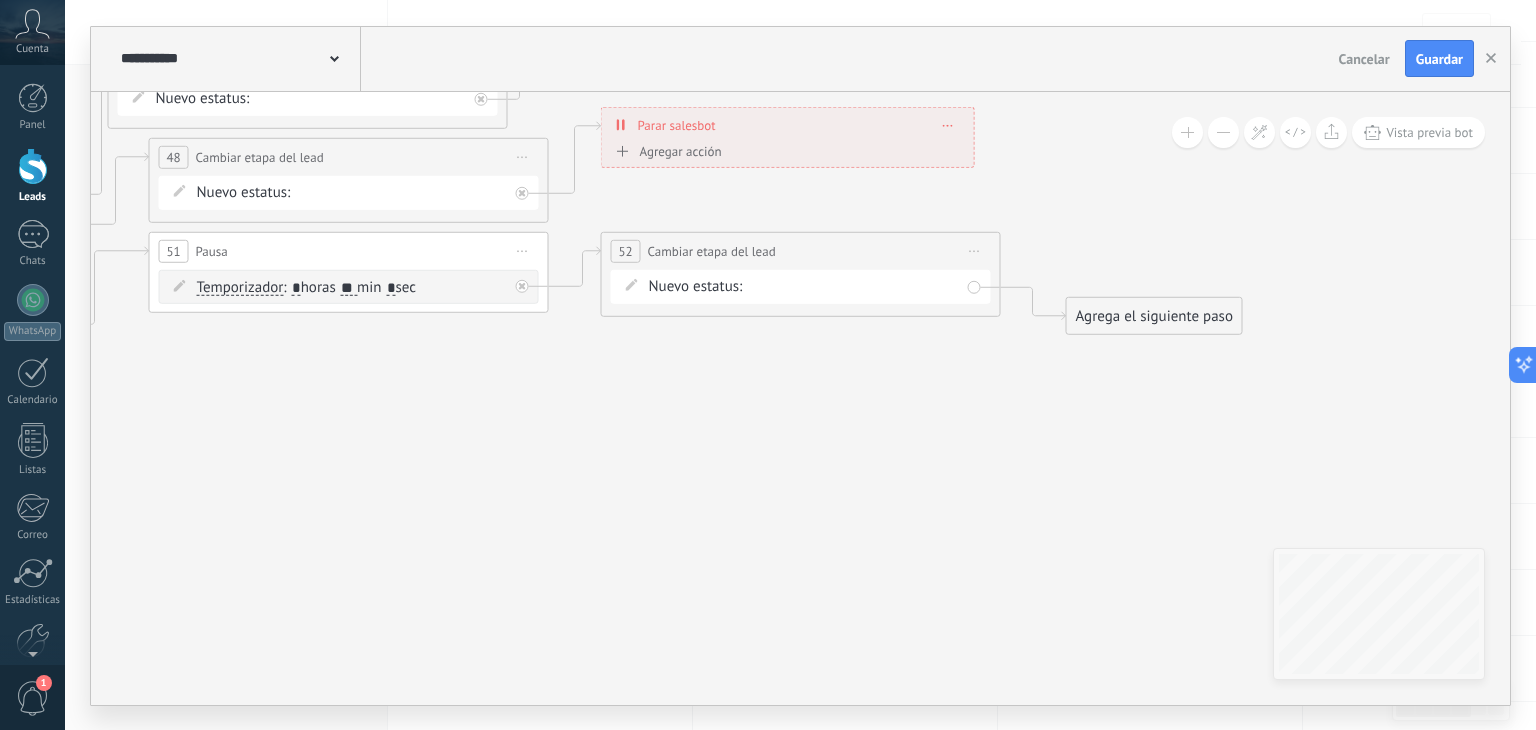 click on "NEQUI BANCOLOMBIA REMARKETING Ganado Perdido" at bounding box center [0, 0] 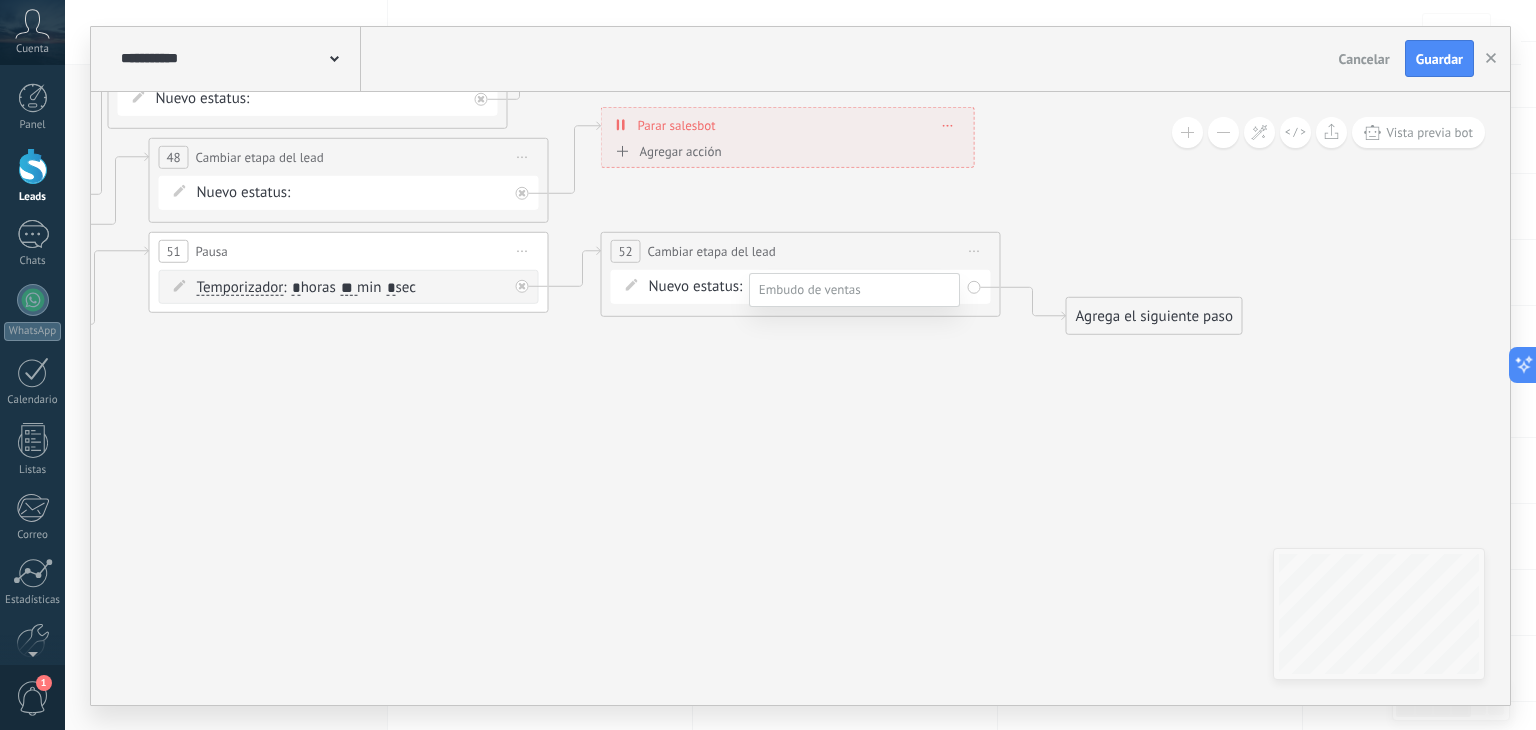 click on "REMARKETING" at bounding box center [0, 0] 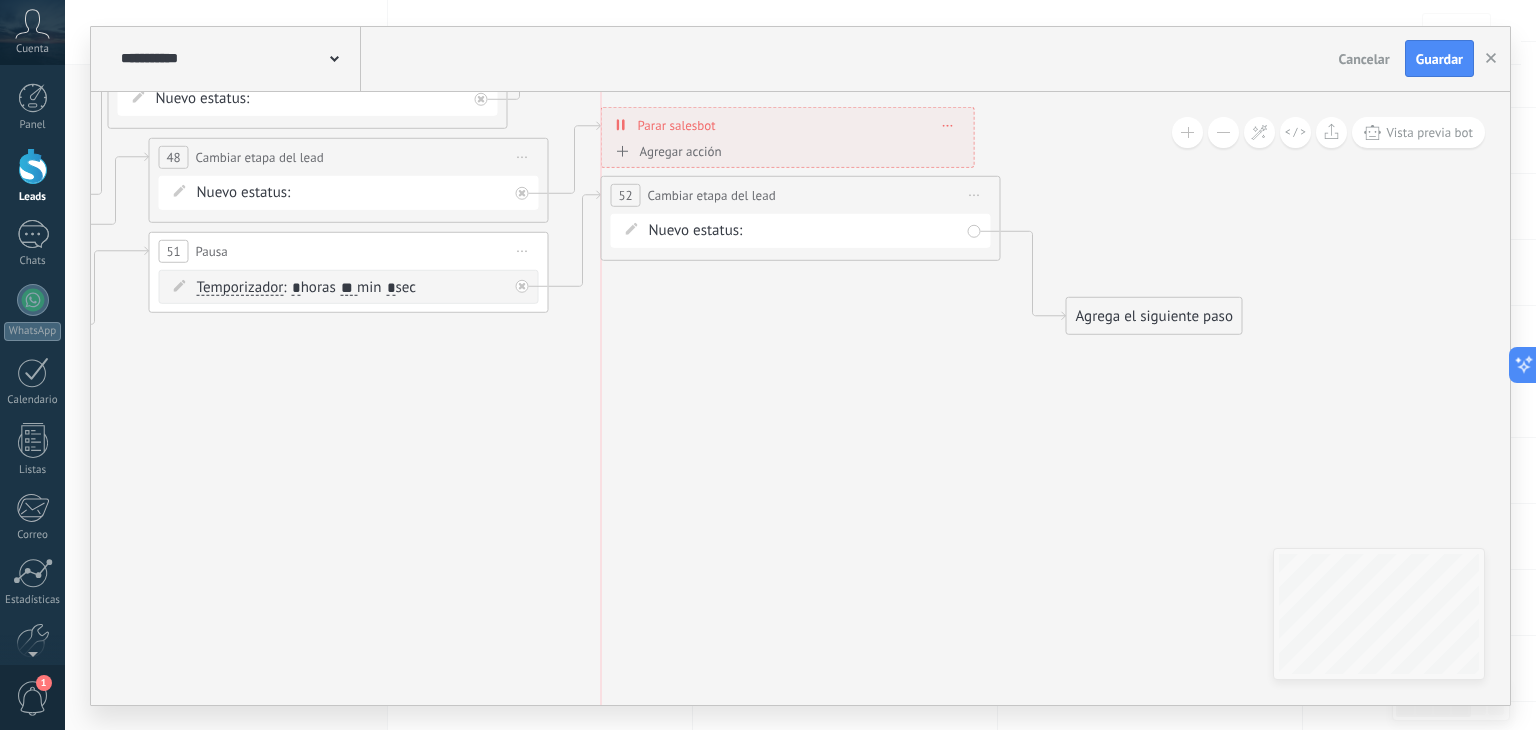 drag, startPoint x: 792, startPoint y: 244, endPoint x: 796, endPoint y: 189, distance: 55.145264 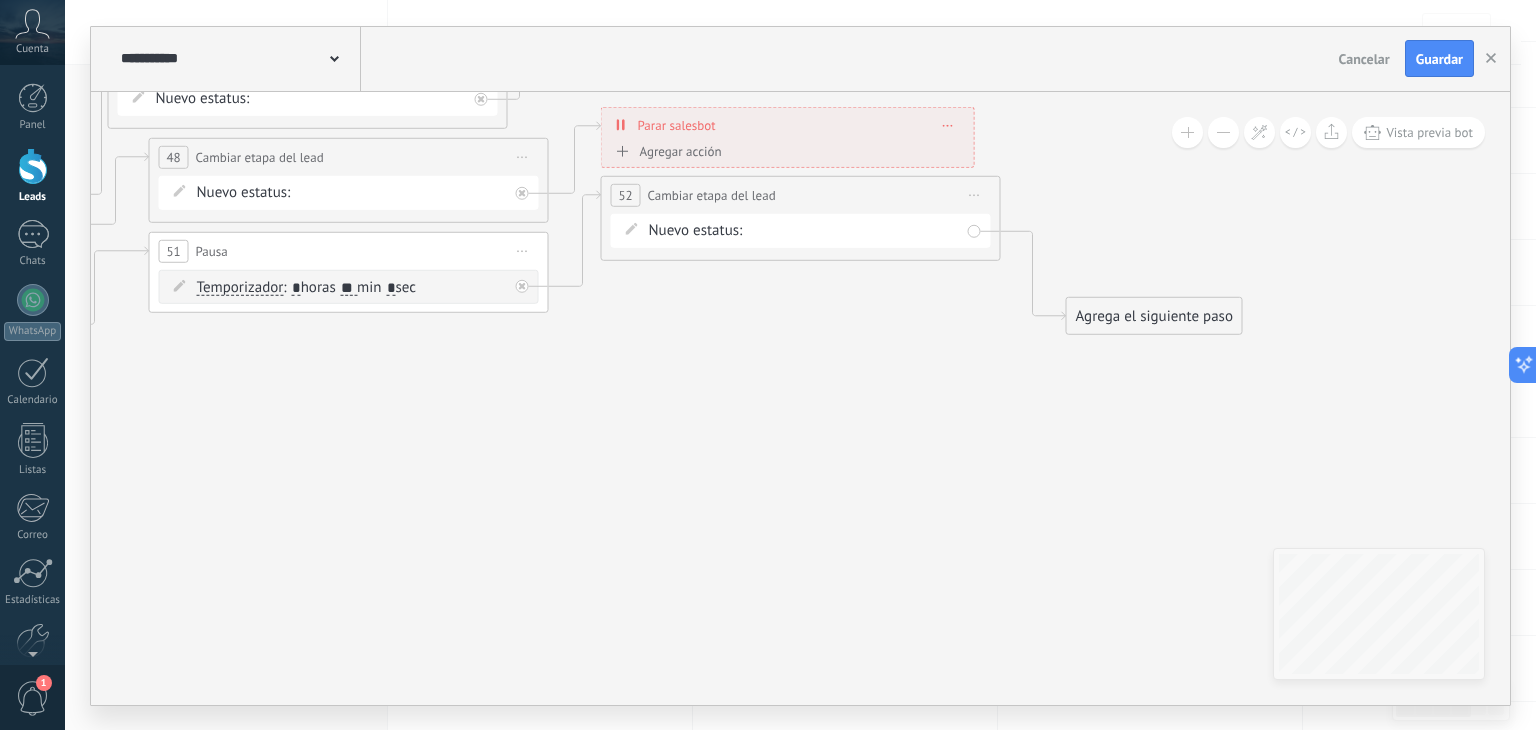 click on "Agrega el siguiente paso" at bounding box center [1154, 315] 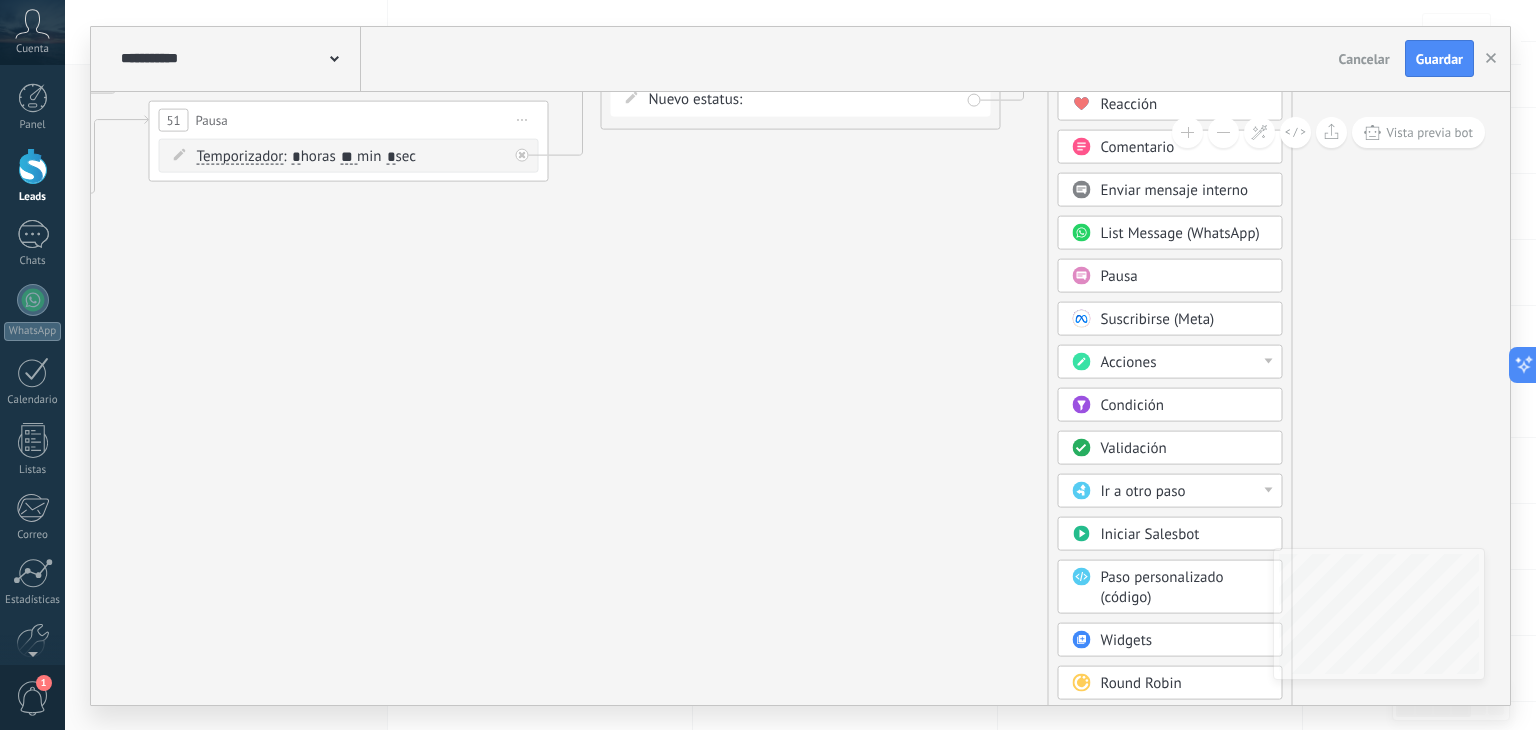 drag, startPoint x: 1090, startPoint y: 182, endPoint x: 1072, endPoint y: 21, distance: 162.00308 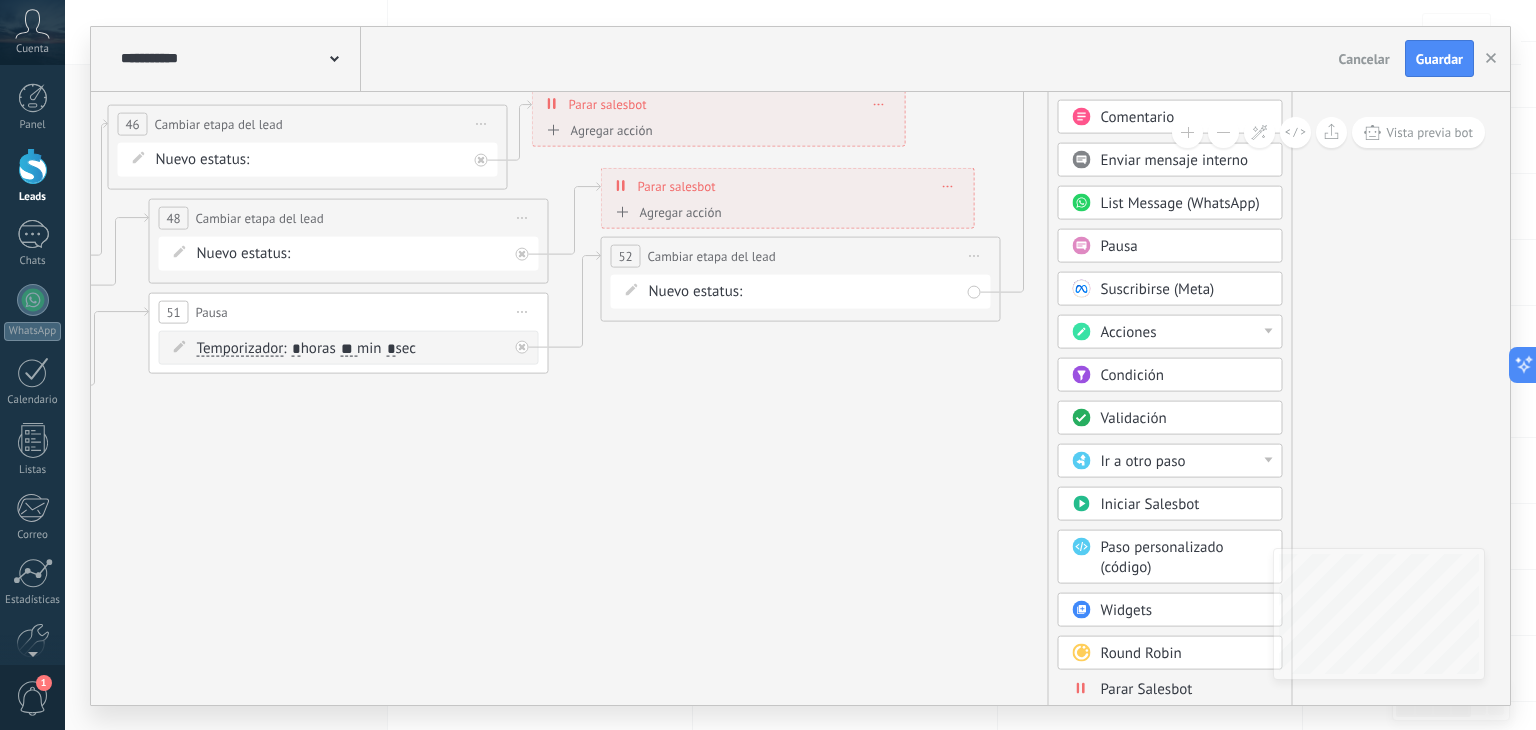 drag, startPoint x: 1169, startPoint y: 217, endPoint x: 1169, endPoint y: -5, distance: 222 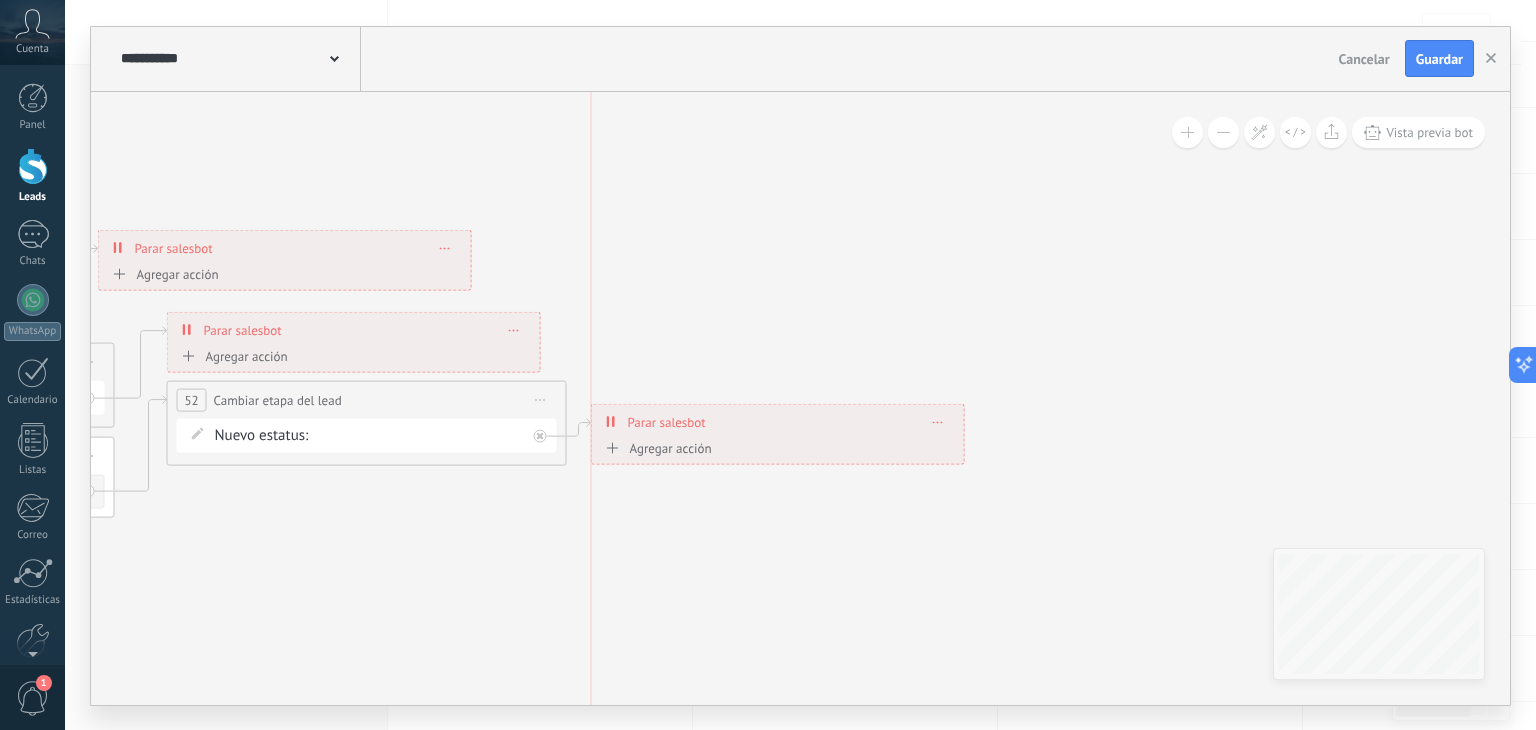 drag, startPoint x: 750, startPoint y: 138, endPoint x: 736, endPoint y: 403, distance: 265.36957 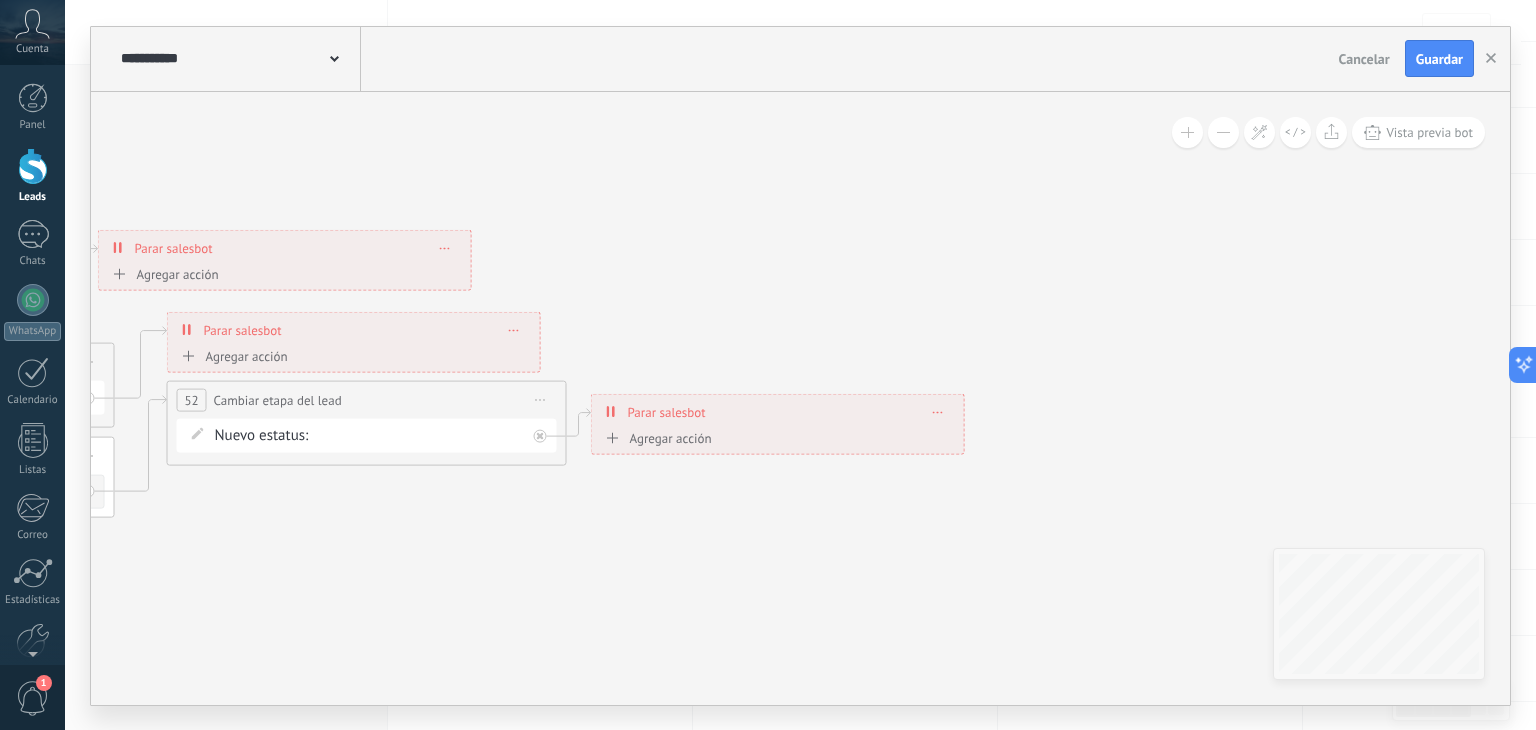 click 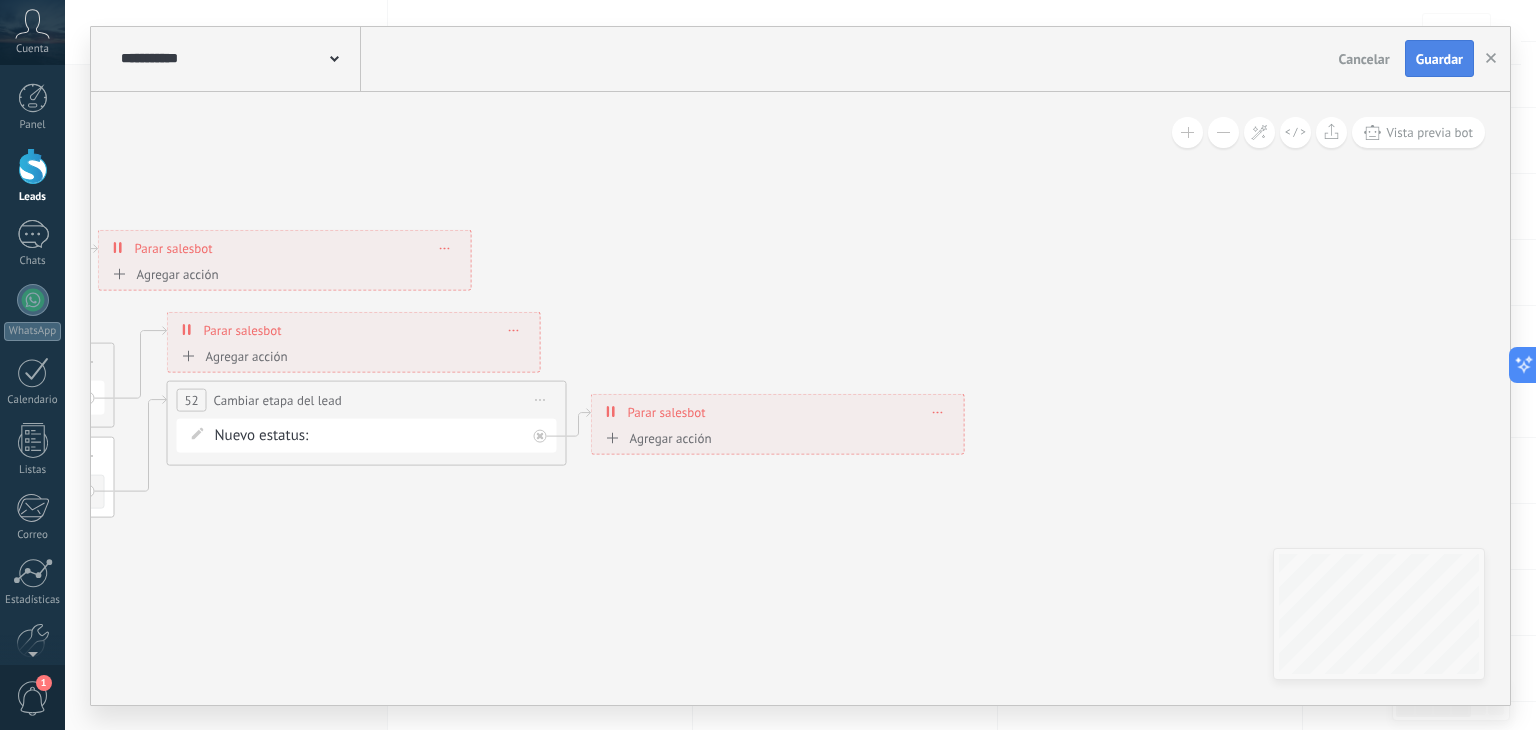 click on "Guardar" at bounding box center (1439, 59) 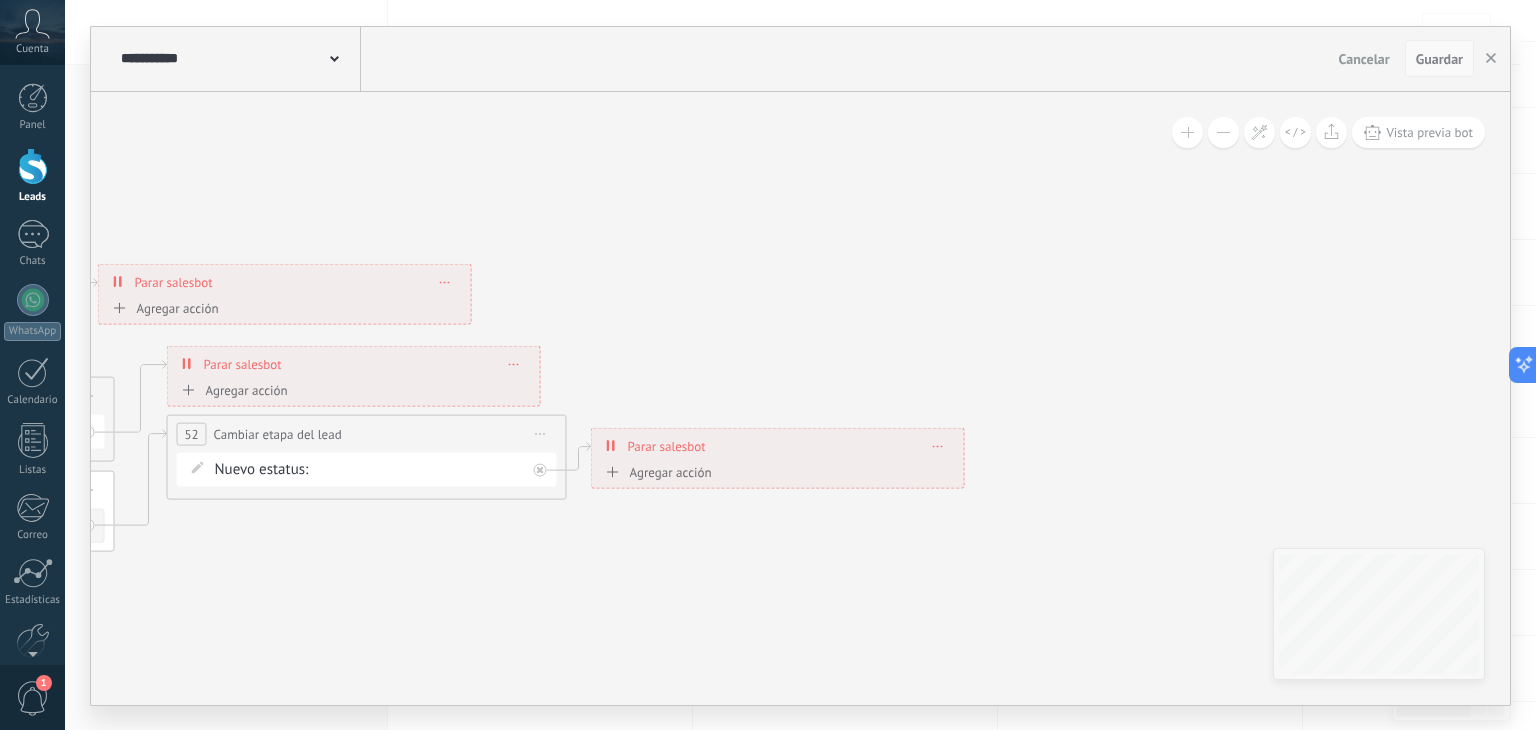 click on "Guardar" at bounding box center [1439, 59] 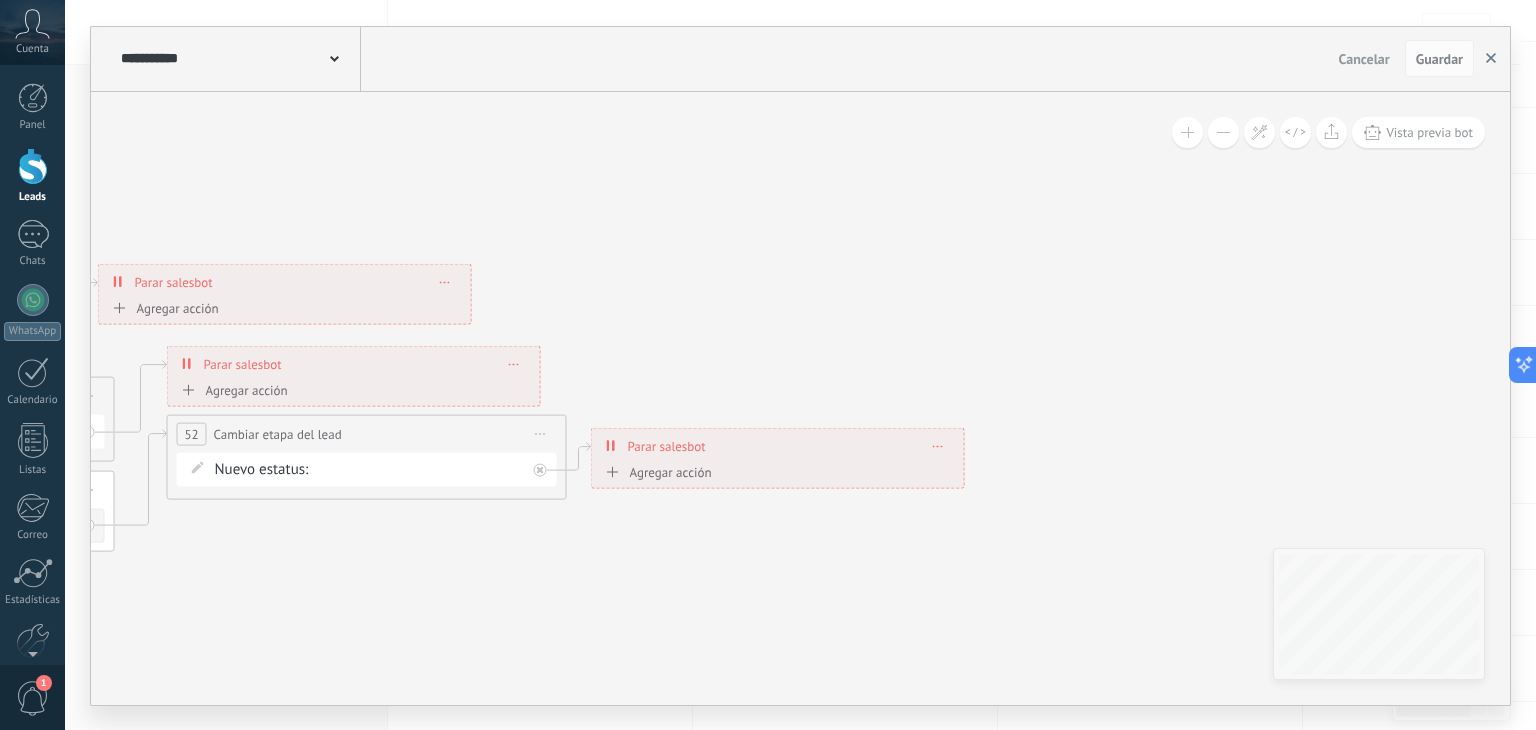 click 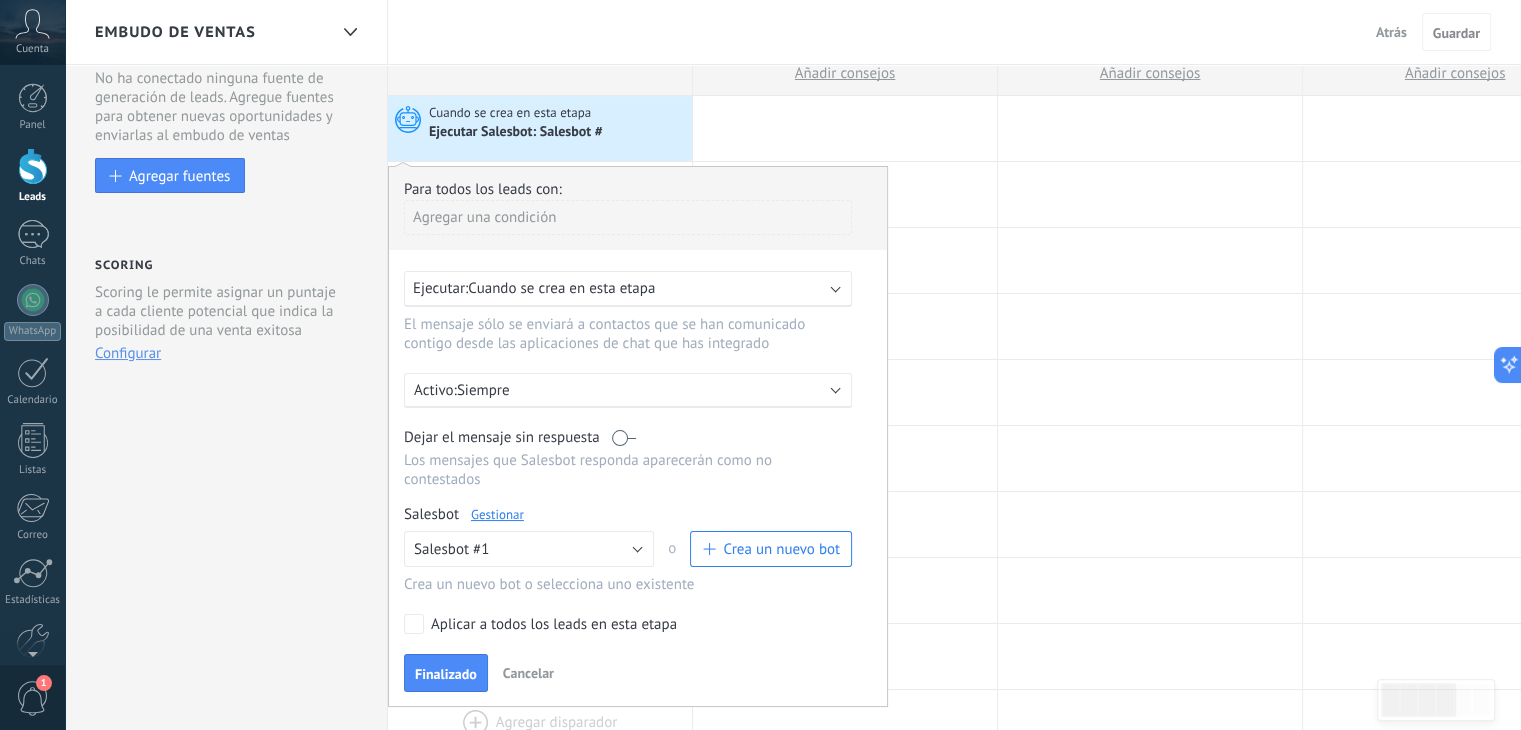scroll, scrollTop: 0, scrollLeft: 0, axis: both 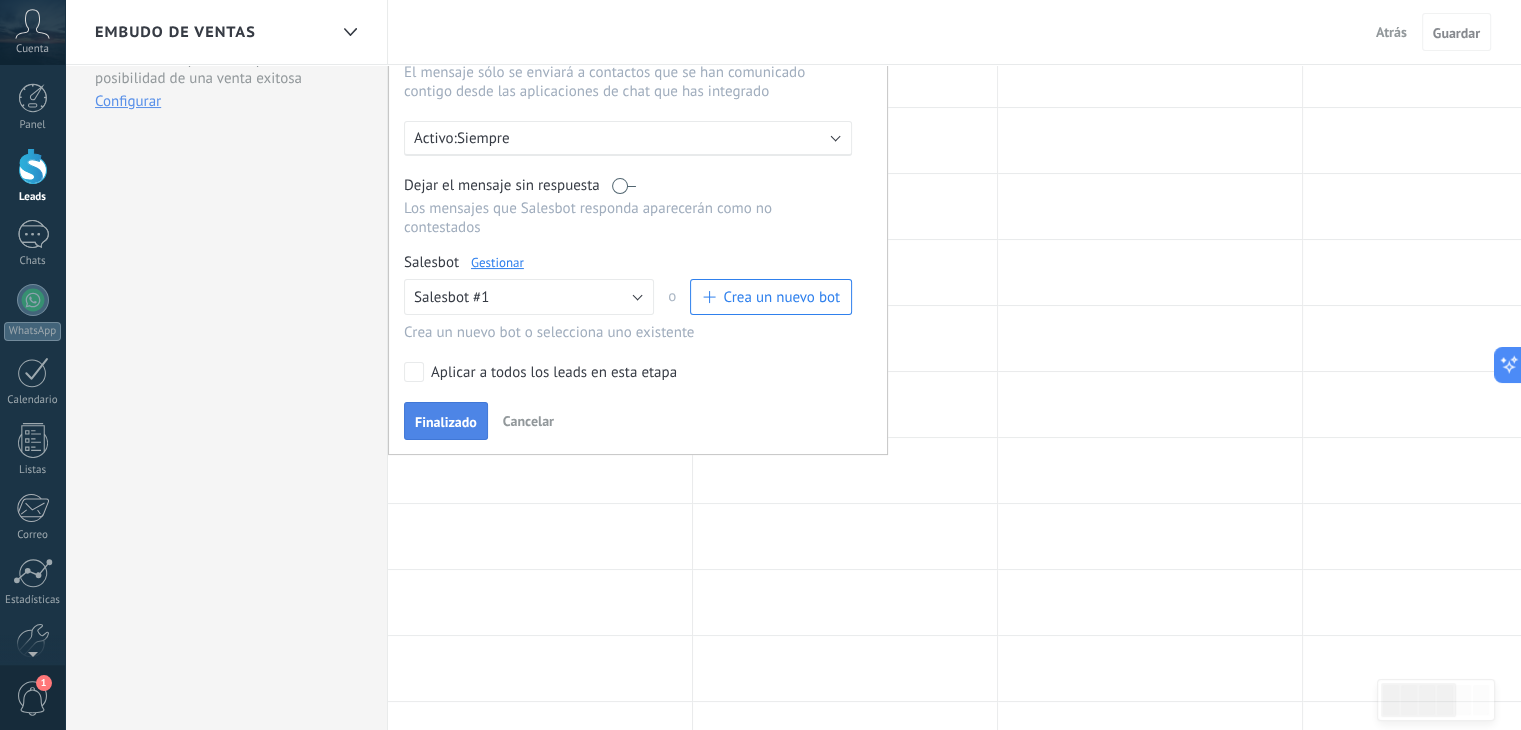 click on "Finalizado" at bounding box center (446, 422) 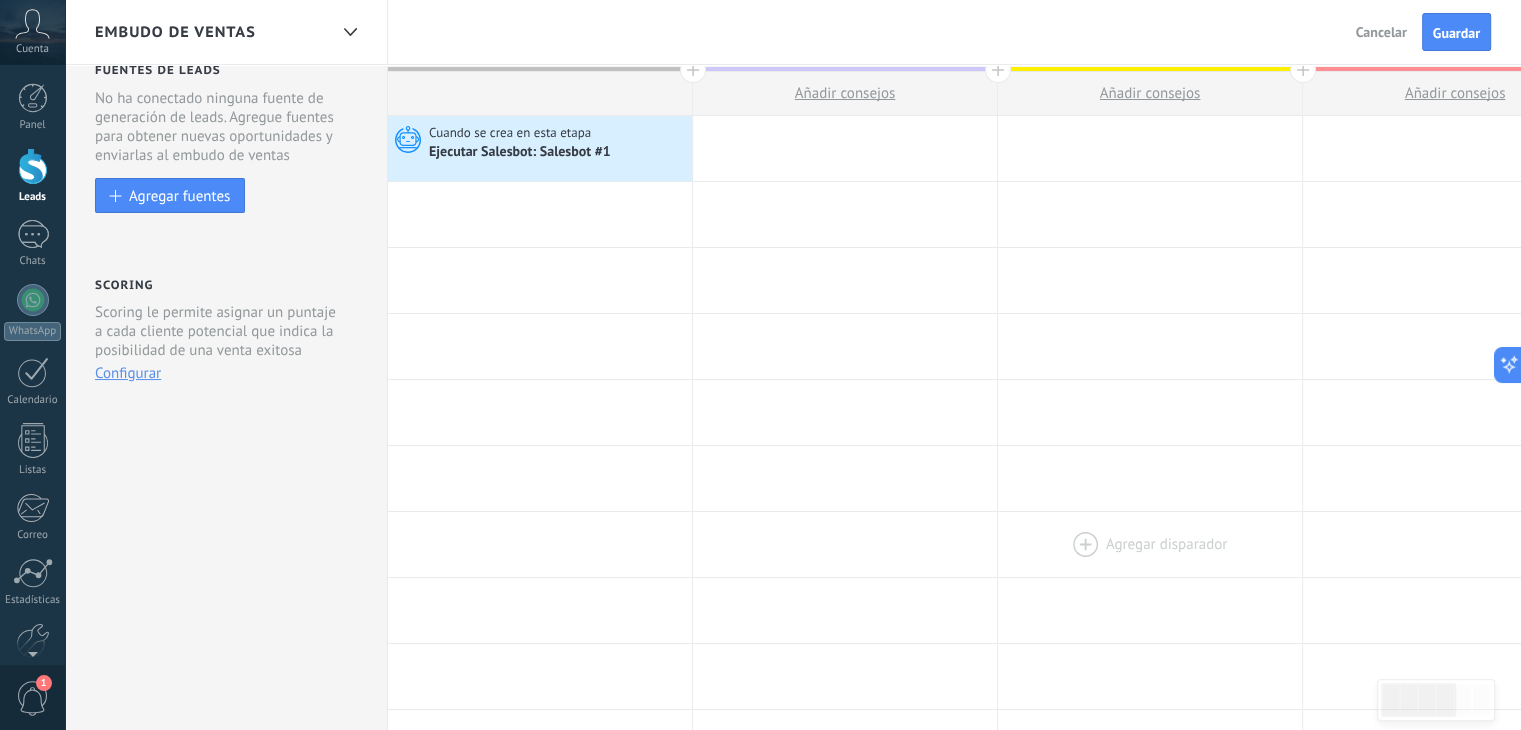 scroll, scrollTop: 0, scrollLeft: 0, axis: both 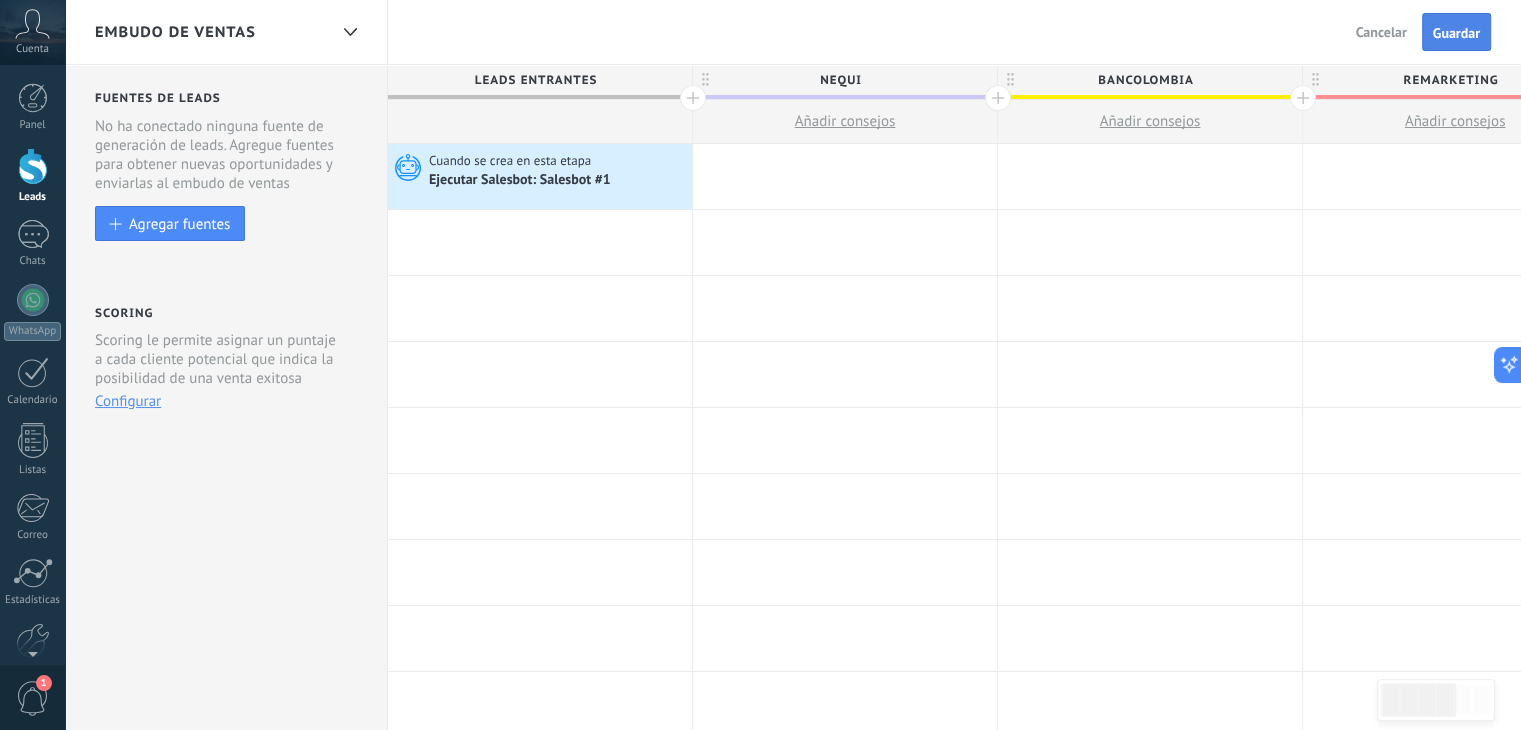 click on "Guardar" at bounding box center [1456, 33] 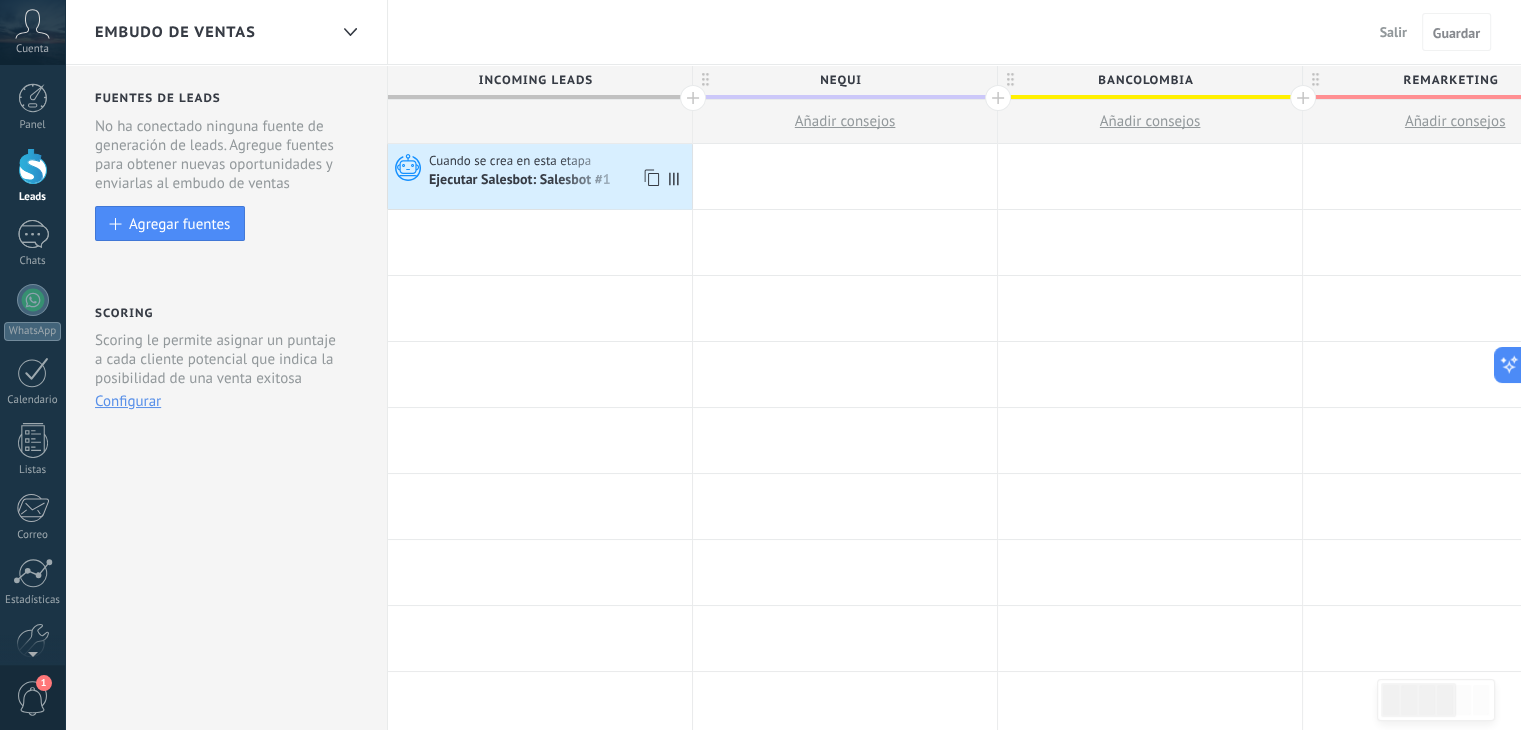 click on "Cuando se crea en esta etapa" at bounding box center [511, 161] 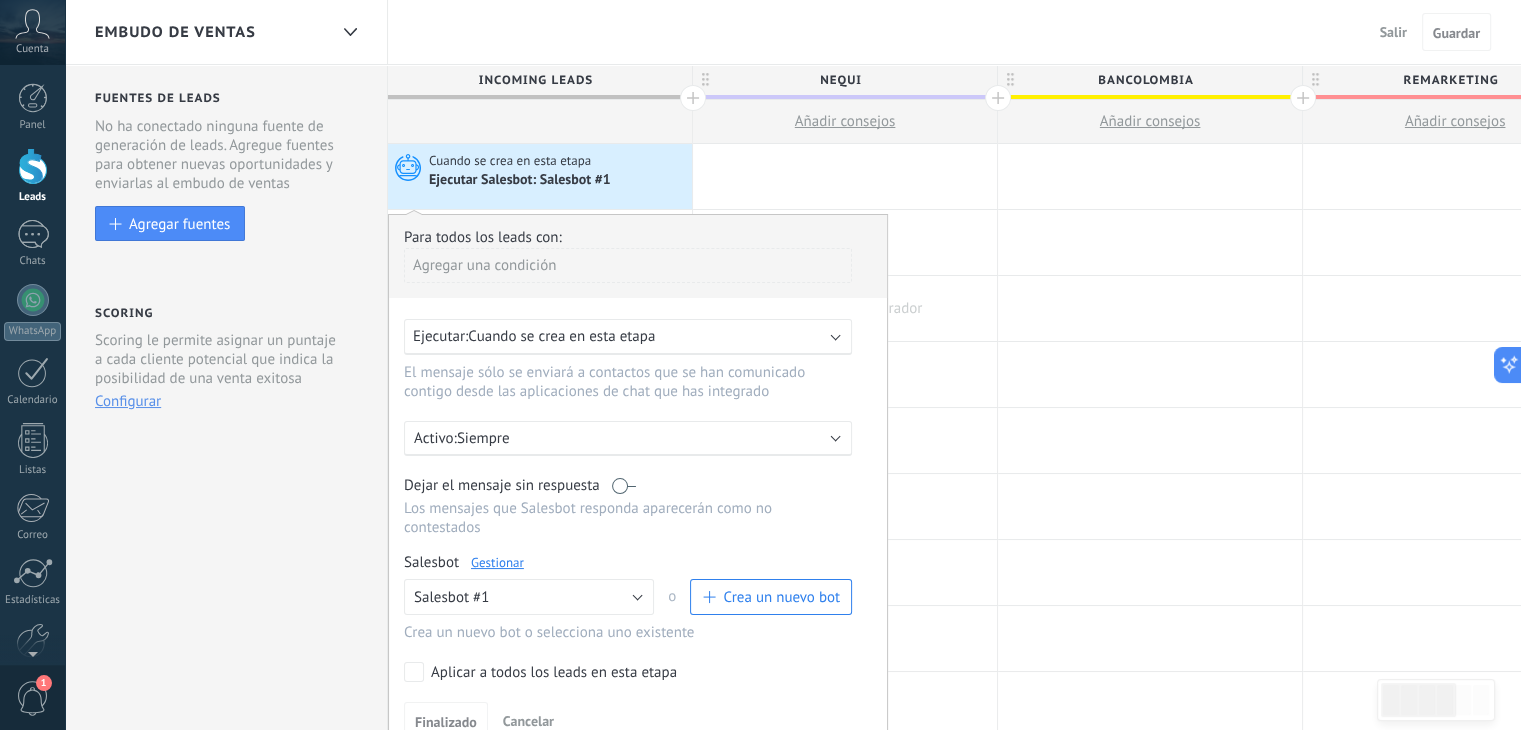 click at bounding box center [845, 308] 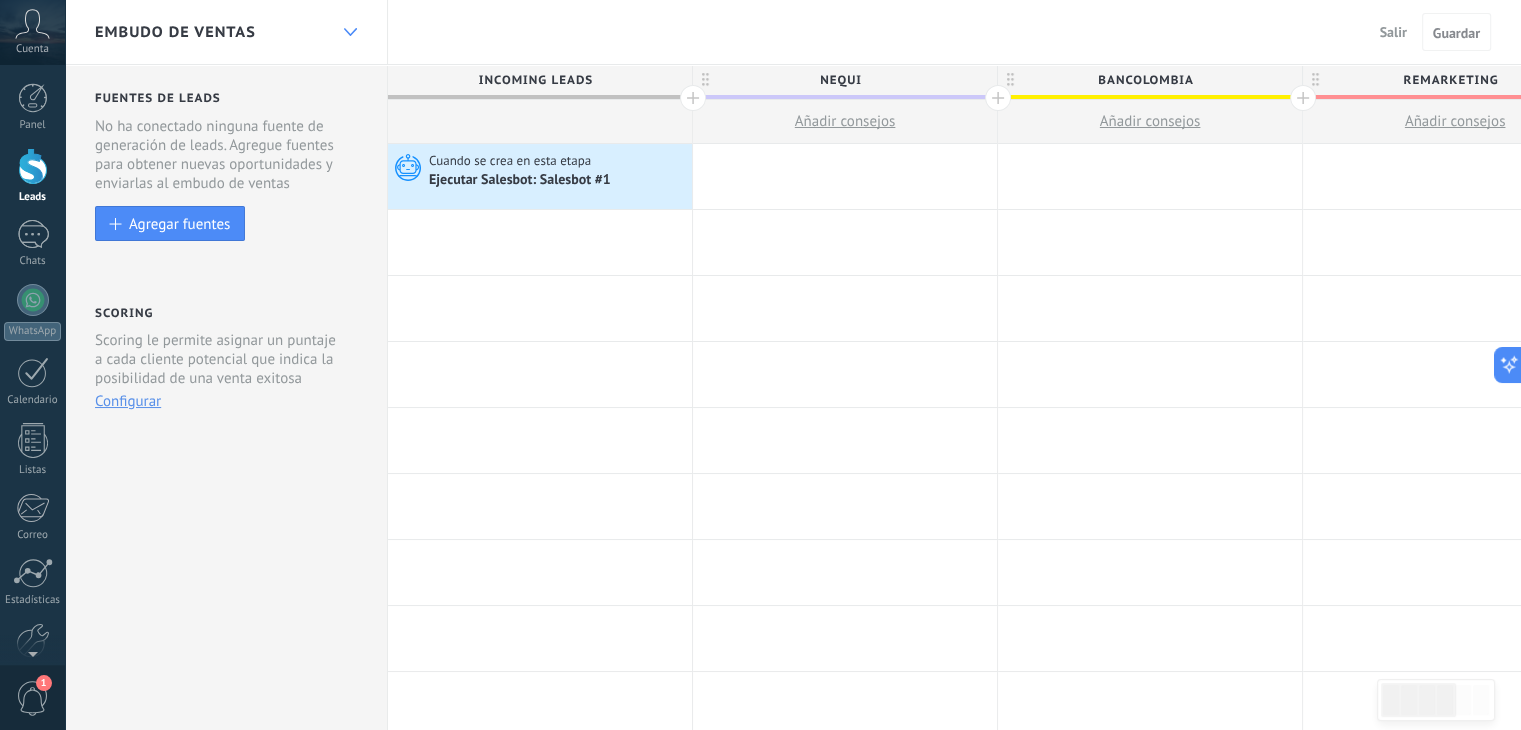 click 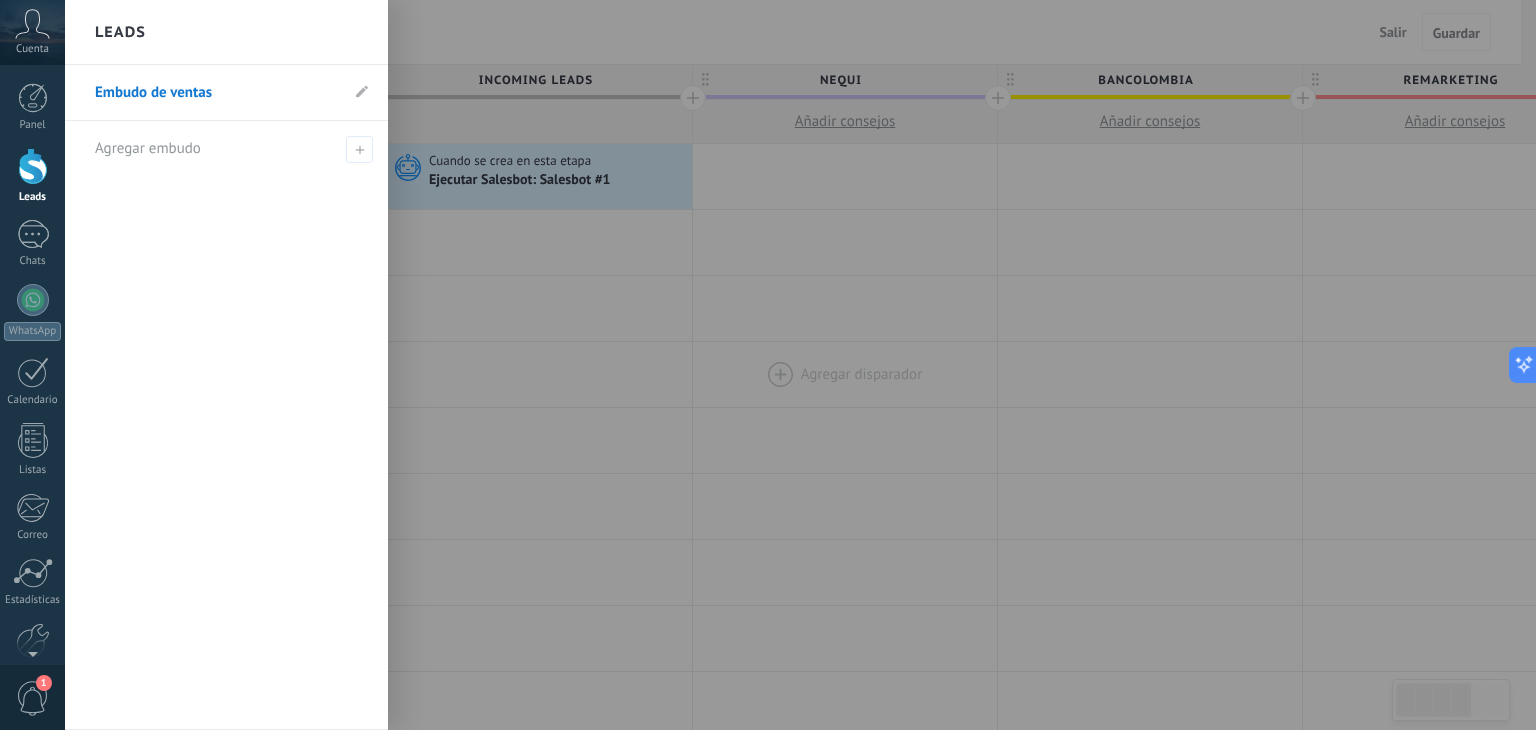 click at bounding box center [833, 365] 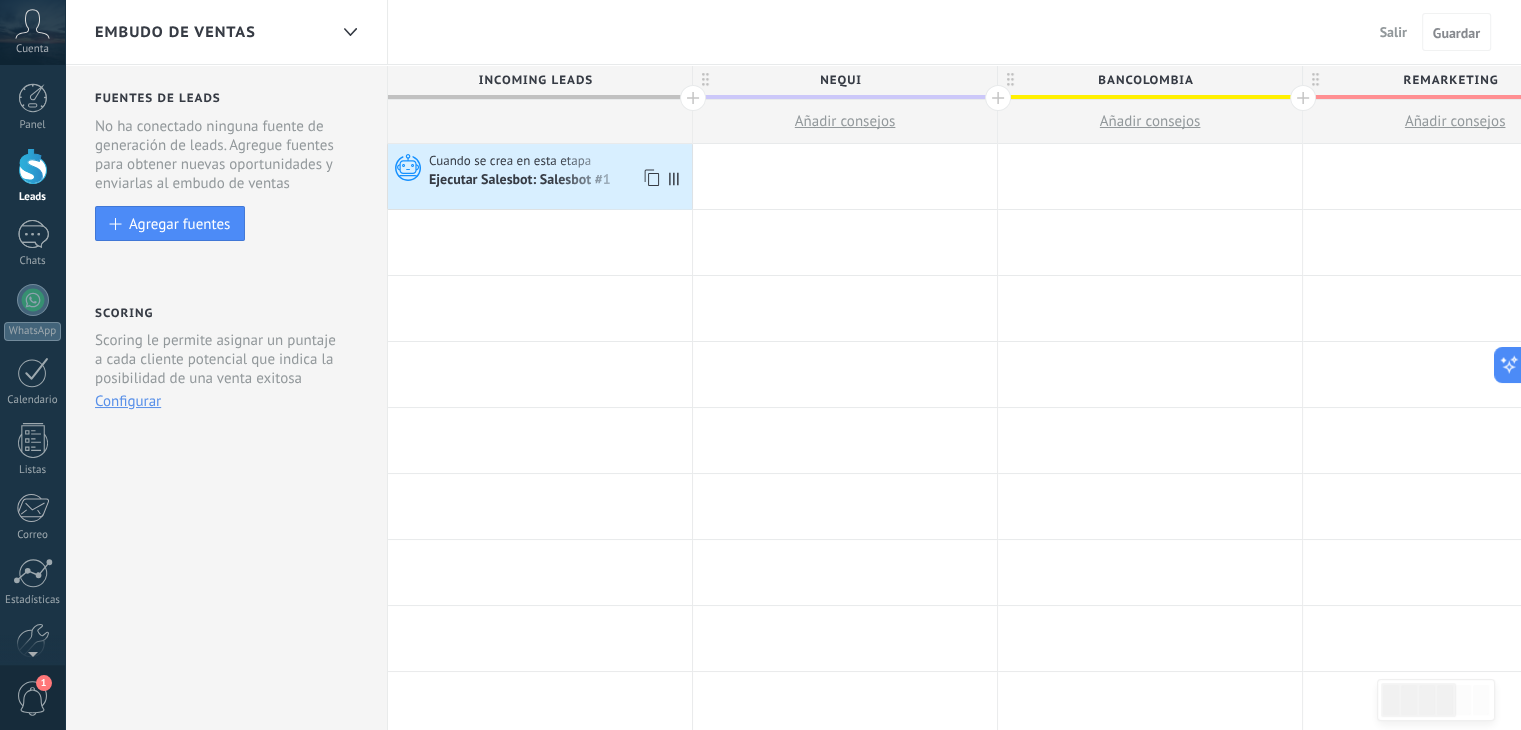 click on "Cuando se crea en esta etapa Ejecutar Salesbot: Salesbot #1" at bounding box center [540, 171] 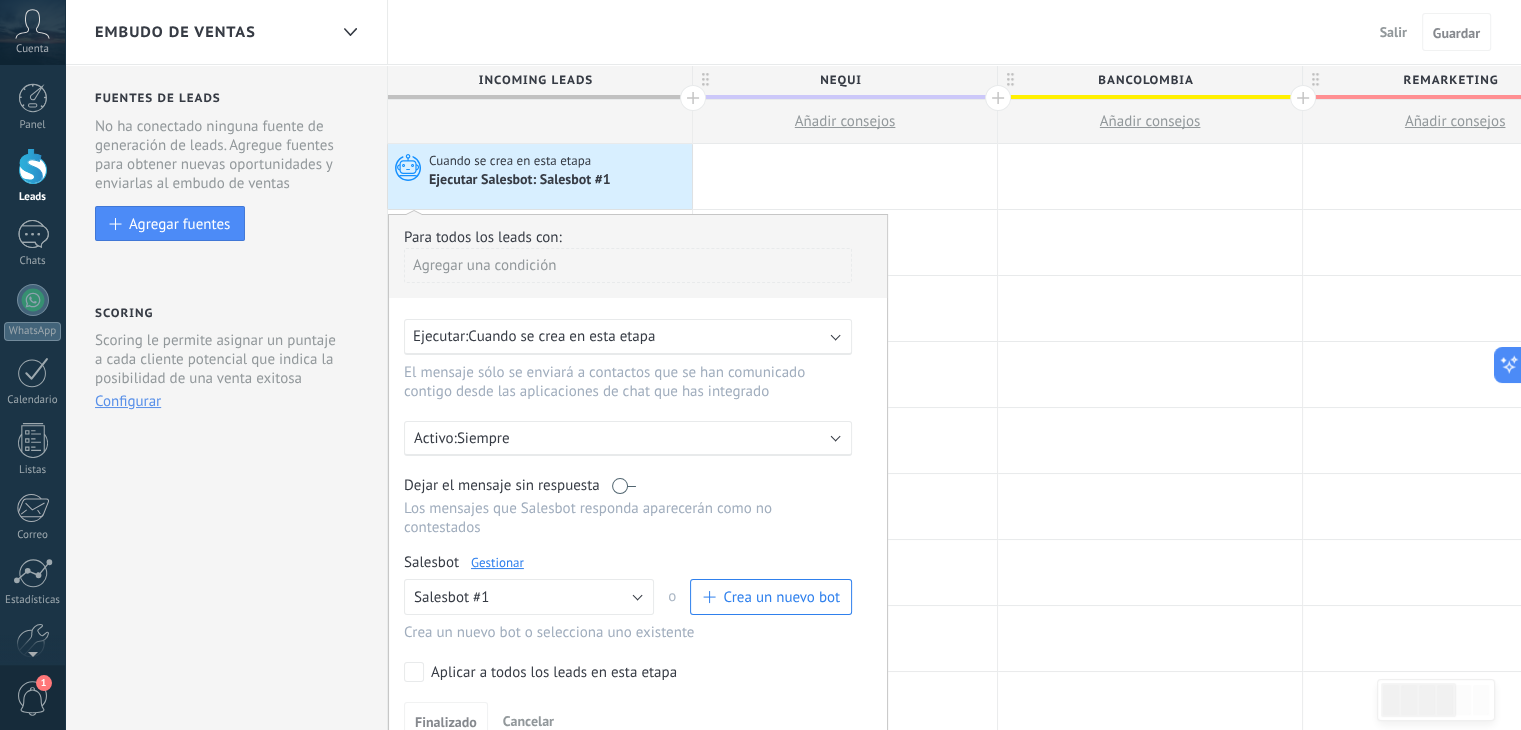 click on "Cuando se crea en esta etapa Ejecutar Salesbot: Salesbot #1" at bounding box center [540, 171] 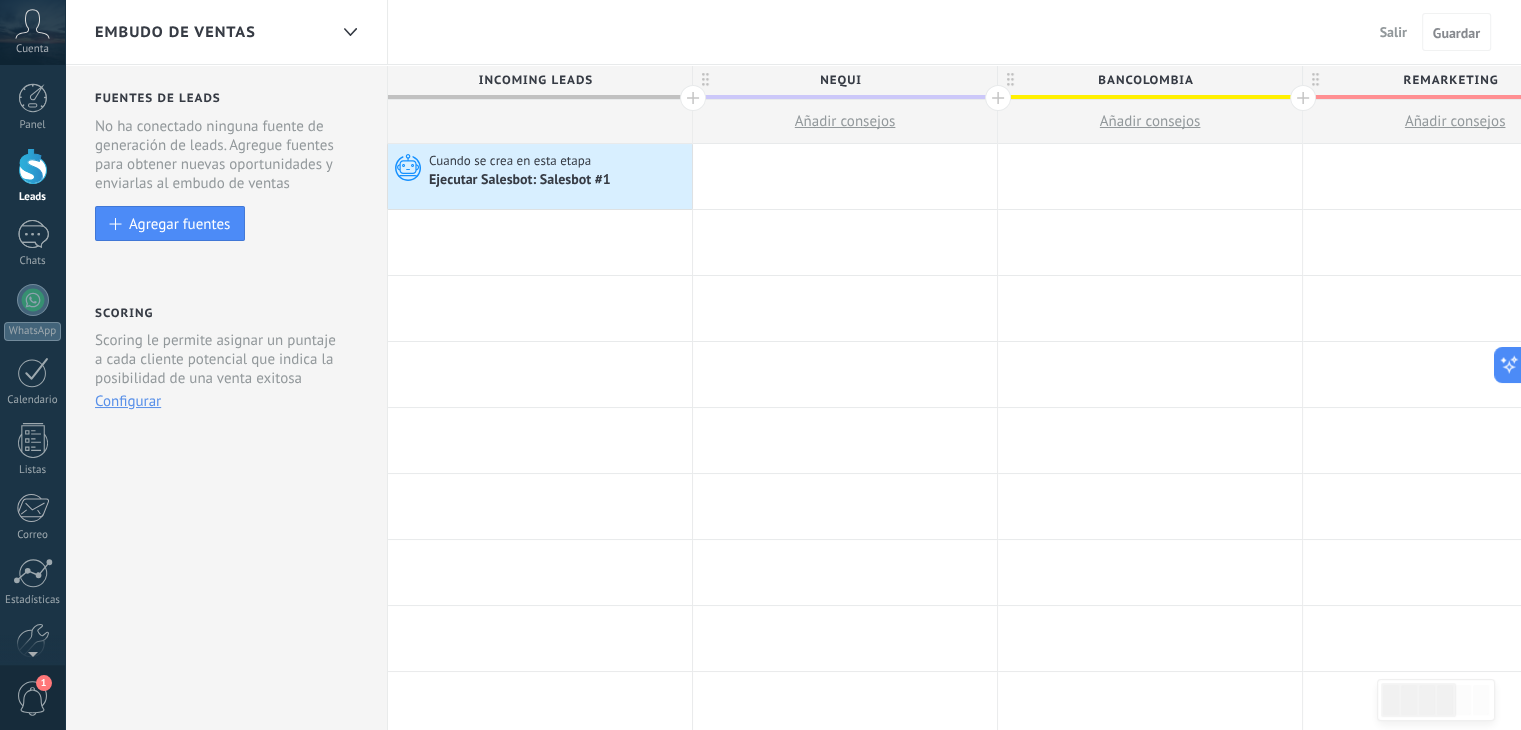 click on "Cuando se crea en esta etapa Ejecutar Salesbot: Salesbot #1" at bounding box center (540, 171) 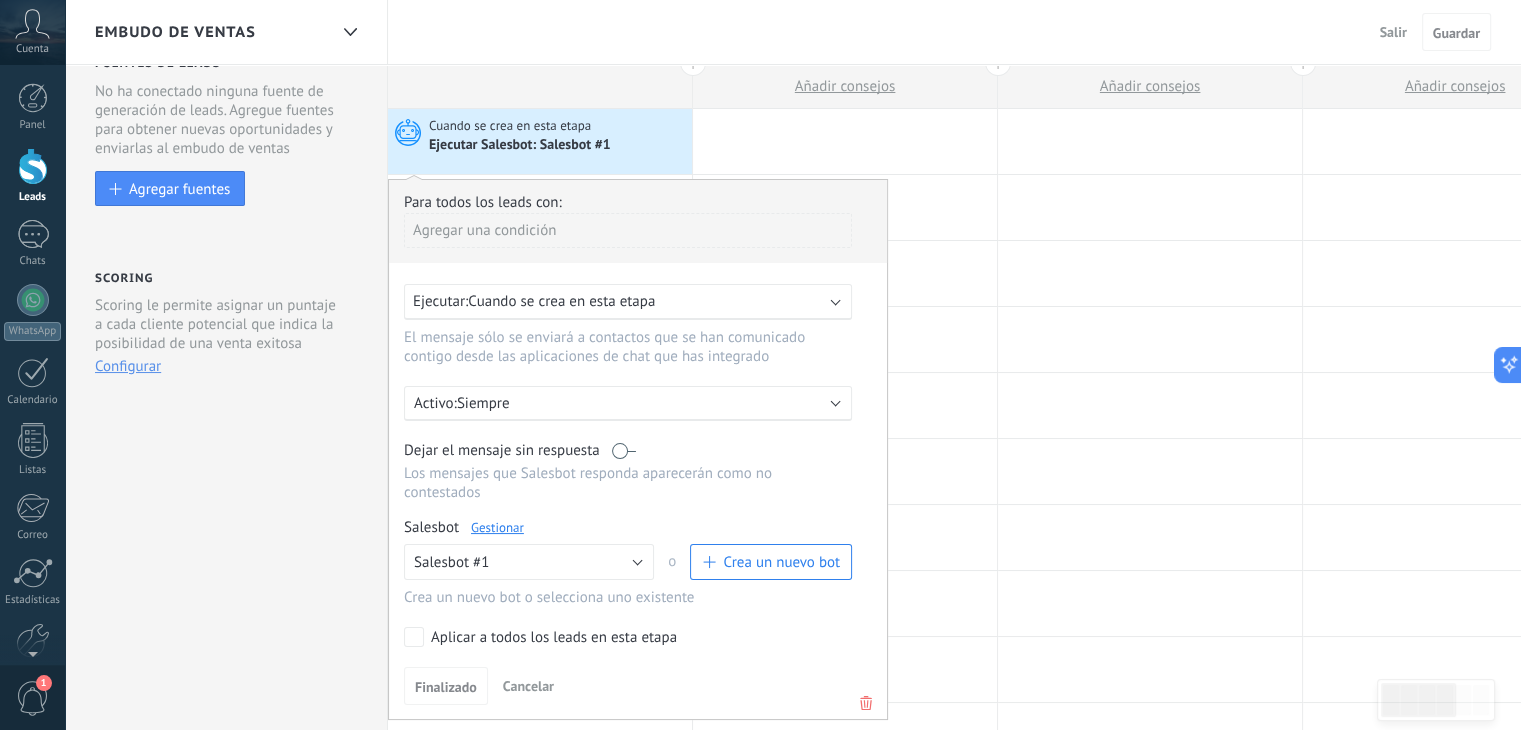 scroll, scrollTop: 0, scrollLeft: 0, axis: both 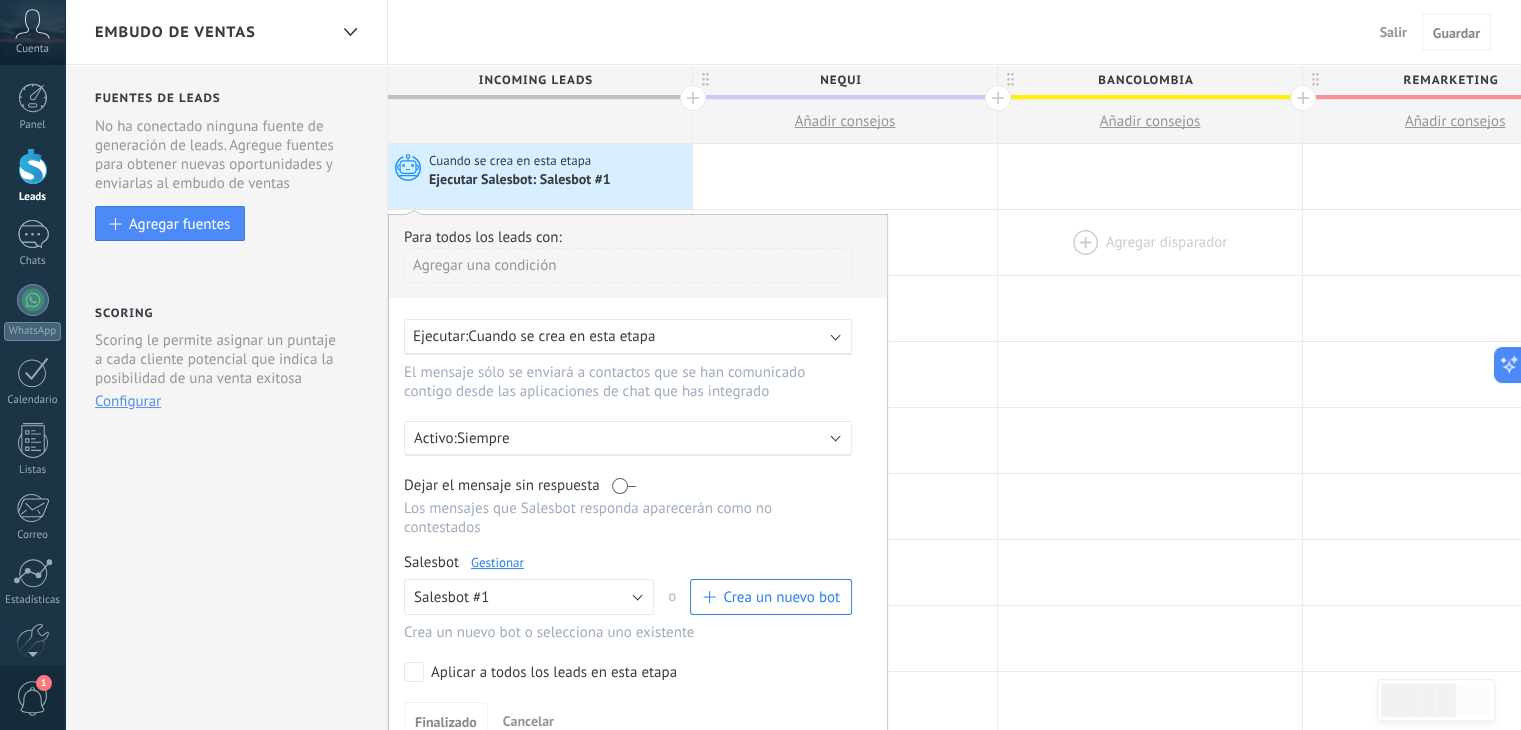 click at bounding box center [1150, 242] 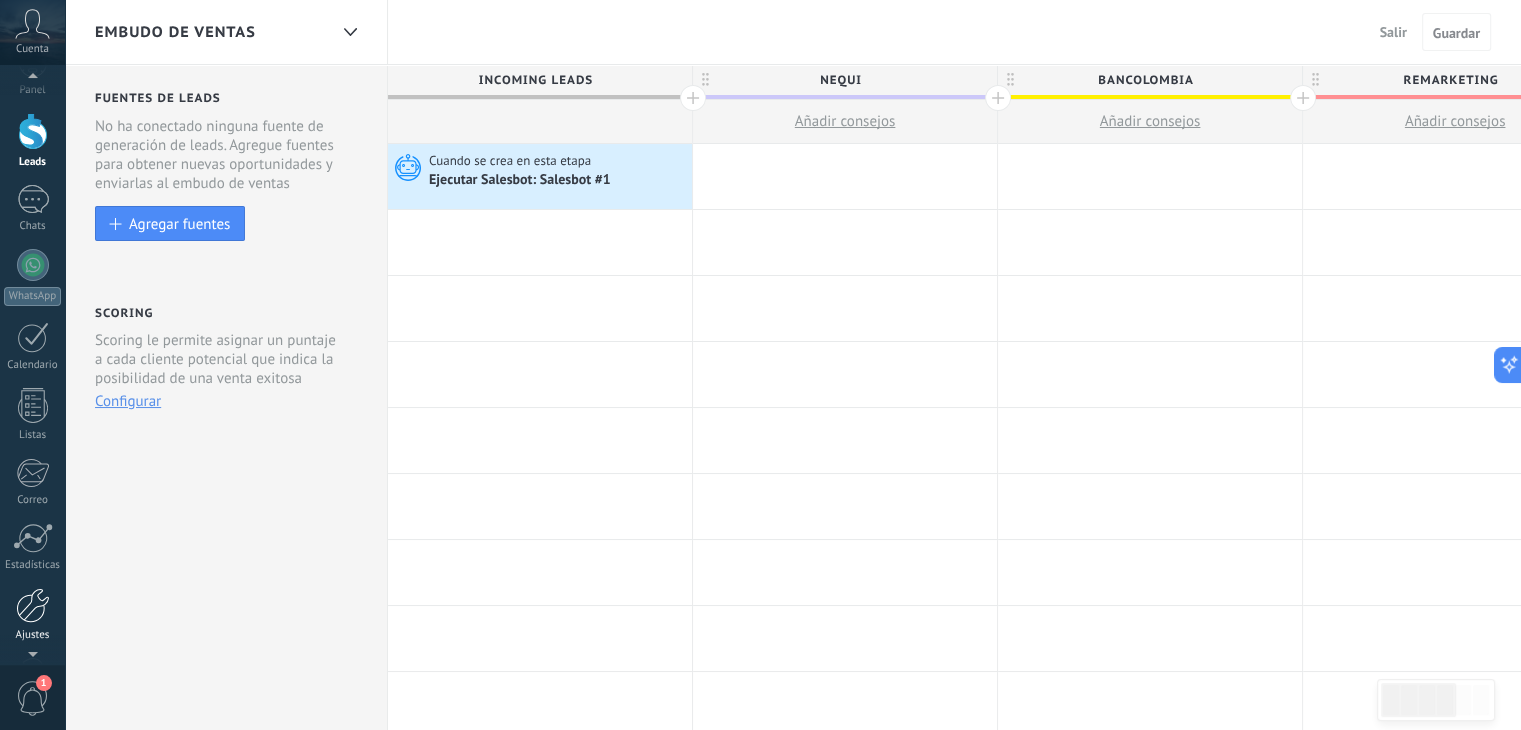 scroll, scrollTop: 41, scrollLeft: 0, axis: vertical 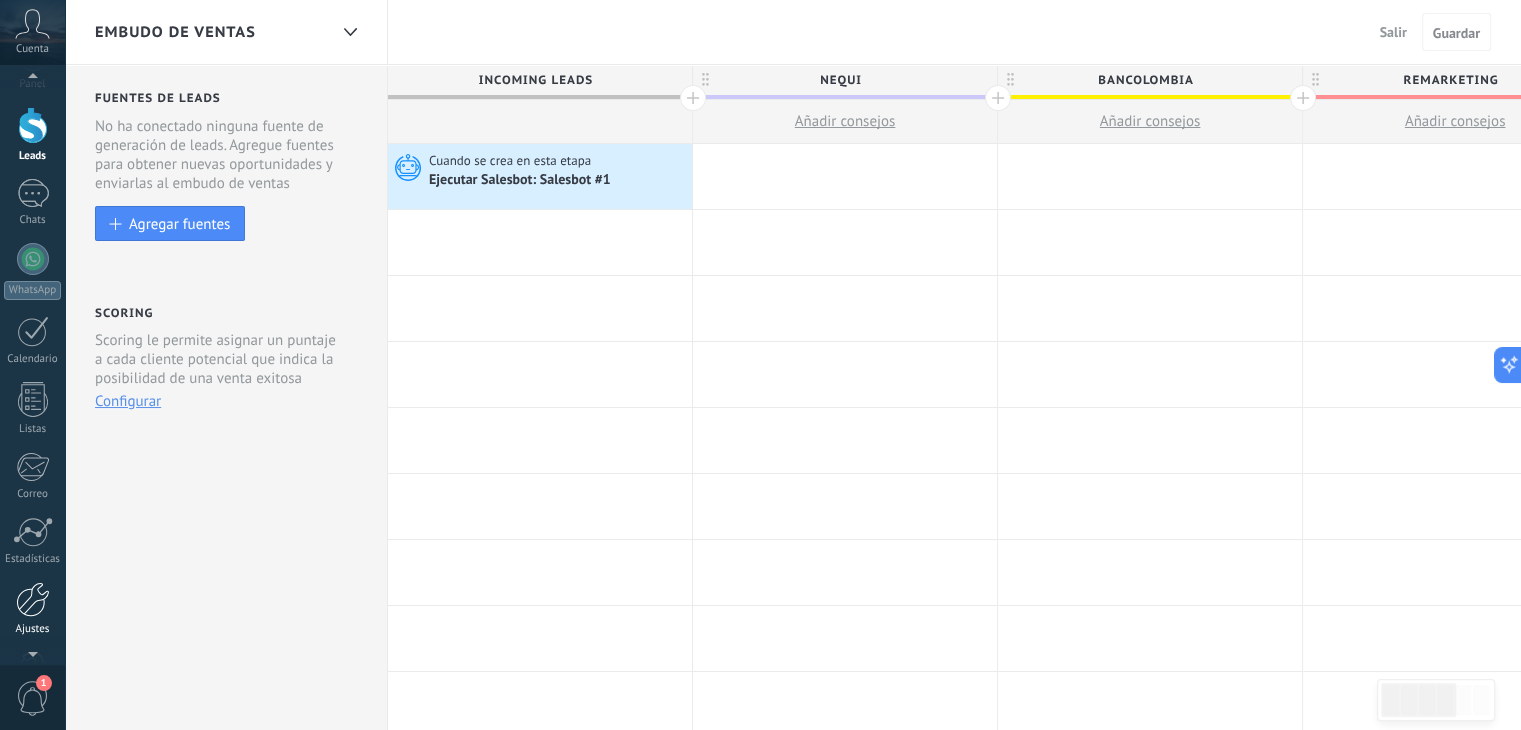 click at bounding box center (33, 599) 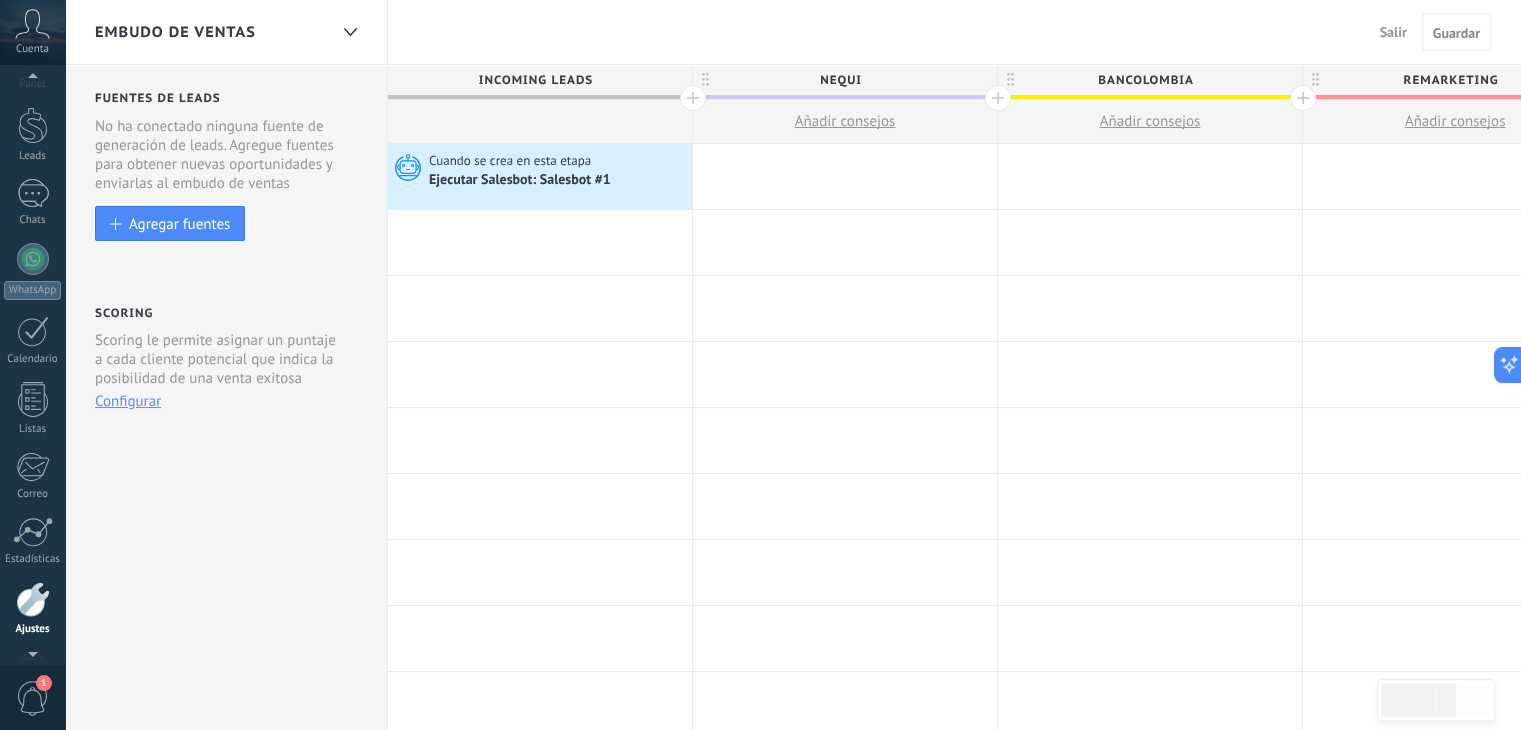 scroll, scrollTop: 101, scrollLeft: 0, axis: vertical 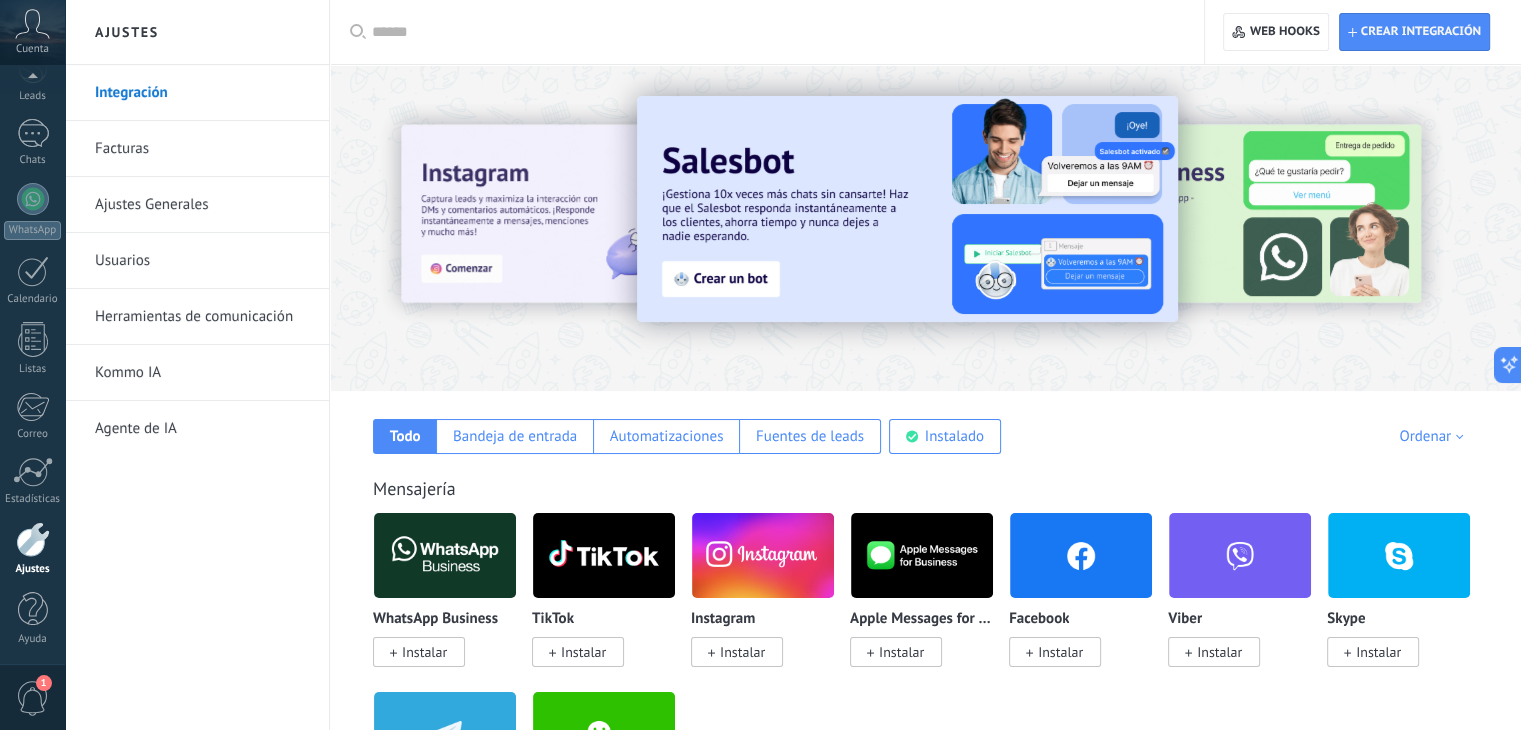 click on "Herramientas de comunicación" at bounding box center [202, 317] 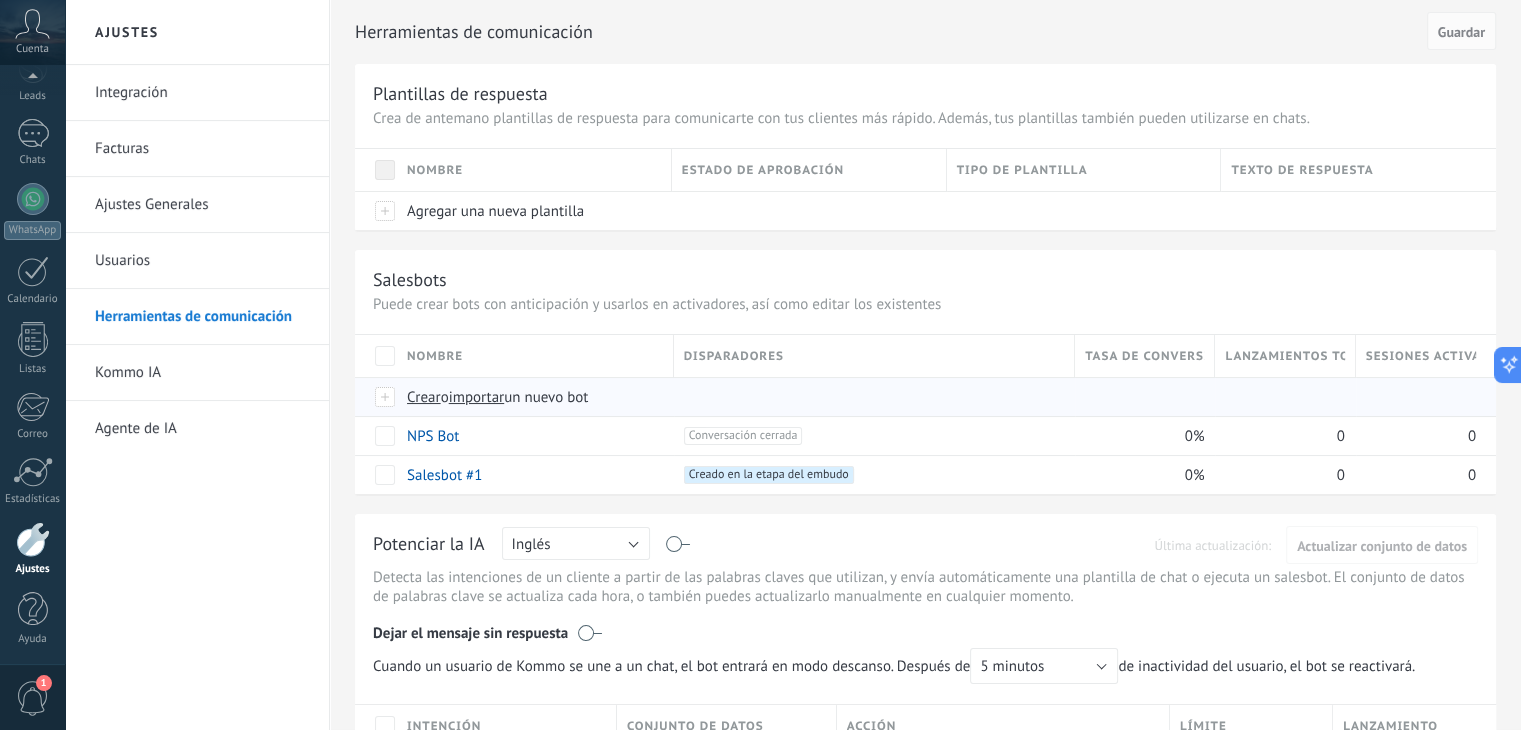 click on "importar" at bounding box center (477, 397) 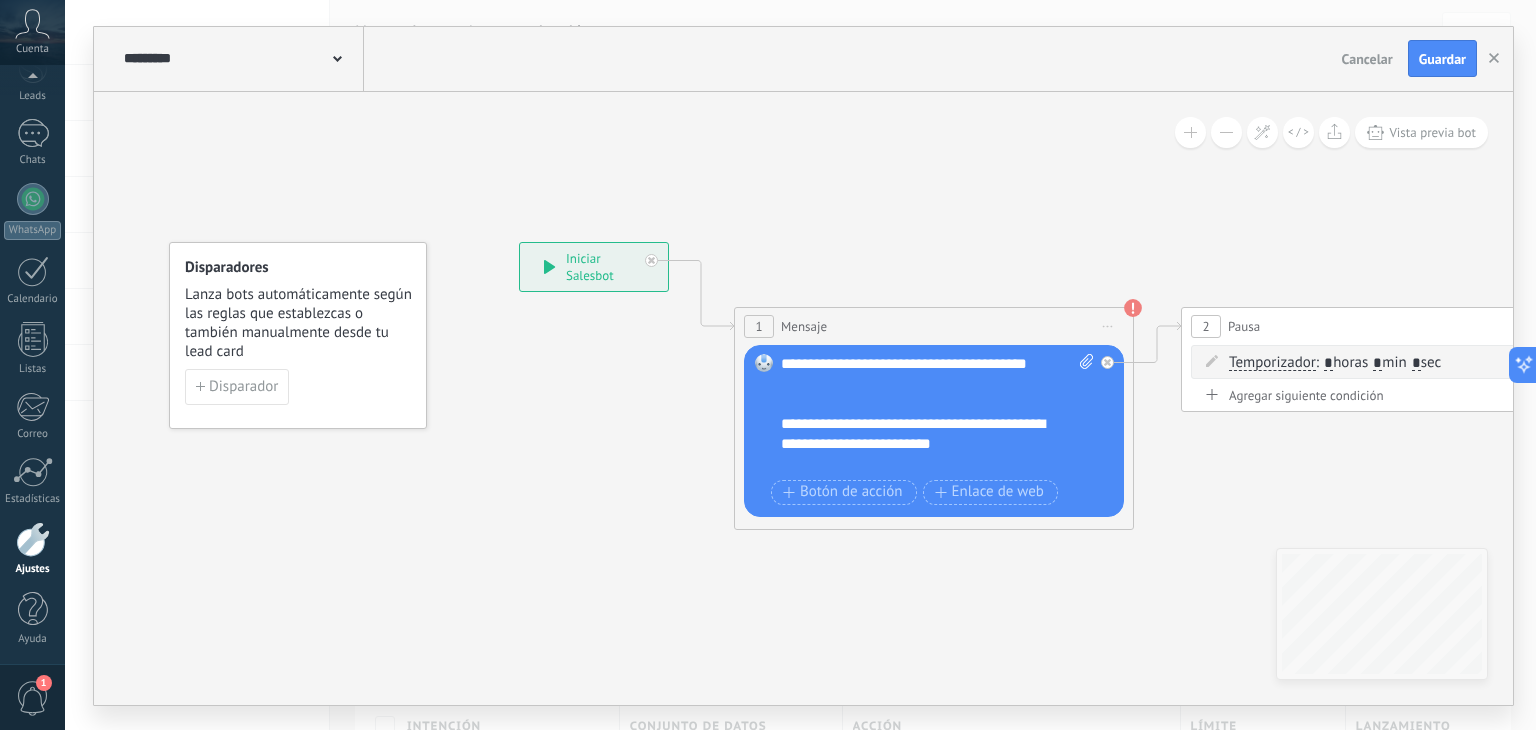 scroll, scrollTop: 100, scrollLeft: 0, axis: vertical 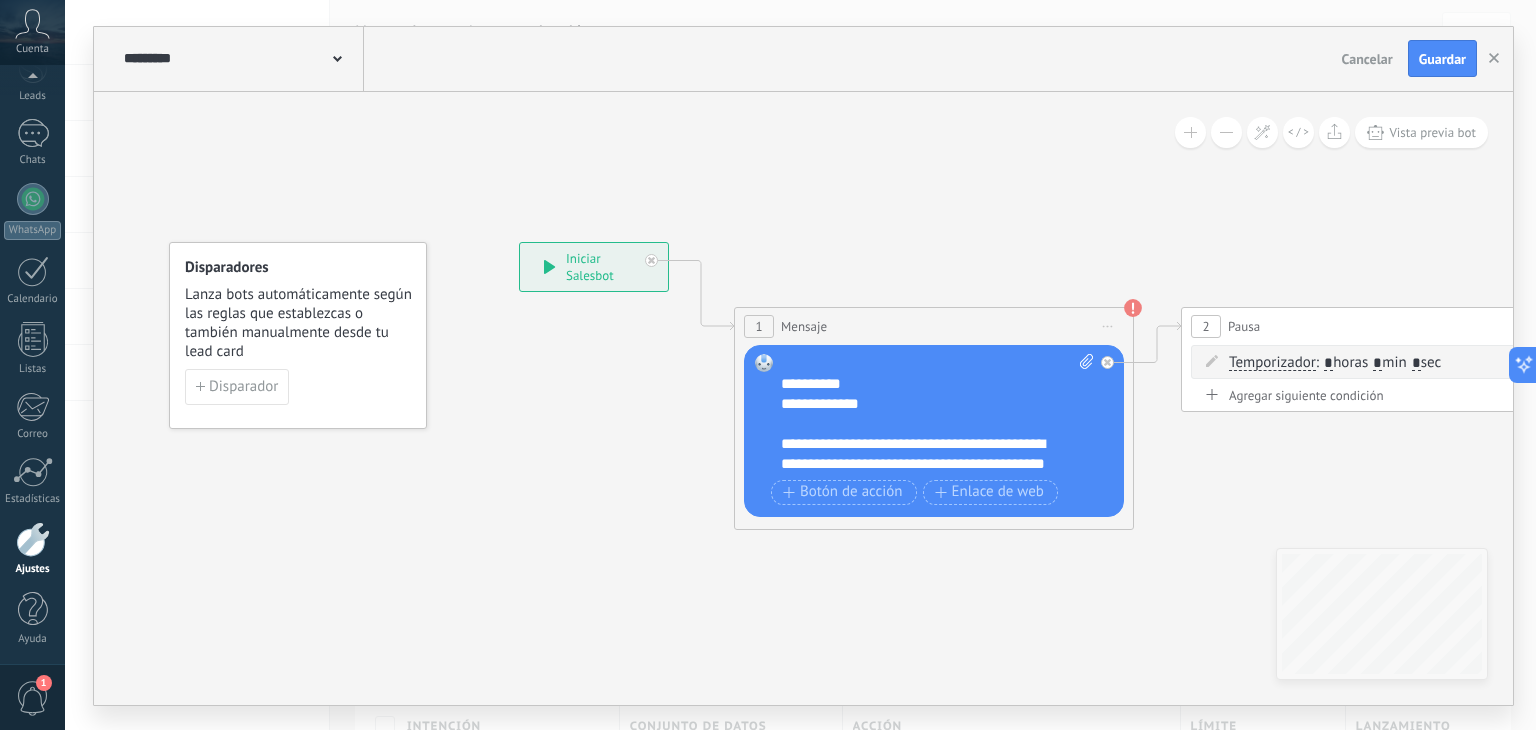 click on "**********" at bounding box center (938, 414) 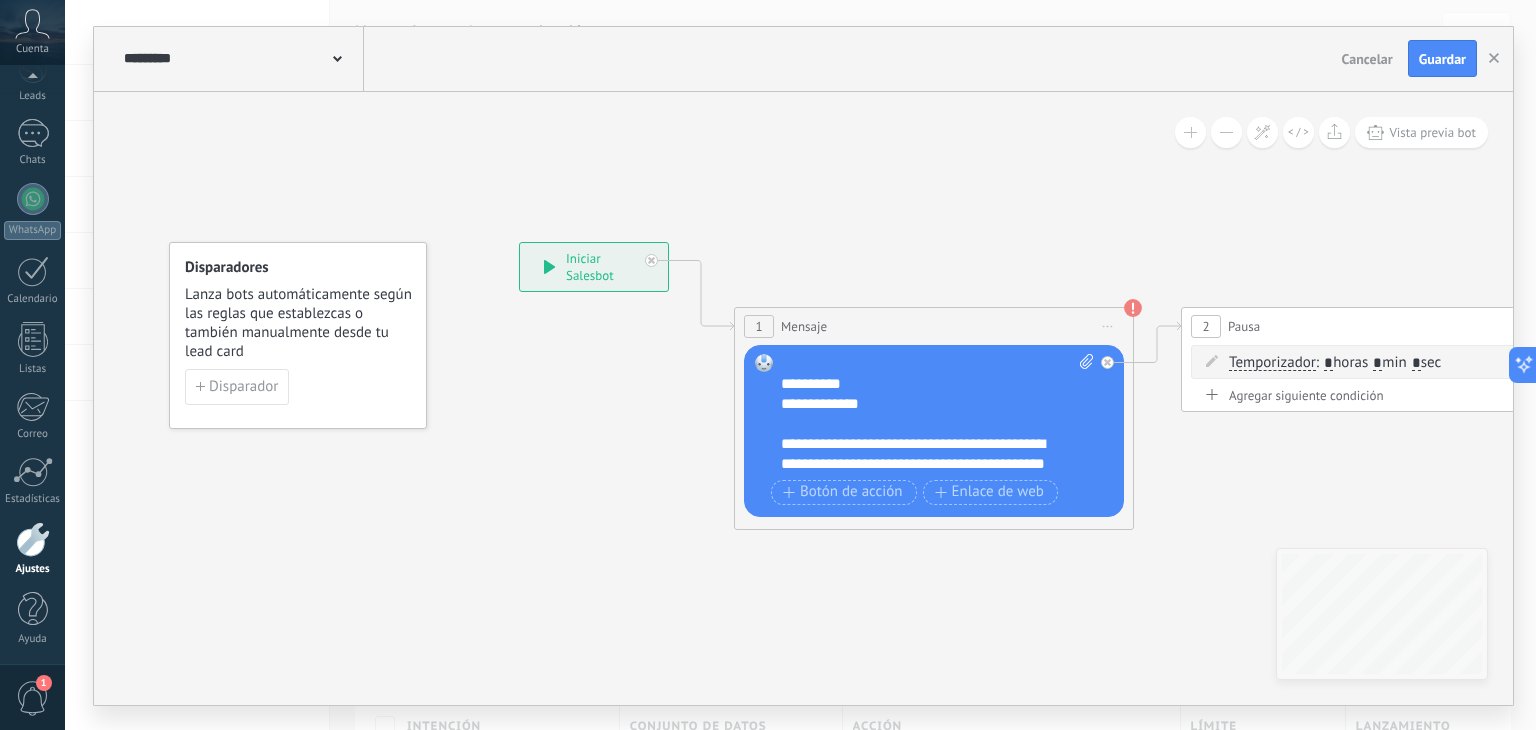 type 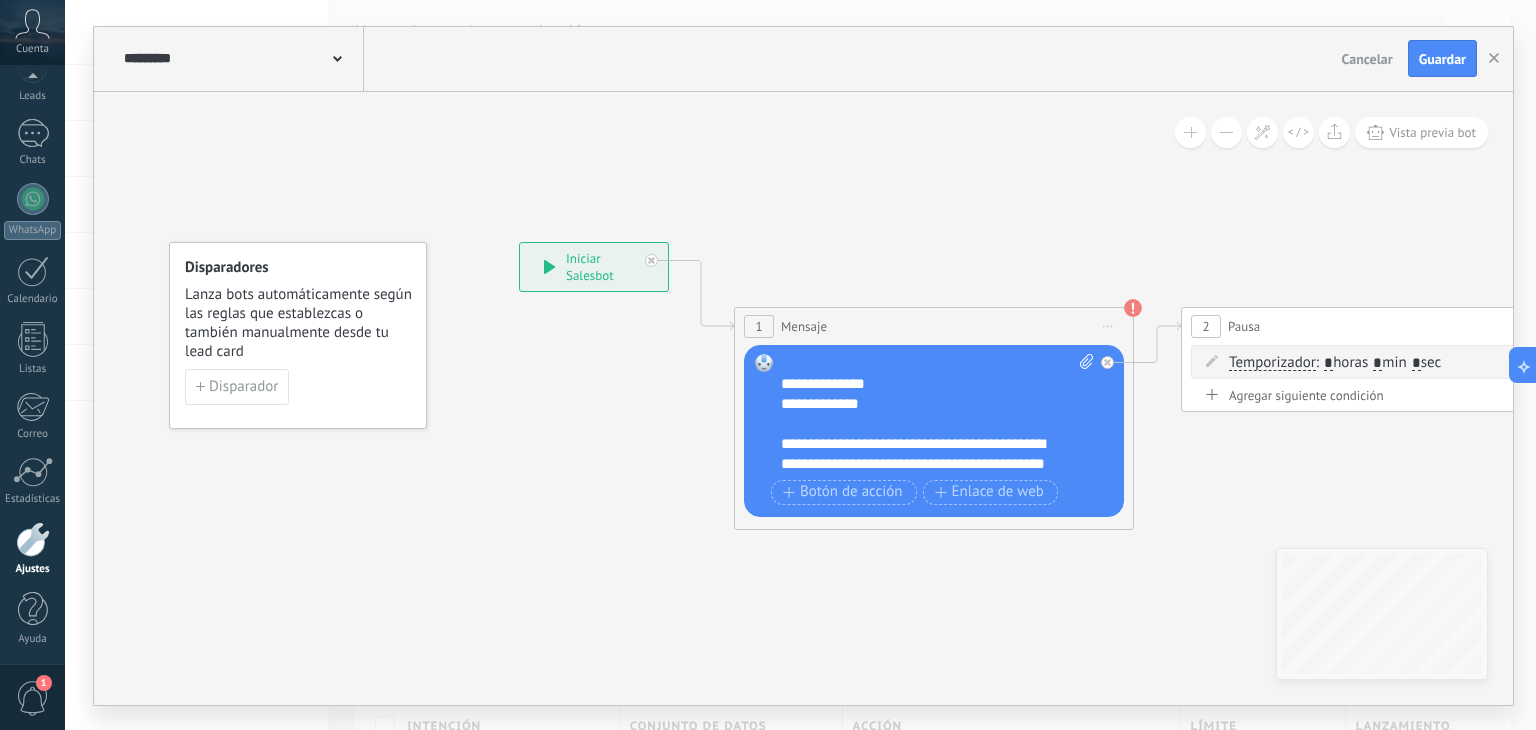 click on "**********" at bounding box center [938, 414] 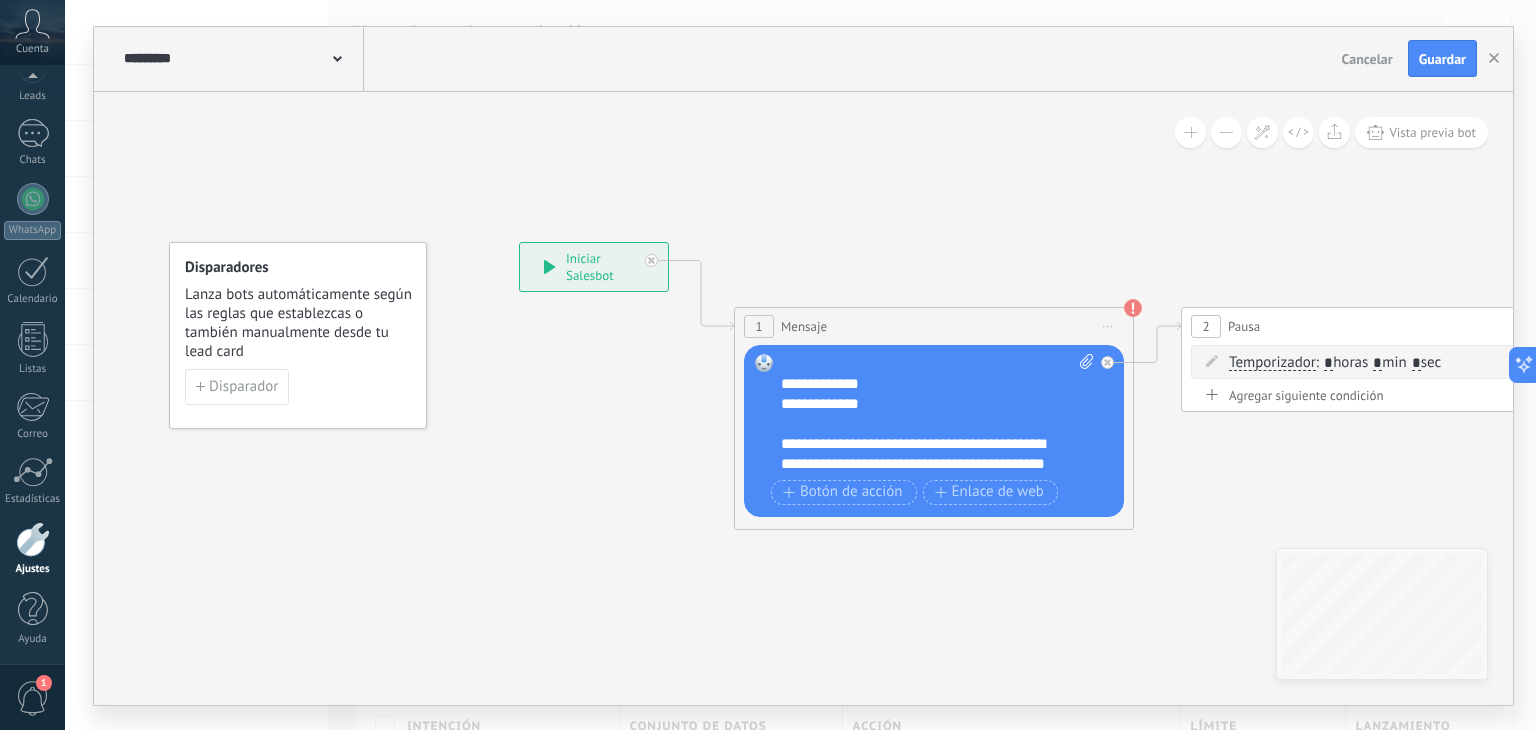 click on "**********" at bounding box center [938, 414] 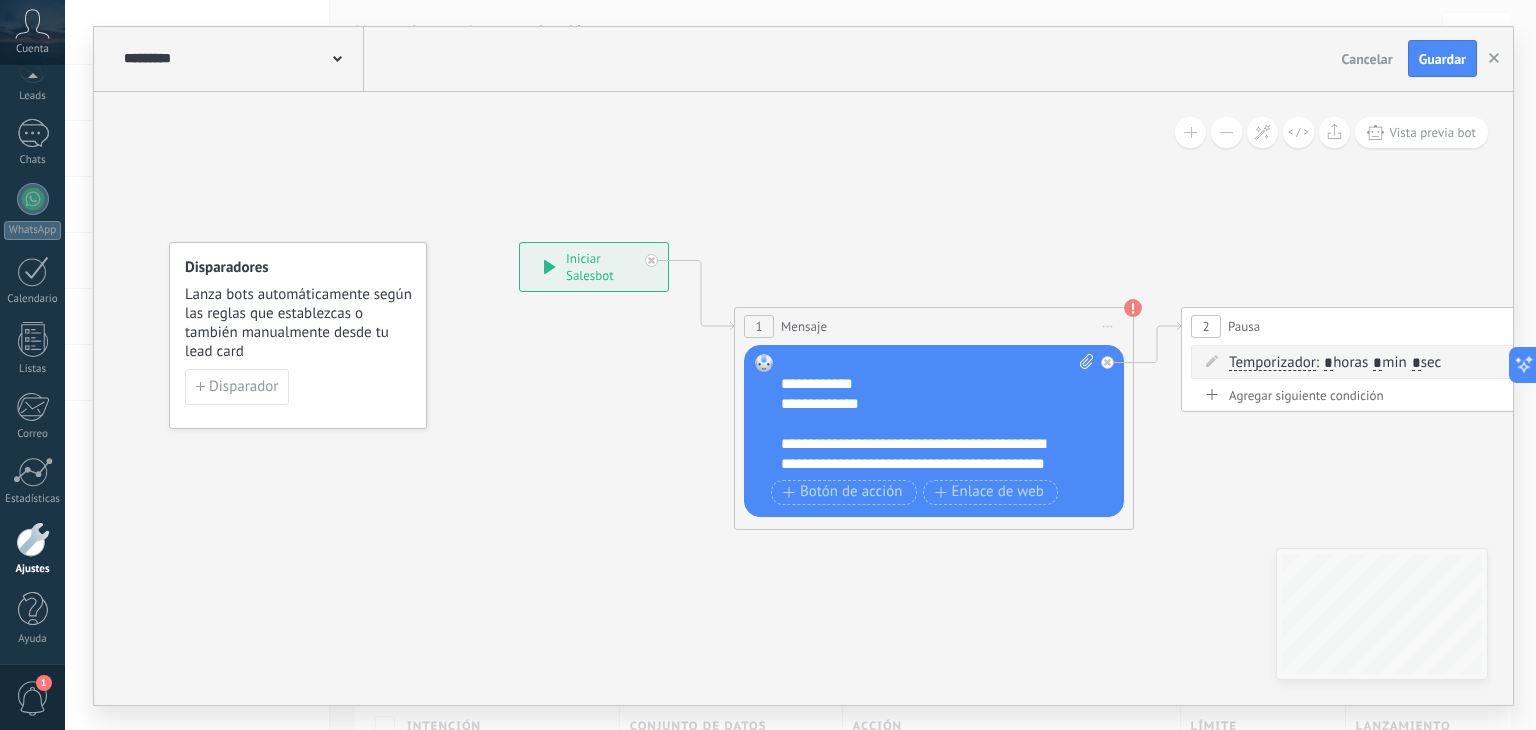 click on "**********" at bounding box center [938, 414] 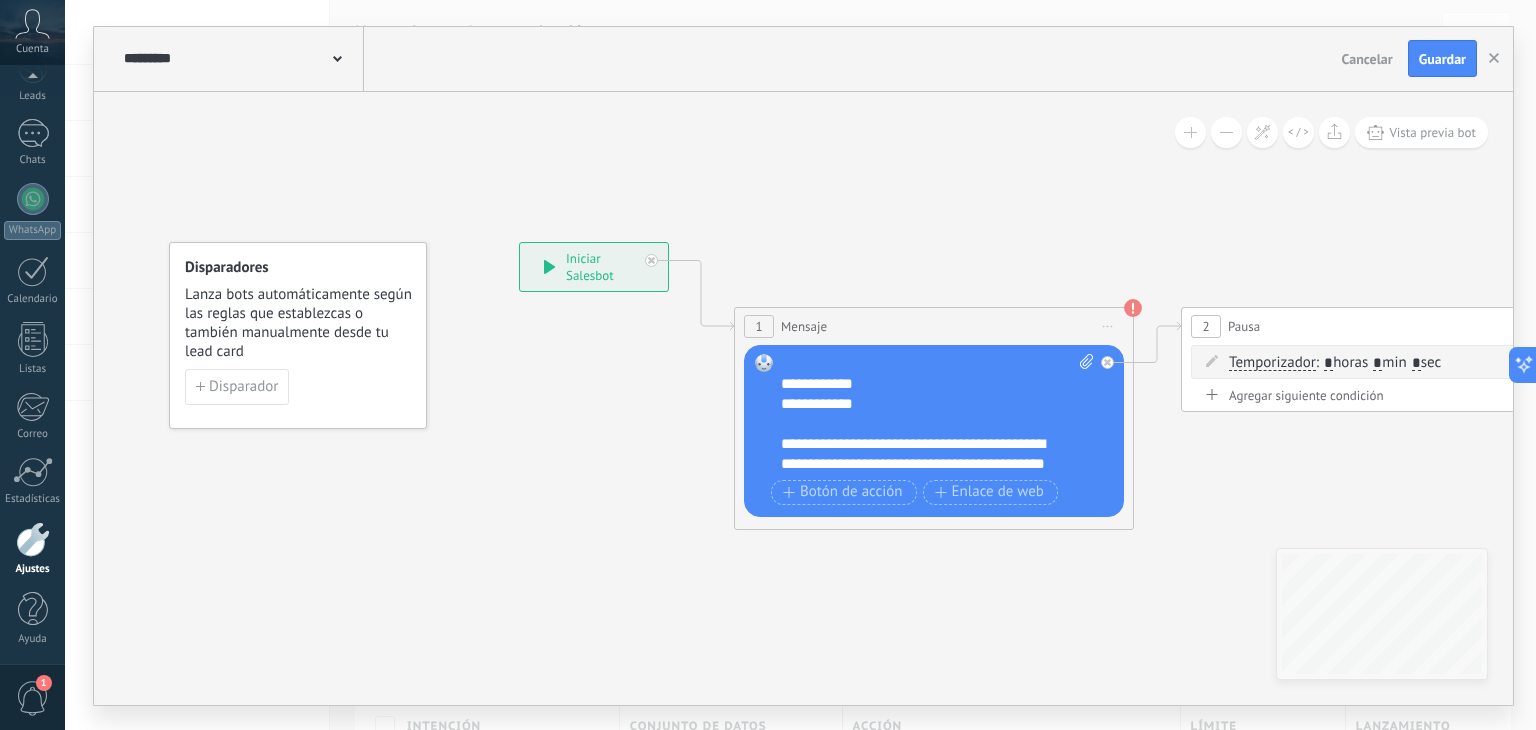 click on "**********" at bounding box center [938, 414] 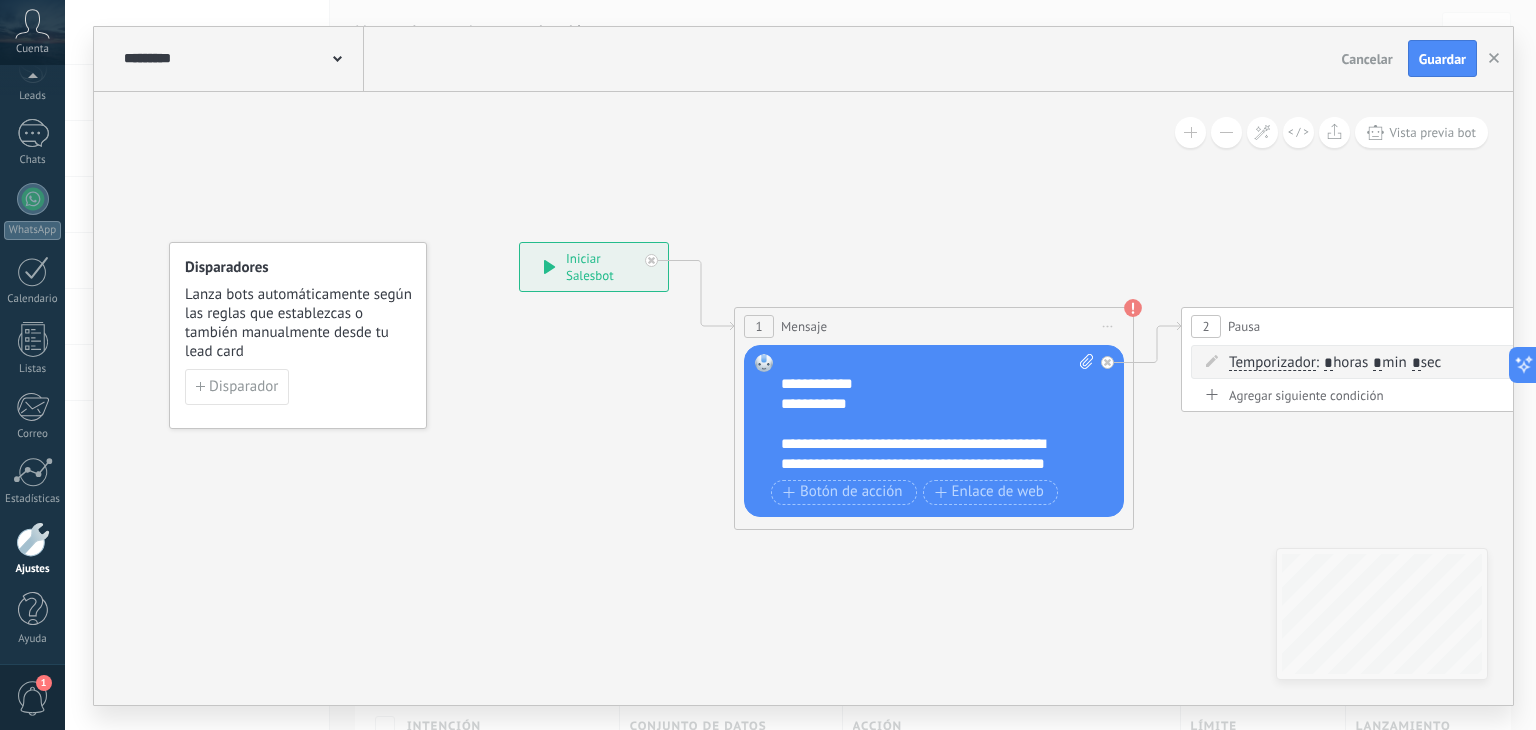 click on "**********" at bounding box center (938, 414) 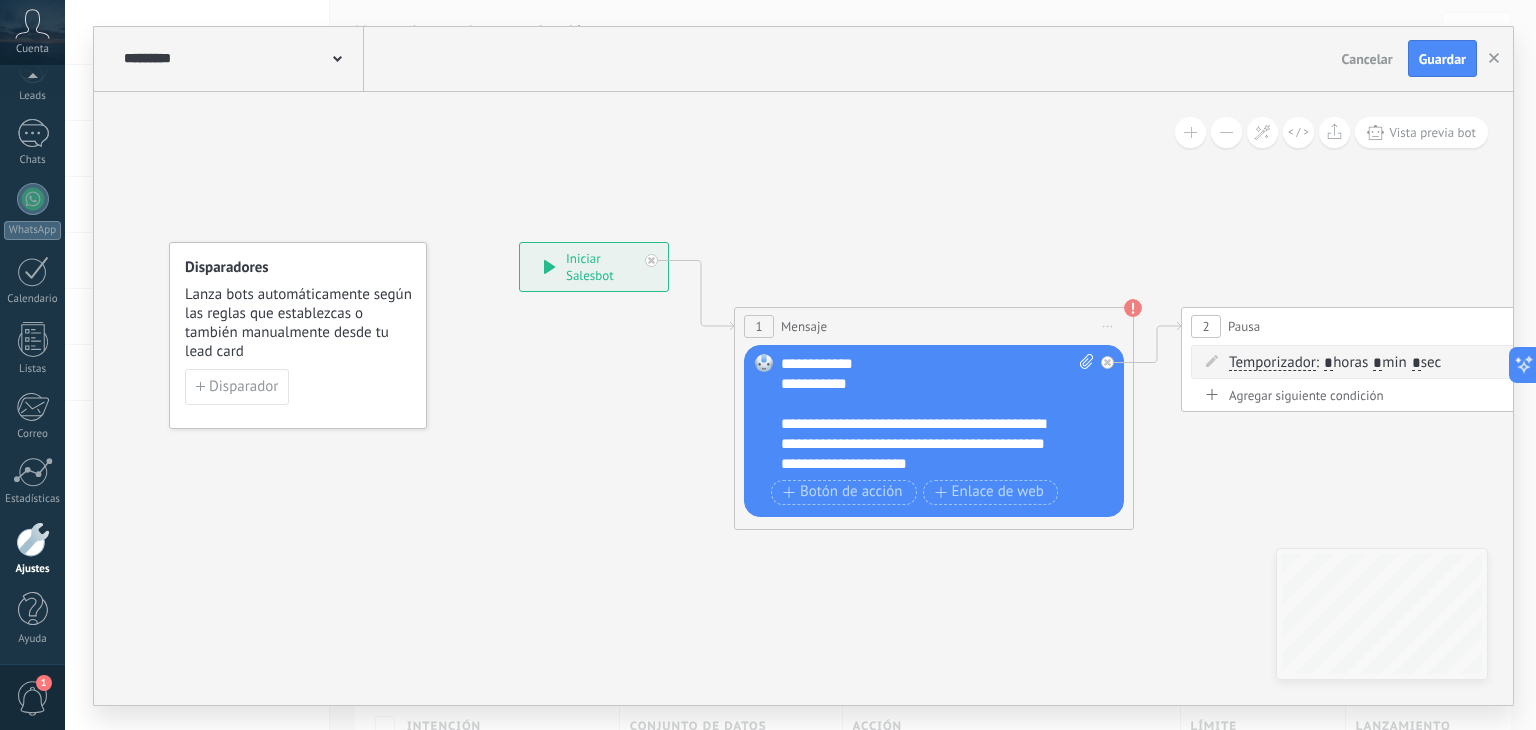 scroll, scrollTop: 139, scrollLeft: 0, axis: vertical 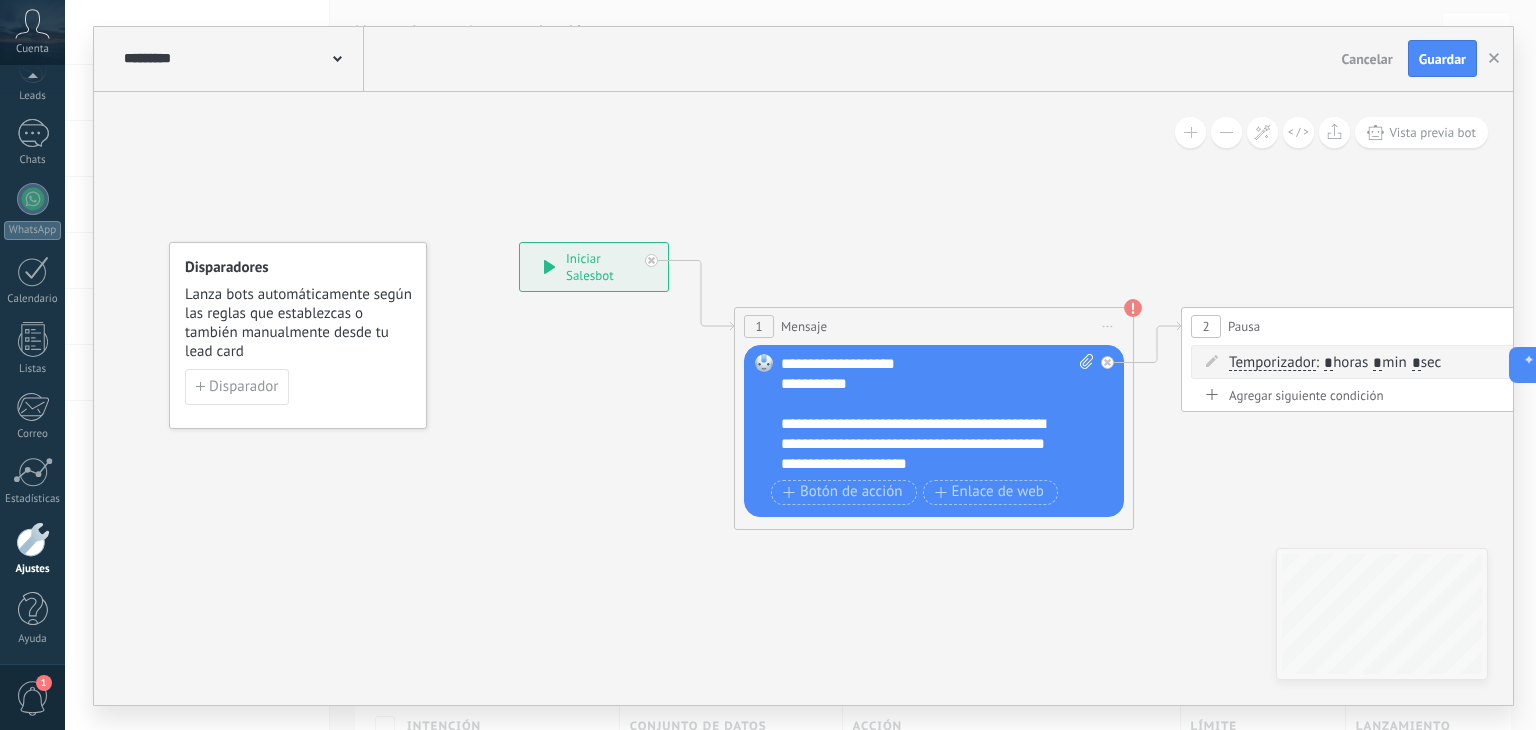 click on "**********" at bounding box center (938, 414) 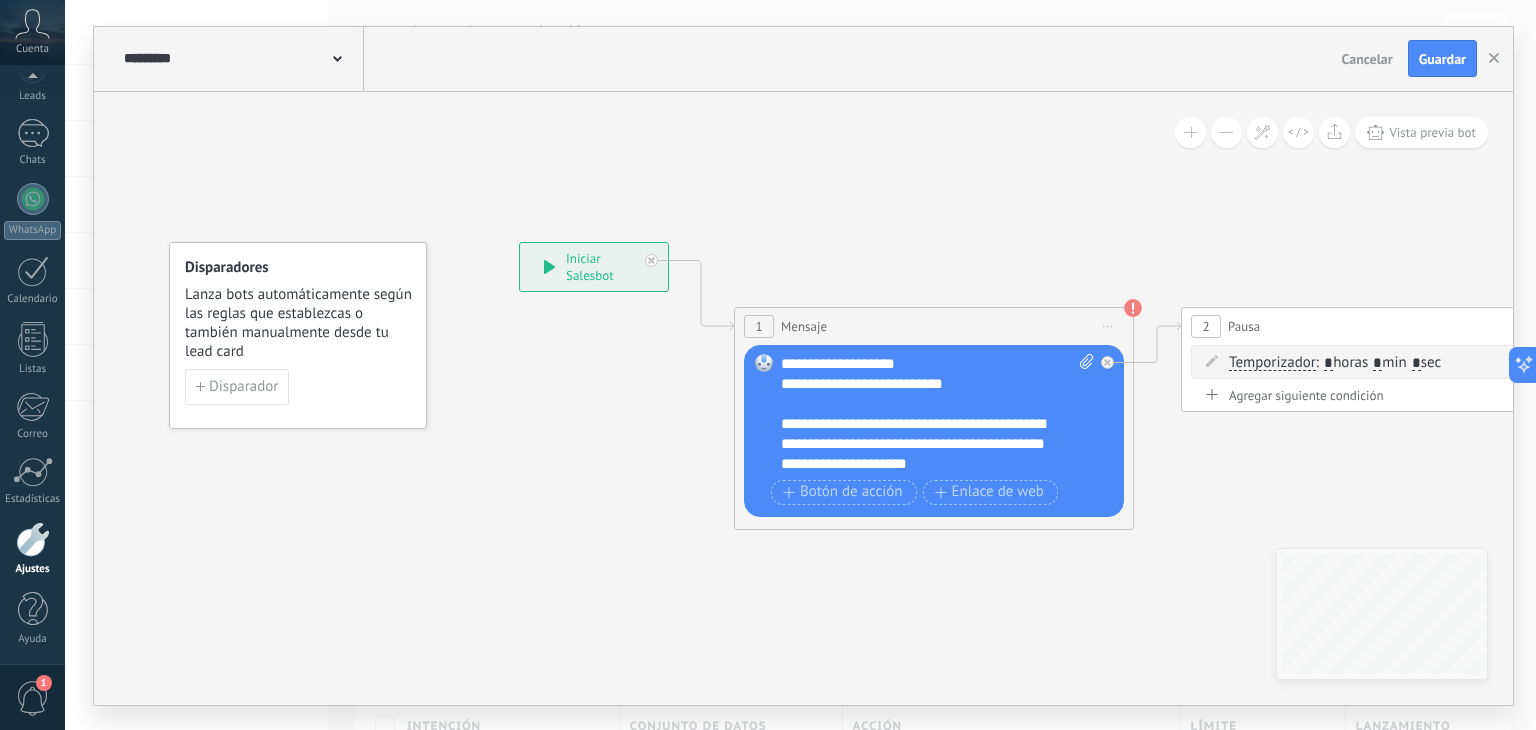 click 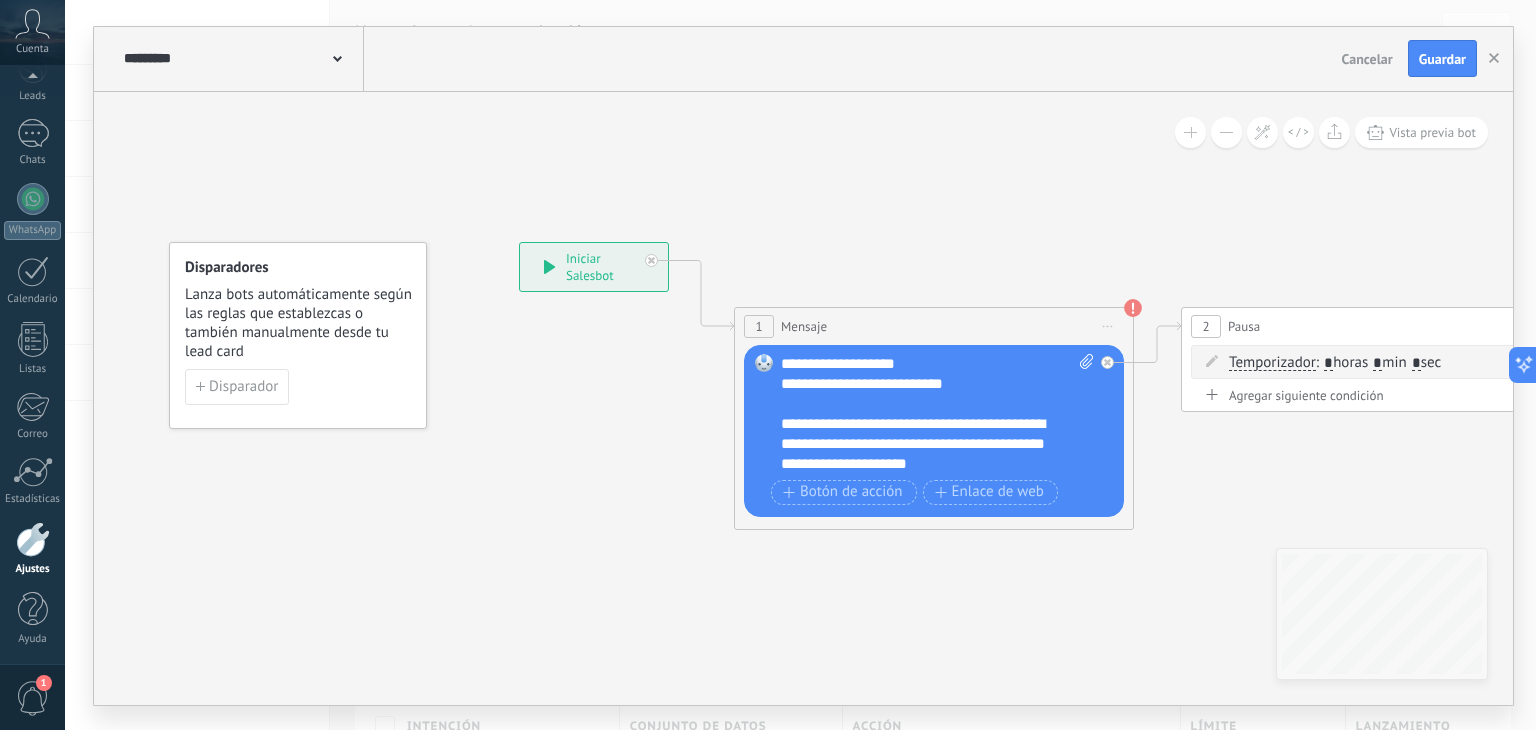 scroll, scrollTop: 140, scrollLeft: 0, axis: vertical 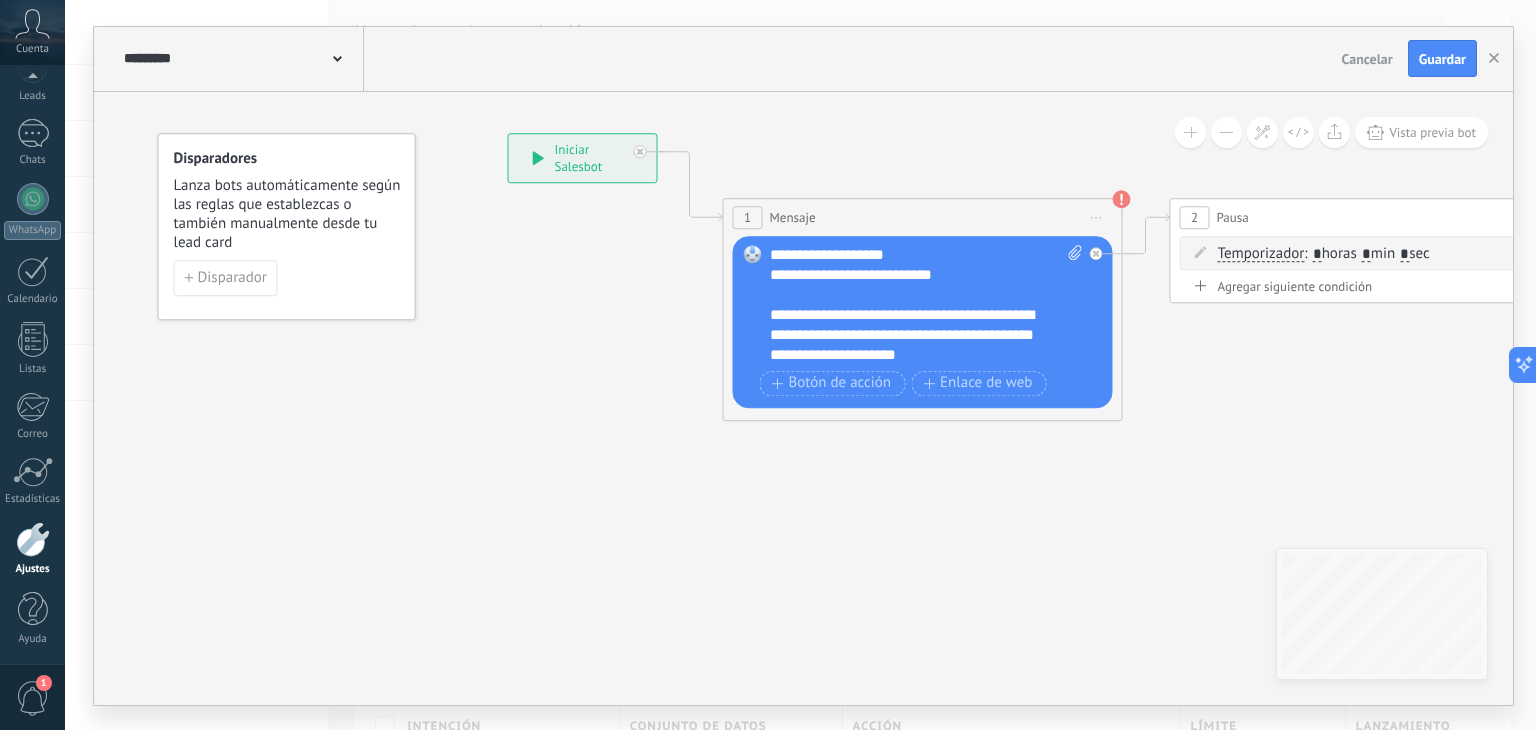 click 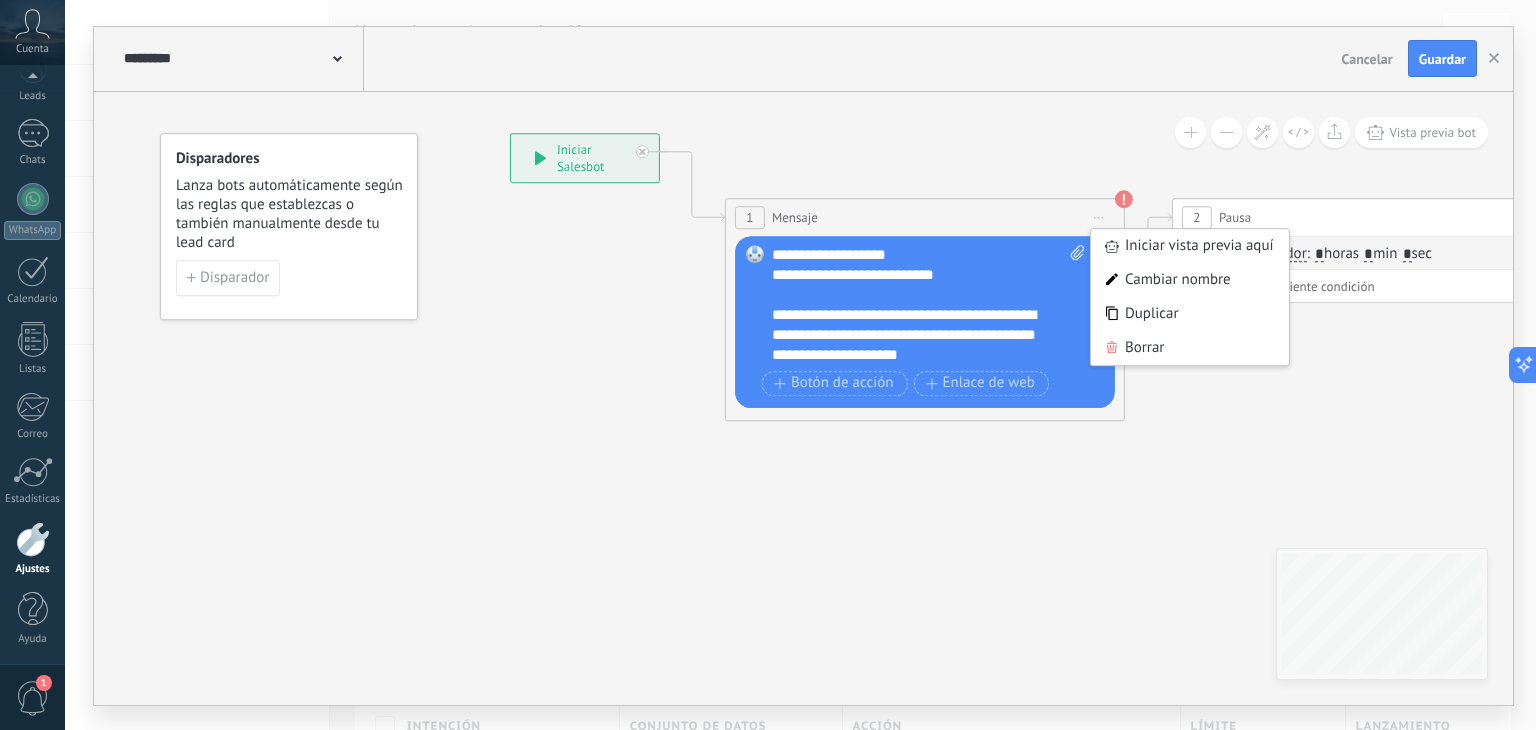 click 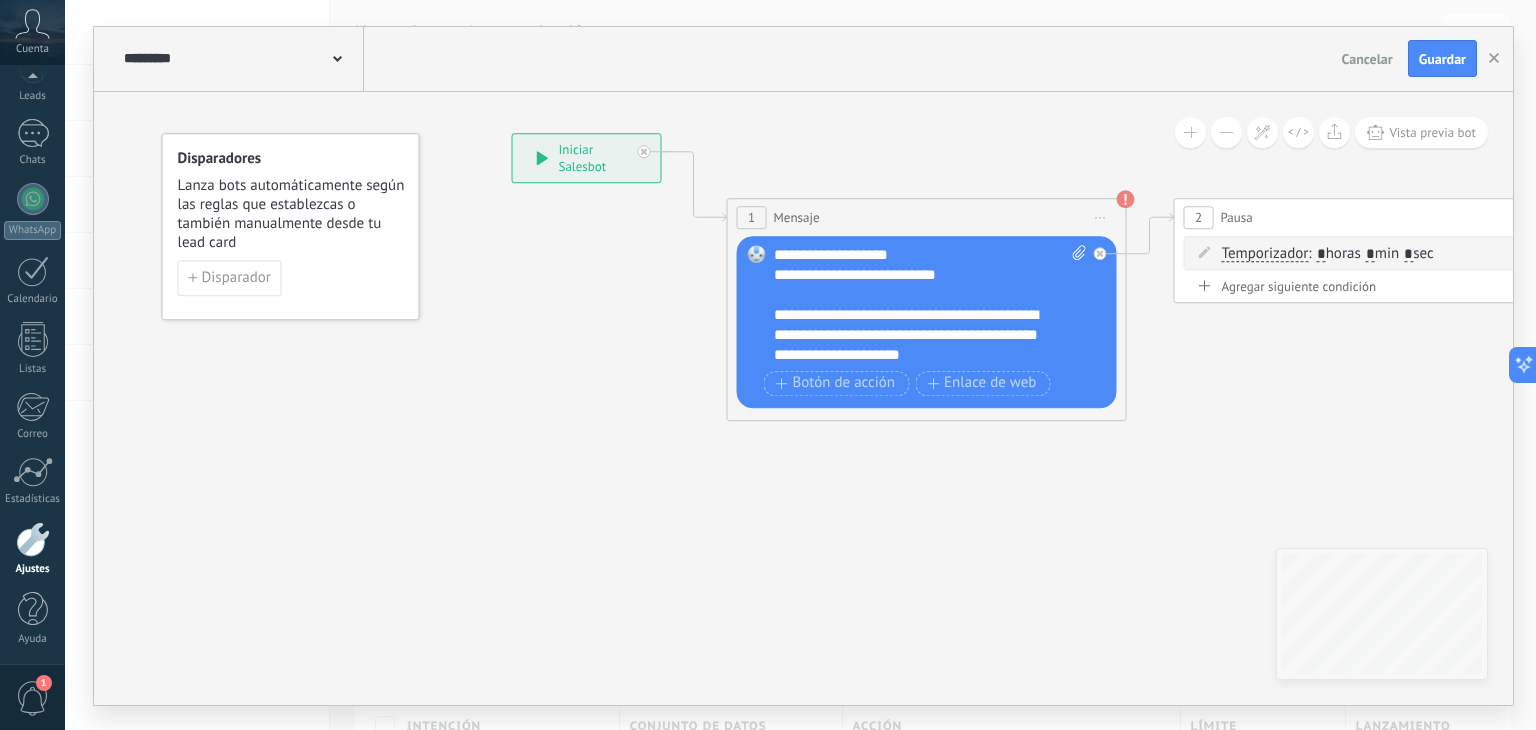 click 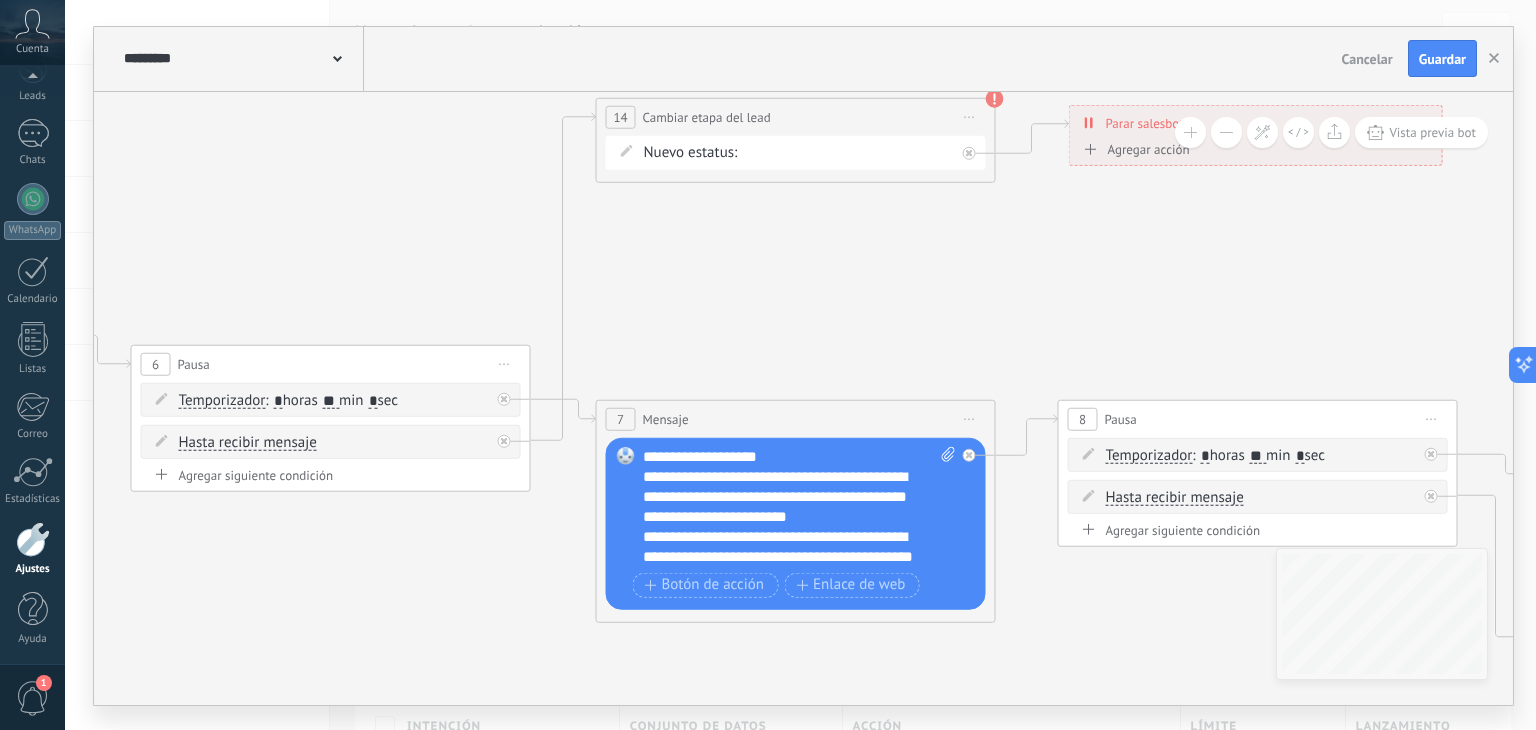 click on "Nuevo estatus: NEQUI BANCOLOMBIA REMARKETING Ganado Perdido" at bounding box center (799, 152) 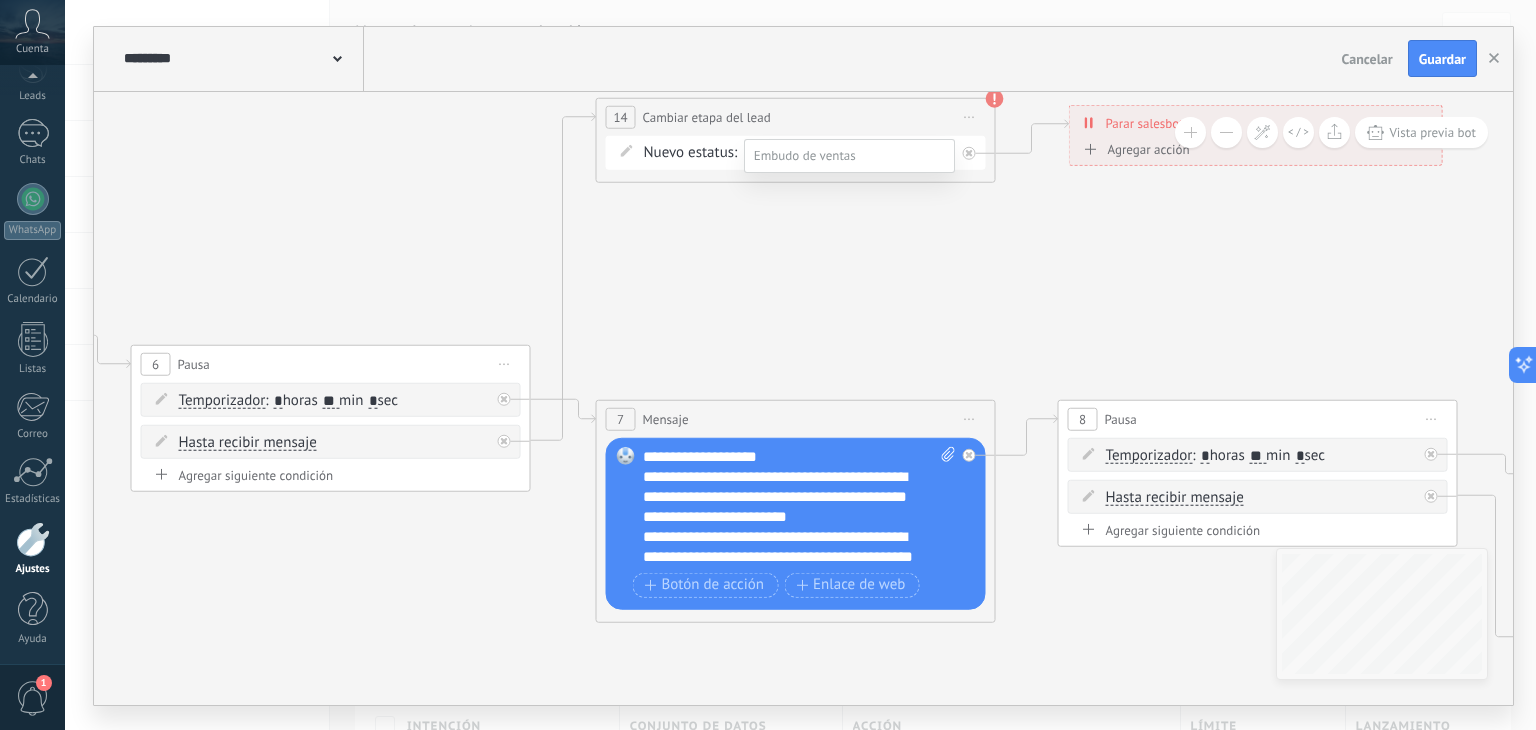 click on "Ganado" at bounding box center [0, 0] 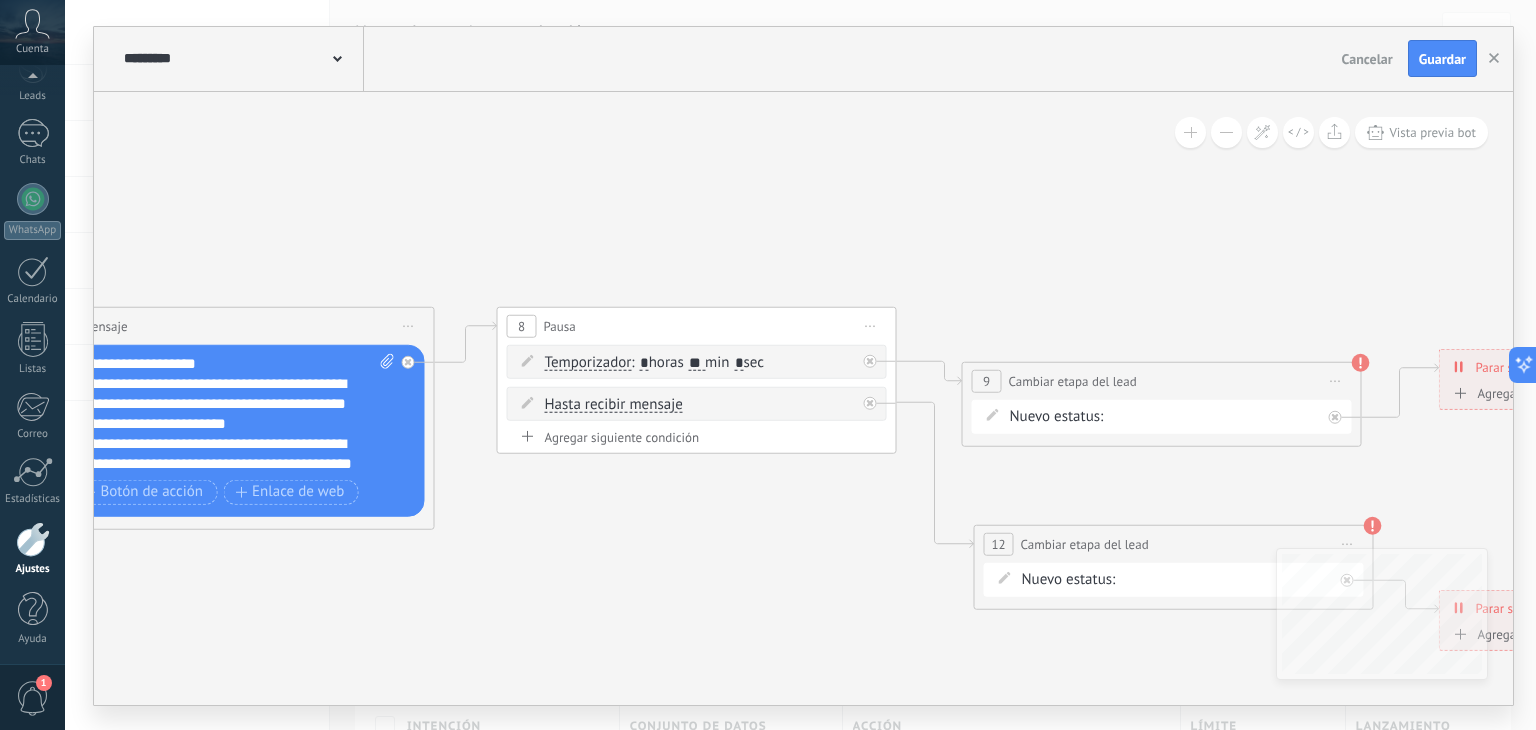 click on "Nuevo estatus: NEQUI BANCOLOMBIA REMARKETING Ganado Perdido" at bounding box center (1165, 416) 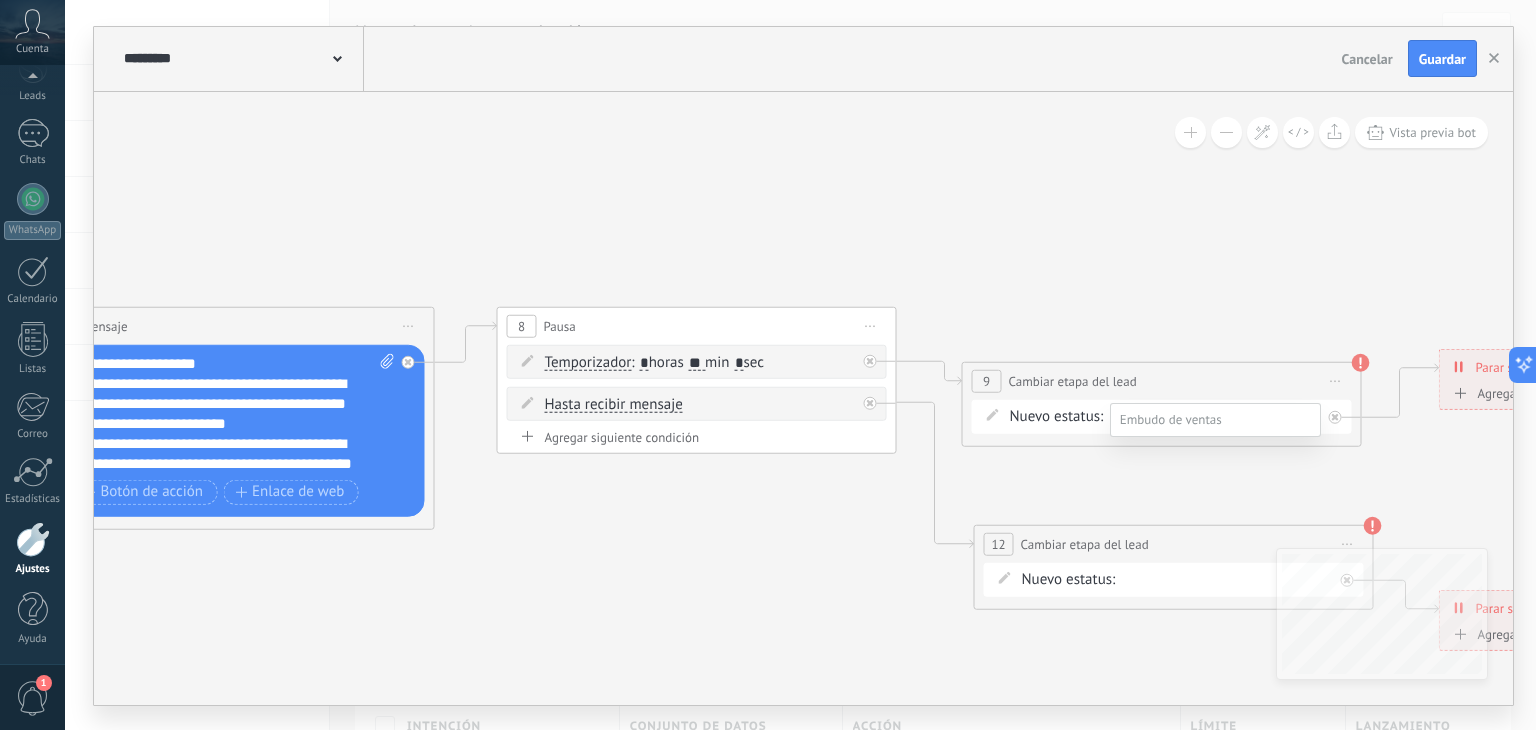 click on "REMARKETING" 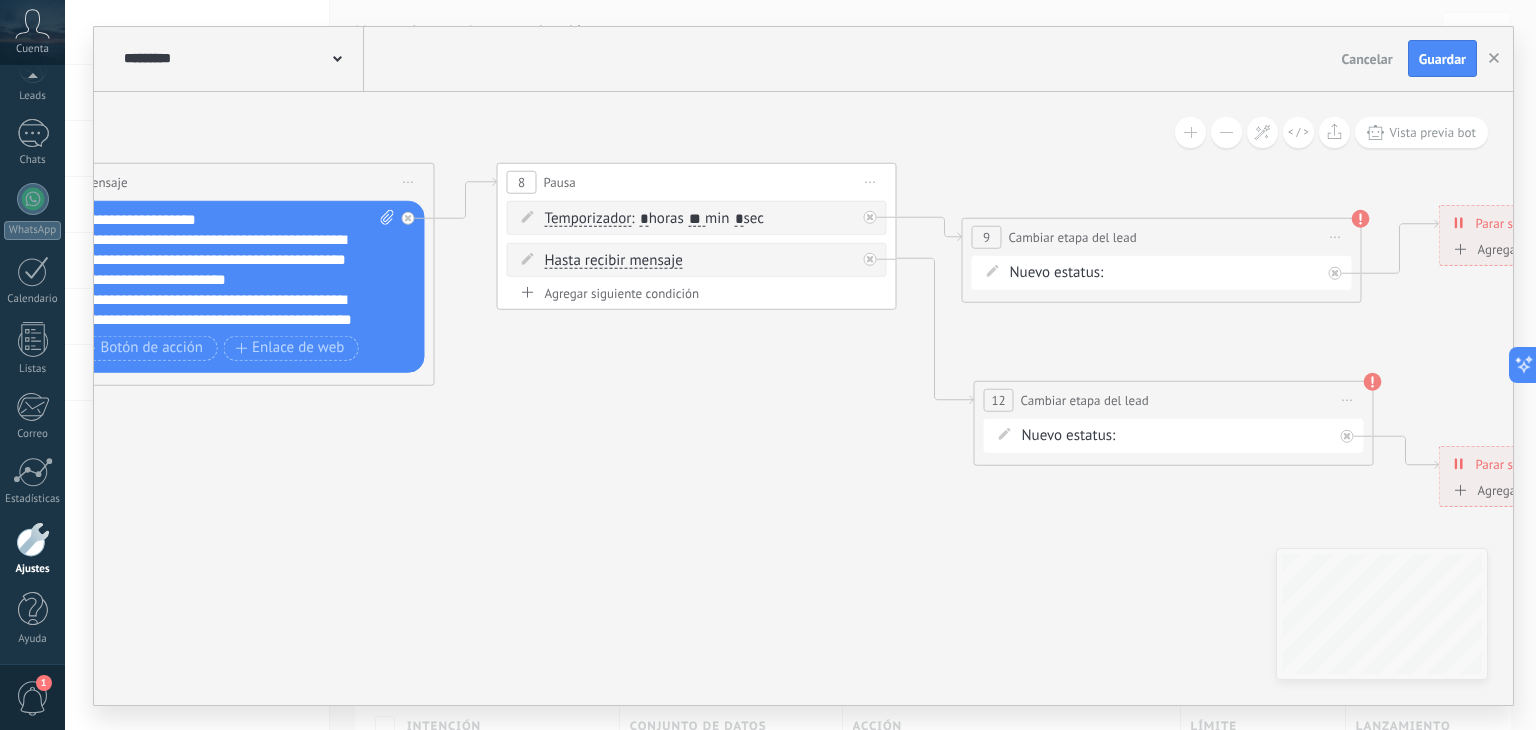 click on "NEQUI BANCOLOMBIA REMARKETING Ganado Perdido" 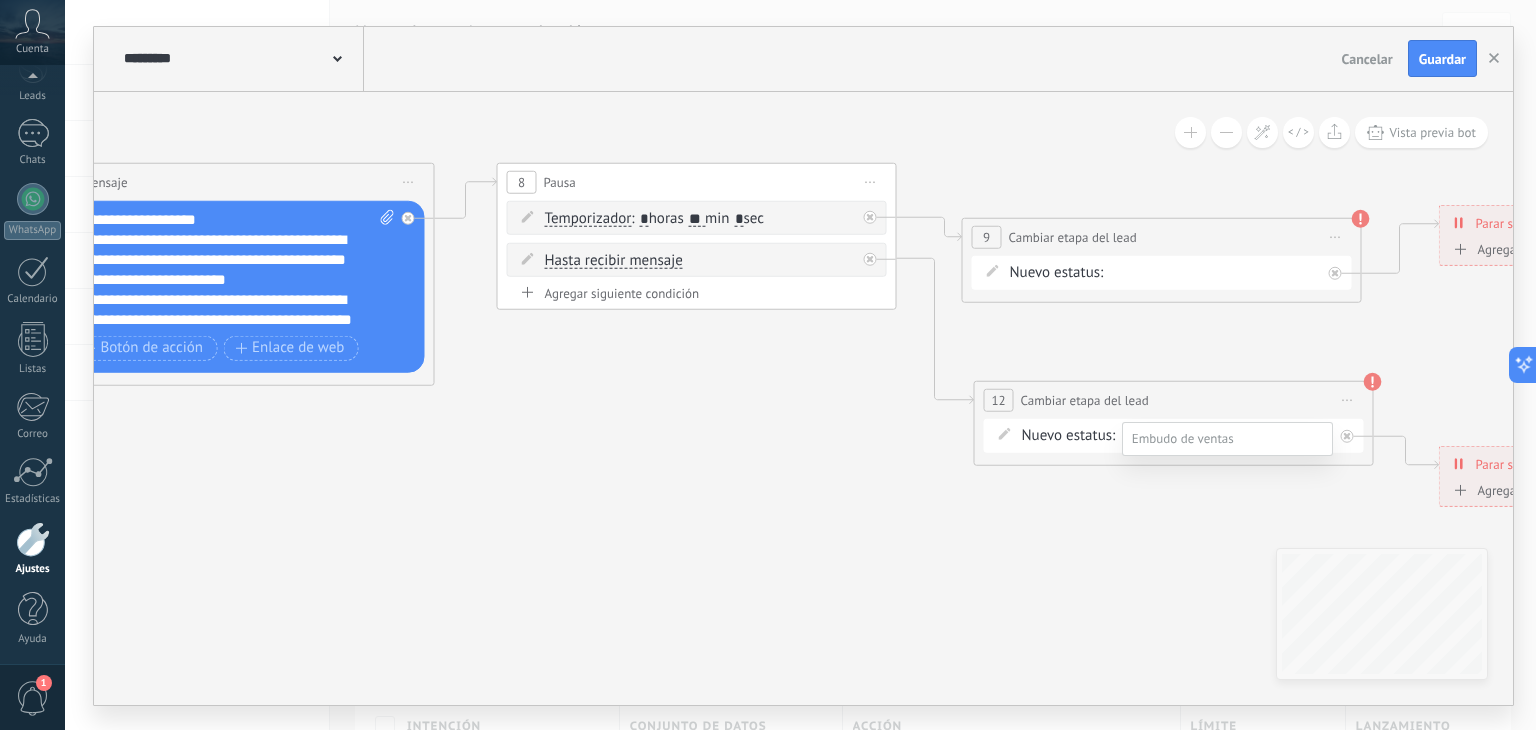 click on "Ganado" 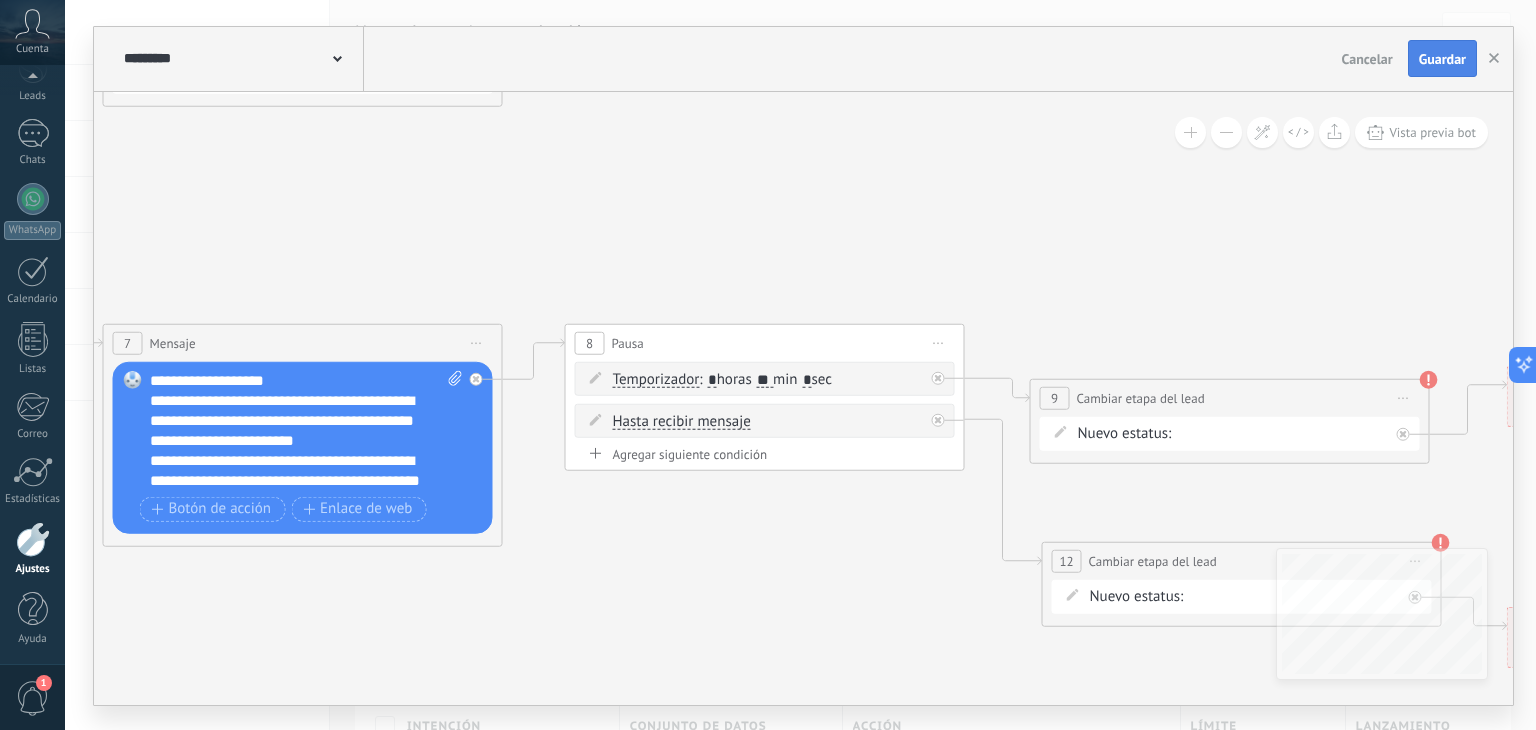click on "Guardar" 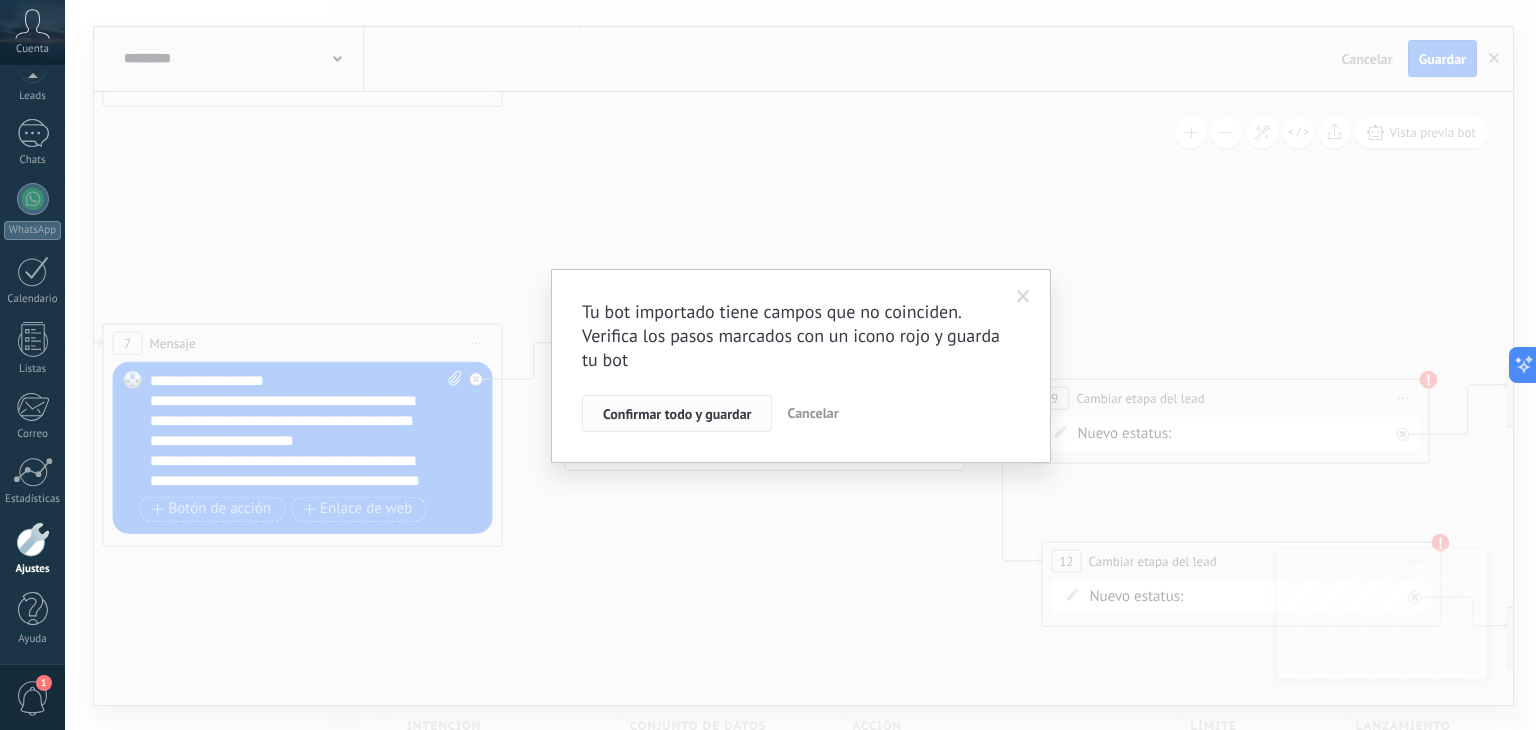 click on "Confirmar todo y guardar" 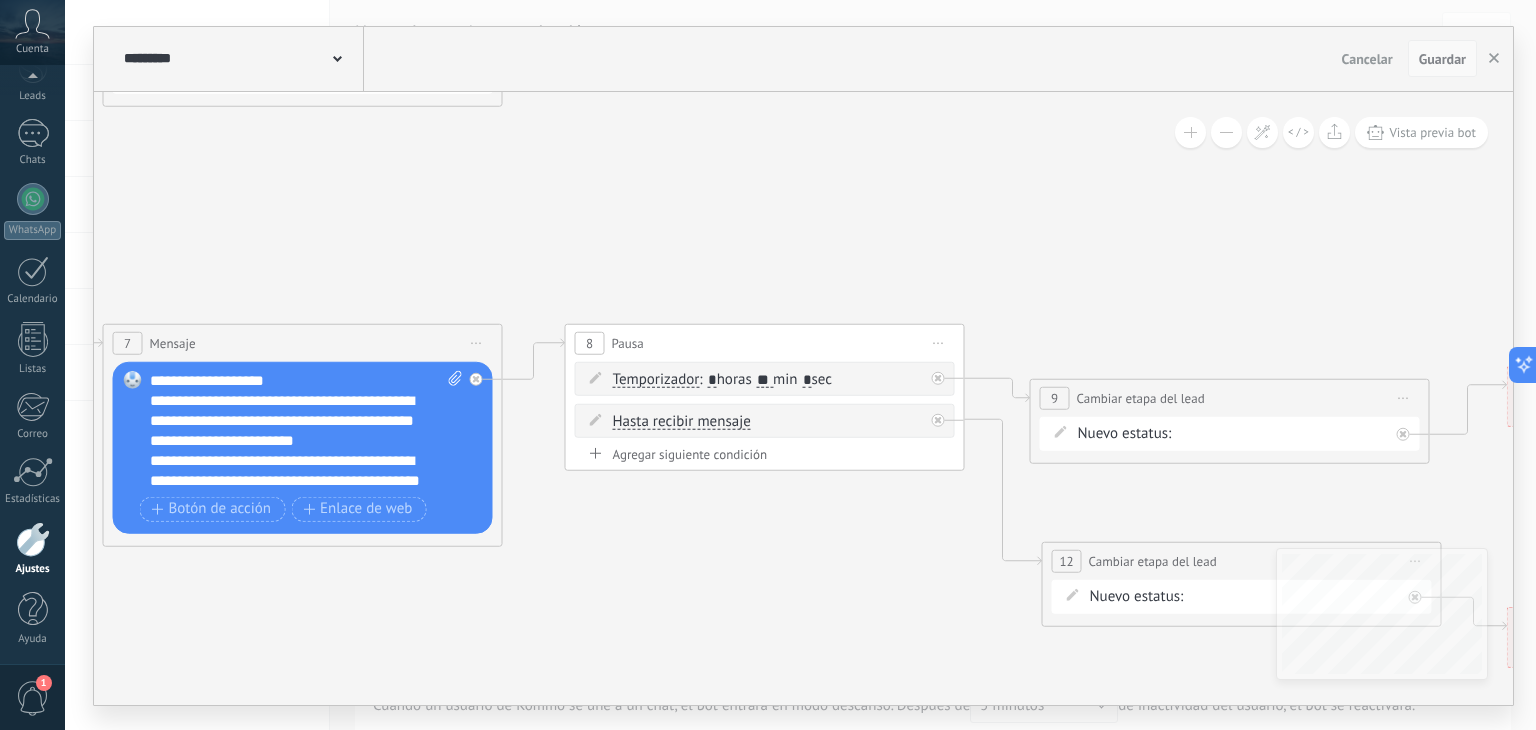 click on "Guardar" 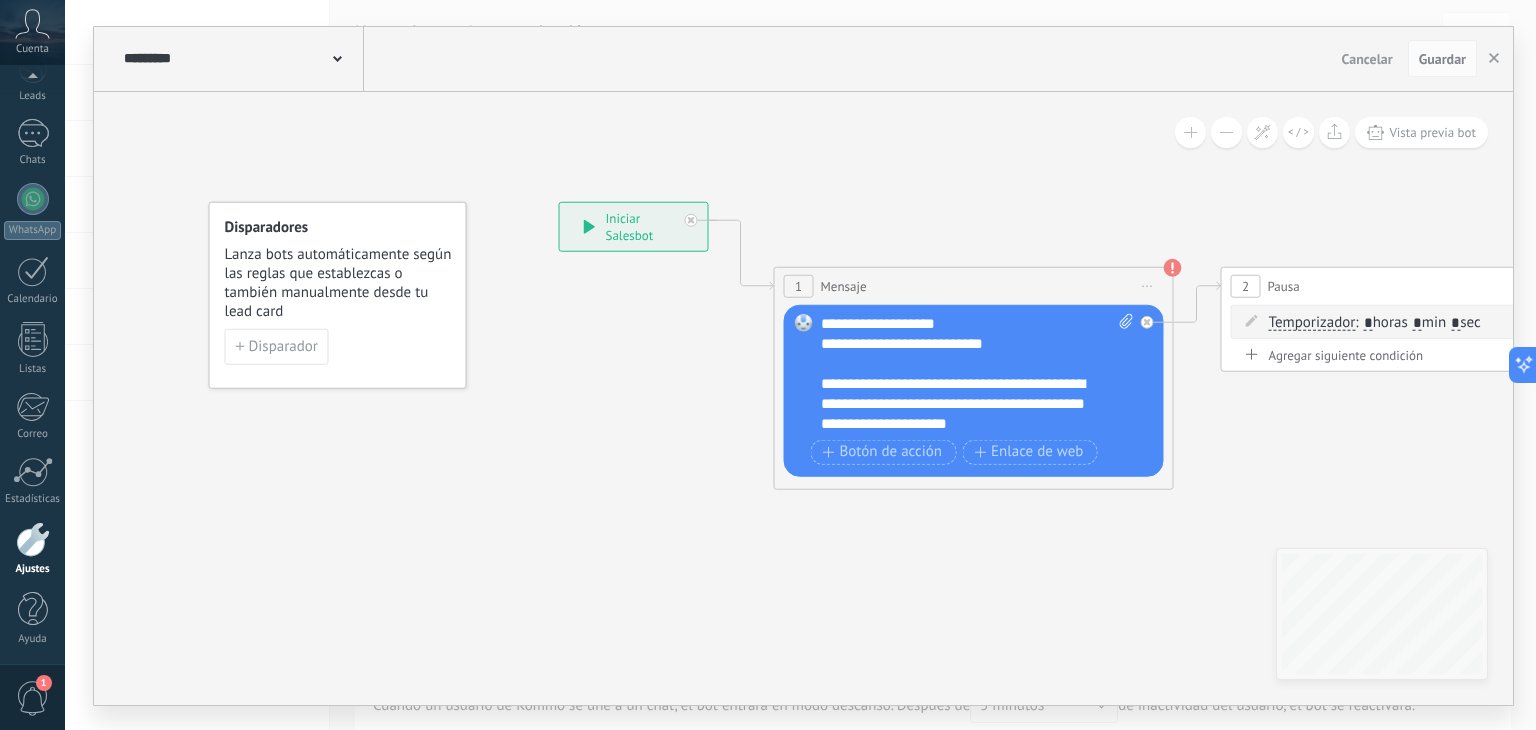 scroll, scrollTop: 140, scrollLeft: 0, axis: vertical 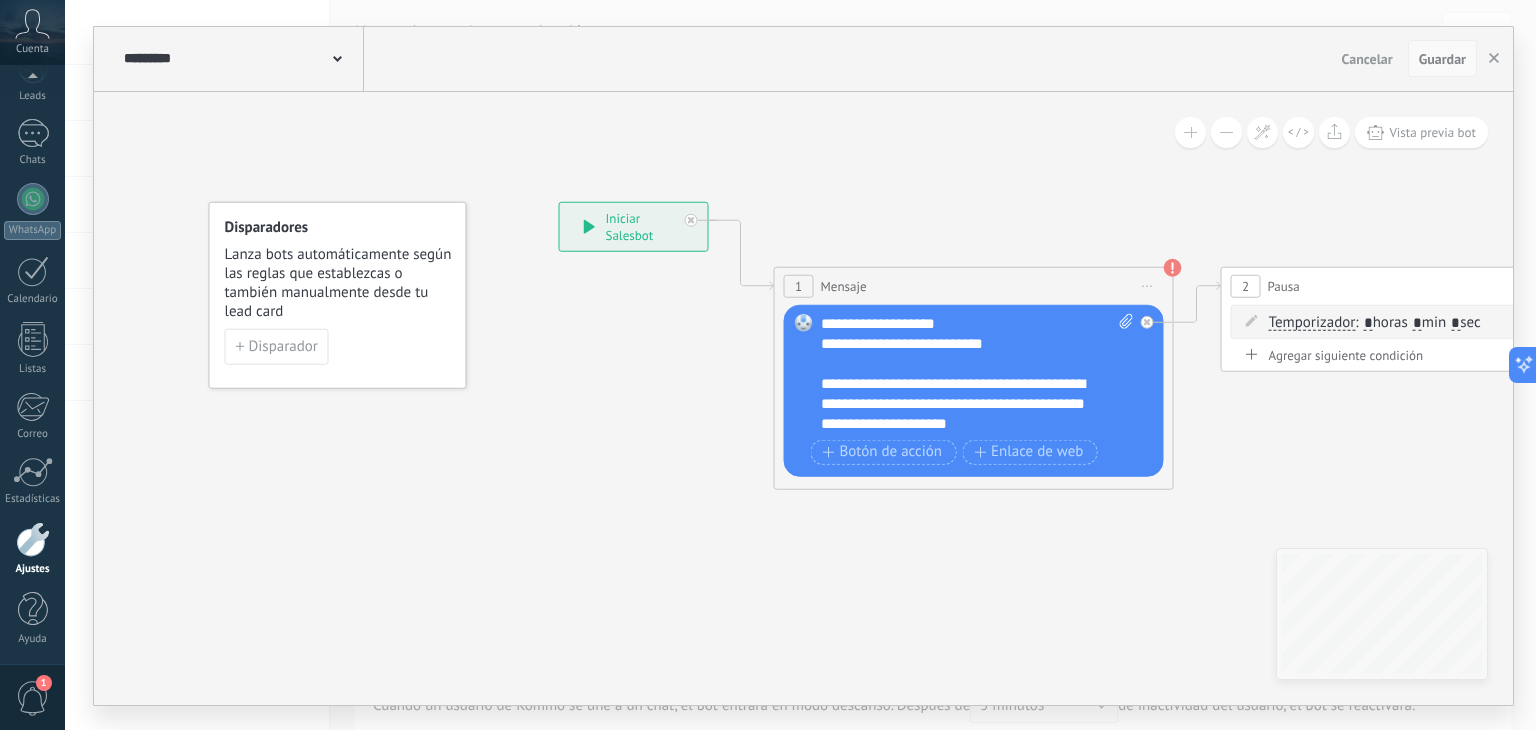 click on "Guardar" 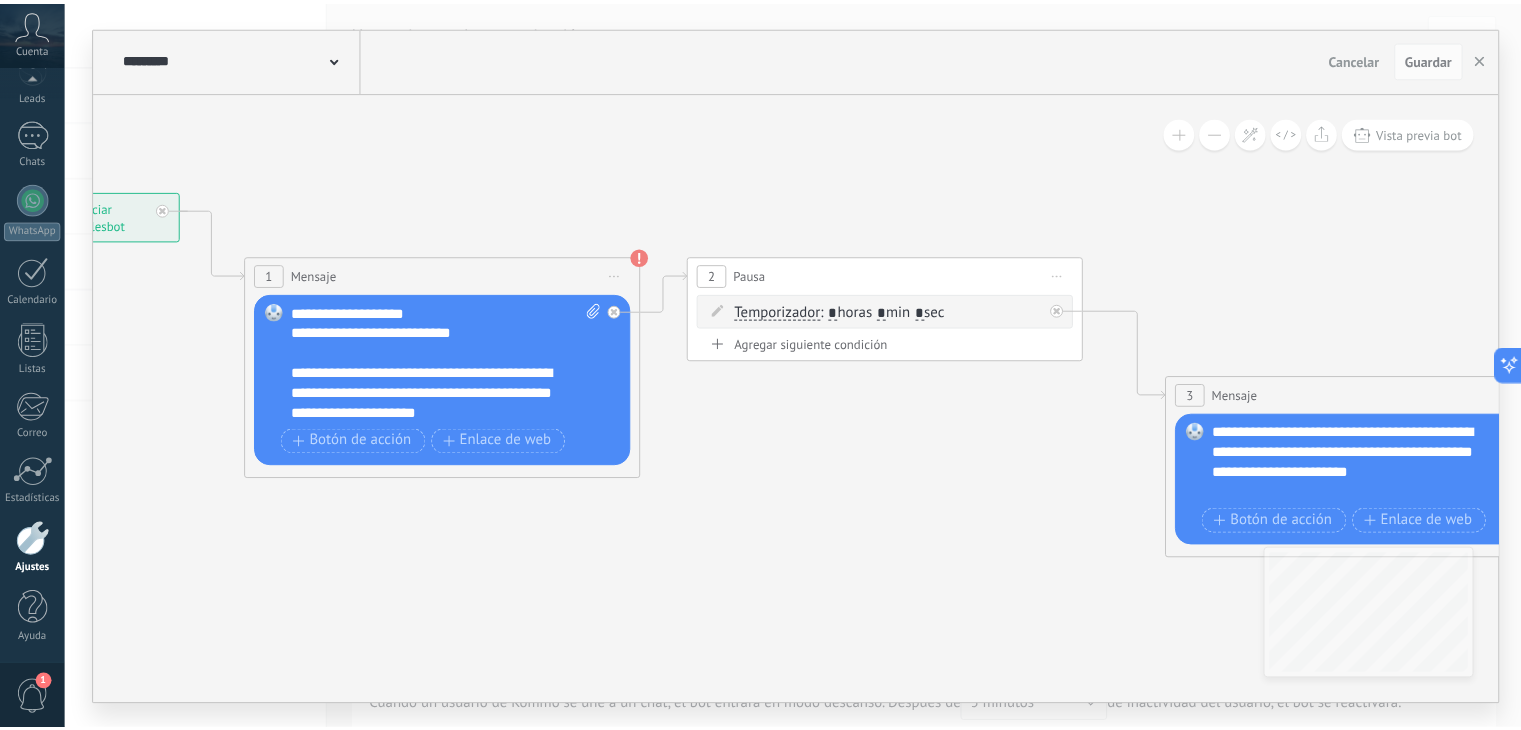 scroll, scrollTop: 140, scrollLeft: 0, axis: vertical 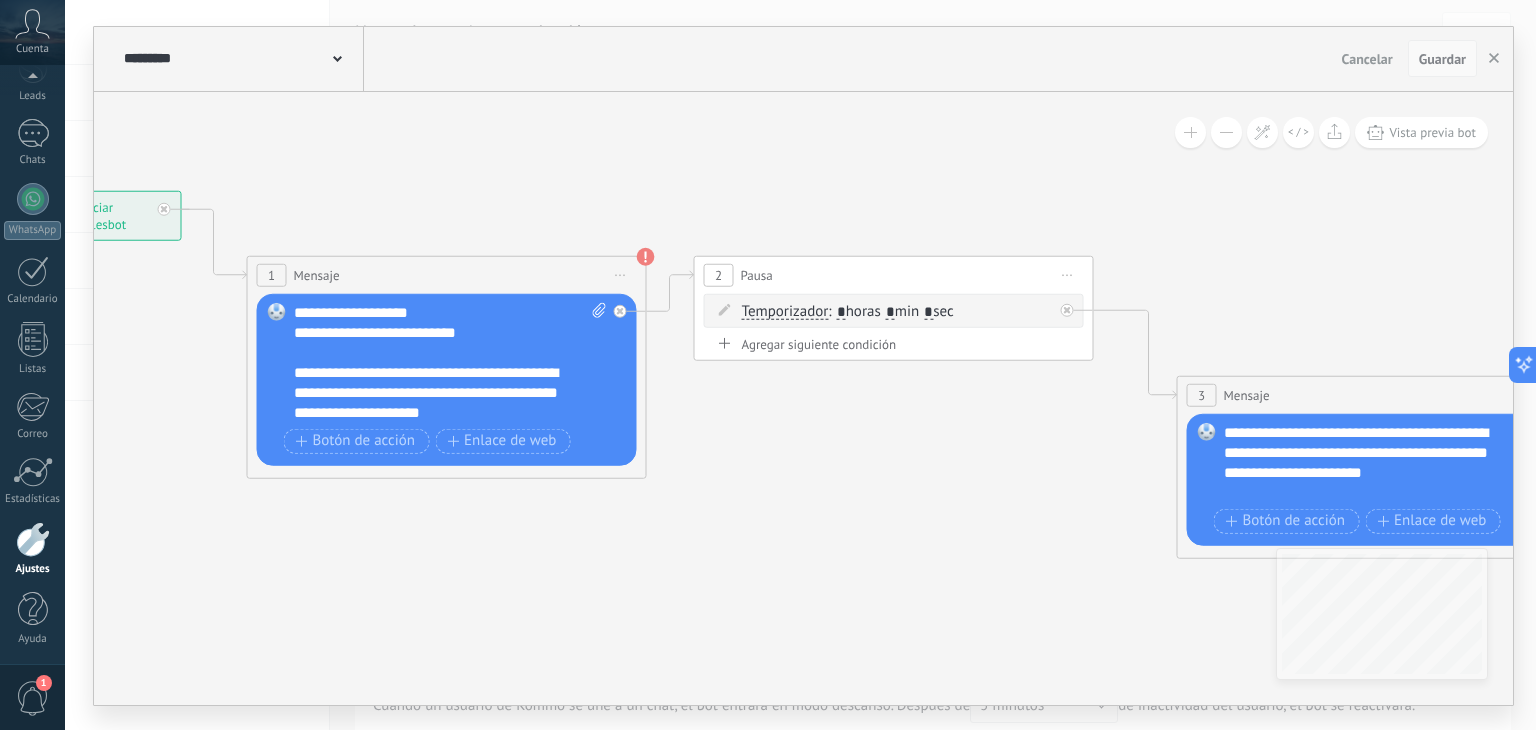 click on "Guardar" 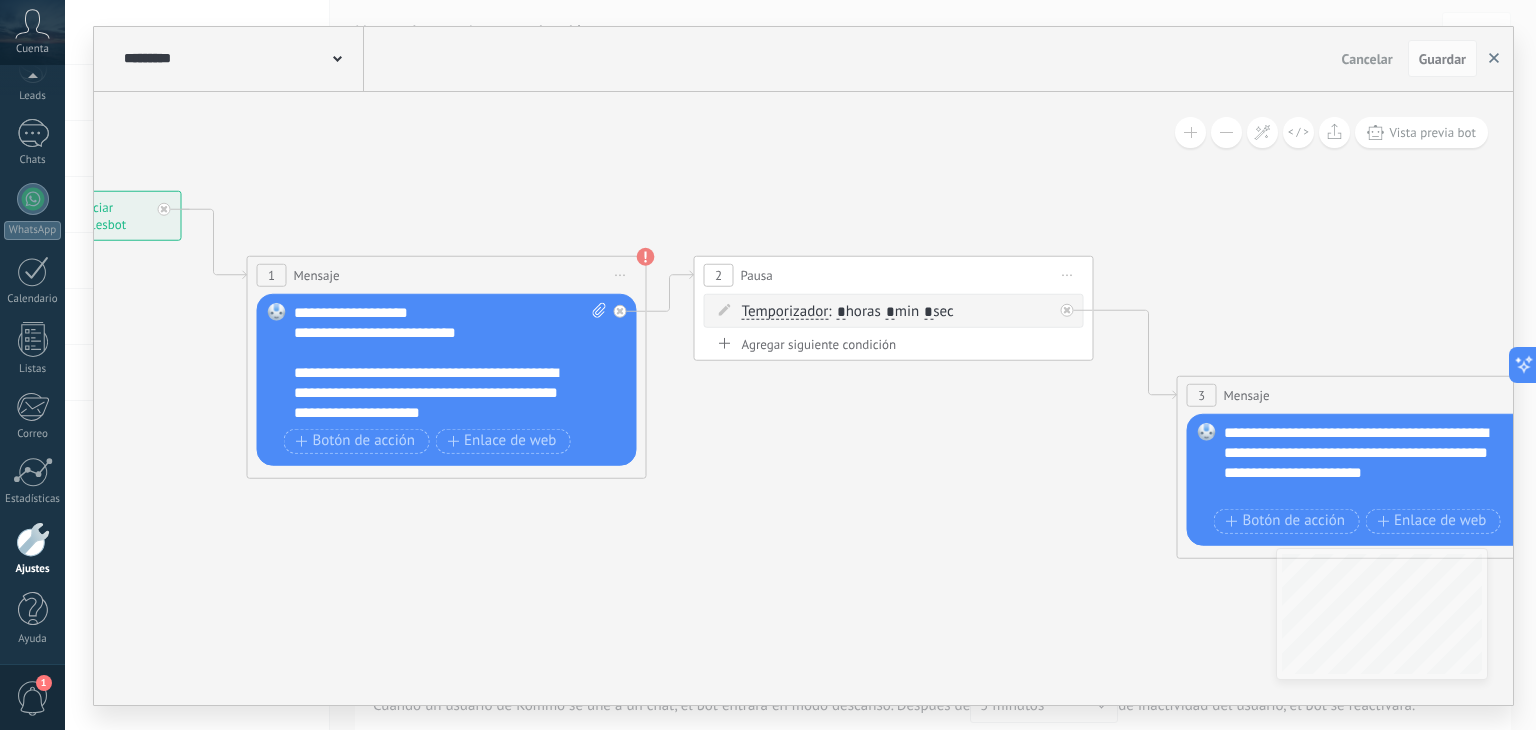 click 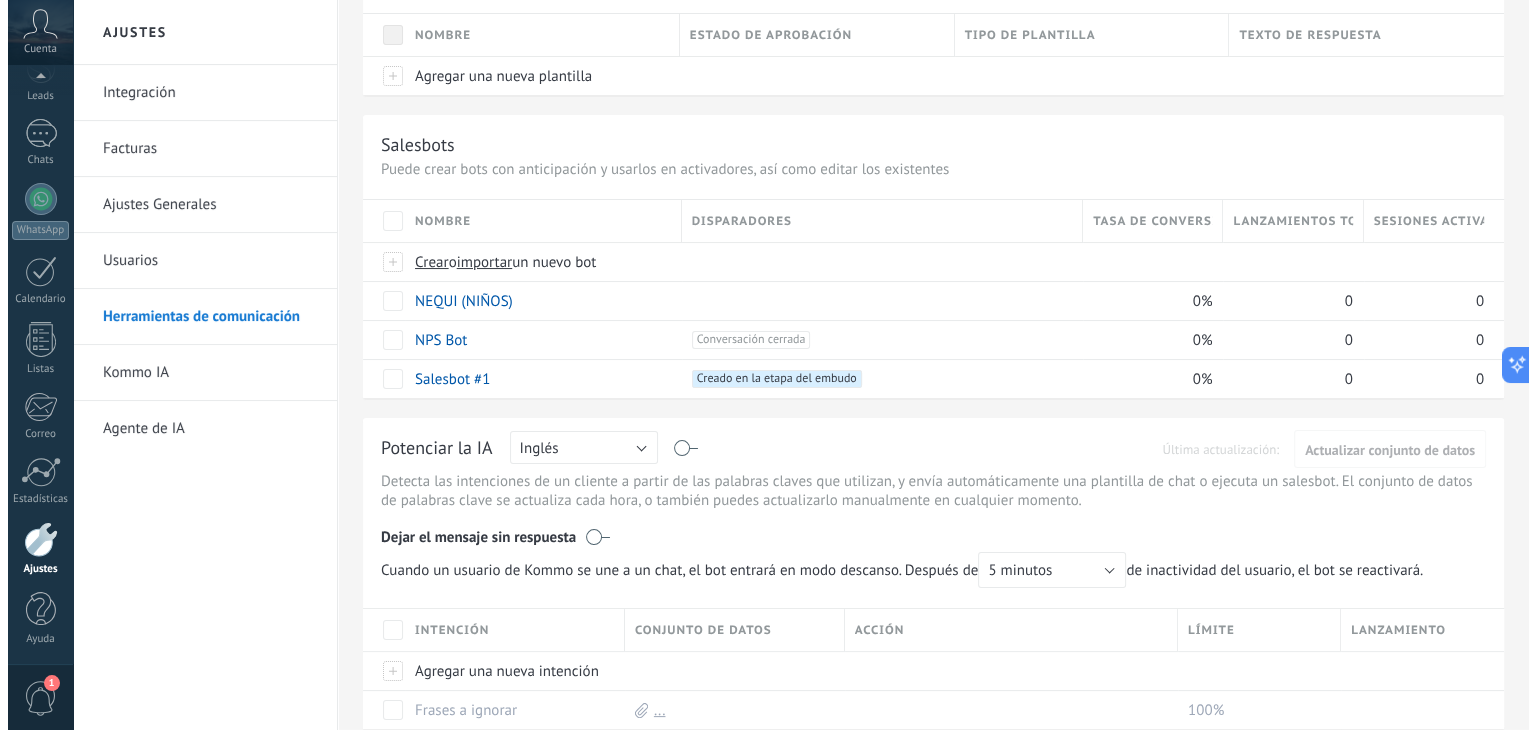 scroll, scrollTop: 100, scrollLeft: 0, axis: vertical 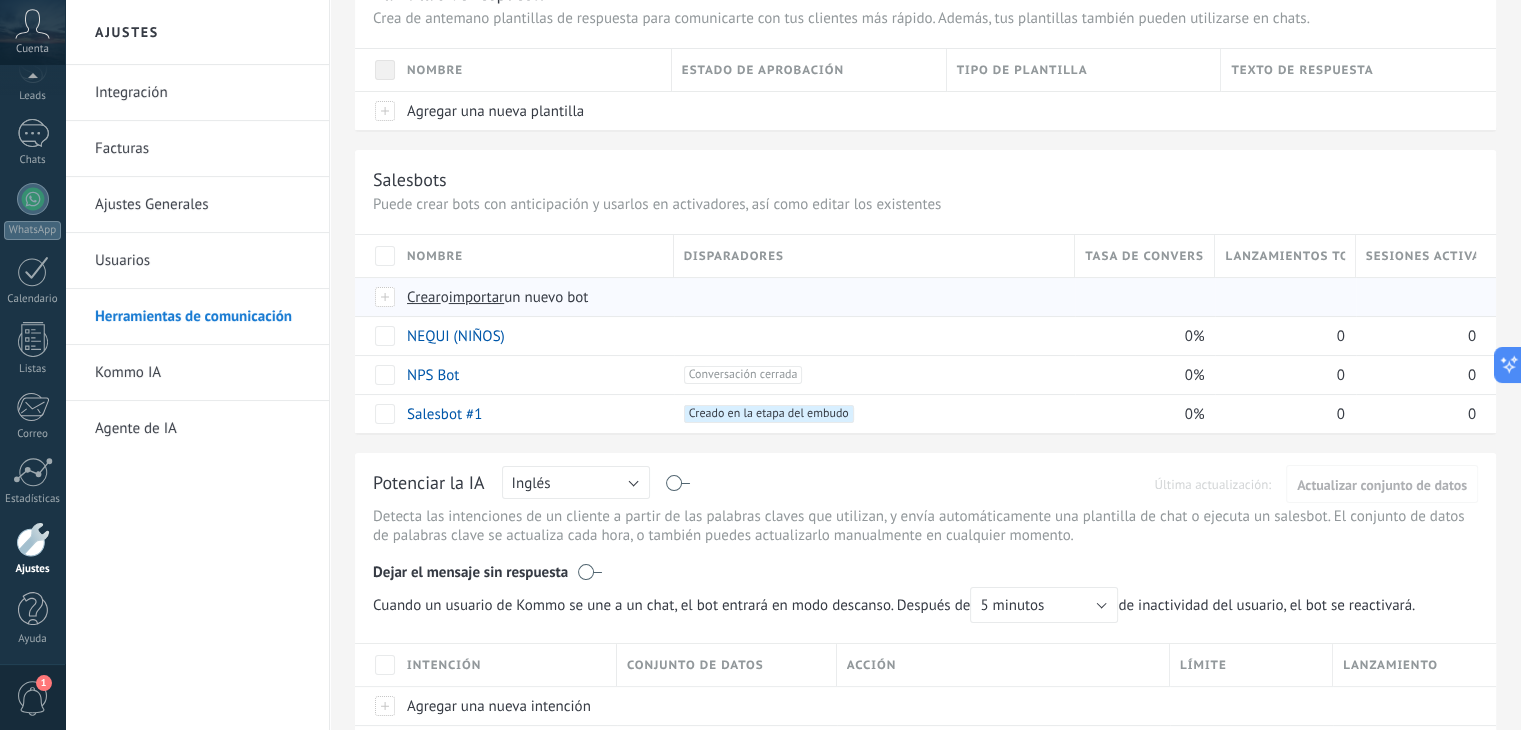 click on "importar" 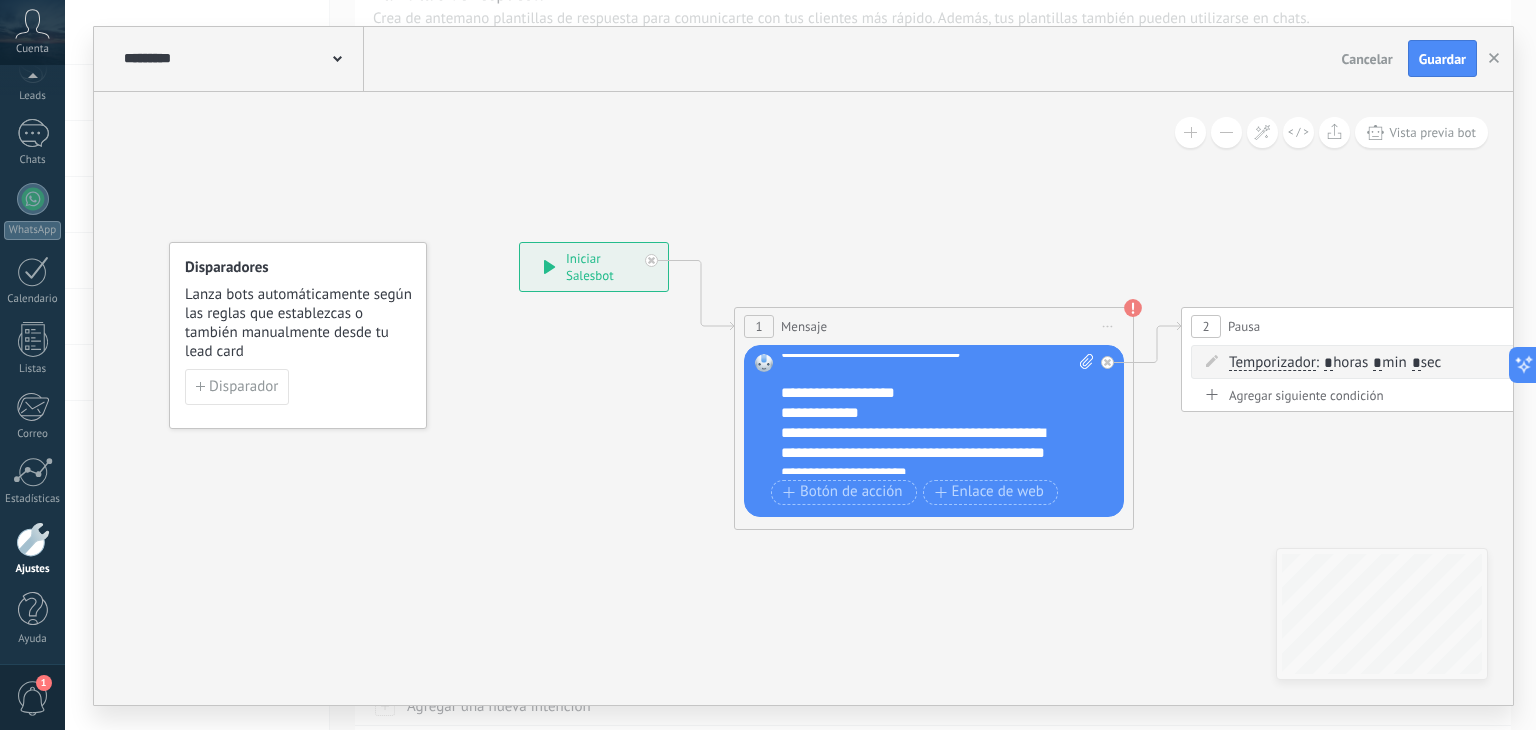 scroll, scrollTop: 100, scrollLeft: 0, axis: vertical 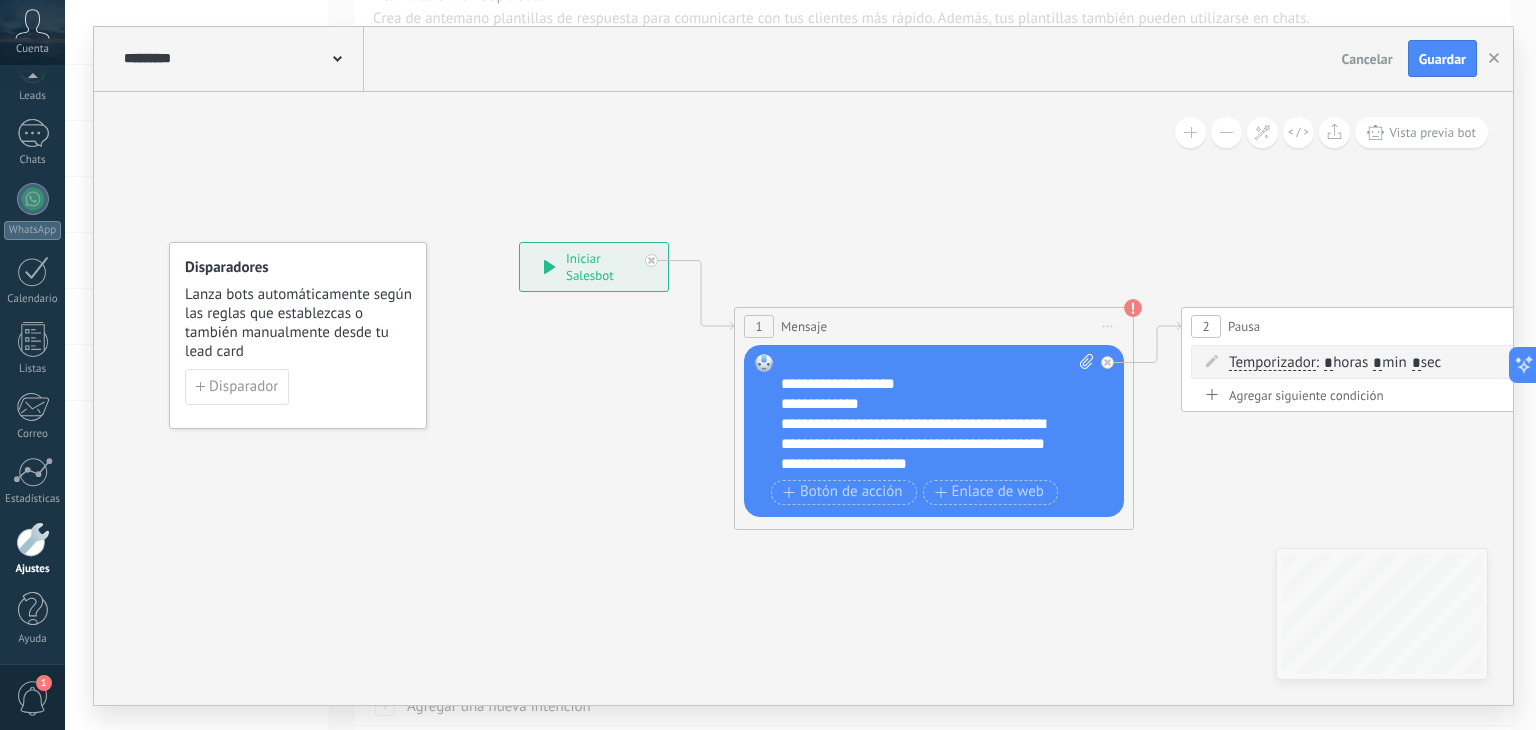 click on "**********" 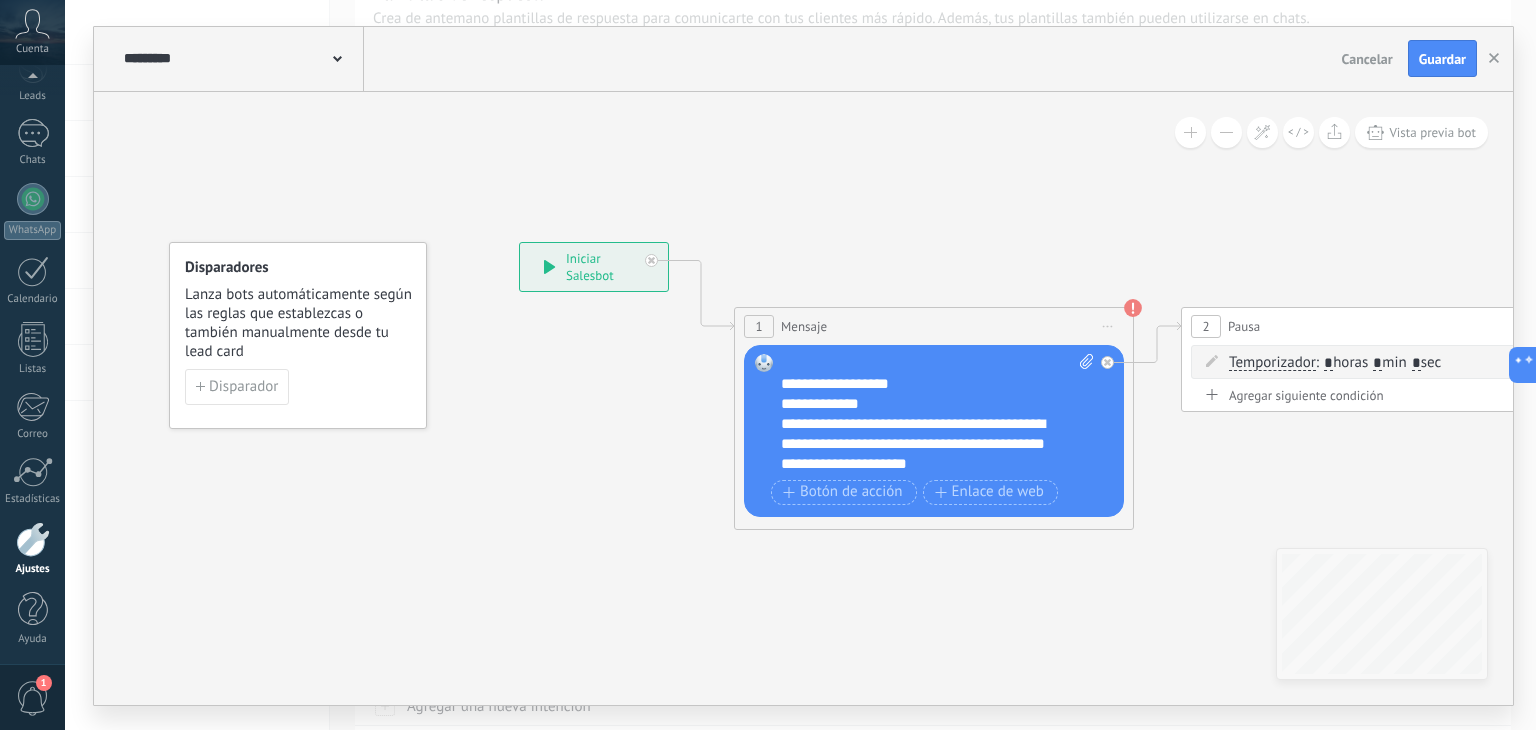 click on "**********" 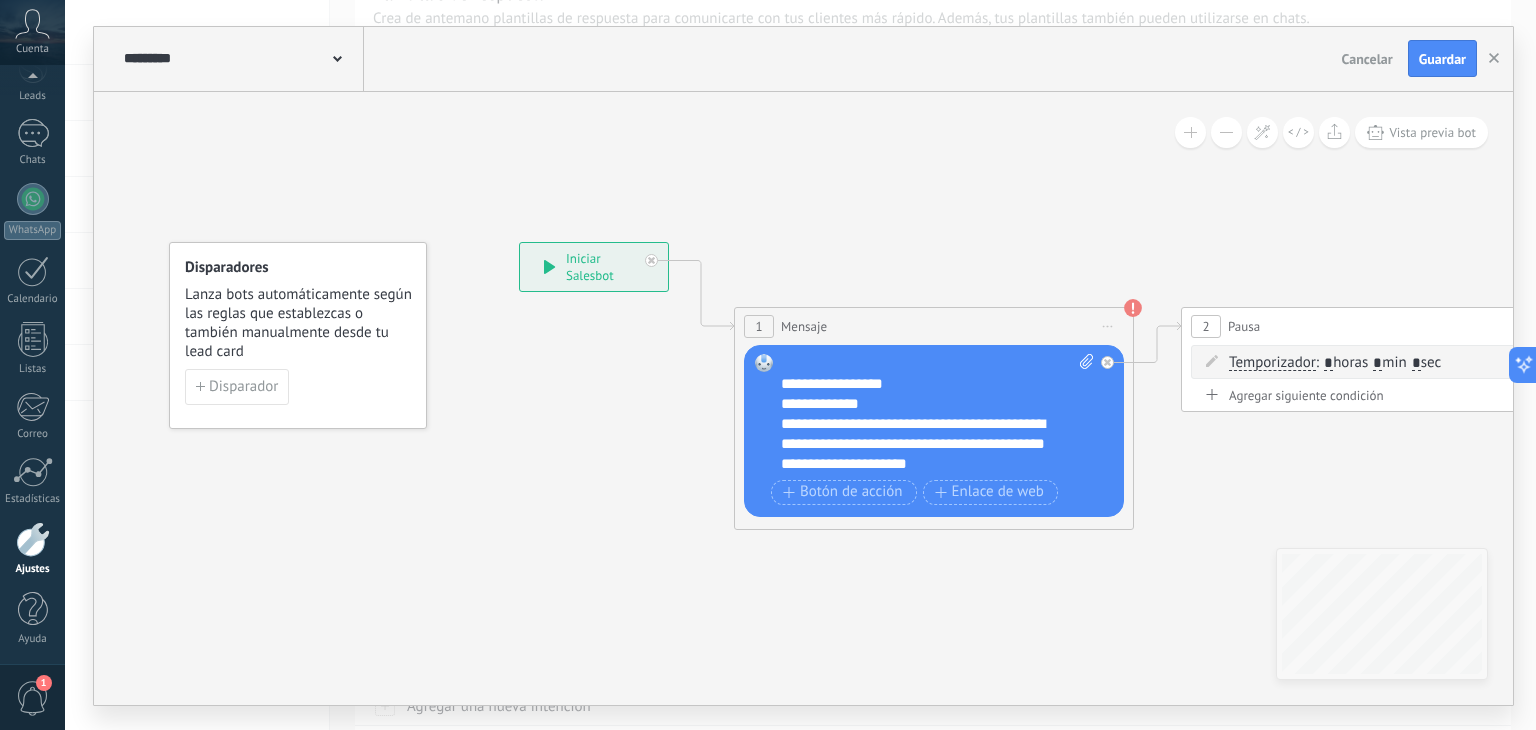 click on "**********" 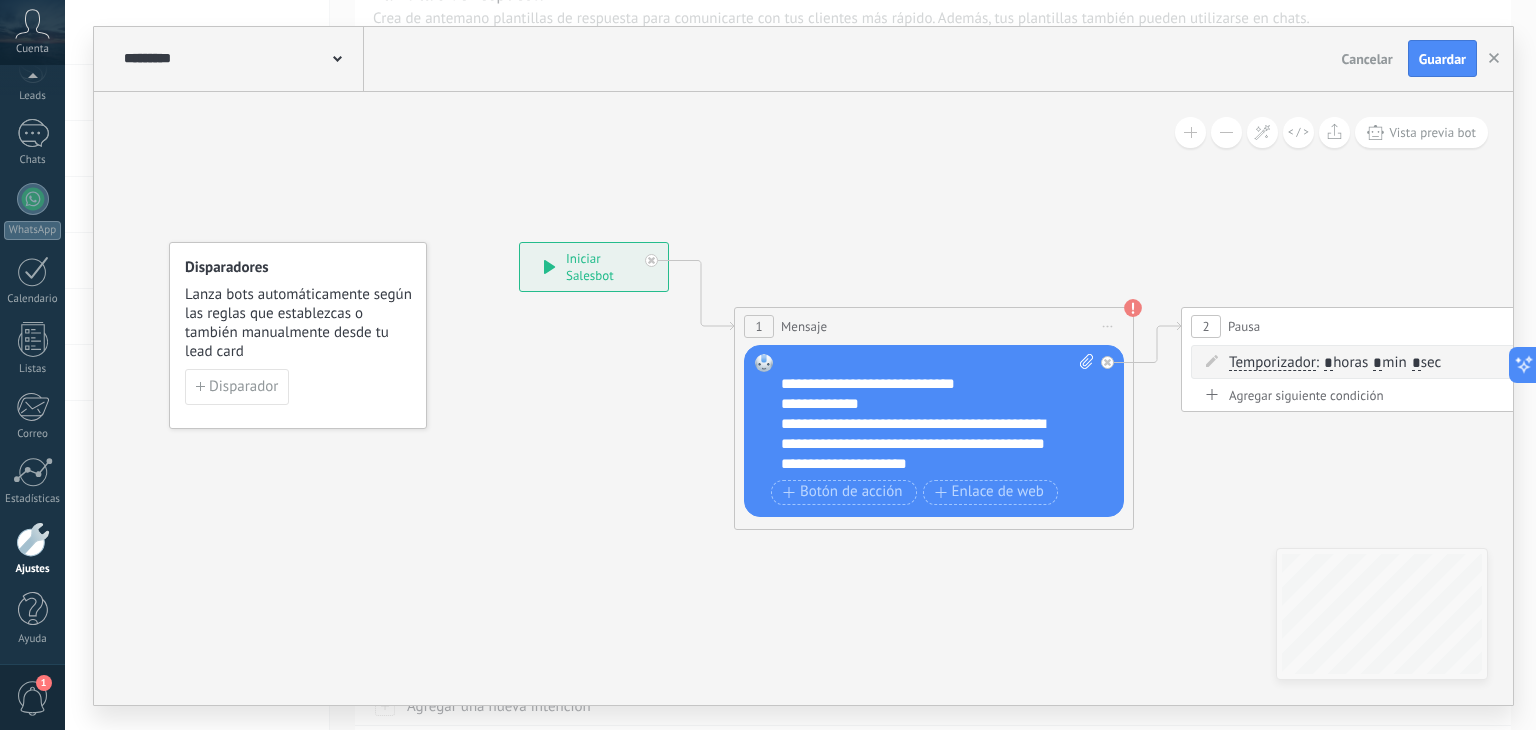 click on "**********" 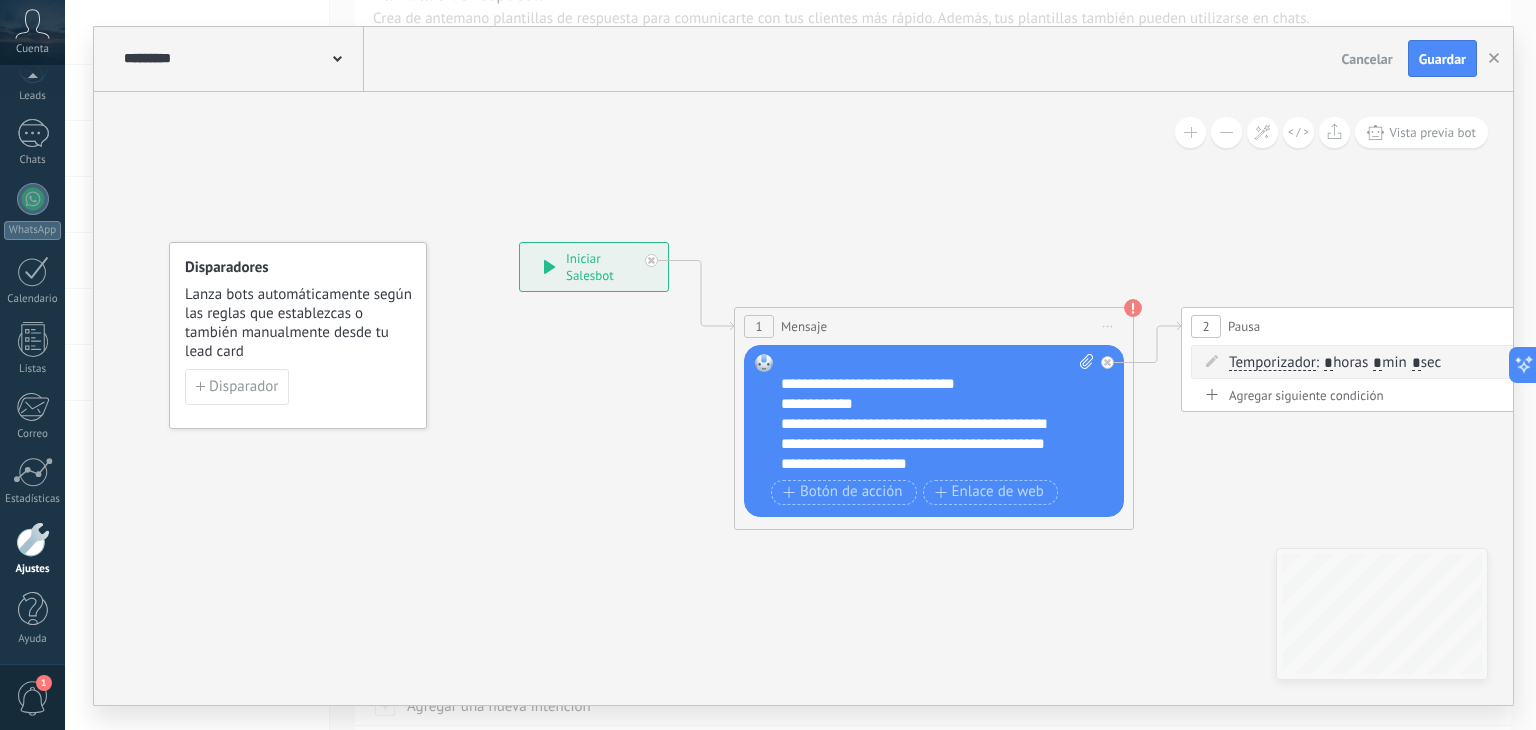 click on "**********" 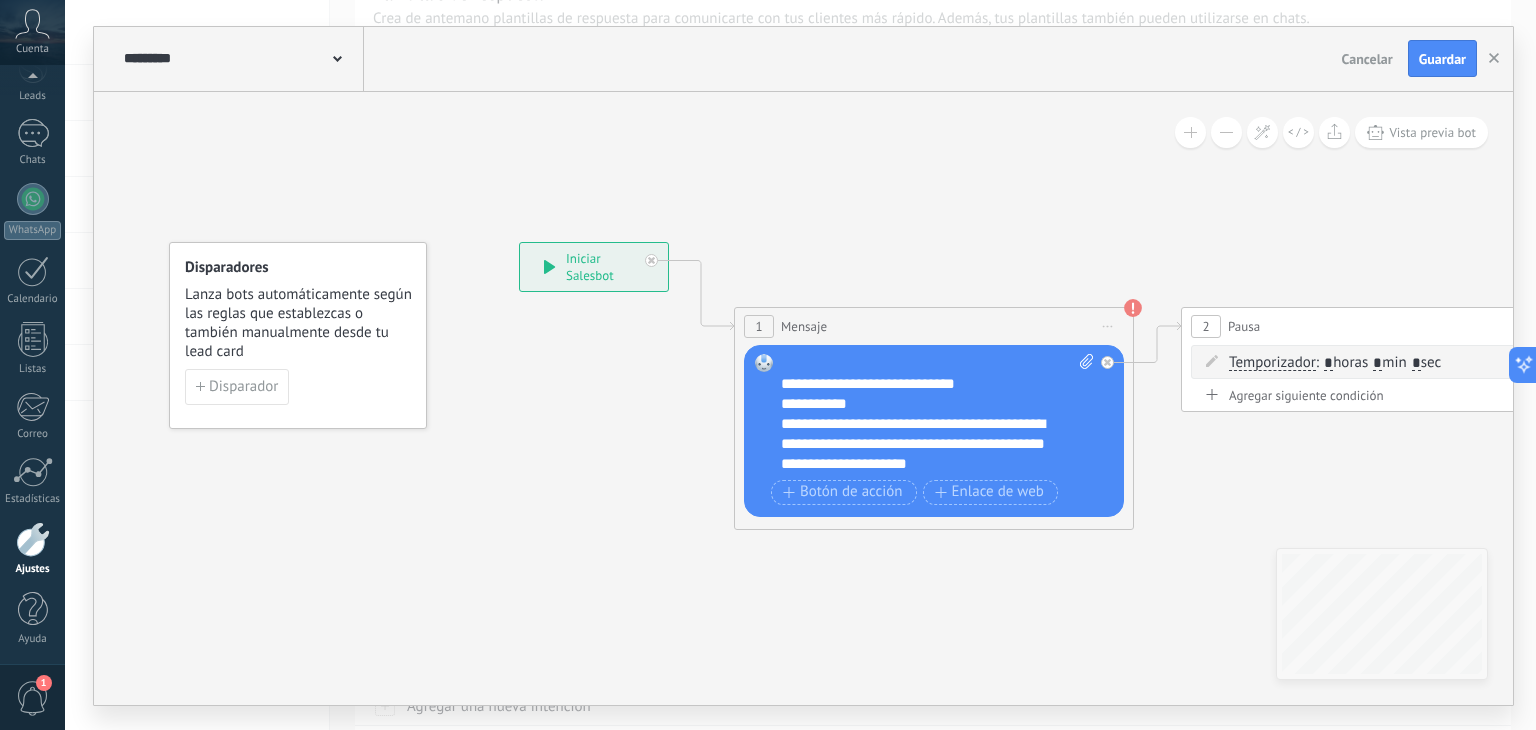 click on "**********" 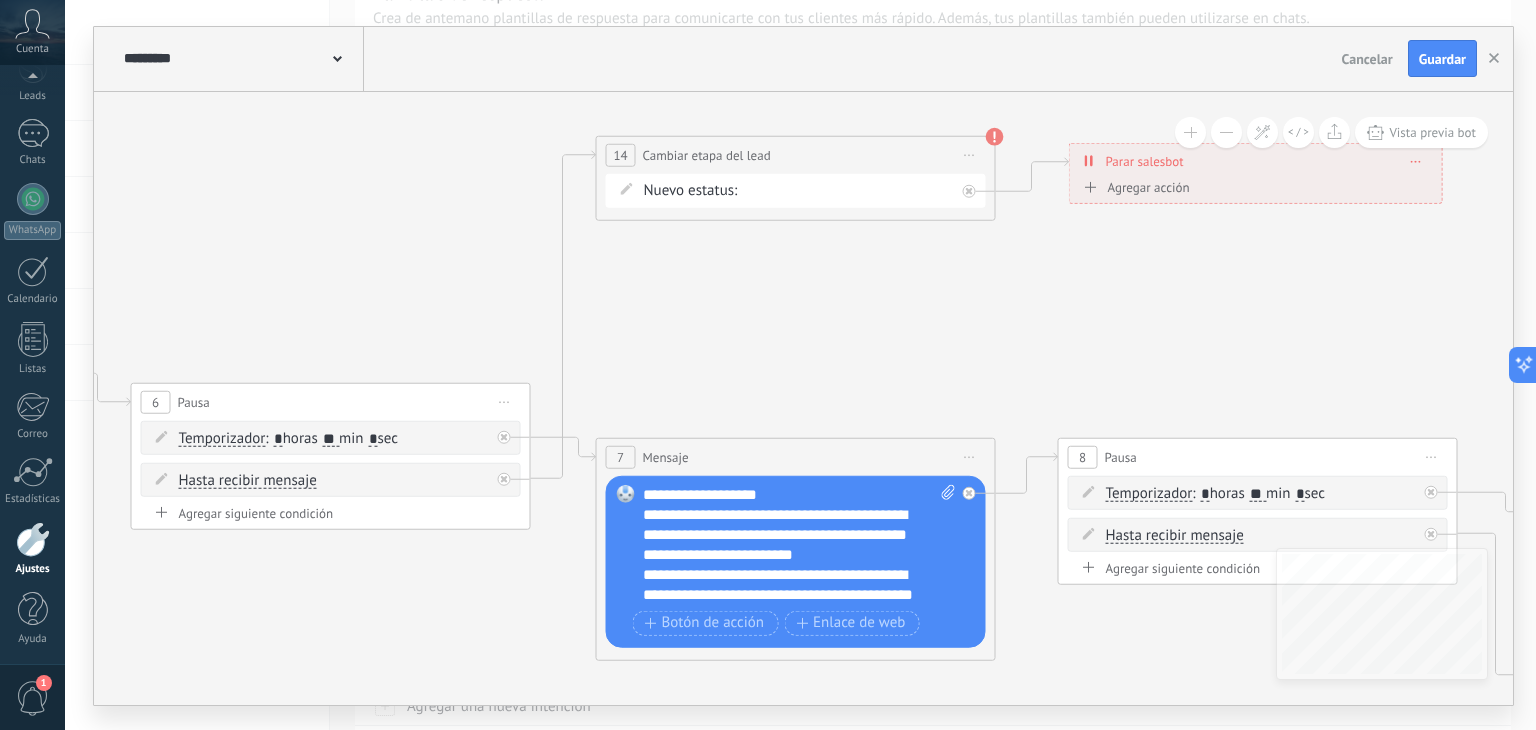 click on "NEQUI BANCOLOMBIA REMARKETING Ganado Perdido" 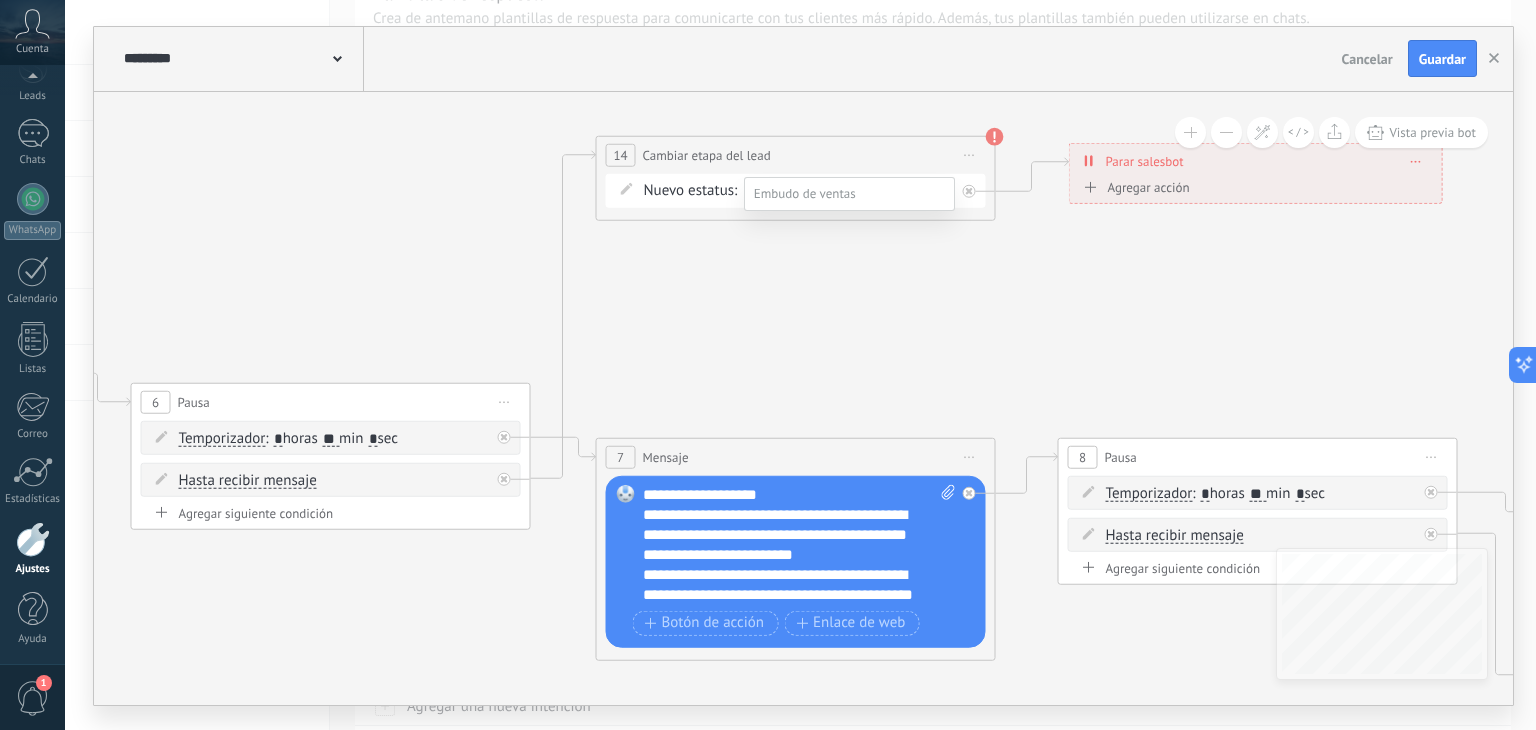 click on "Ganado" 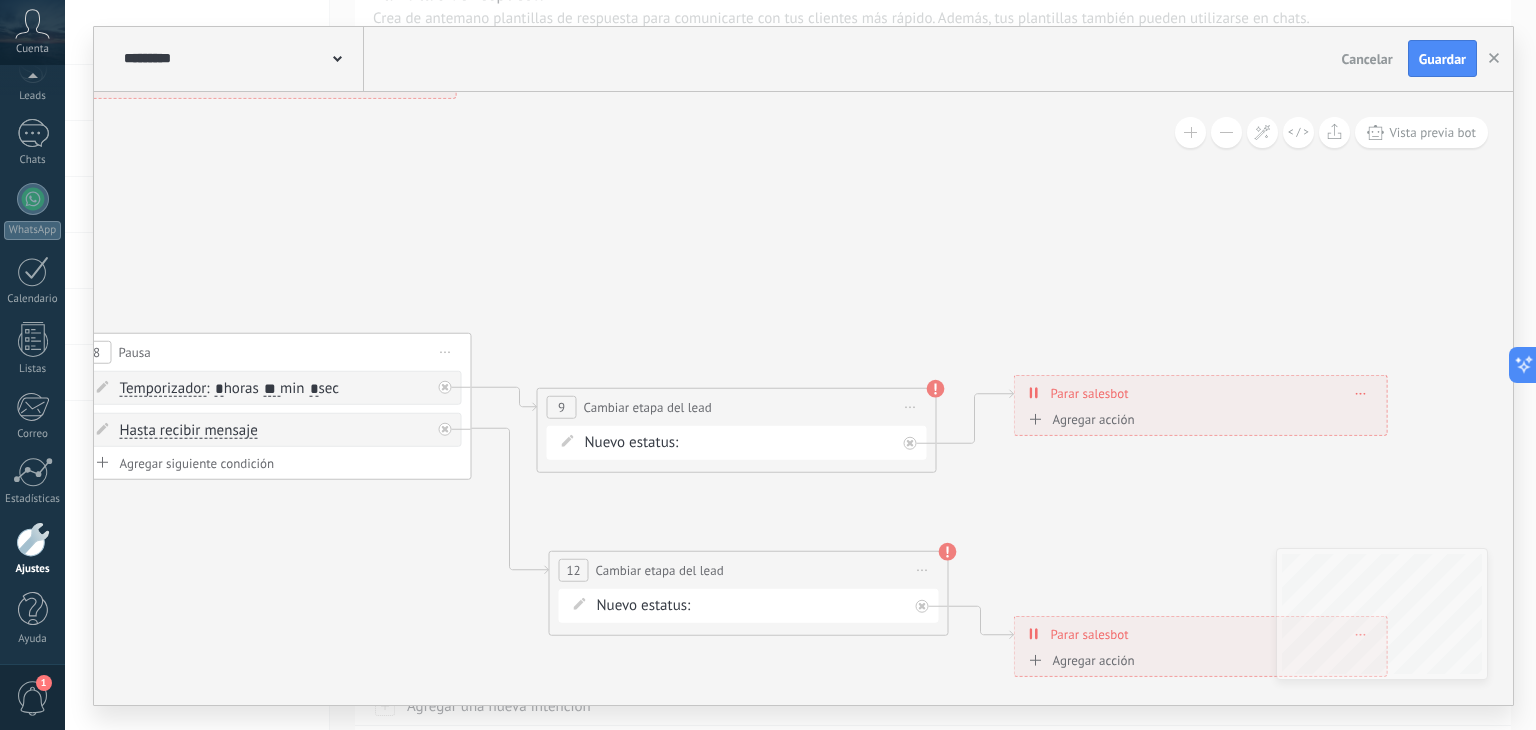 click on "NEQUI BANCOLOMBIA REMARKETING Ganado Perdido" 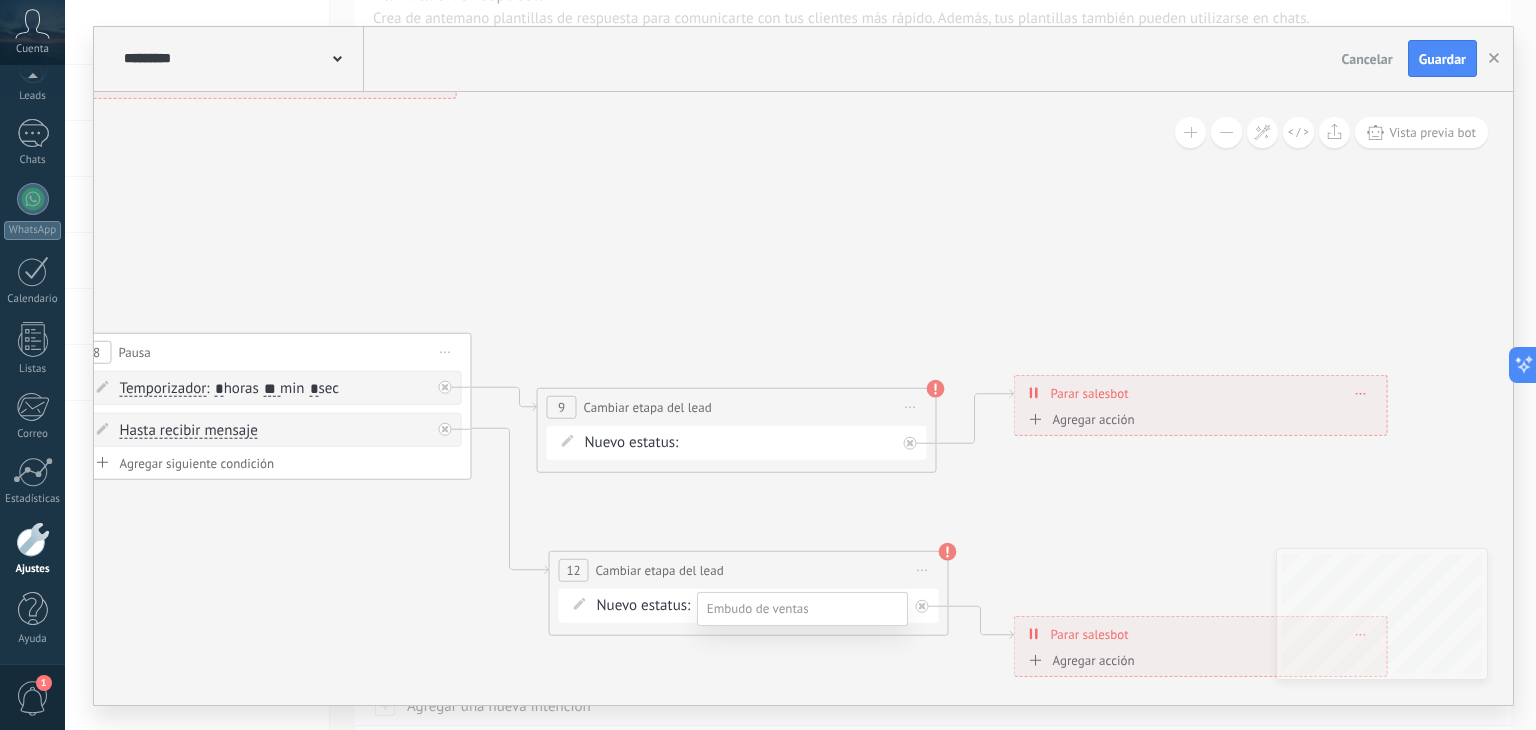 click on "Ganado" 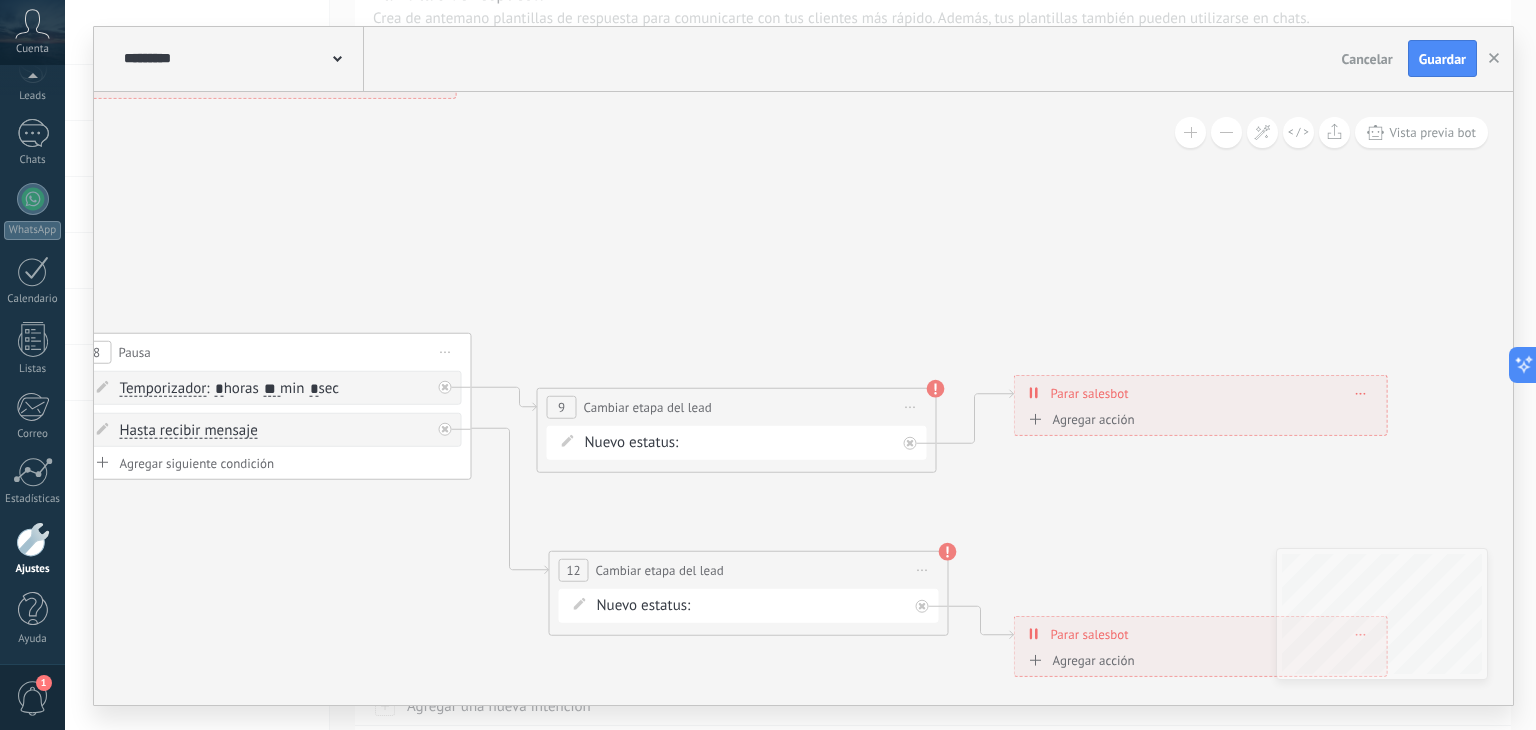 click on "NEQUI BANCOLOMBIA REMARKETING Ganado Perdido" 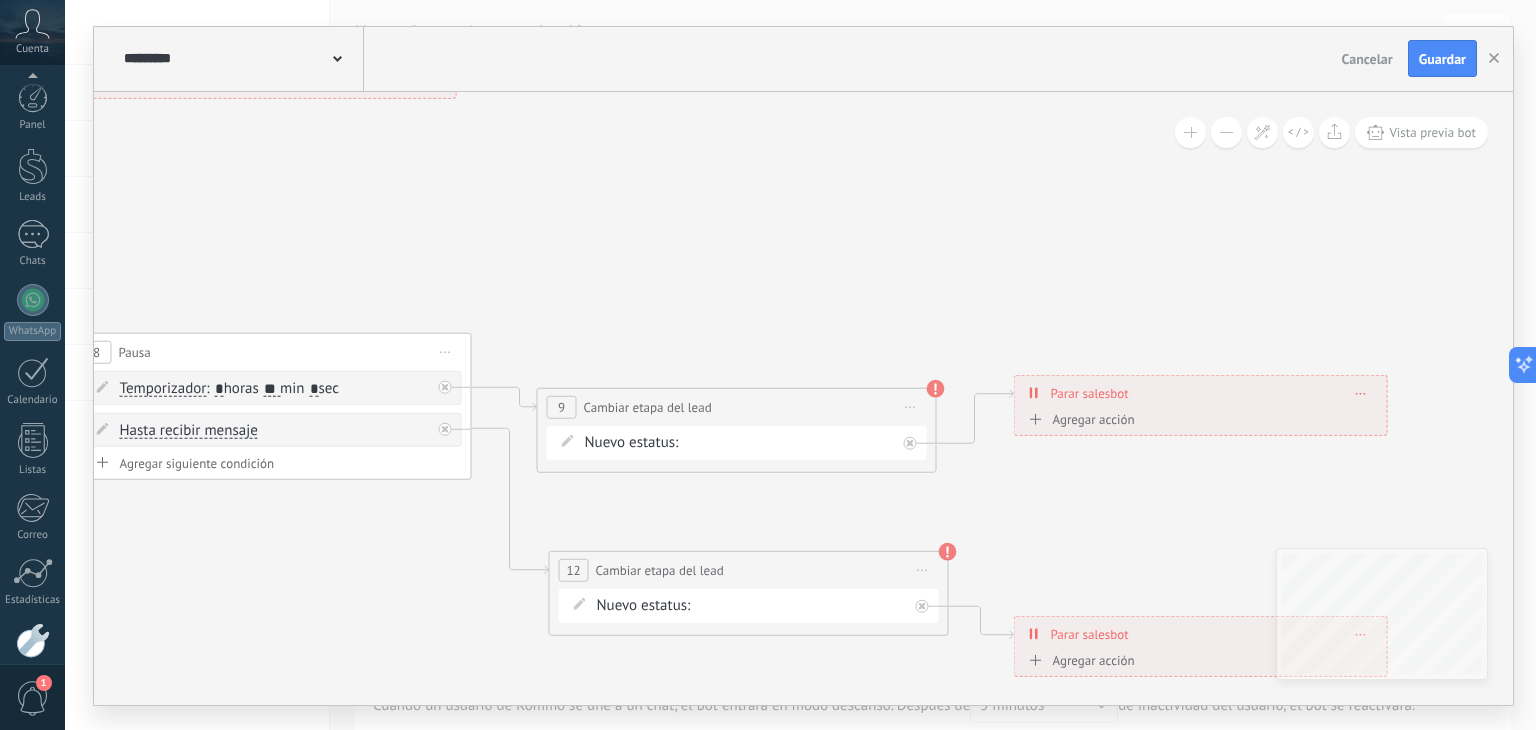 scroll, scrollTop: 100, scrollLeft: 0, axis: vertical 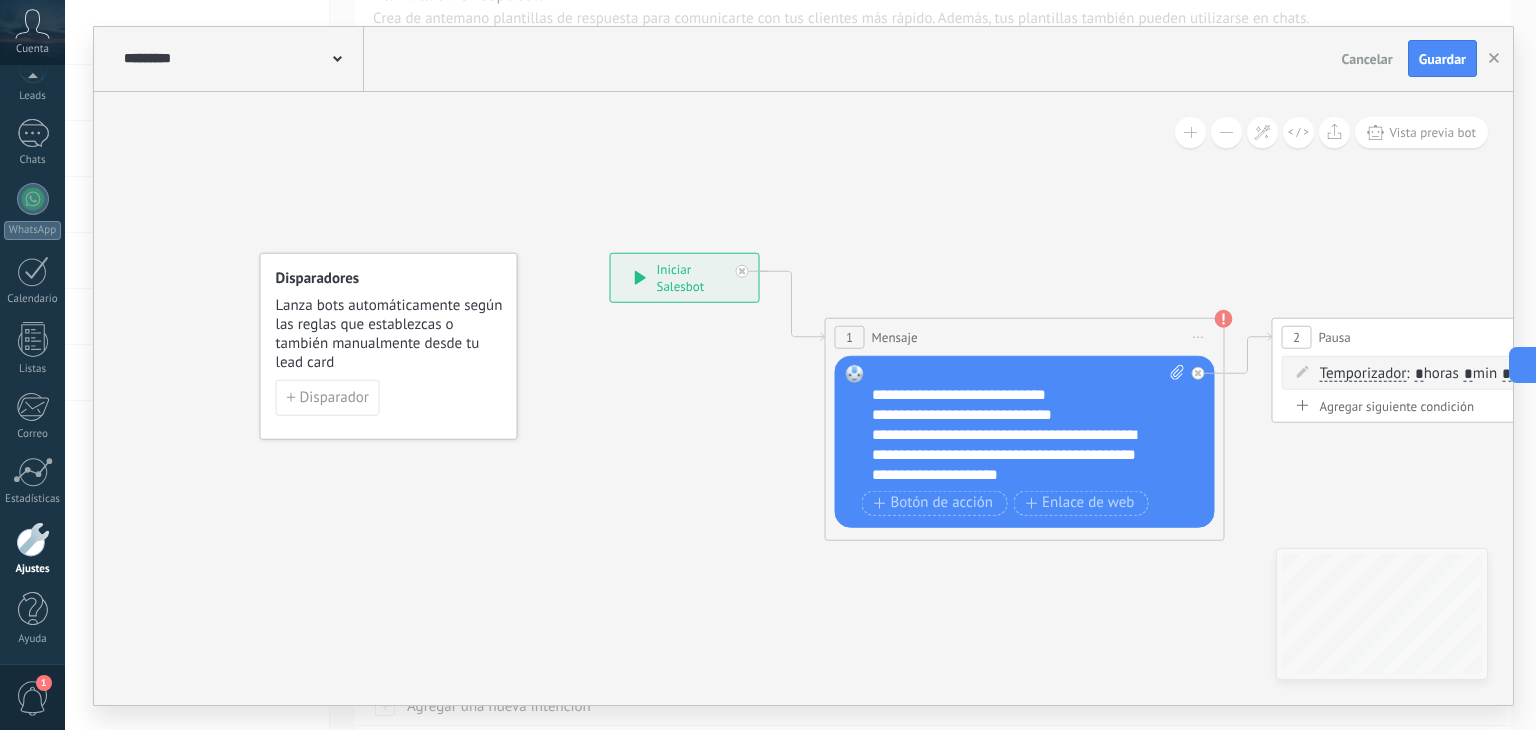click on "**********" at bounding box center (1029, 424) 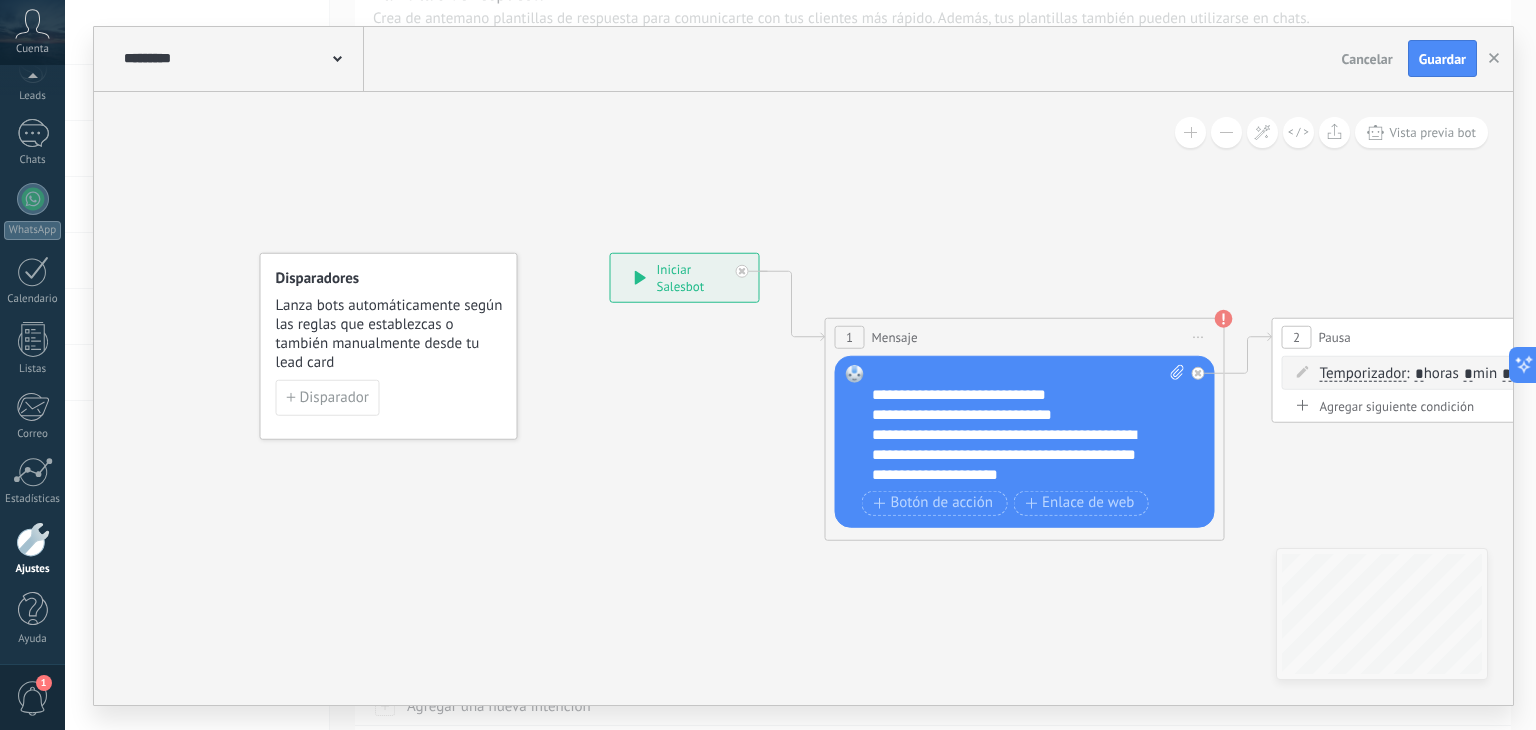 type 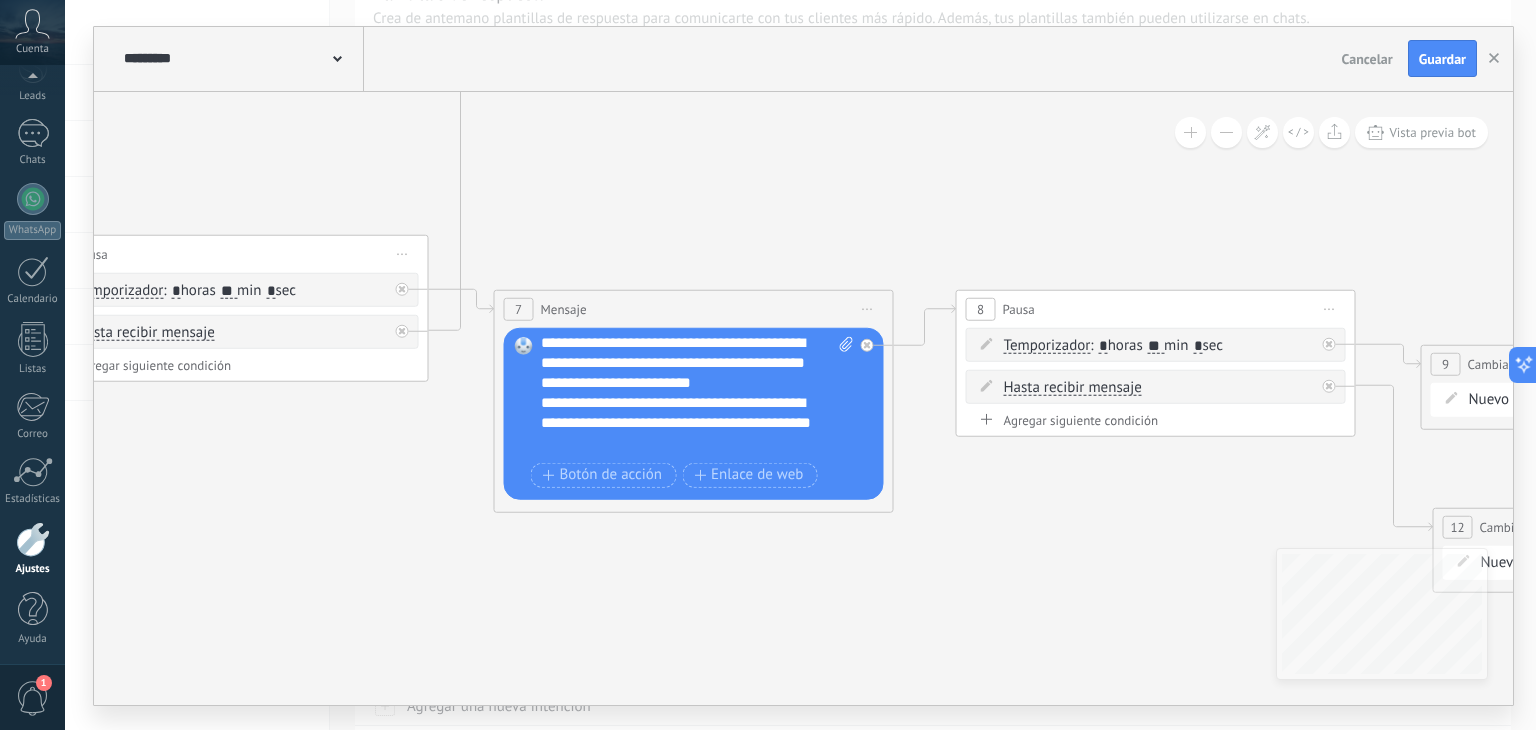 scroll, scrollTop: 0, scrollLeft: 0, axis: both 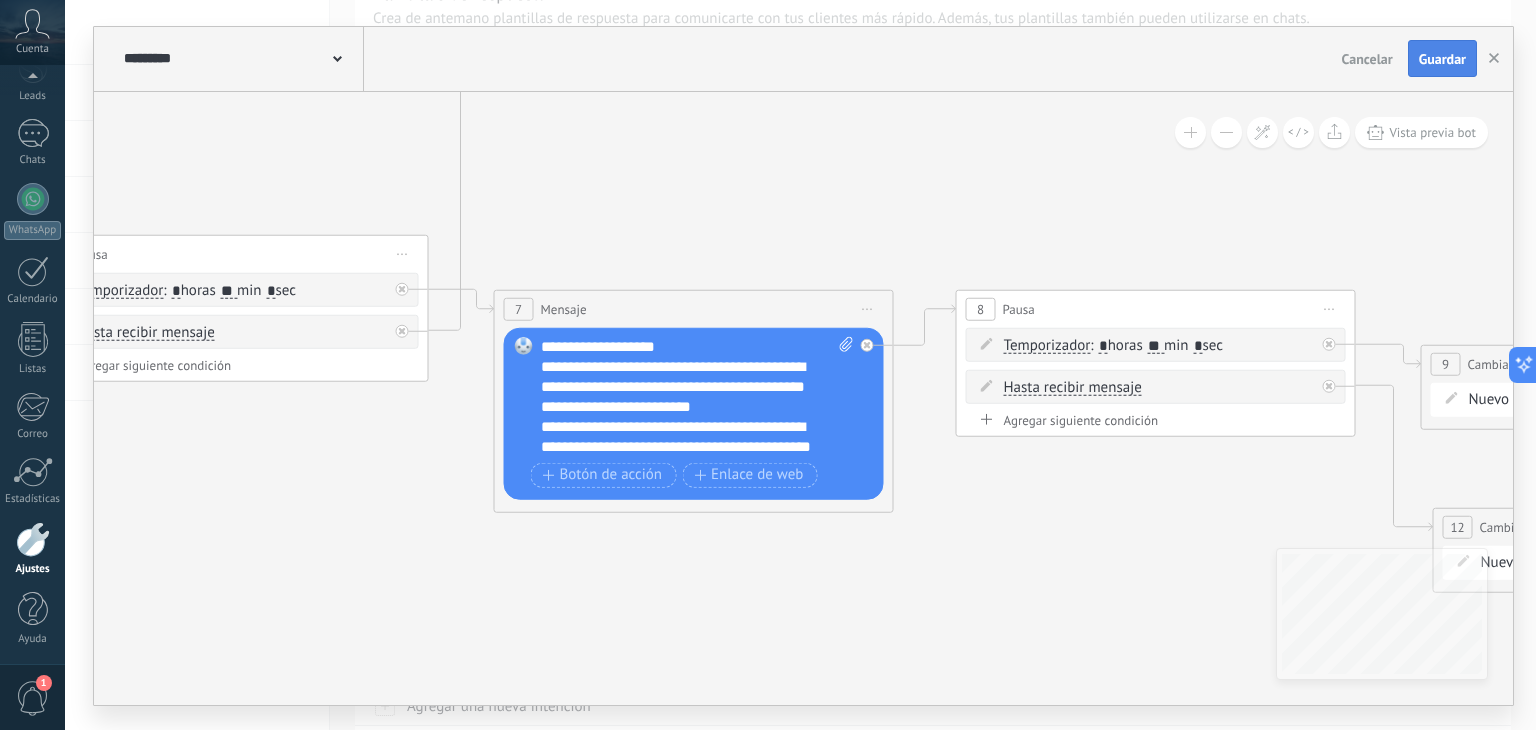 click on "Guardar" at bounding box center (1442, 59) 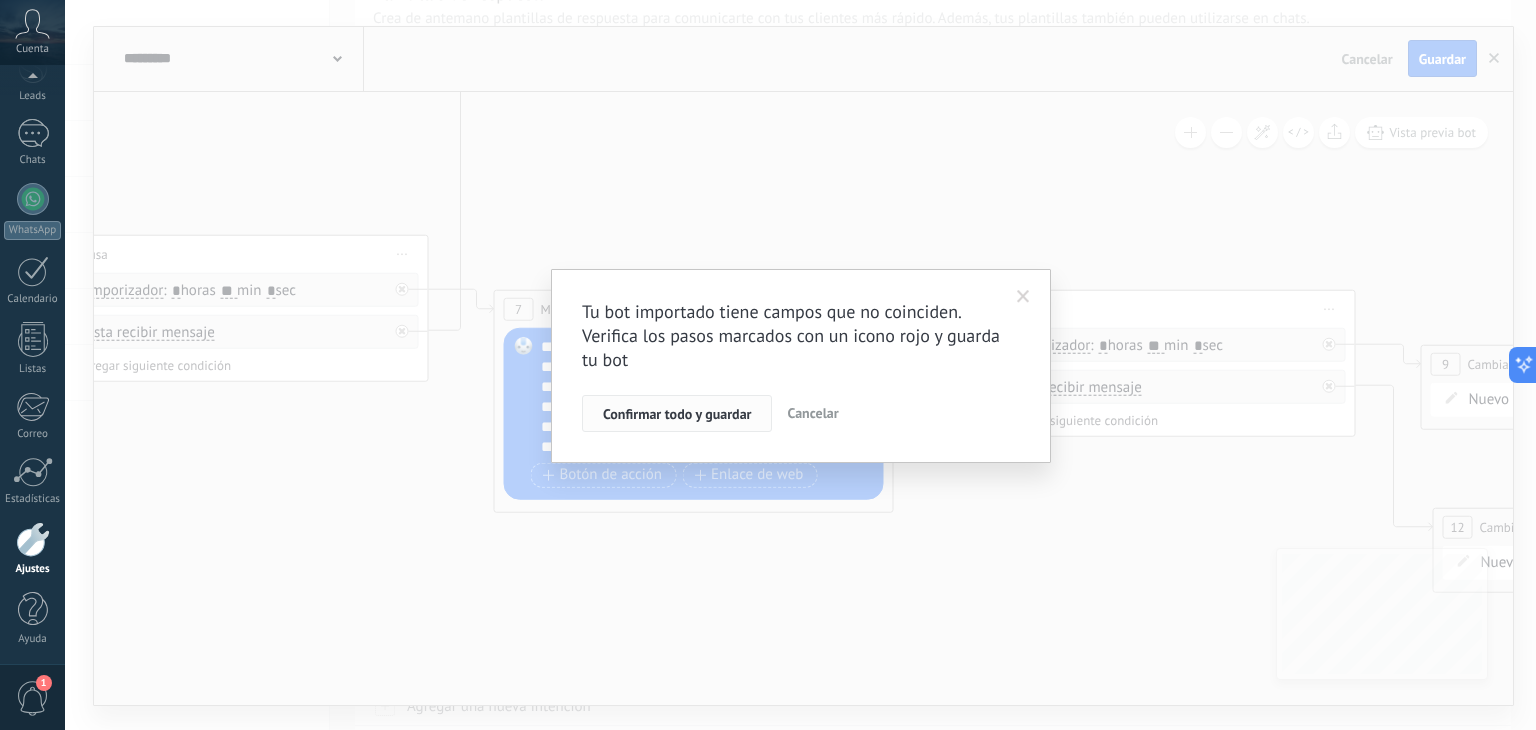 click on "Confirmar todo y guardar" at bounding box center (677, 414) 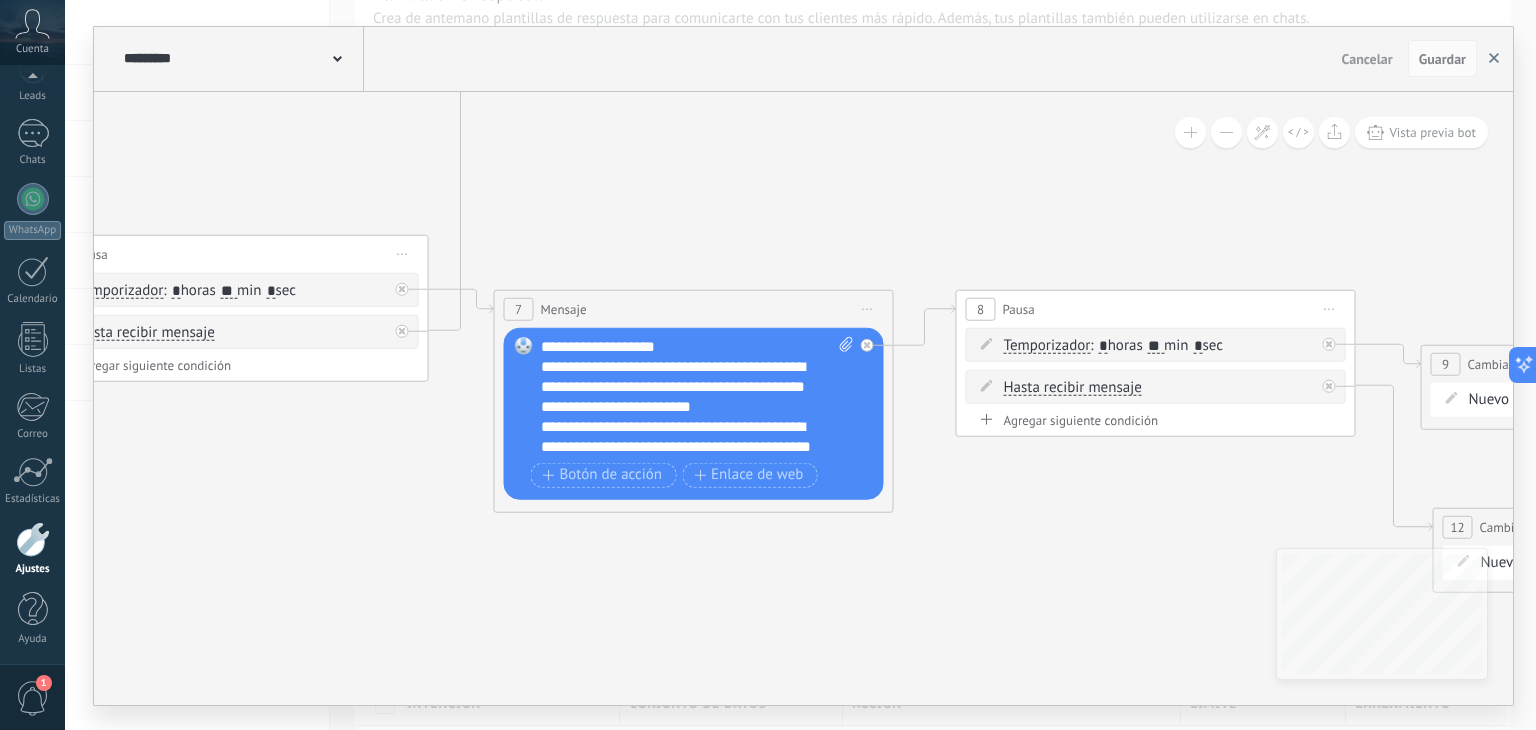 click at bounding box center [1494, 59] 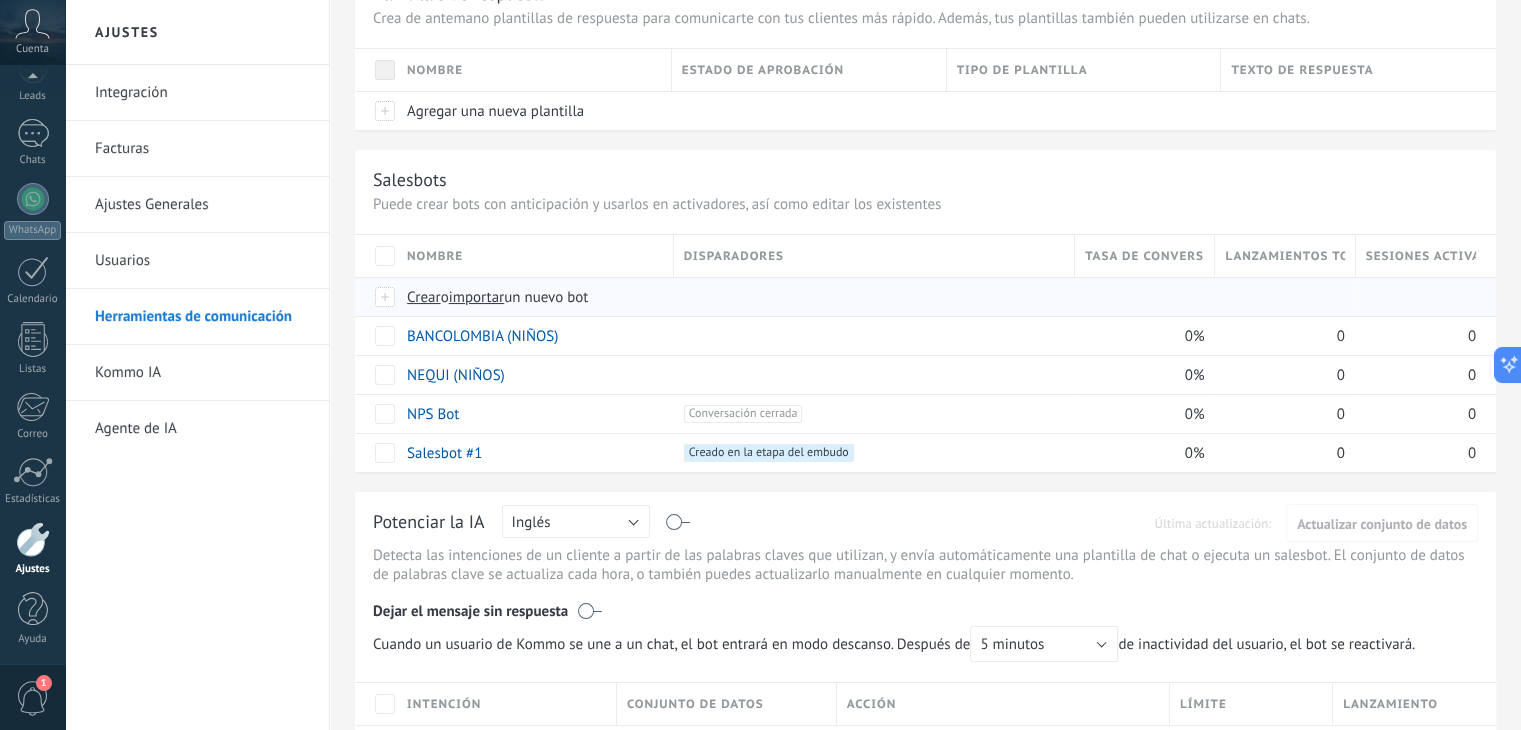 click on "importar" at bounding box center (477, 297) 